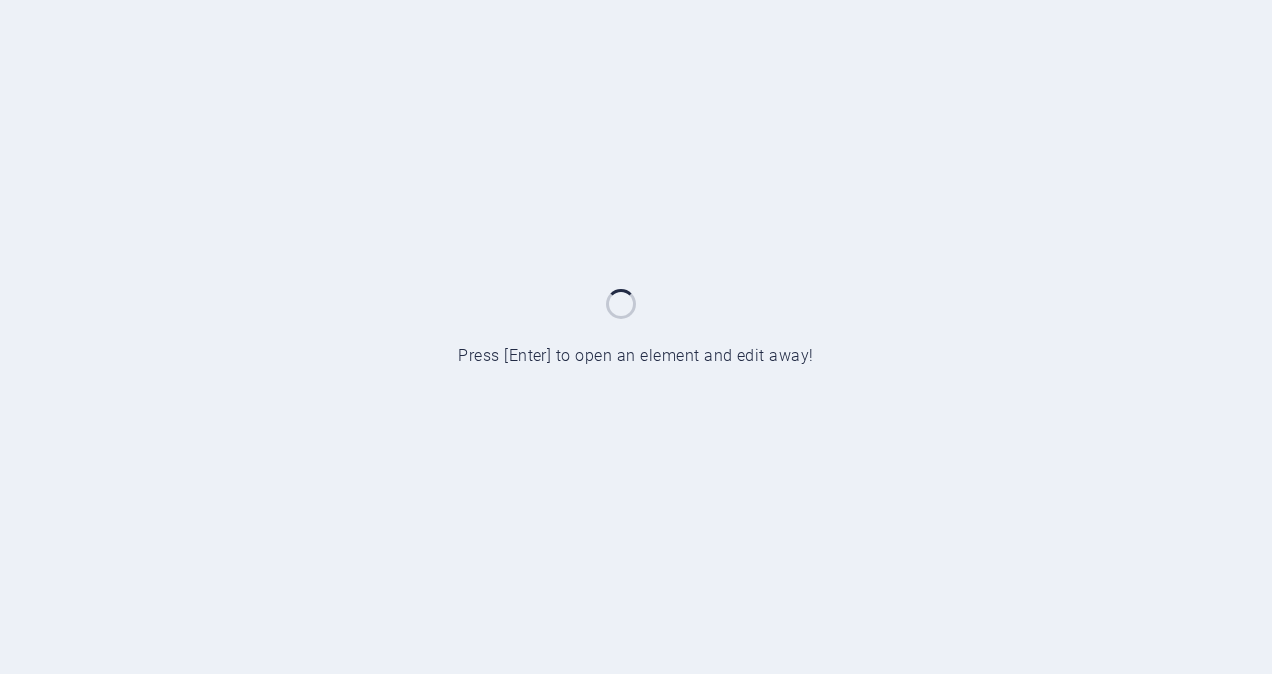 scroll, scrollTop: 0, scrollLeft: 0, axis: both 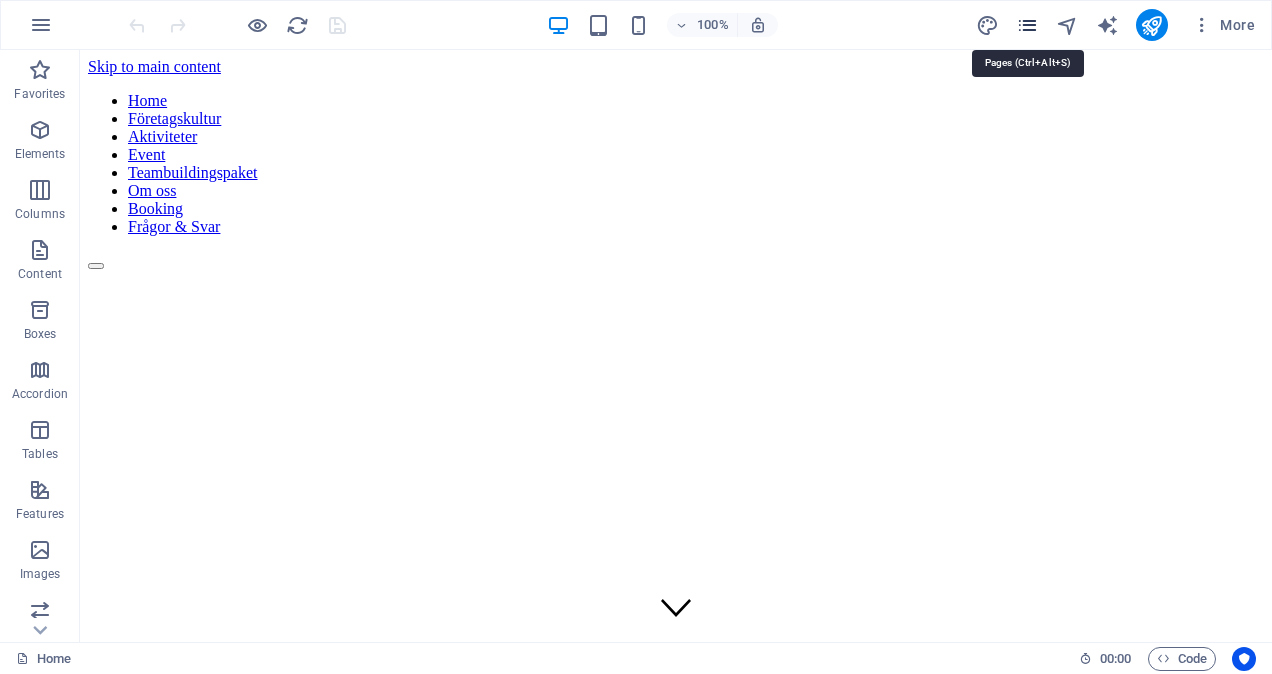 click at bounding box center (1027, 25) 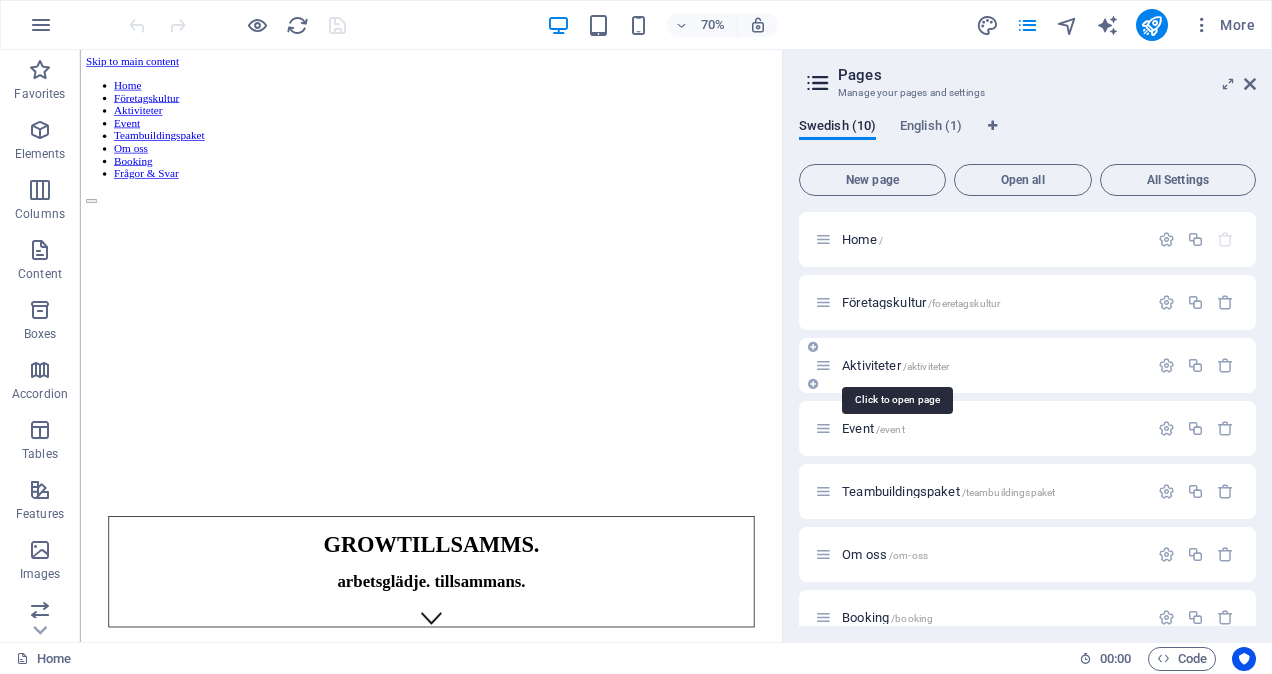 click on "Aktiviteter /aktiviteter" at bounding box center (895, 365) 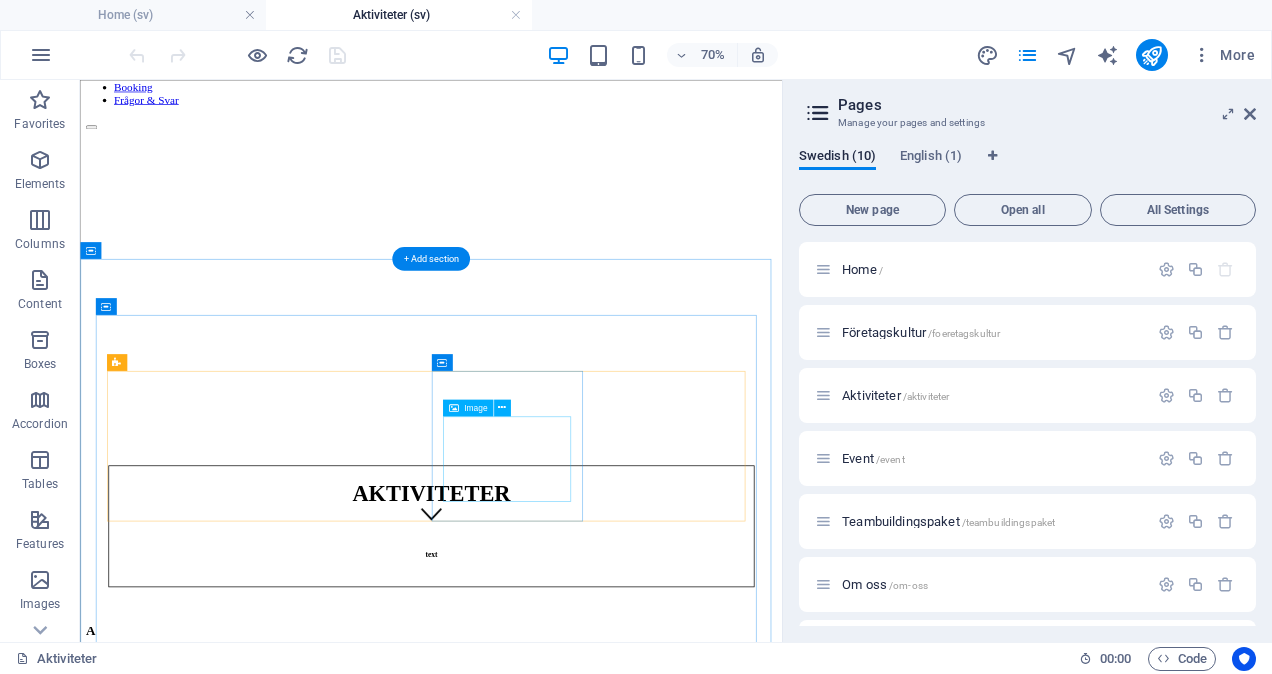 scroll, scrollTop: 0, scrollLeft: 0, axis: both 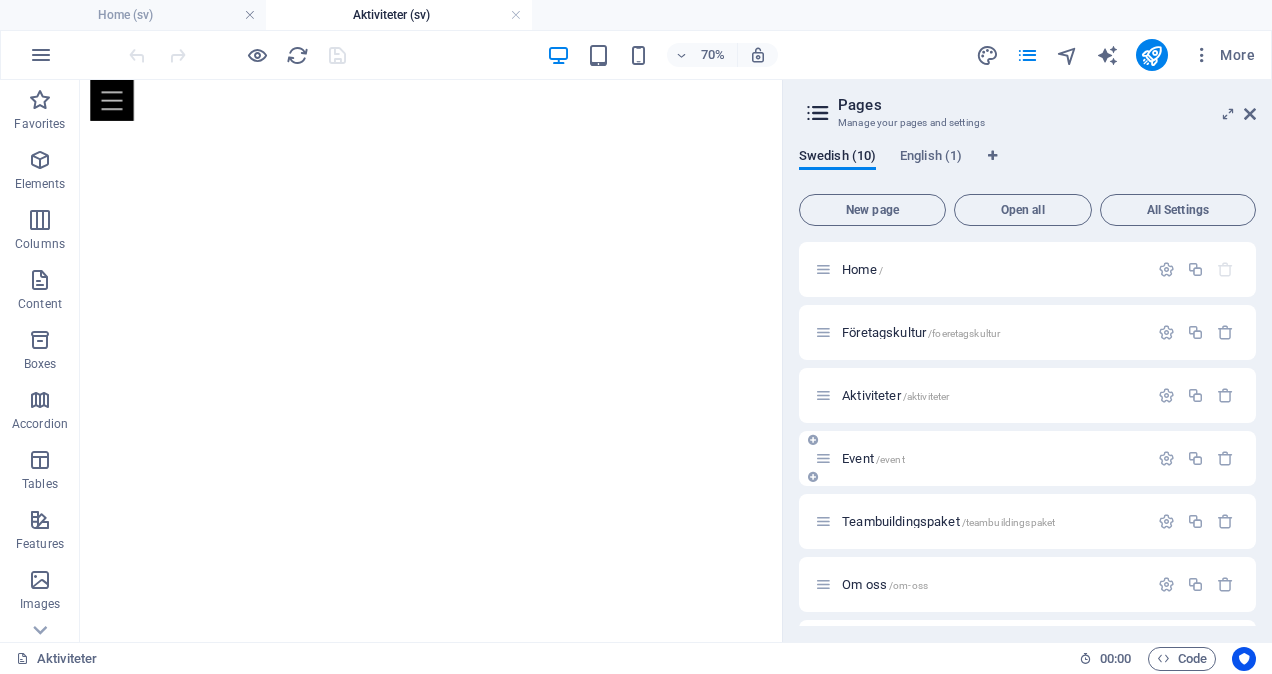 click on "Event /event" at bounding box center [873, 458] 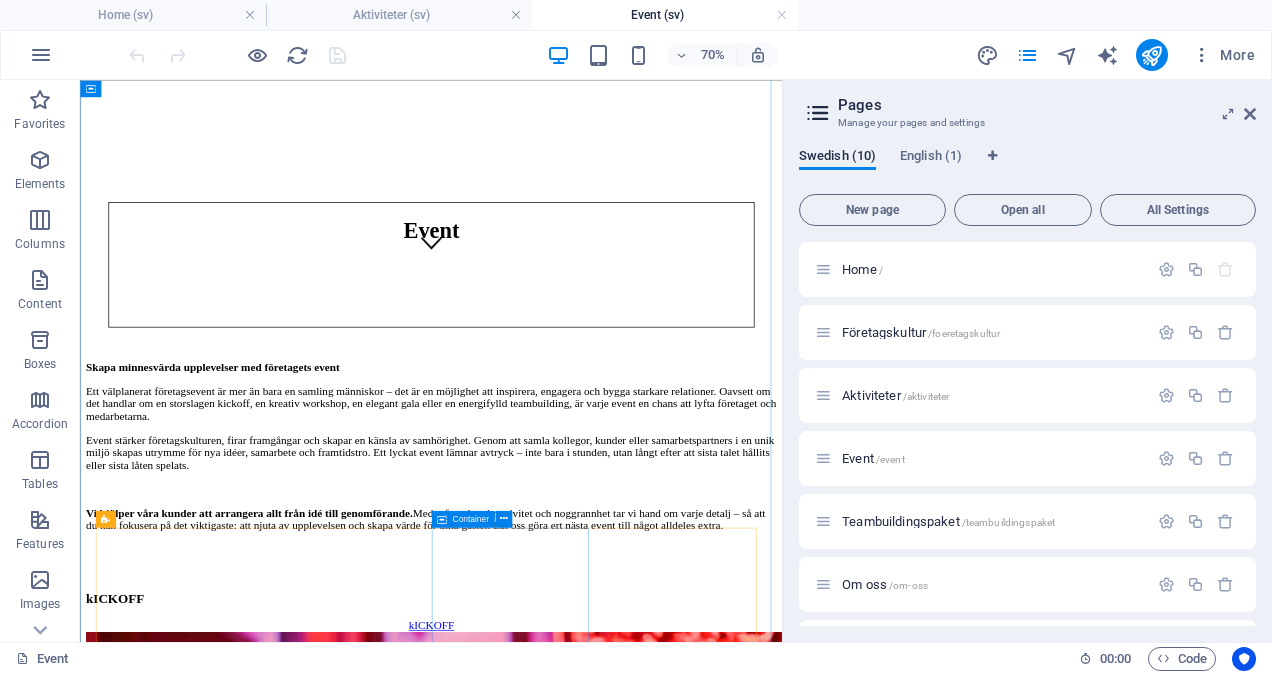 scroll, scrollTop: 538, scrollLeft: 0, axis: vertical 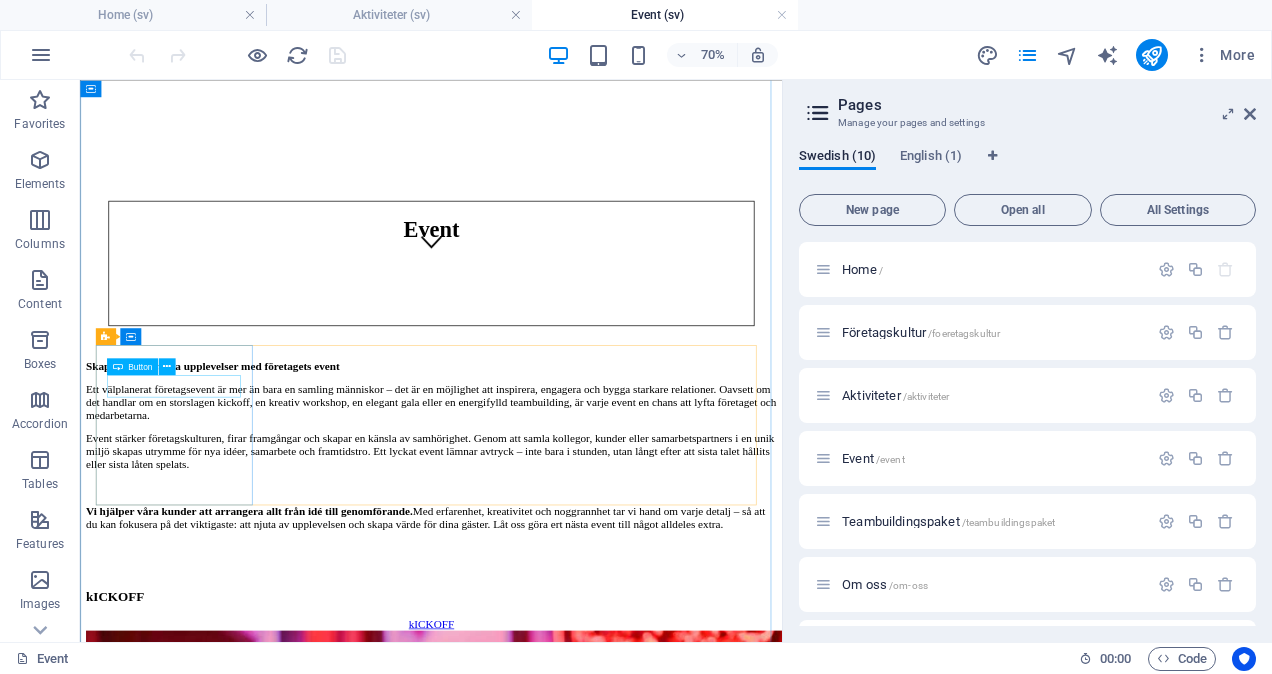 click on "kICKOFF" at bounding box center (581, 857) 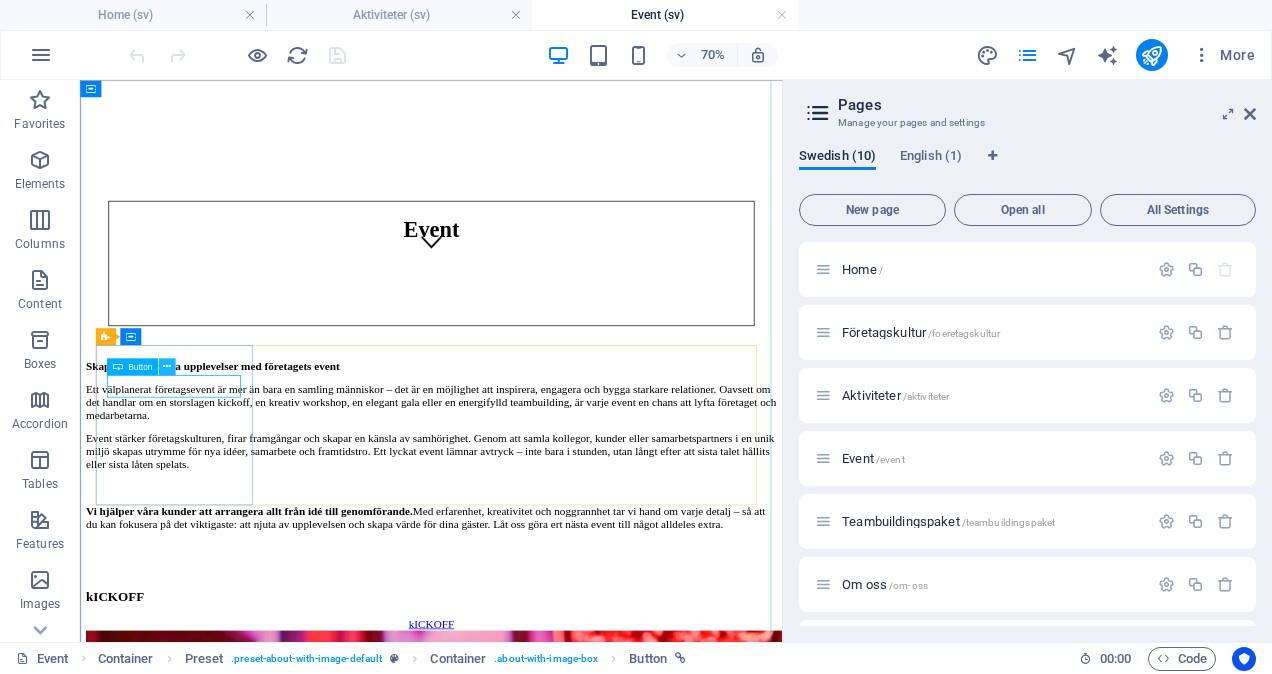 click at bounding box center [167, 366] 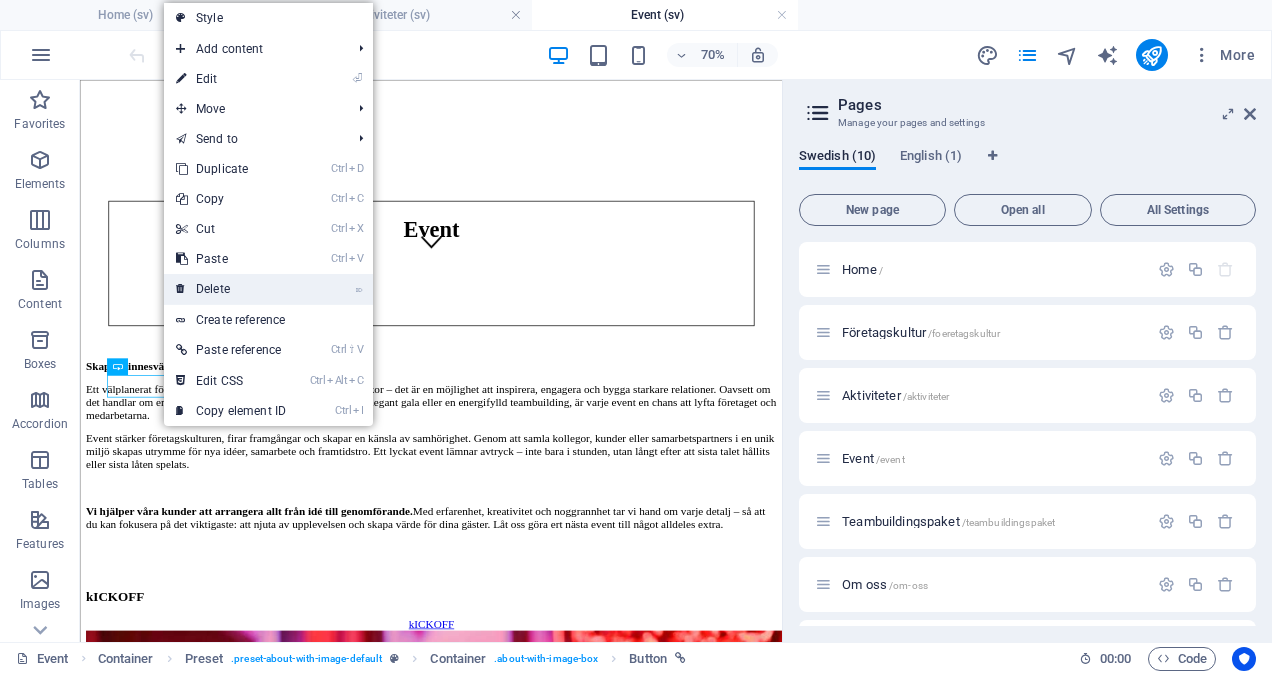 click on "⌦  Delete" at bounding box center (231, 289) 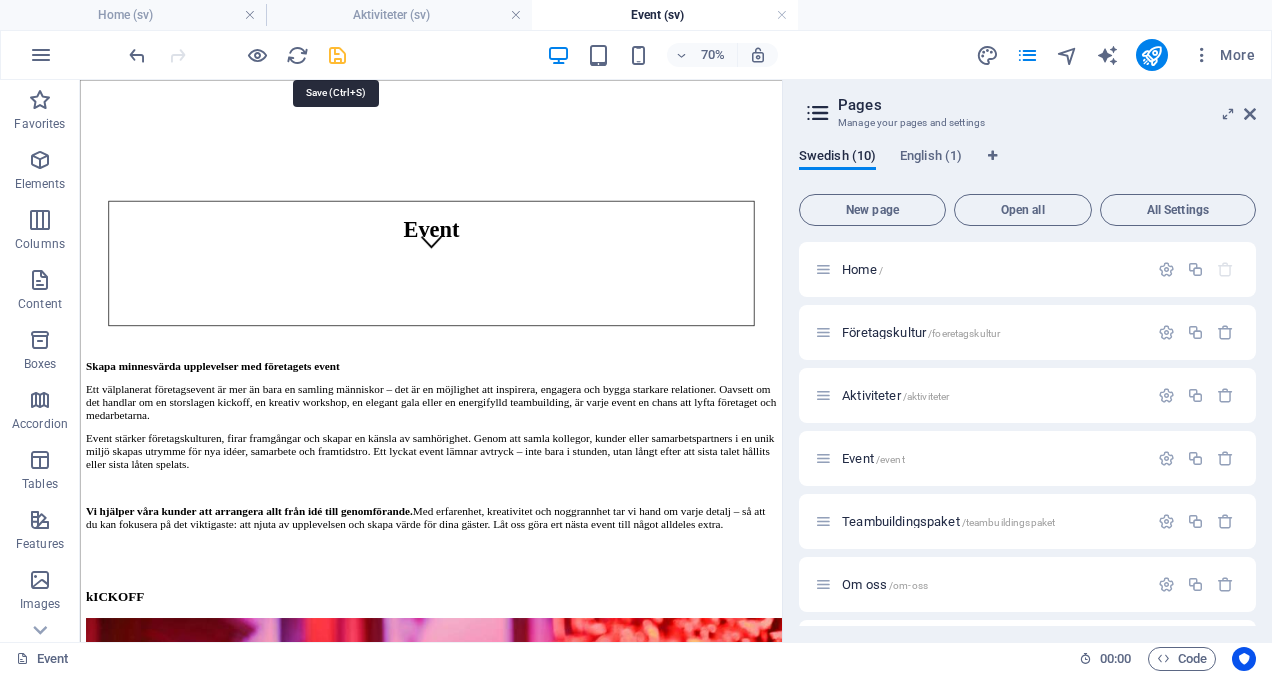 click at bounding box center (337, 55) 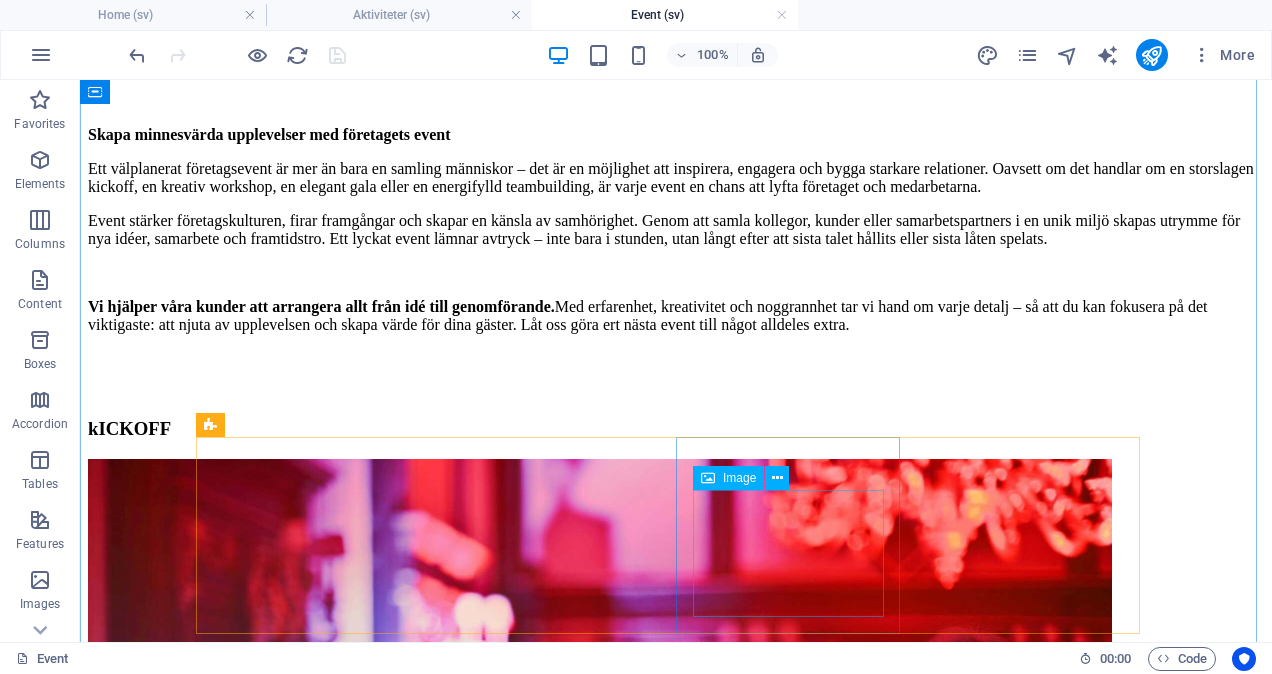 scroll, scrollTop: 808, scrollLeft: 0, axis: vertical 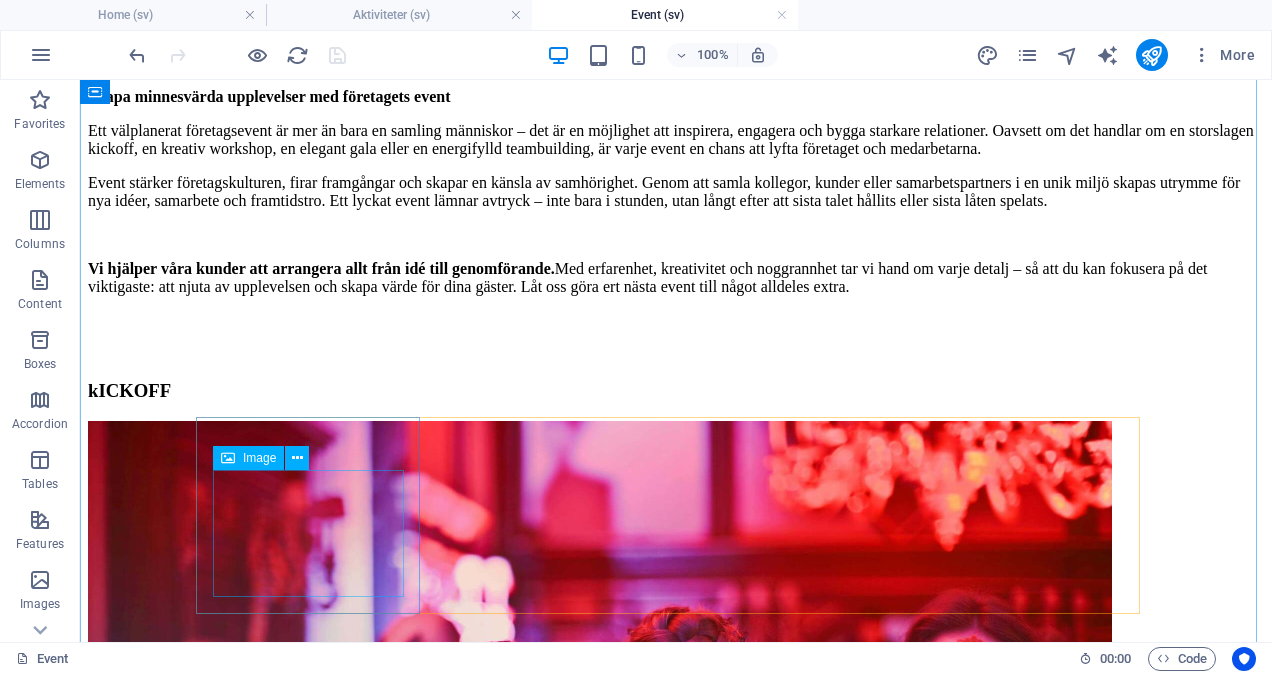 click at bounding box center [676, 3581] 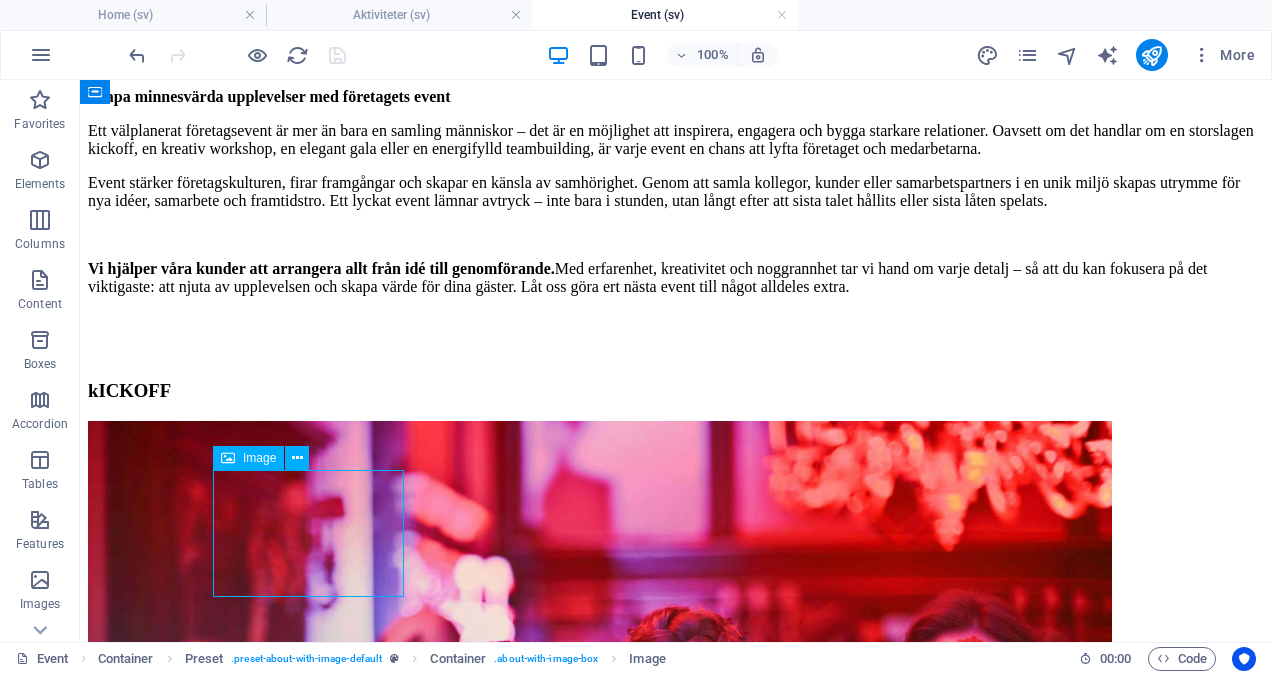 click at bounding box center [676, 3581] 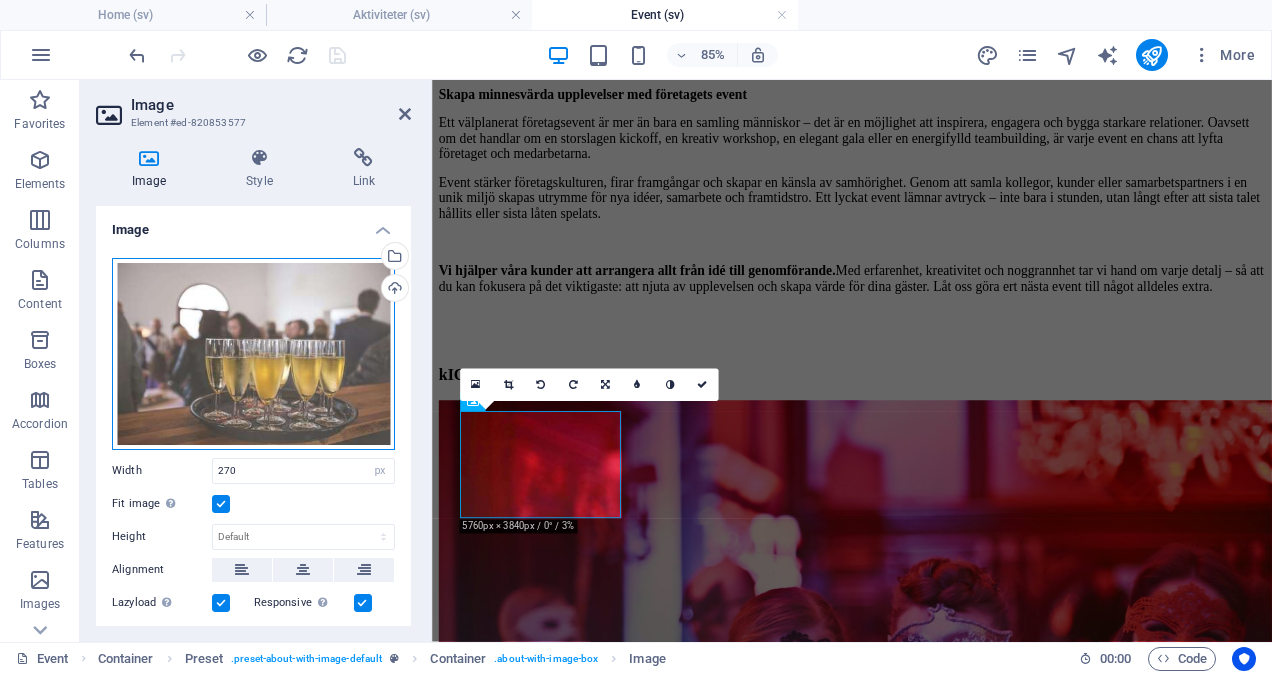 click on "Drag files here, click to choose files or select files from Files or our free stock photos & videos" at bounding box center (253, 354) 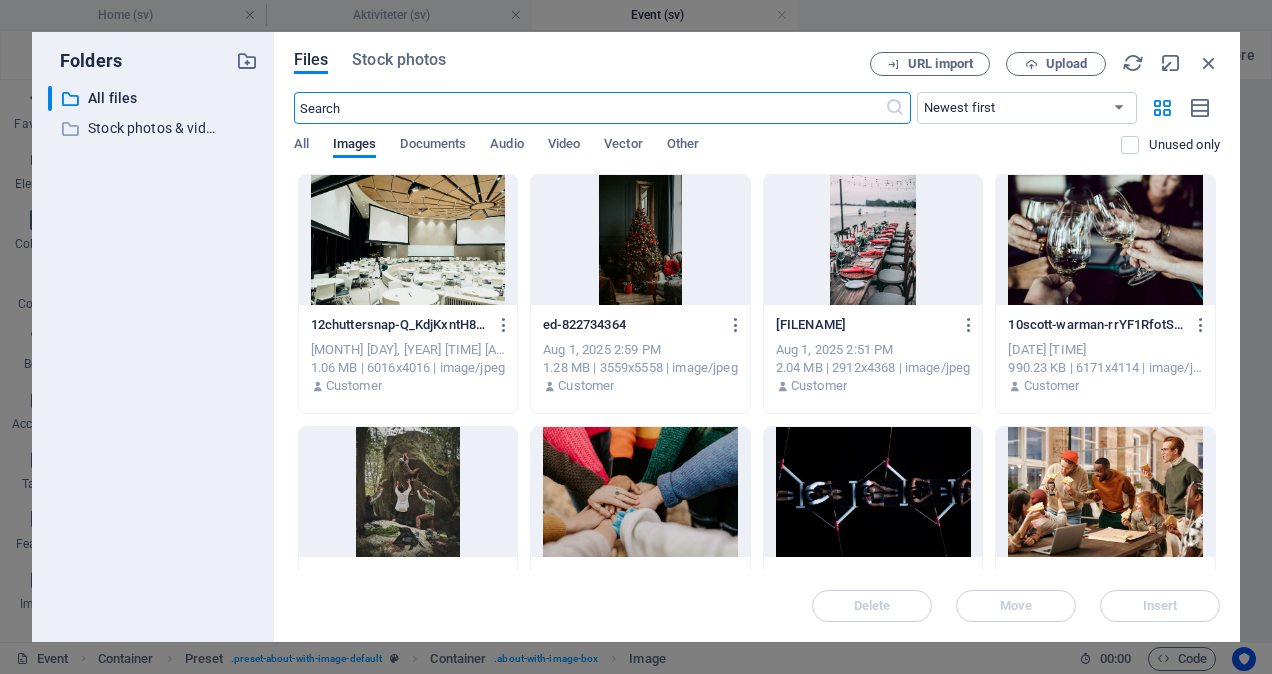 scroll, scrollTop: 137, scrollLeft: 0, axis: vertical 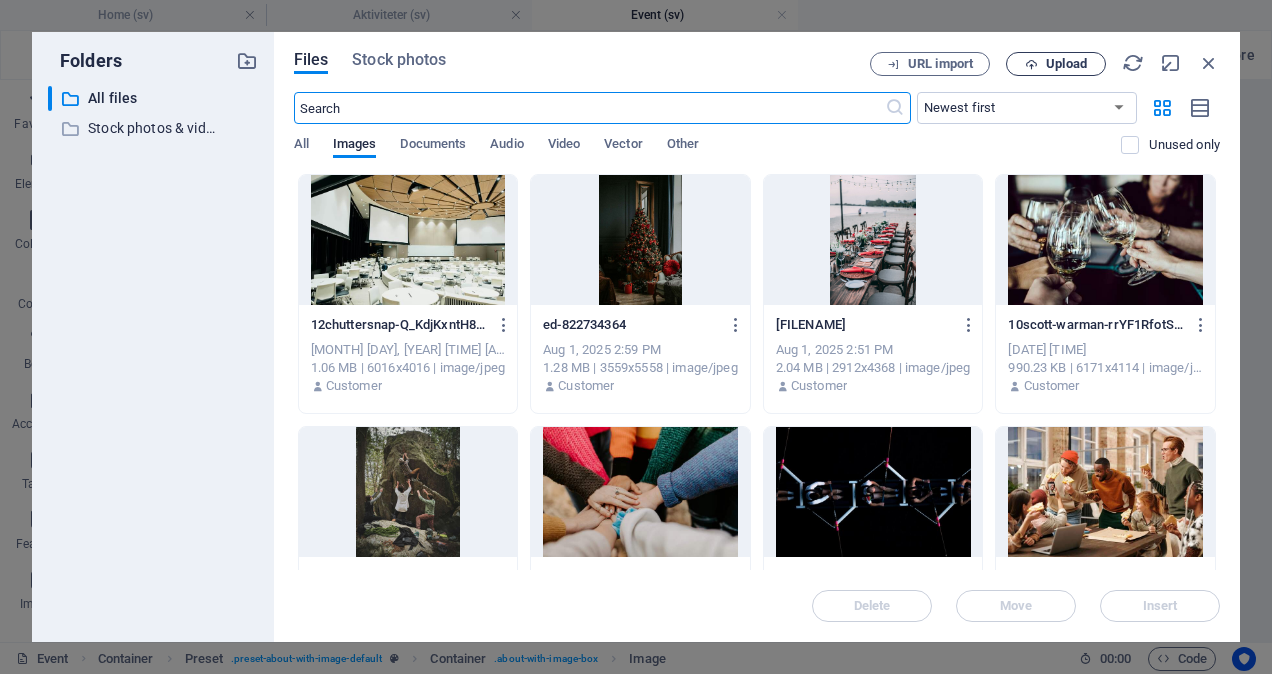 click at bounding box center [1031, 64] 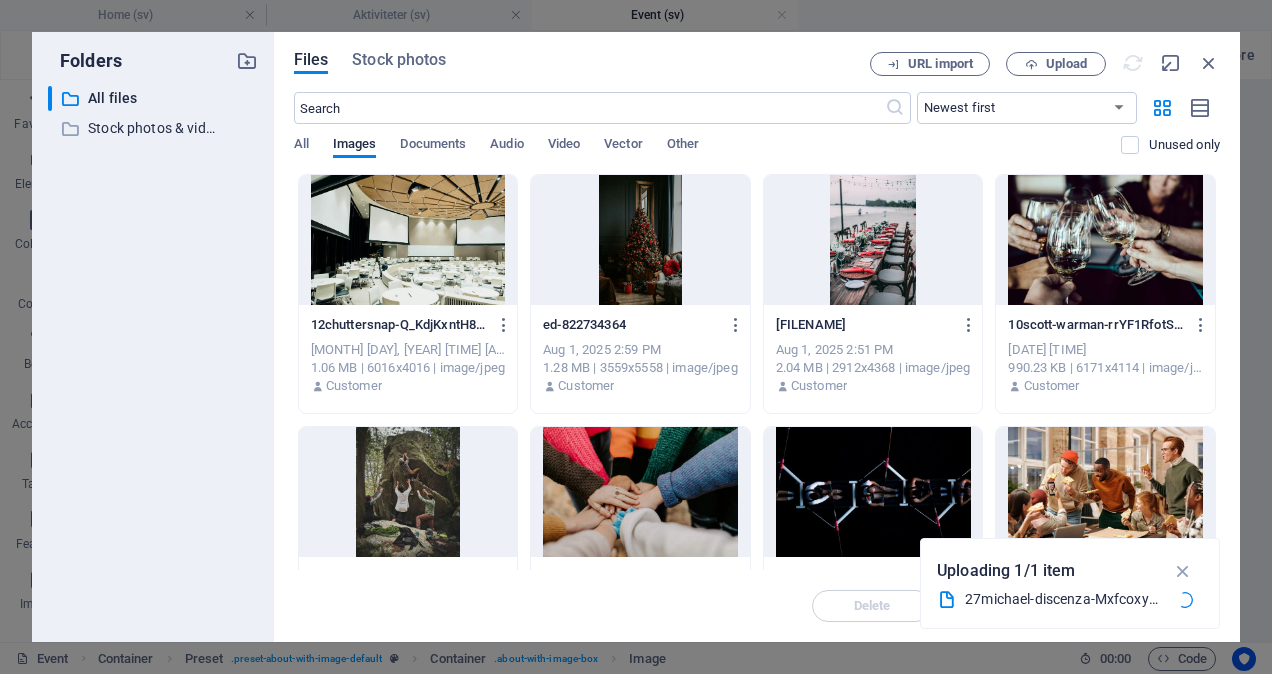 scroll, scrollTop: 808, scrollLeft: 0, axis: vertical 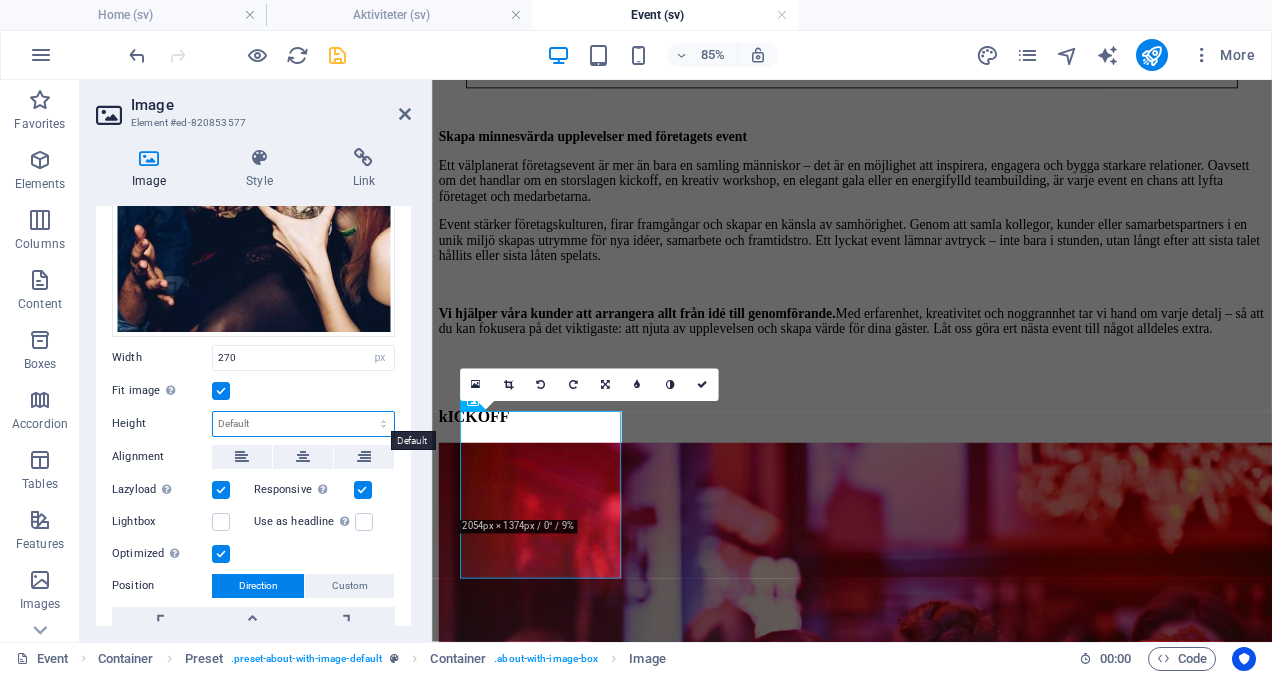 click on "Default auto px" at bounding box center [303, 424] 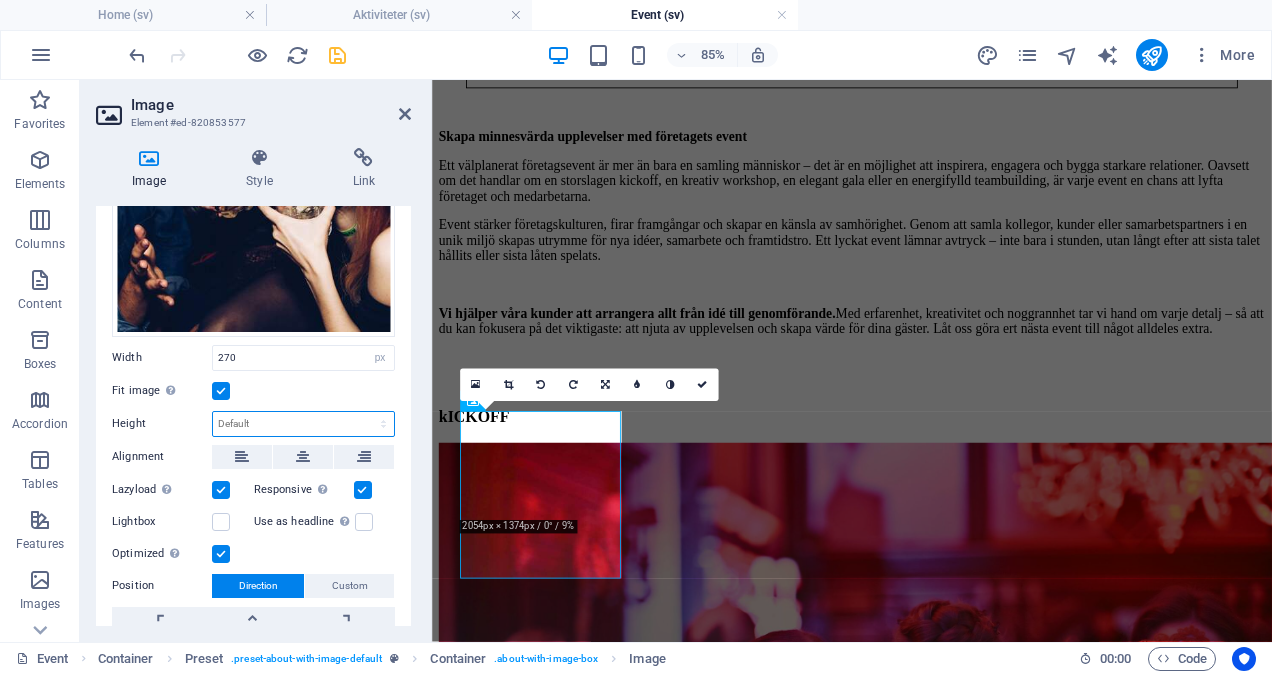 select on "px" 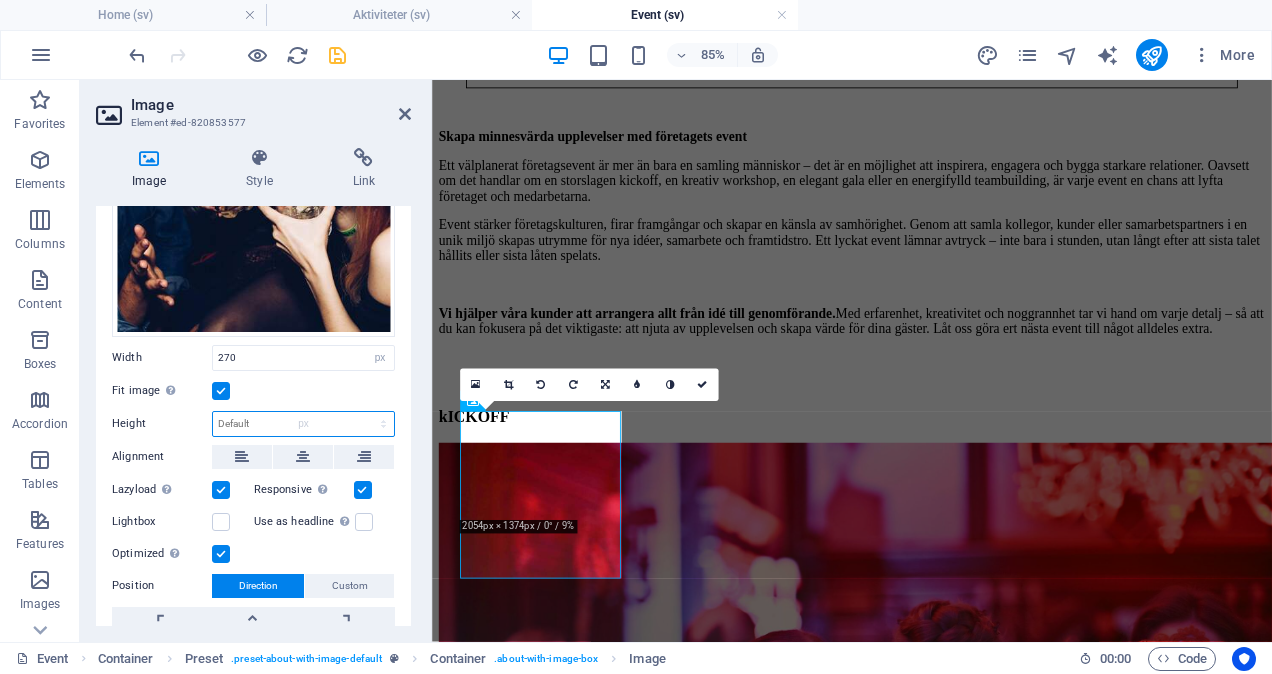 click on "Default auto px" at bounding box center (303, 424) 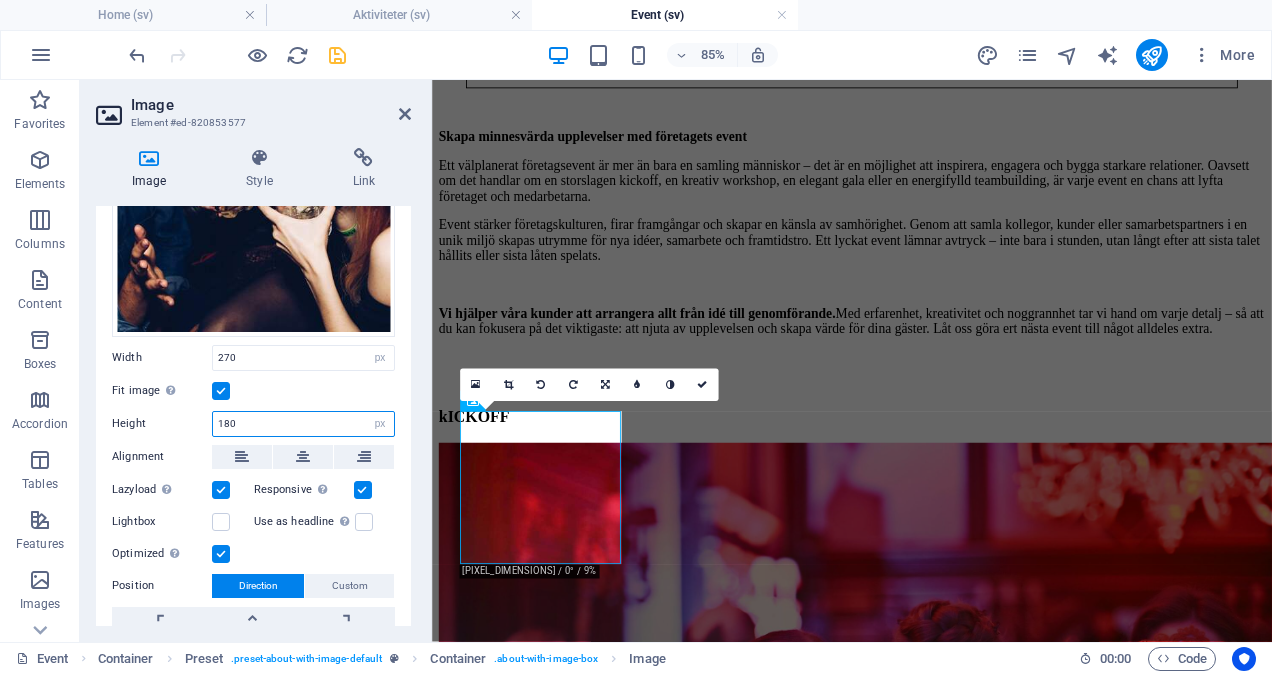 type on "180" 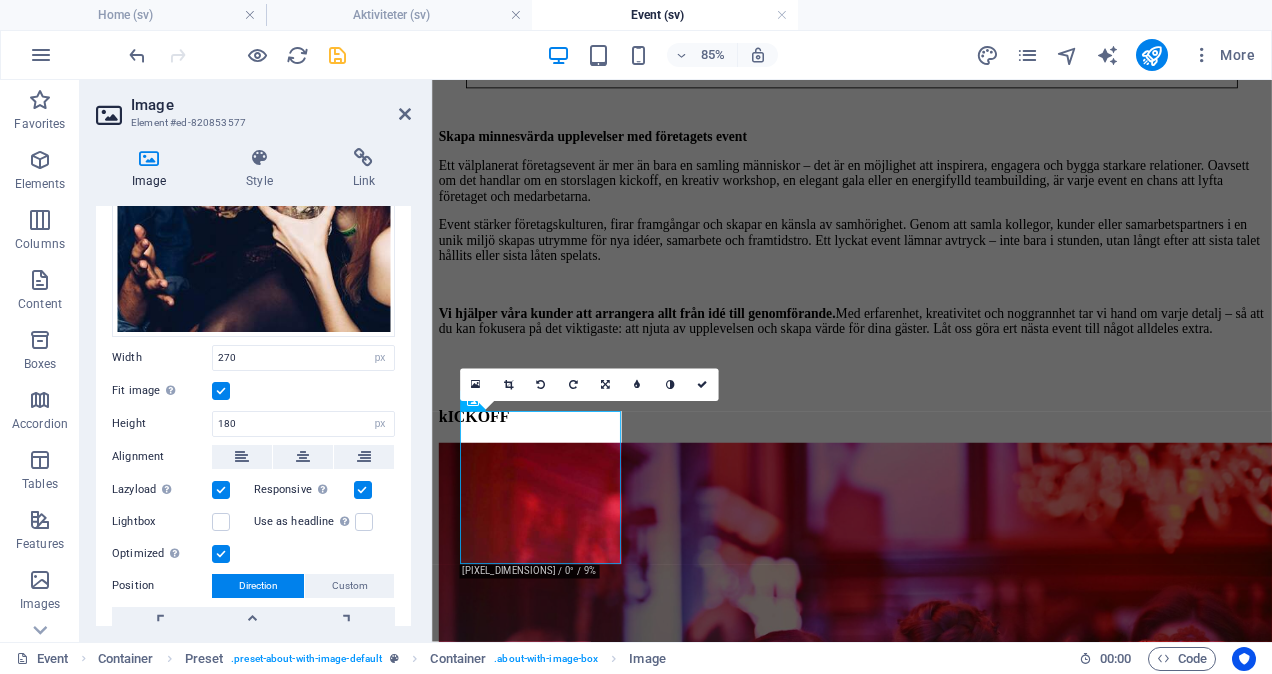 click on "Image Style Link Image Drag files here, click to choose files or select files from Files or our free stock photos & videos Select files from the file manager, stock photos, or upload file(s) Upload Width 270 Default auto px rem % em vh vw Fit image Automatically fit image to a fixed width and height Height 180 Default auto px Alignment Lazyload Loading images after the page loads improves page speed. Responsive Automatically load retina image and smartphone optimized sizes. Lightbox Use as headline The image will be wrapped in an H1 headline tag. Useful for giving alternative text the weight of an H1 headline, e.g. for the logo. Leave unchecked if uncertain. Optimized Images are compressed to improve page speed. Position Direction Custom X offset 50 px rem % vh vw Y offset 50 px rem % vh vw Text Float No float Image left Image right Determine how text should behave around the image. Text Alternative text Image caption Paragraph Format Normal Heading 1 Heading 2 Heading 3 Heading 4 Heading 5 Heading 6 Code 8 9" at bounding box center [253, 387] 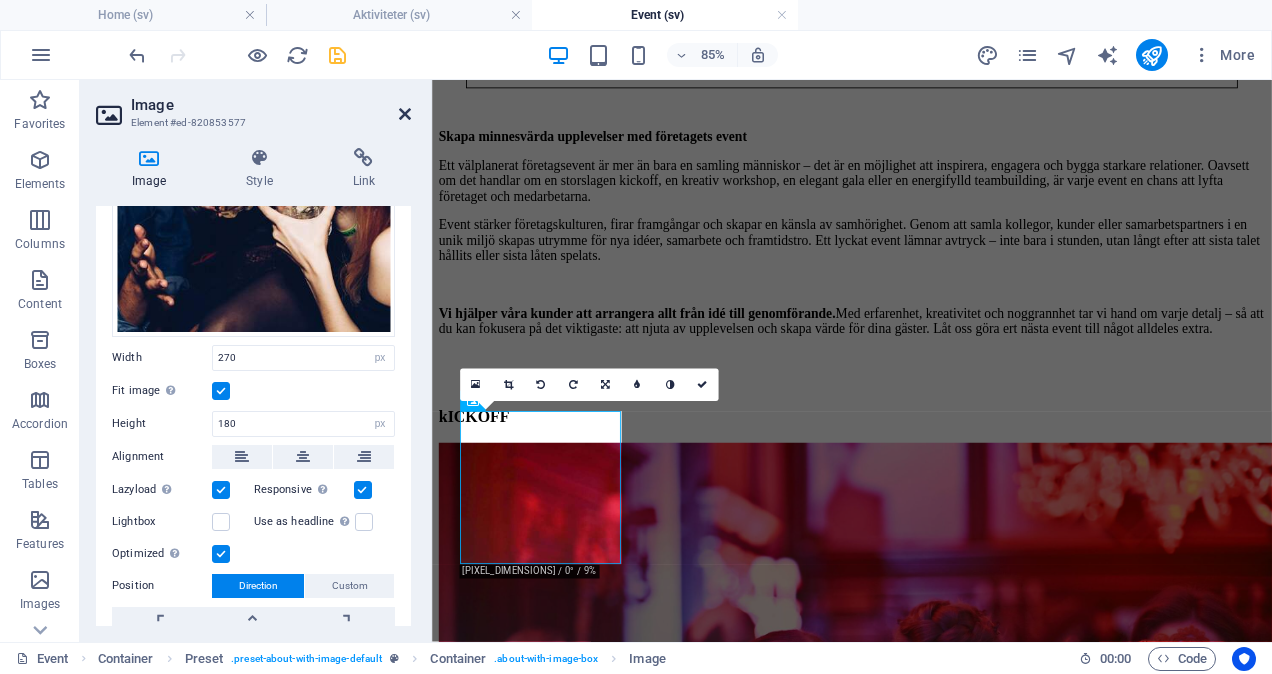 click at bounding box center (405, 114) 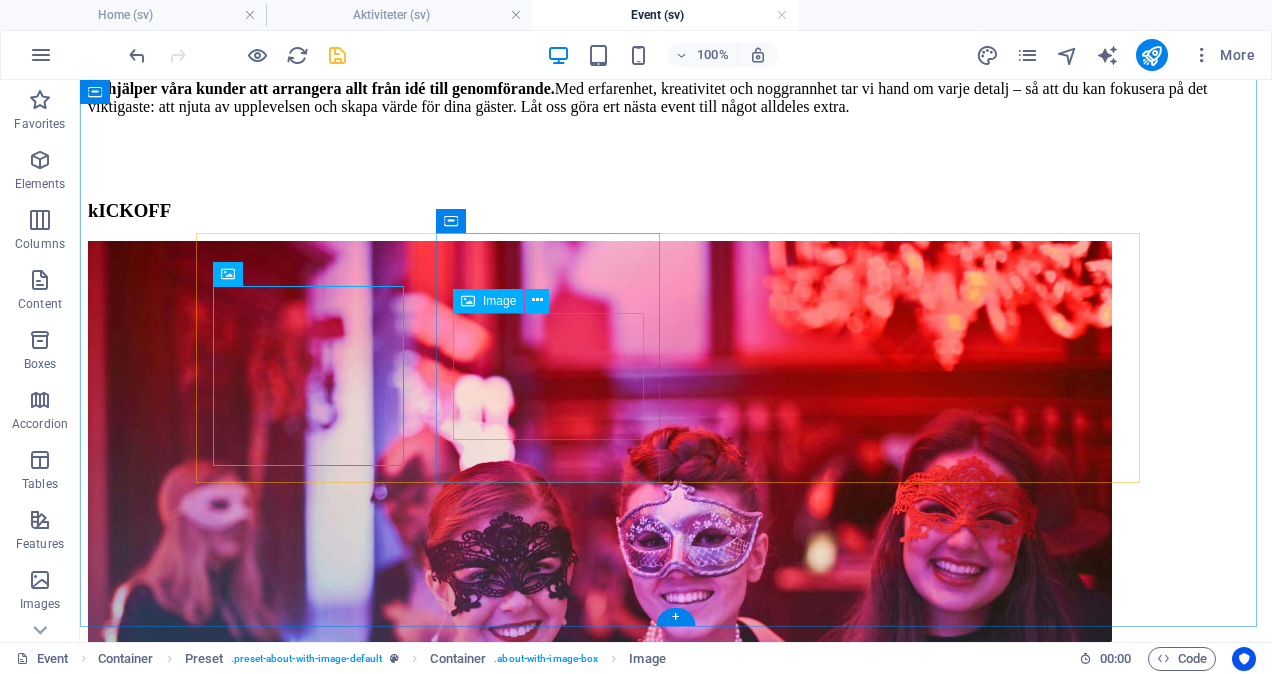 scroll, scrollTop: 995, scrollLeft: 0, axis: vertical 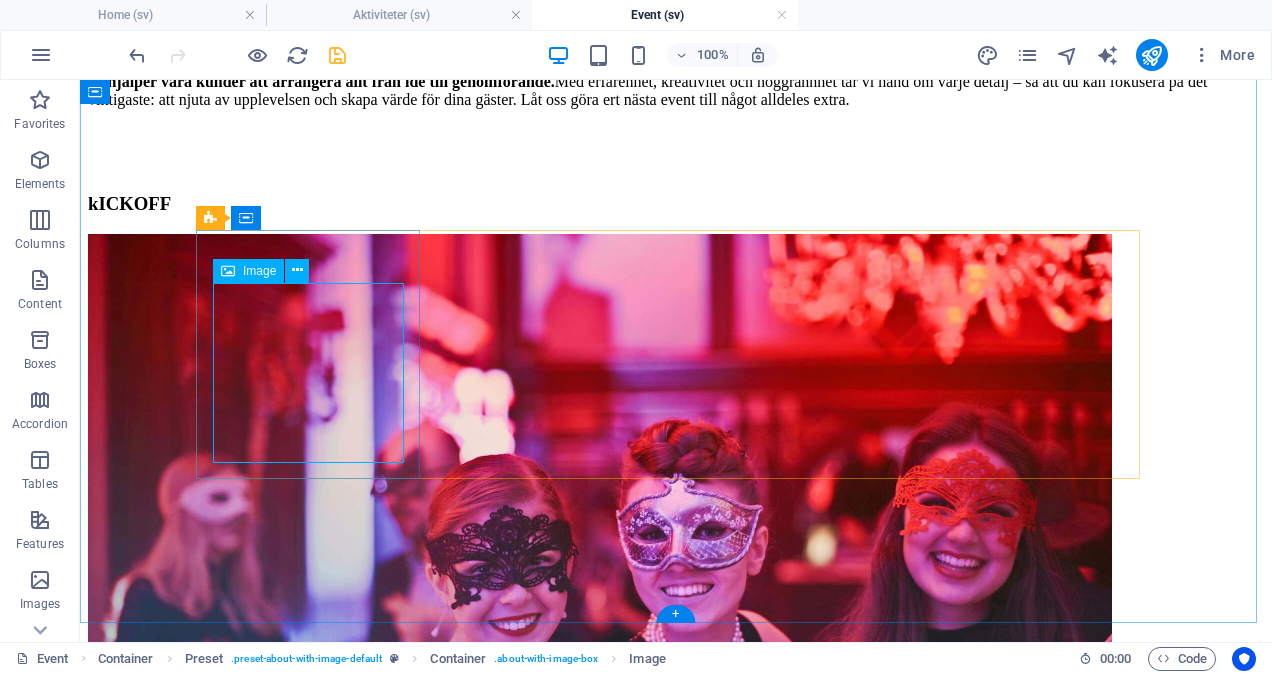 click at bounding box center (676, 3394) 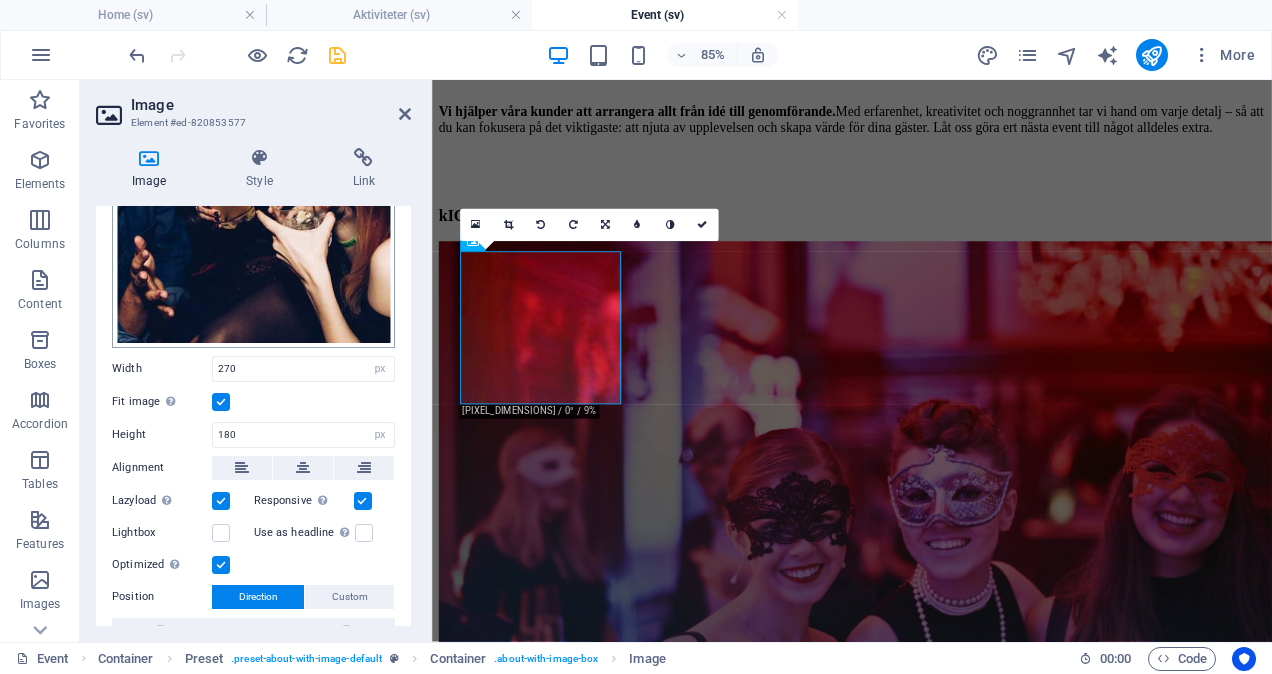 scroll, scrollTop: 208, scrollLeft: 0, axis: vertical 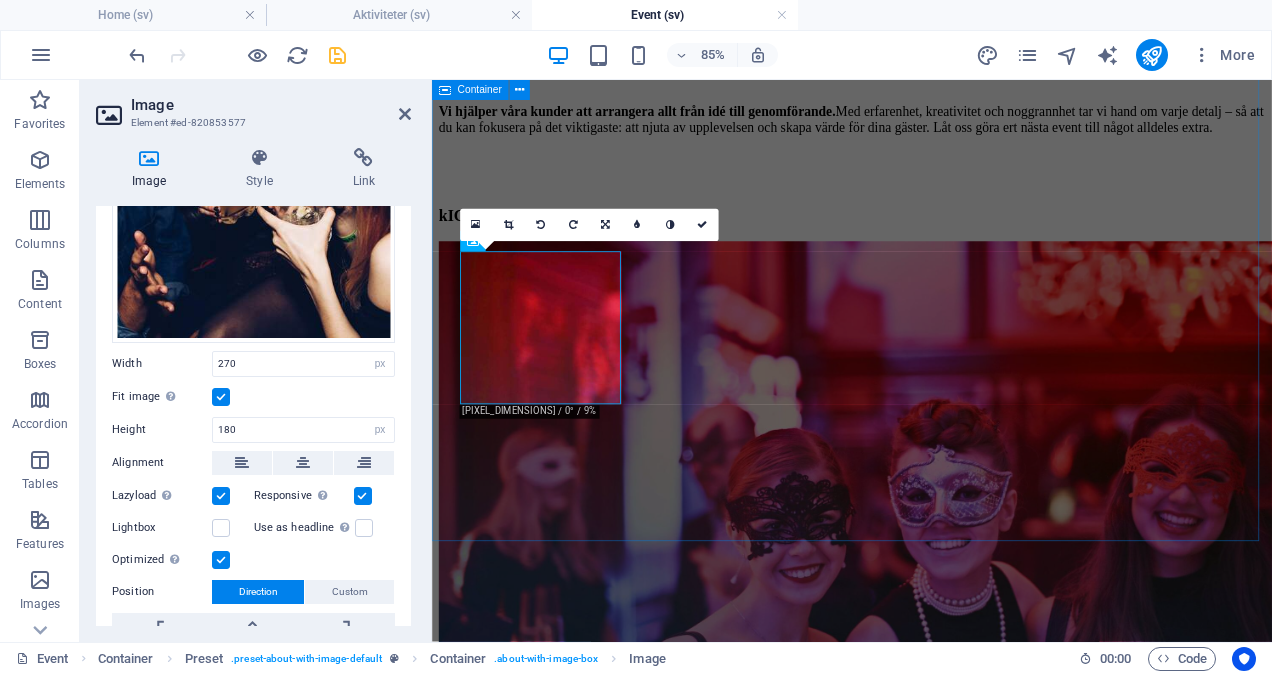 click on "Skapa minnesvärda upplevelser med företagets event Ett välplanerat företagsevent är mer än bara en samling människor – det är en möjlighet att inspirera, engagera och bygga starkare relationer. Oavsett om det handlar om en storslagen kickoff, en kreativ workshop, en elegant gala eller en energifylld teambuilding, är varje event en chans att lyfta företaget och medarbetarna. Event stärker företagskulturen, firar framgångar och skapar en känsla av samhörighet. Genom att samla kollegor, kunder eller samarbetspartners i en unik miljö skapas utrymme för nya idéer, samarbete och framtidstro. Ett lyckat event lämnar avtryck – inte bara i stunden, utan långt efter att sista talet hållits eller sista låten spelats. Vi hjälper våra kunder att arrangera allt från idé till genomförande. kICKOFF Konferens Planeringsdag Invigning After work sommarfest Julfest Framgång" at bounding box center [926, 2322] 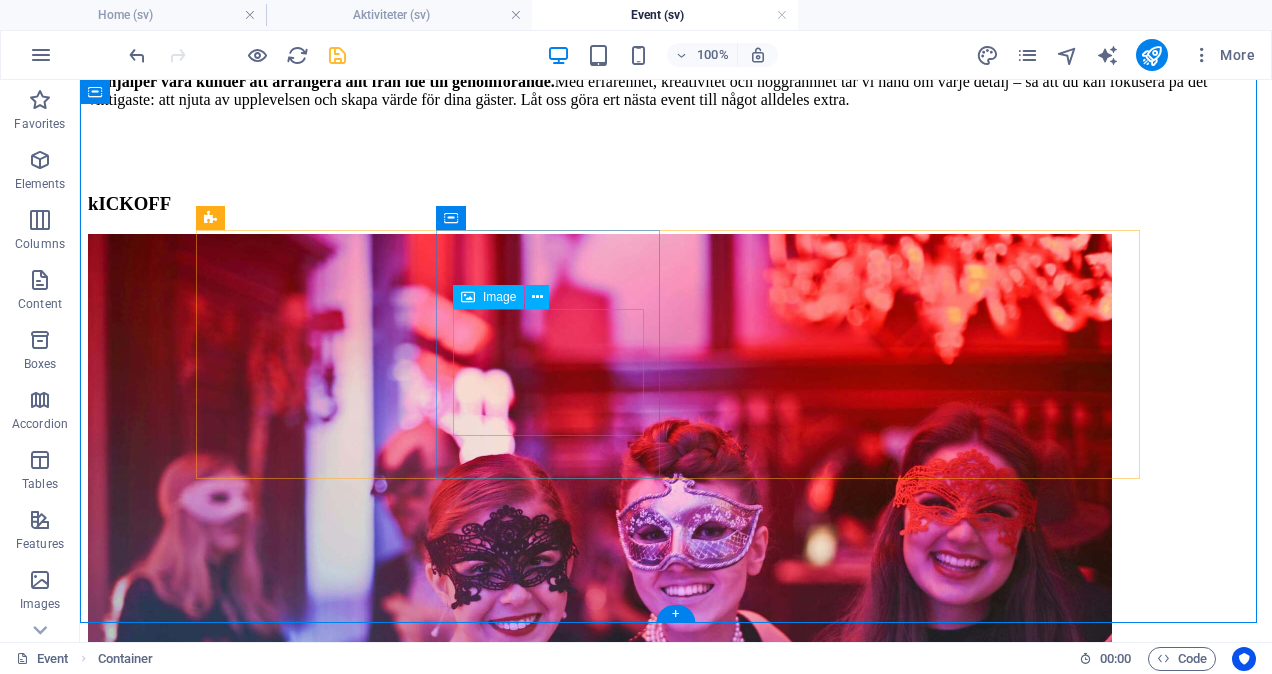 click at bounding box center (676, 3620) 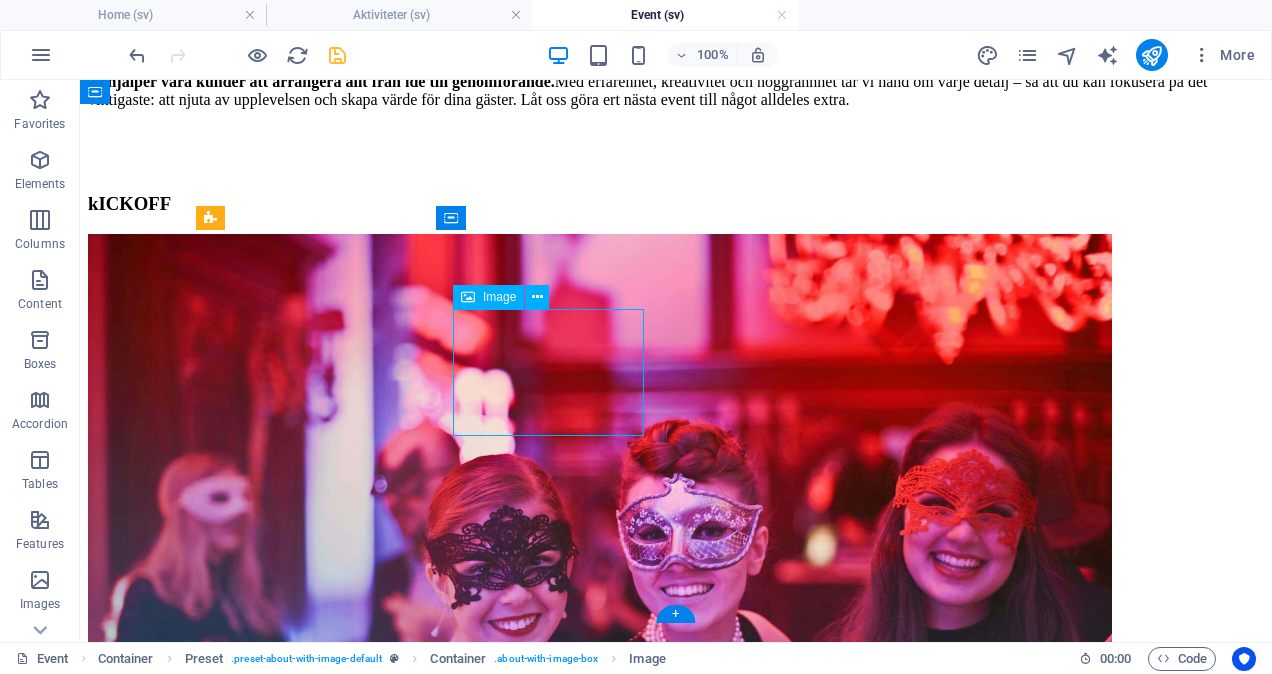 click at bounding box center (676, 3620) 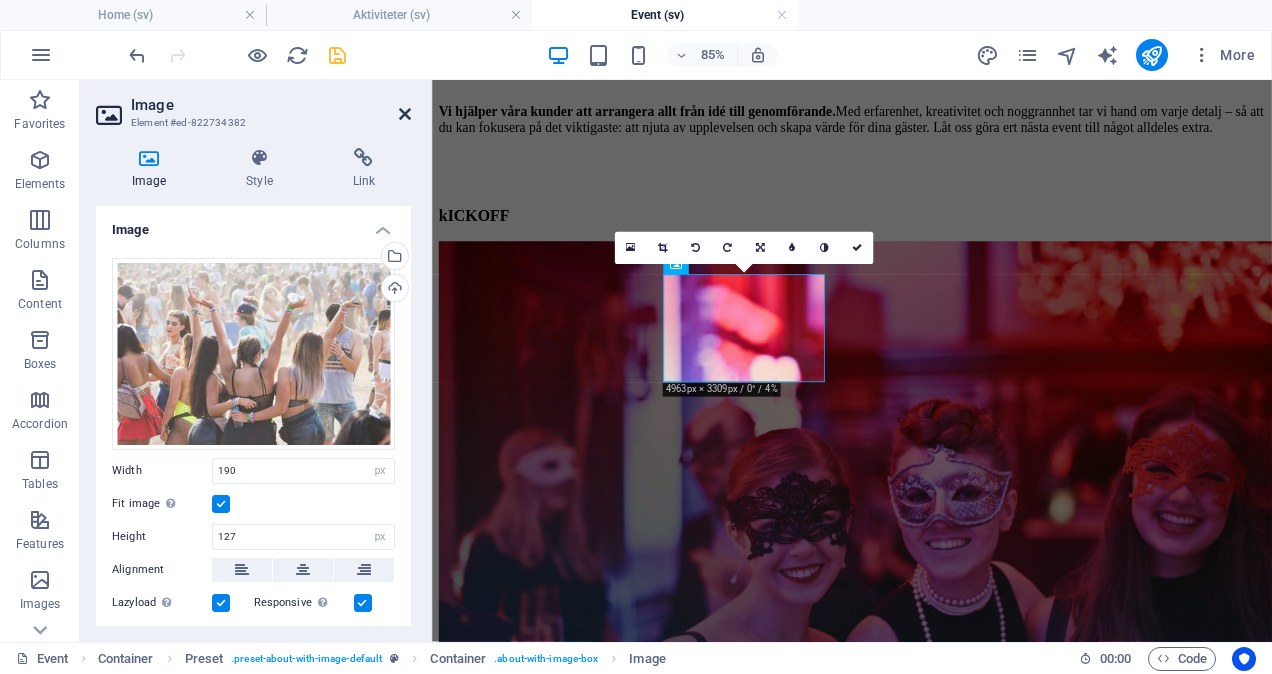 click at bounding box center (405, 114) 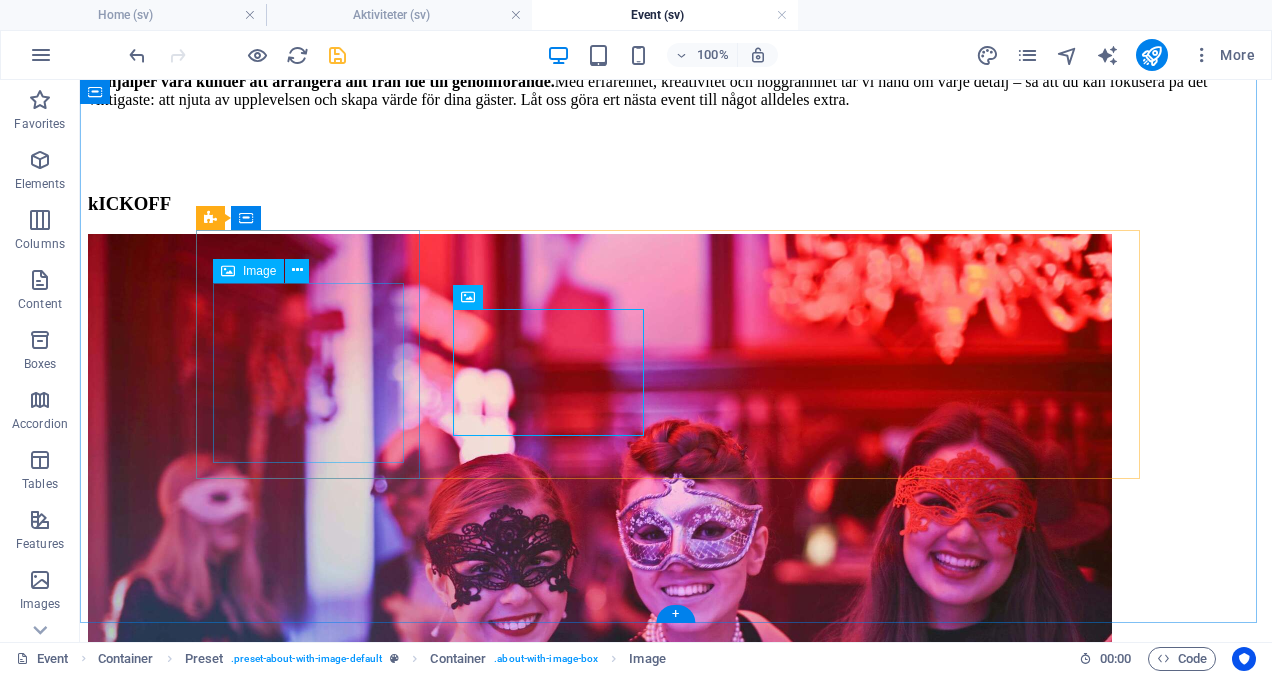 click at bounding box center [676, 3394] 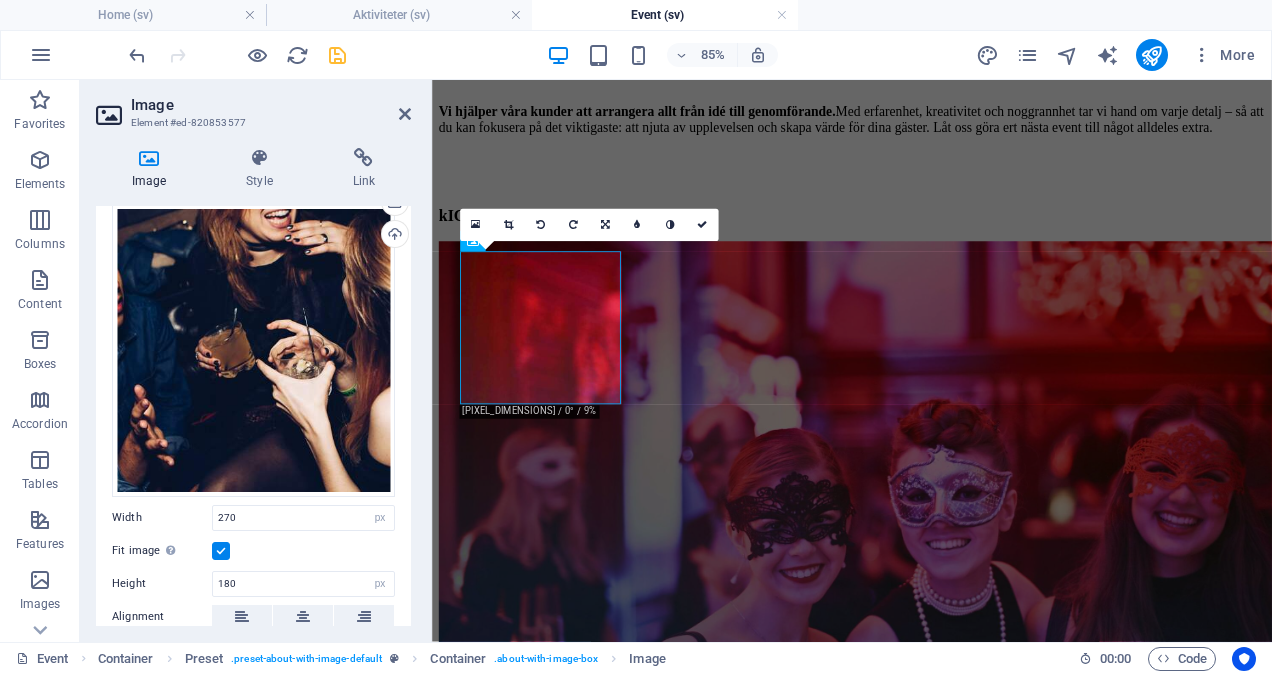 scroll, scrollTop: 56, scrollLeft: 0, axis: vertical 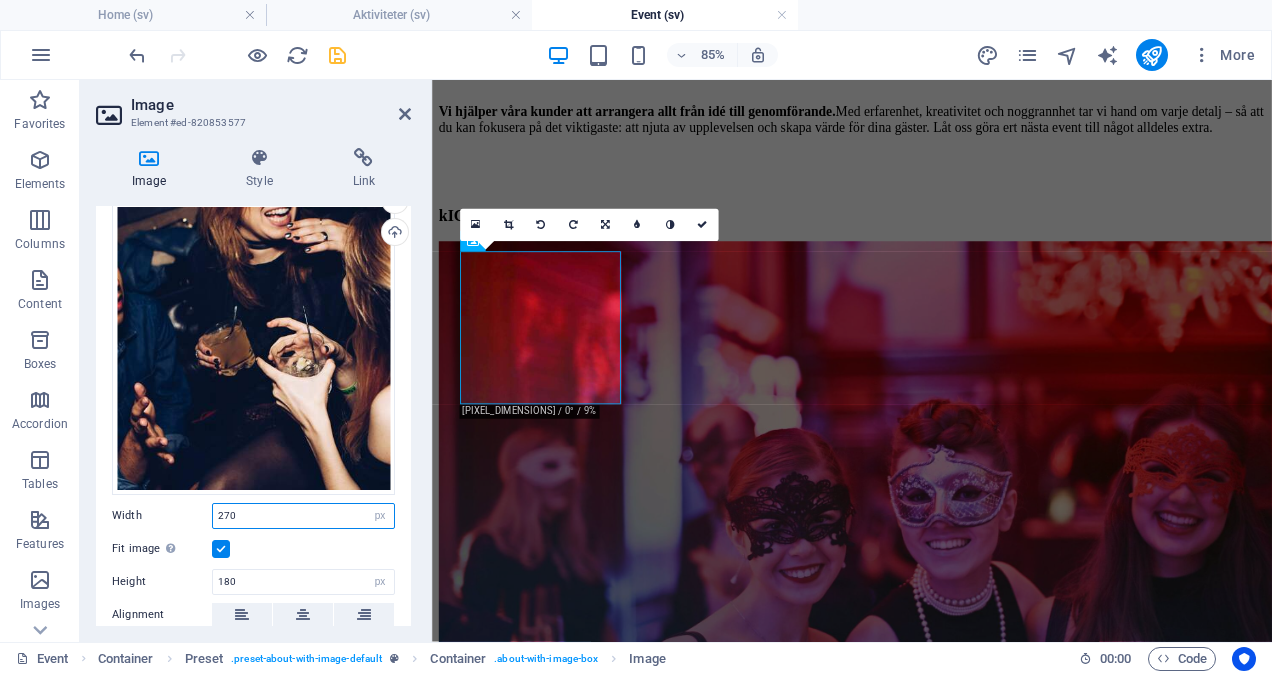 click on "270" at bounding box center [303, 516] 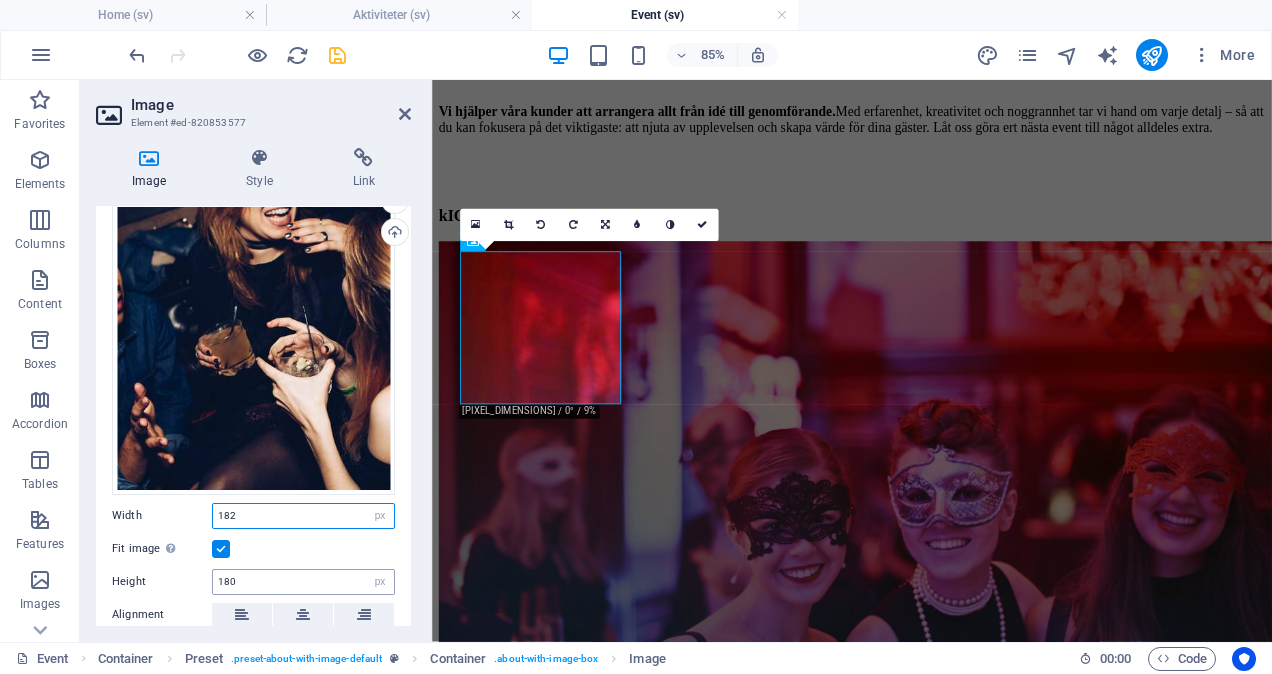 type on "182" 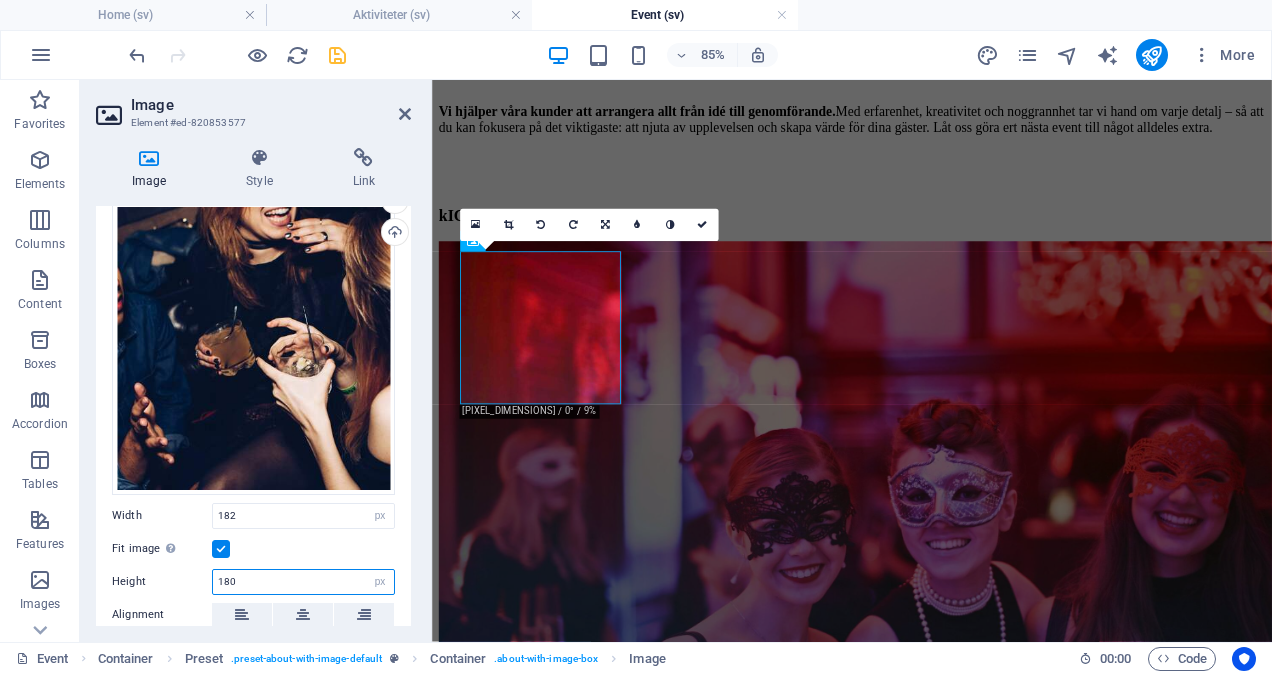 click on "180" at bounding box center (303, 582) 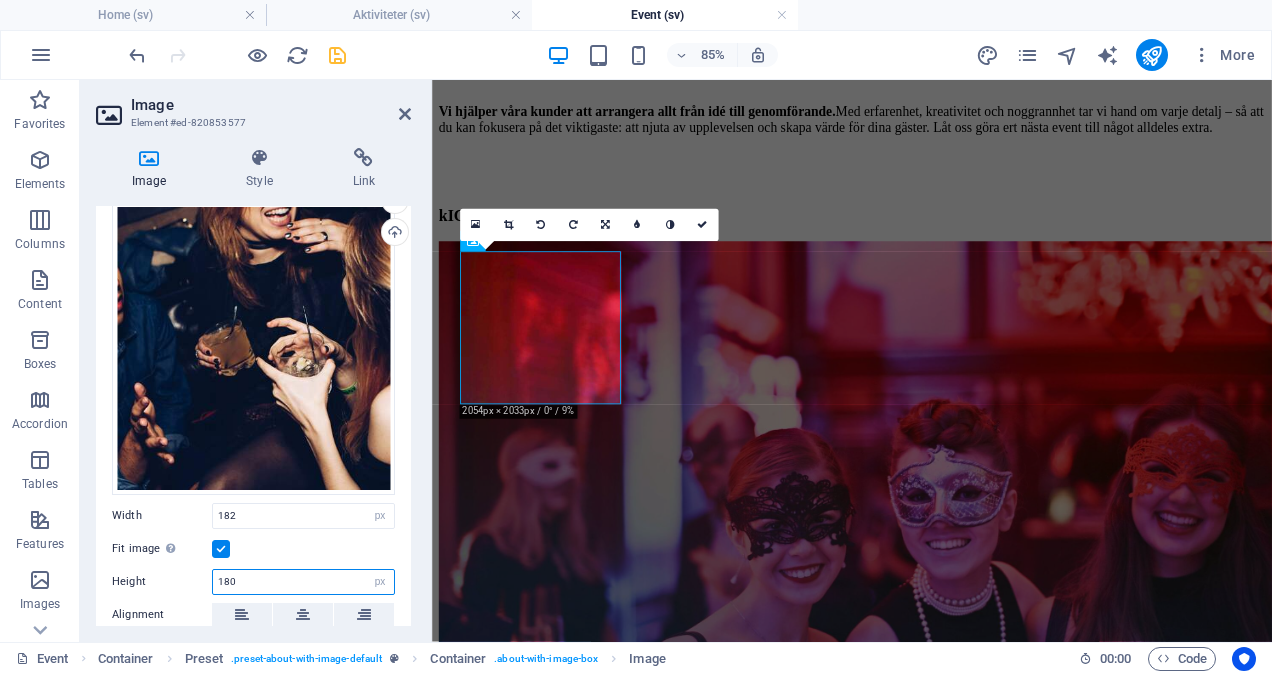 click on "180" at bounding box center [303, 582] 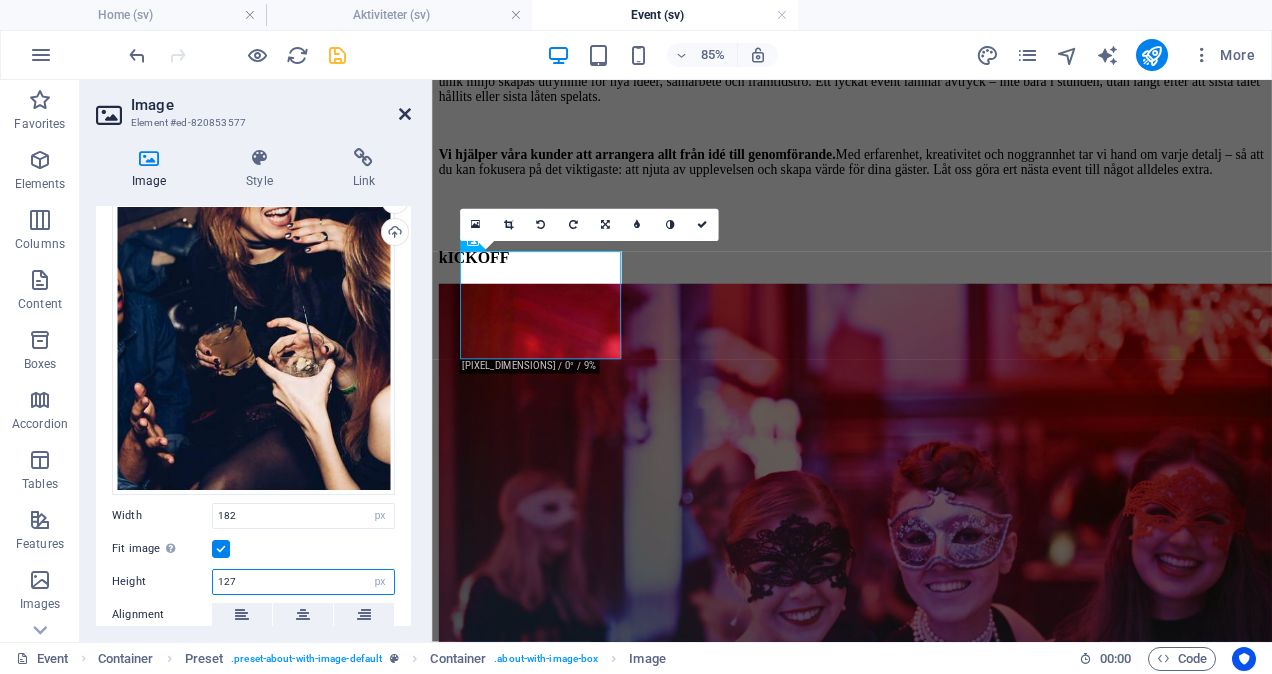 type on "127" 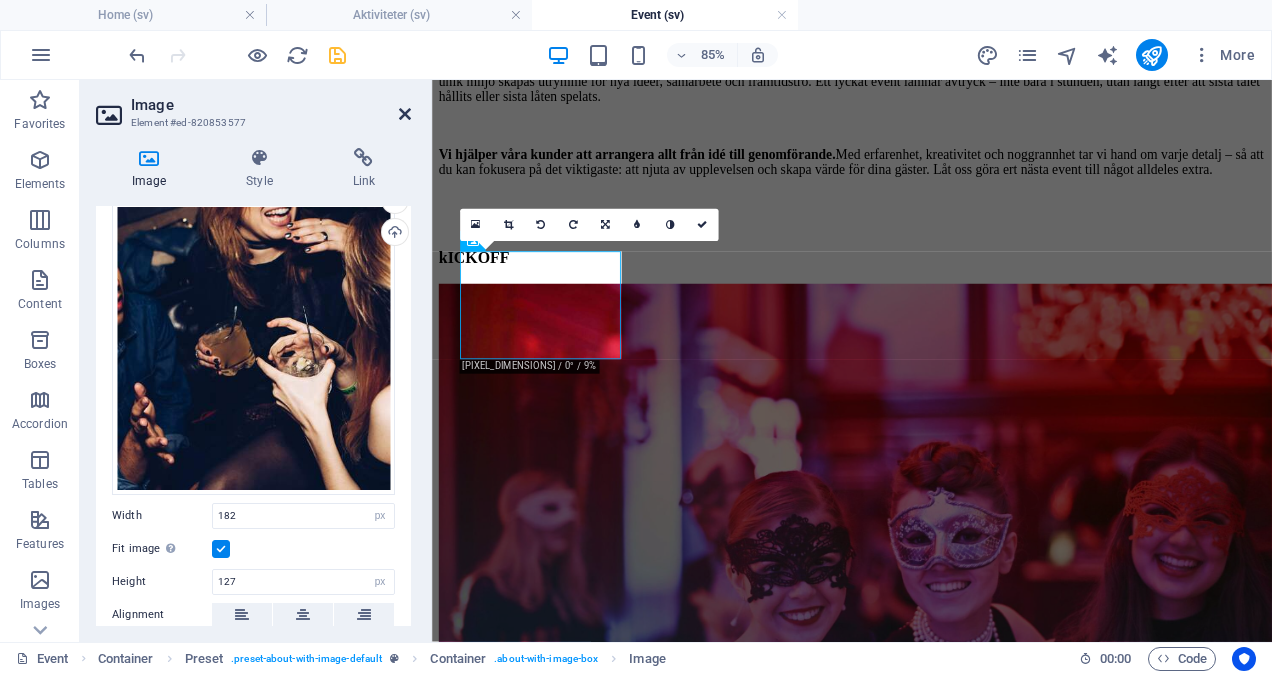click at bounding box center (405, 114) 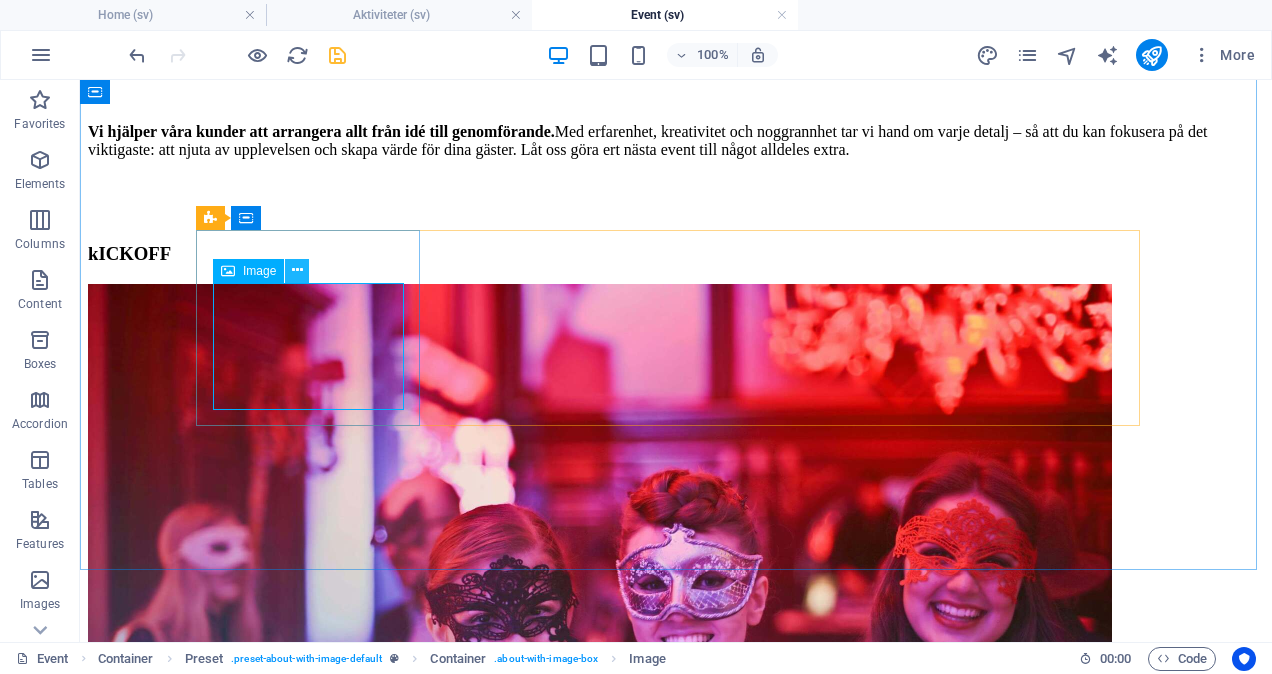 click at bounding box center [297, 270] 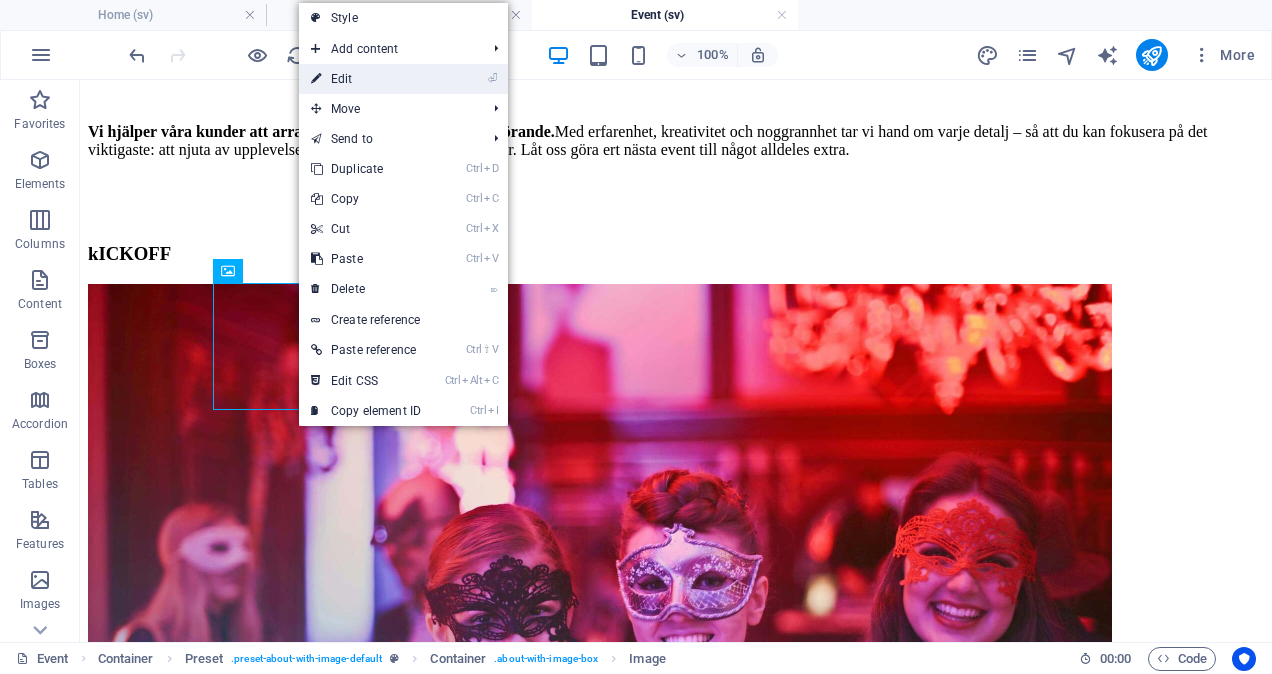 click on "⏎  Edit" at bounding box center (366, 79) 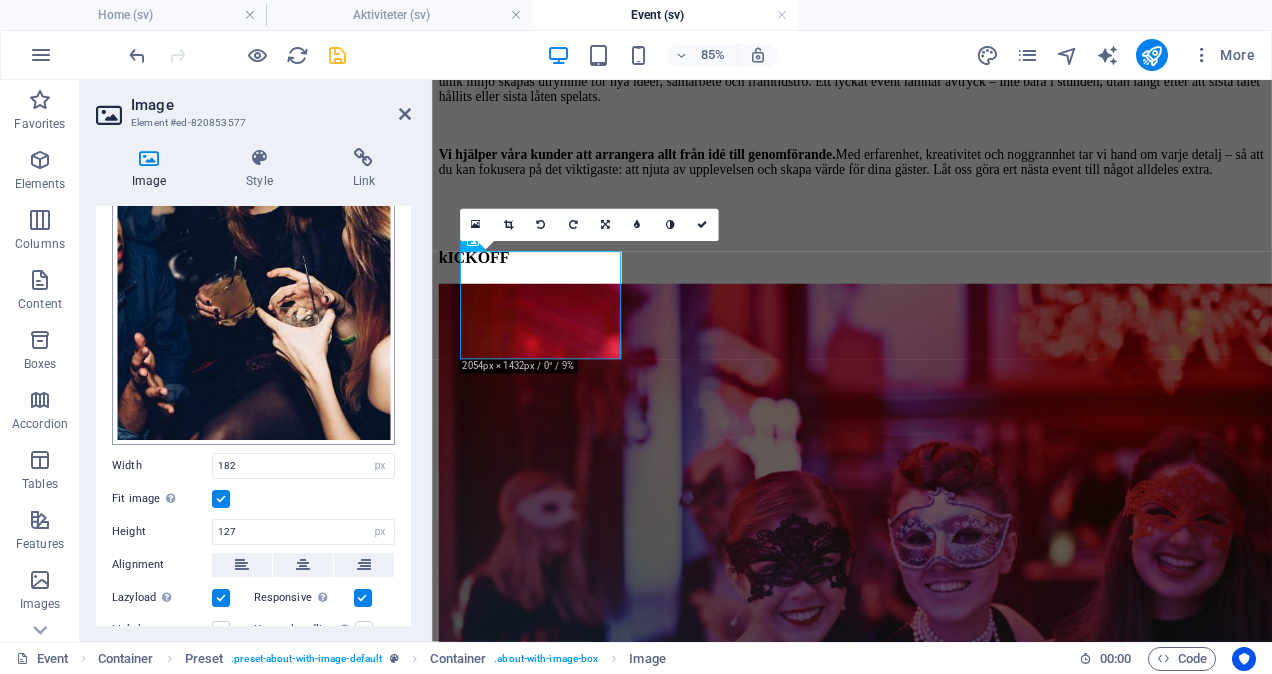 scroll, scrollTop: 0, scrollLeft: 0, axis: both 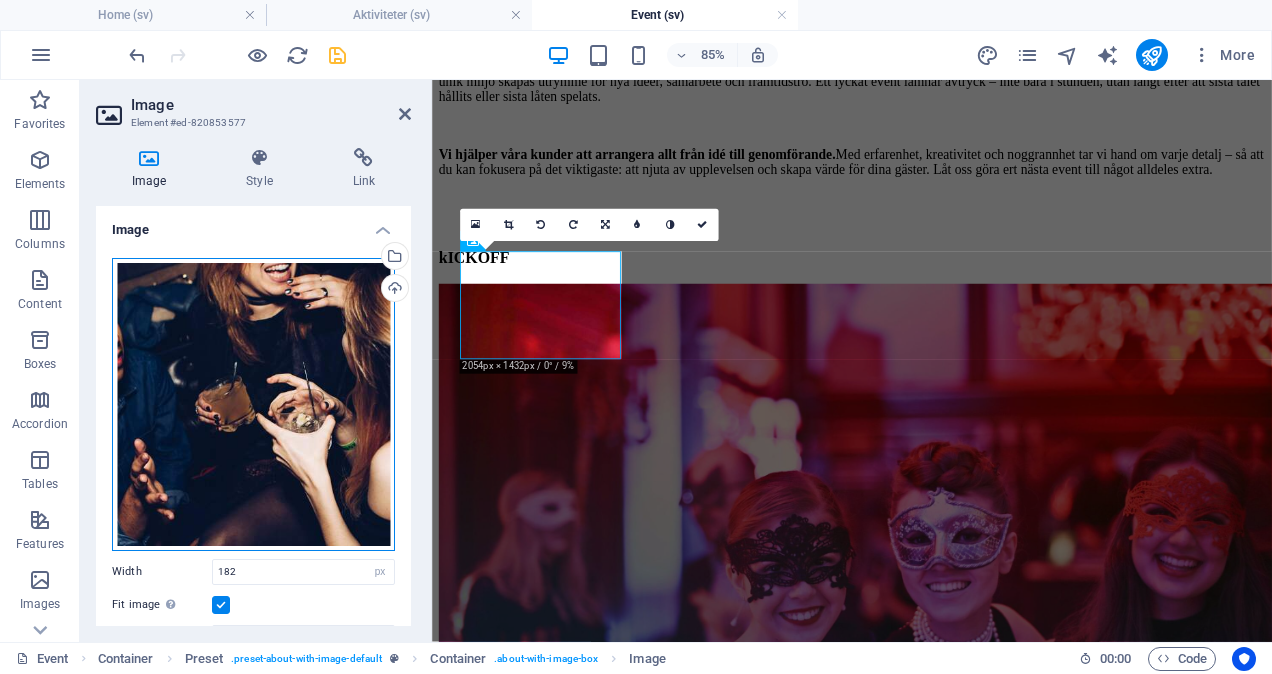 drag, startPoint x: 264, startPoint y: 337, endPoint x: 259, endPoint y: 413, distance: 76.1643 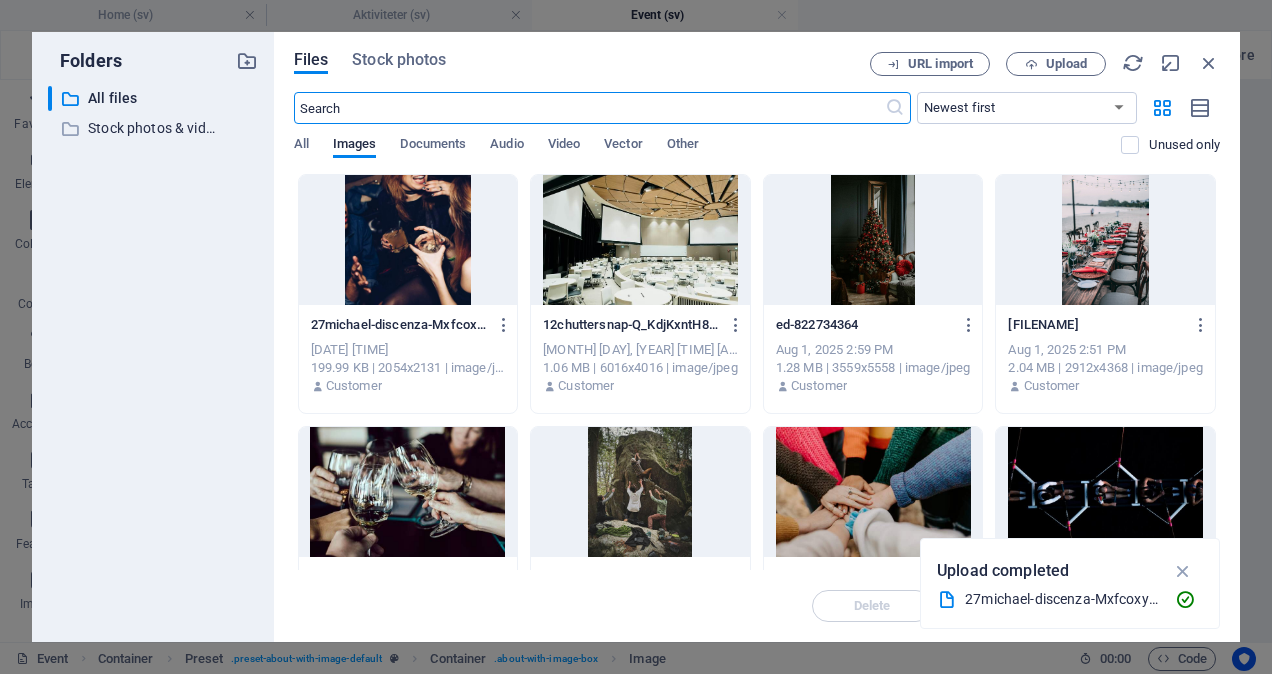 scroll, scrollTop: 137, scrollLeft: 0, axis: vertical 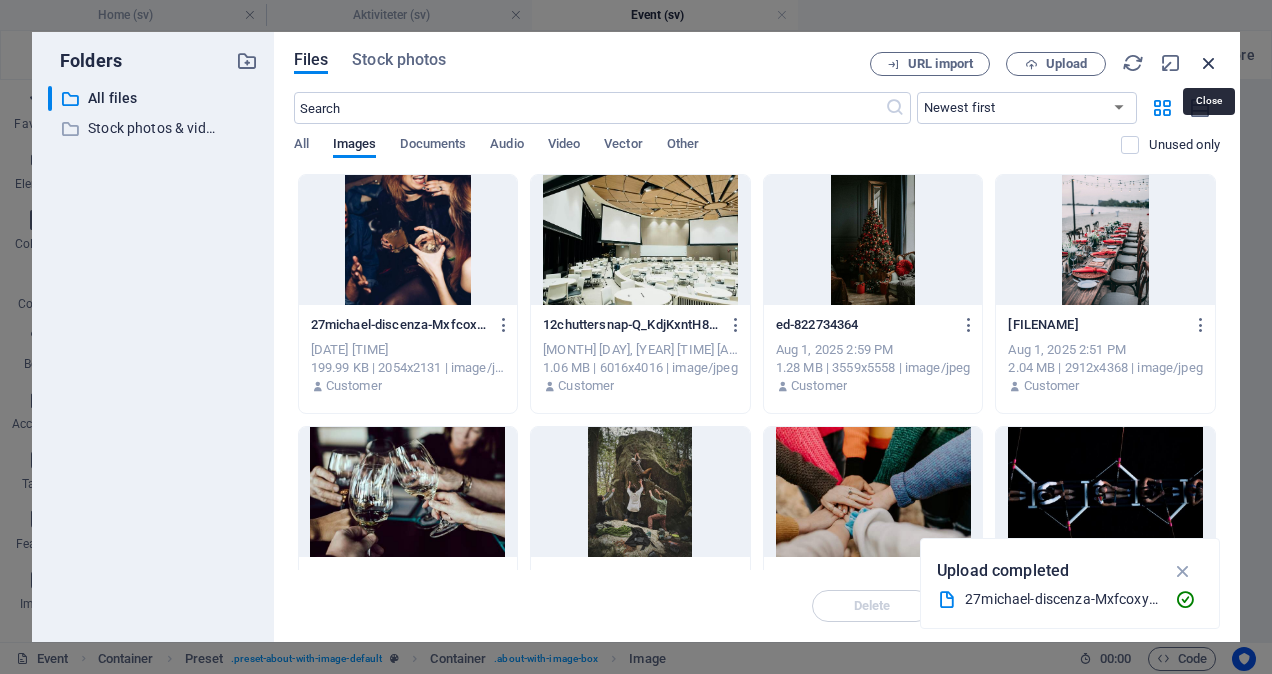 click at bounding box center (1209, 63) 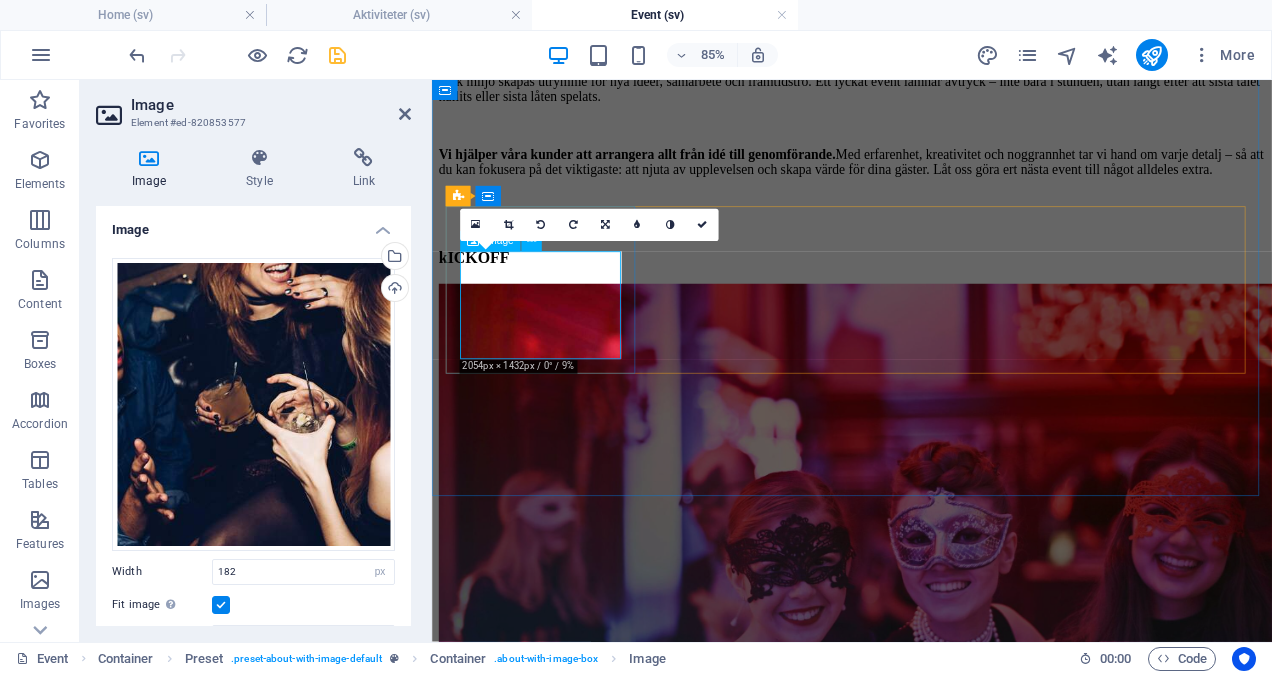 drag, startPoint x: 1638, startPoint y: 142, endPoint x: 544, endPoint y: 371, distance: 1117.7106 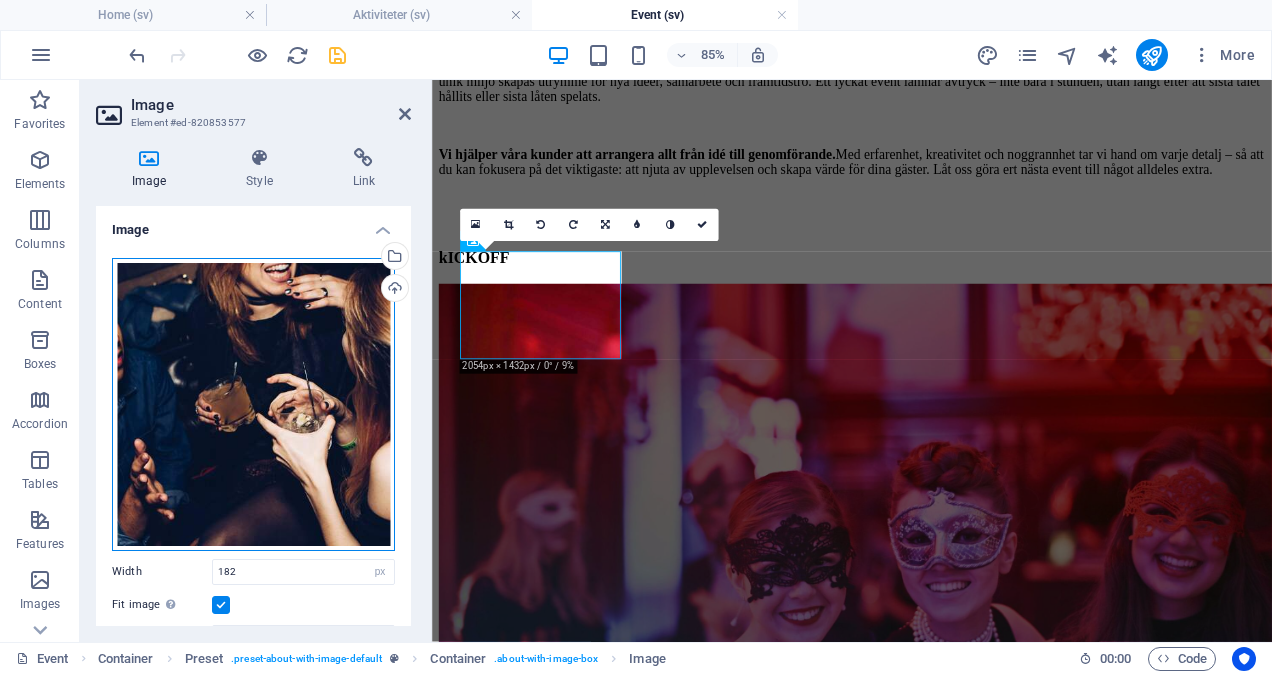 drag, startPoint x: 297, startPoint y: 348, endPoint x: 258, endPoint y: 369, distance: 44.294468 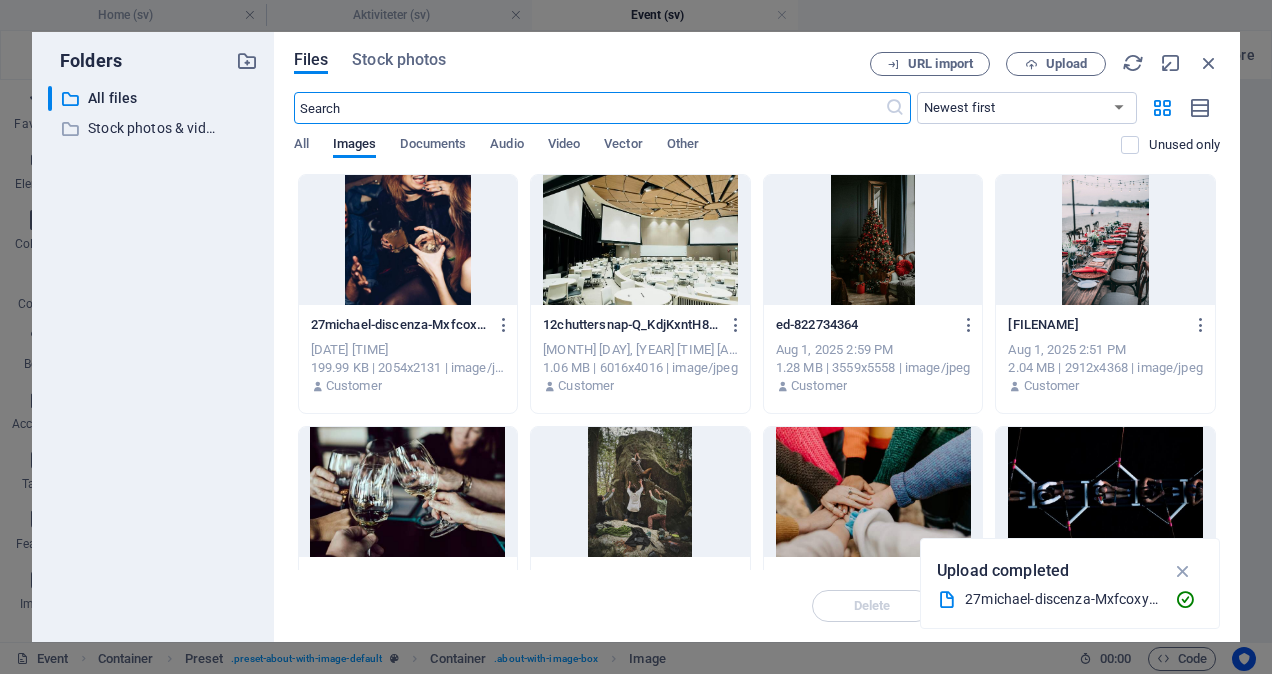 scroll, scrollTop: 137, scrollLeft: 0, axis: vertical 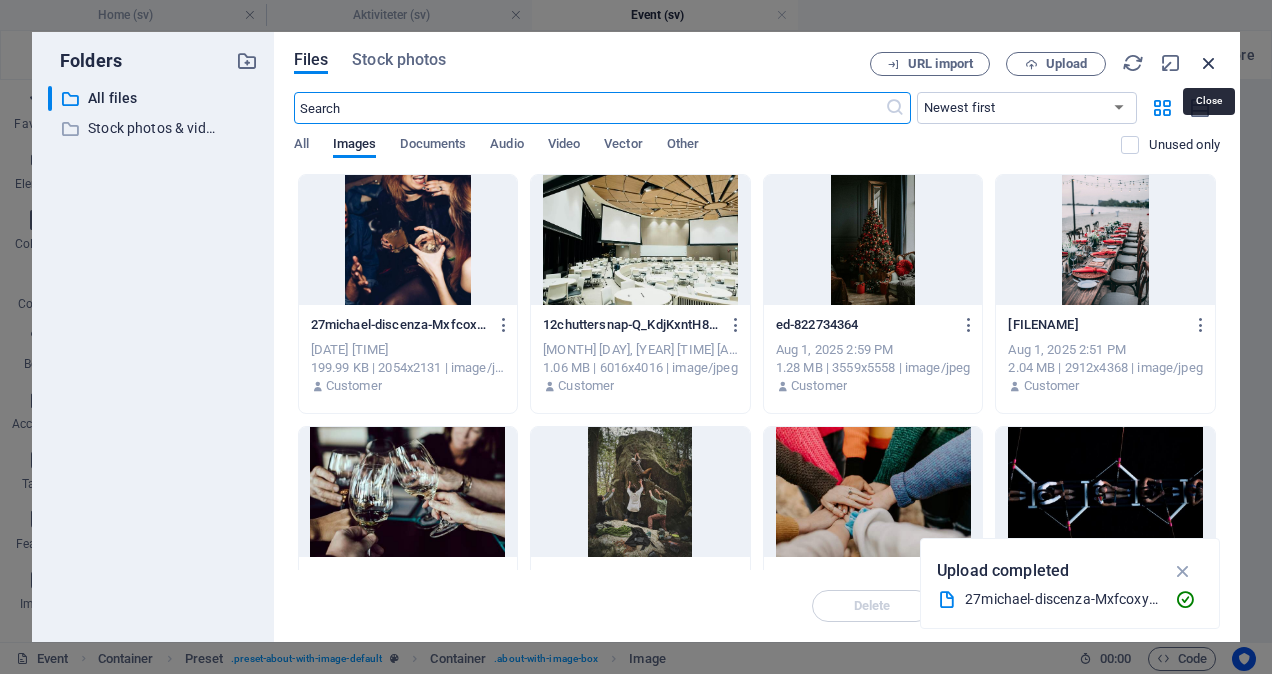 click at bounding box center [1209, 63] 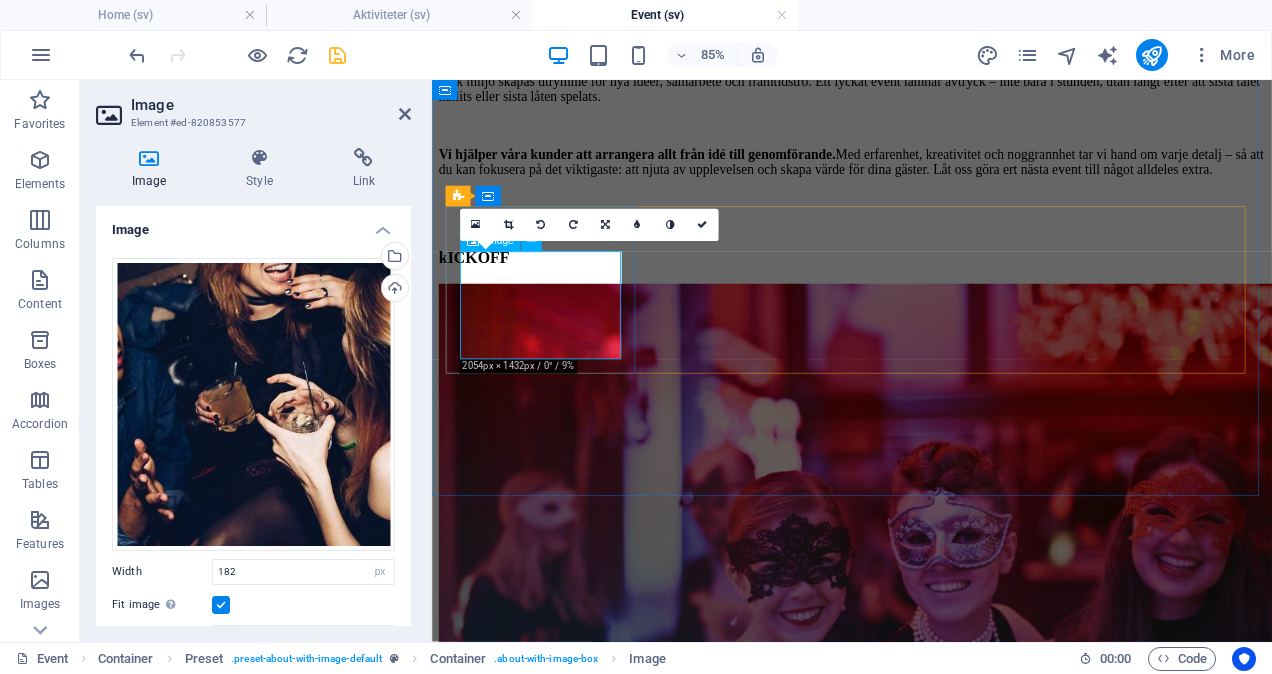 scroll, scrollTop: 1081, scrollLeft: 0, axis: vertical 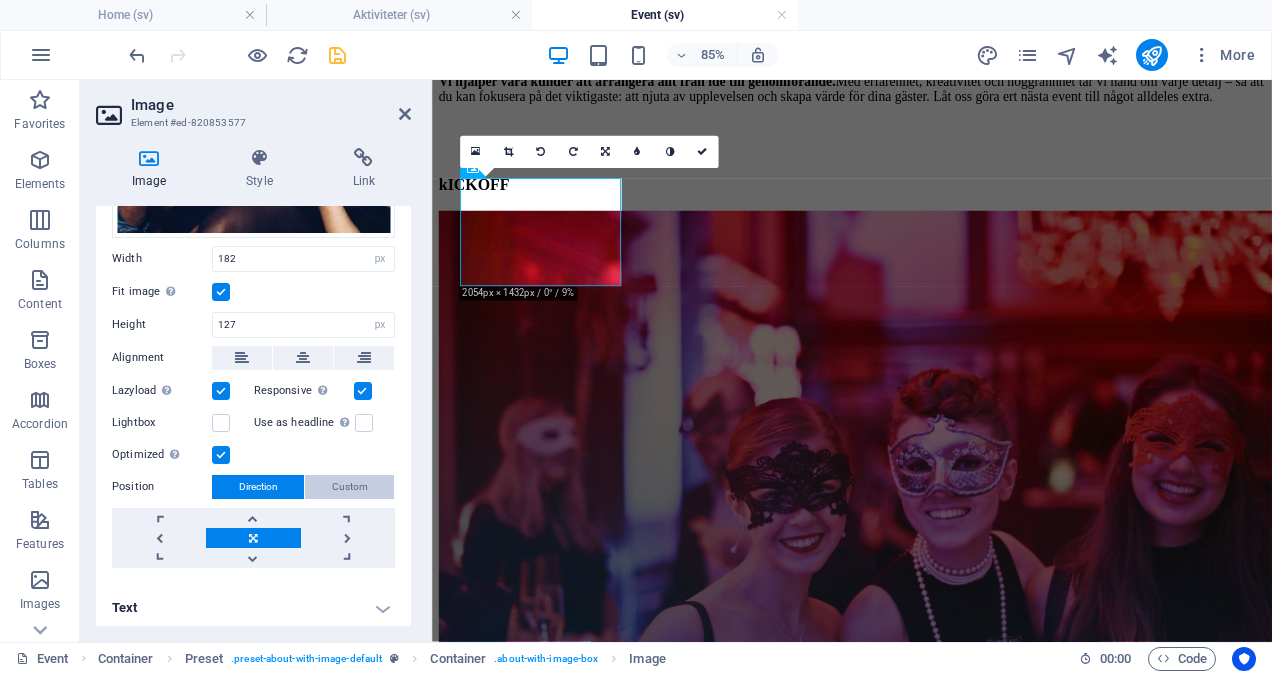 click on "Custom" at bounding box center [350, 487] 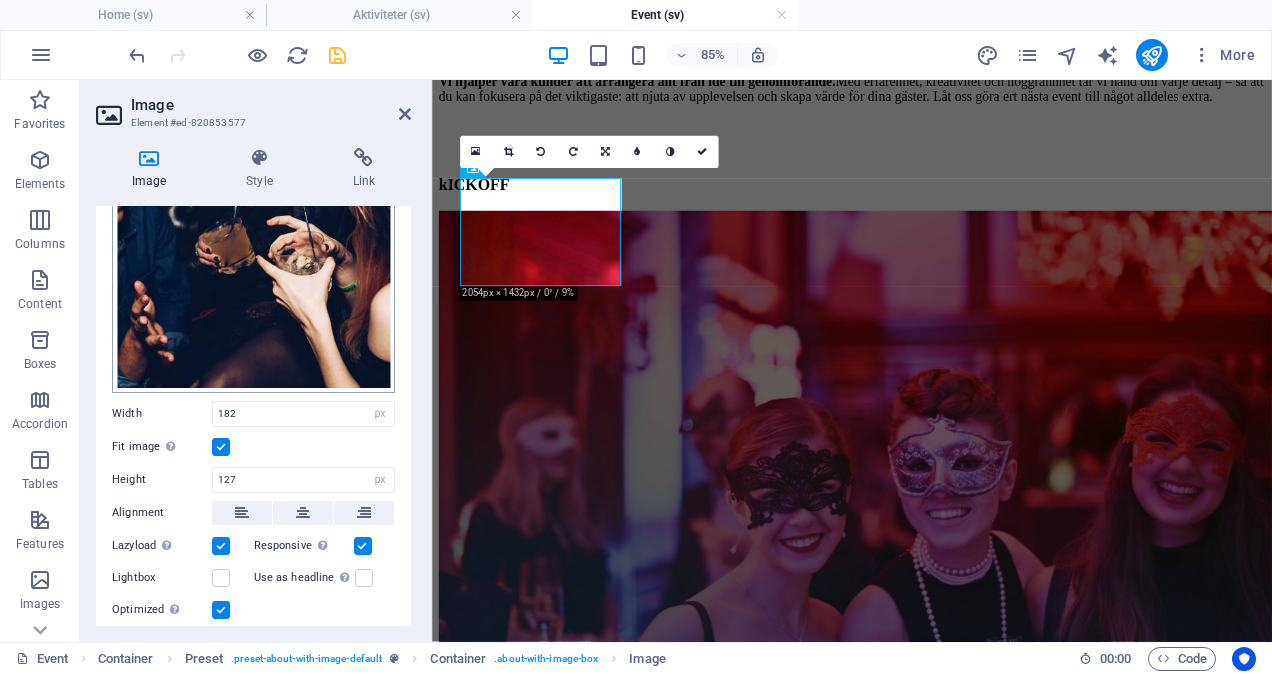 scroll, scrollTop: 159, scrollLeft: 0, axis: vertical 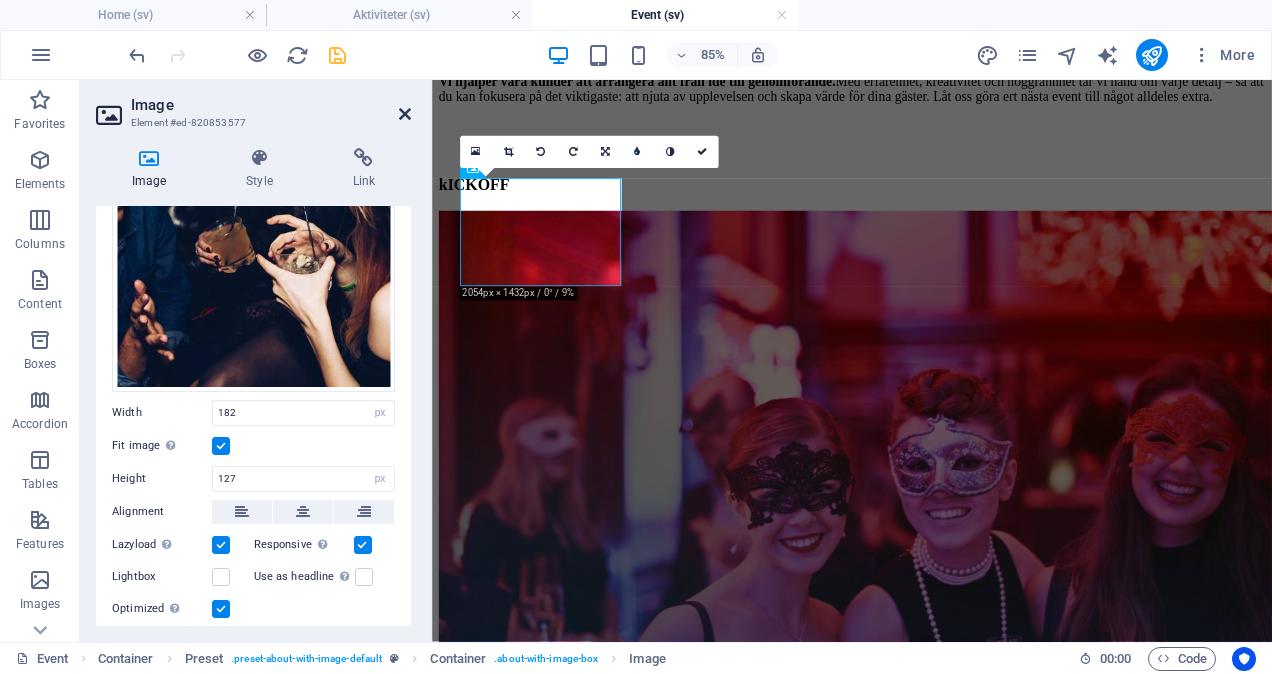 click at bounding box center (405, 114) 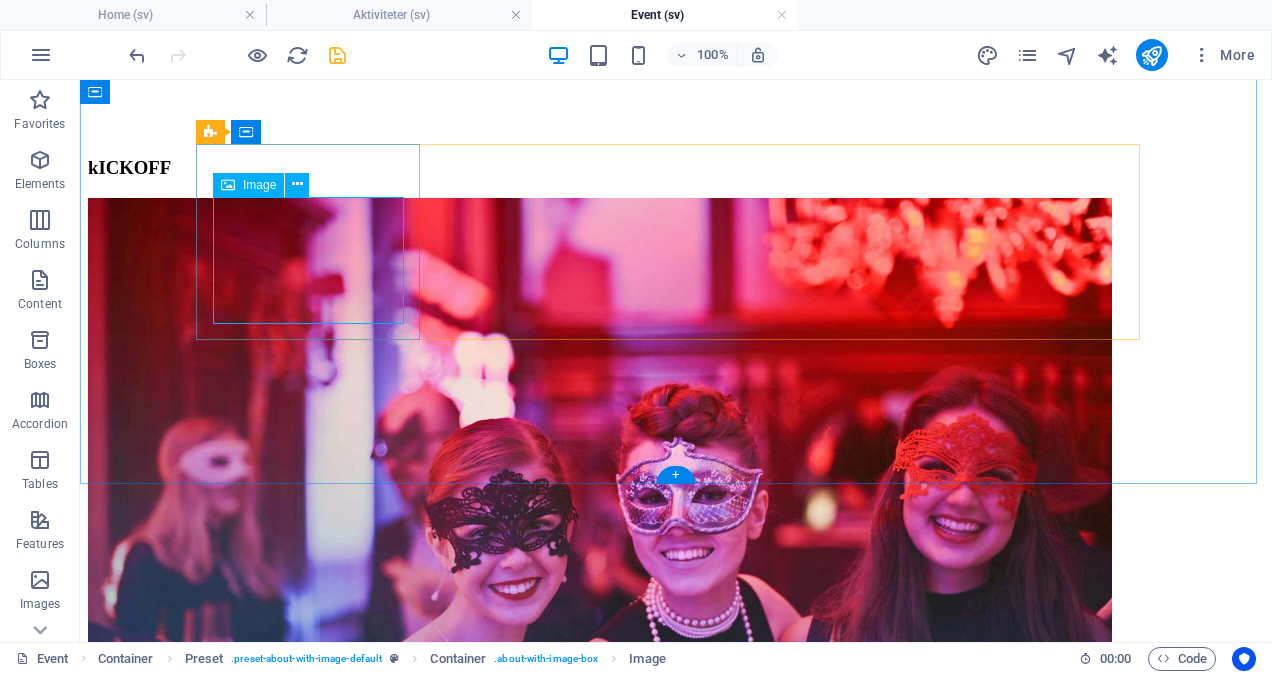 click at bounding box center [676, 3331] 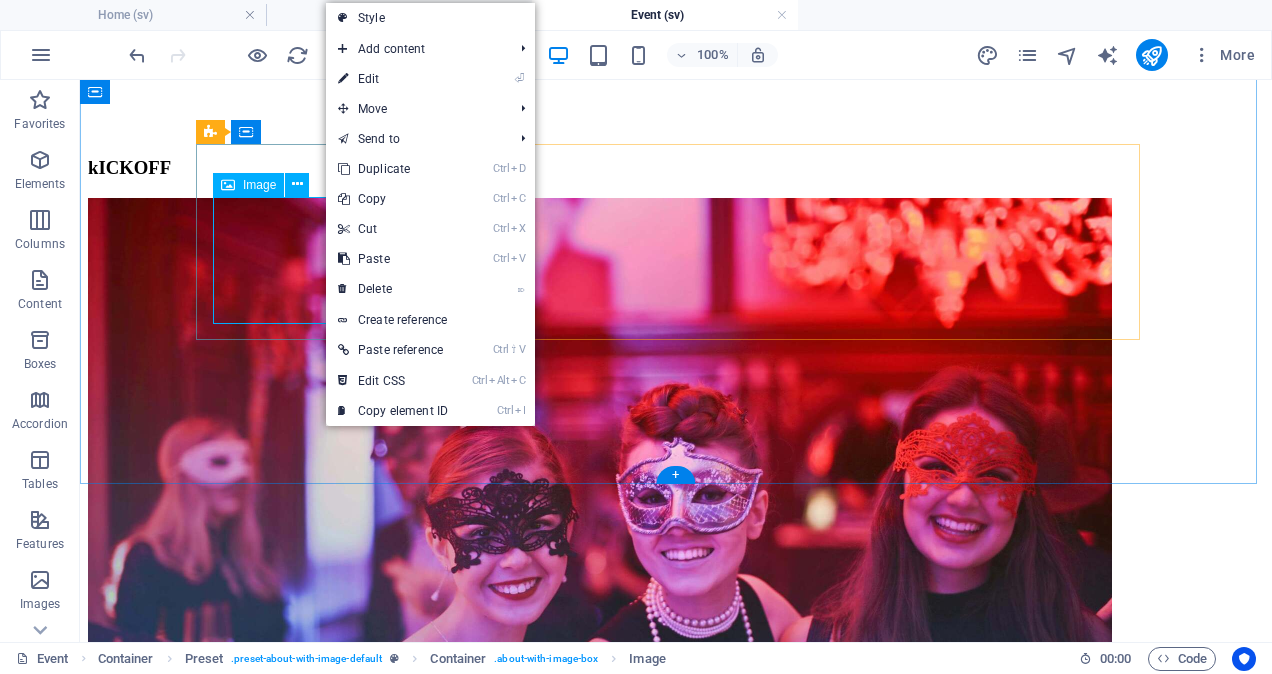 click at bounding box center [676, 3331] 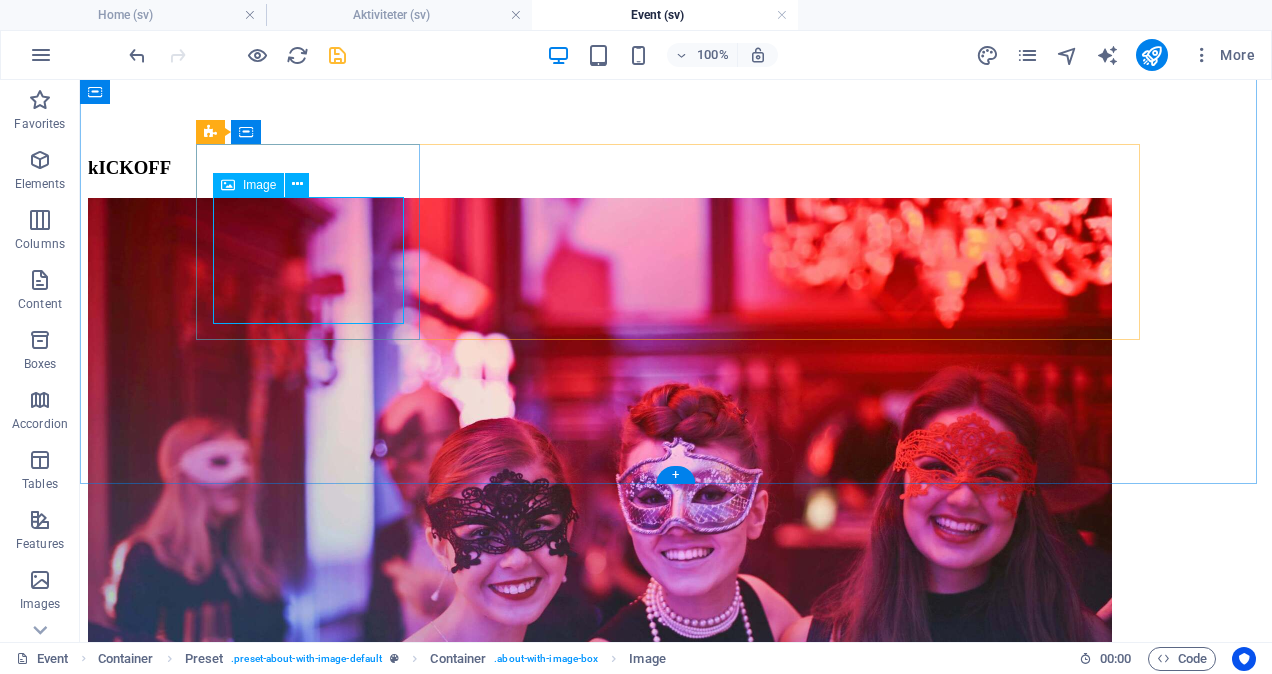 click at bounding box center [676, 3331] 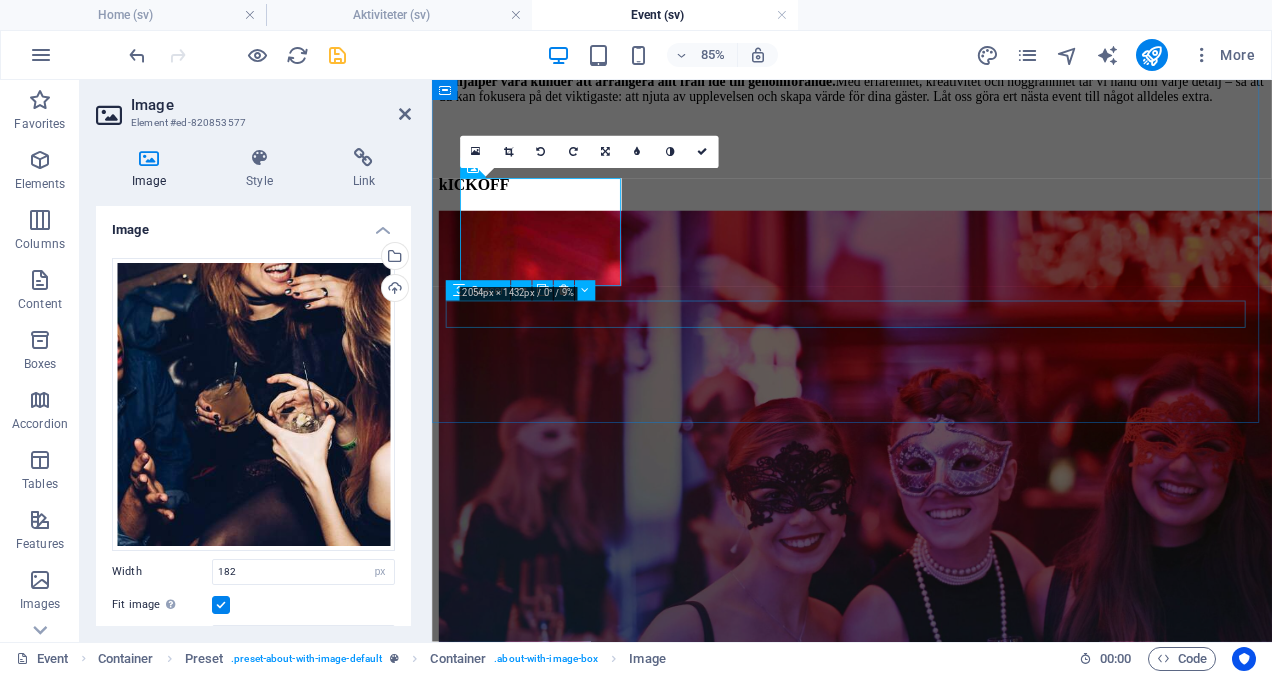 click at bounding box center (926, 4606) 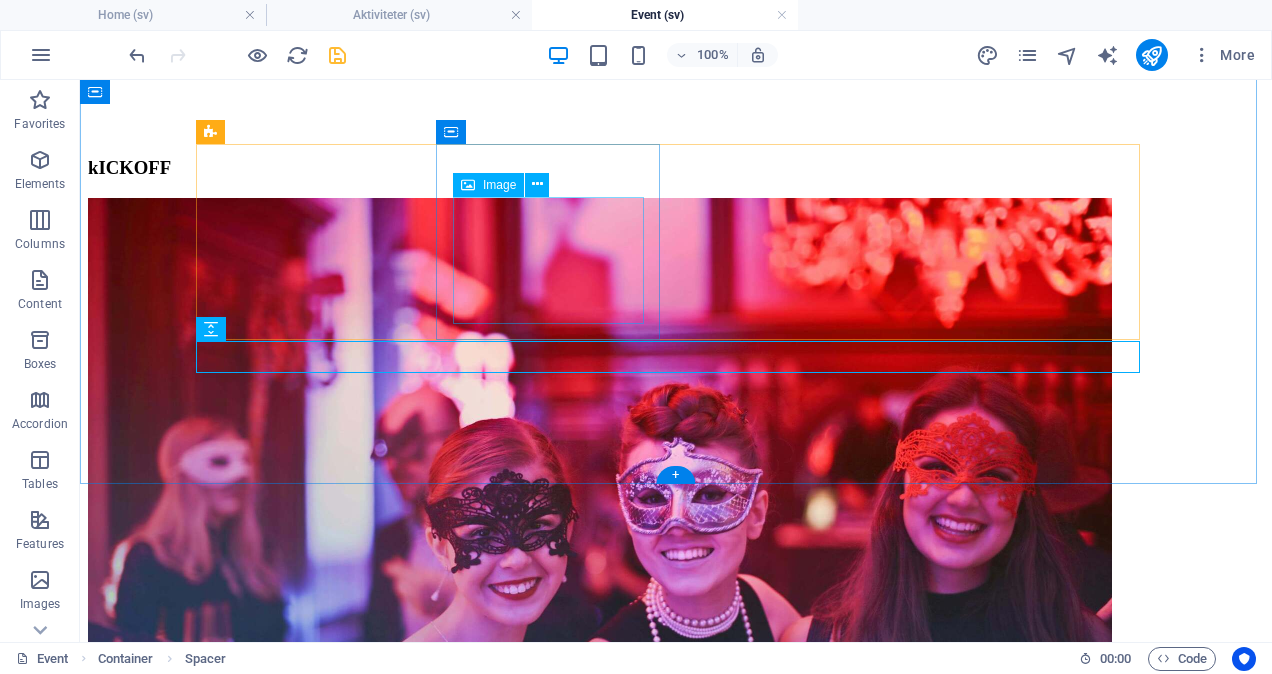 click at bounding box center (676, 3531) 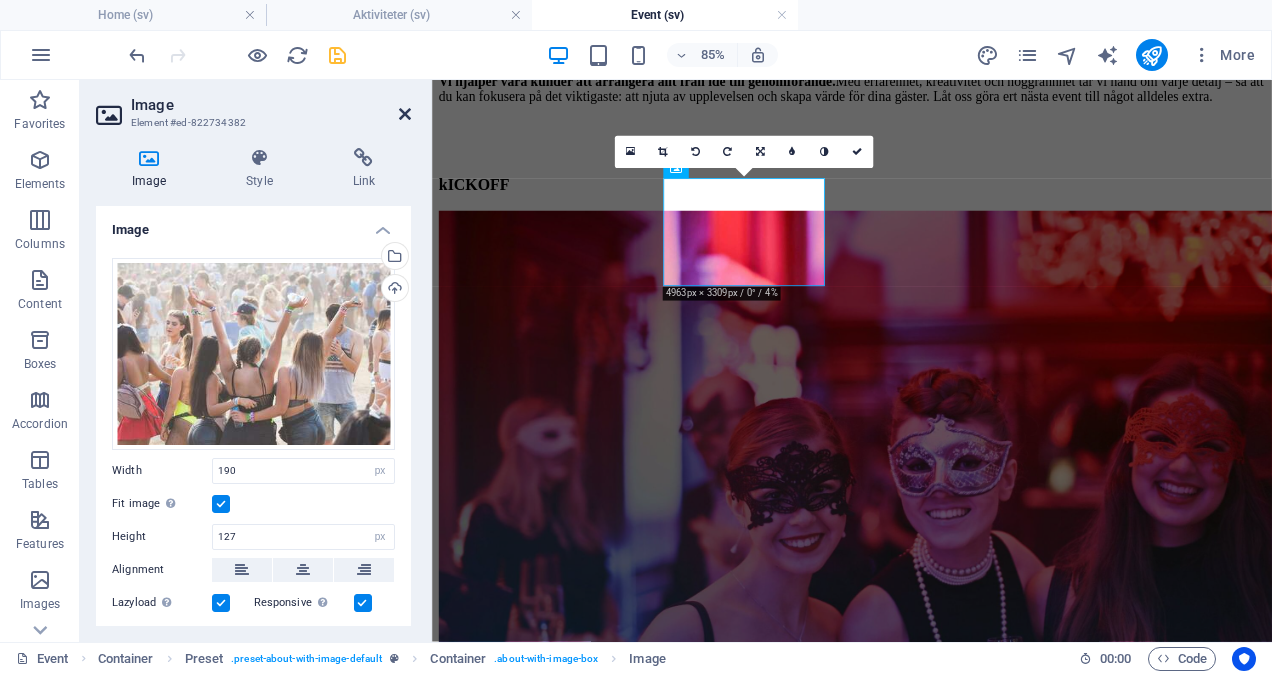 click at bounding box center (405, 114) 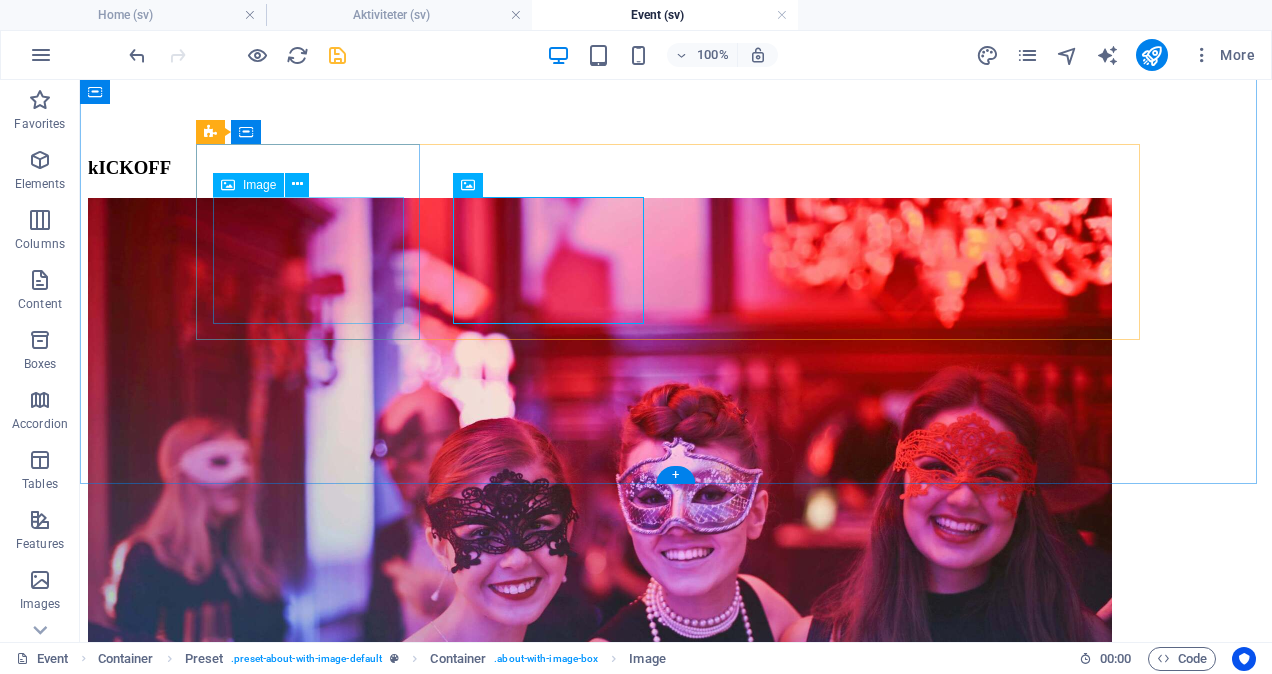 click at bounding box center [676, 3331] 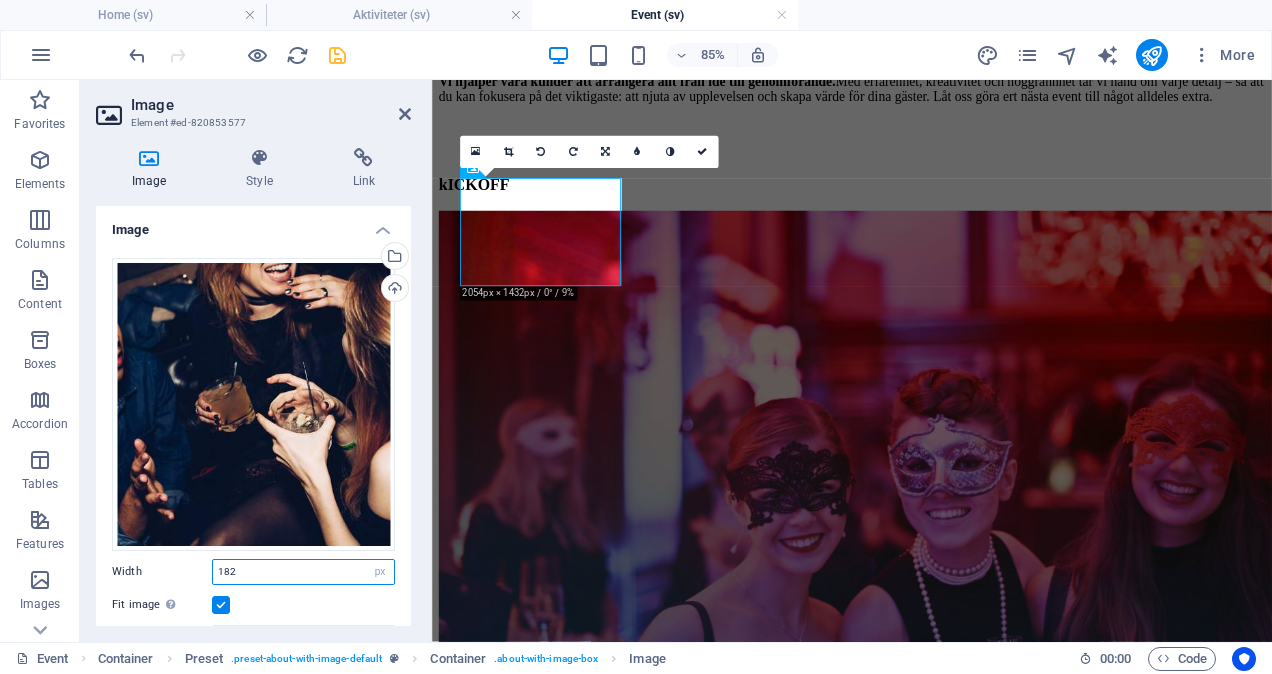 click on "182" at bounding box center [303, 572] 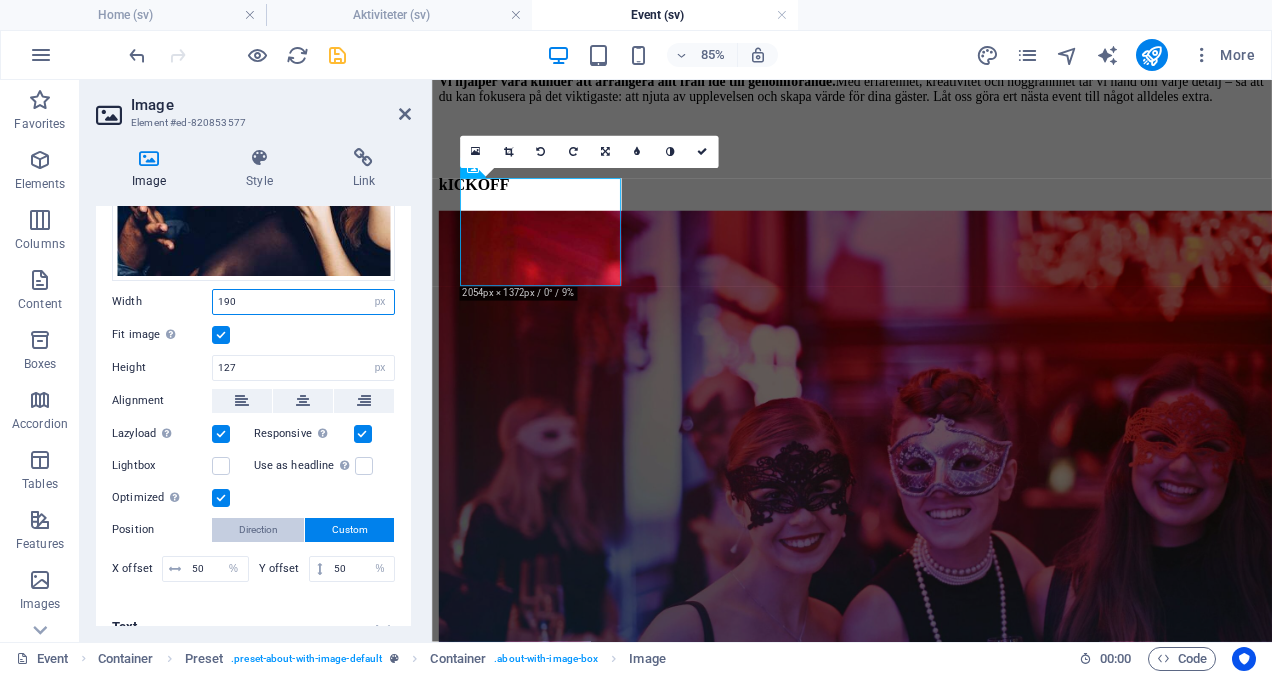 scroll, scrollTop: 288, scrollLeft: 0, axis: vertical 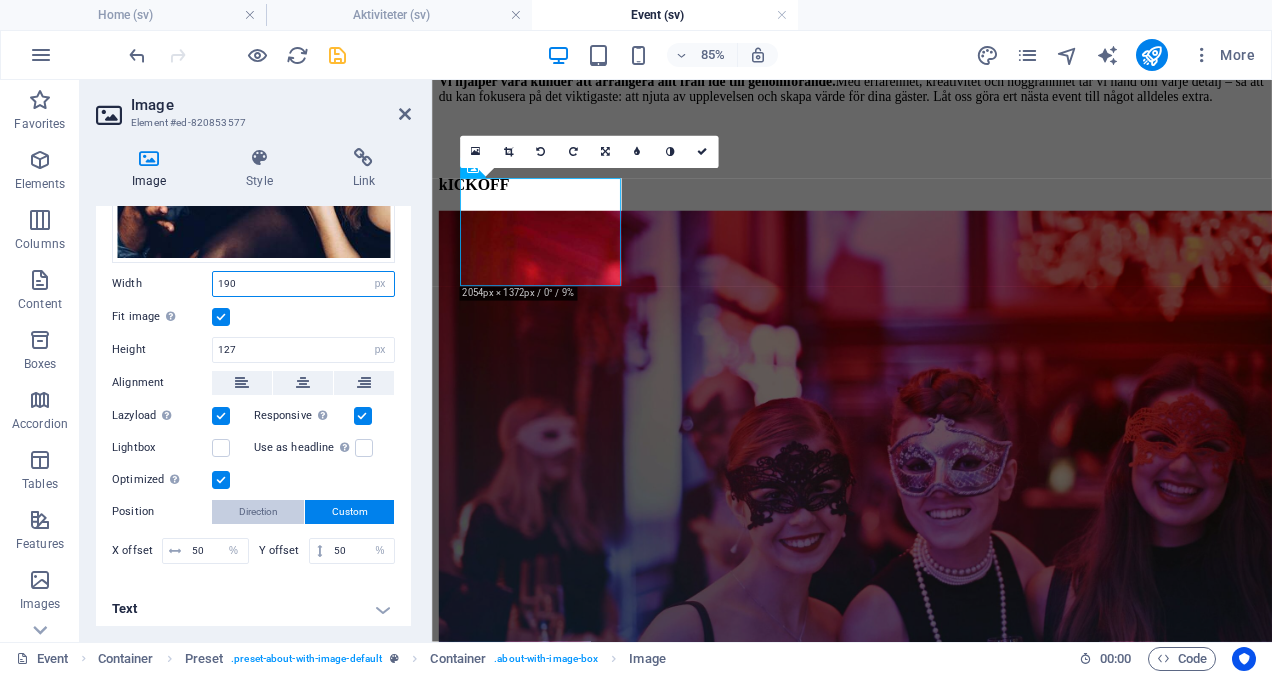 type on "190" 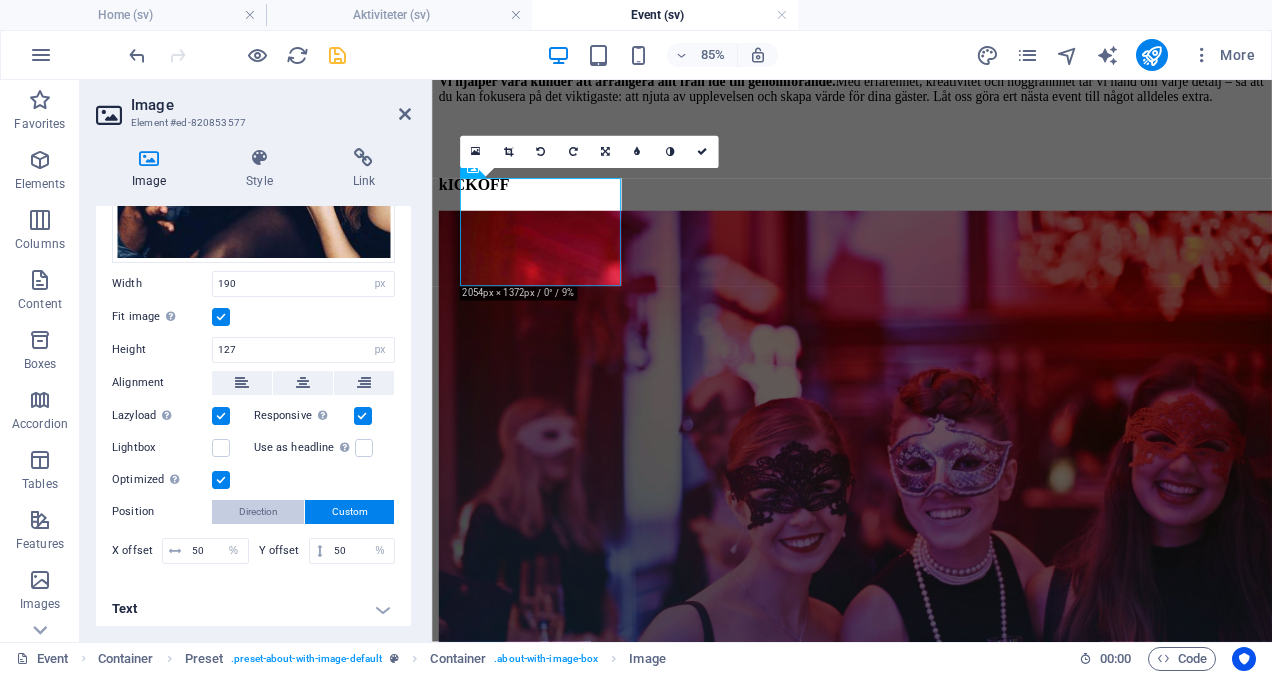 click on "Direction" at bounding box center (258, 512) 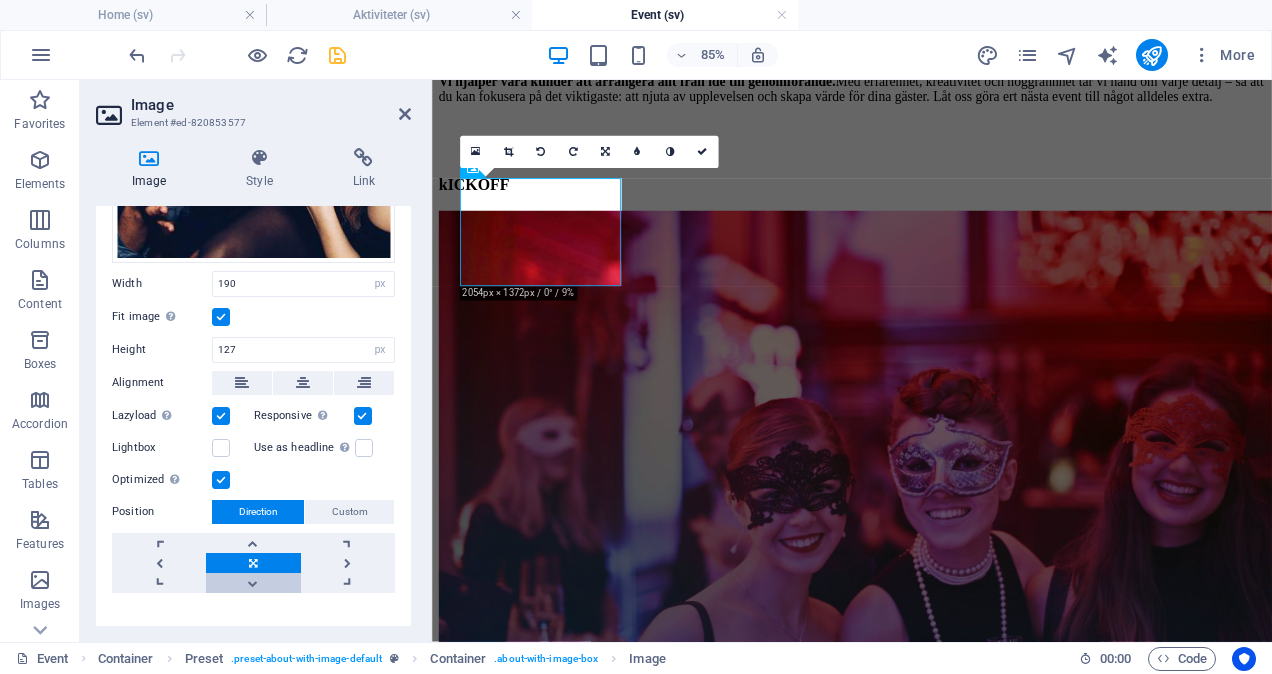 click at bounding box center (253, 583) 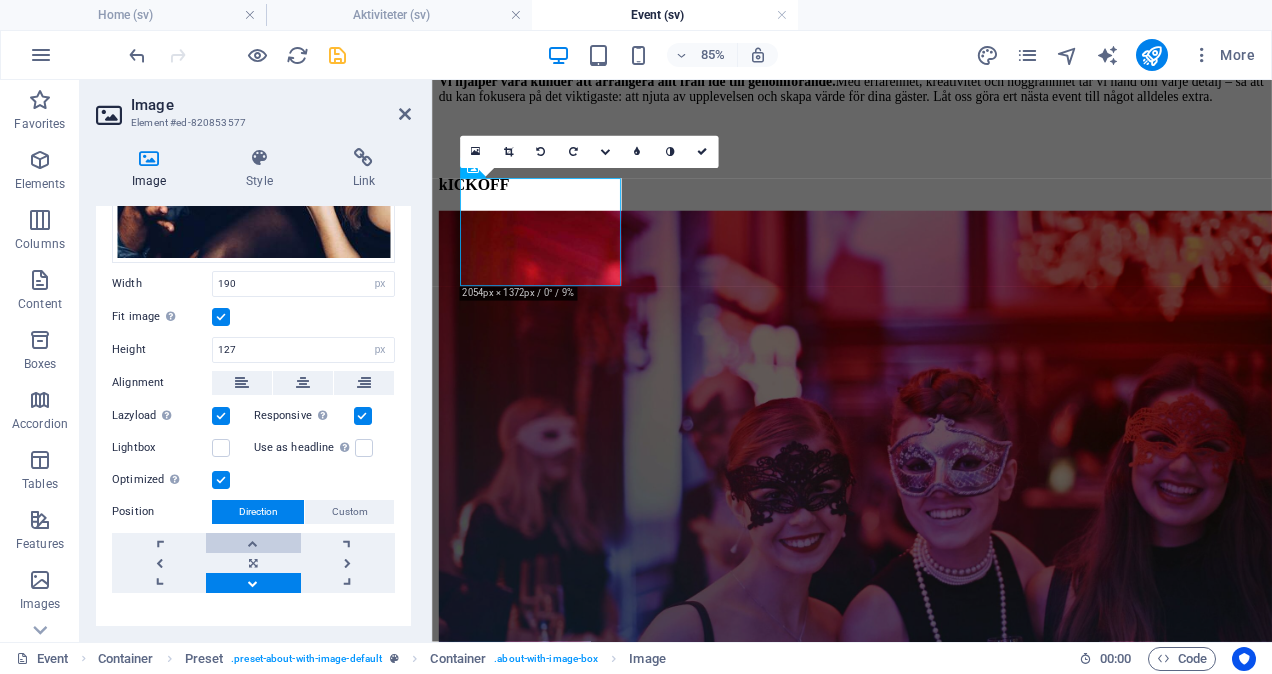 click at bounding box center (253, 543) 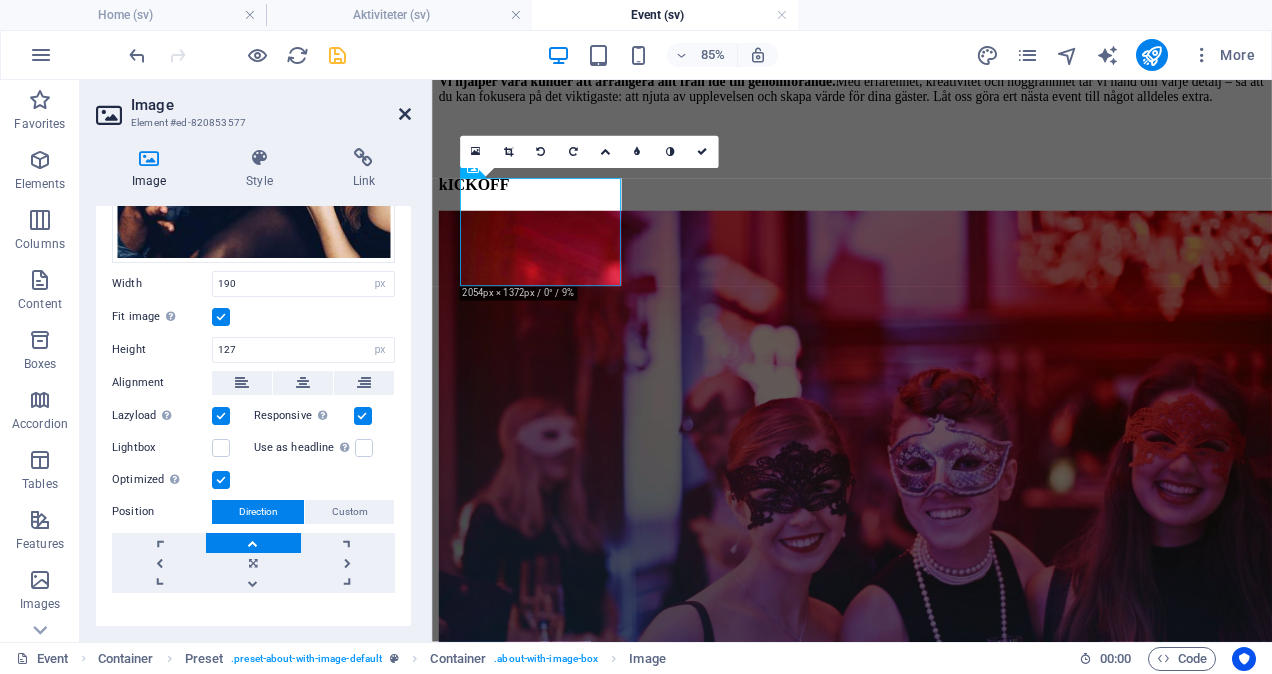 click at bounding box center (405, 114) 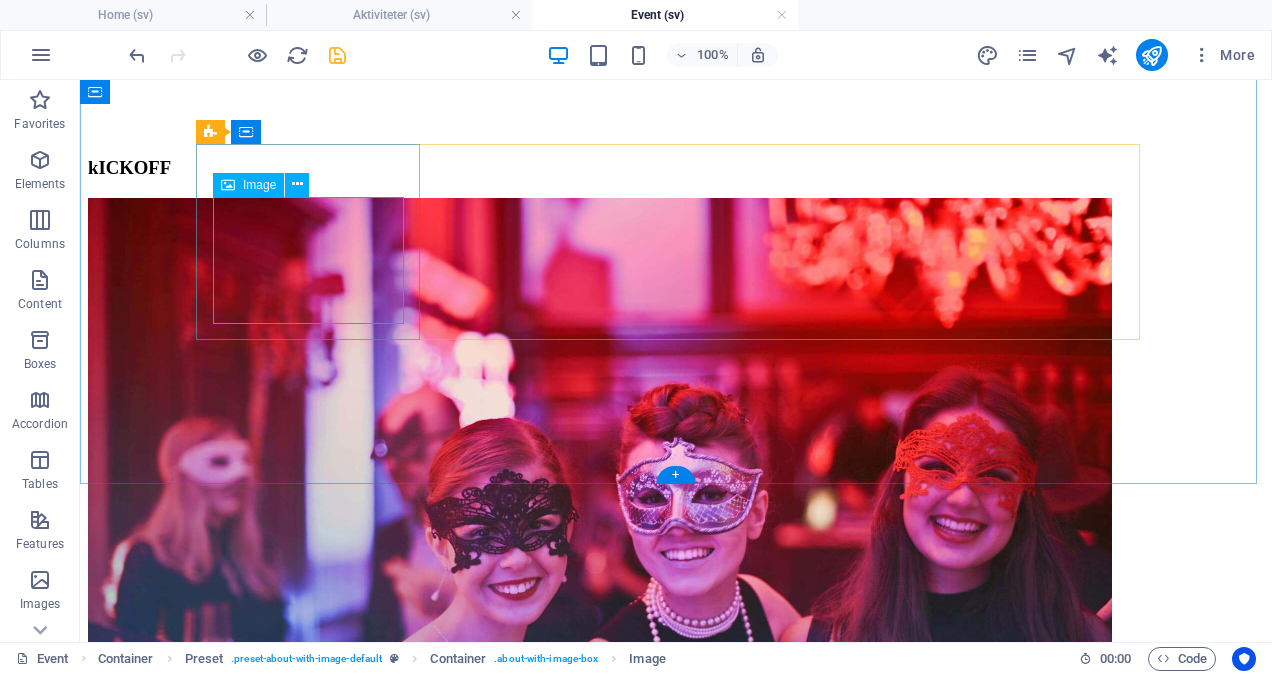 click at bounding box center [676, 3331] 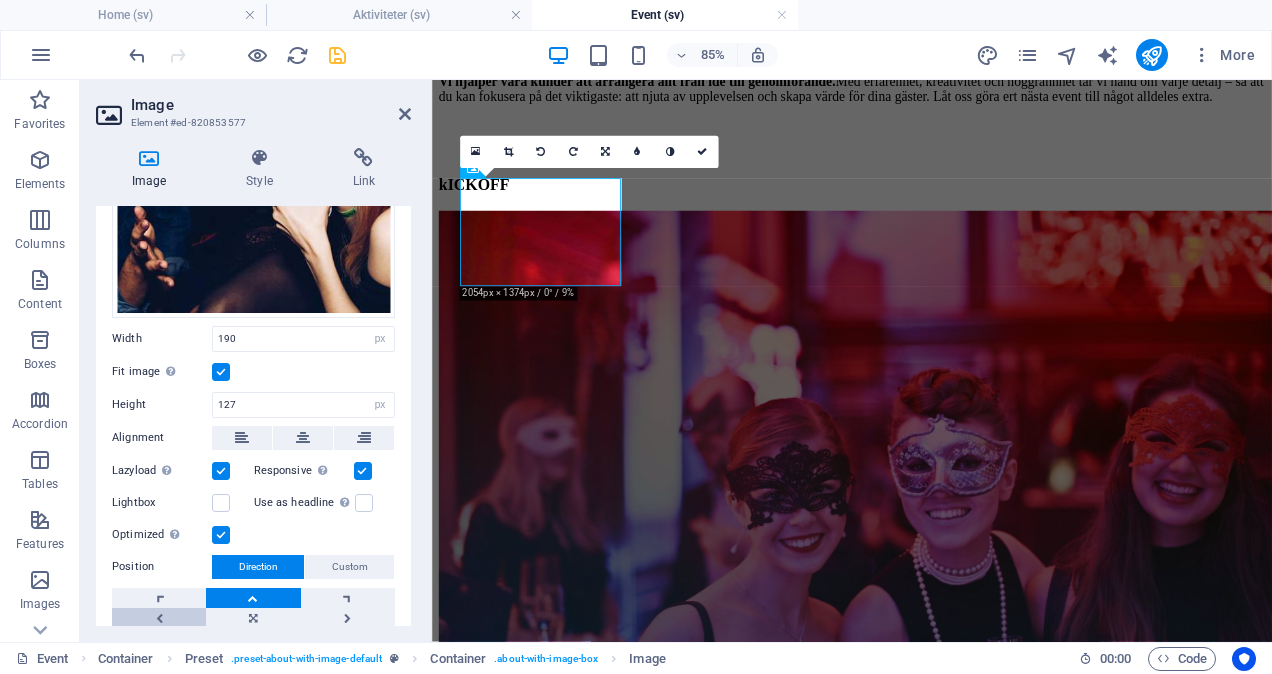 scroll, scrollTop: 230, scrollLeft: 0, axis: vertical 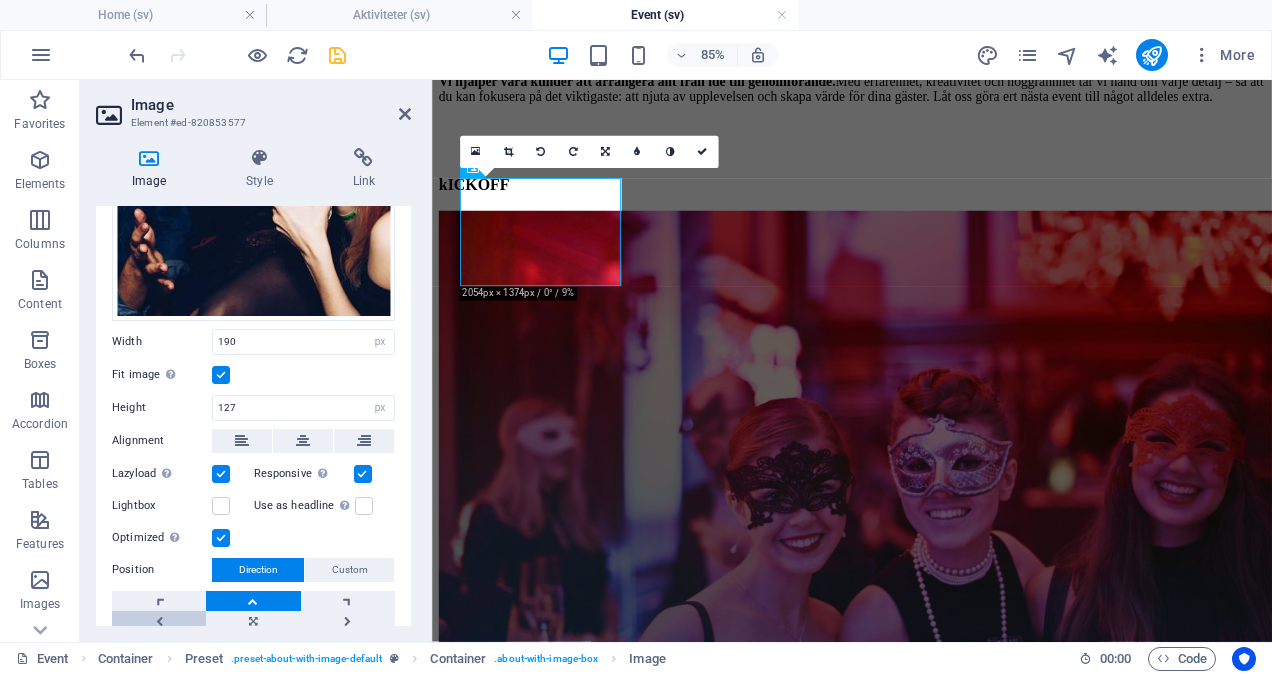 click at bounding box center (159, 621) 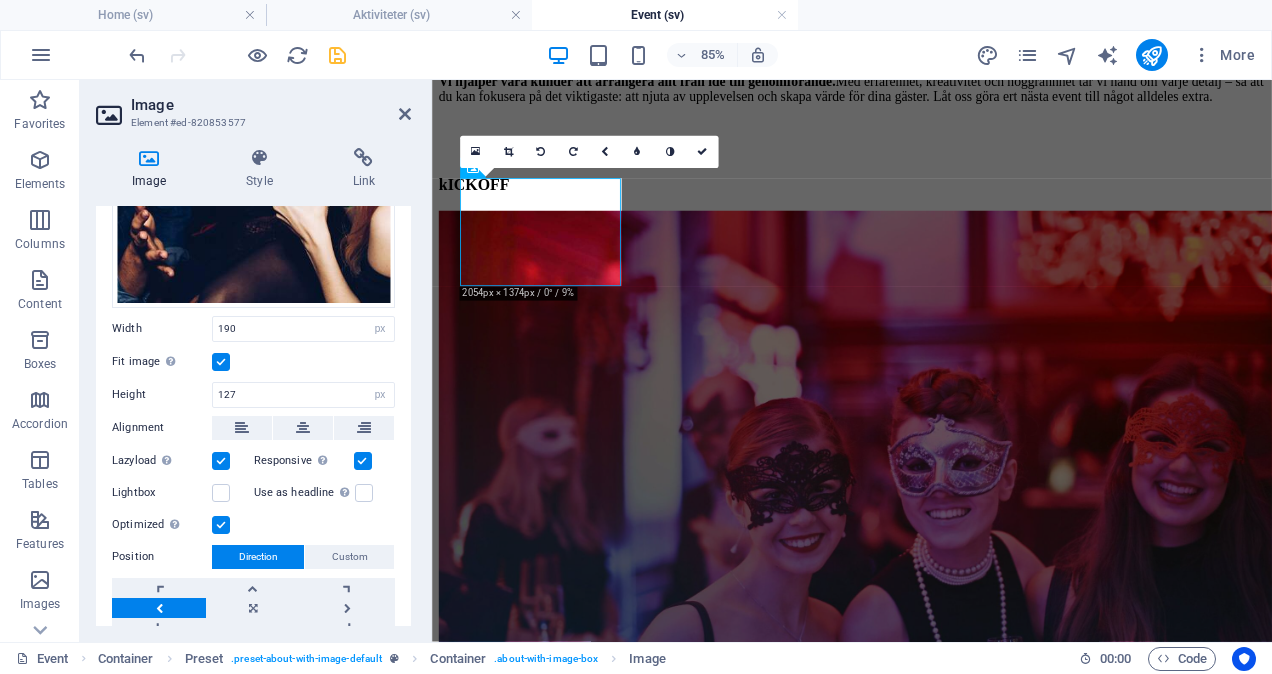 scroll, scrollTop: 244, scrollLeft: 0, axis: vertical 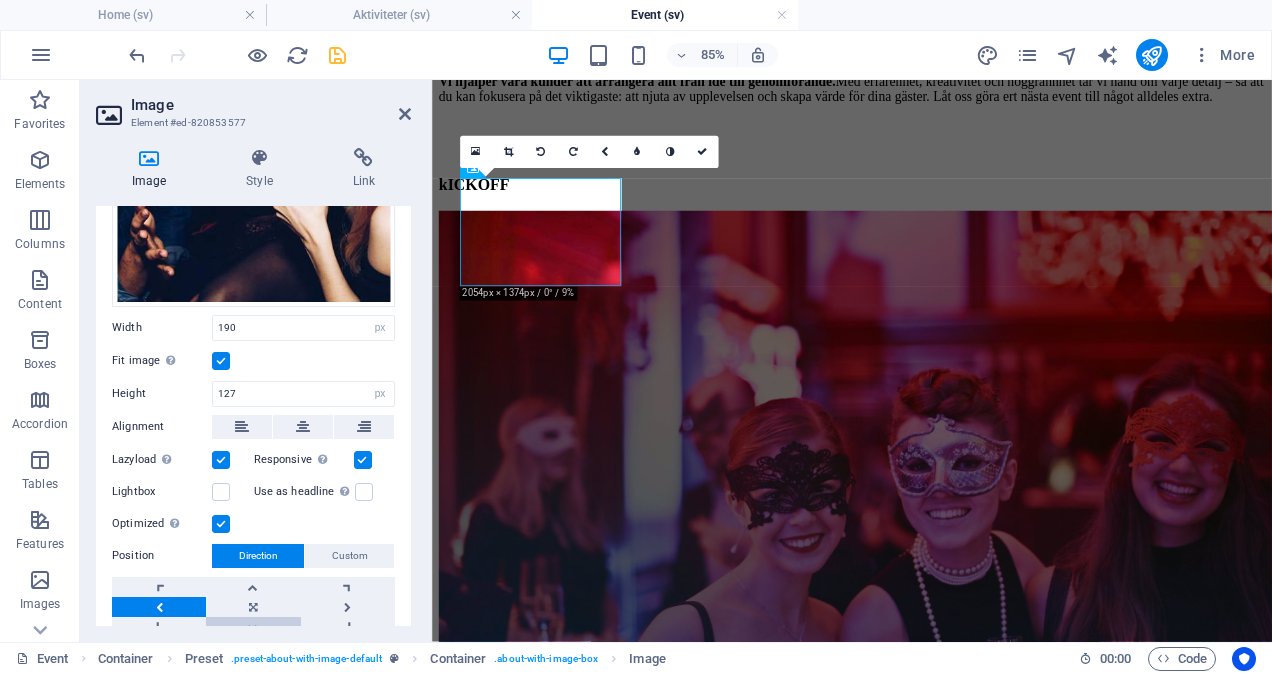 click at bounding box center (253, 627) 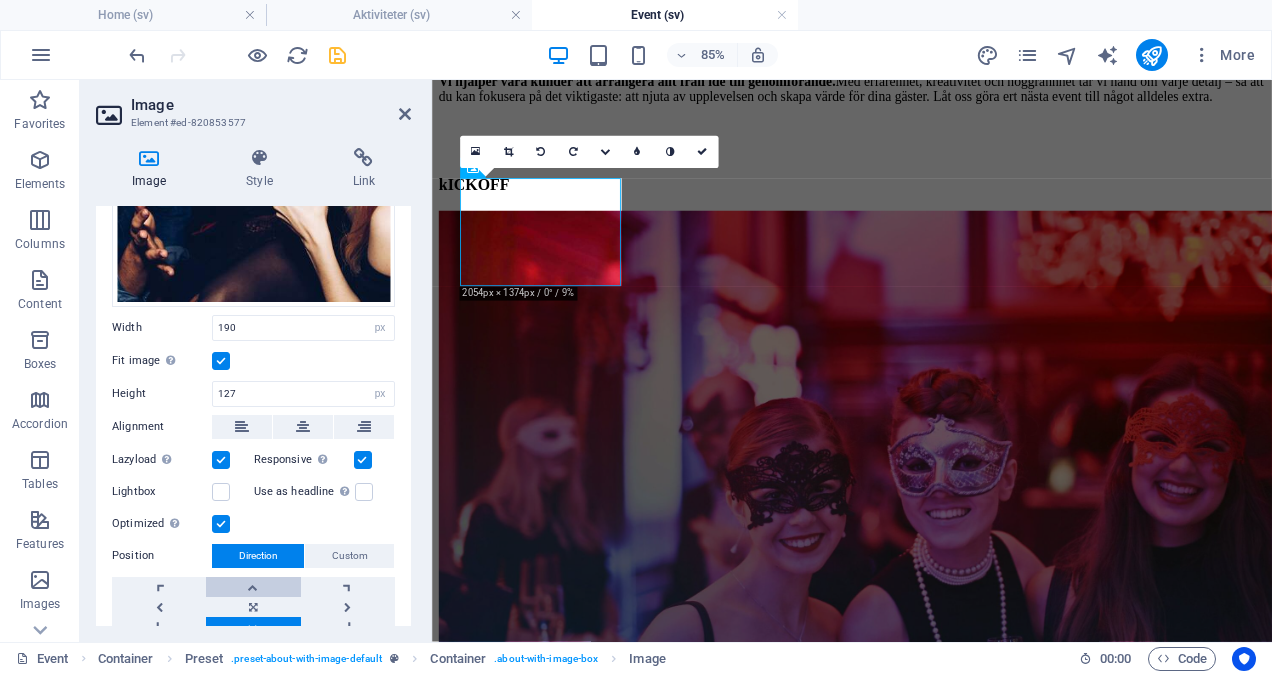 click at bounding box center (253, 587) 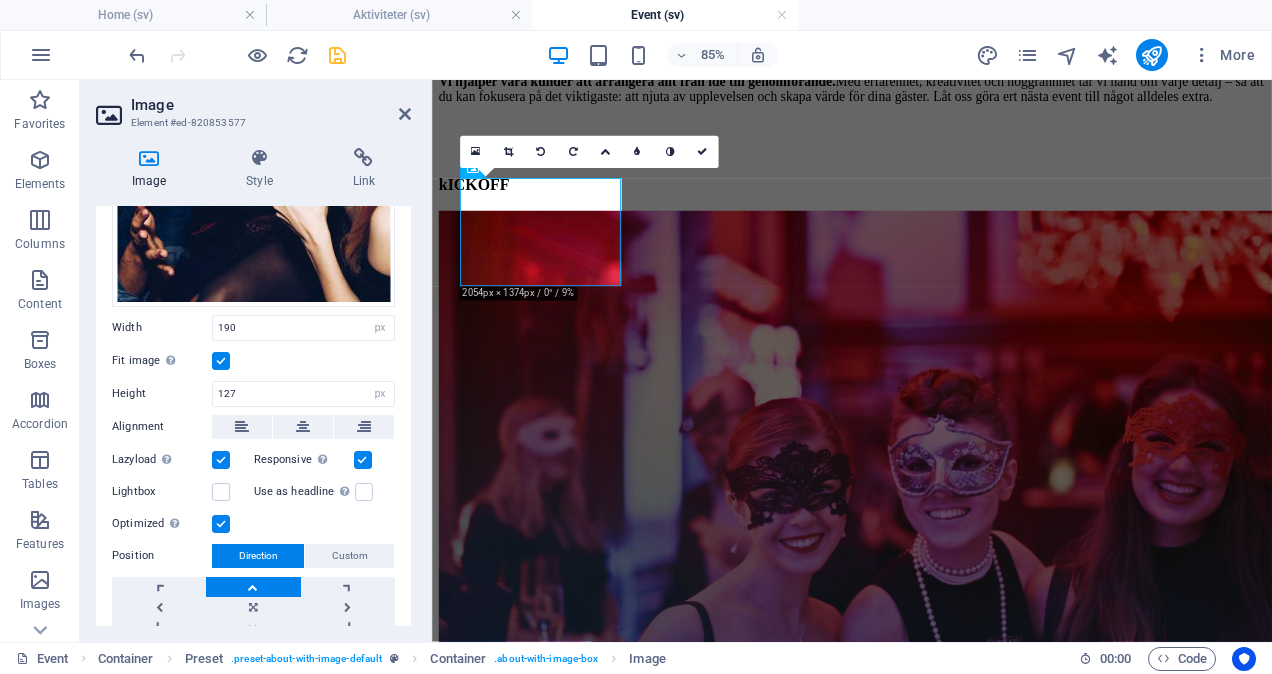 click at bounding box center [253, 587] 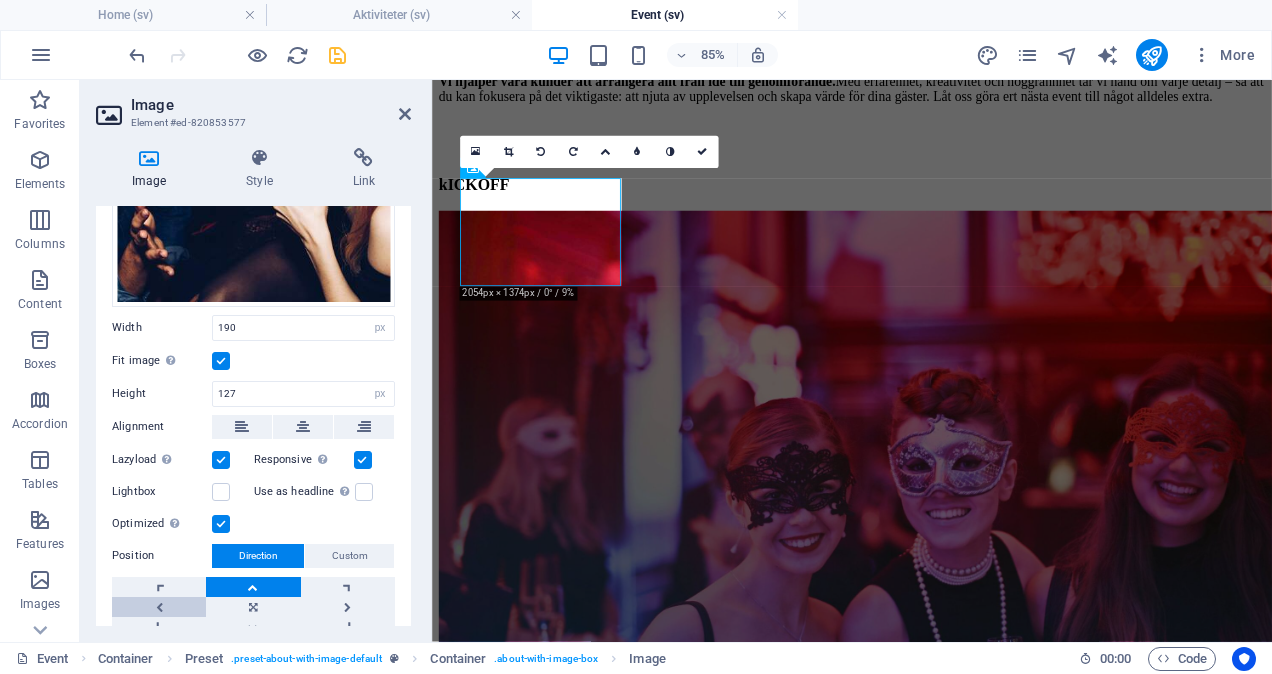 click at bounding box center (159, 607) 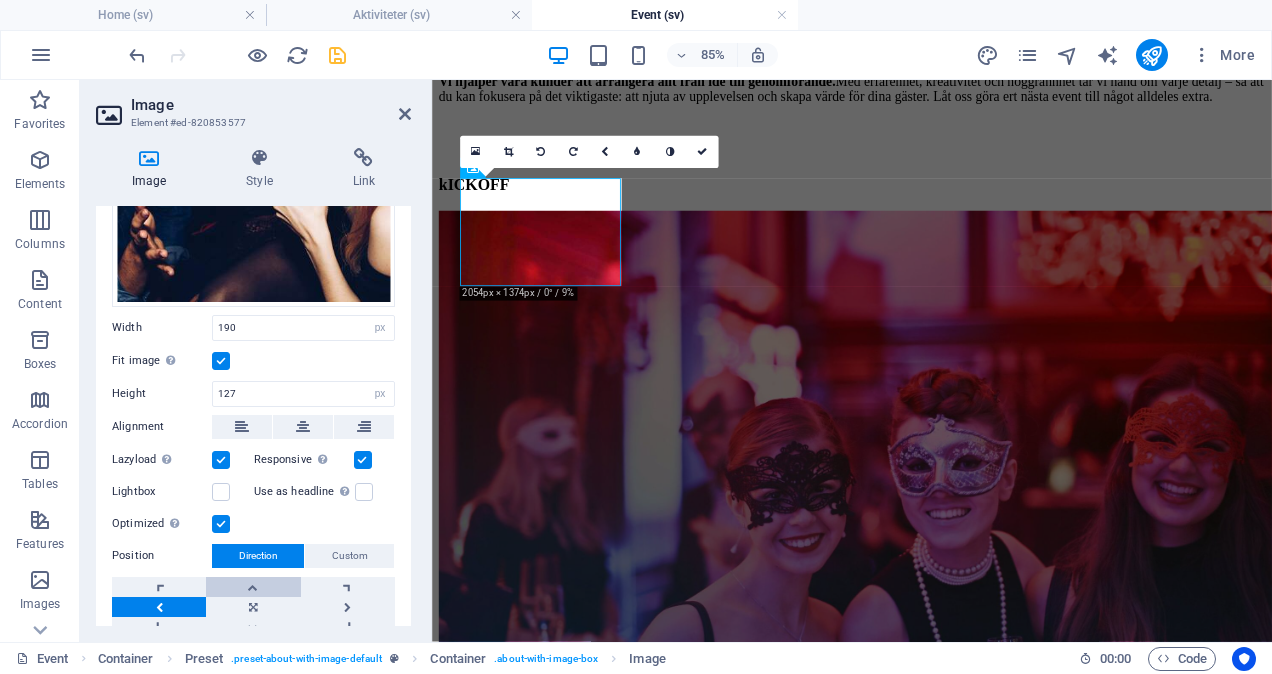click at bounding box center [253, 587] 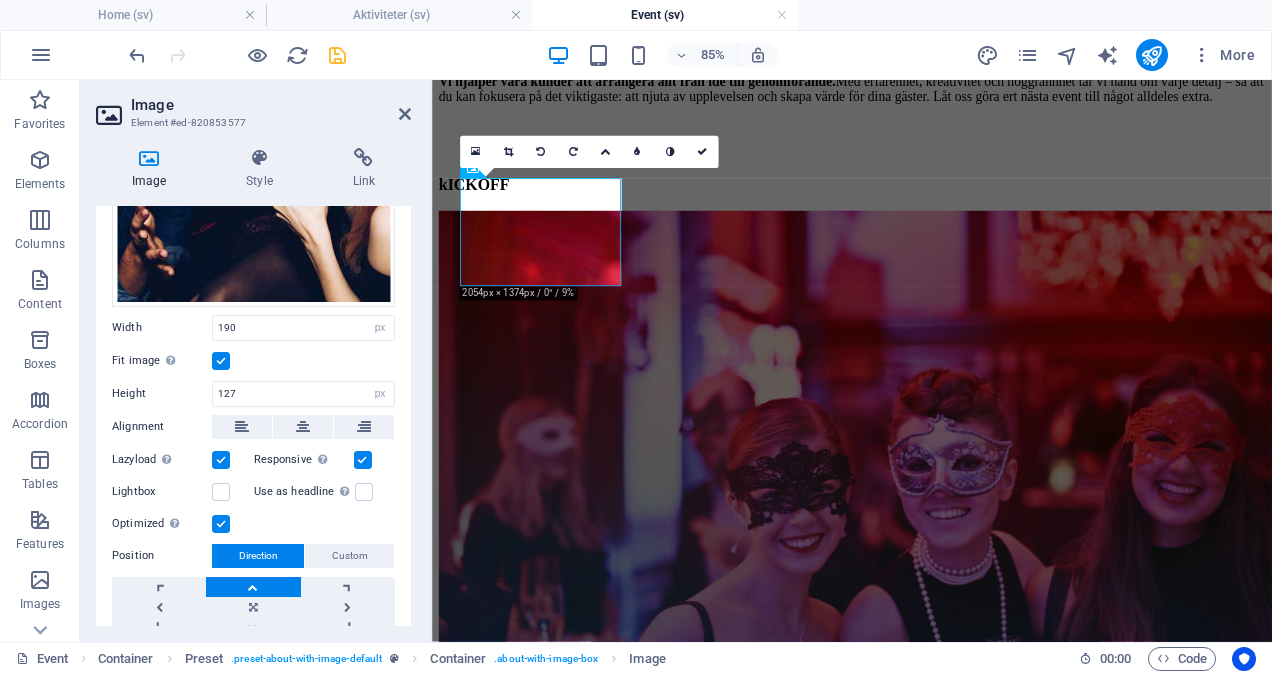 click at bounding box center [253, 587] 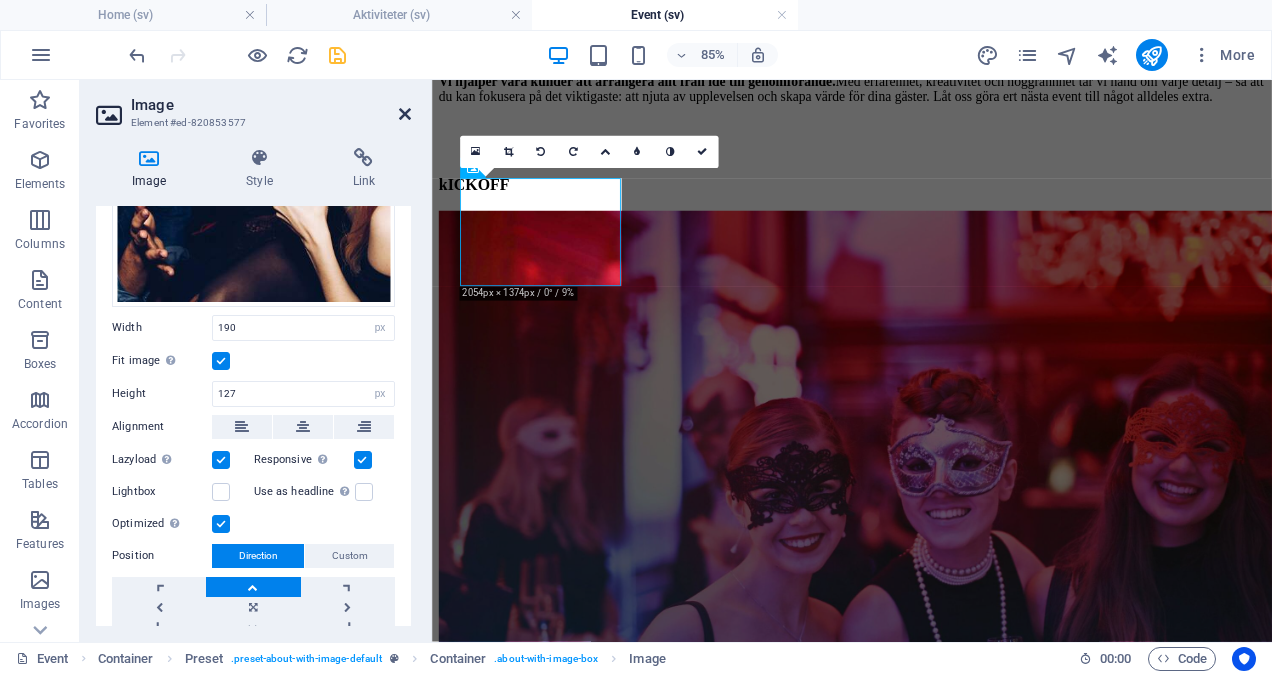 click at bounding box center (405, 114) 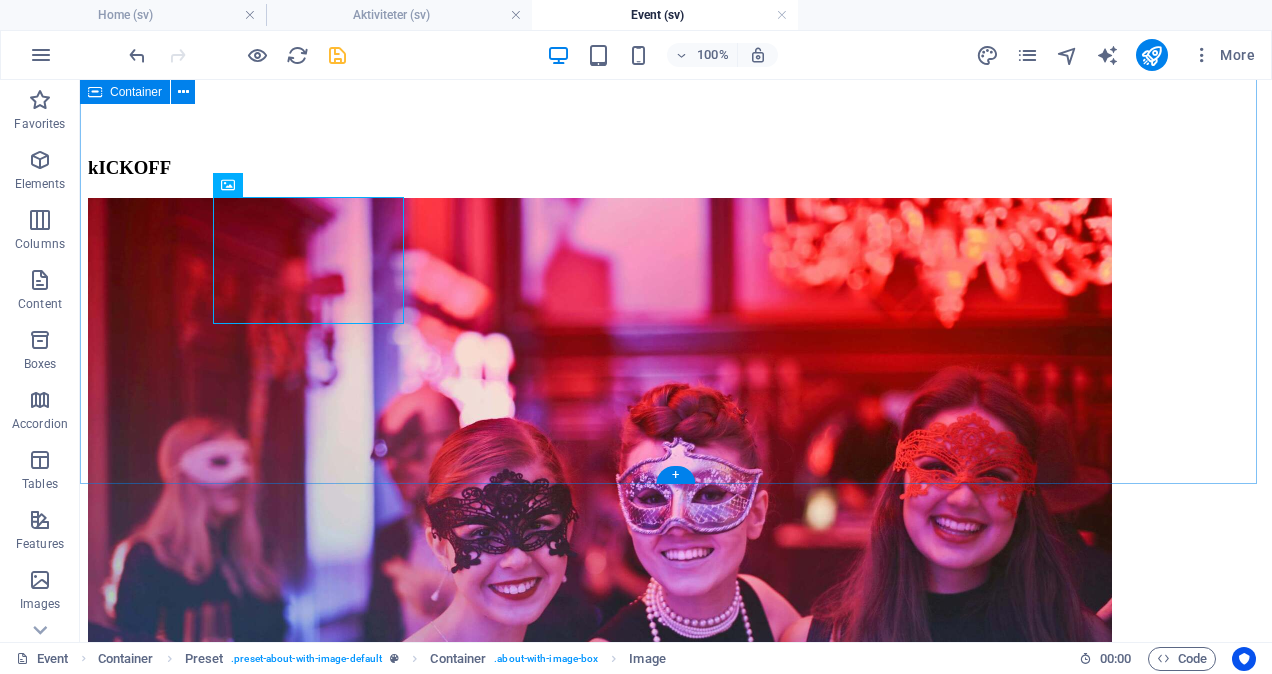 click on "Skapa minnesvärda upplevelser med företagets event Ett välplanerat företagsevent är mer än bara en samling människor – det är en möjlighet att inspirera, engagera och bygga starkare relationer. Oavsett om det handlar om en storslagen kickoff, en kreativ workshop, en elegant gala eller en energifylld teambuilding, är varje event en chans att lyfta företaget och medarbetarna. Event stärker företagskulturen, firar framgångar och skapar en känsla av samhörighet. Genom att samla kollegor, kunder eller samarbetspartners i en unik miljö skapas utrymme för nya idéer, samarbete och framtidstro. Ett lyckat event lämnar avtryck – inte bara i stunden, utan långt efter att sista talet hållits eller sista låten spelats. Vi hjälper våra kunder att arrangera allt från idé till genomförande. kICKOFF Konferens Planeringsdag Invigning After work sommarfest Julfest Framgång" at bounding box center (676, 2241) 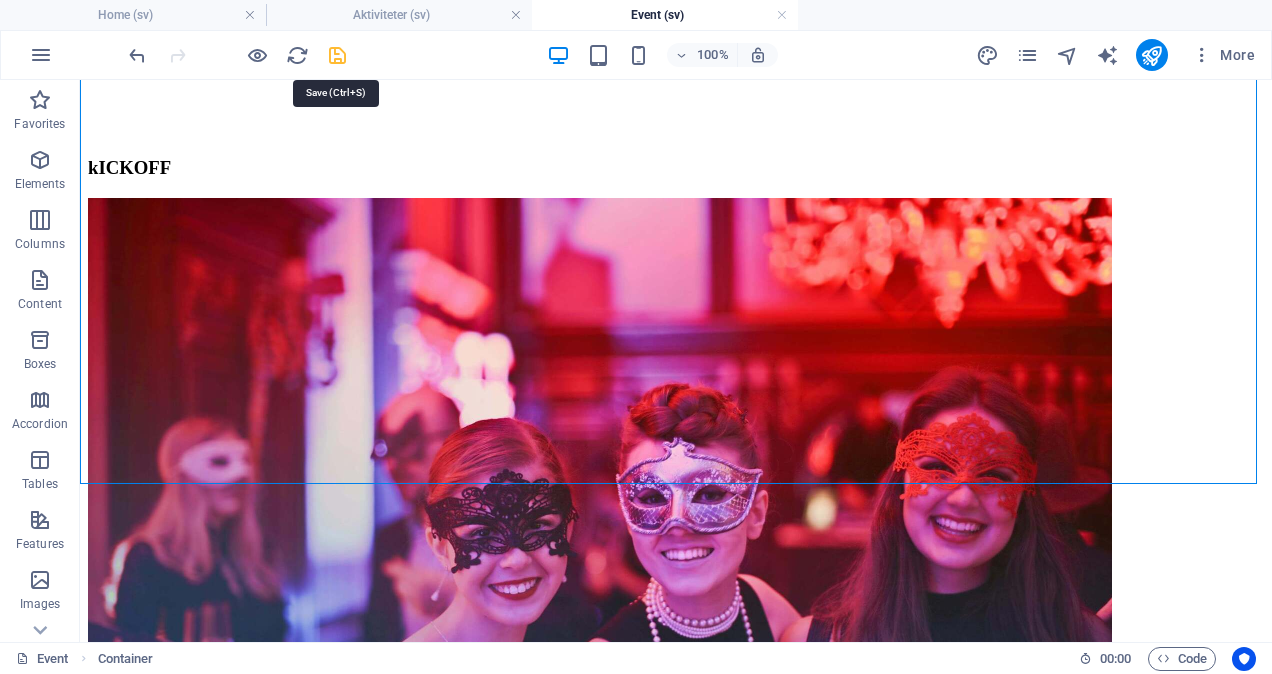 click at bounding box center [337, 55] 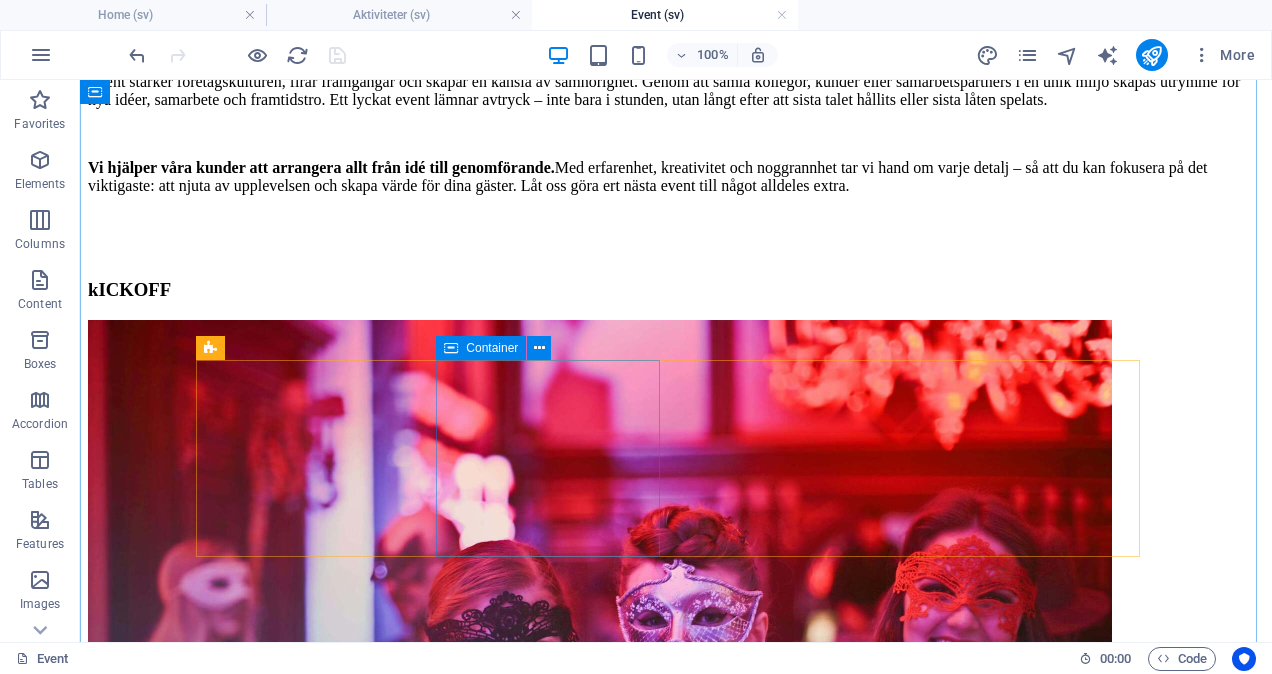 scroll, scrollTop: 858, scrollLeft: 0, axis: vertical 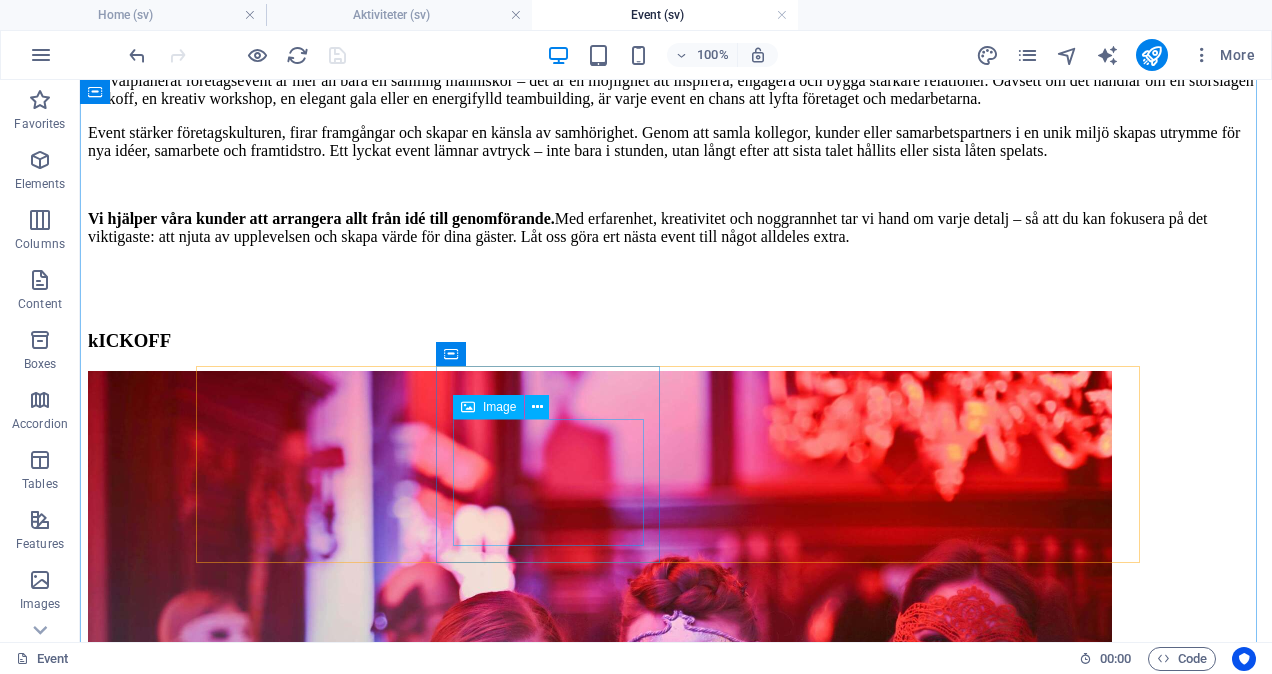 click at bounding box center (676, 3704) 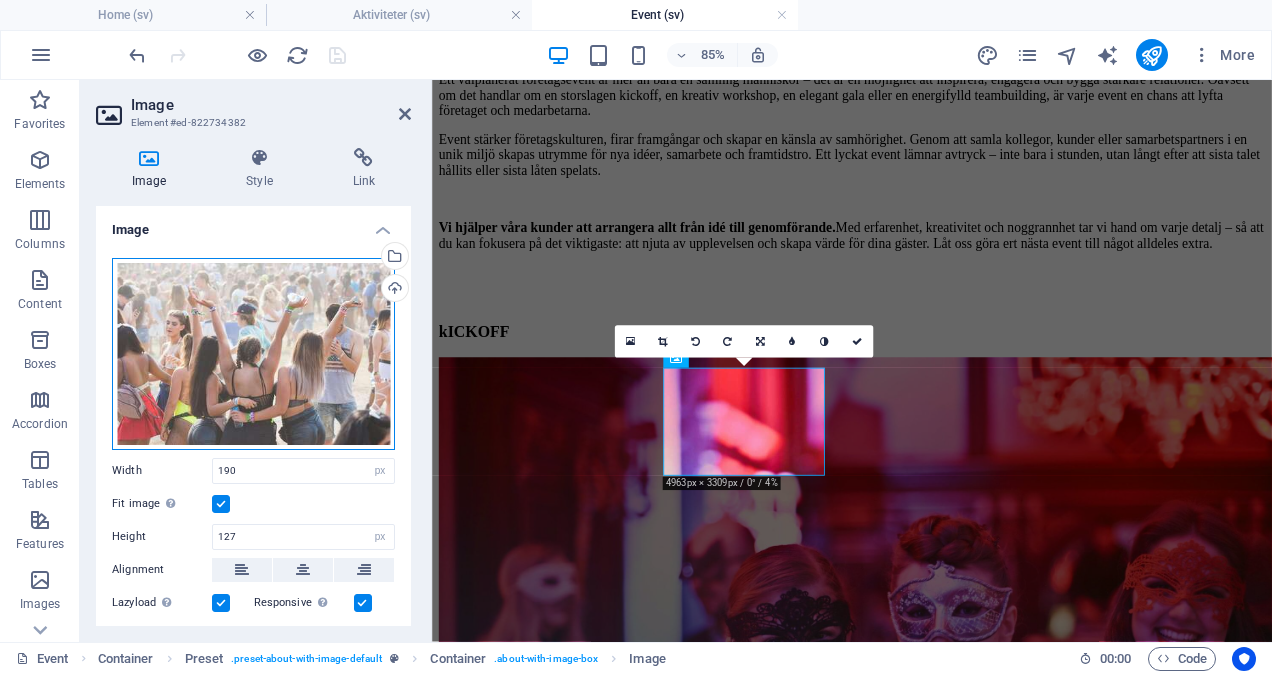 click on "Drag files here, click to choose files or select files from Files or our free stock photos & videos" at bounding box center (253, 354) 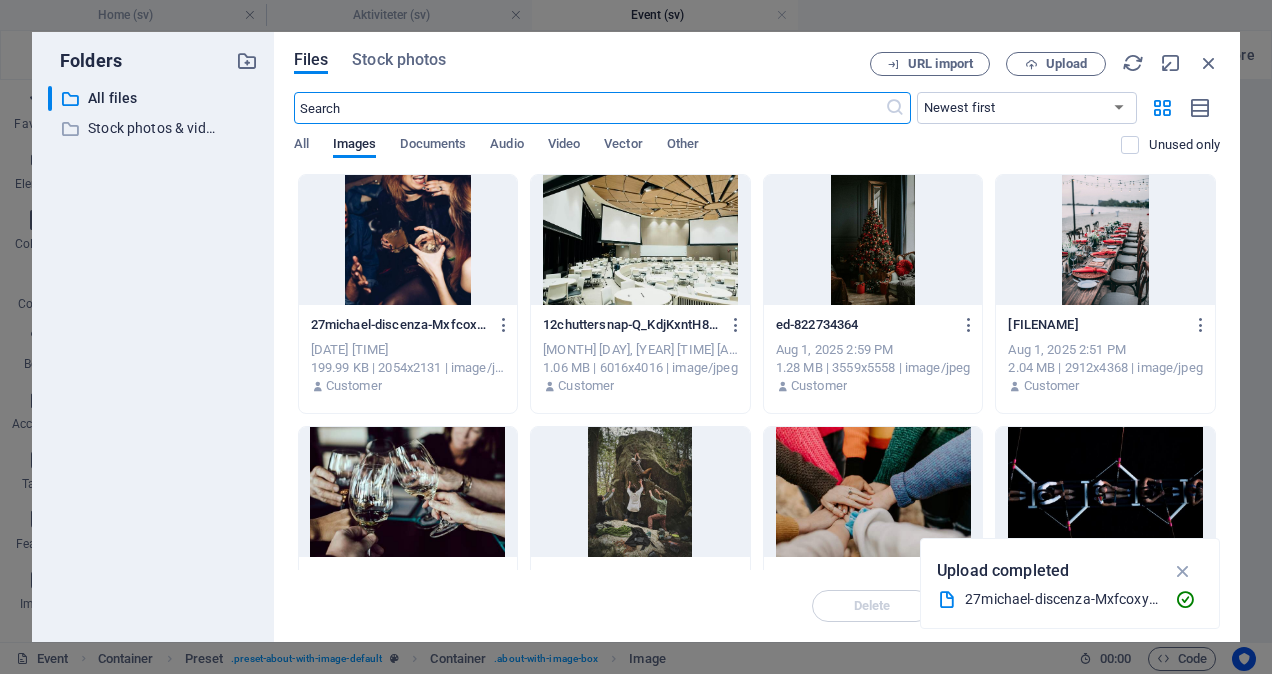 scroll, scrollTop: 137, scrollLeft: 0, axis: vertical 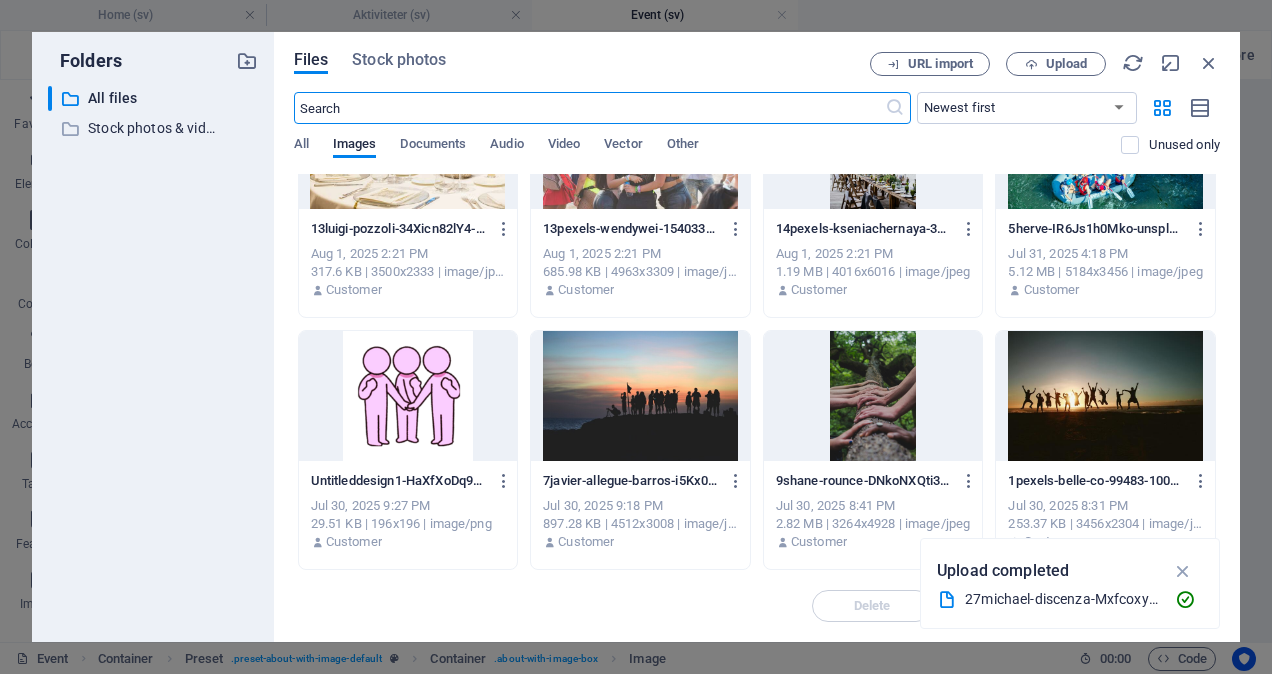 click at bounding box center [1105, 396] 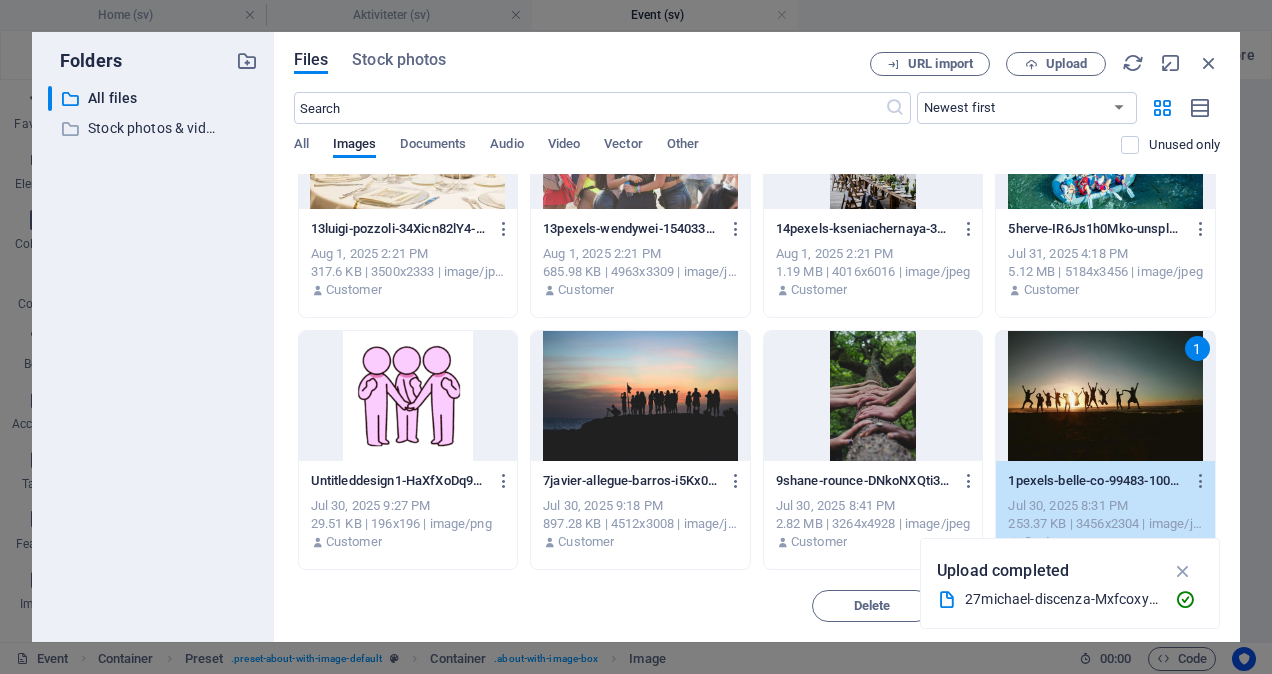 click on "1" at bounding box center [1105, 396] 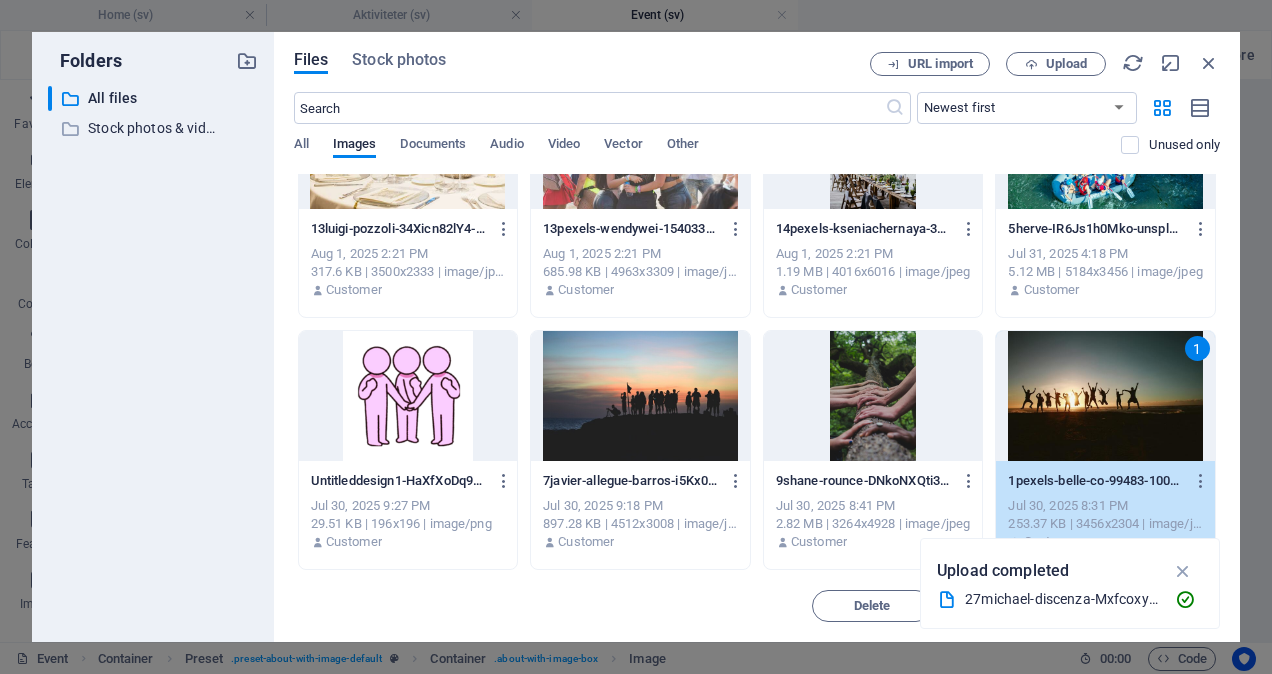 click on "1" at bounding box center [1105, 396] 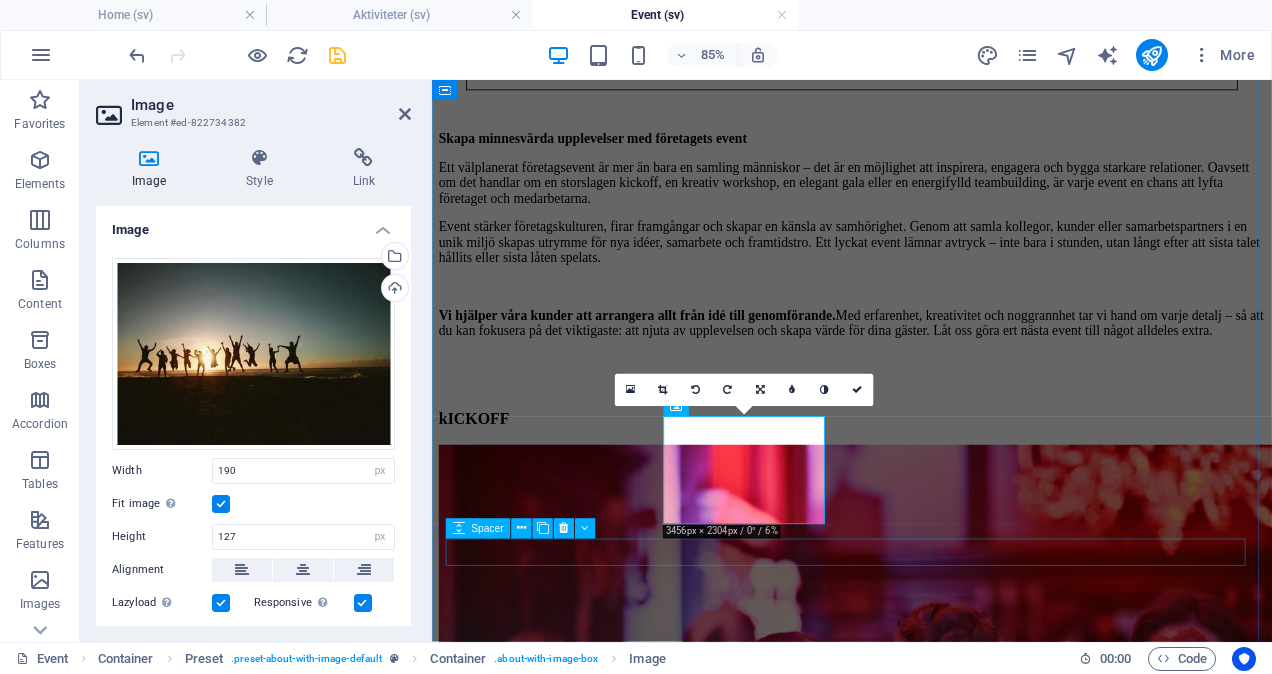 scroll, scrollTop: 800, scrollLeft: 0, axis: vertical 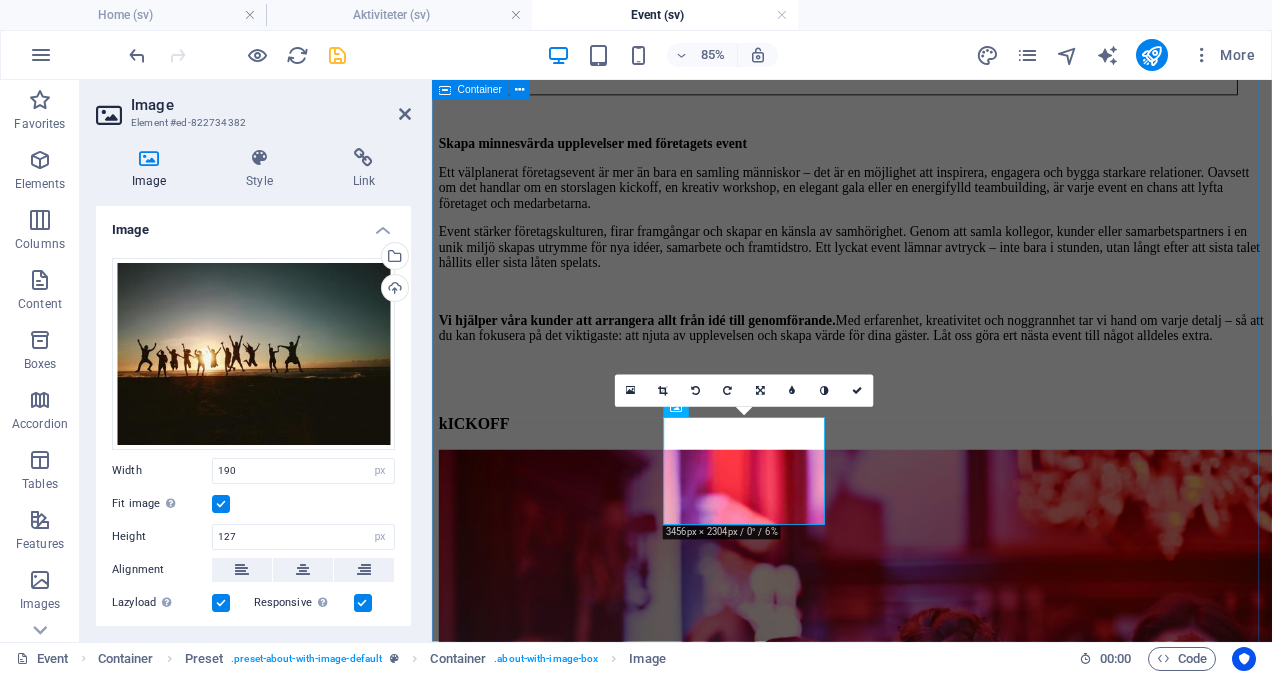 click on "Skapa minnesvärda upplevelser med företagets event Ett välplanerat företagsevent är mer än bara en samling människor – det är en möjlighet att inspirera, engagera och bygga starkare relationer. Oavsett om det handlar om en storslagen kickoff, en kreativ workshop, en elegant gala eller en energifylld teambuilding, är varje event en chans att lyfta företaget och medarbetarna. Event stärker företagskulturen, firar framgångar och skapar en känsla av samhörighet. Genom att samla kollegor, kunder eller samarbetspartners i en unik miljö skapas utrymme för nya idéer, samarbete och framtidstro. Ett lyckat event lämnar avtryck – inte bara i stunden, utan långt efter att sista talet hållits eller sista låten spelats. Vi hjälper våra kunder att arrangera allt från idé till genomförande. kICKOFF Konferens Planeringsdag Invigning After work sommarfest Julfest Framgång" at bounding box center (926, 2540) 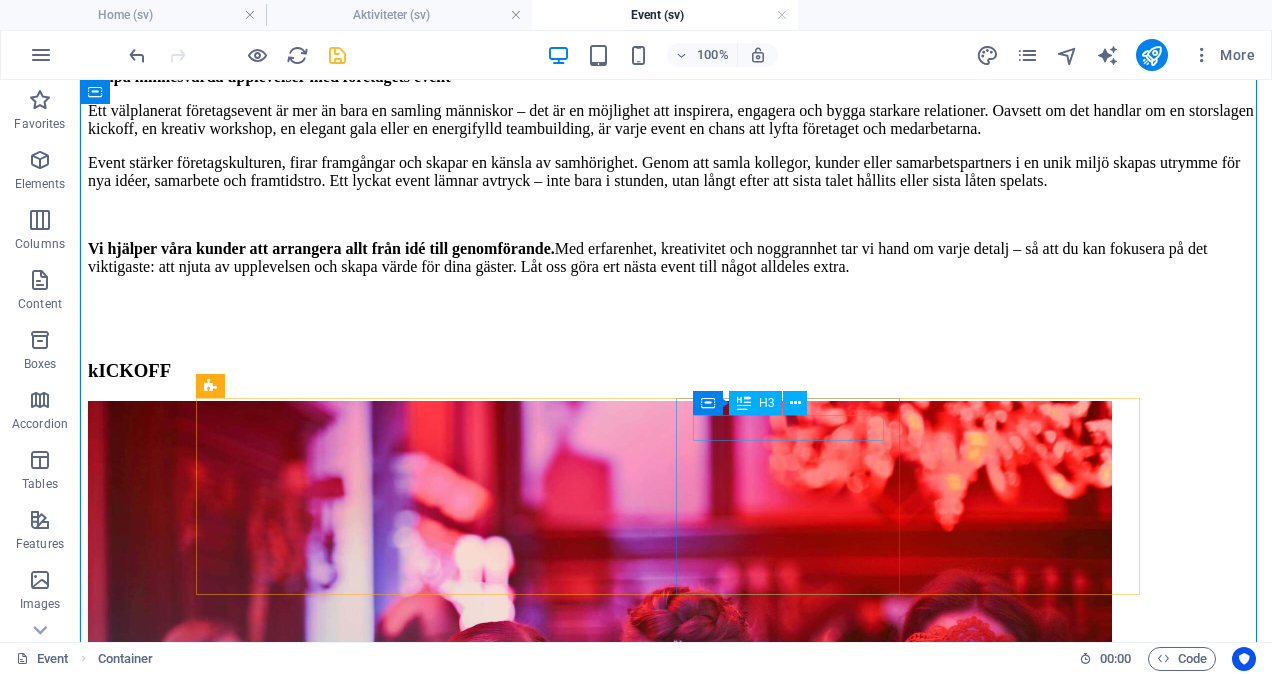 scroll, scrollTop: 826, scrollLeft: 0, axis: vertical 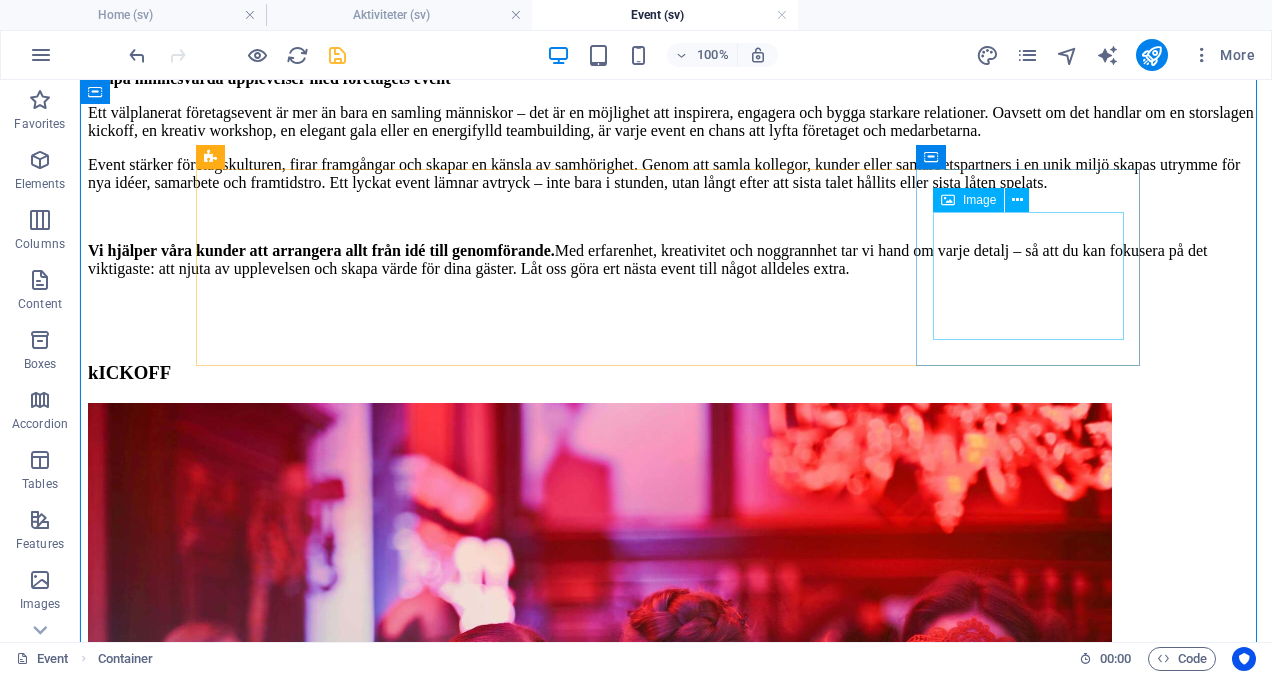 click at bounding box center [676, 3016] 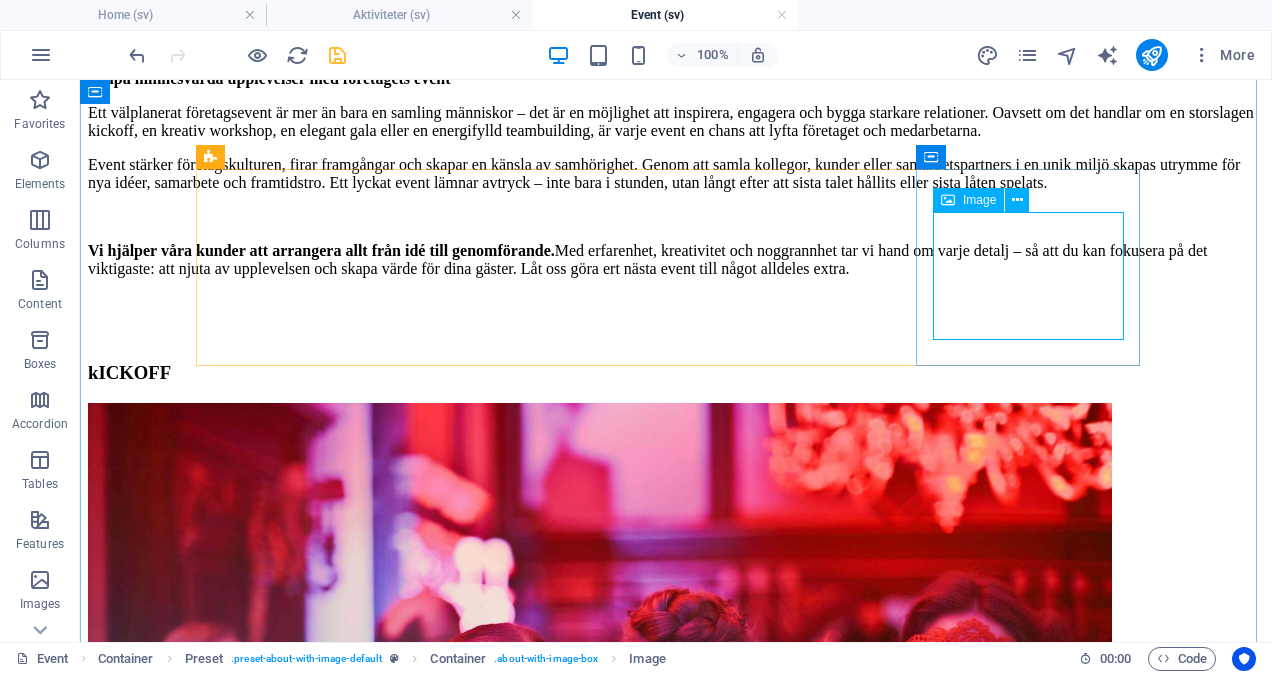 click on "Image" at bounding box center (979, 200) 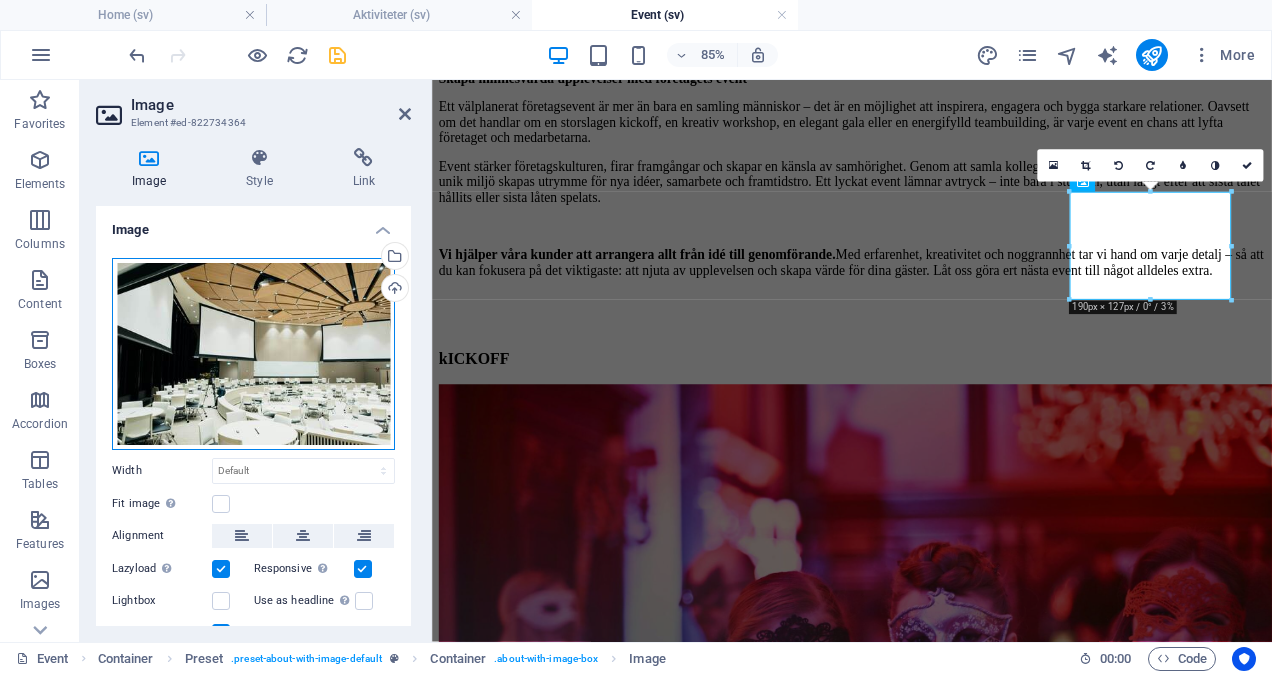 click on "Drag files here, click to choose files or select files from Files or our free stock photos & videos" at bounding box center [253, 354] 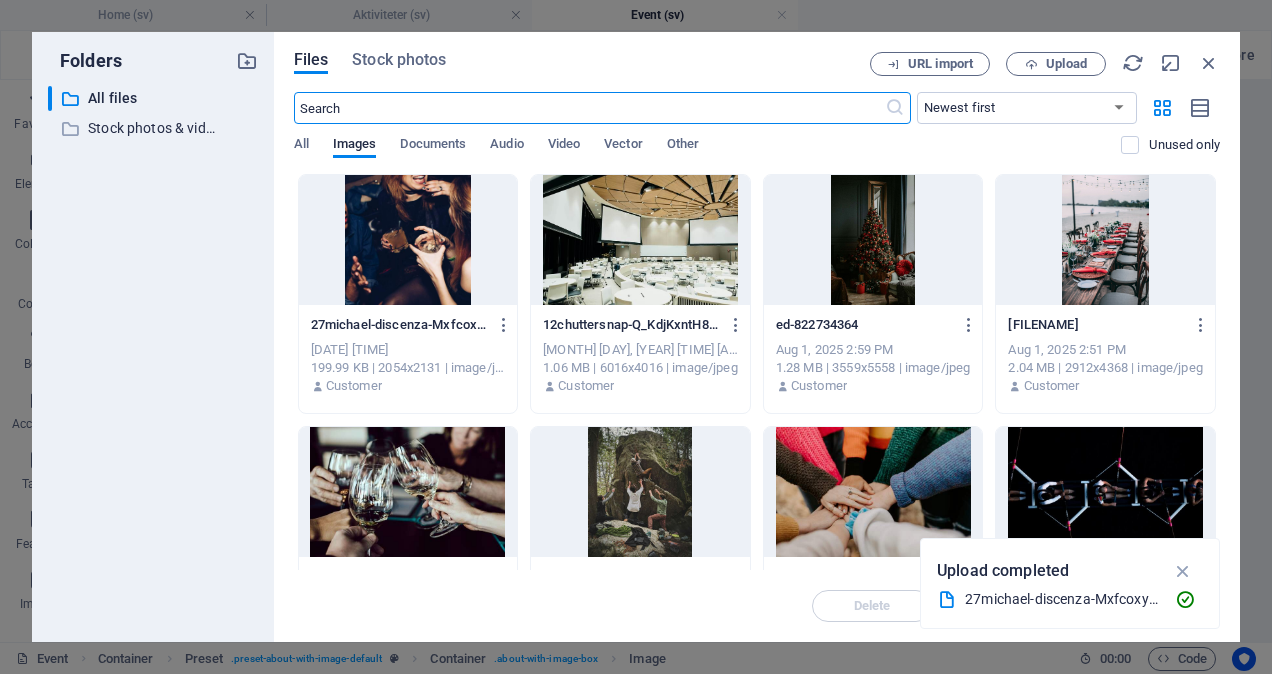 scroll, scrollTop: 137, scrollLeft: 0, axis: vertical 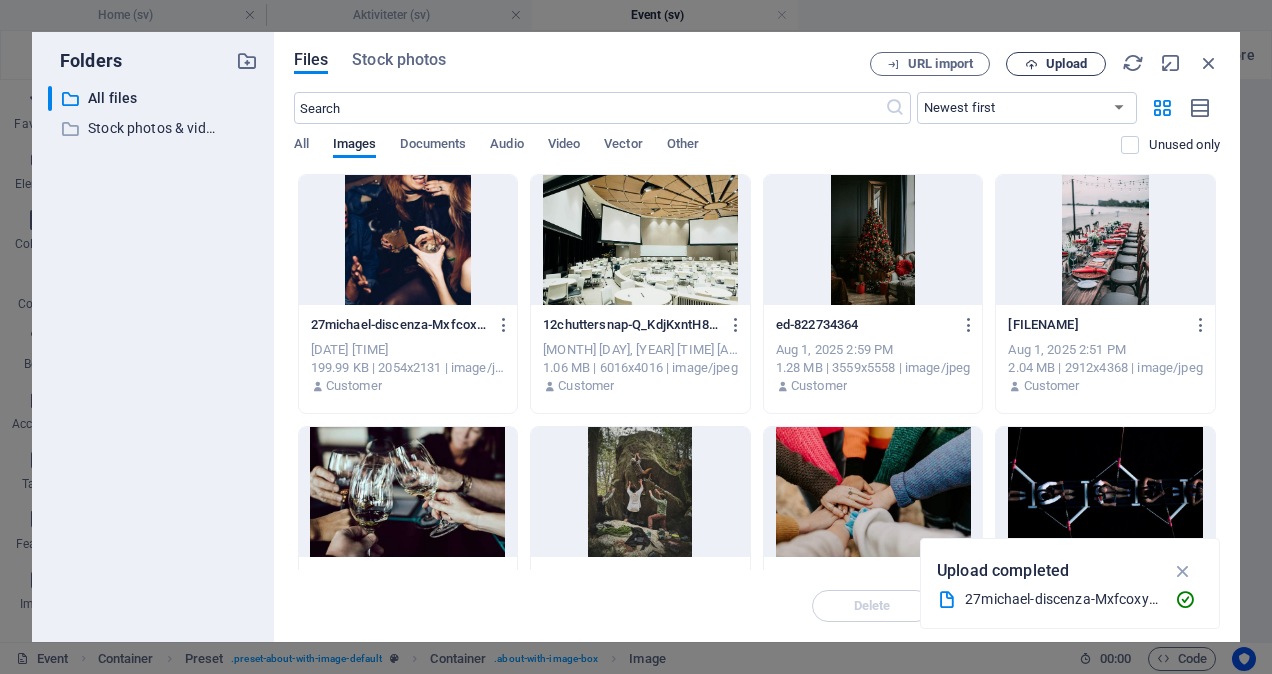 click on "Upload" at bounding box center [1066, 64] 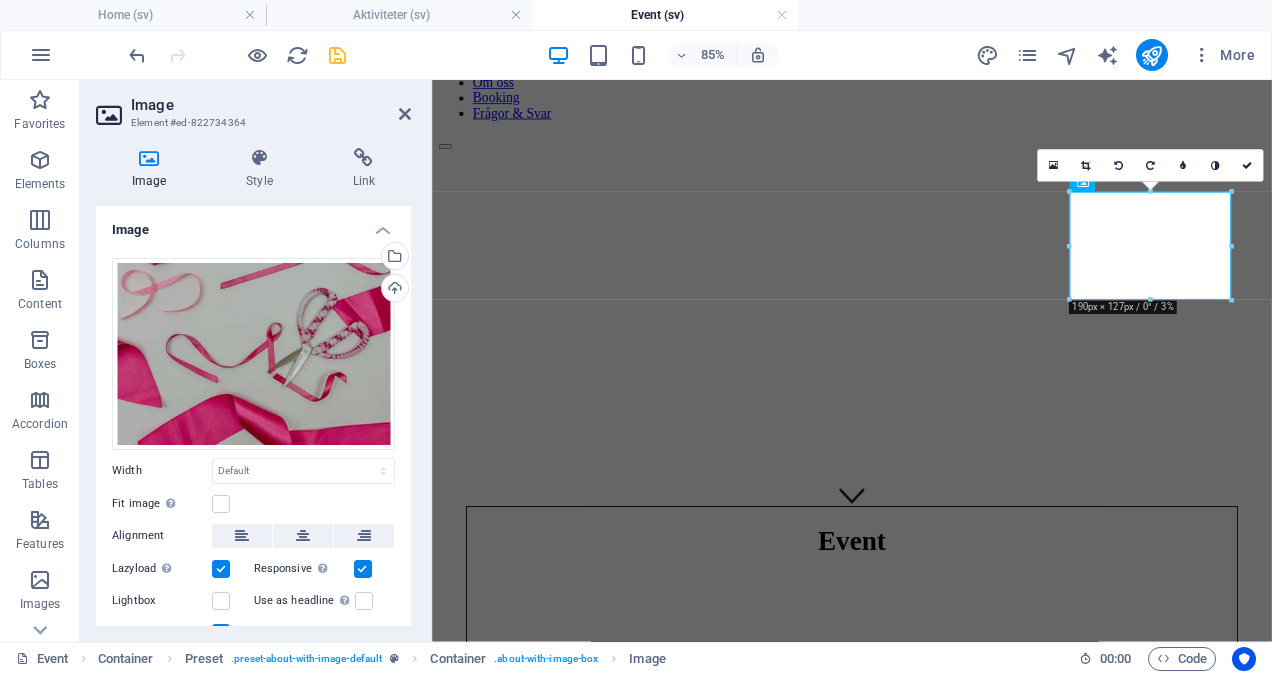 scroll, scrollTop: 826, scrollLeft: 0, axis: vertical 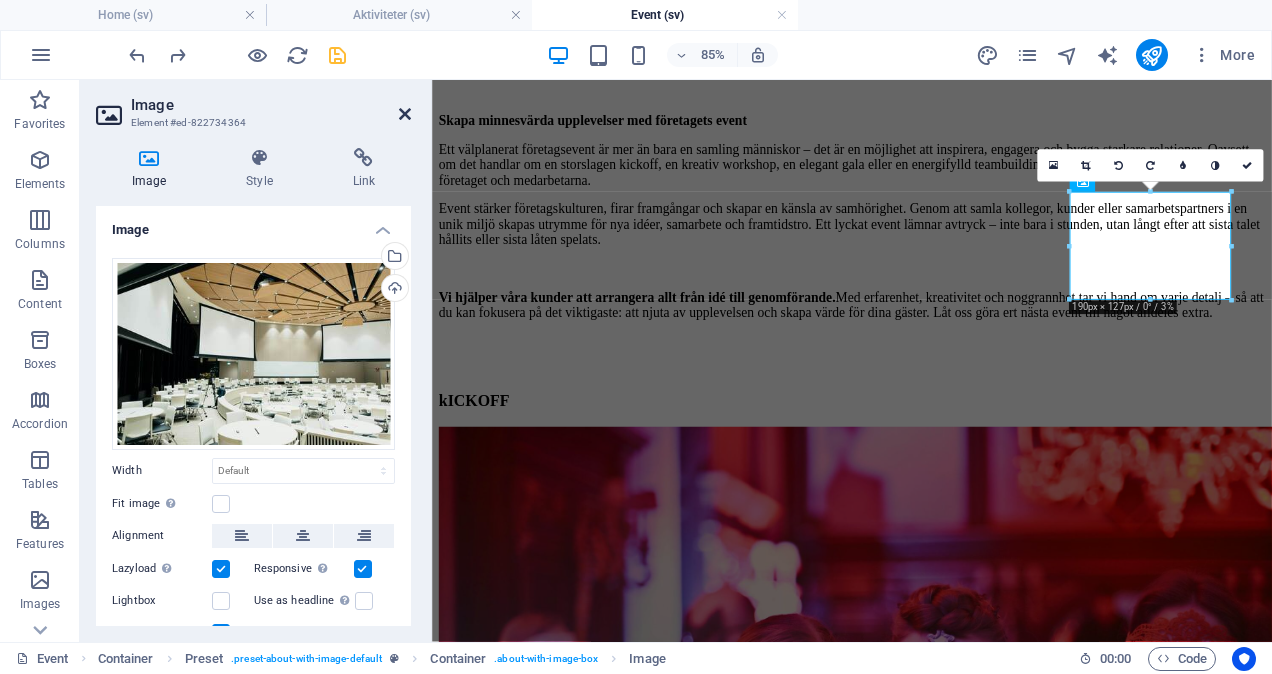 click at bounding box center (405, 114) 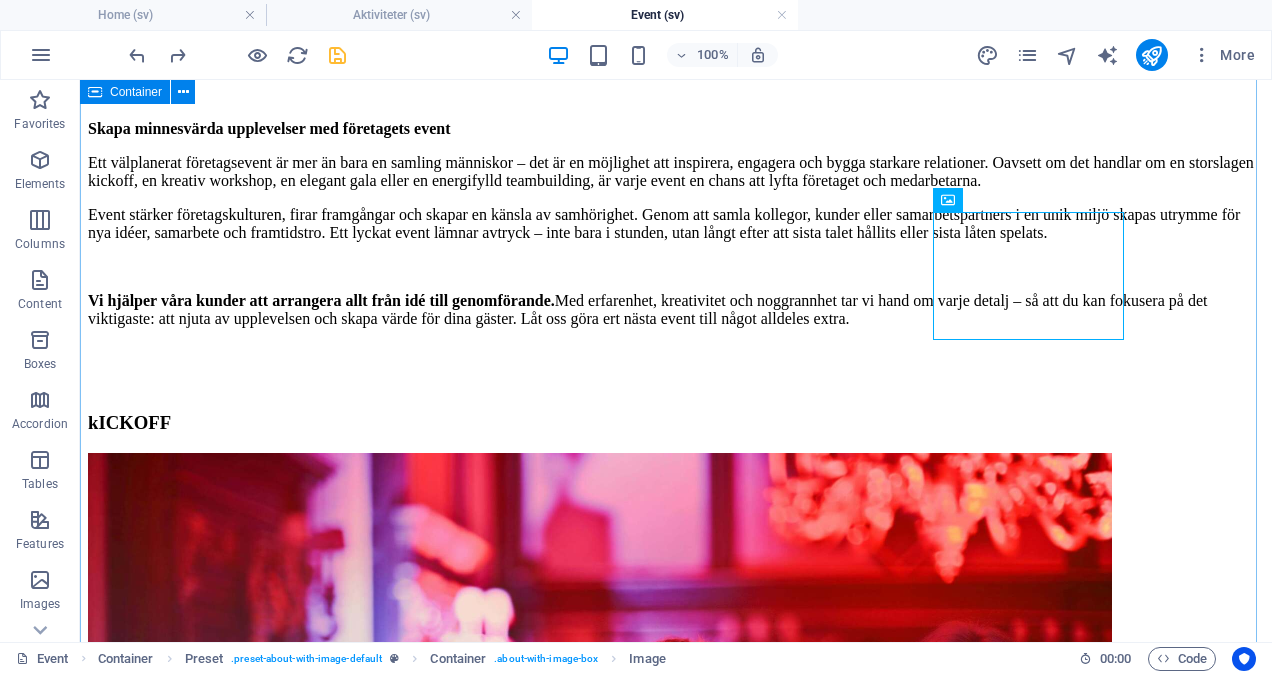 click on "Skapa minnesvärda upplevelser med företagets event Ett välplanerat företagsevent är mer än bara en samling människor – det är en möjlighet att inspirera, engagera och bygga starkare relationer. Oavsett om det handlar om en storslagen kickoff, en kreativ workshop, en elegant gala eller en energifylld teambuilding, är varje event en chans att lyfta företaget och medarbetarna. Event stärker företagskulturen, firar framgångar och skapar en känsla av samhörighet. Genom att samla kollegor, kunder eller samarbetspartners i en unik miljö skapas utrymme för nya idéer, samarbete och framtidstro. Ett lyckat event lämnar avtryck – inte bara i stunden, utan långt efter att sista talet hållits eller sista låten spelats. Vi hjälper våra kunder att arrangera allt från idé till genomförande. kICKOFF Konferens Planeringsdag Invigning After work sommarfest Julfest Framgång" at bounding box center [676, 2496] 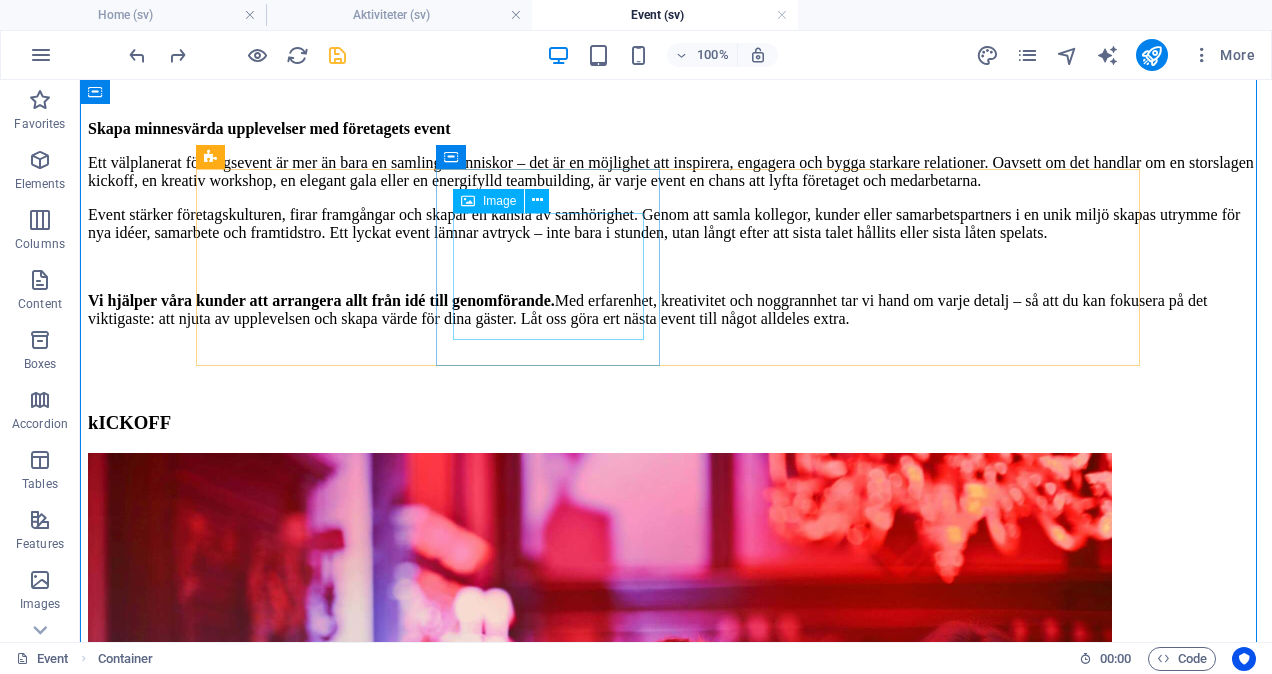 click at bounding box center [676, 1552] 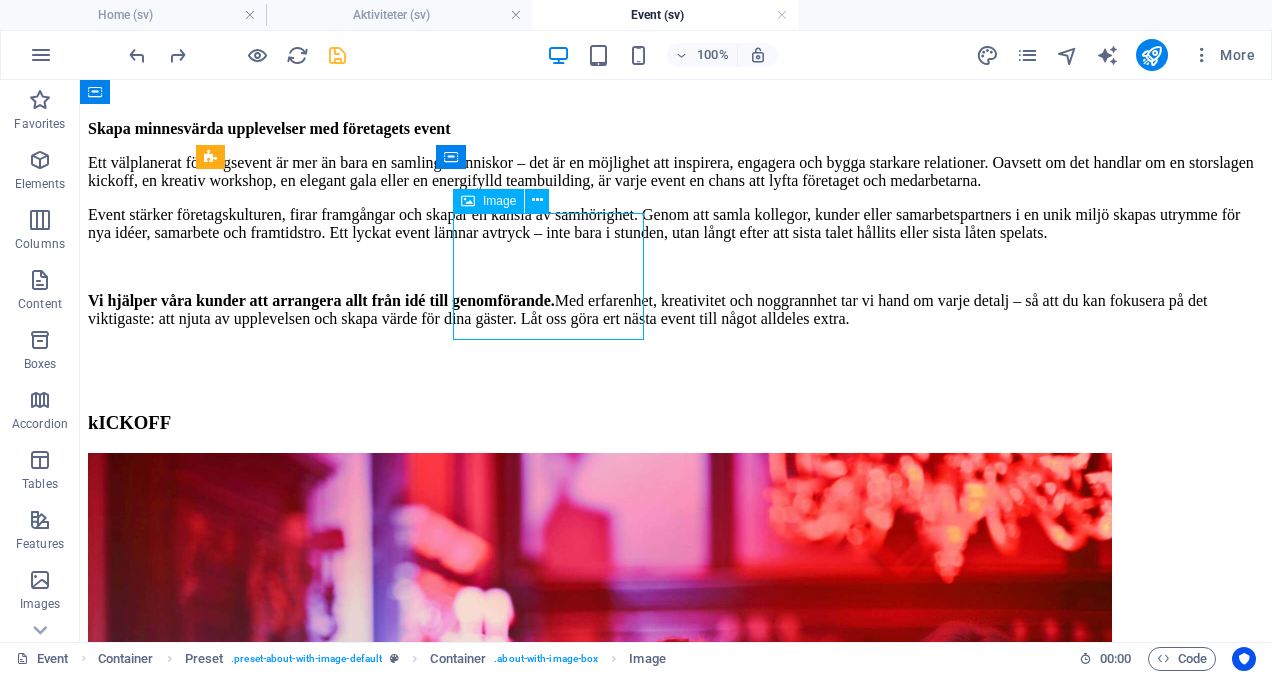 click at bounding box center (676, 1552) 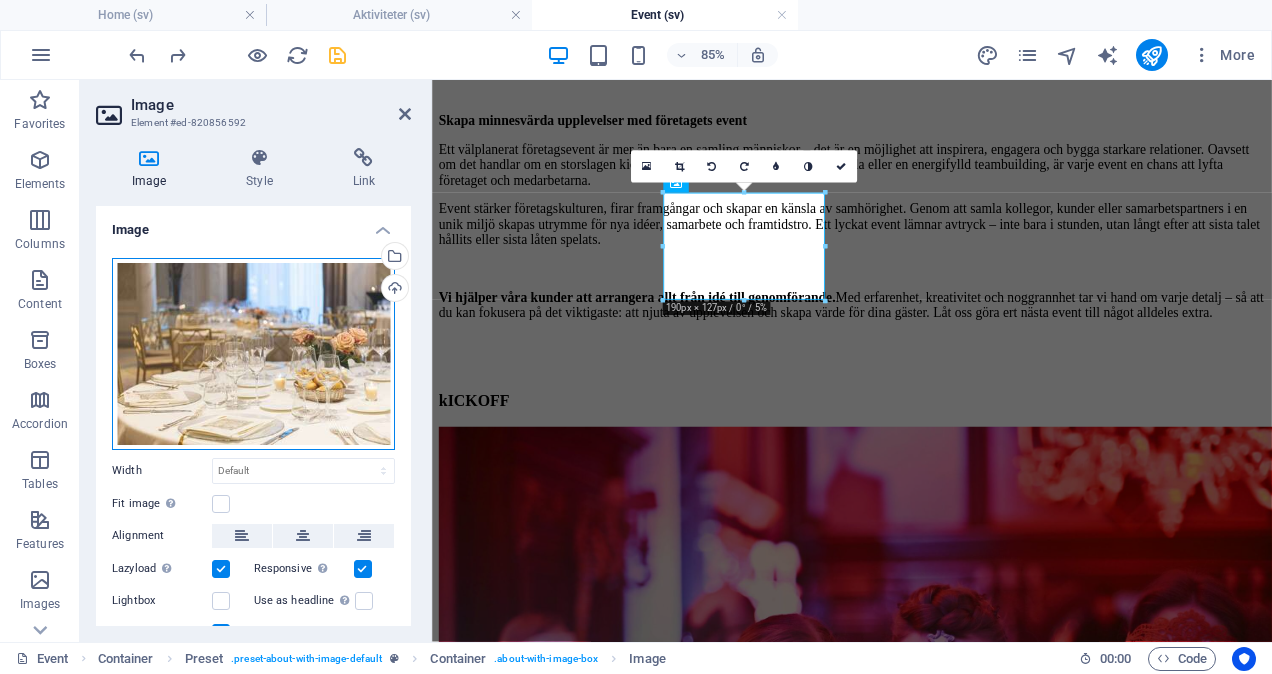 click on "Drag files here, click to choose files or select files from Files or our free stock photos & videos" at bounding box center [253, 354] 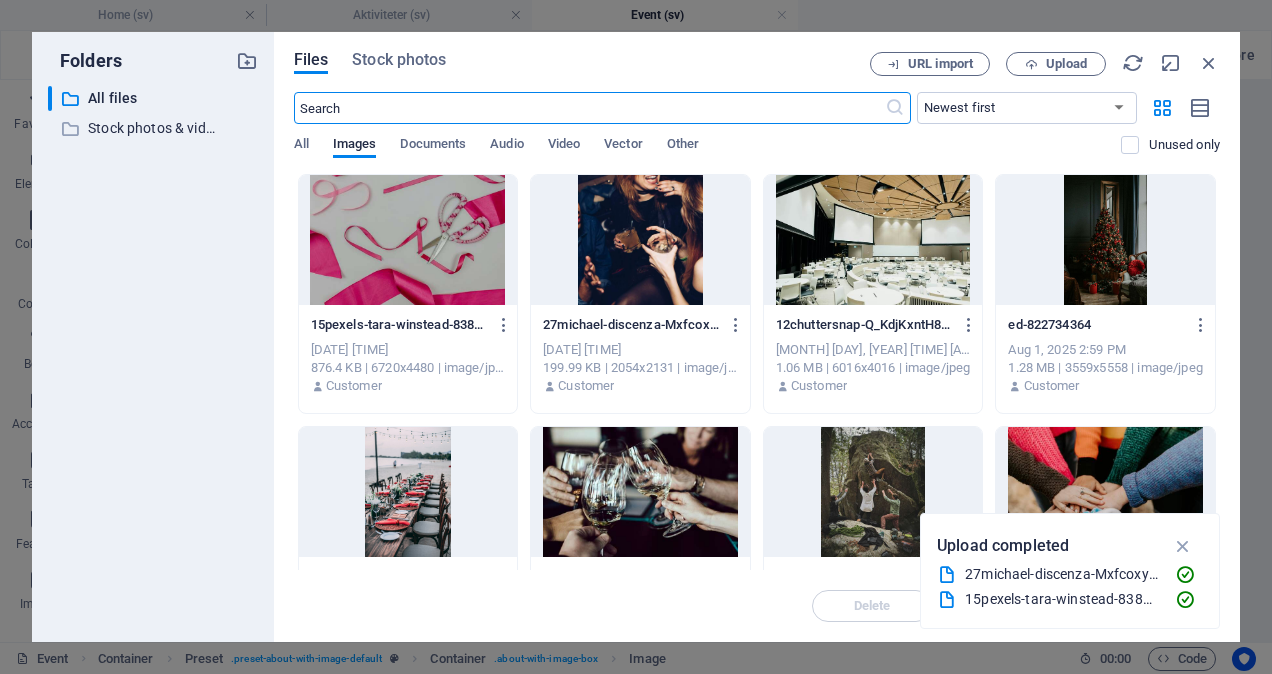 scroll, scrollTop: 137, scrollLeft: 0, axis: vertical 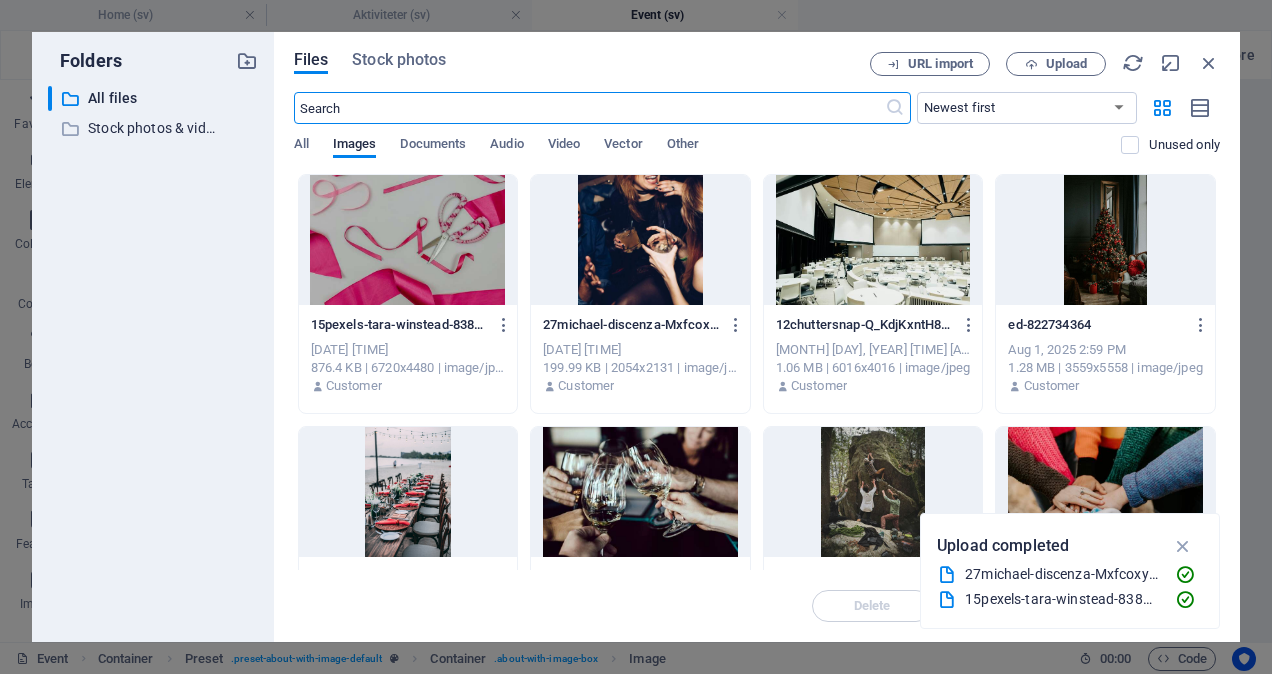 click at bounding box center (873, 240) 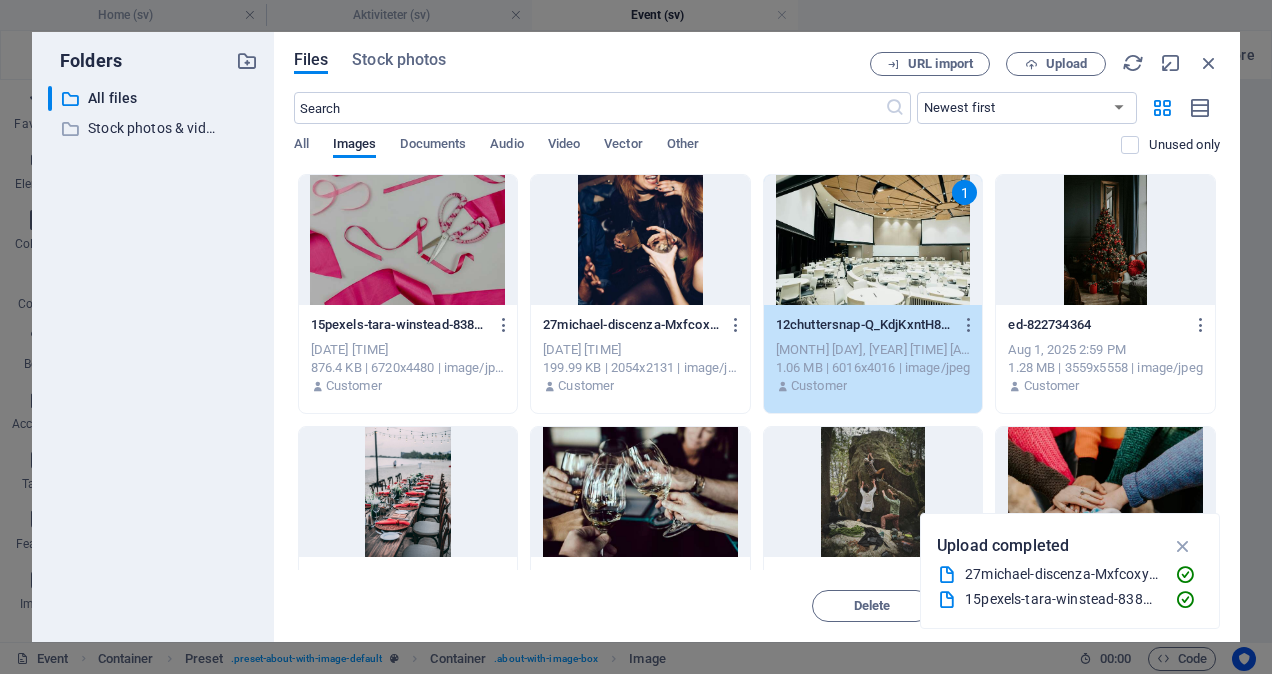 click on "1" at bounding box center [873, 240] 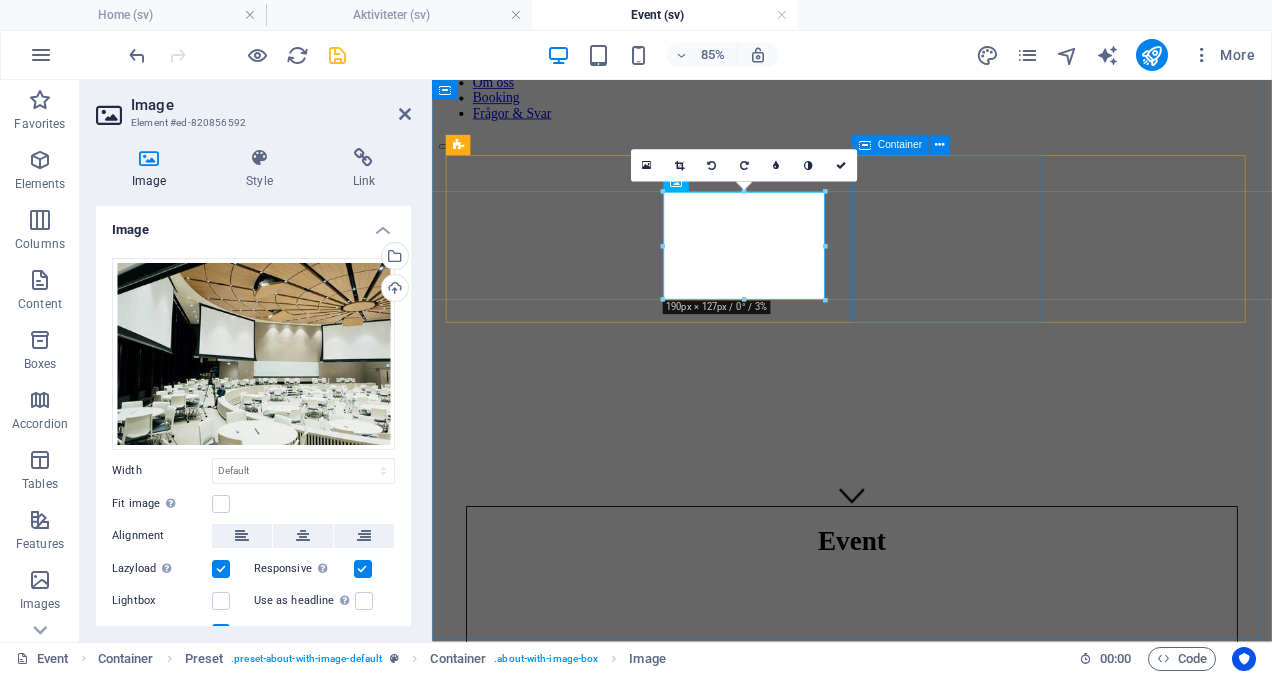 scroll, scrollTop: 826, scrollLeft: 0, axis: vertical 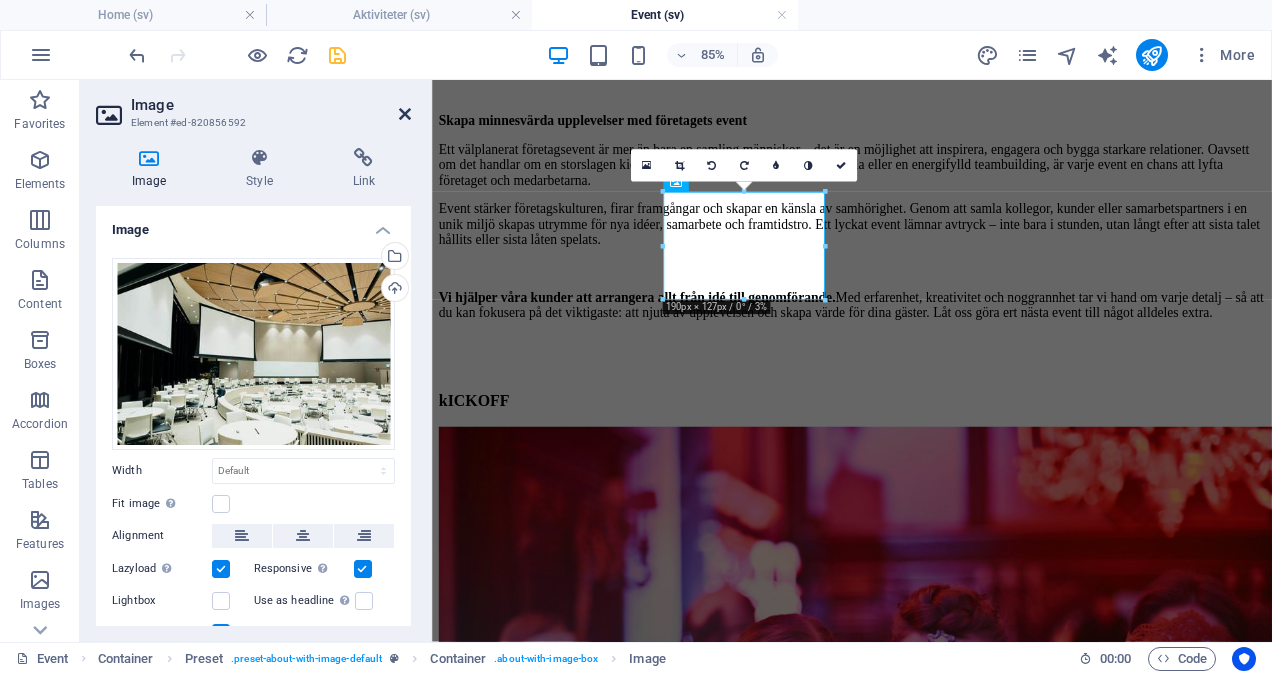 click at bounding box center (405, 114) 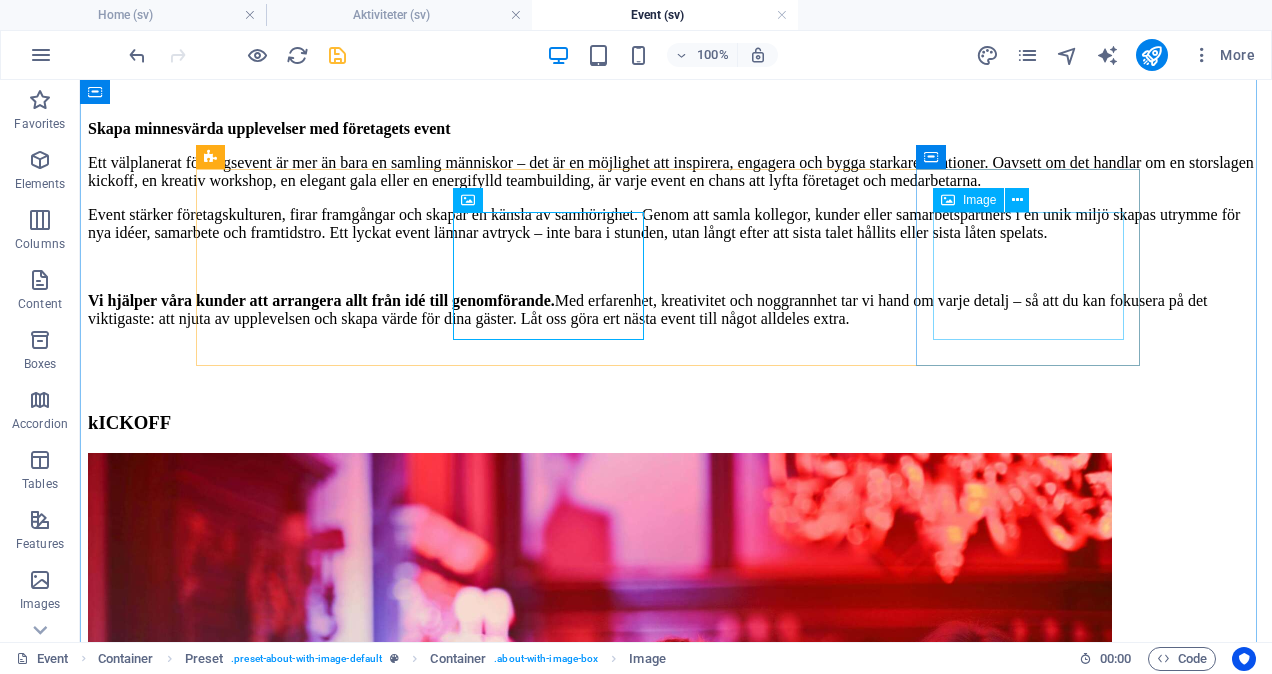 click at bounding box center [676, 3067] 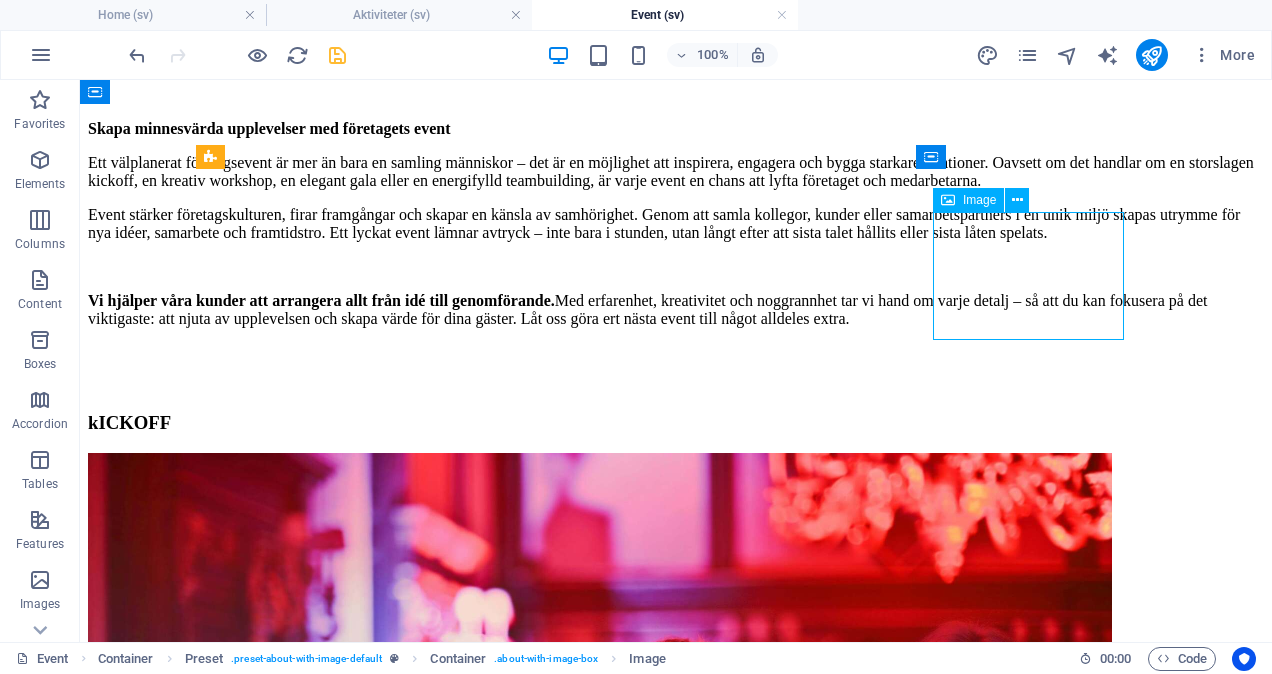 click at bounding box center [676, 3067] 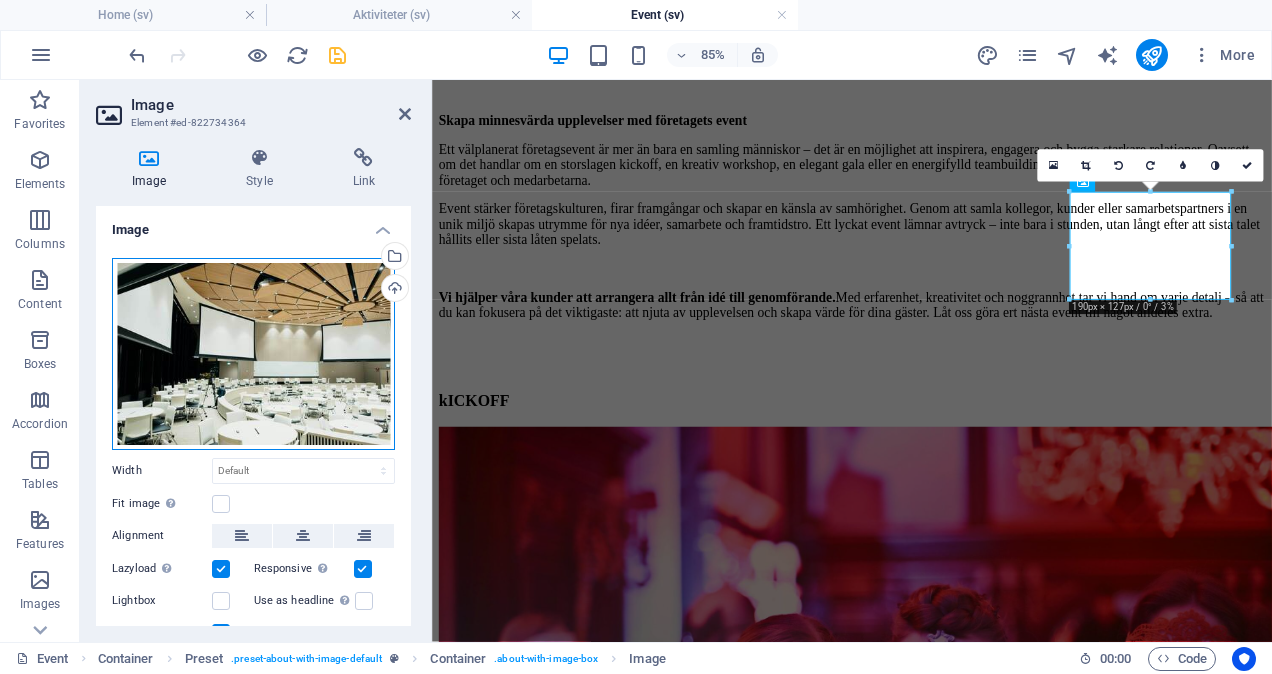 click on "Drag files here, click to choose files or select files from Files or our free stock photos & videos" at bounding box center (253, 354) 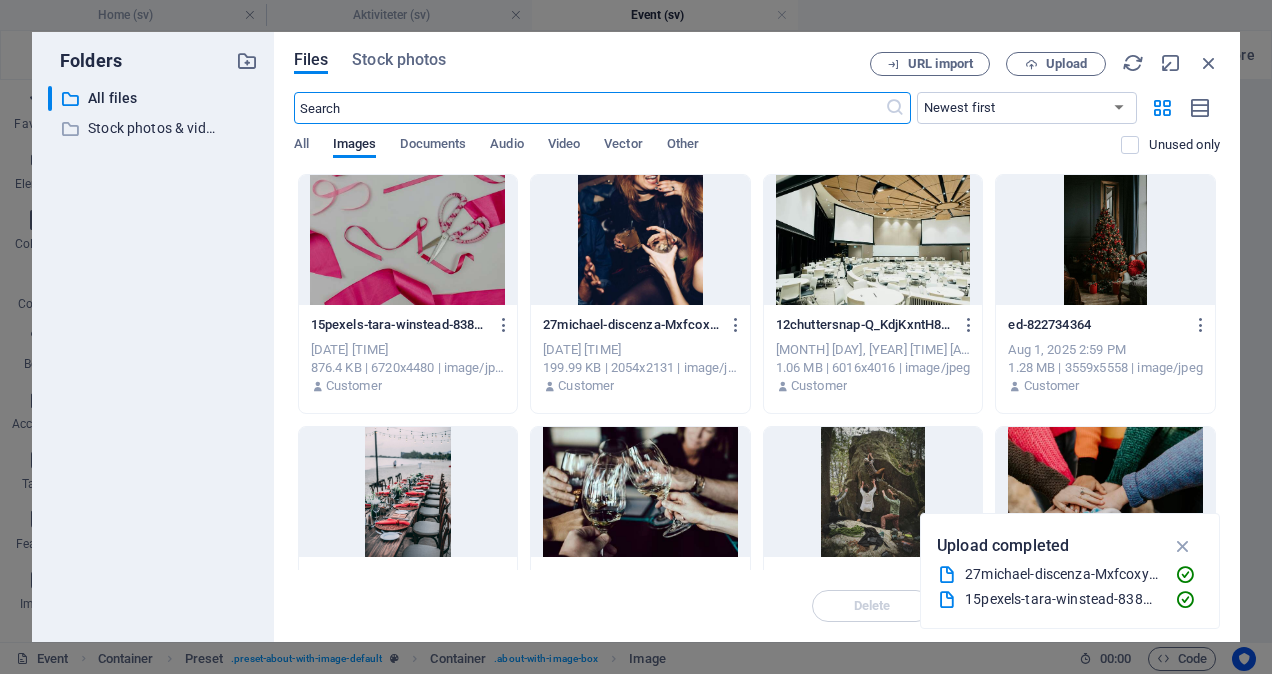 scroll, scrollTop: 137, scrollLeft: 0, axis: vertical 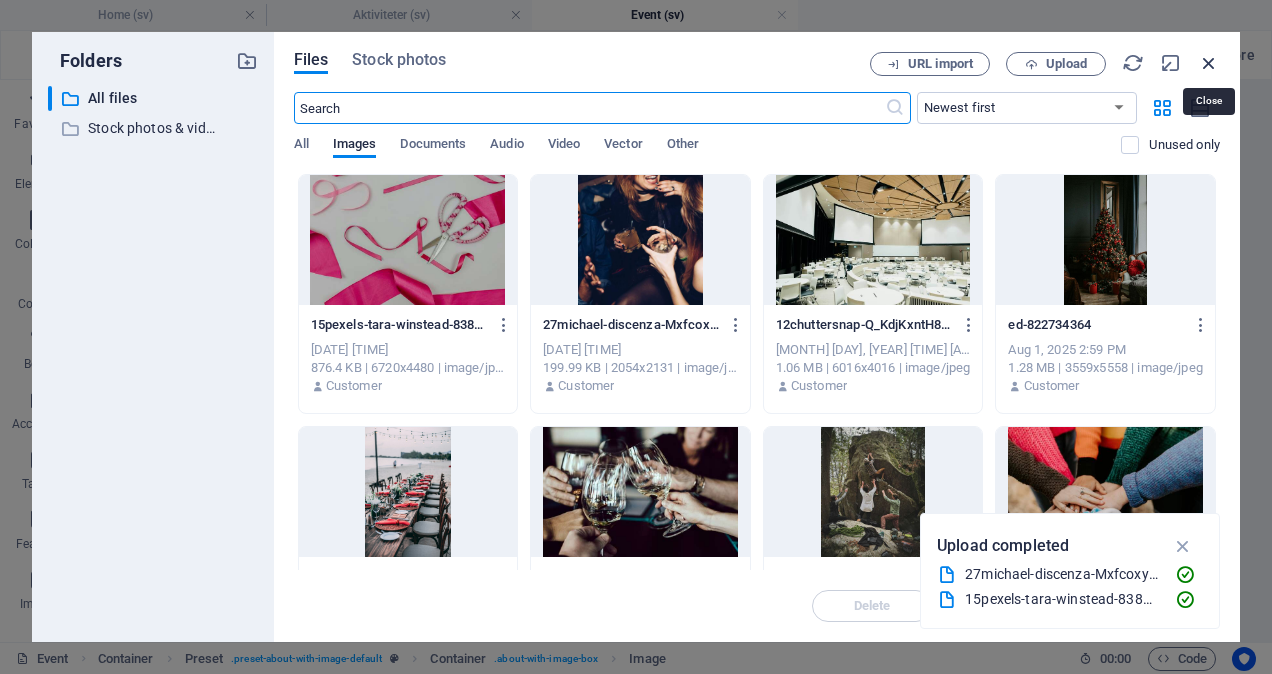 click at bounding box center [1209, 63] 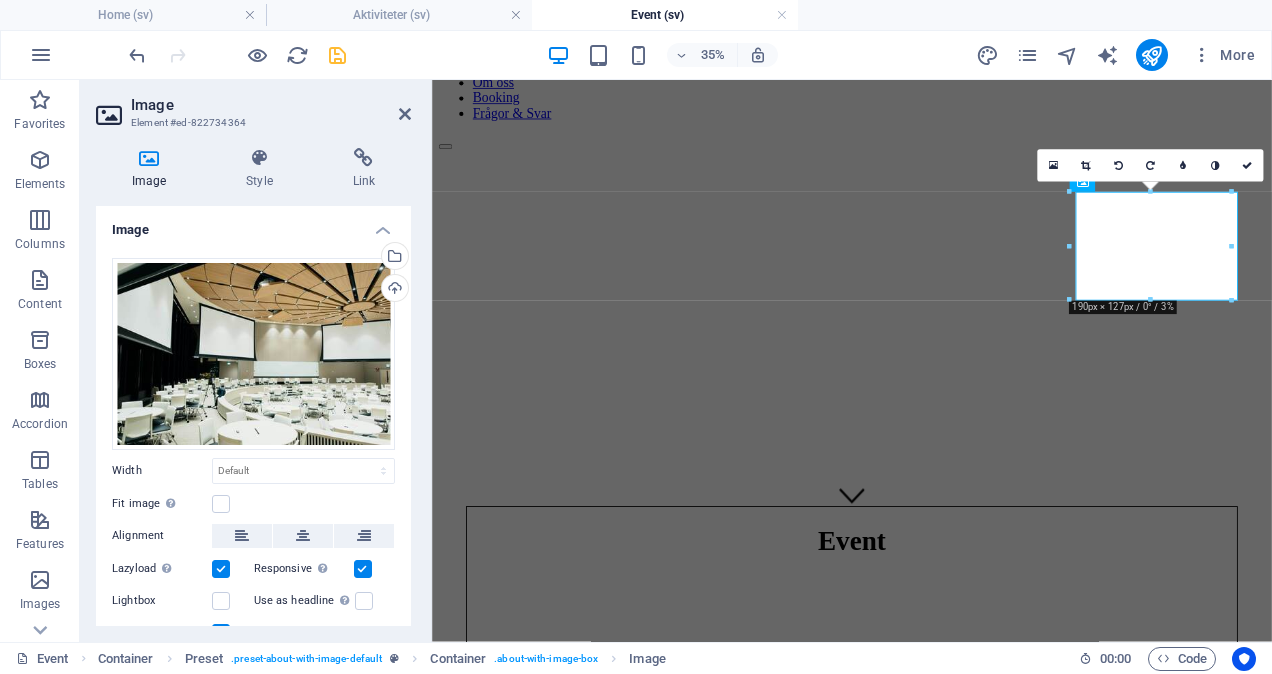 scroll, scrollTop: 826, scrollLeft: 0, axis: vertical 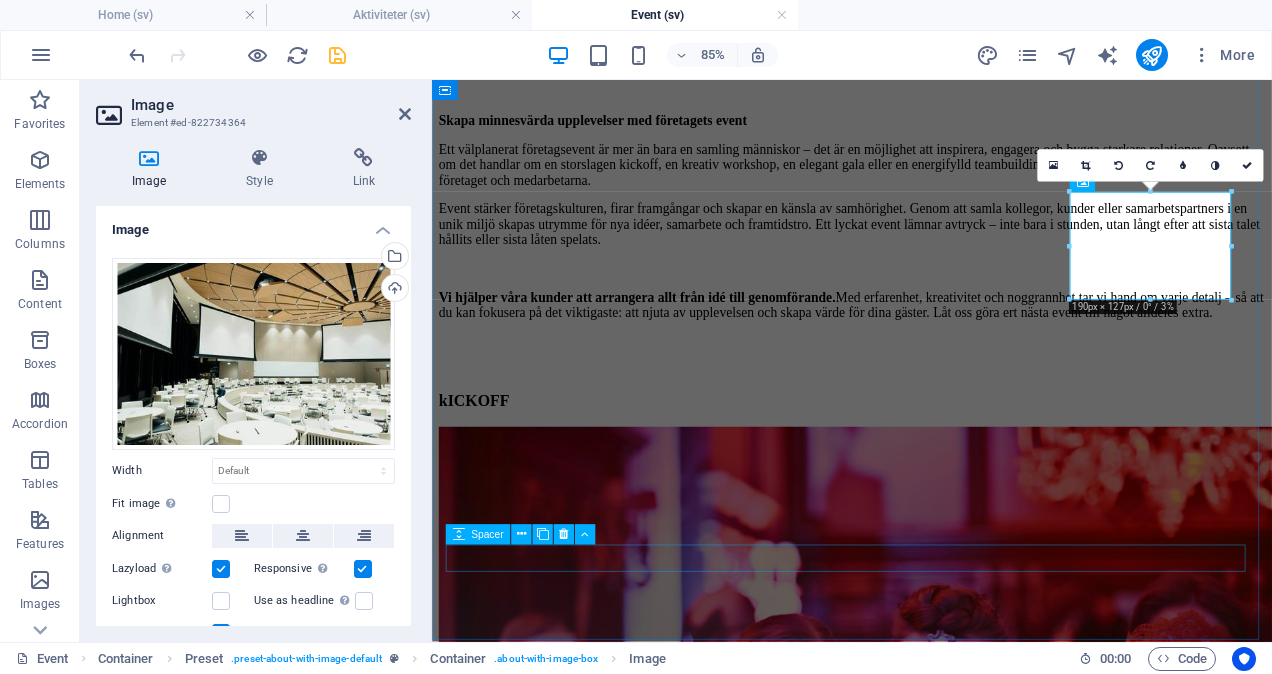 click at bounding box center (926, 4894) 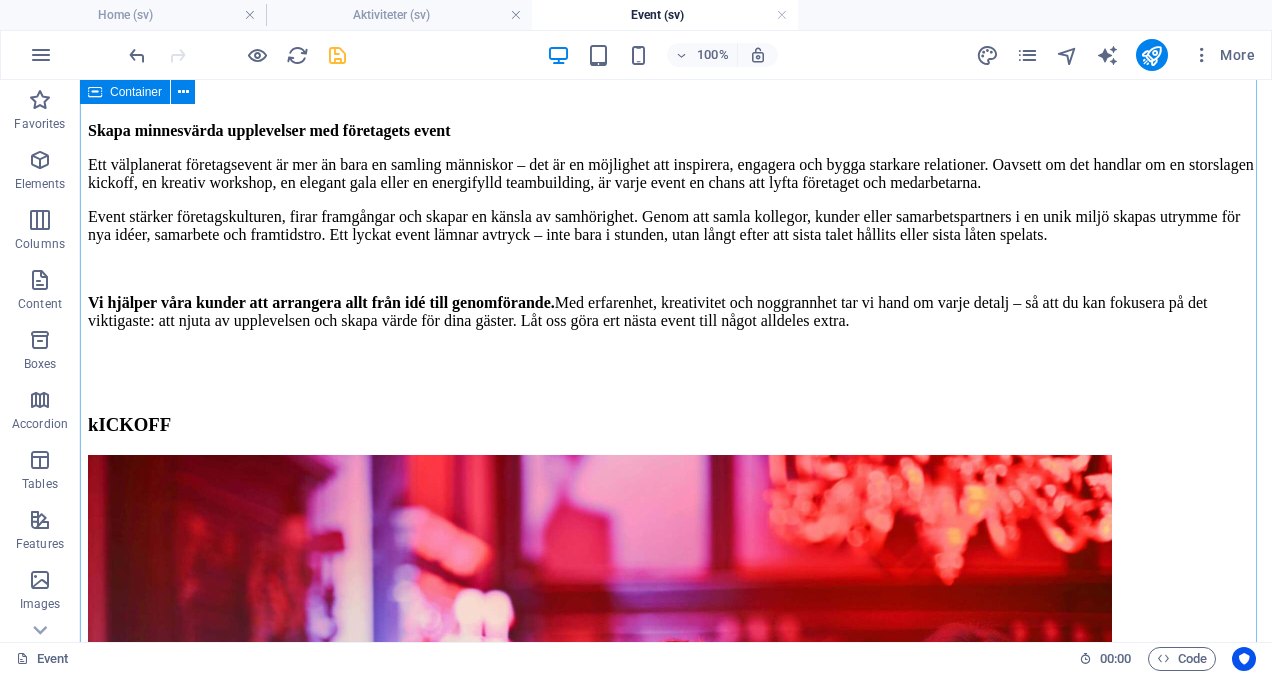 scroll, scrollTop: 773, scrollLeft: 0, axis: vertical 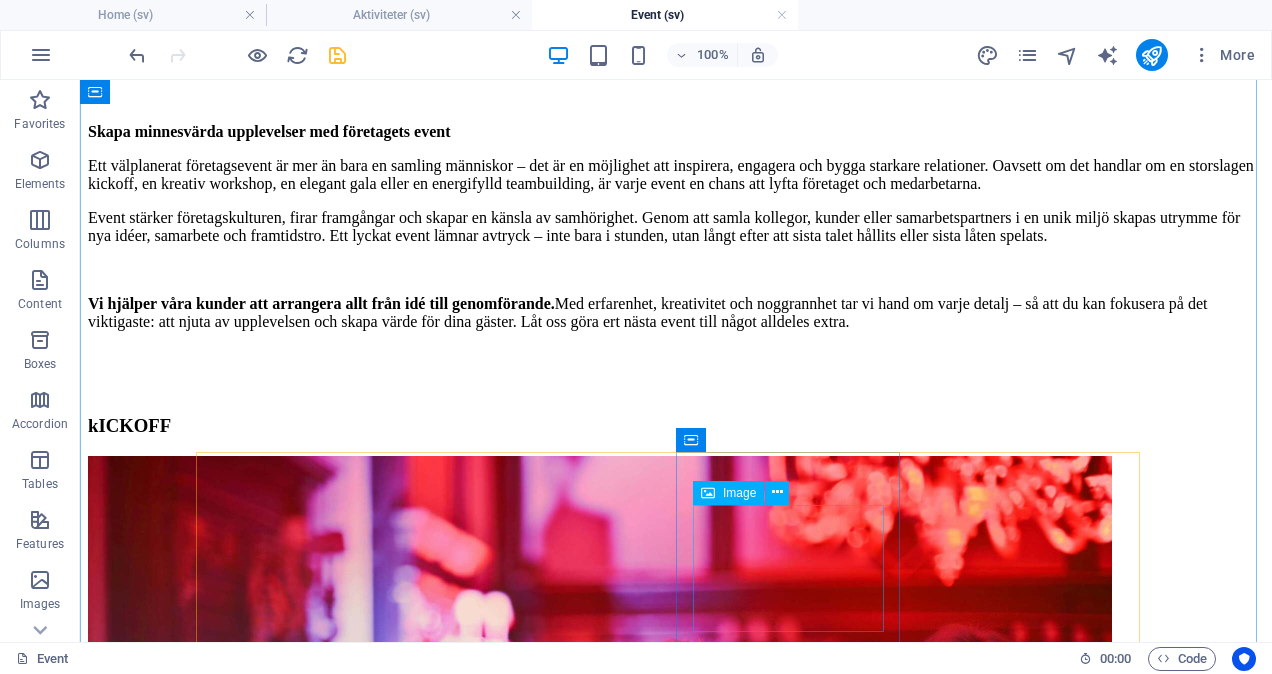 click at bounding box center (676, 3991) 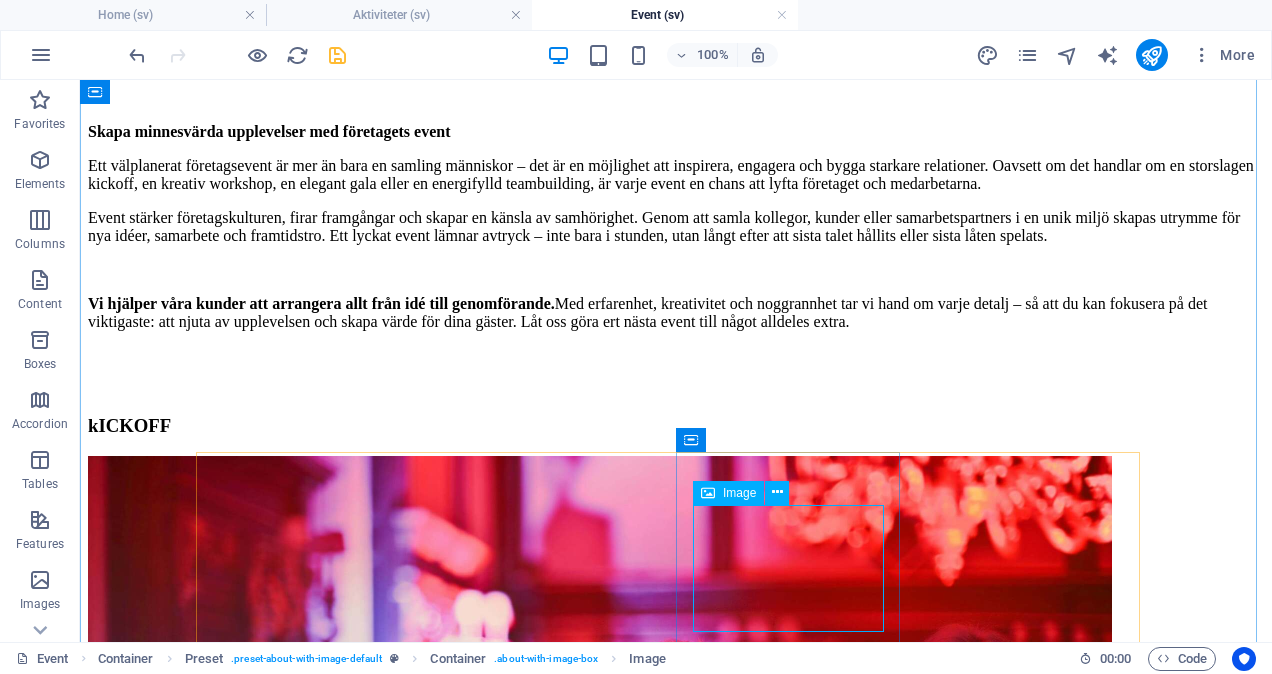 click at bounding box center (676, 3991) 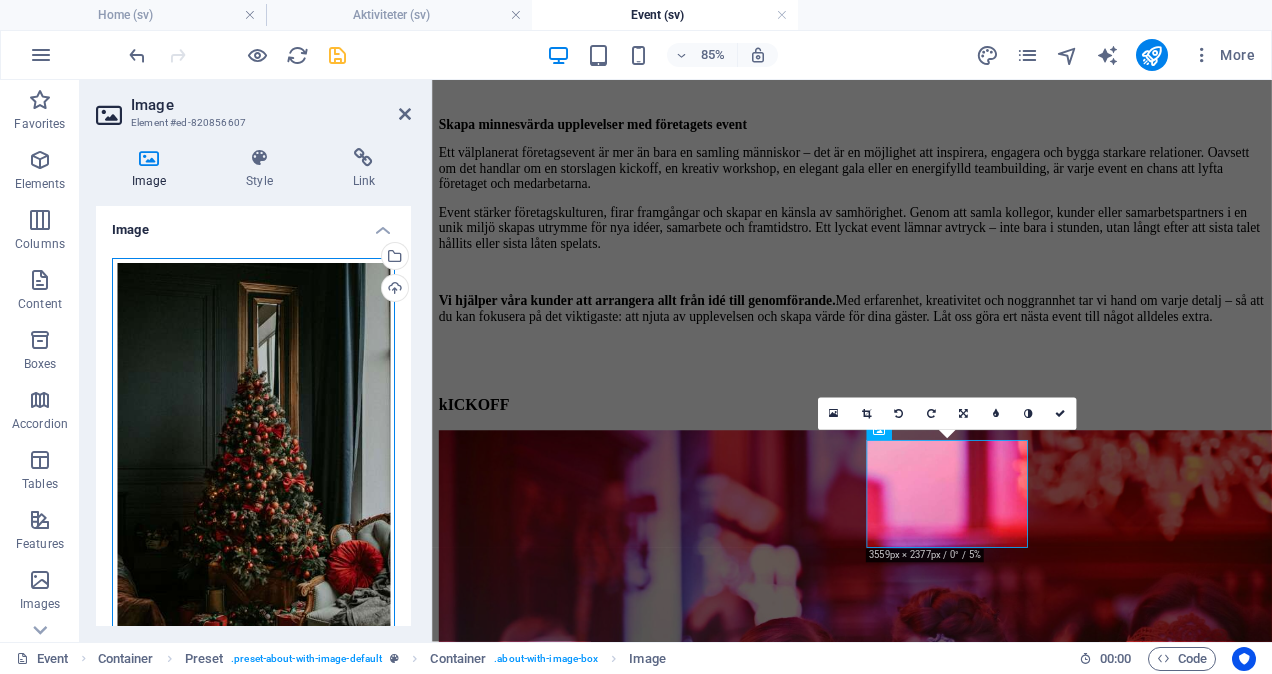 click on "Drag files here, click to choose files or select files from Files or our free stock photos & videos" at bounding box center (253, 476) 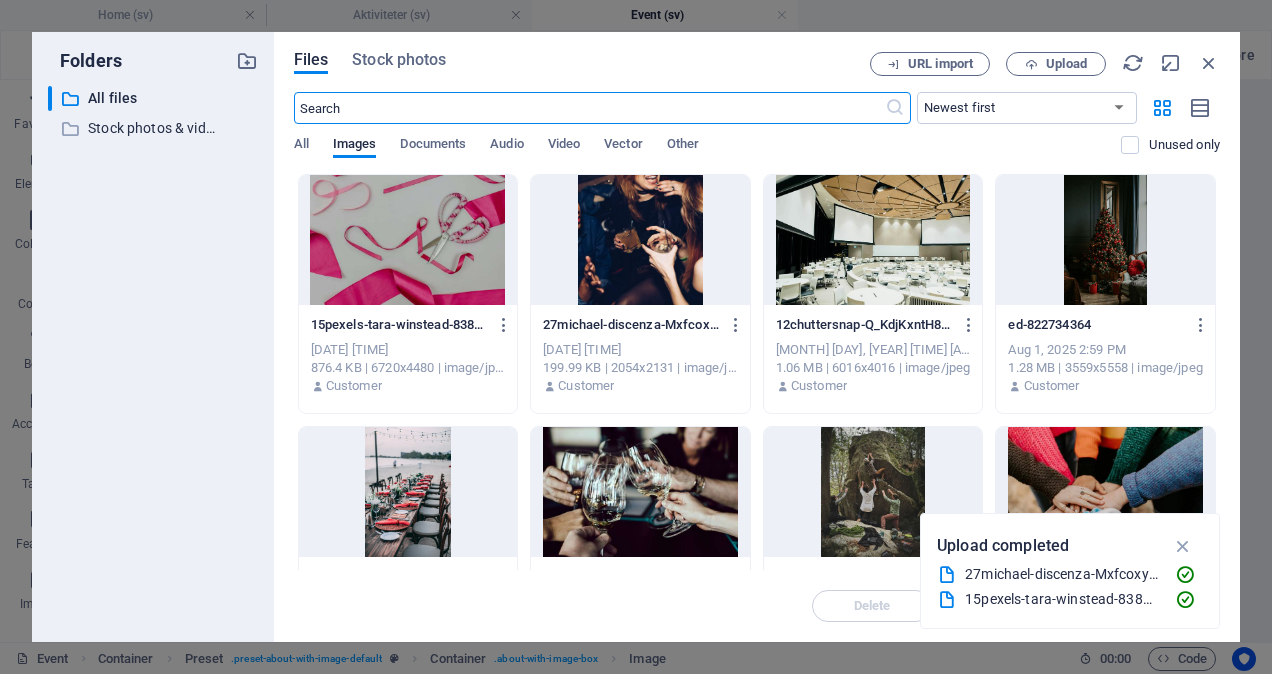 scroll, scrollTop: 137, scrollLeft: 0, axis: vertical 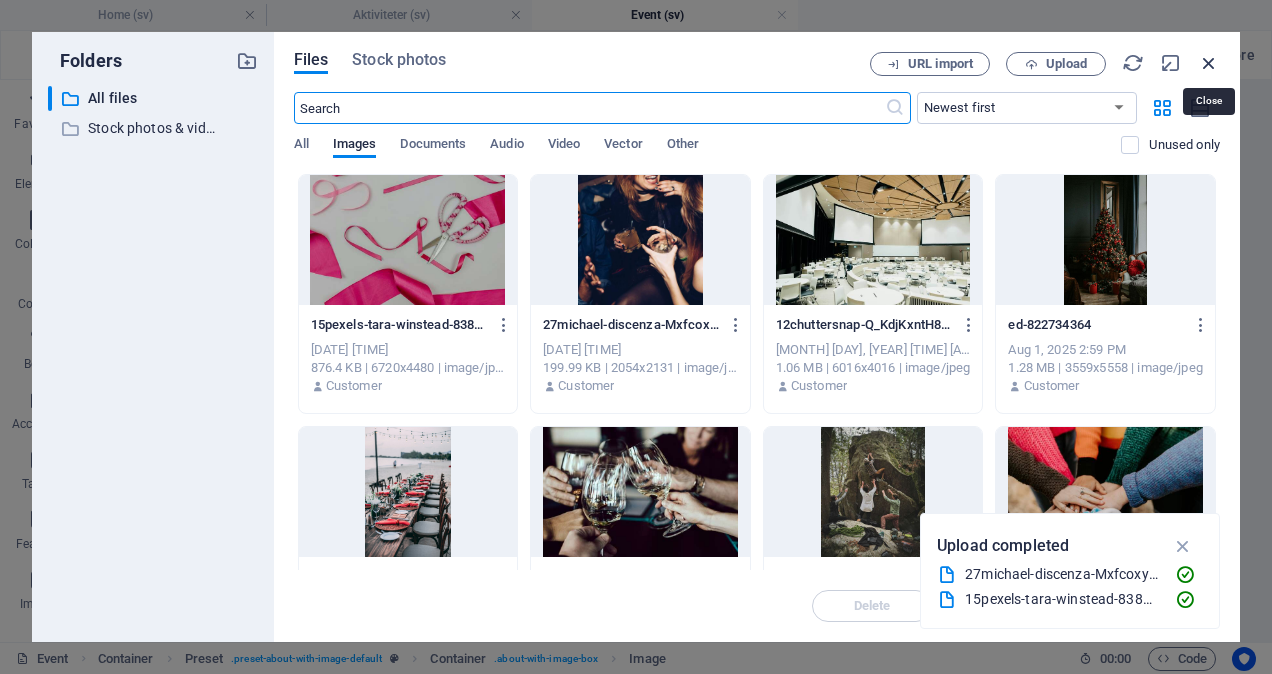click at bounding box center (1209, 63) 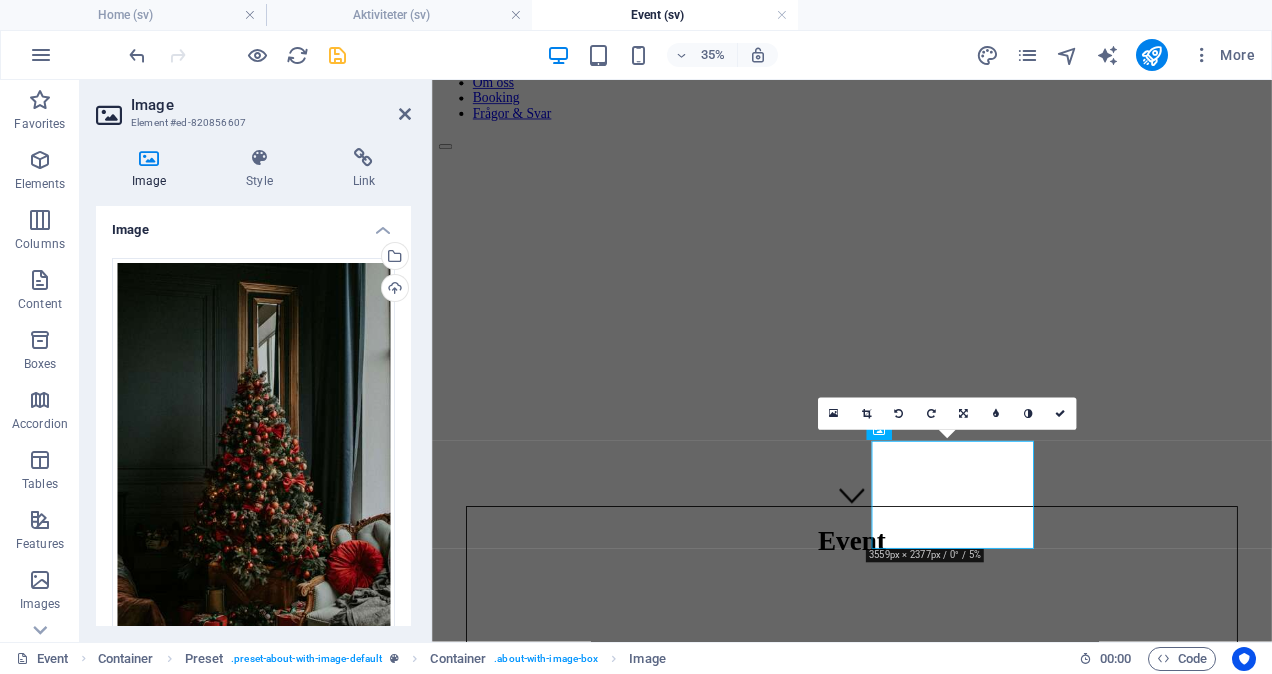 scroll, scrollTop: 773, scrollLeft: 0, axis: vertical 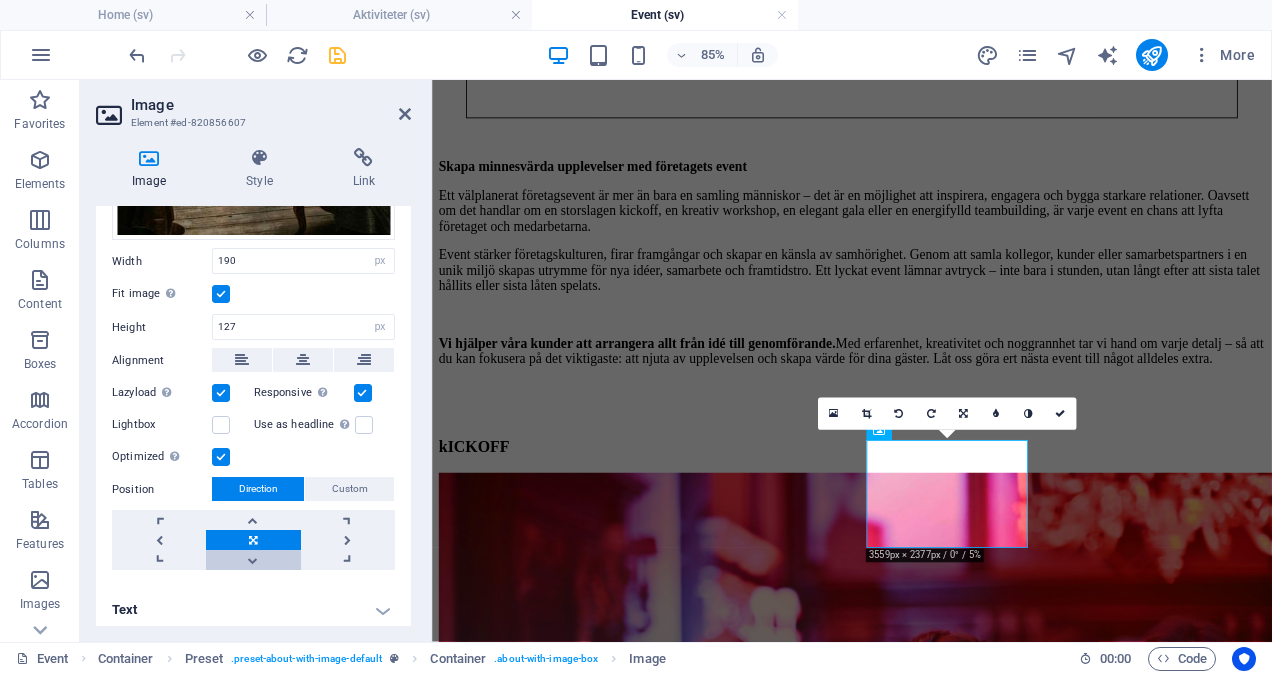 click at bounding box center [253, 560] 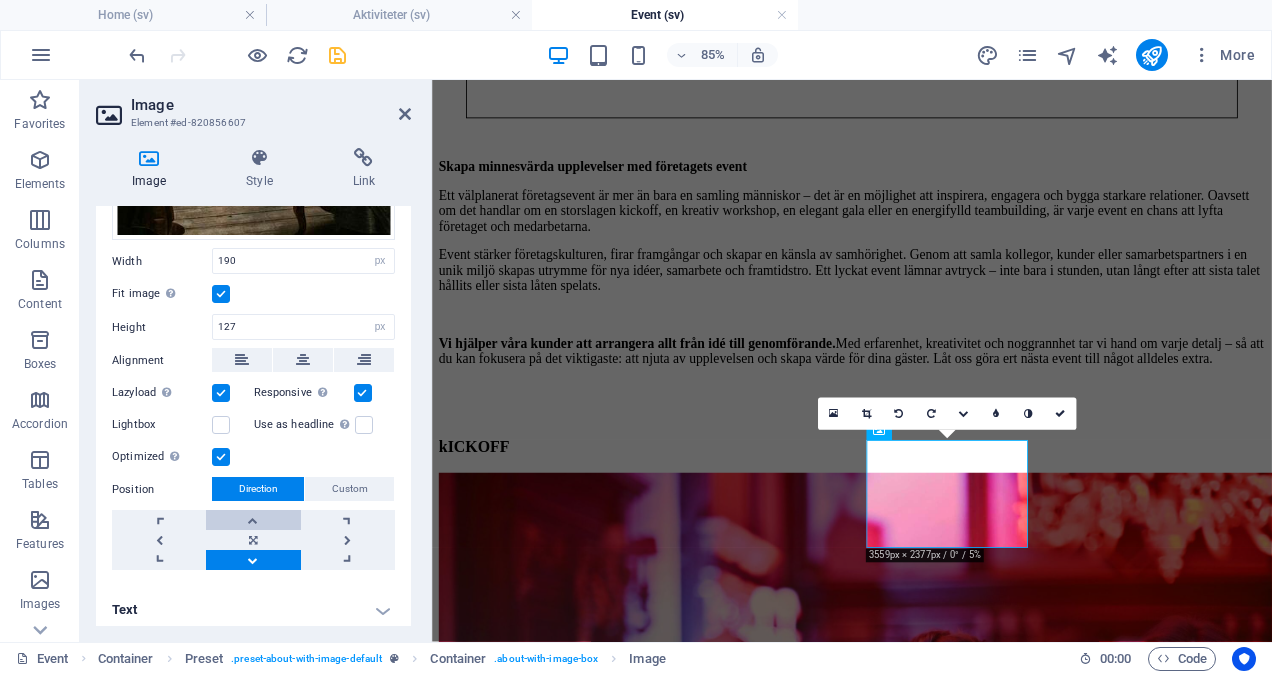 click at bounding box center [253, 520] 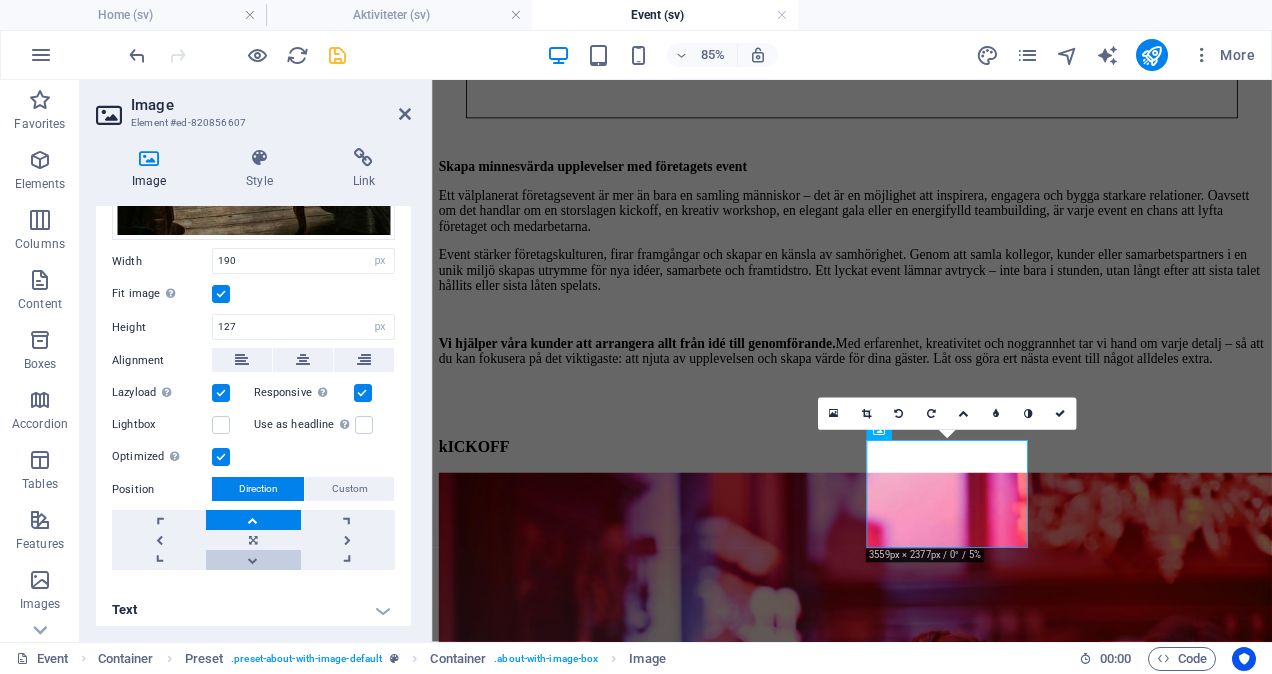 click at bounding box center [253, 560] 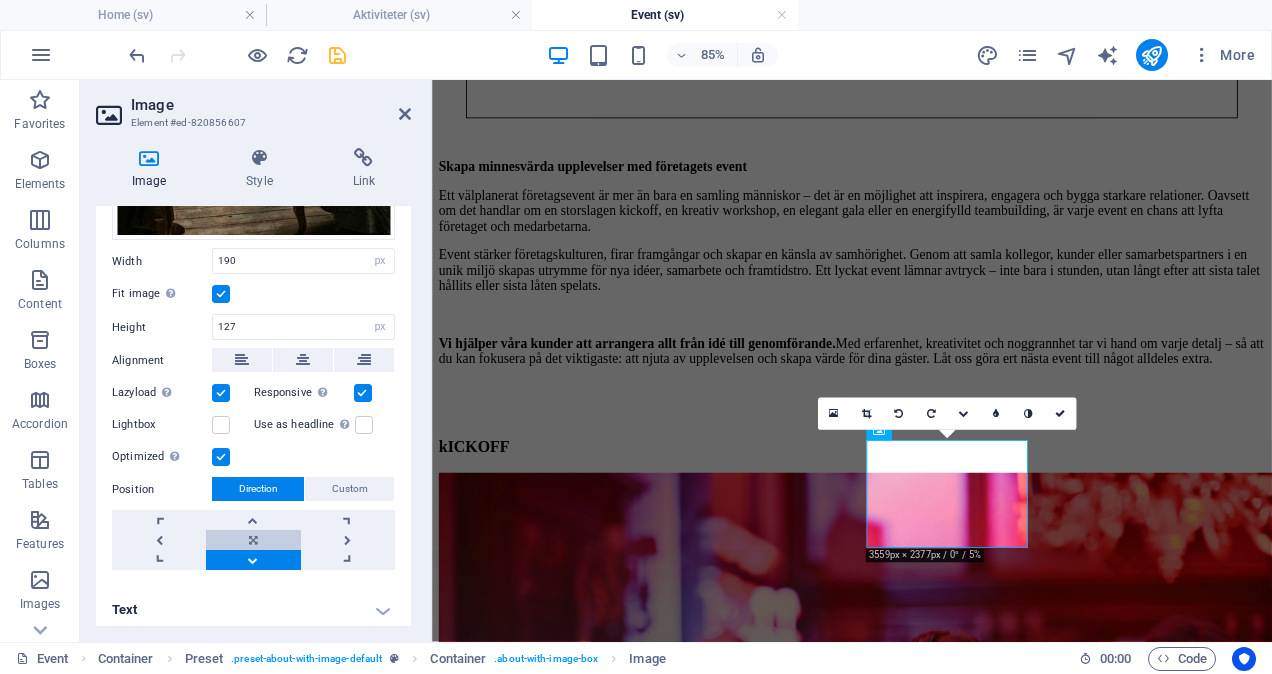click at bounding box center [253, 540] 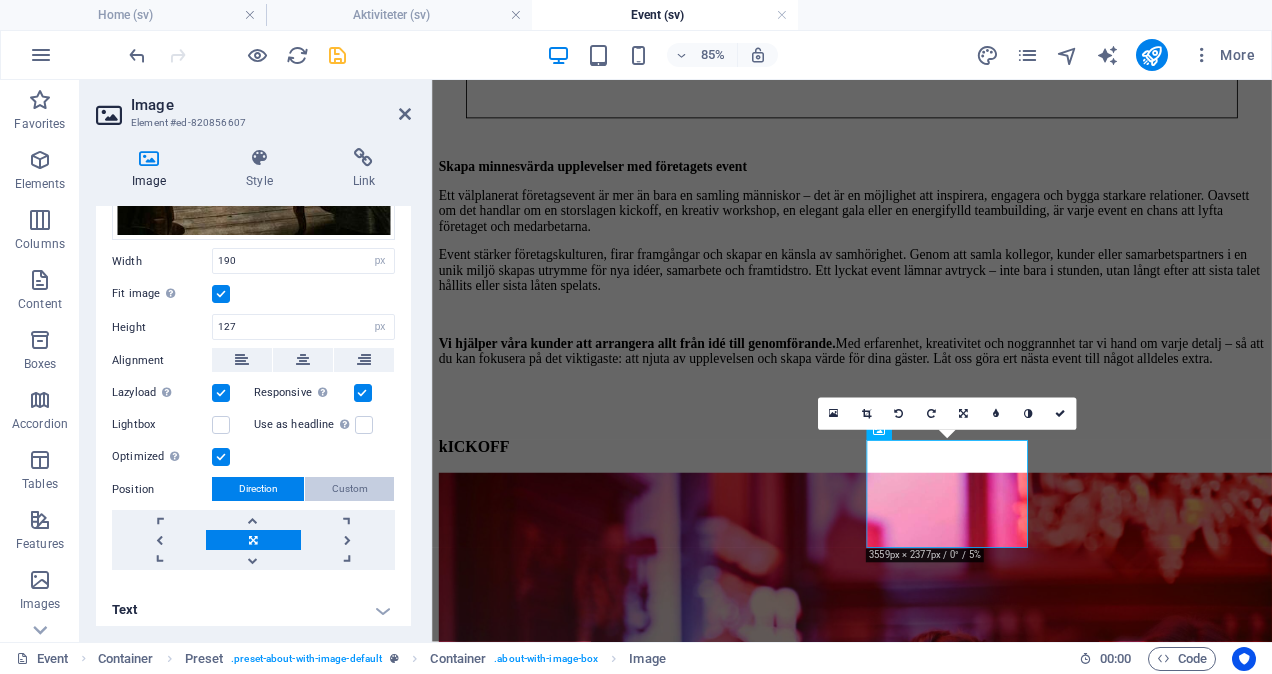 click on "Custom" at bounding box center [349, 489] 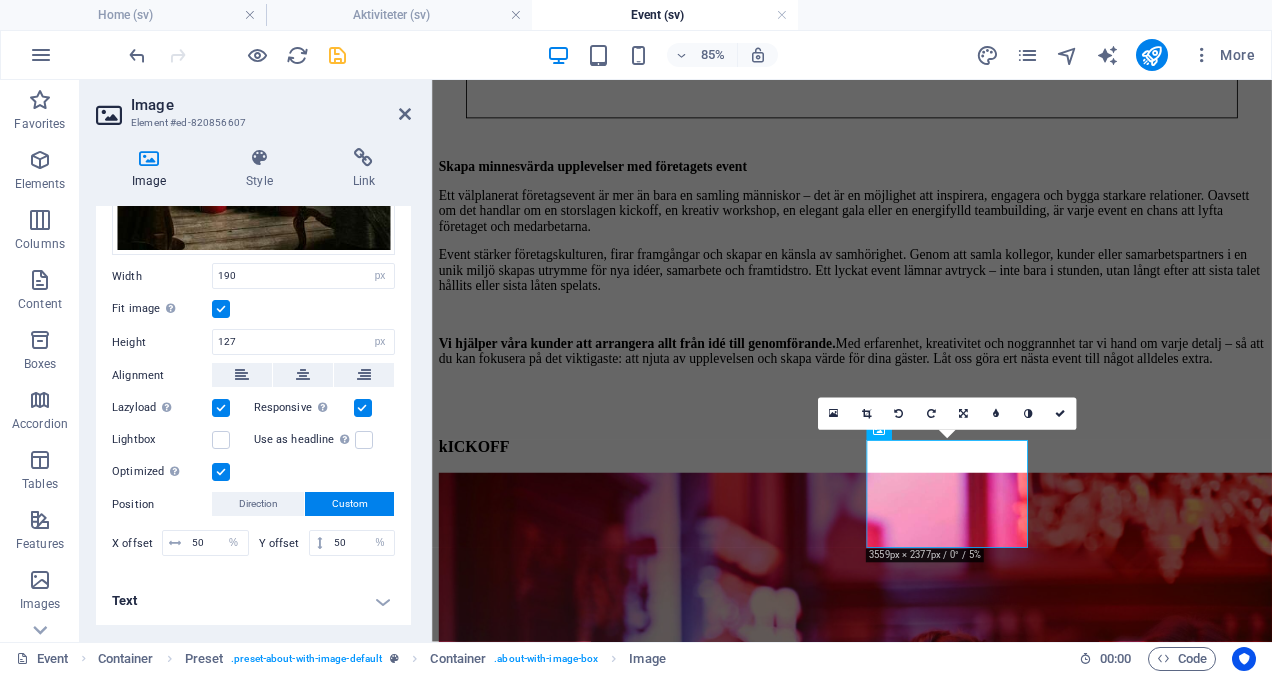 scroll, scrollTop: 430, scrollLeft: 0, axis: vertical 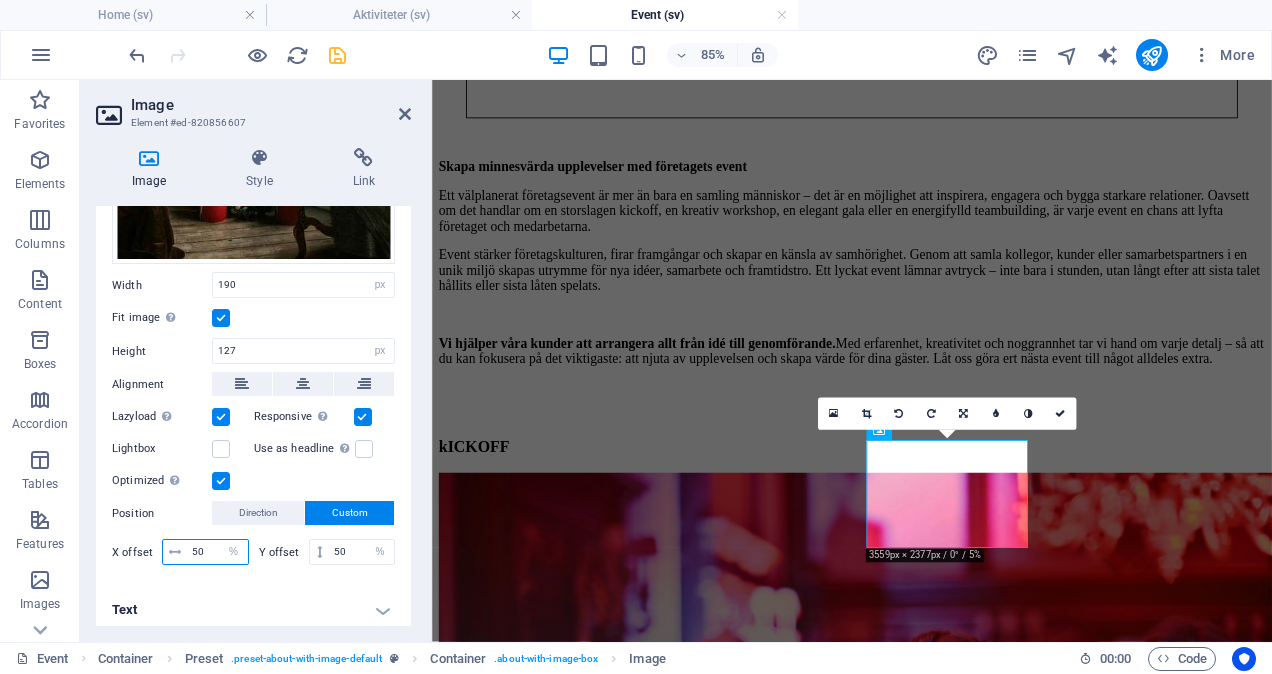 click on "50" at bounding box center [217, 552] 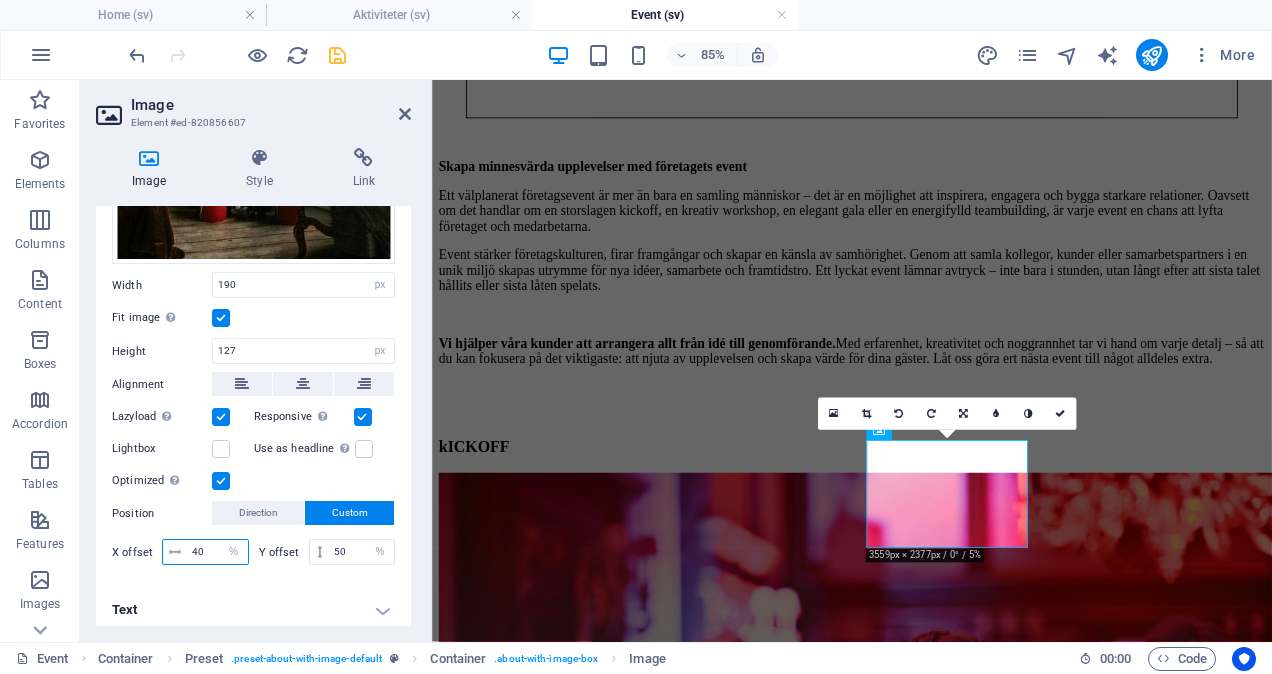type on "40" 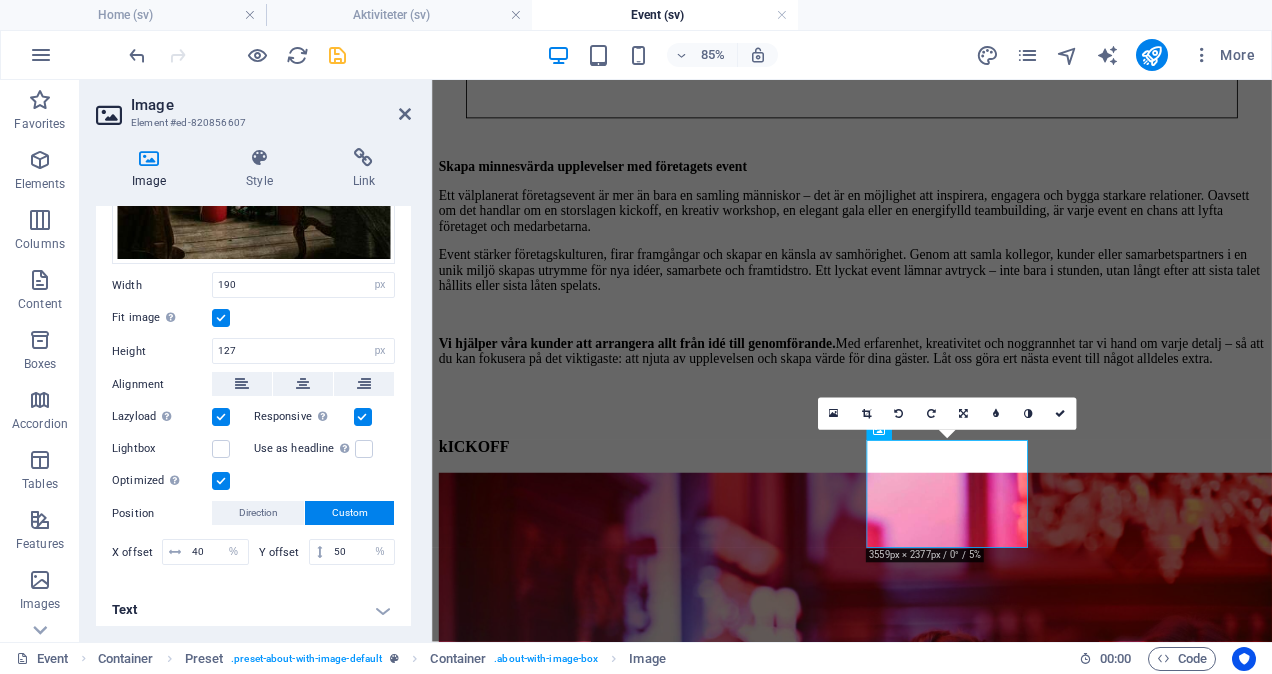 click on "Text" at bounding box center [253, 610] 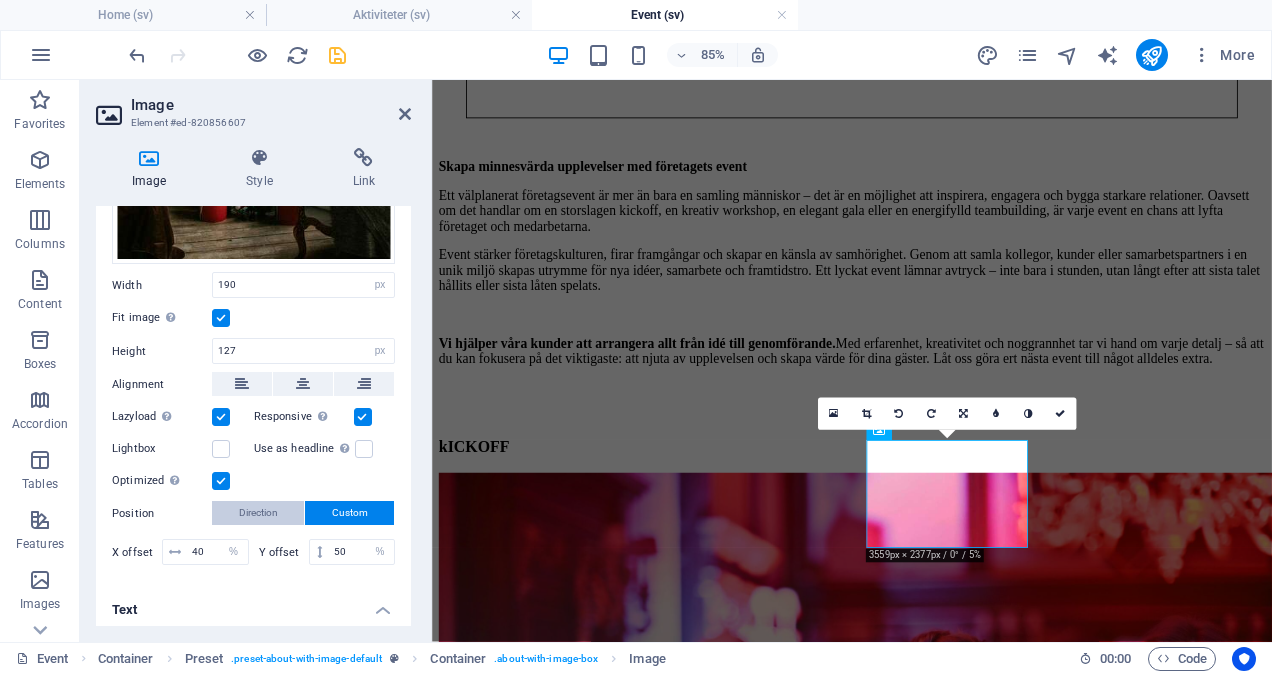 click on "Direction" at bounding box center [258, 513] 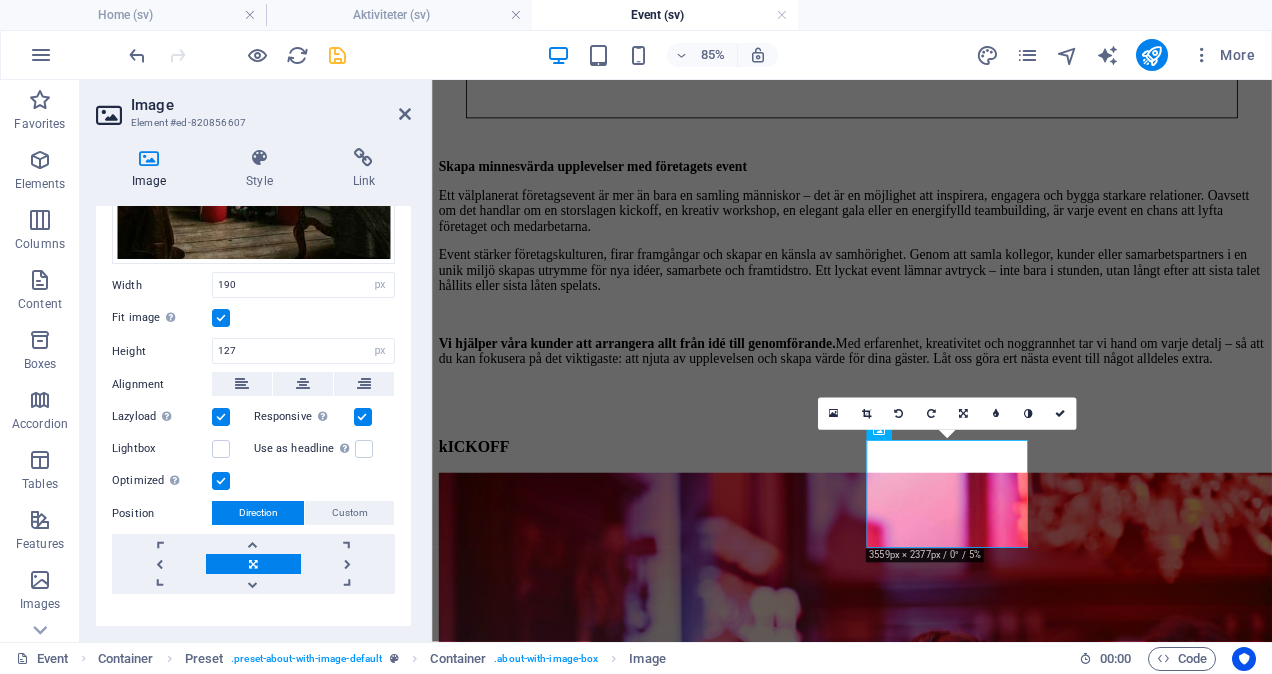 click at bounding box center (253, 564) 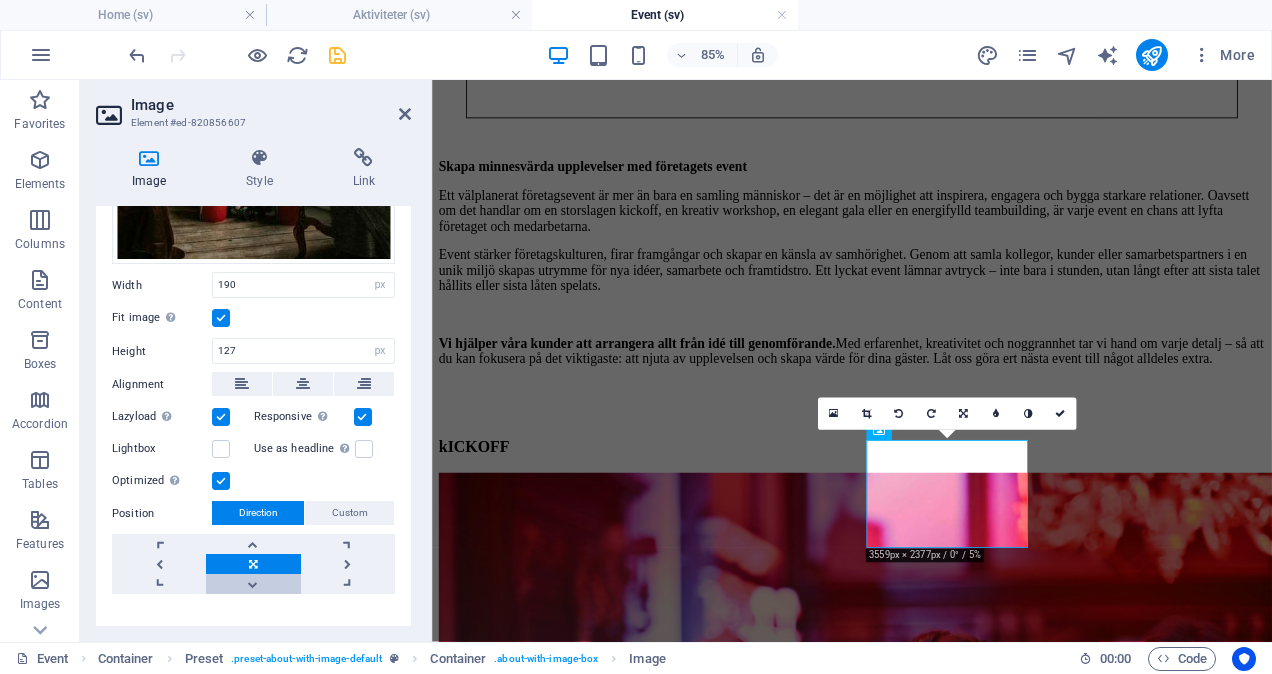 click at bounding box center (253, 584) 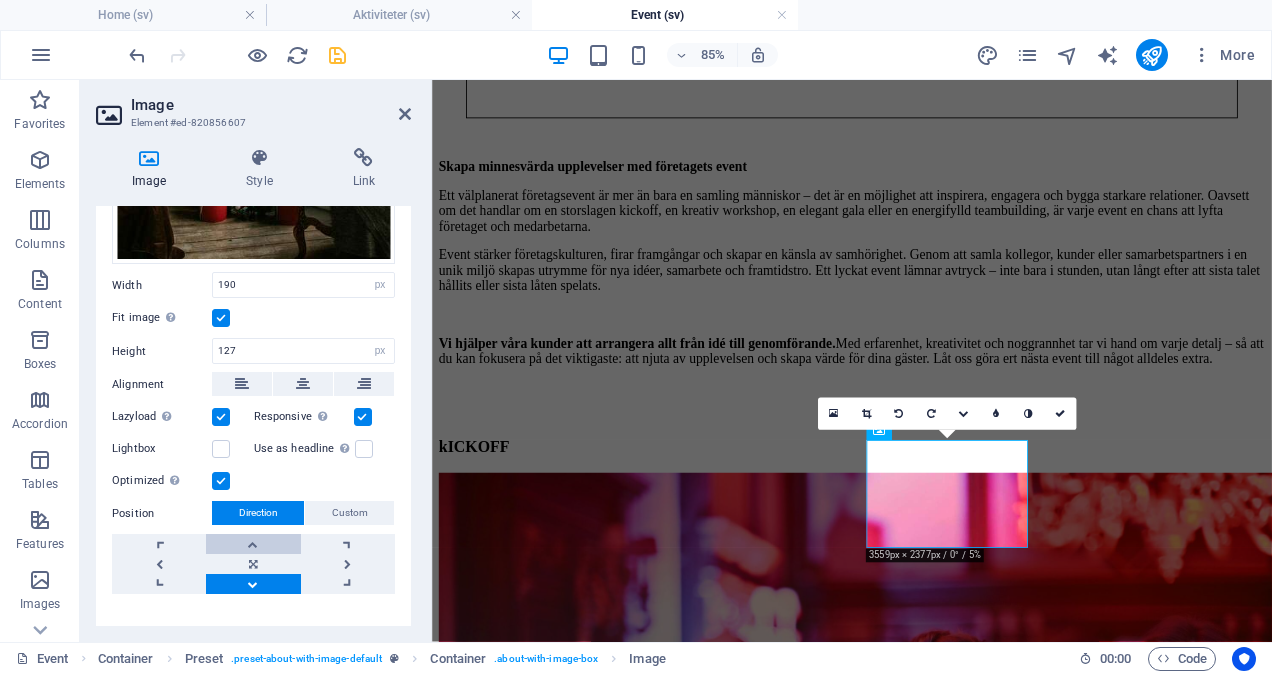 click at bounding box center (253, 544) 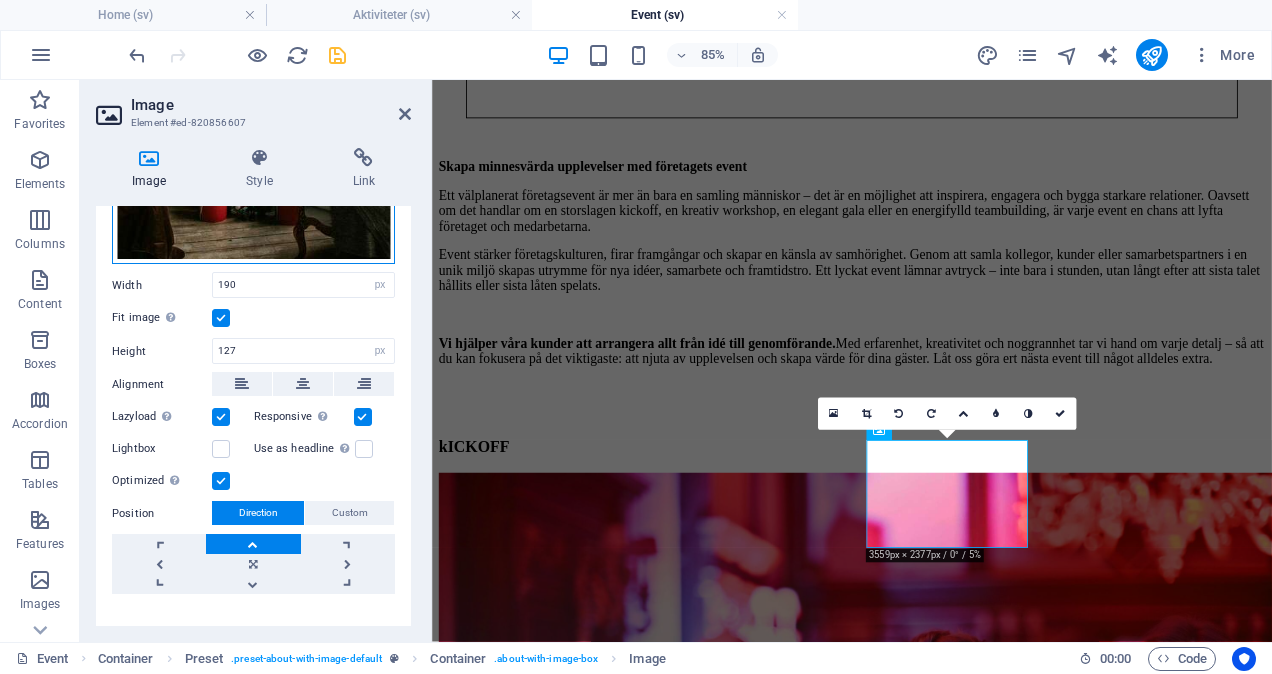 click on "Drag files here, click to choose files or select files from Files or our free stock photos & videos" at bounding box center [253, 46] 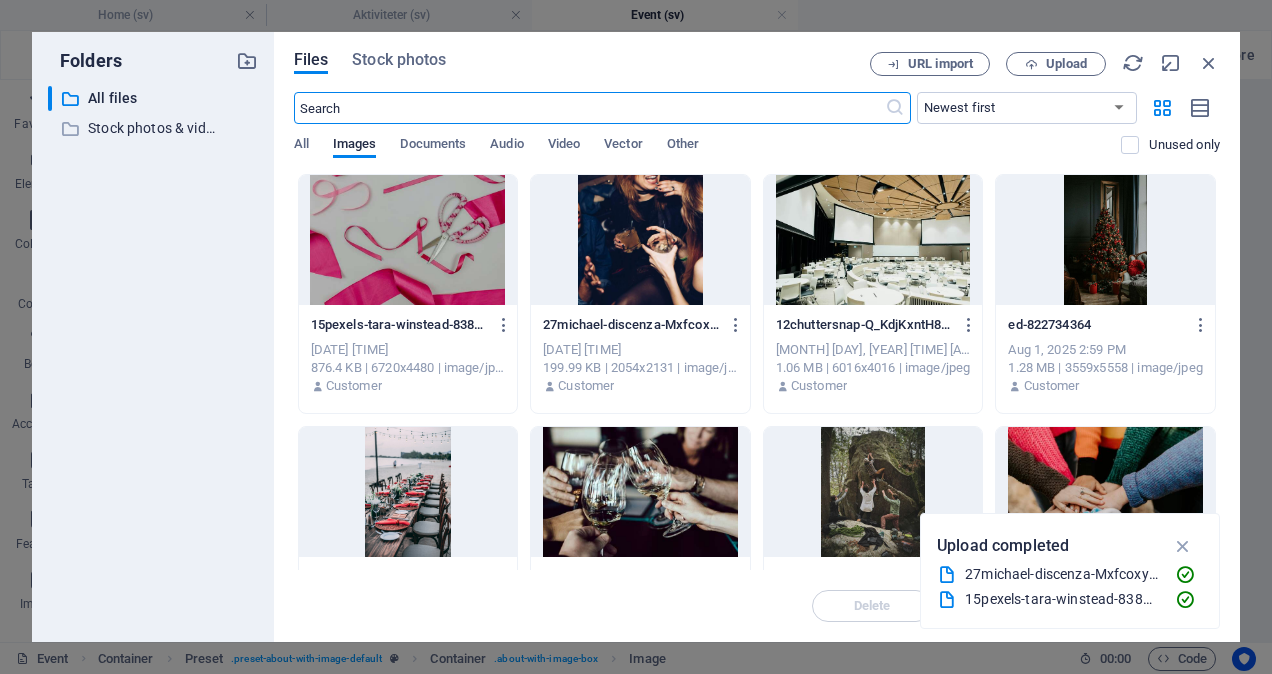 scroll, scrollTop: 137, scrollLeft: 0, axis: vertical 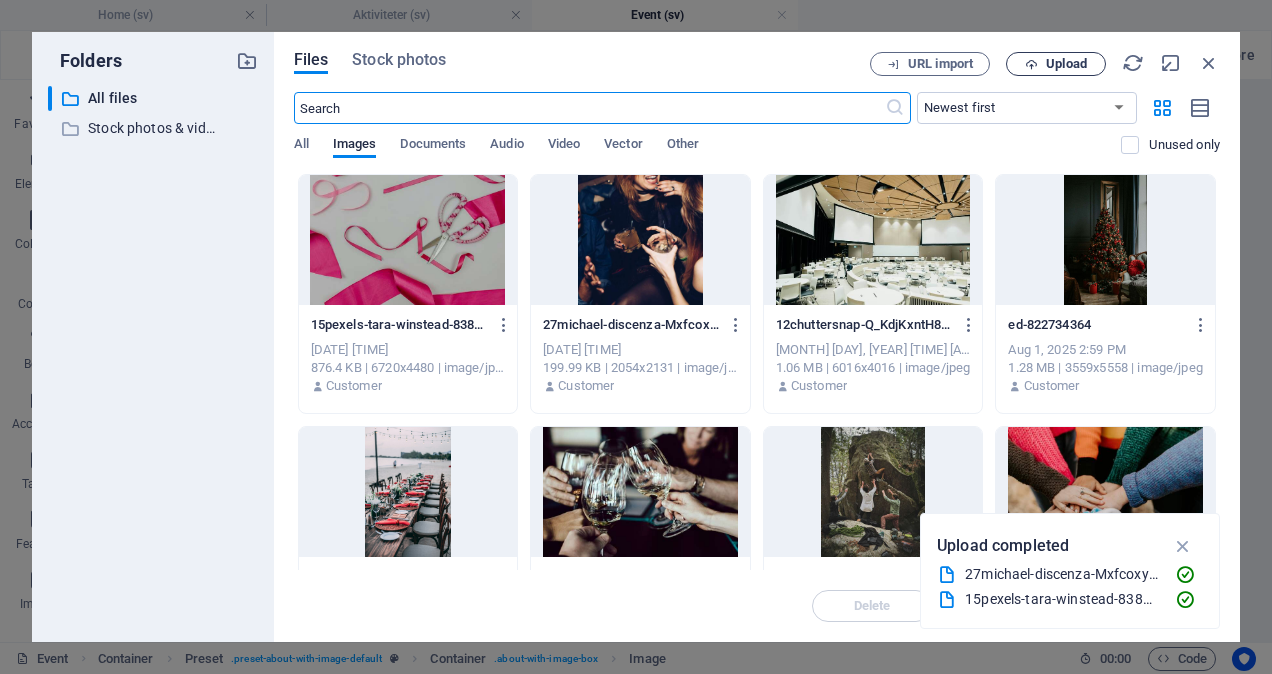 click on "Upload" at bounding box center [1066, 64] 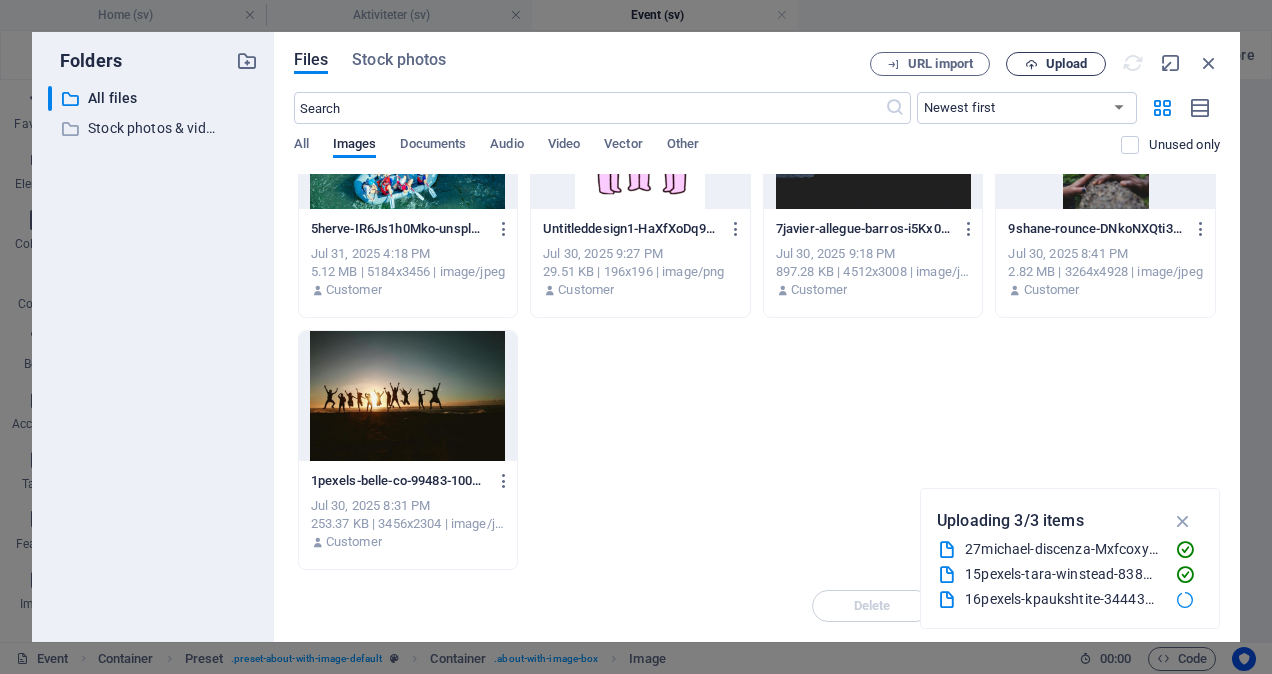 scroll, scrollTop: 0, scrollLeft: 0, axis: both 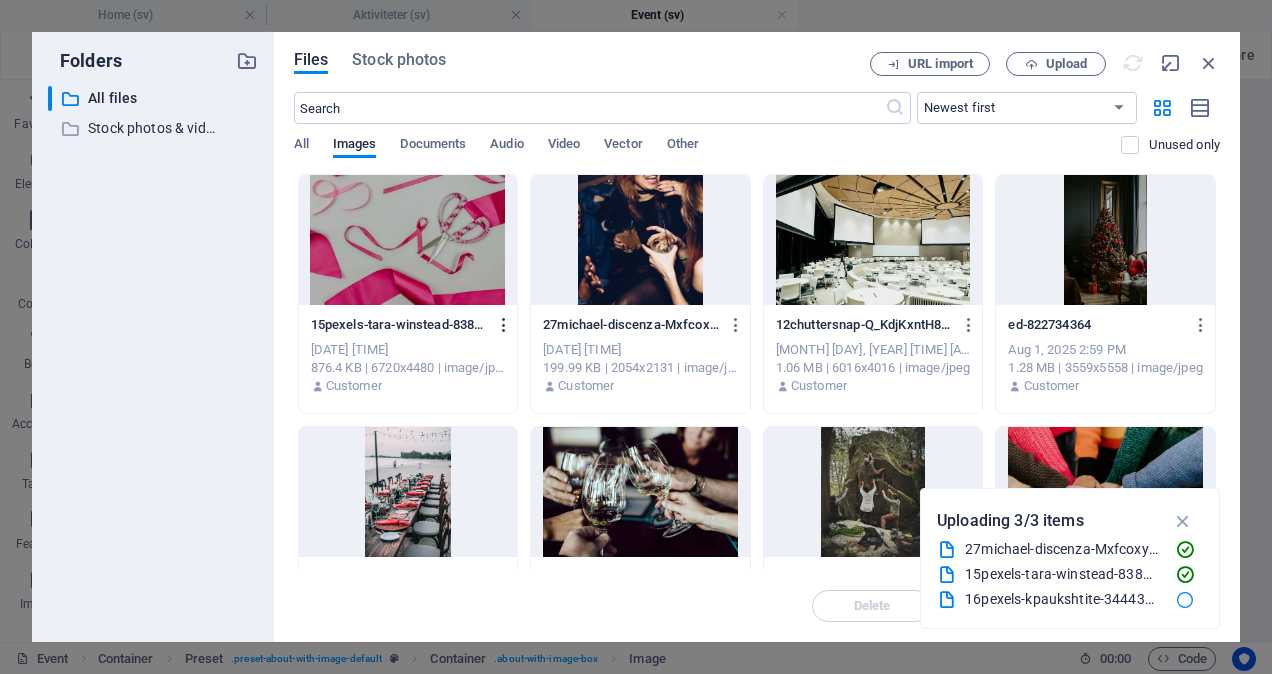 click at bounding box center (504, 325) 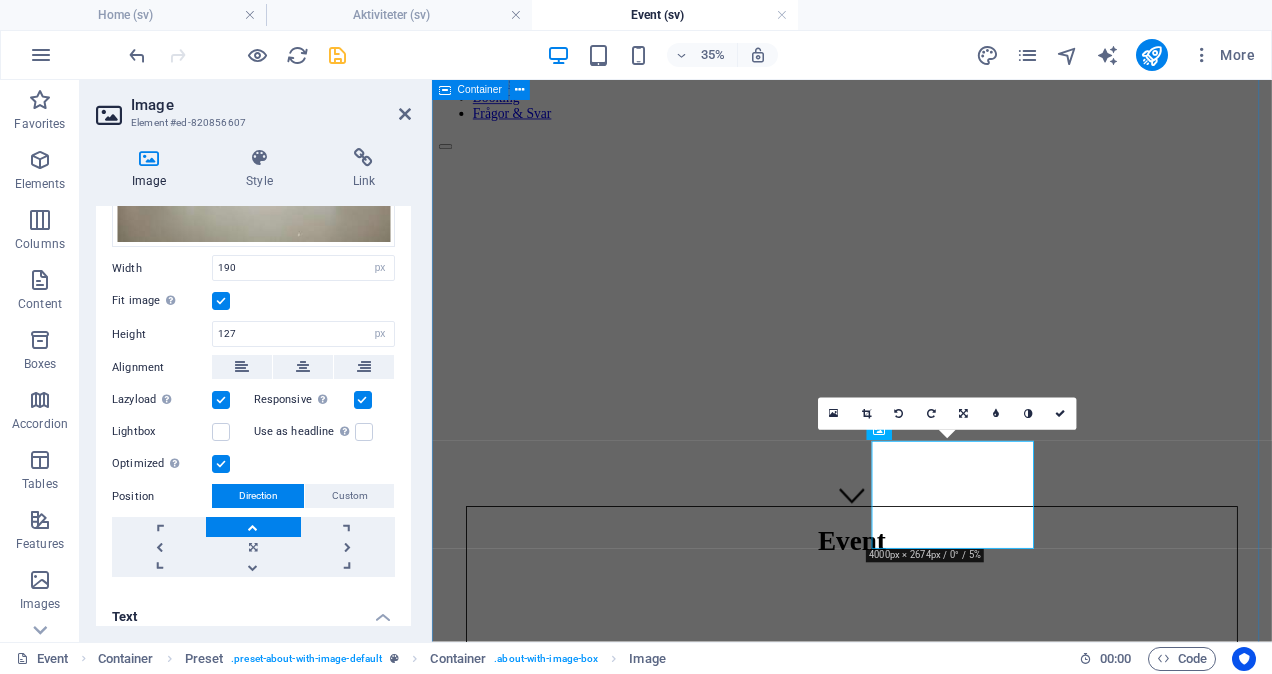scroll, scrollTop: 773, scrollLeft: 0, axis: vertical 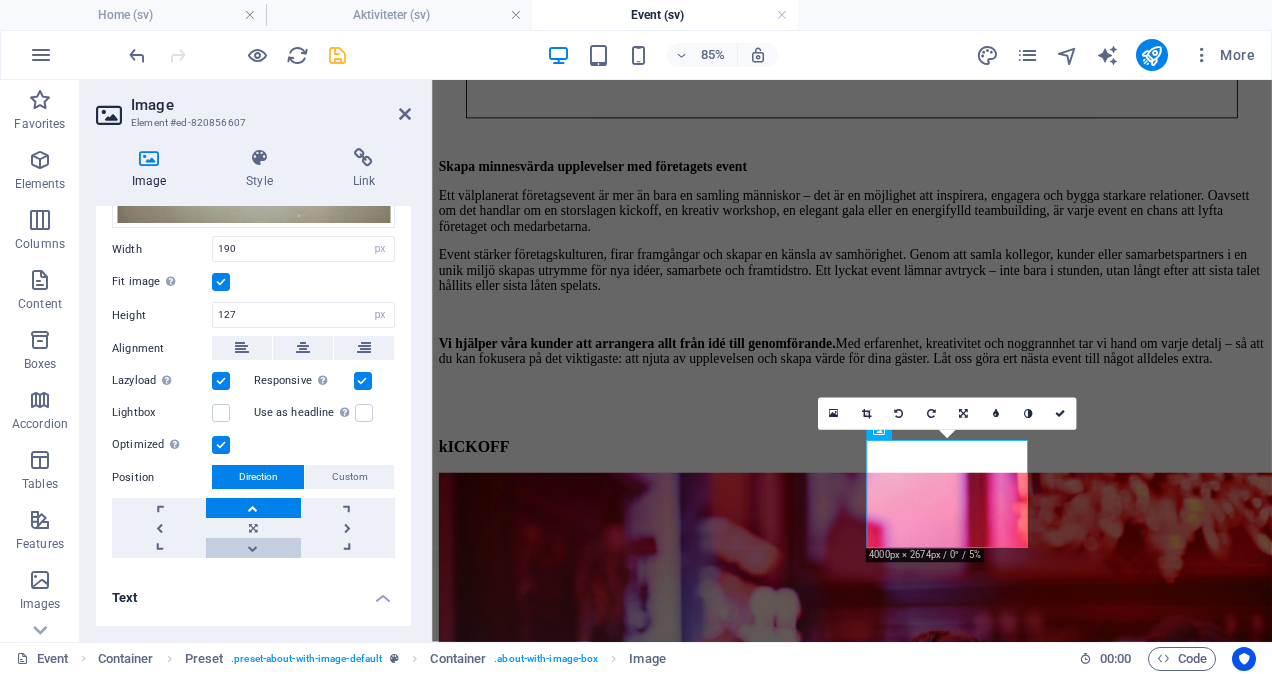 click at bounding box center (253, 548) 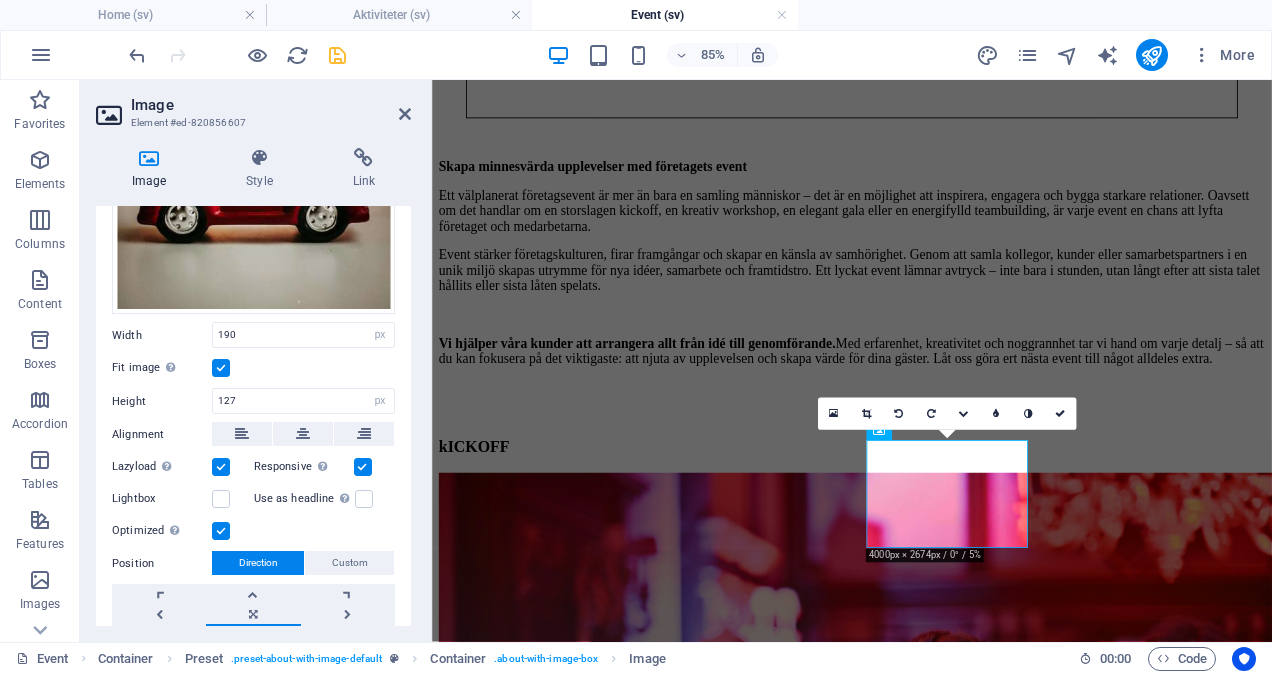 scroll, scrollTop: 359, scrollLeft: 0, axis: vertical 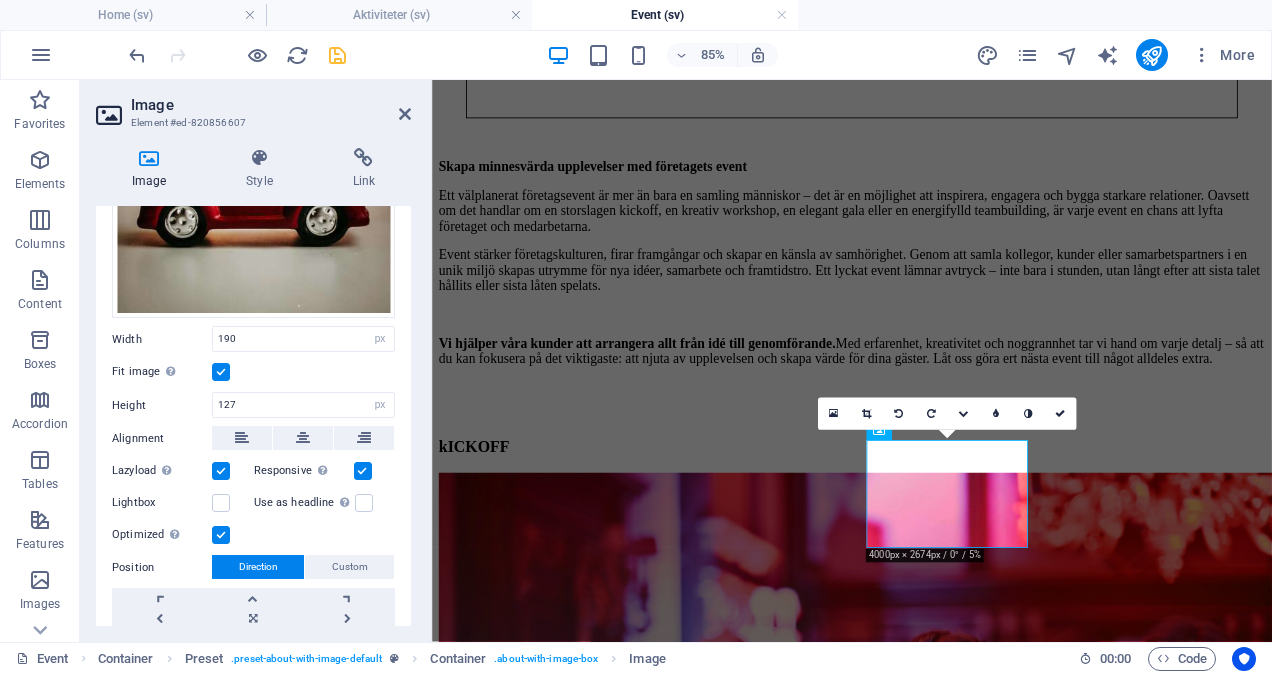 click at bounding box center (221, 372) 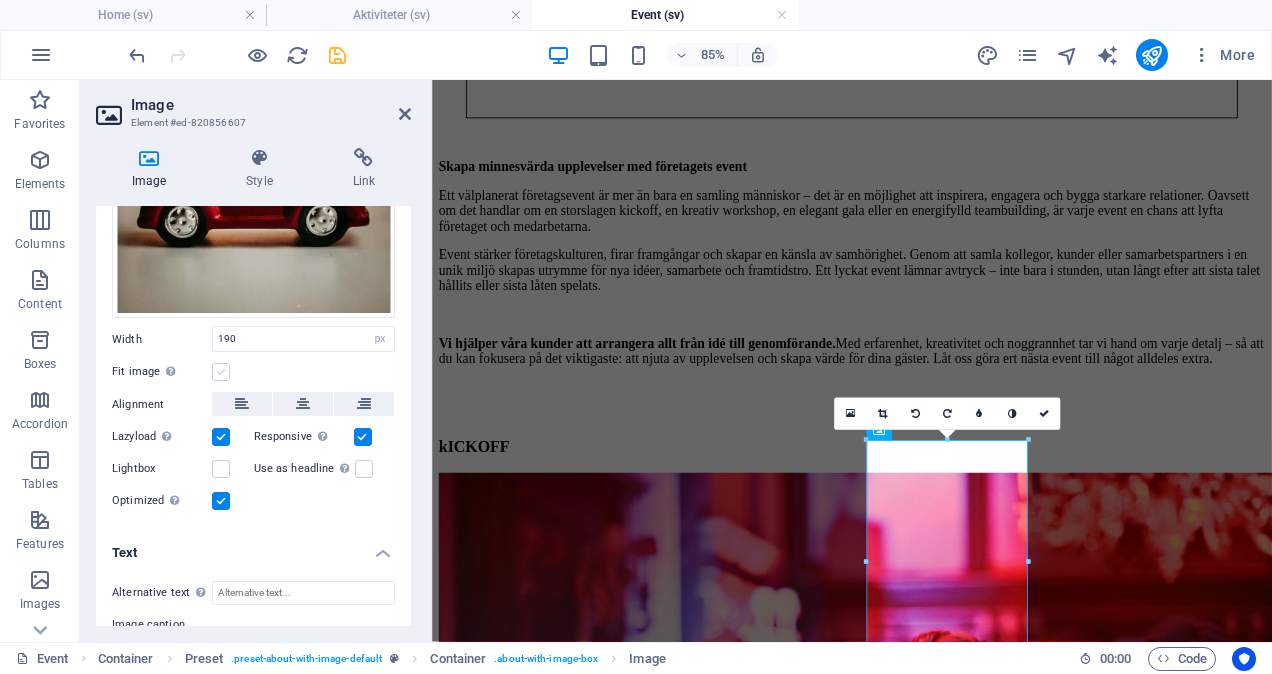 click at bounding box center [221, 372] 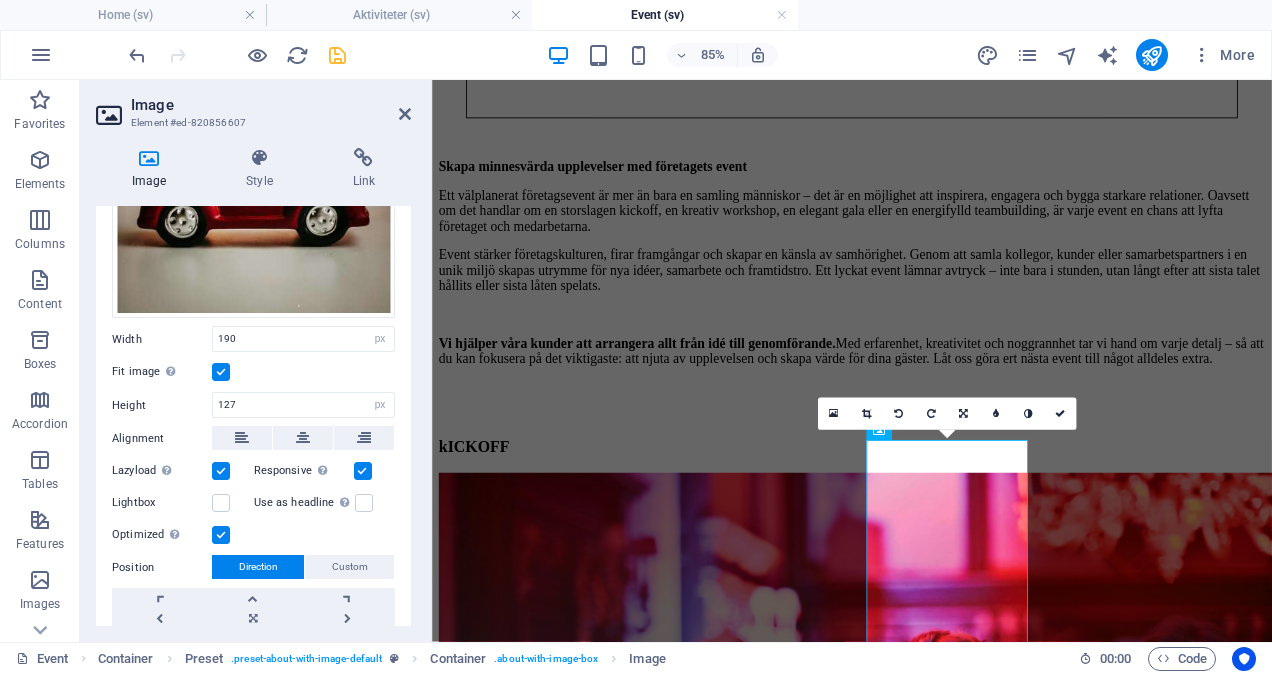 click at bounding box center (221, 372) 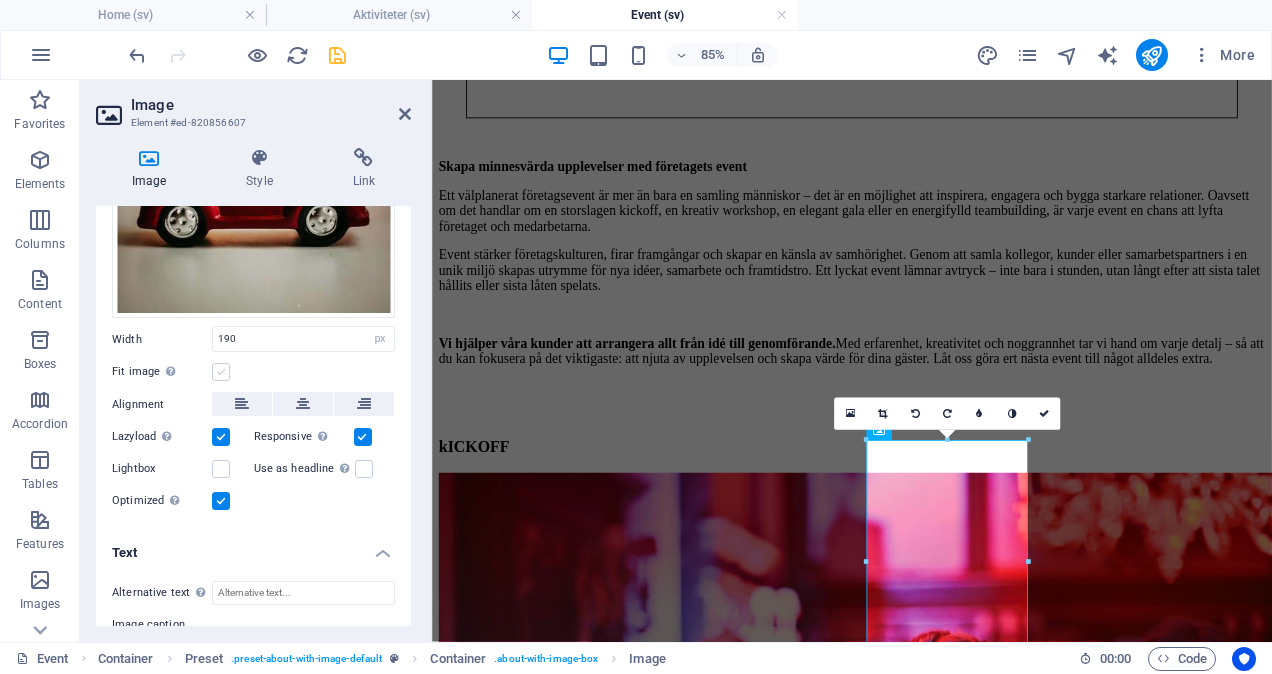 click at bounding box center (221, 372) 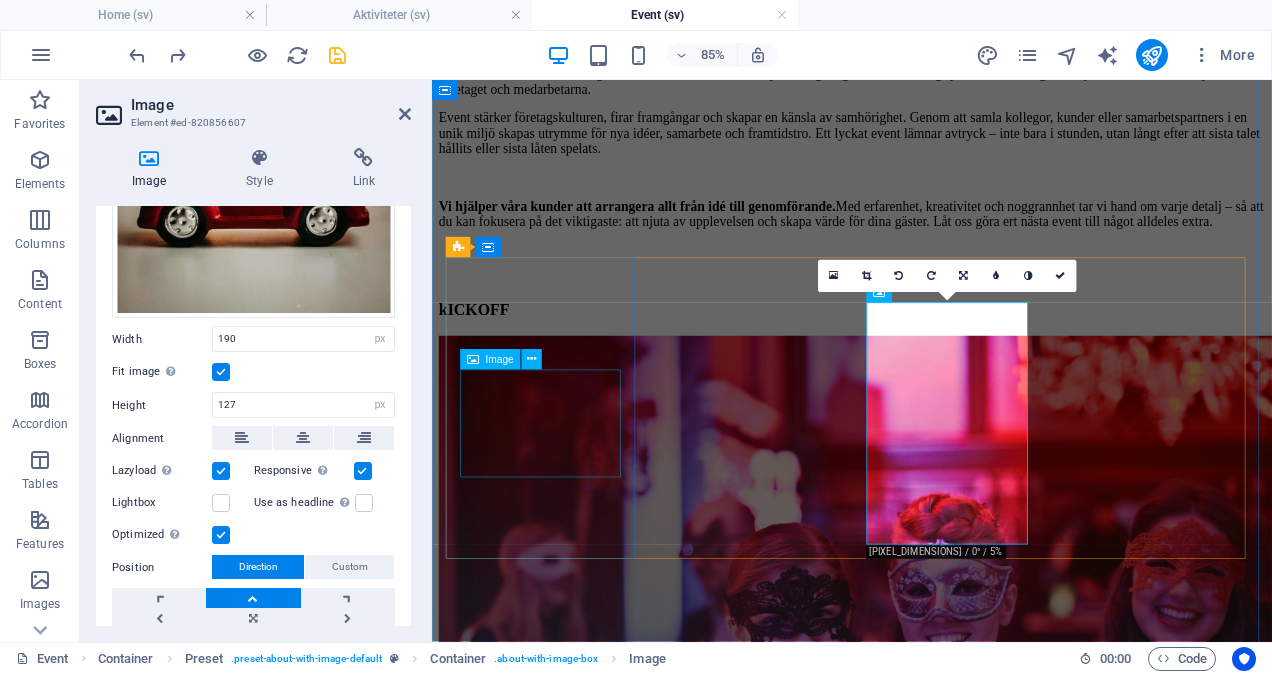 scroll, scrollTop: 938, scrollLeft: 0, axis: vertical 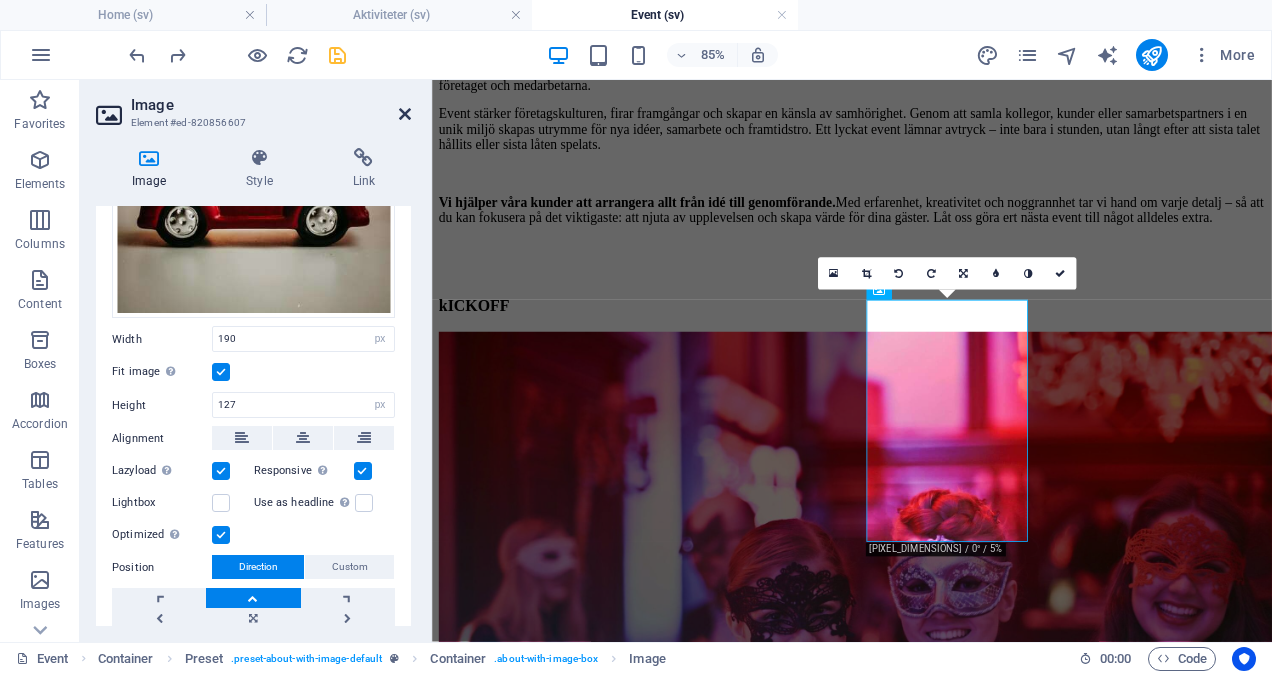 click at bounding box center [405, 114] 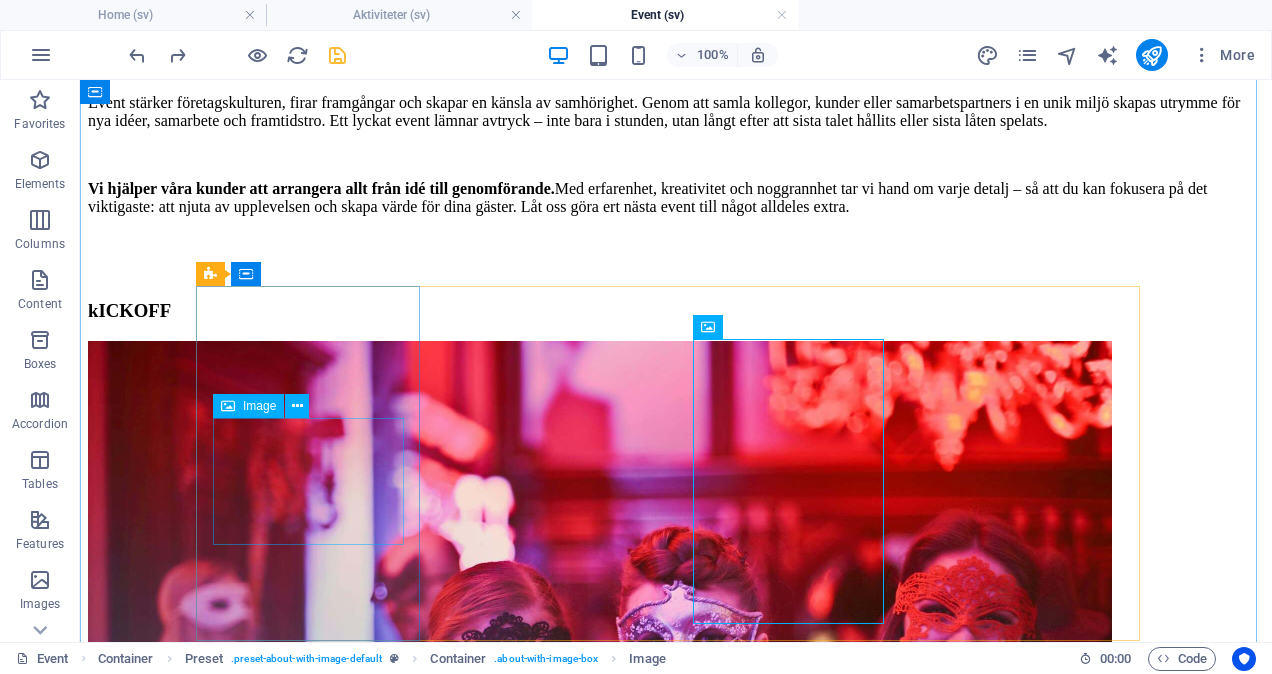 click at bounding box center [676, 3475] 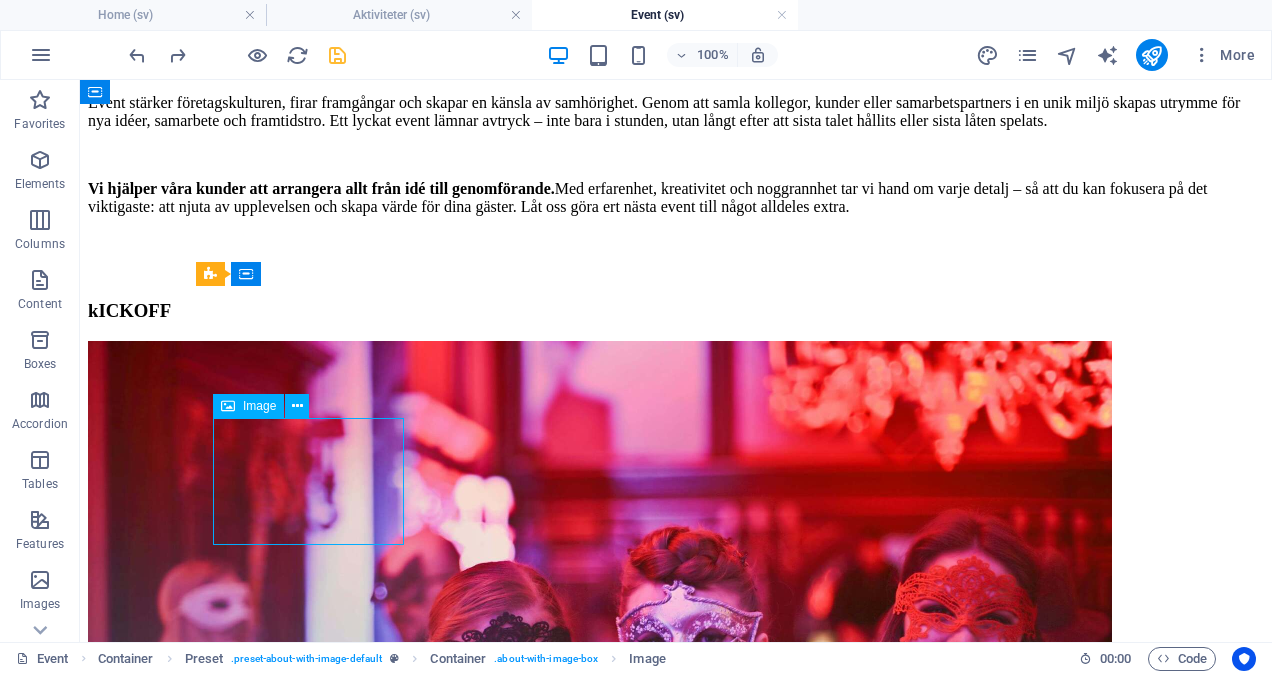 click at bounding box center (676, 3475) 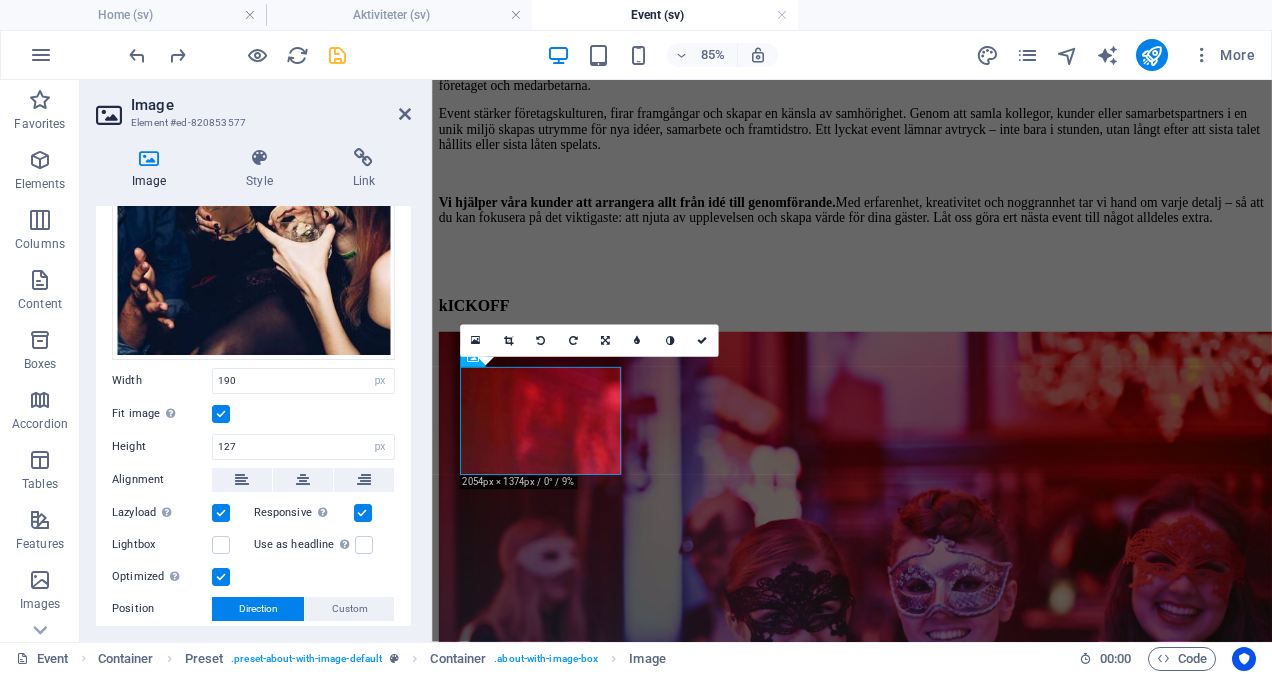 scroll, scrollTop: 192, scrollLeft: 0, axis: vertical 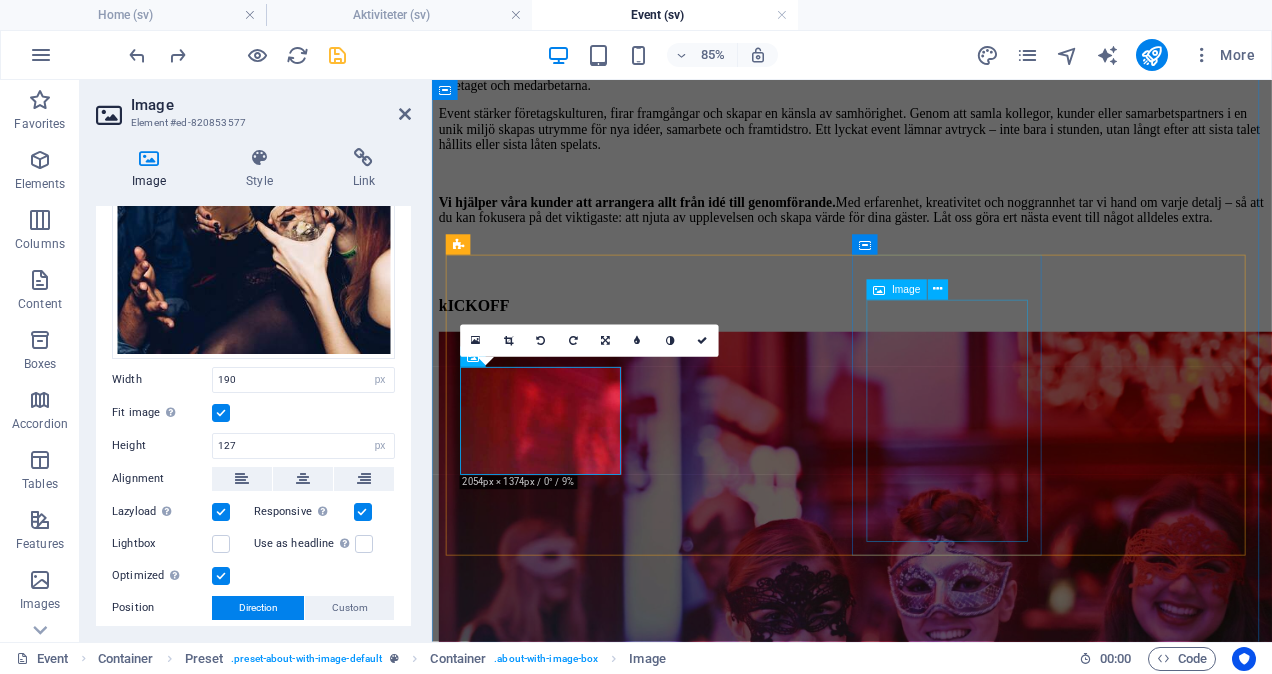 click at bounding box center (926, 3991) 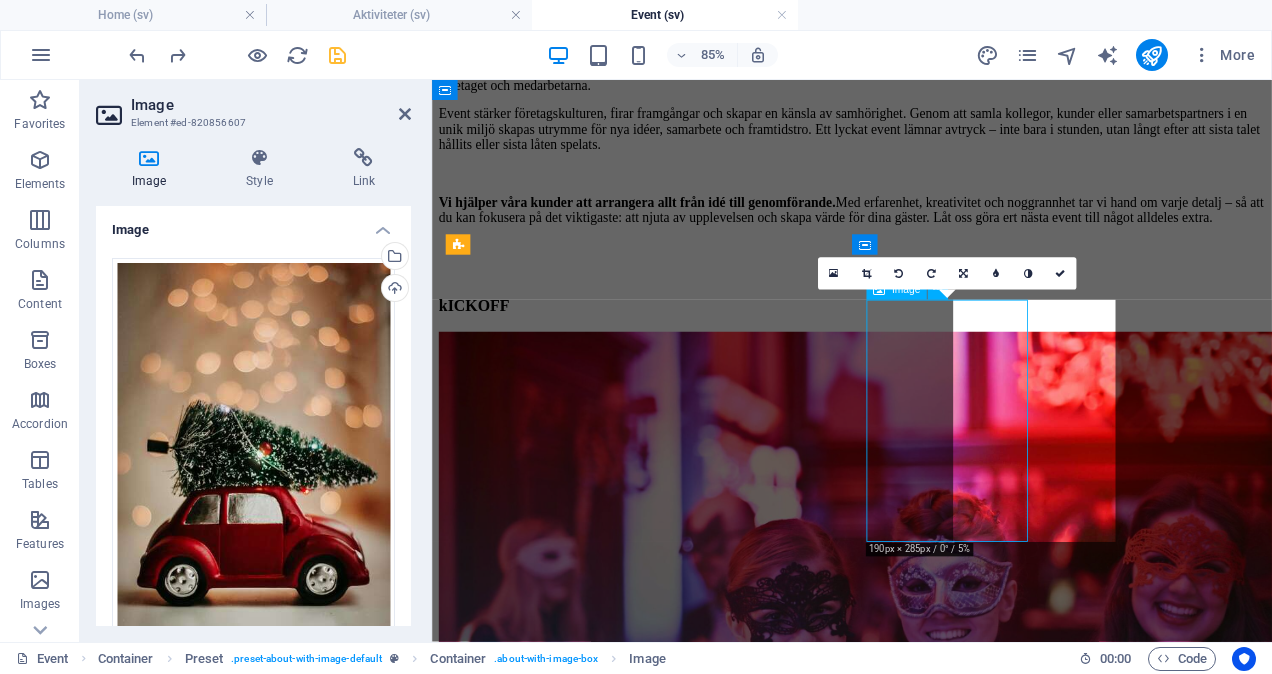 type 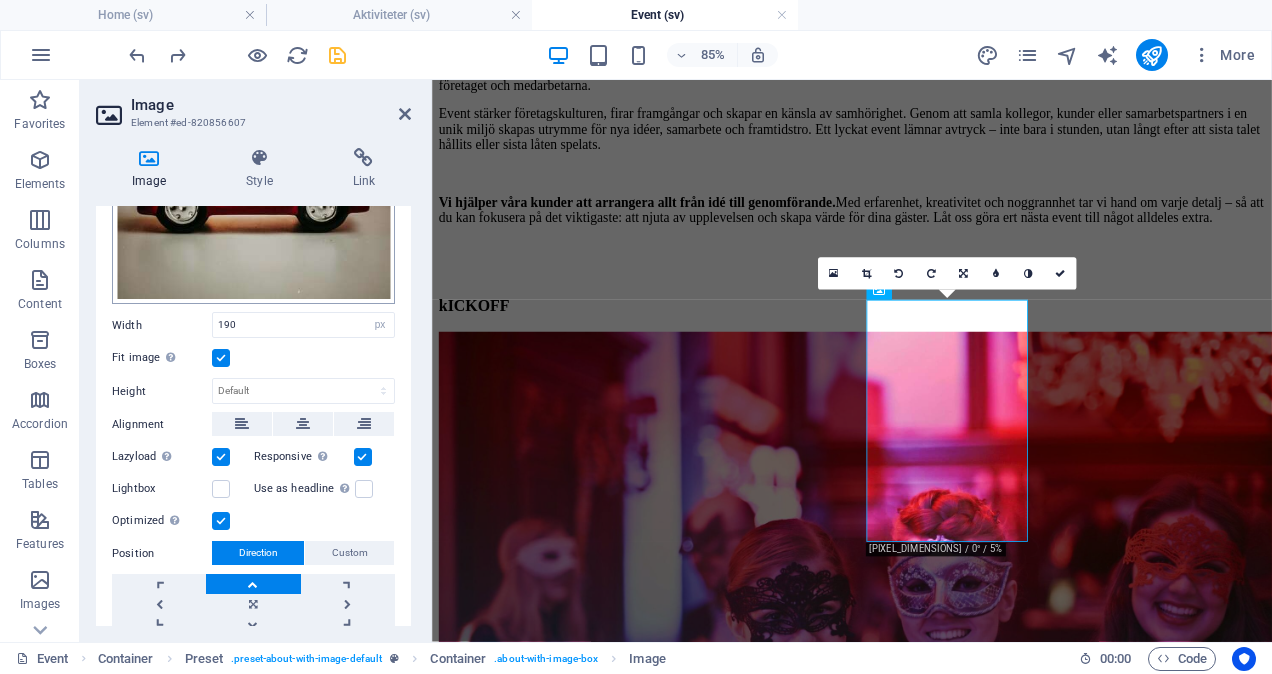 scroll, scrollTop: 376, scrollLeft: 0, axis: vertical 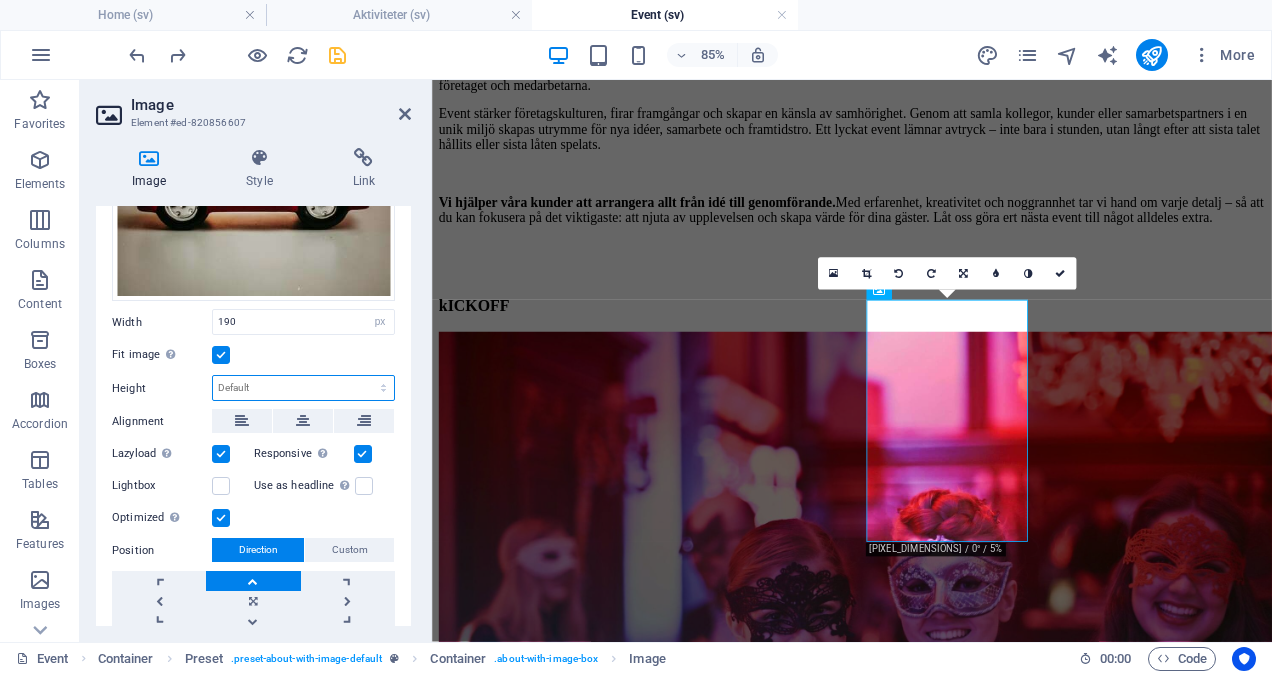 click on "Default auto px" at bounding box center [303, 388] 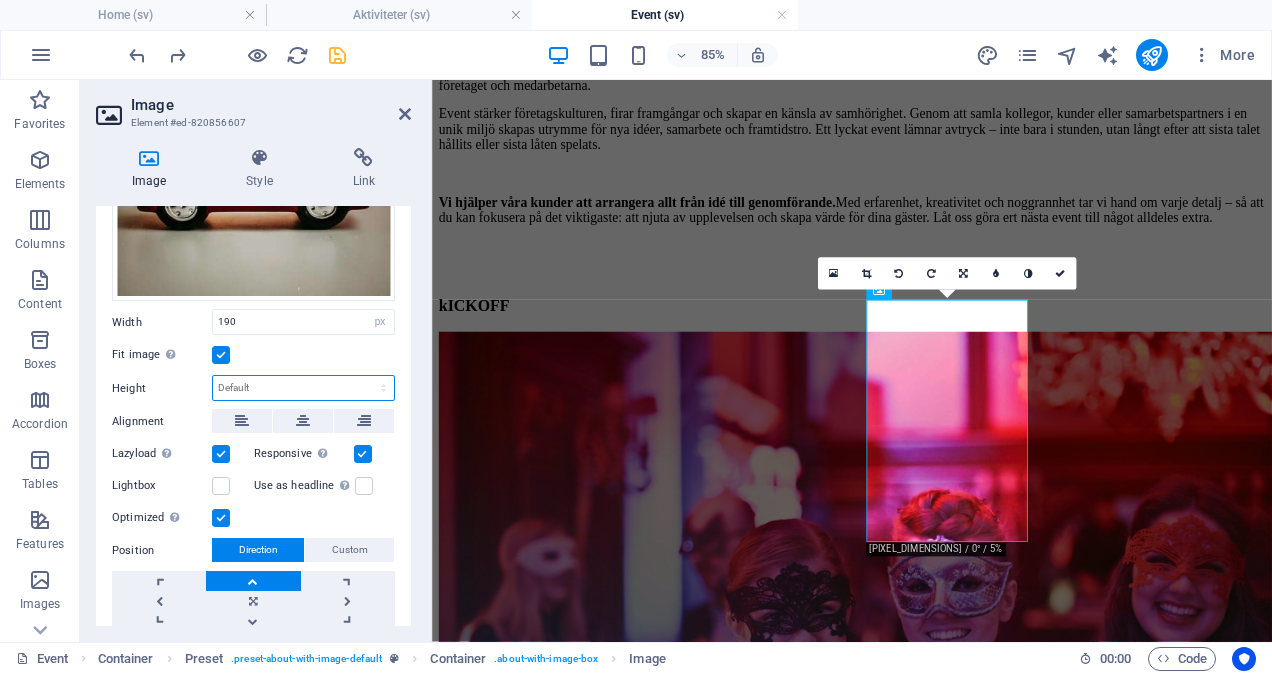 select on "px" 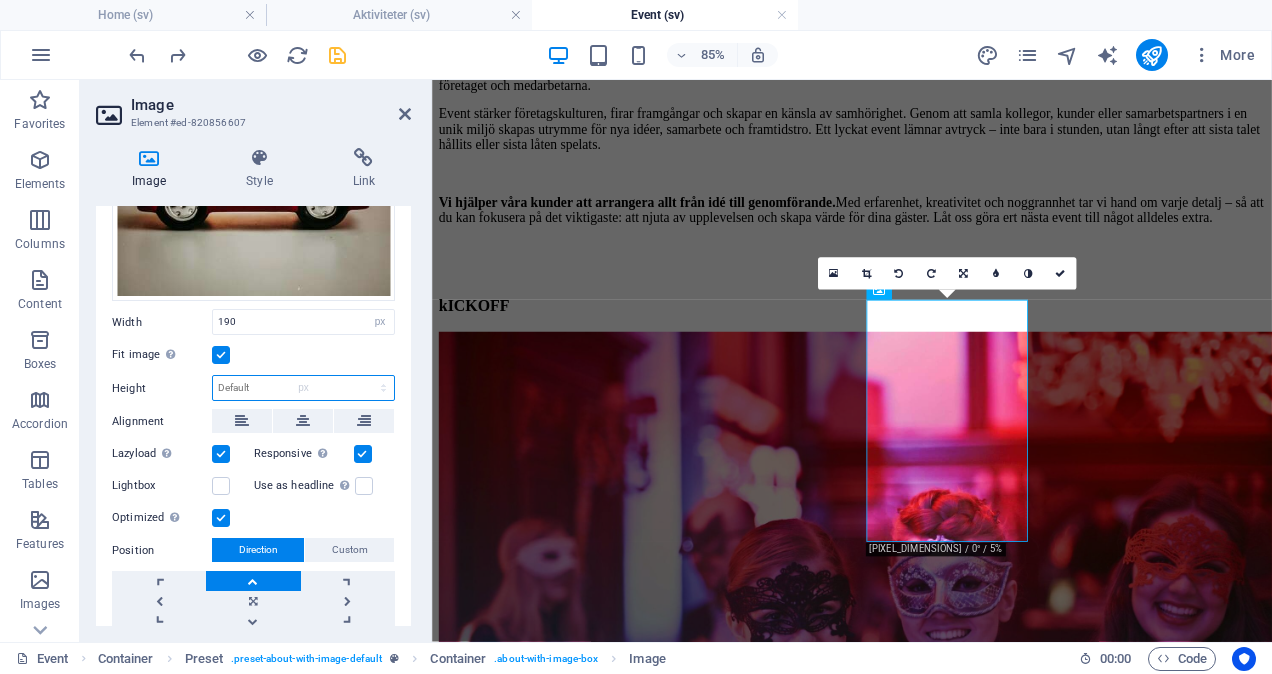 click on "Default auto px" at bounding box center (303, 388) 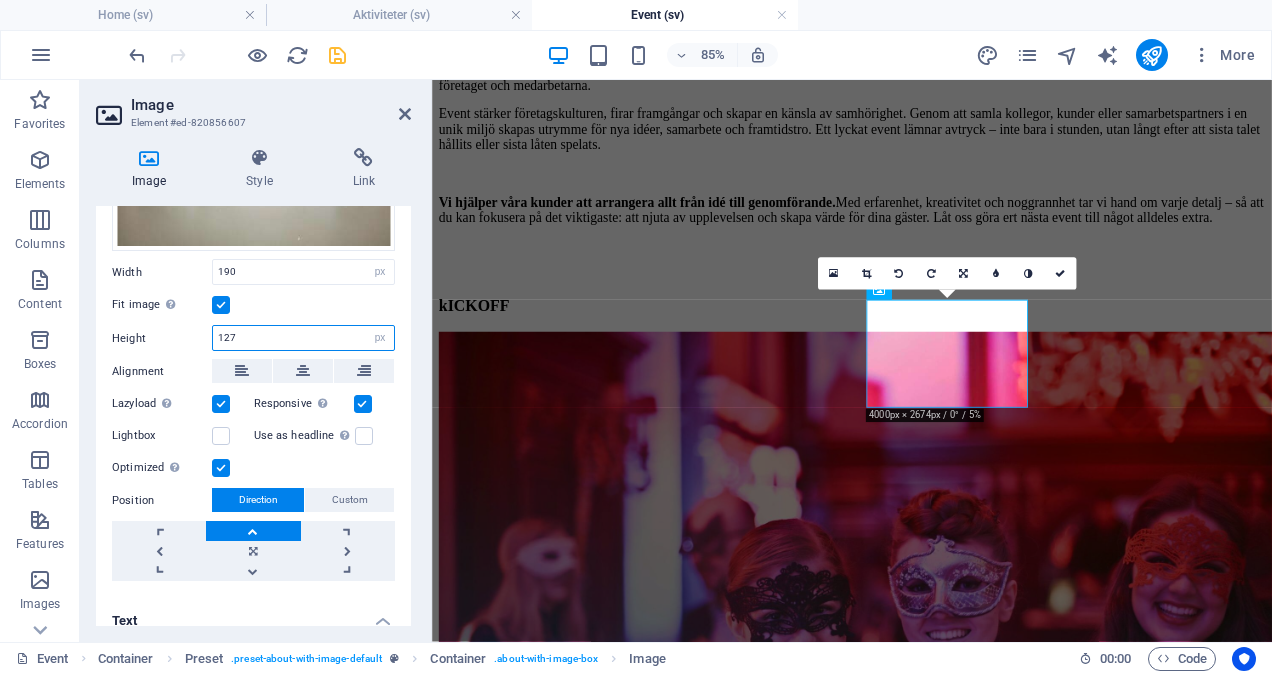 scroll, scrollTop: 428, scrollLeft: 0, axis: vertical 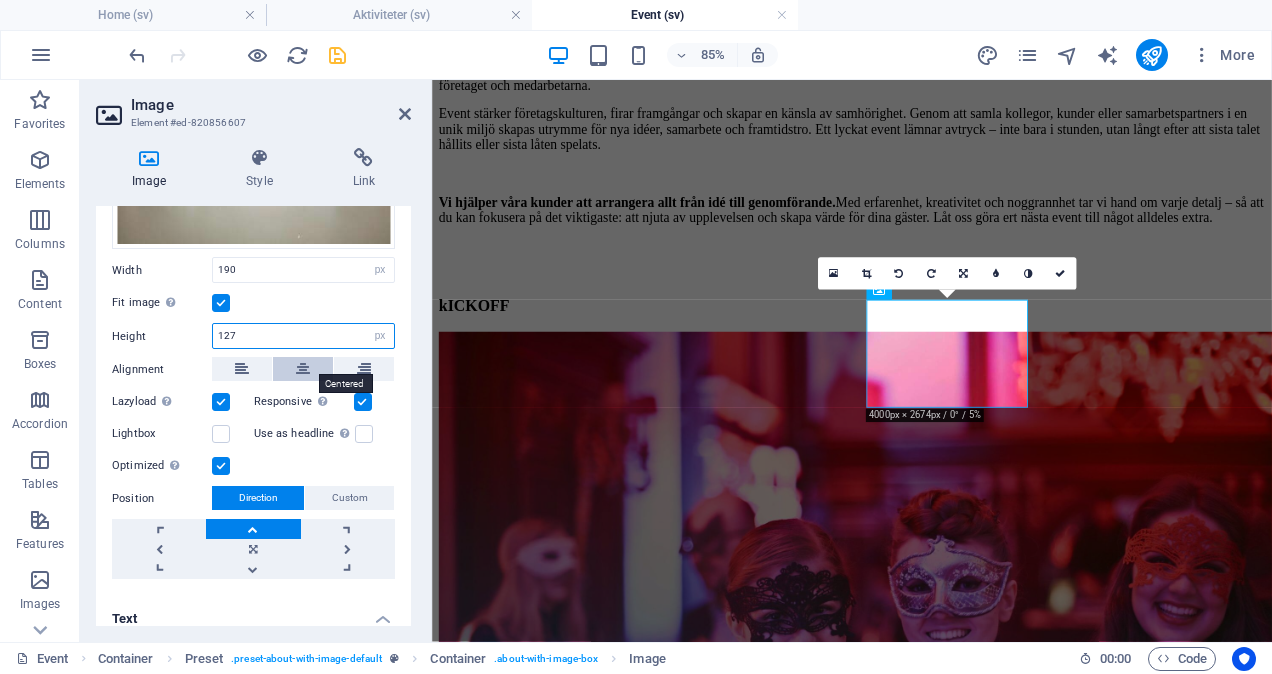 type on "127" 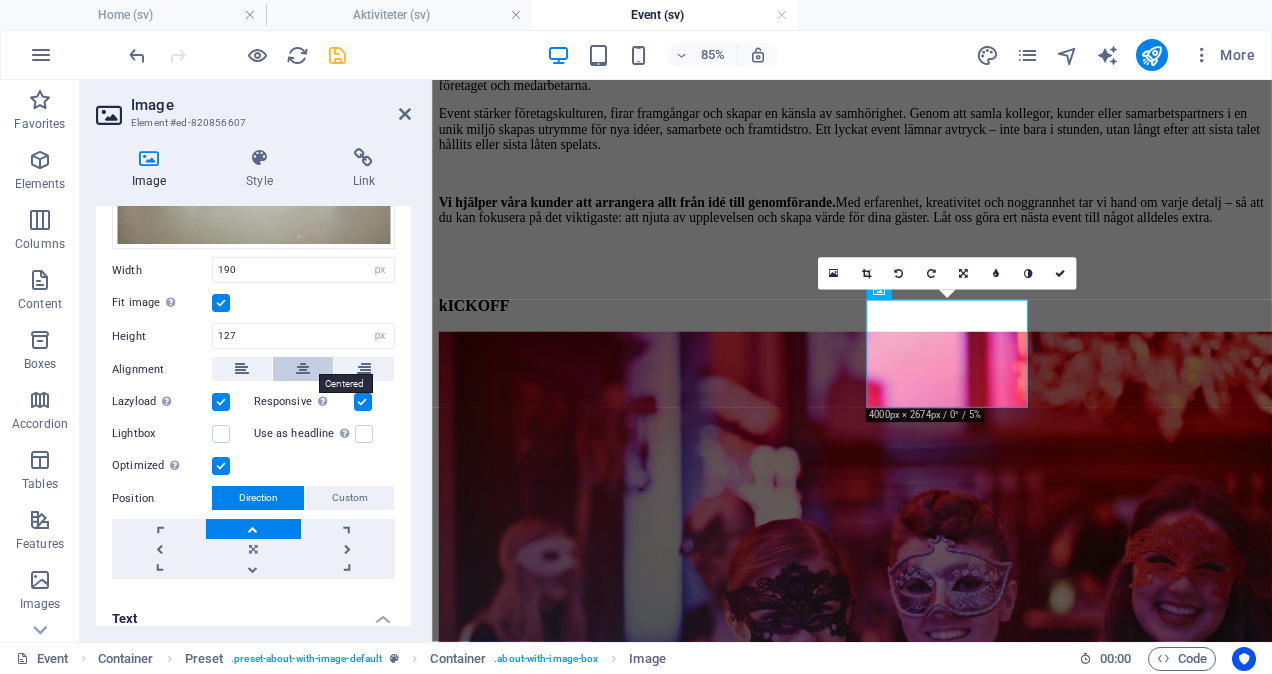 click at bounding box center [303, 369] 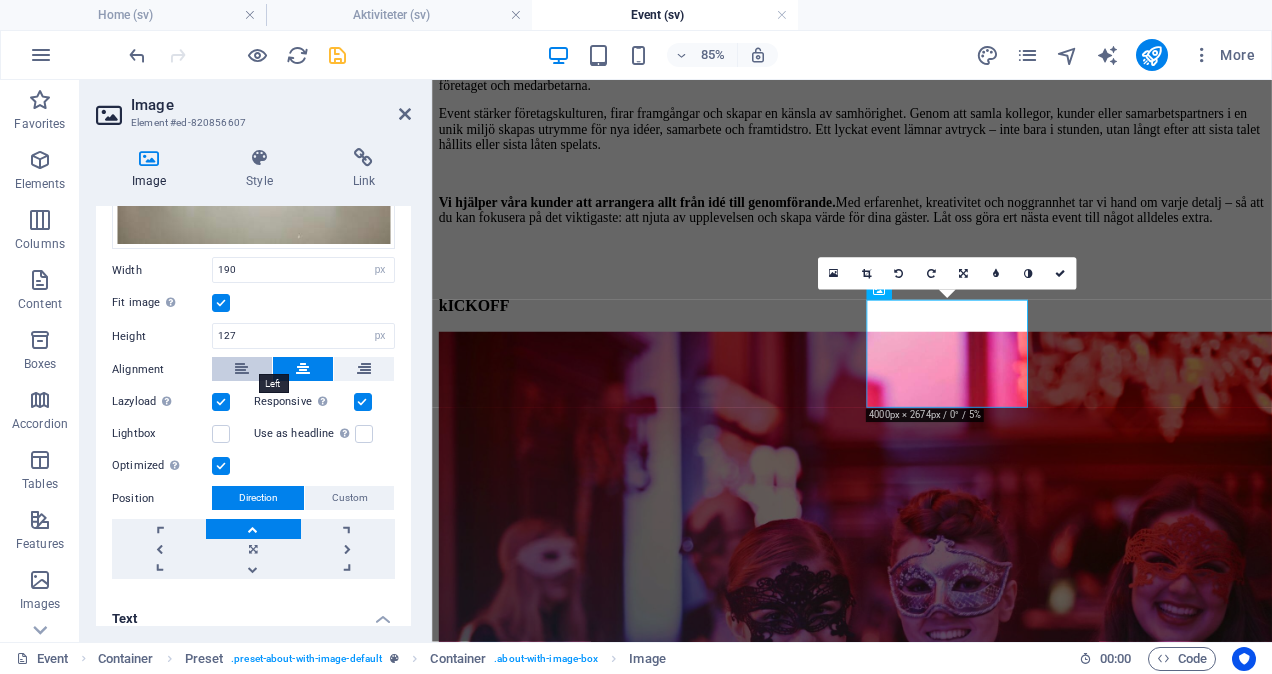 click at bounding box center (242, 369) 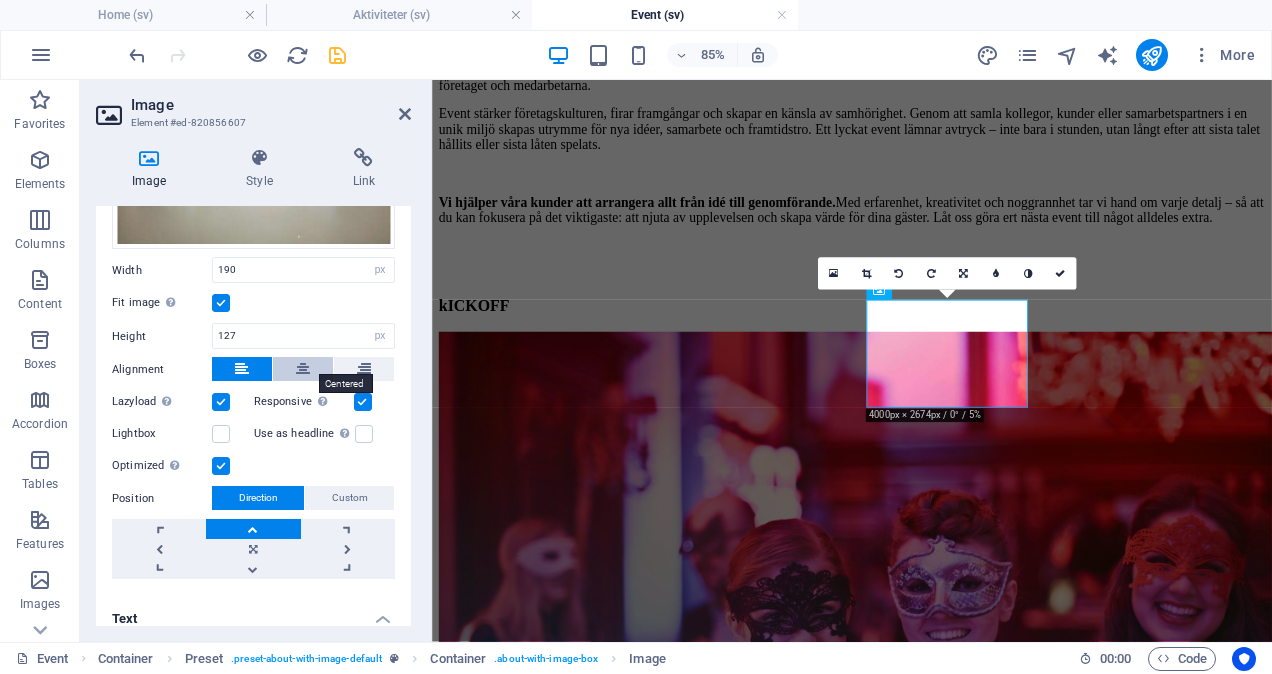 click at bounding box center [303, 369] 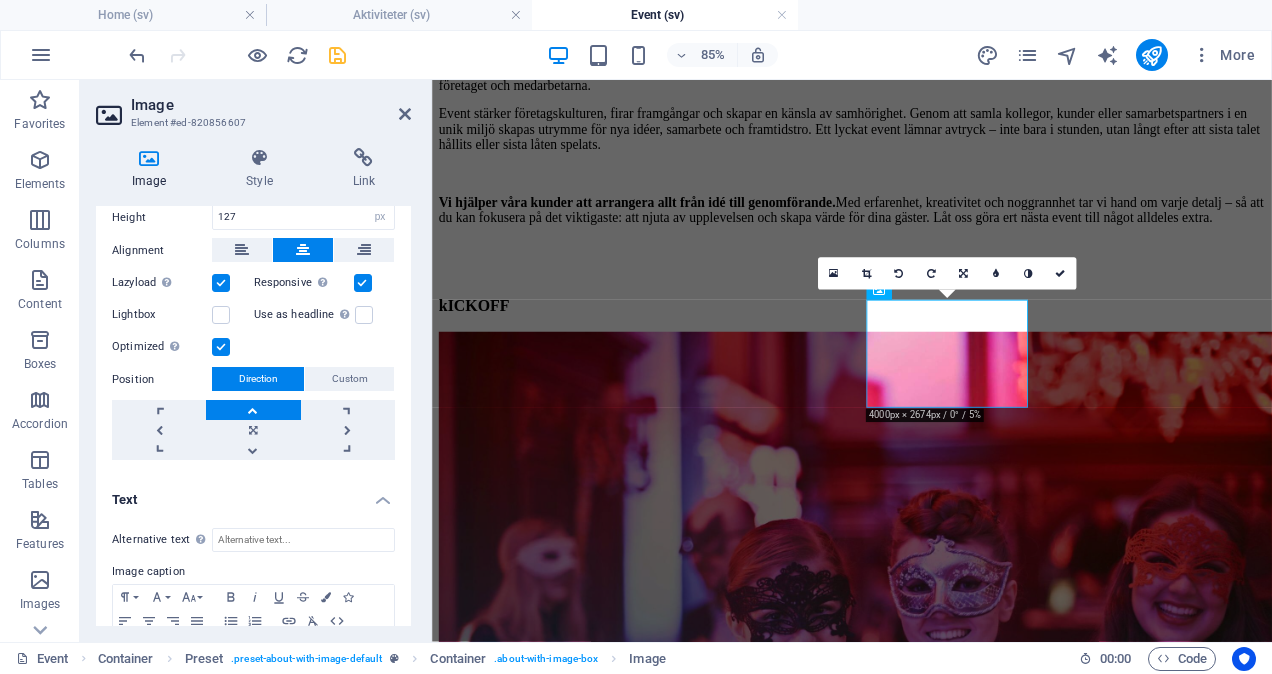 scroll, scrollTop: 552, scrollLeft: 0, axis: vertical 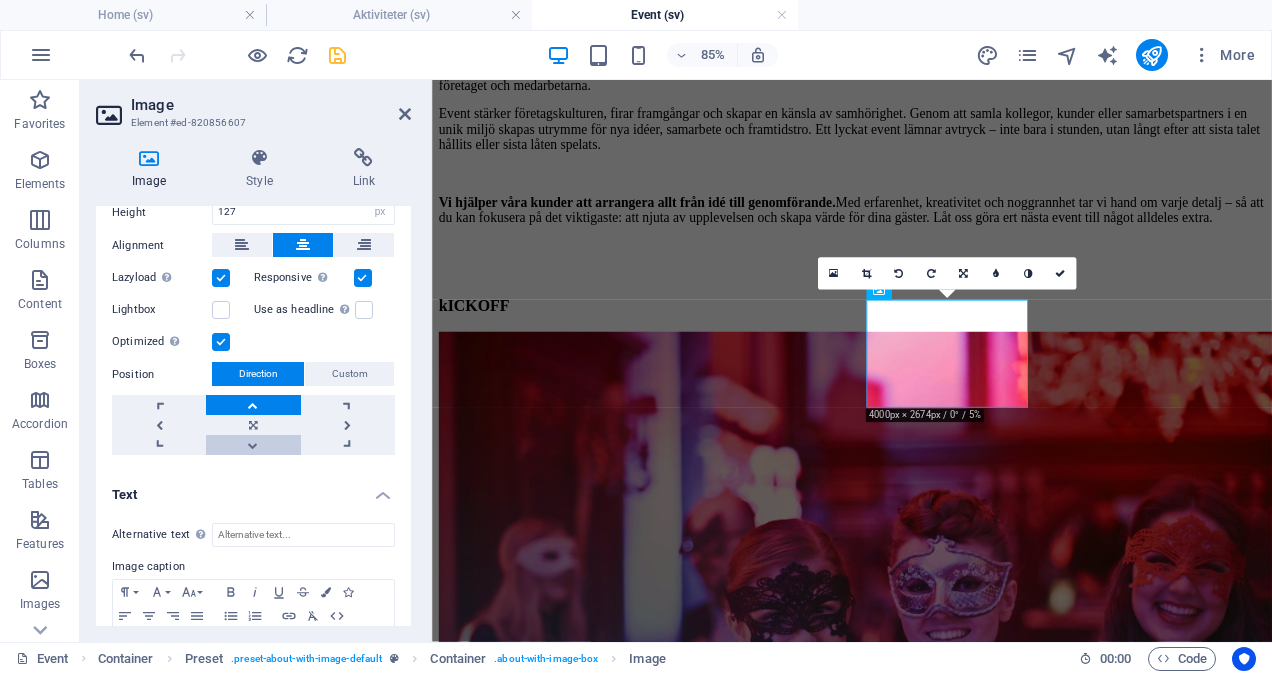 click at bounding box center [253, 445] 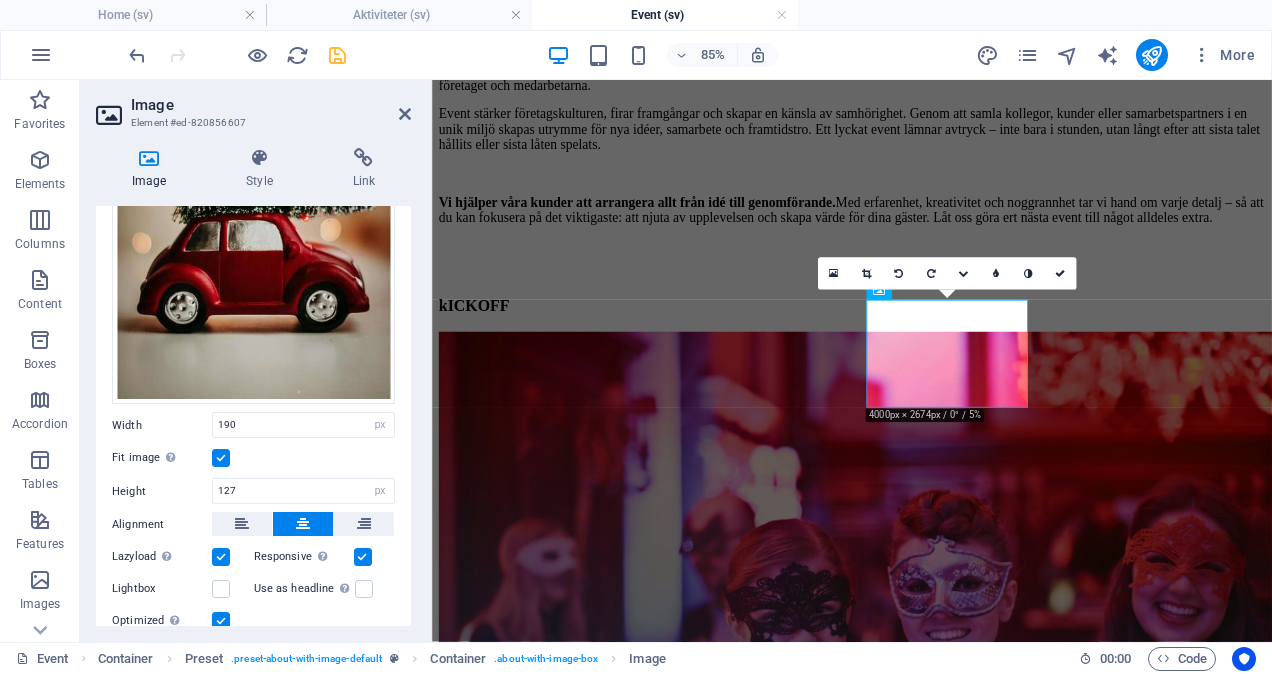 scroll, scrollTop: 261, scrollLeft: 0, axis: vertical 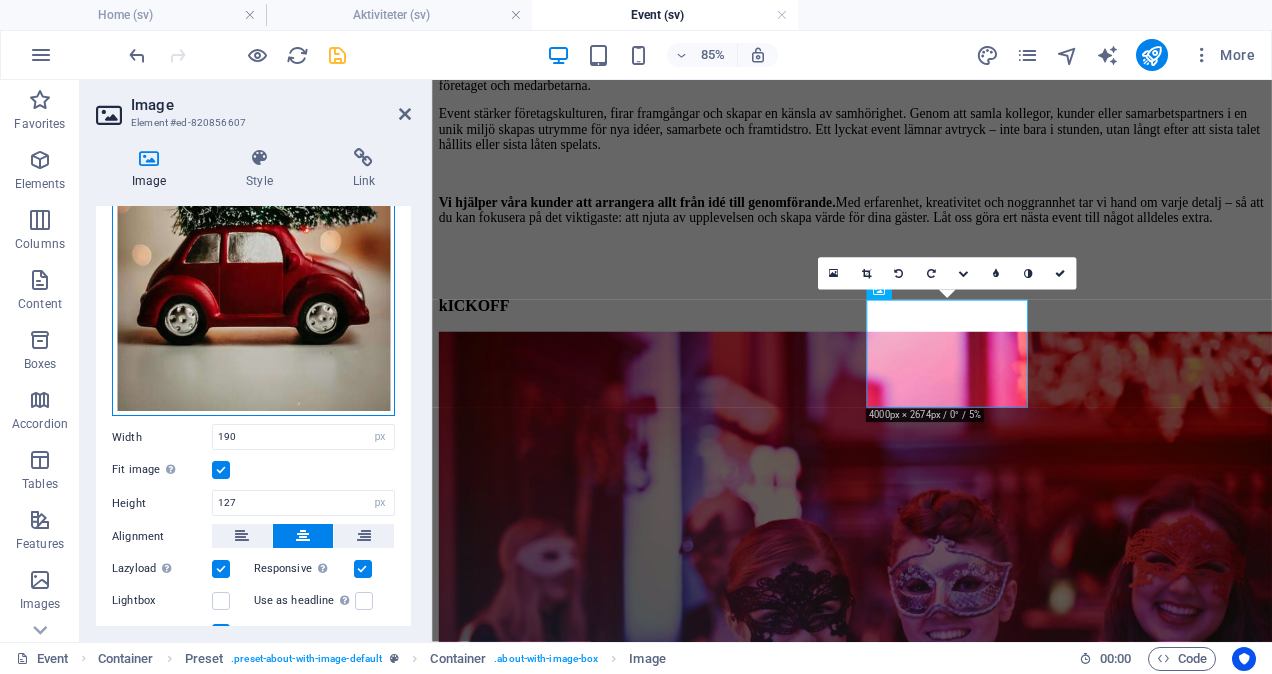 drag, startPoint x: 260, startPoint y: 252, endPoint x: 256, endPoint y: 341, distance: 89.08984 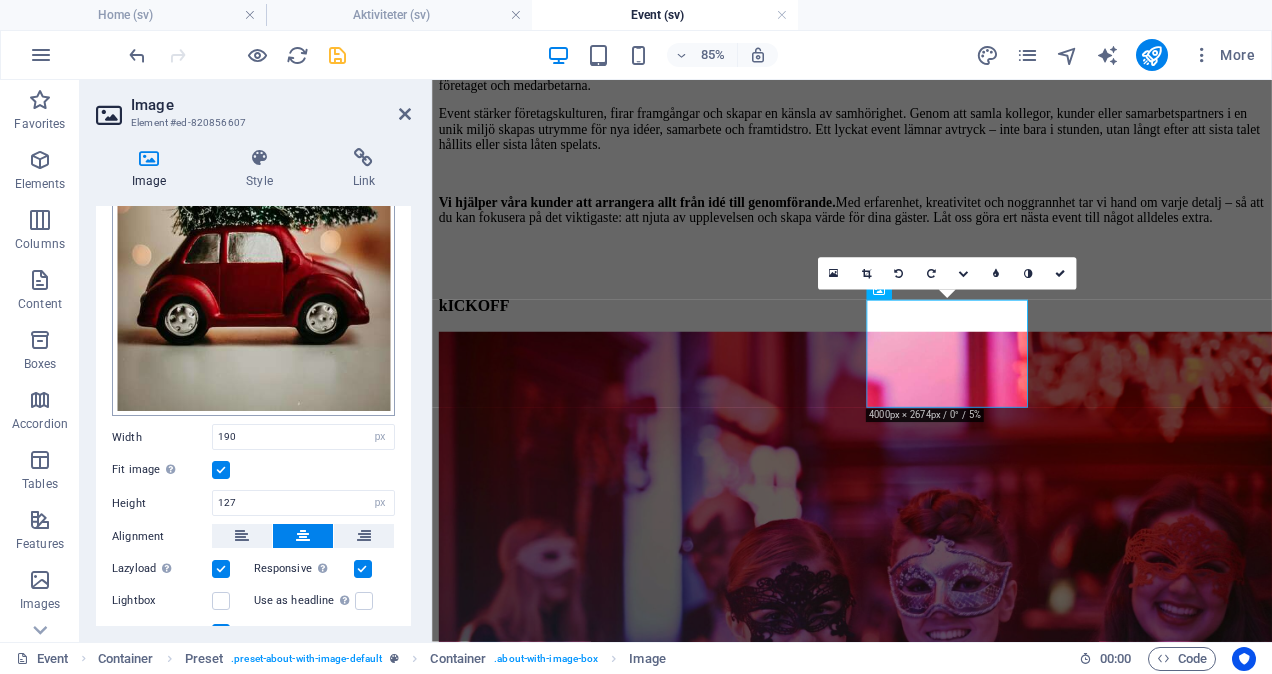 scroll, scrollTop: 137, scrollLeft: 0, axis: vertical 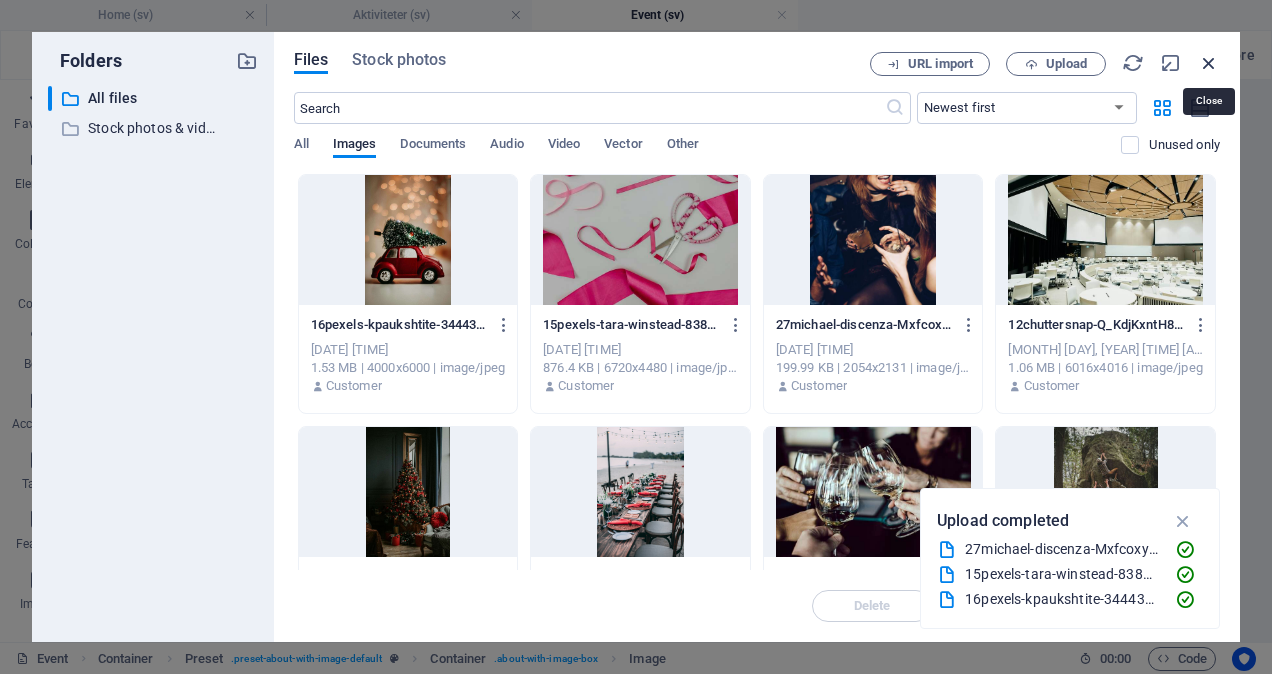 click at bounding box center (1209, 63) 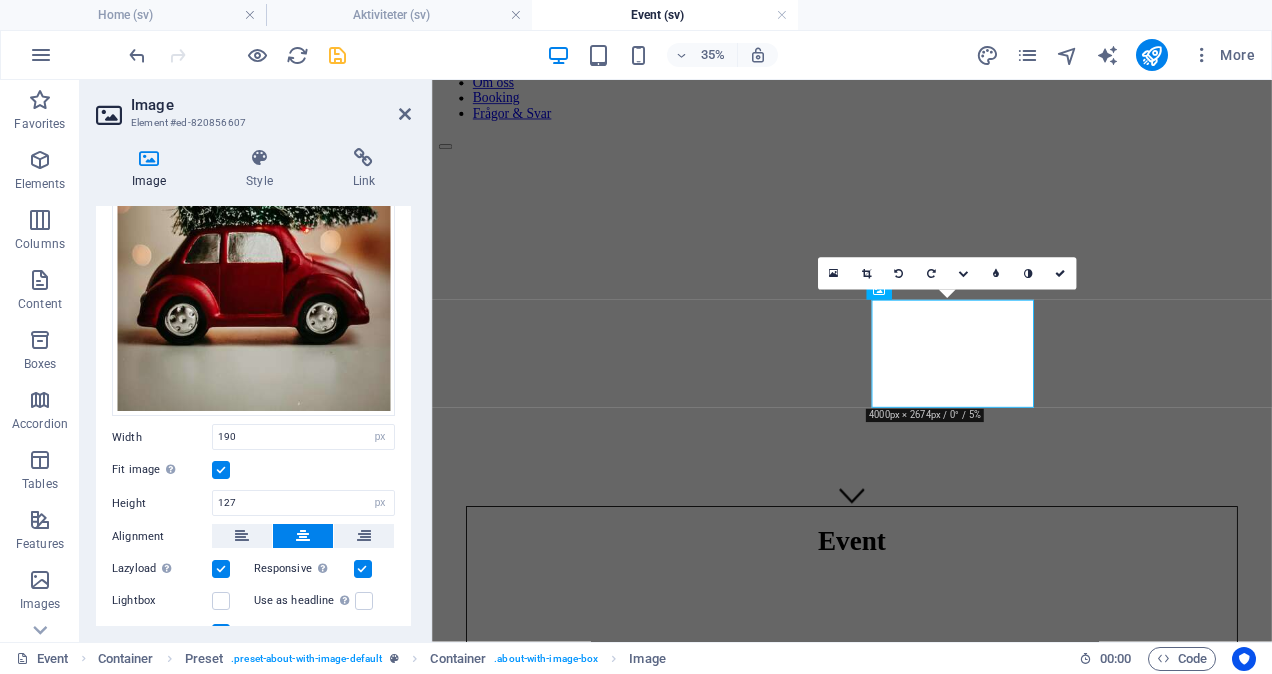 scroll, scrollTop: 938, scrollLeft: 0, axis: vertical 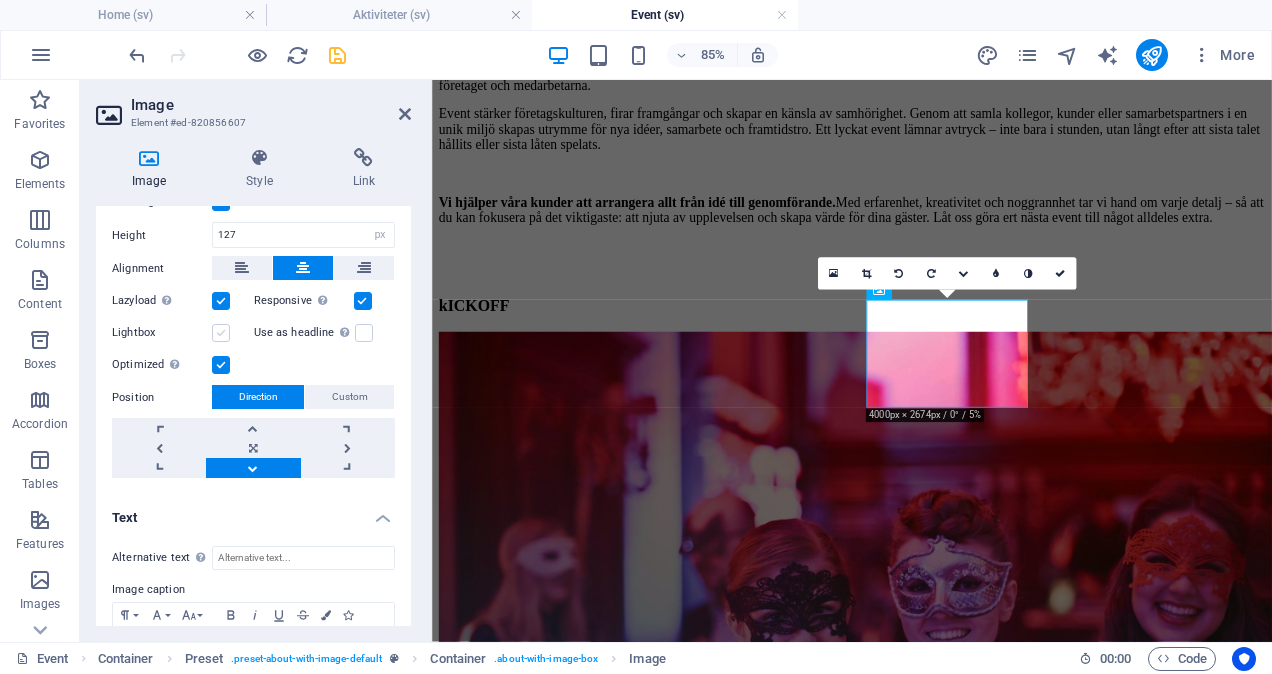 click at bounding box center (221, 333) 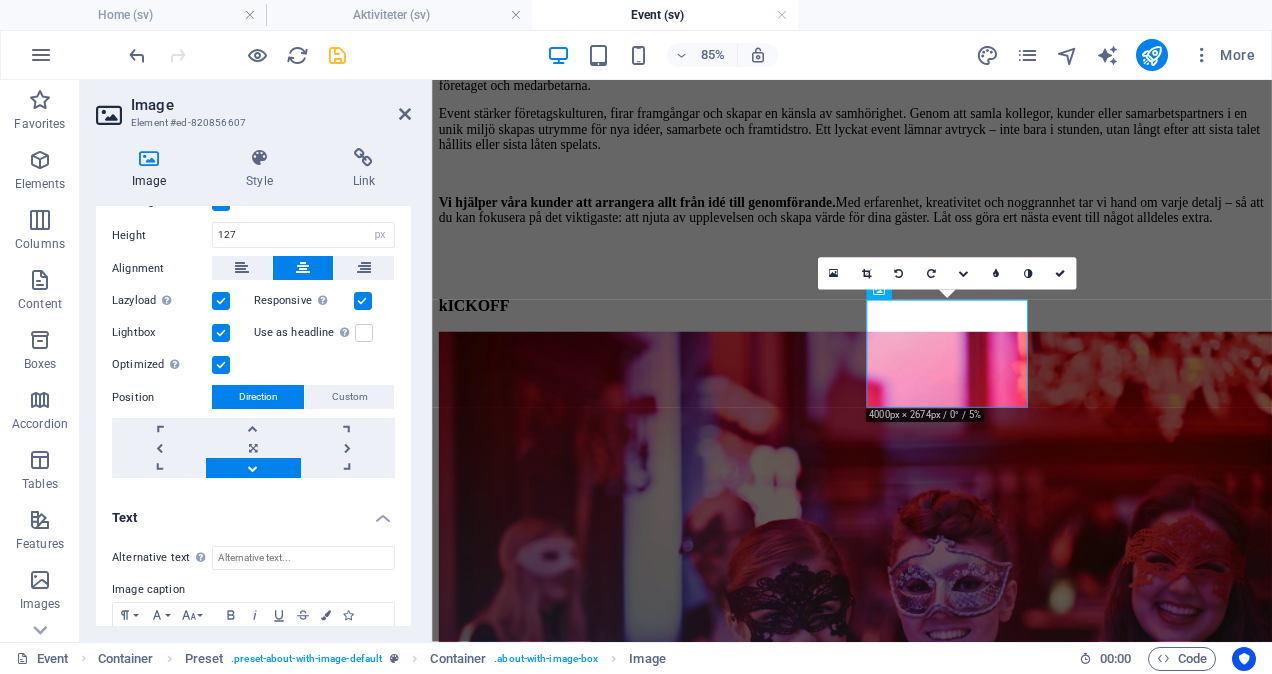 click at bounding box center (221, 333) 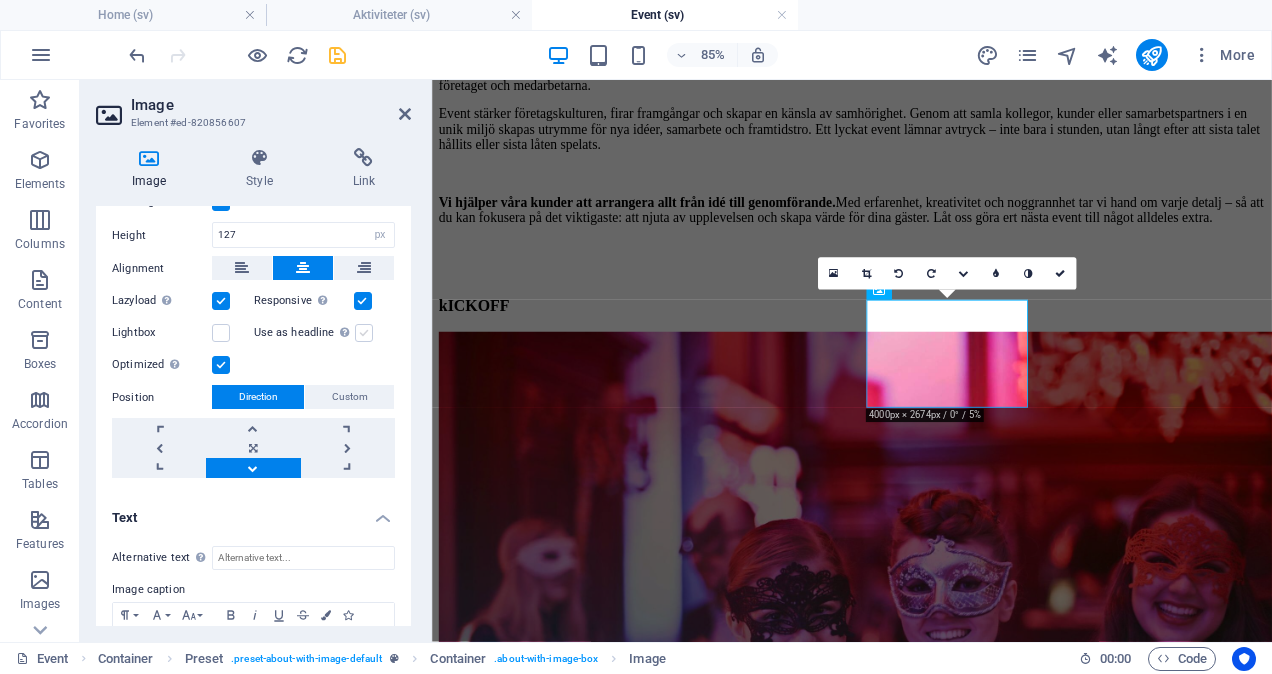 click at bounding box center [364, 333] 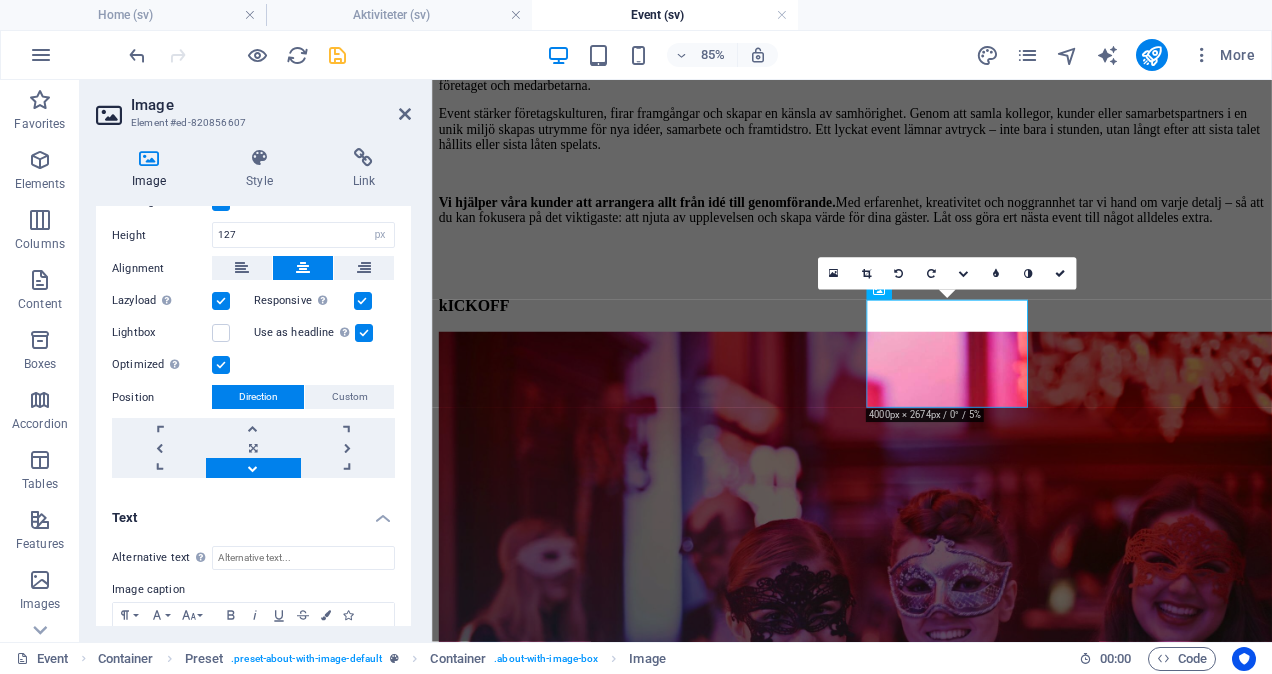 click at bounding box center [364, 333] 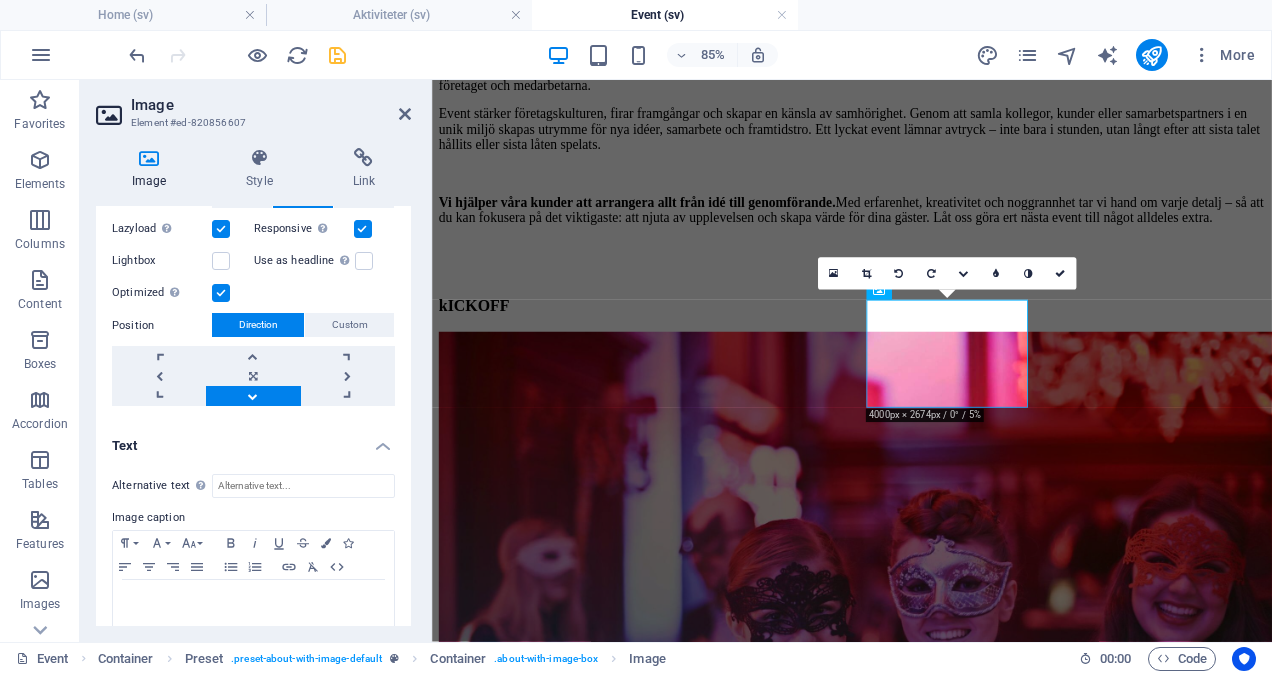 scroll, scrollTop: 625, scrollLeft: 0, axis: vertical 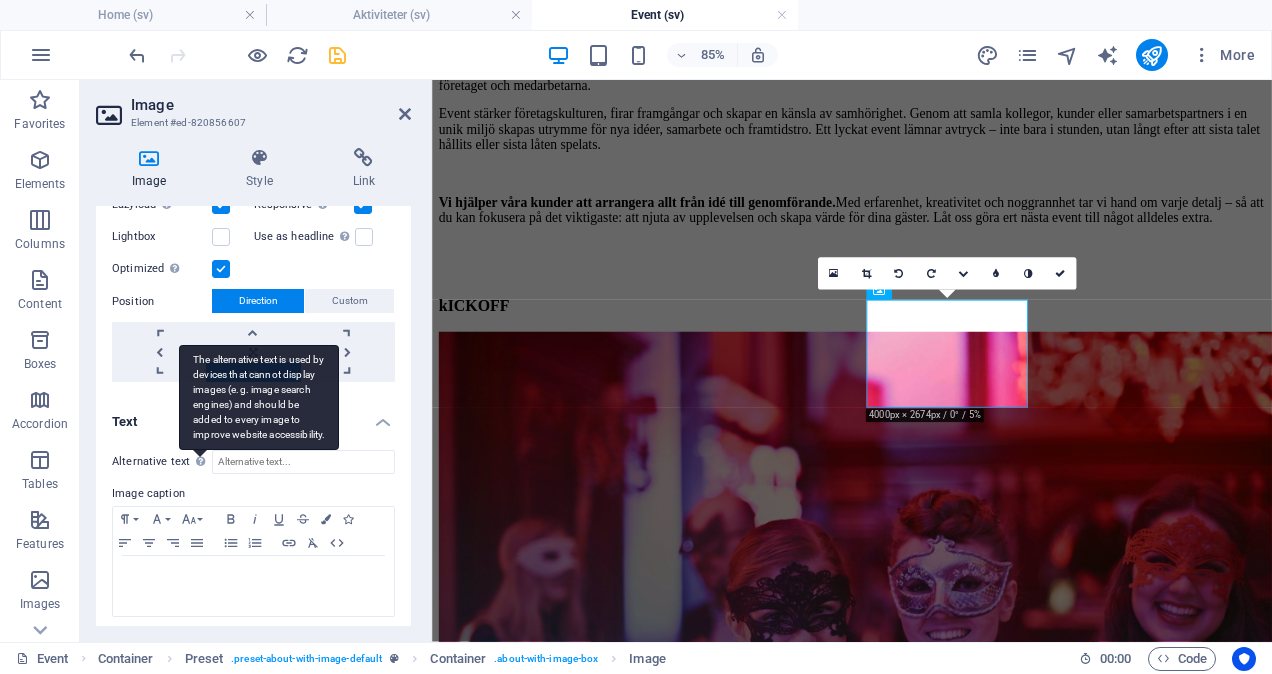click on "The alternative text is used by devices that cannot display images (e.g. image search engines) and should be added to every image to improve website accessibility." at bounding box center [259, 397] 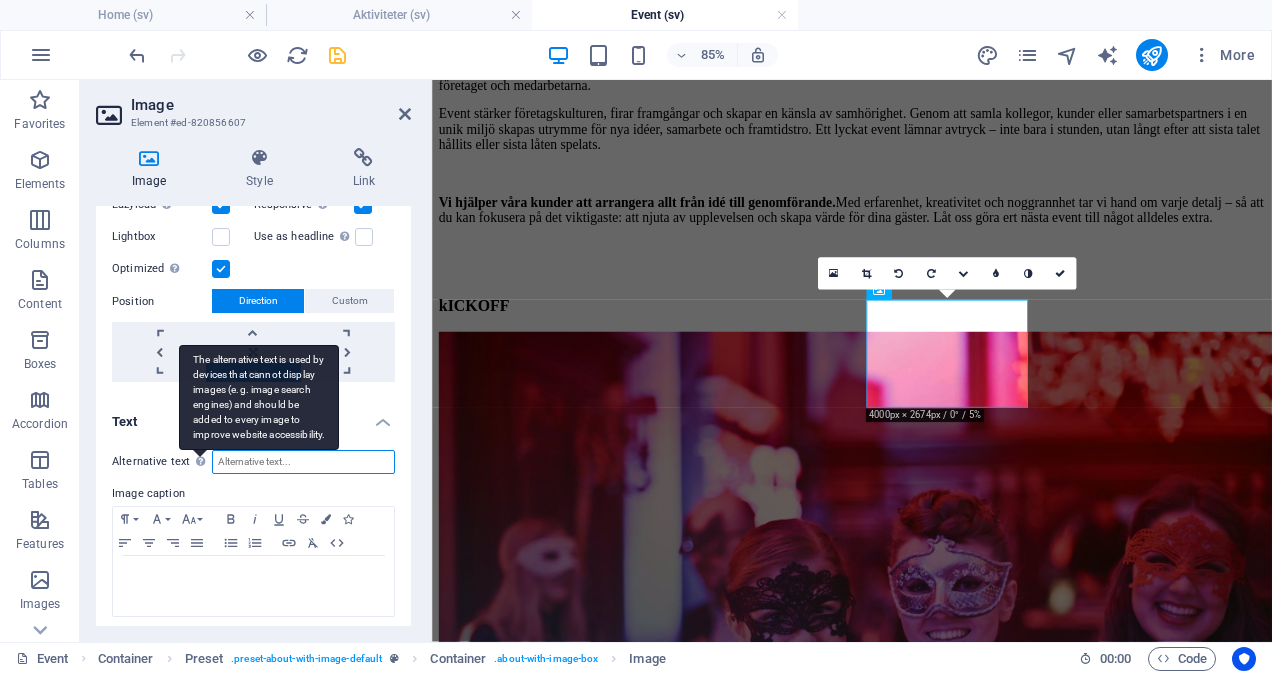 click on "Alternative text The alternative text is used by devices that cannot display images (e.g. image search engines) and should be added to every image to improve website accessibility." at bounding box center (303, 462) 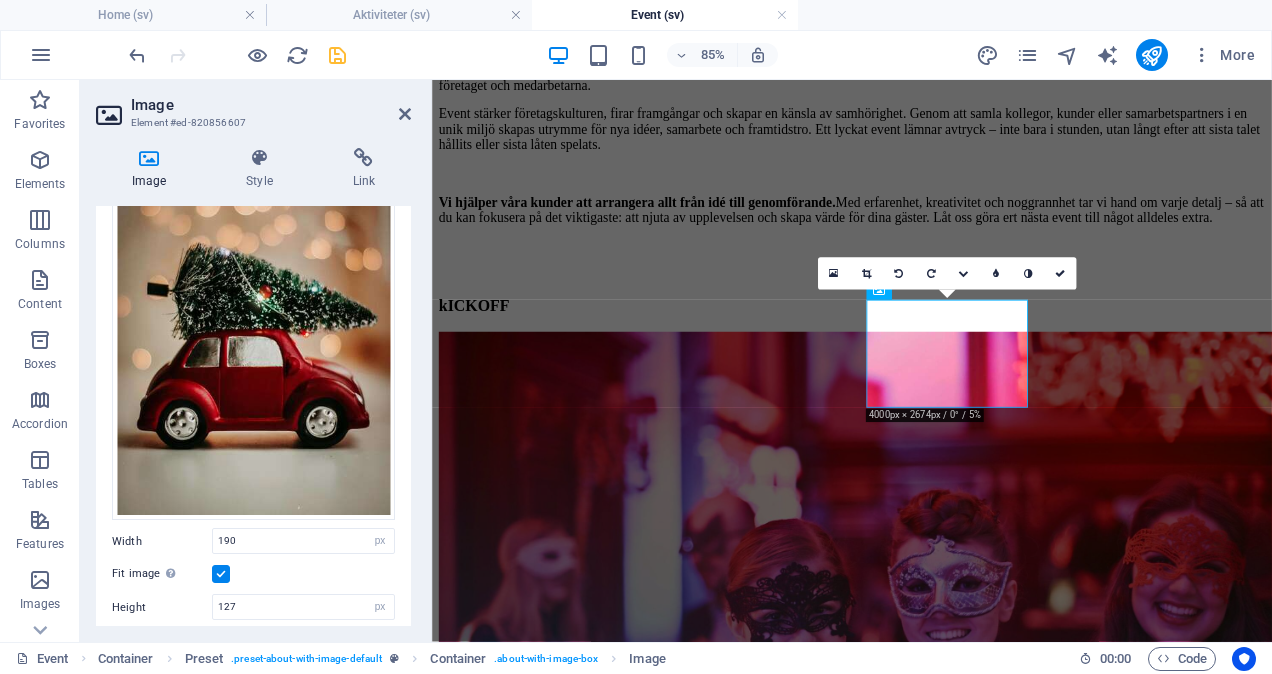 scroll, scrollTop: 0, scrollLeft: 0, axis: both 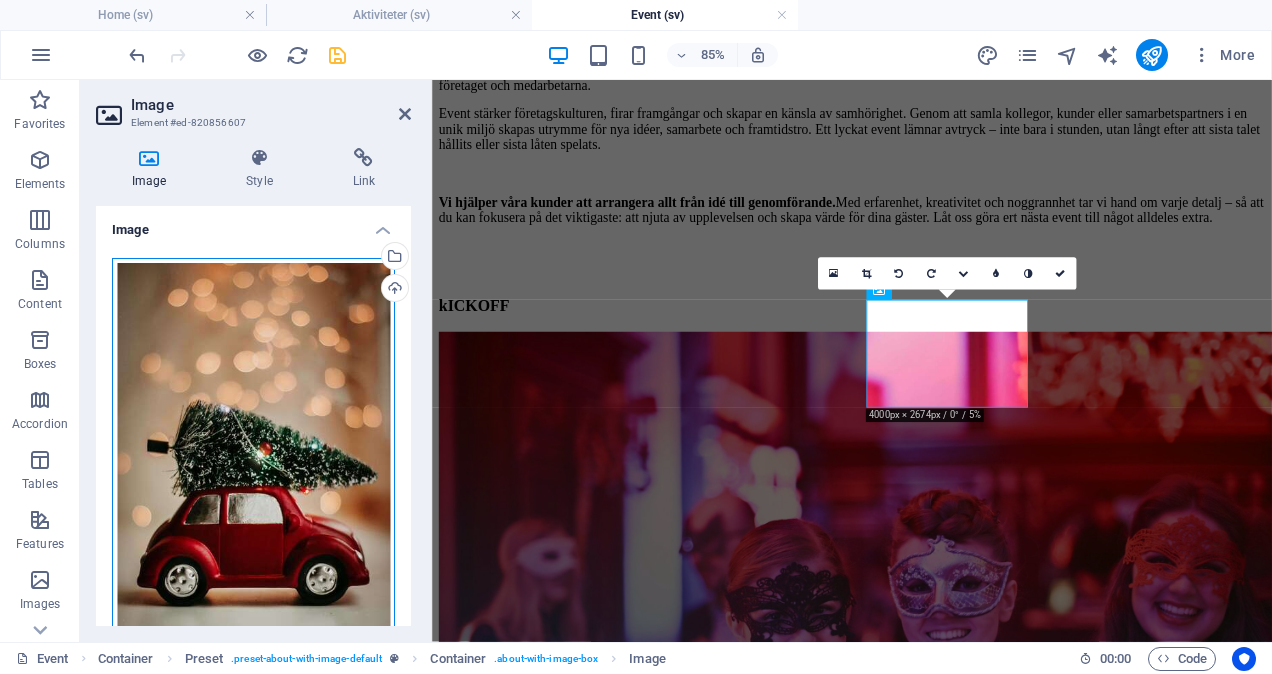 click on "Drag files here, click to choose files or select files from Files or our free stock photos & videos" at bounding box center [253, 468] 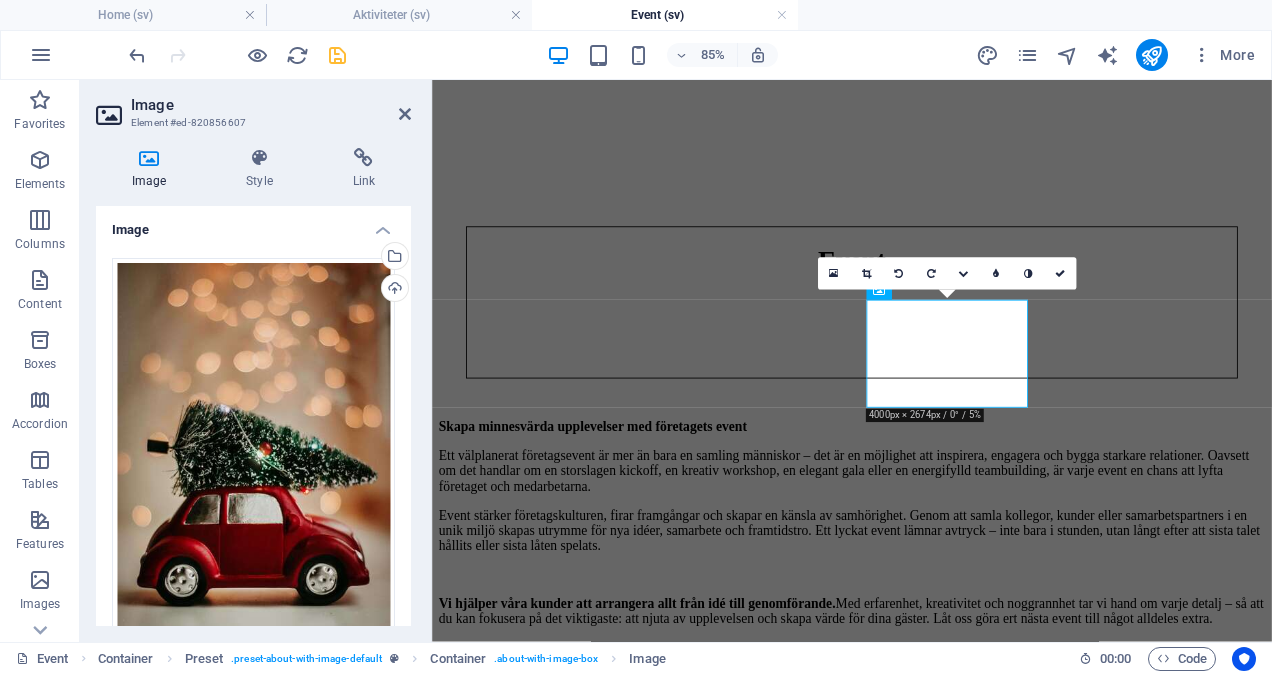 scroll, scrollTop: 137, scrollLeft: 0, axis: vertical 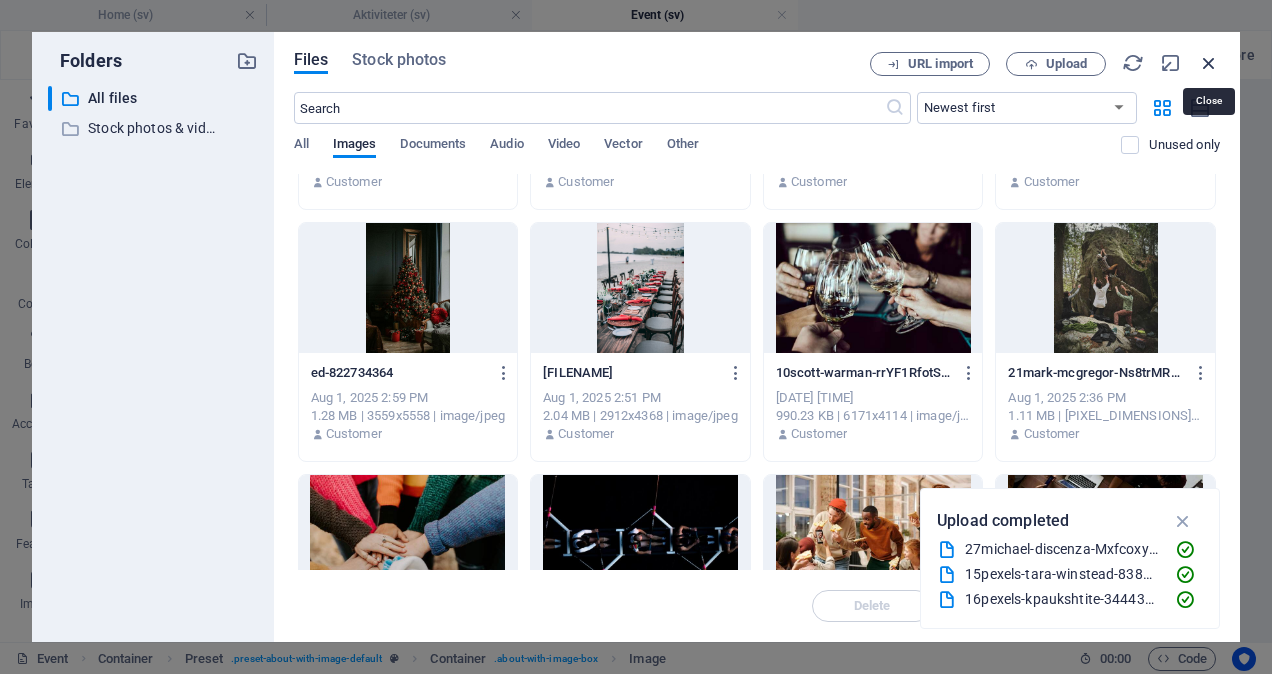 click at bounding box center (1209, 63) 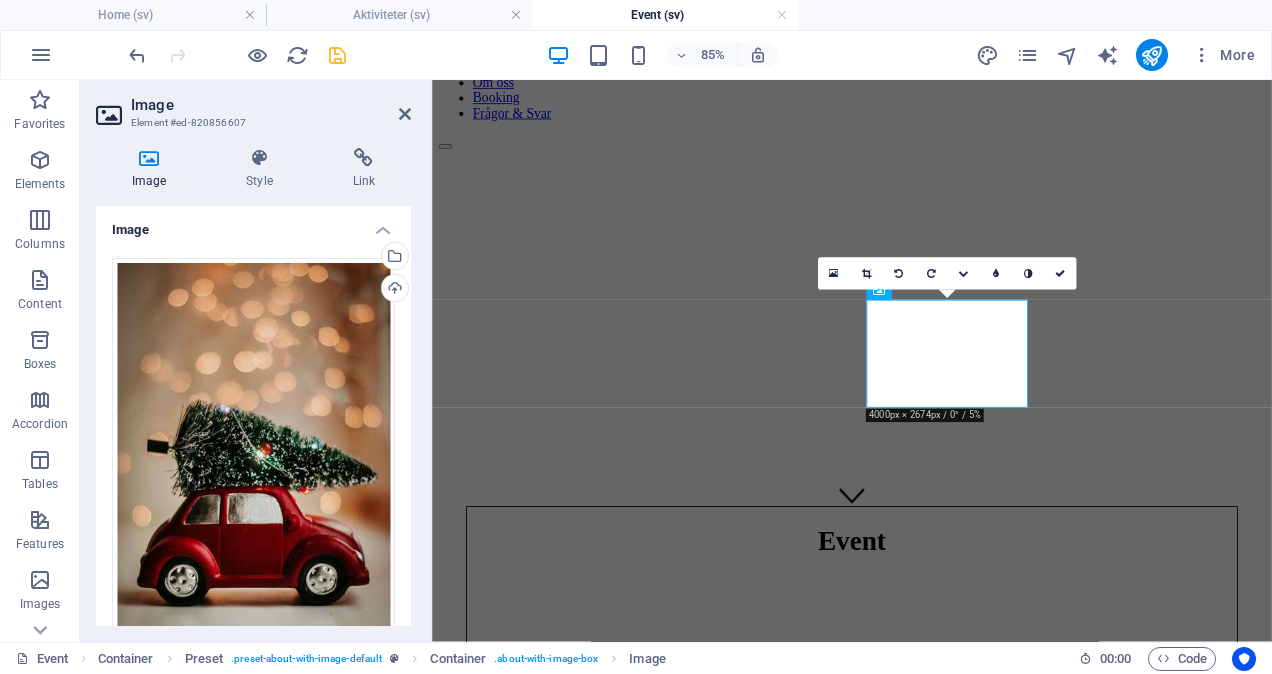 scroll, scrollTop: 938, scrollLeft: 0, axis: vertical 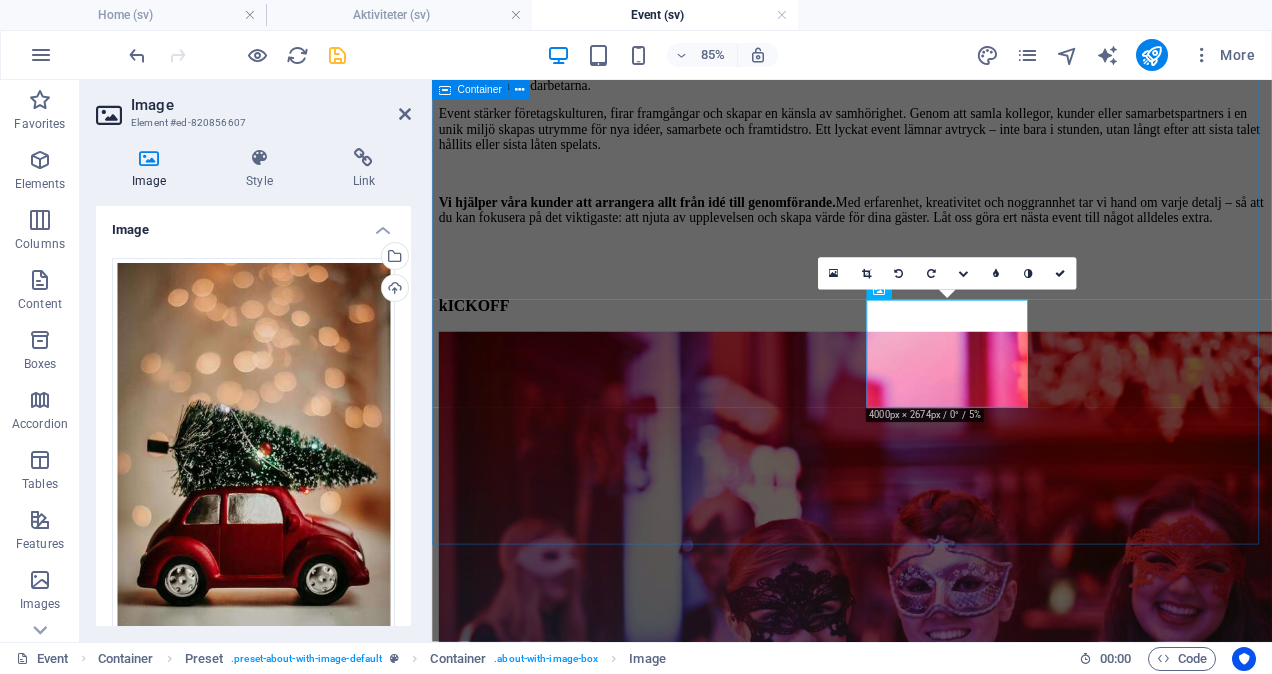 click on "Skapa minnesvärda upplevelser med företagets event Ett välplanerat företagsevent är mer än bara en samling människor – det är en möjlighet att inspirera, engagera och bygga starkare relationer. Oavsett om det handlar om en storslagen kickoff, en kreativ workshop, en elegant gala eller en energifylld teambuilding, är varje event en chans att lyfta företaget och medarbetarna. Event stärker företagskulturen, firar framgångar och skapar en känsla av samhörighet. Genom att samla kollegor, kunder eller samarbetspartners i en unik miljö skapas utrymme för nya idéer, samarbete och framtidstro. Ett lyckat event lämnar avtryck – inte bara i stunden, utan långt efter att sista talet hållits eller sista låten spelats. Vi hjälper våra kunder att arrangera allt från idé till genomförande. kICKOFF Konferens Planeringsdag Invigning After work sommarfest Julfest Framgång" at bounding box center [926, 2403] 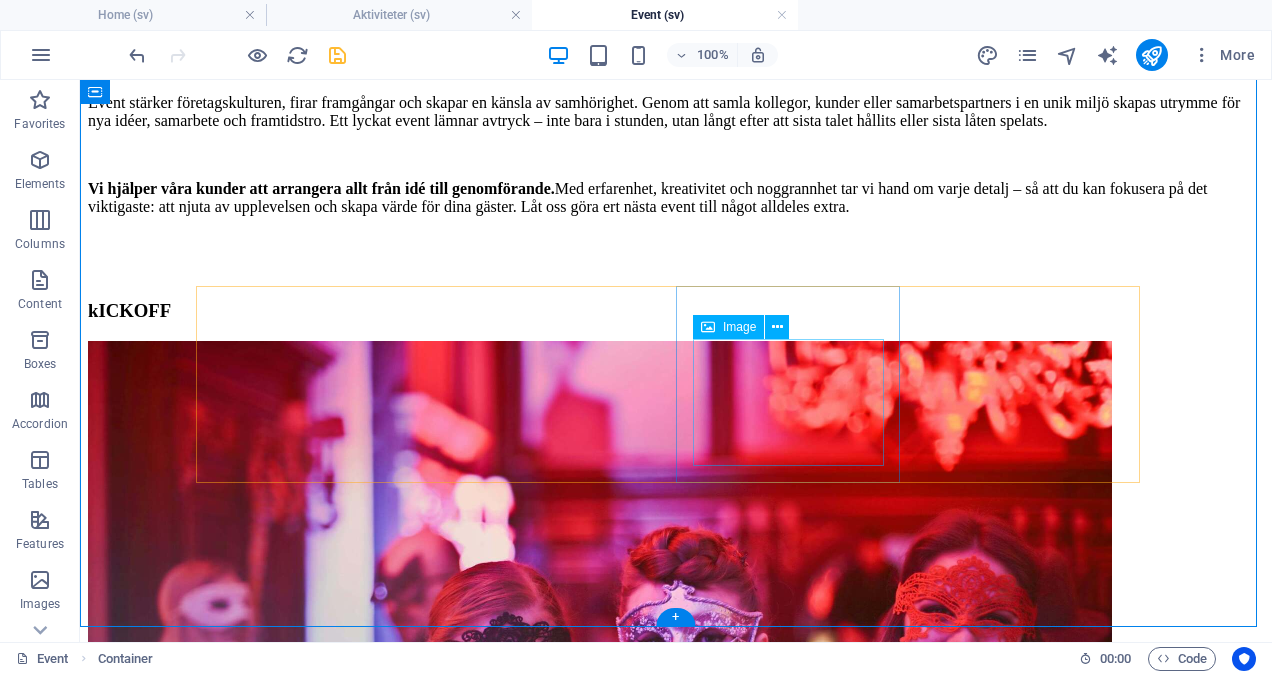 click at bounding box center [676, 3876] 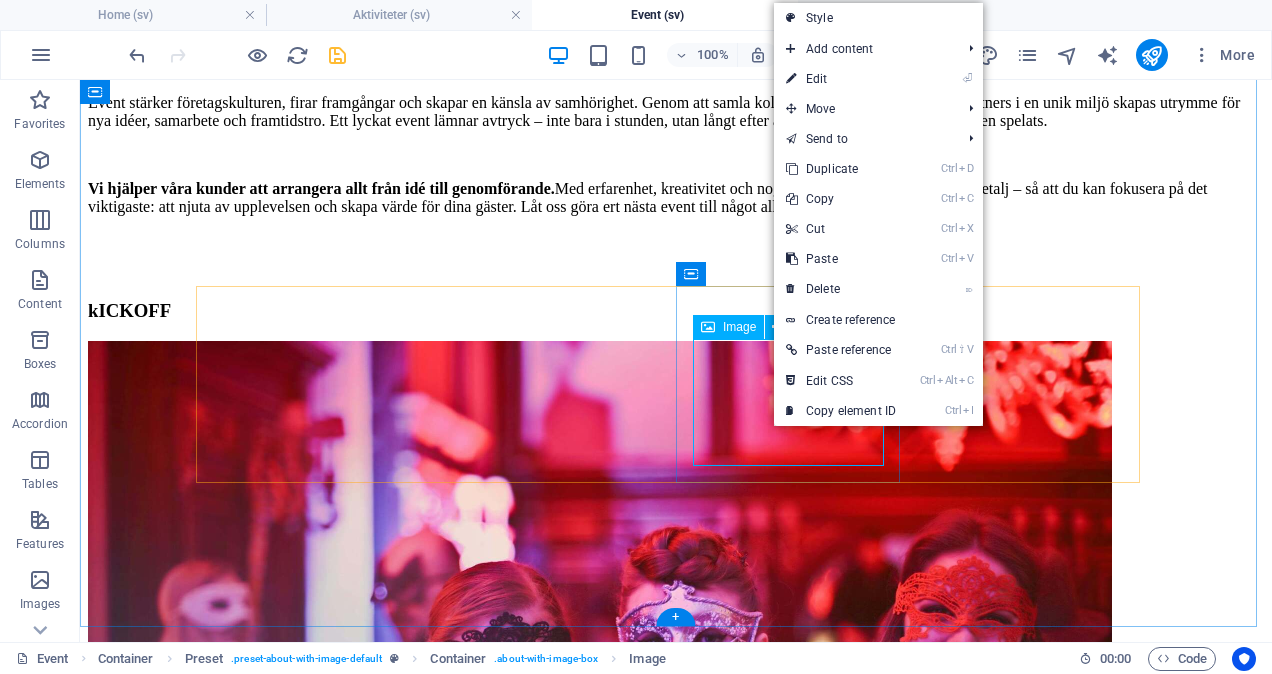 click at bounding box center [676, 3876] 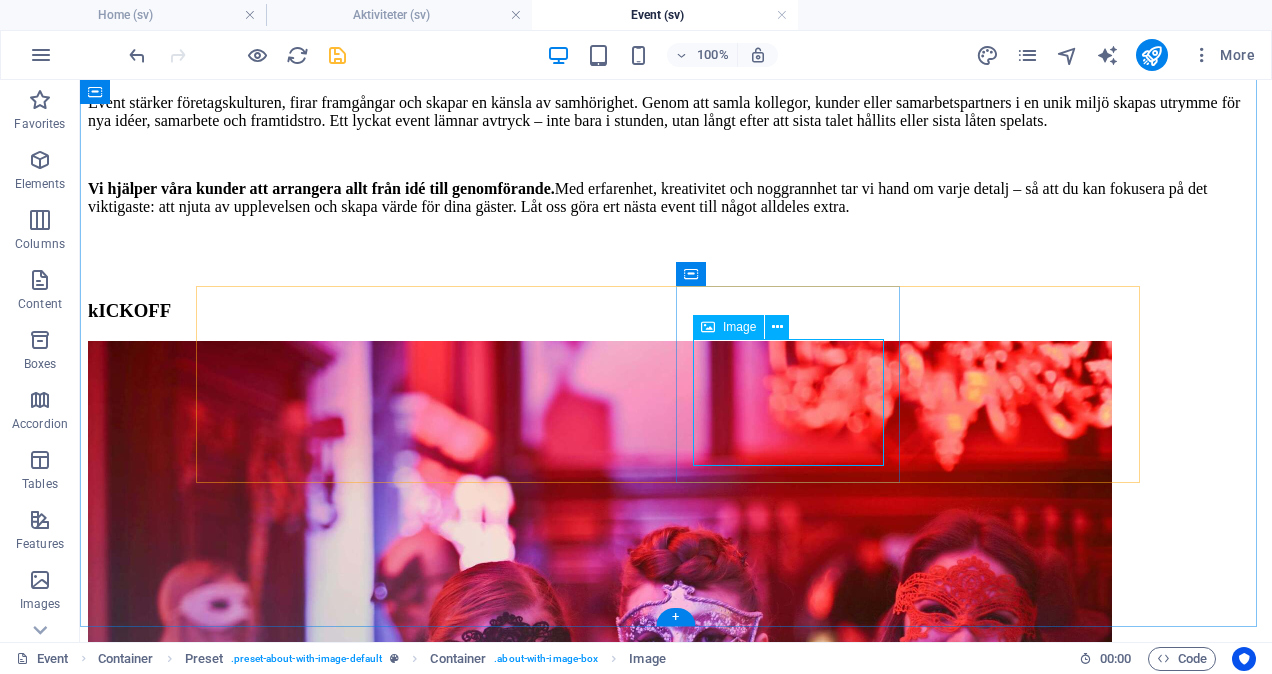 click at bounding box center (676, 3876) 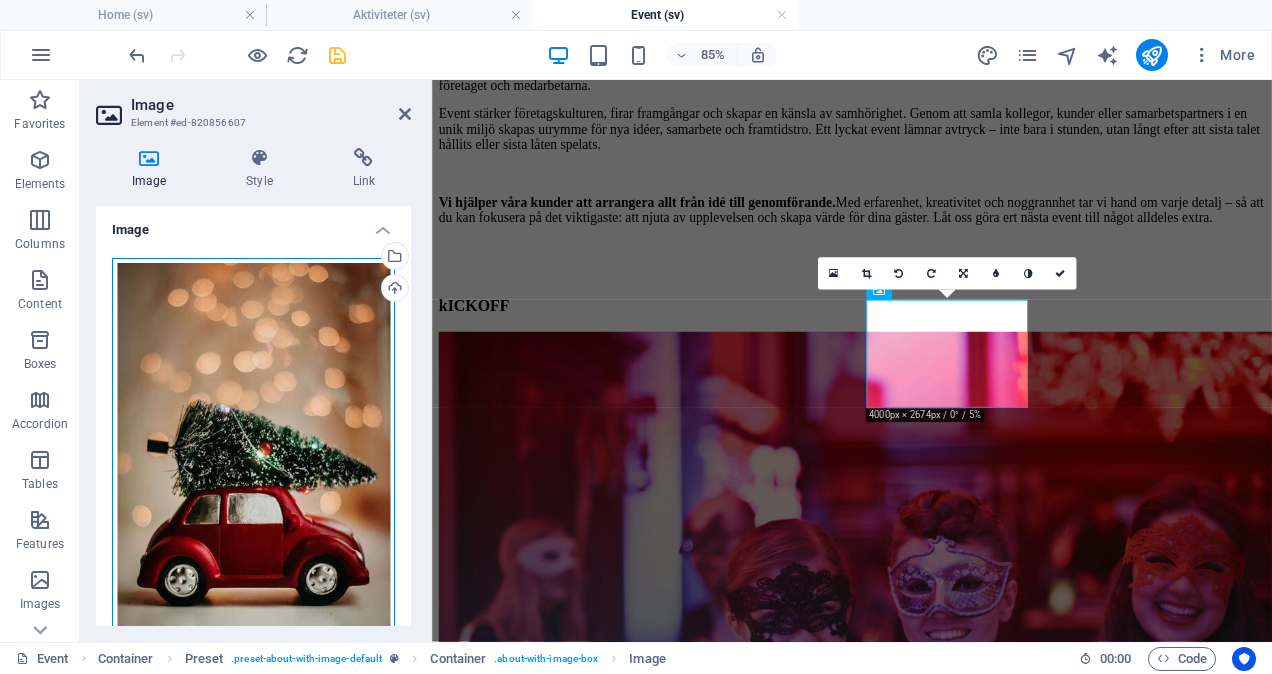 click on "Drag files here, click to choose files or select files from Files or our free stock photos & videos" at bounding box center [253, 468] 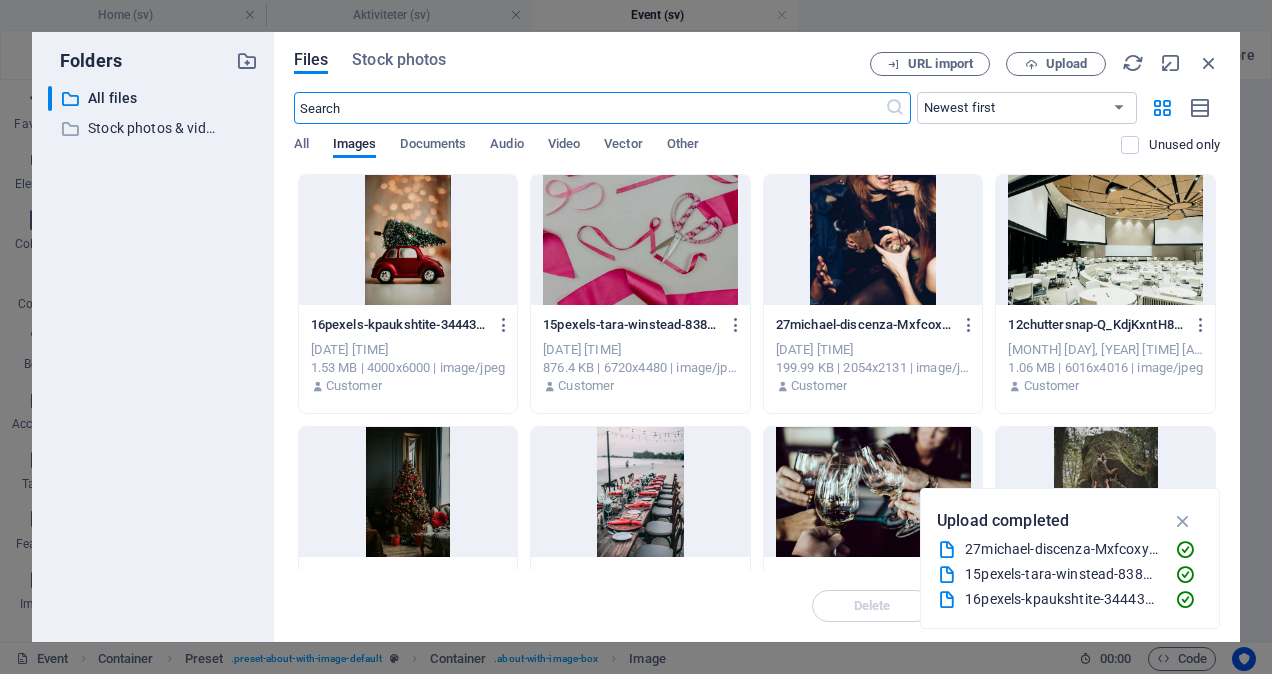 scroll, scrollTop: 137, scrollLeft: 0, axis: vertical 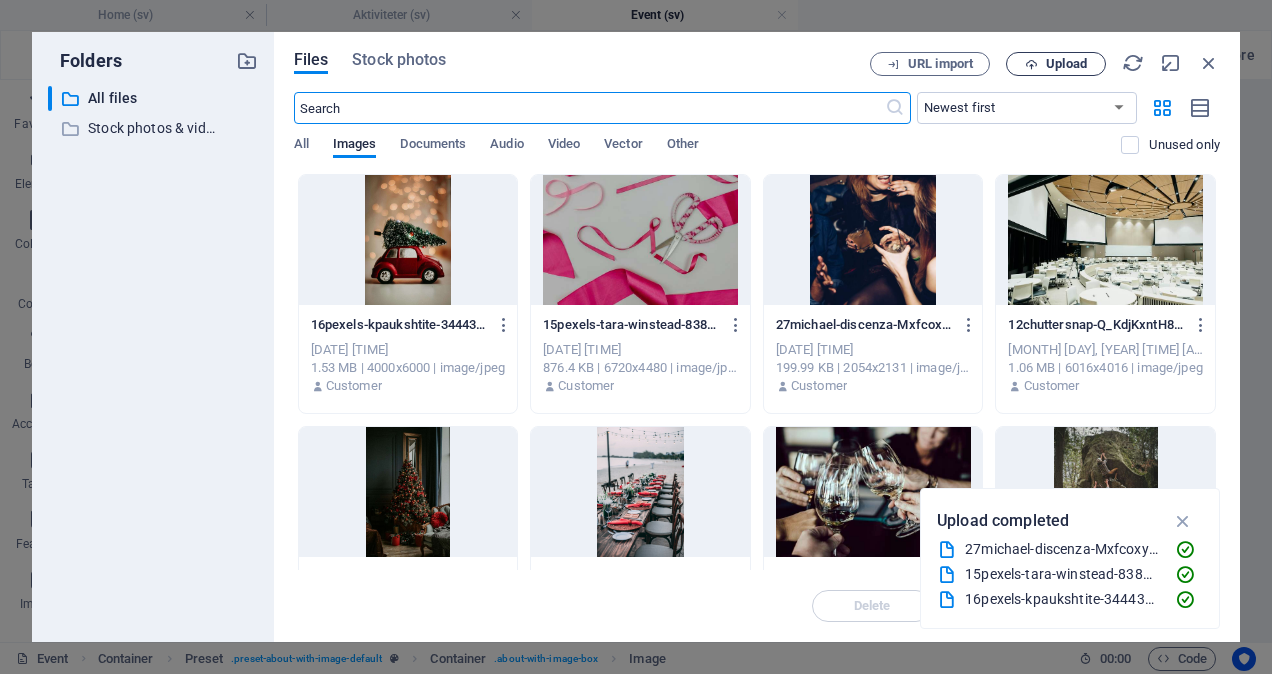 click at bounding box center [1031, 64] 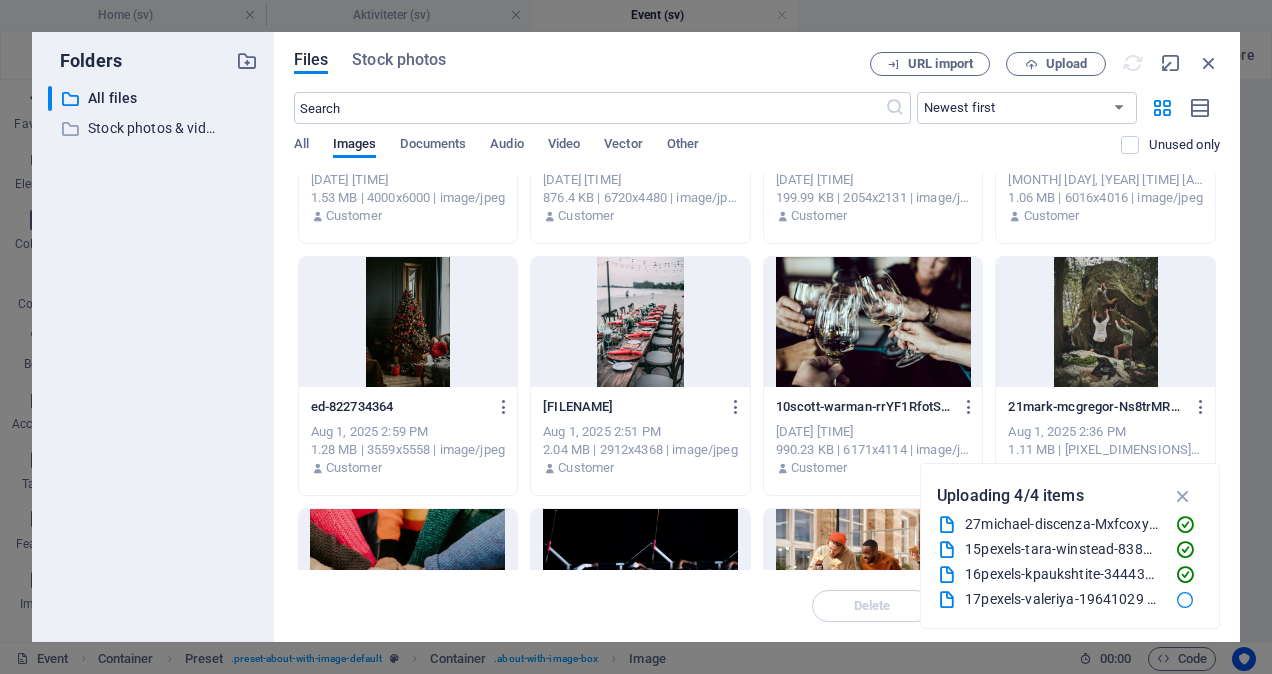 scroll, scrollTop: 0, scrollLeft: 0, axis: both 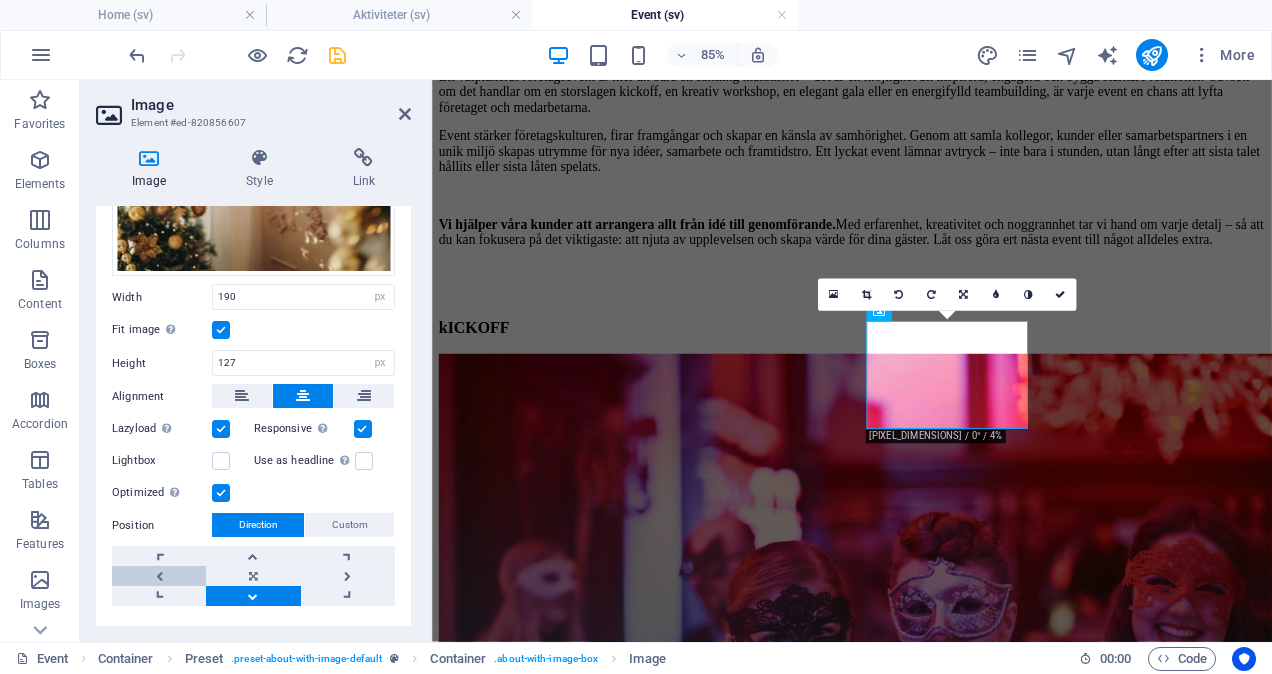 click at bounding box center (159, 576) 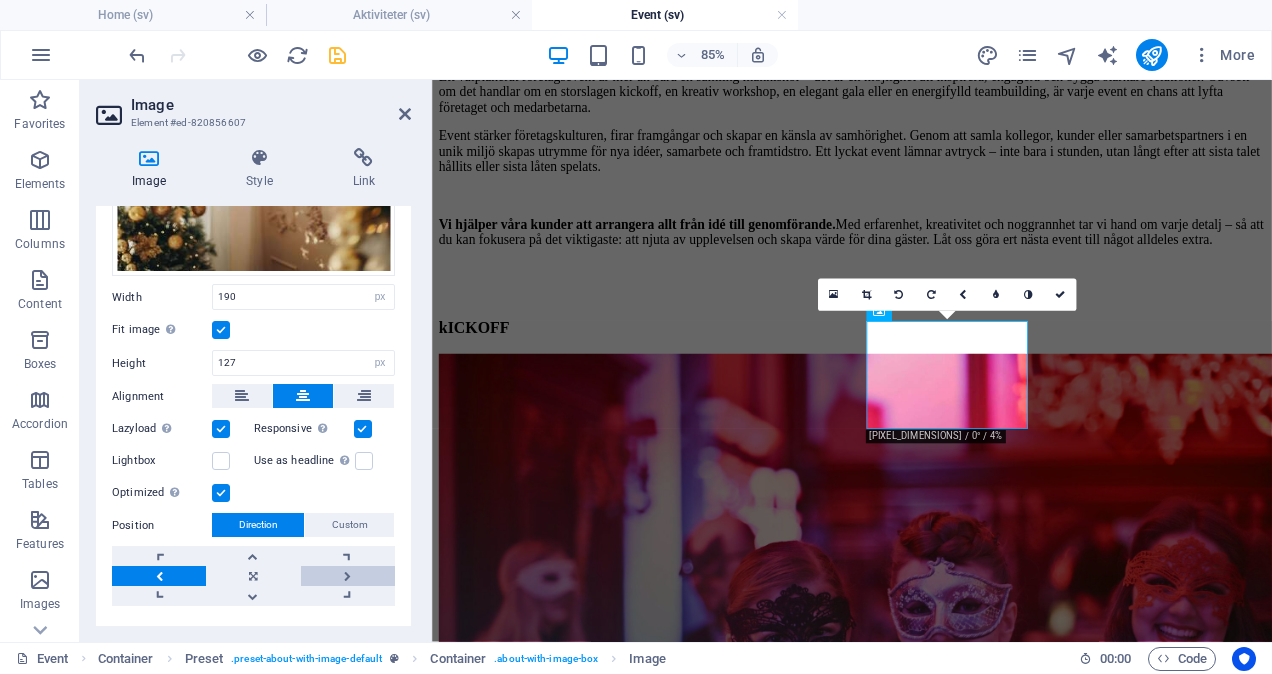 click at bounding box center (348, 576) 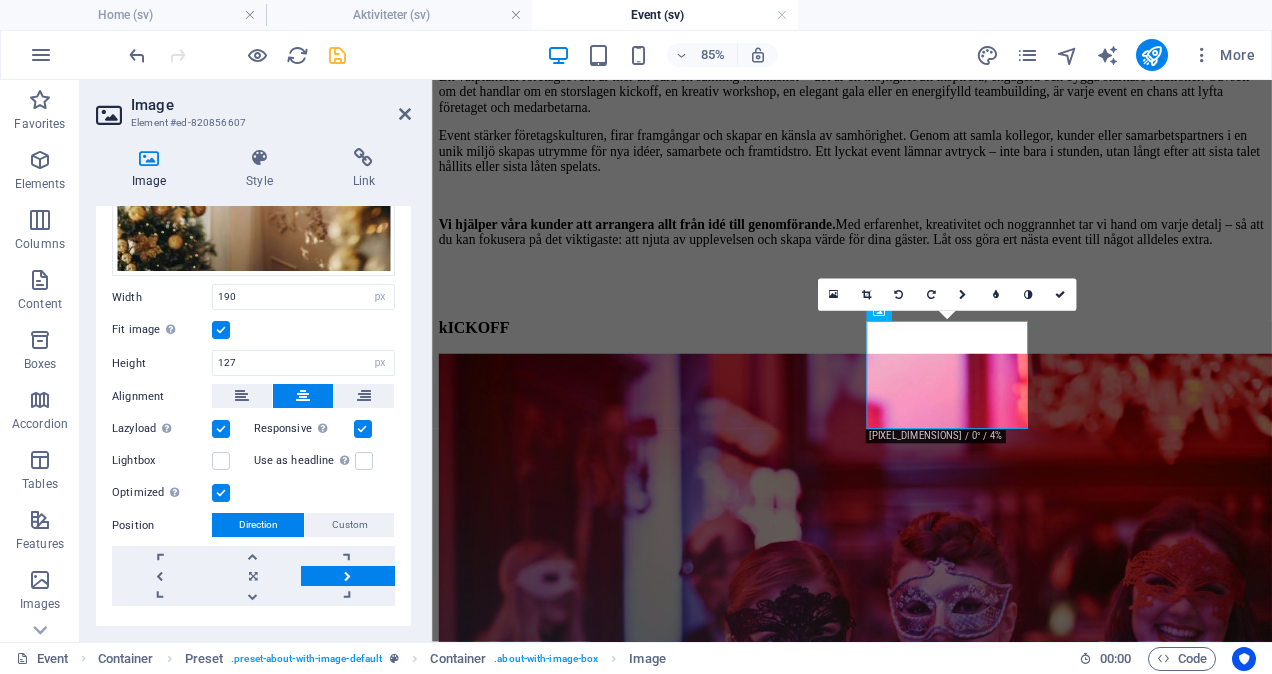 click at bounding box center [348, 576] 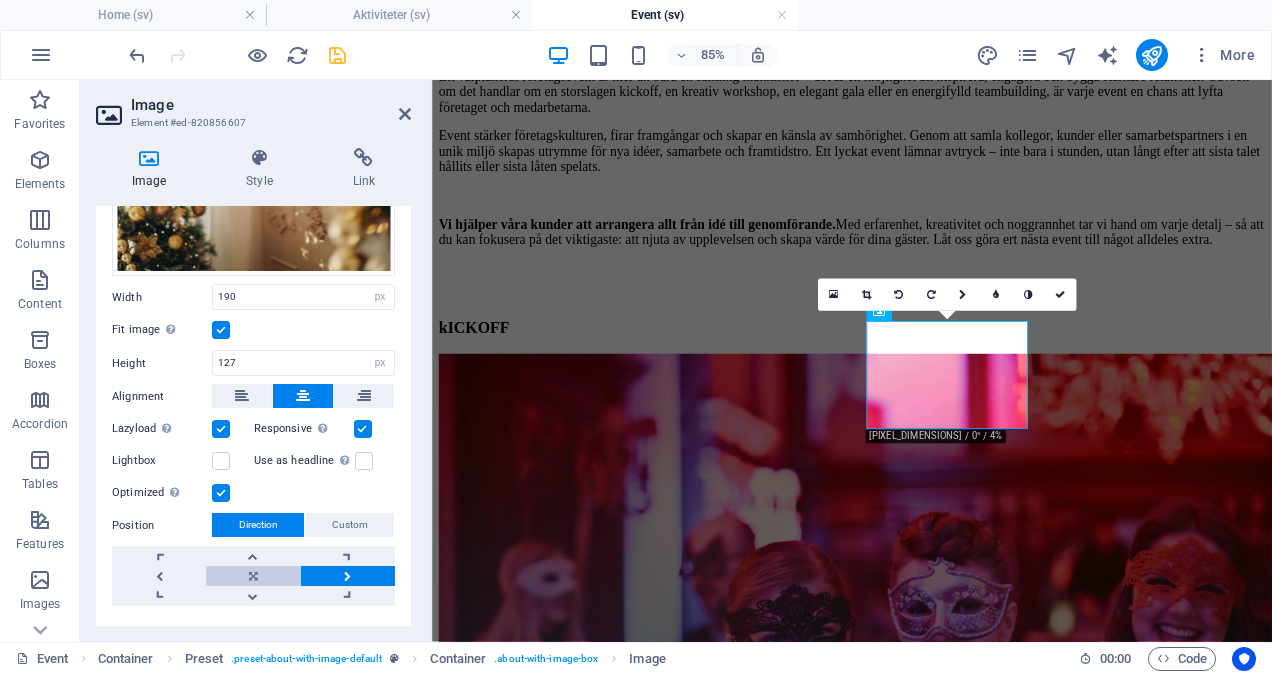 click at bounding box center (253, 576) 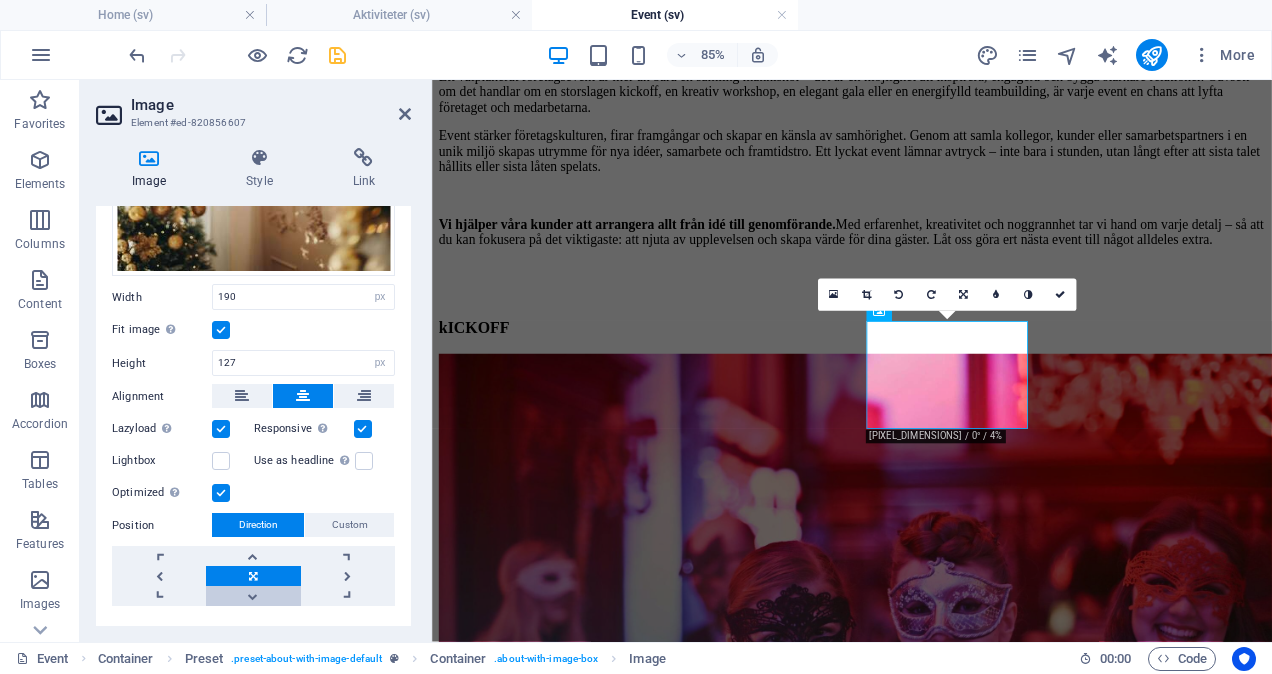 click at bounding box center [253, 596] 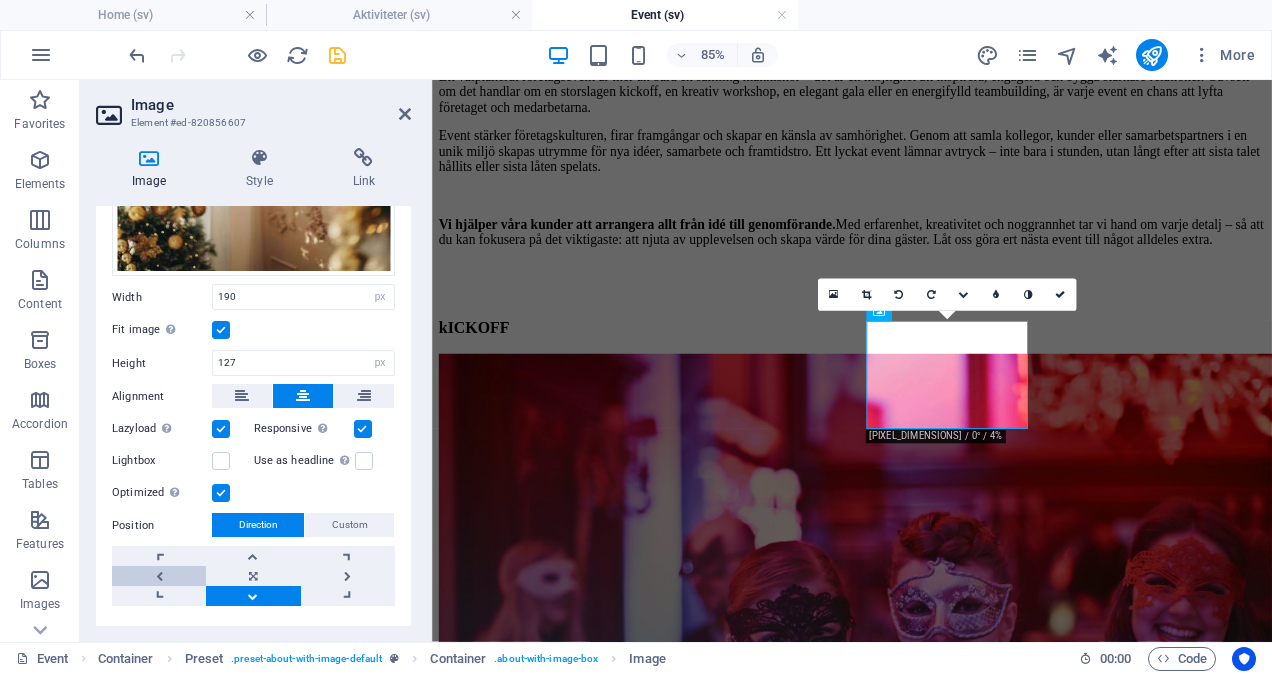 click at bounding box center (159, 576) 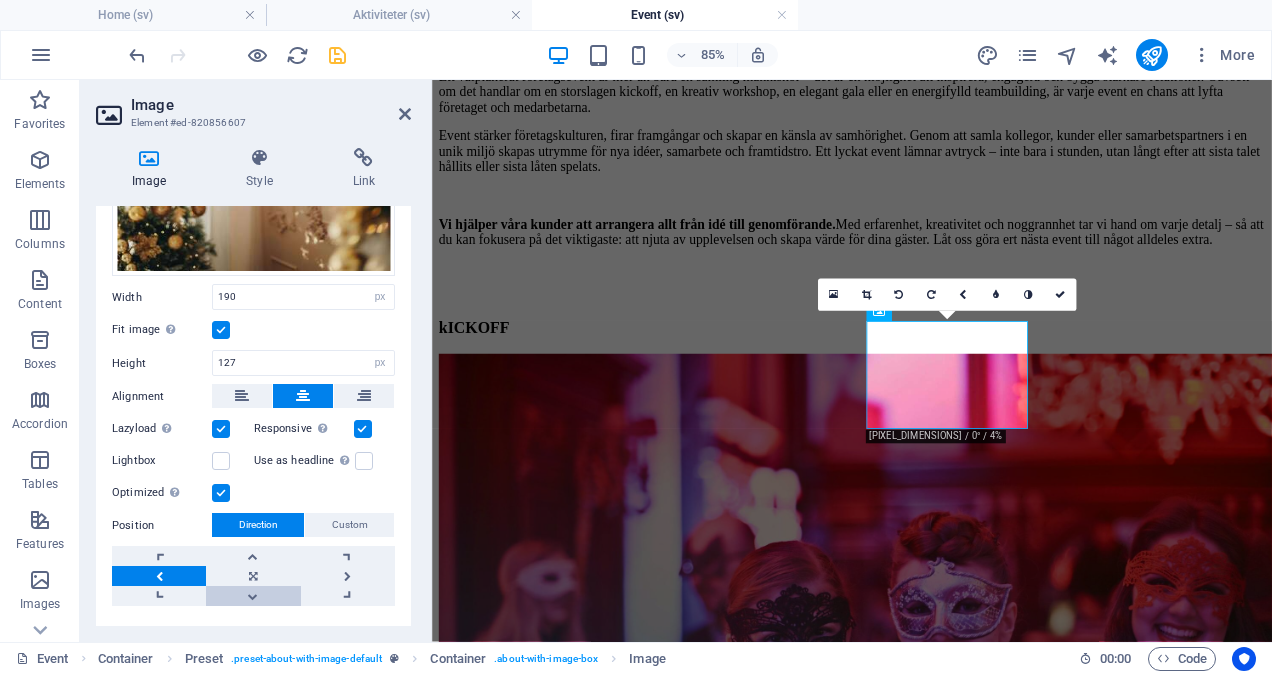 click at bounding box center [253, 596] 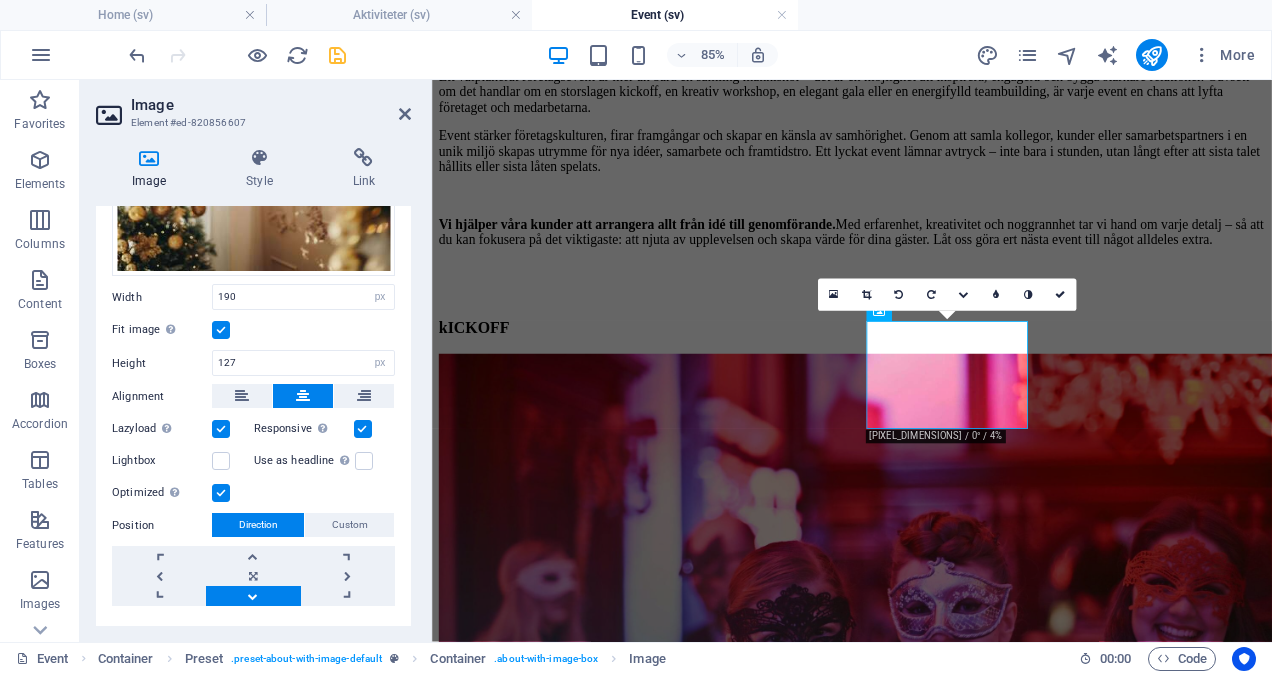 click at bounding box center (221, 493) 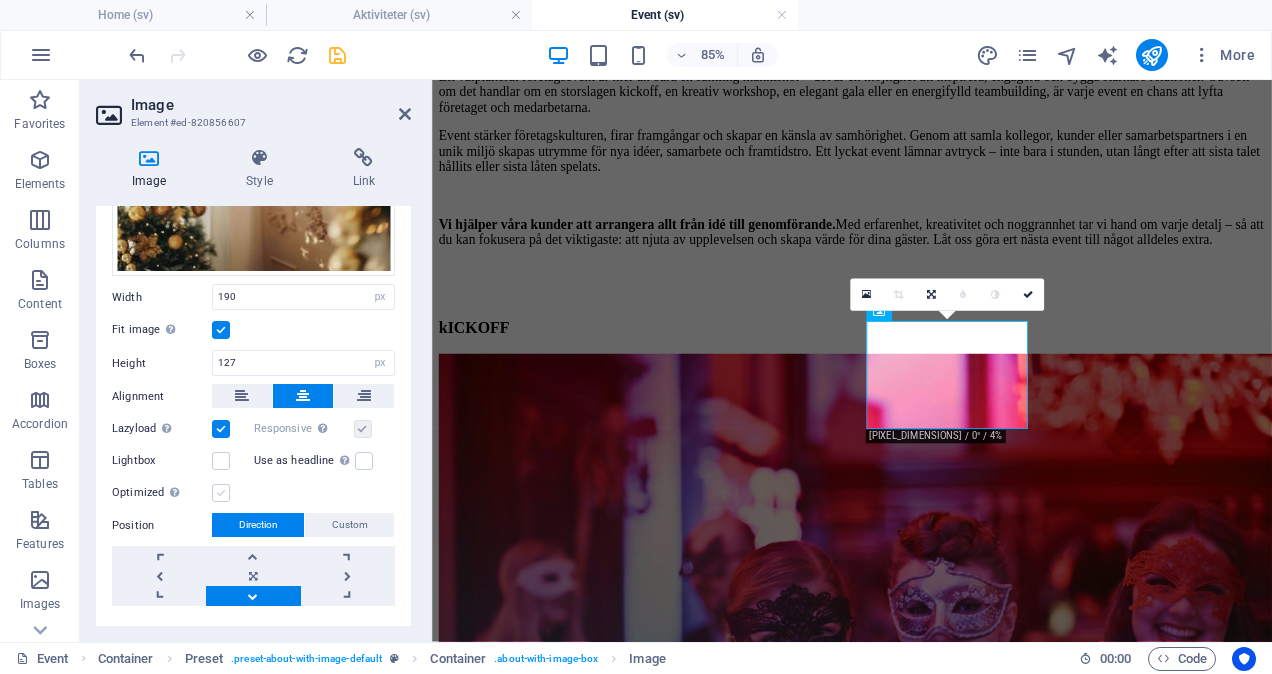 click at bounding box center (221, 493) 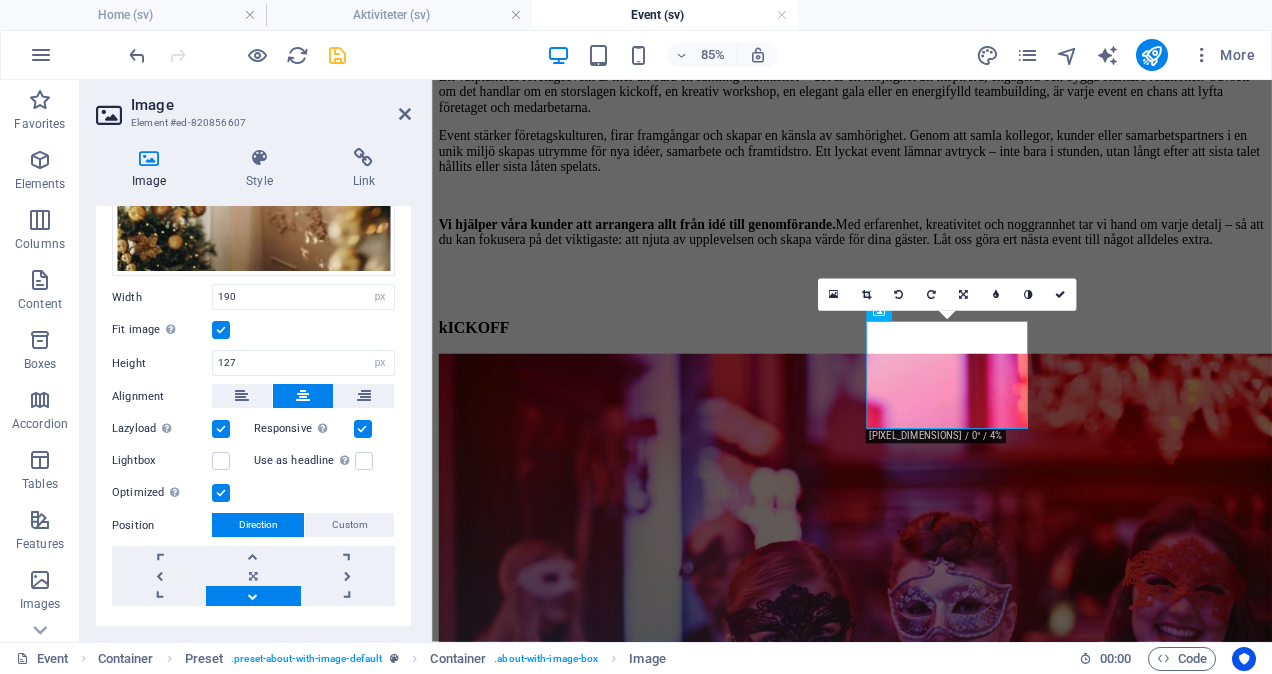 click at bounding box center [221, 493] 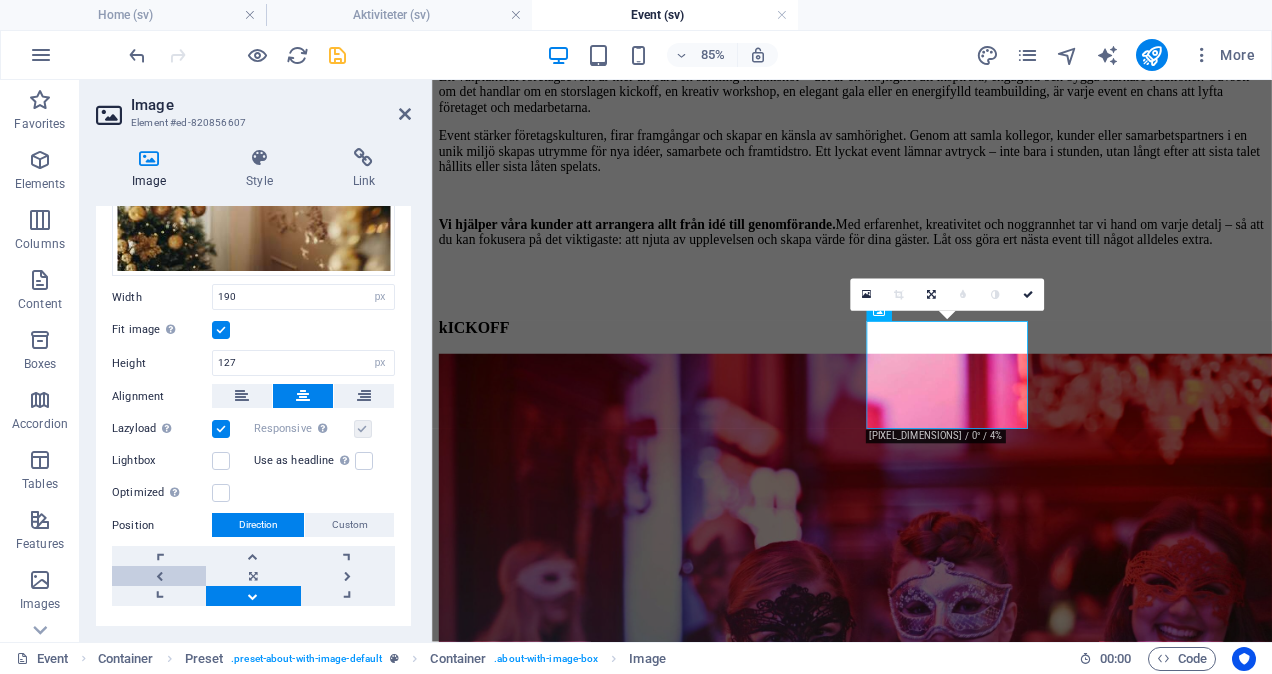 click at bounding box center [159, 576] 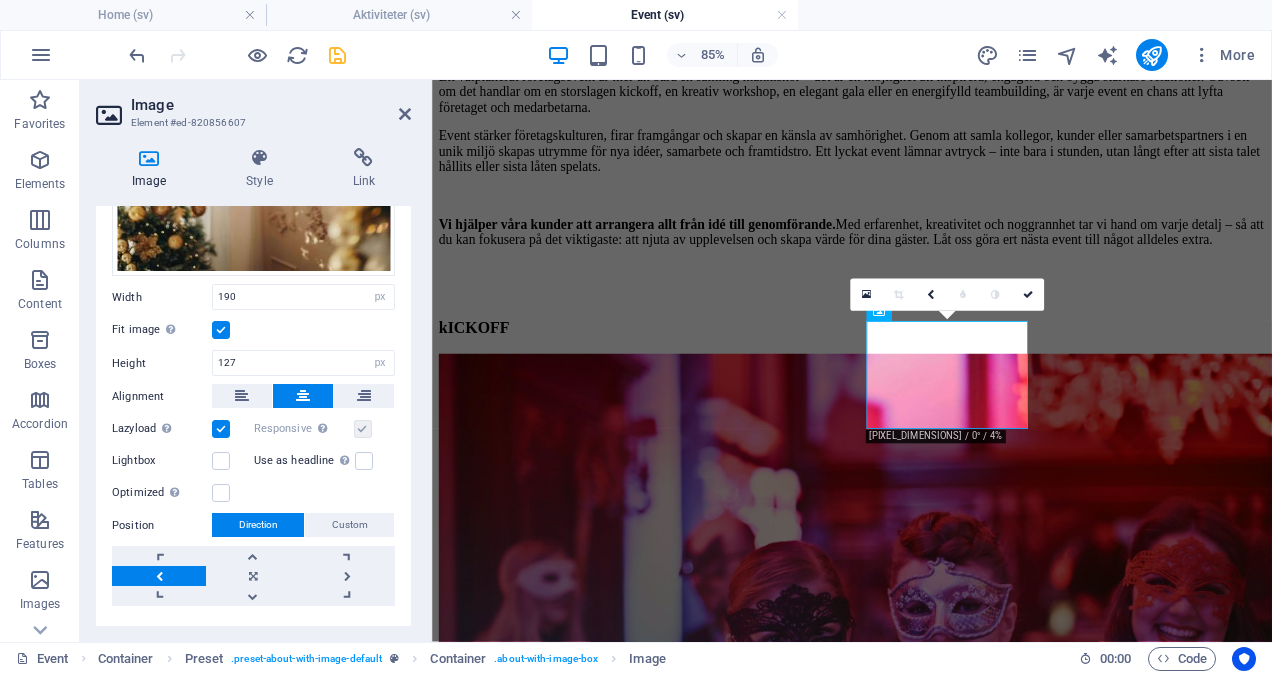click at bounding box center (159, 576) 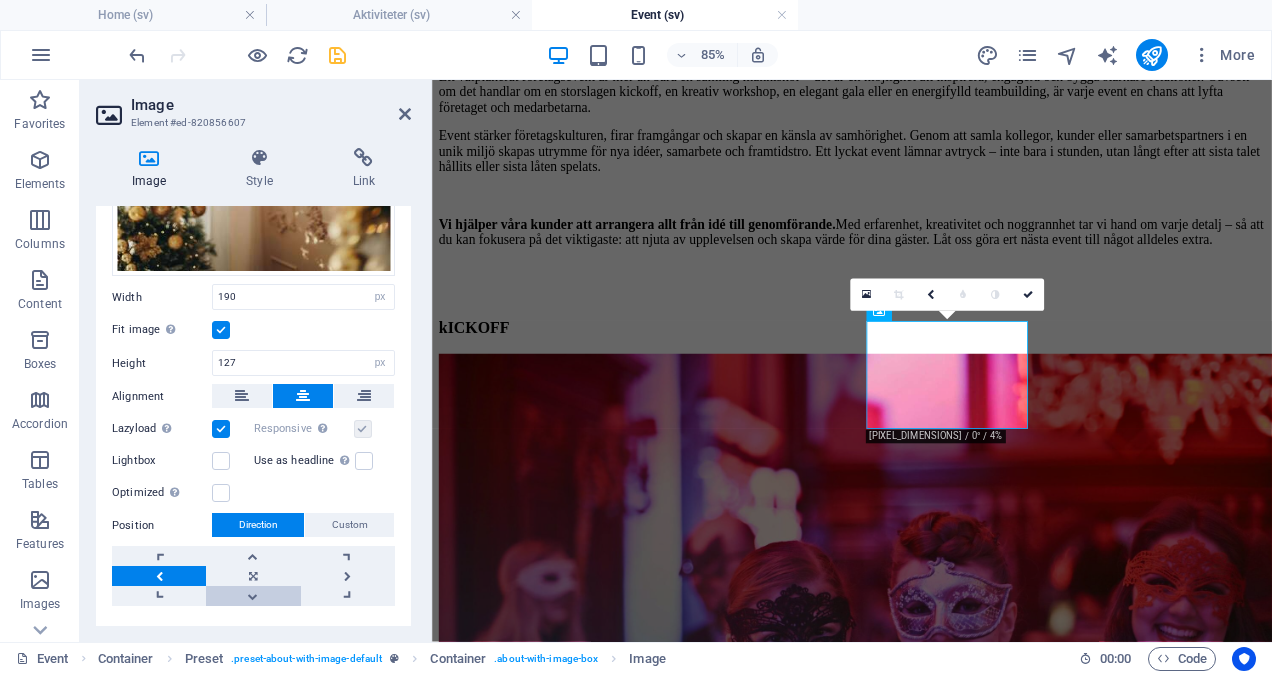 click at bounding box center [253, 596] 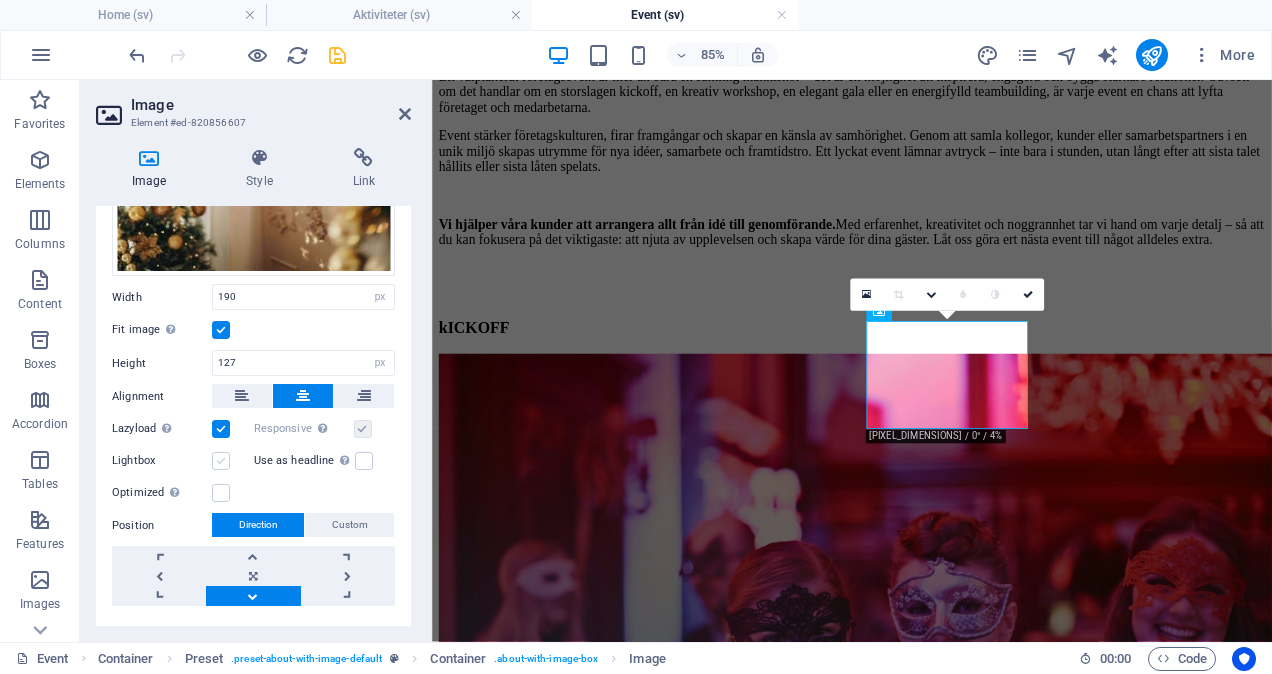 click at bounding box center [221, 461] 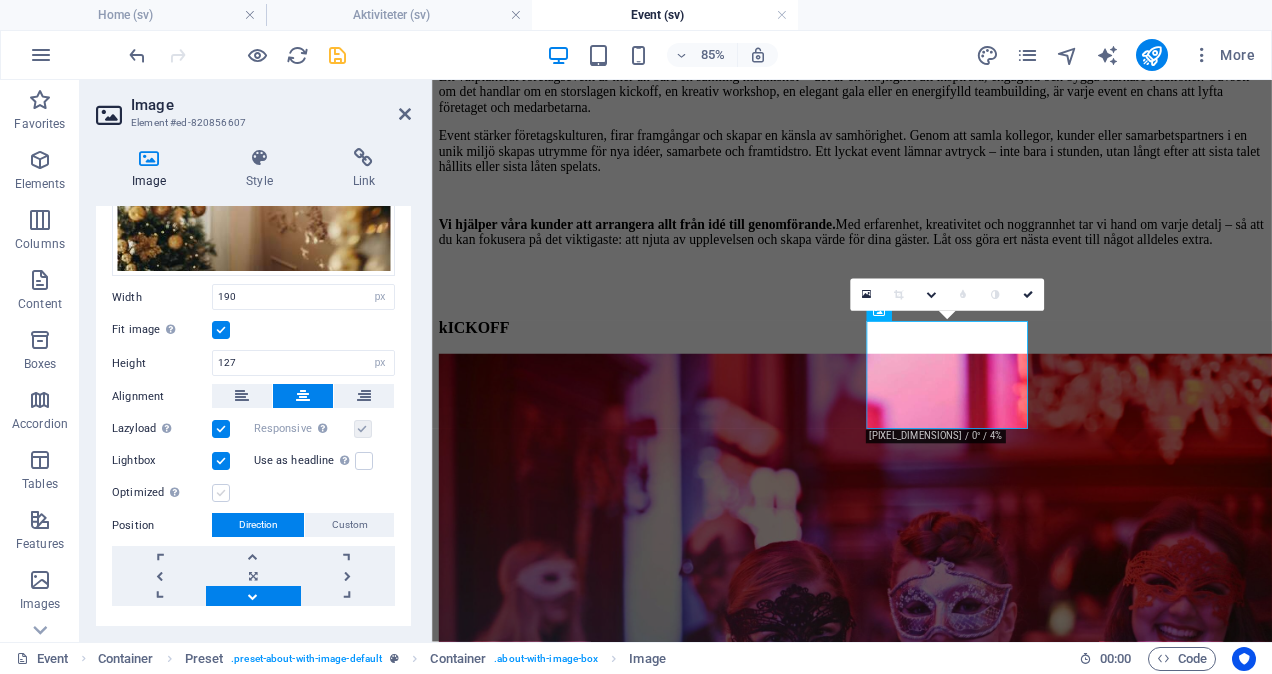 click at bounding box center (221, 493) 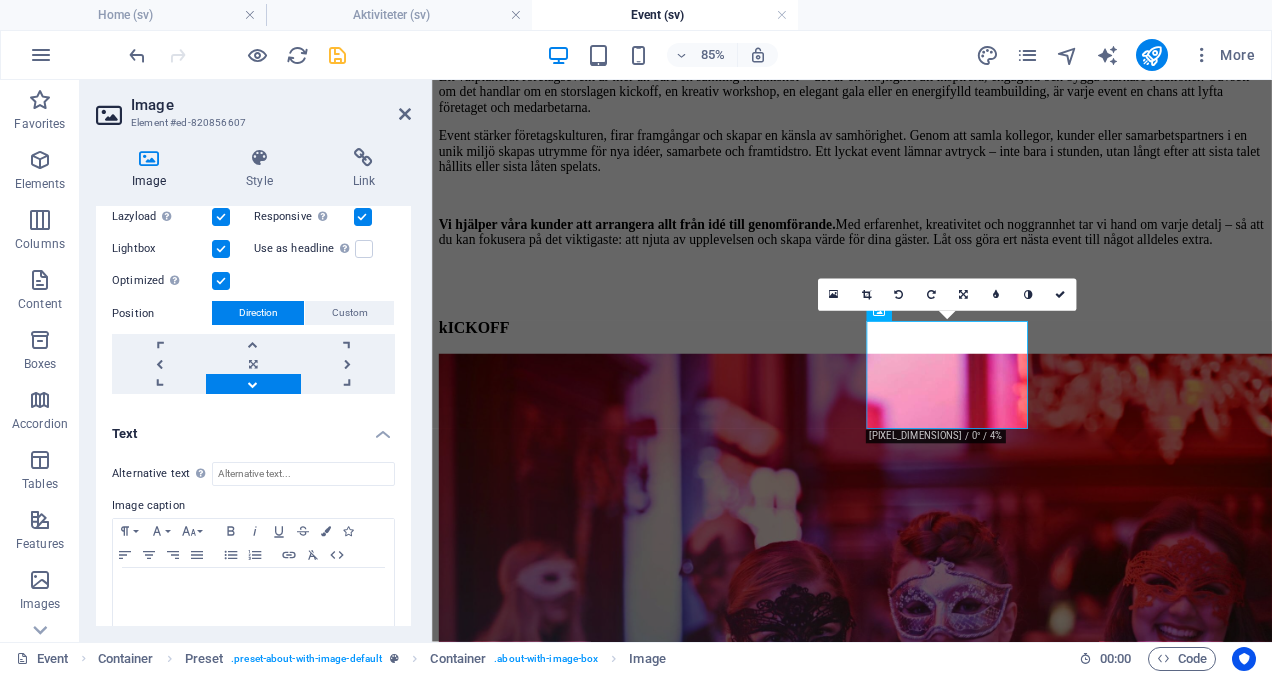 scroll, scrollTop: 625, scrollLeft: 0, axis: vertical 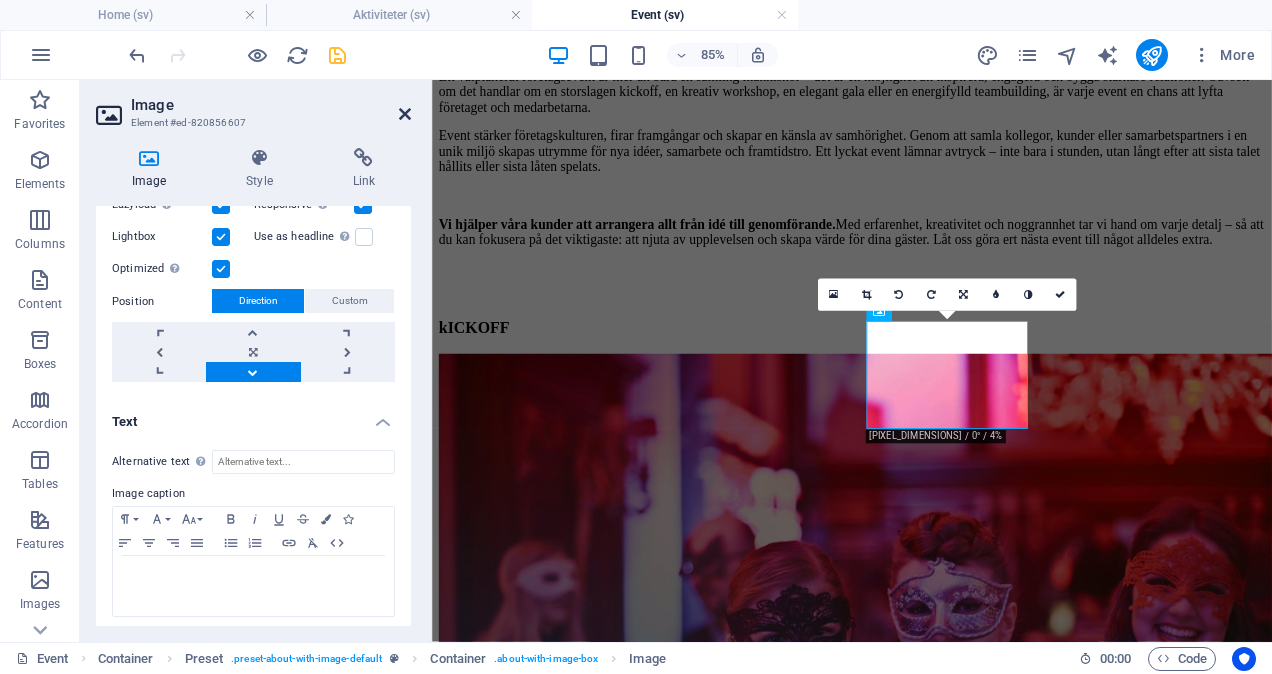 click at bounding box center (405, 114) 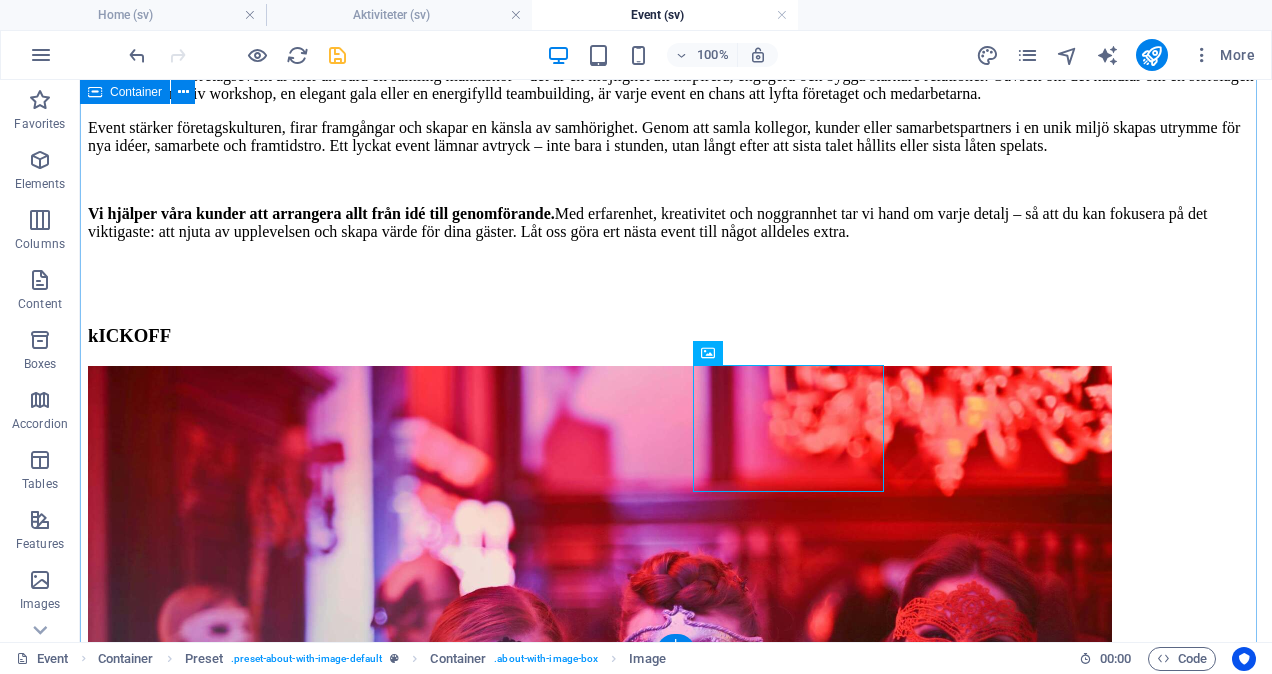 click on "Skapa minnesvärda upplevelser med företagets event Ett välplanerat företagsevent är mer än bara en samling människor – det är en möjlighet att inspirera, engagera och bygga starkare relationer. Oavsett om det handlar om en storslagen kickoff, en kreativ workshop, en elegant gala eller en energifylld teambuilding, är varje event en chans att lyfta företaget och medarbetarna. Event stärker företagskulturen, firar framgångar och skapar en känsla av samhörighet. Genom att samla kollegor, kunder eller samarbetspartners i en unik miljö skapas utrymme för nya idéer, samarbete och framtidstro. Ett lyckat event lämnar avtryck – inte bara i stunden, utan långt efter att sista talet hållits eller sista låten spelats. Vi hjälper våra kunder att arrangera allt från idé till genomförande. kICKOFF Konferens Planeringsdag Invigning After work sommarfest Julfest Framgång" at bounding box center [676, 2410] 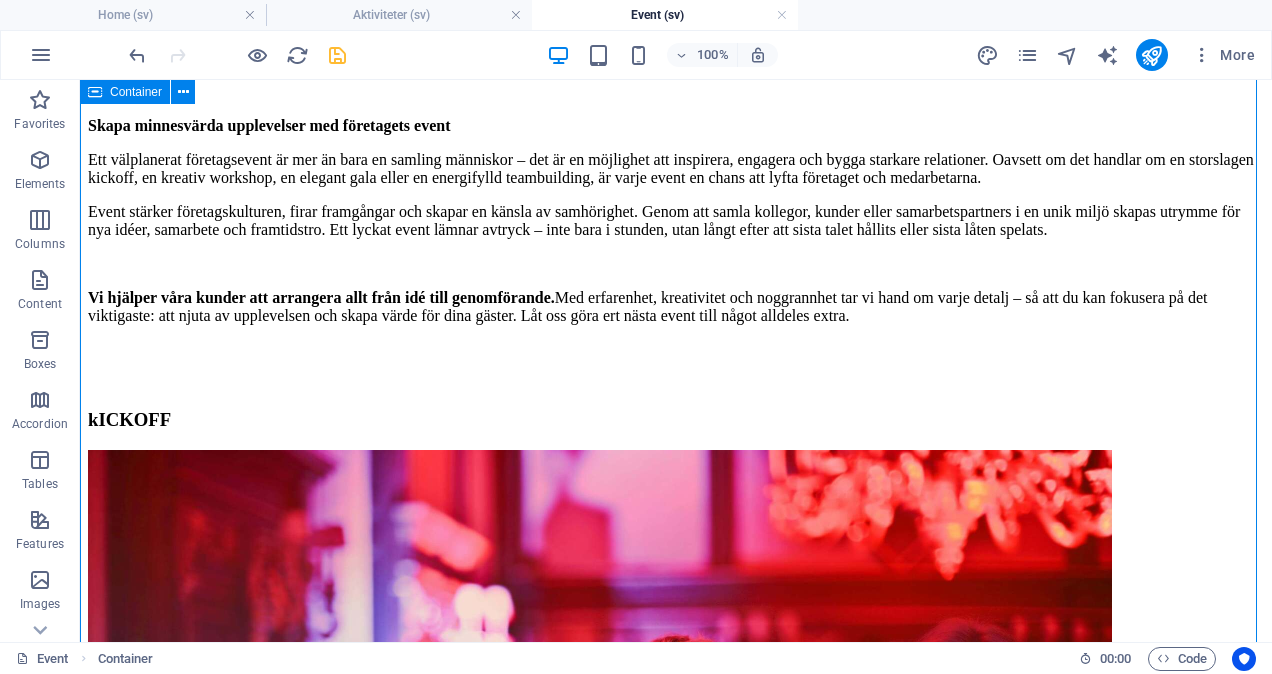 scroll, scrollTop: 771, scrollLeft: 0, axis: vertical 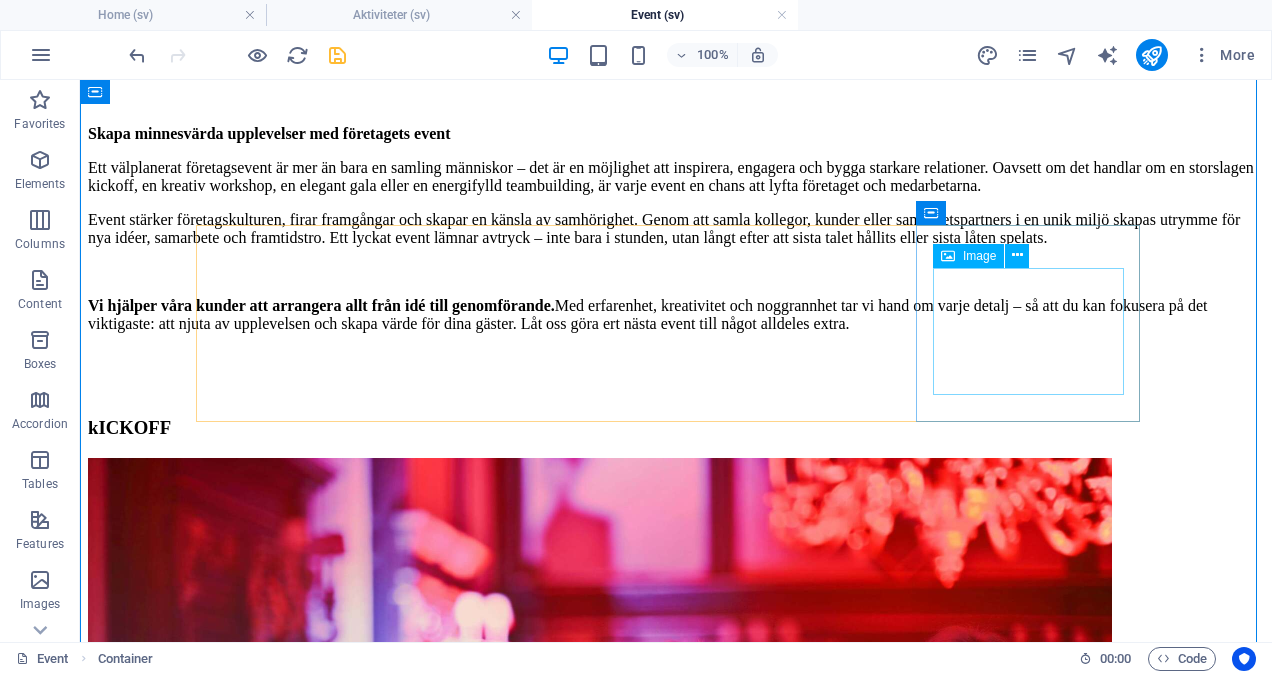 click at bounding box center [676, 3072] 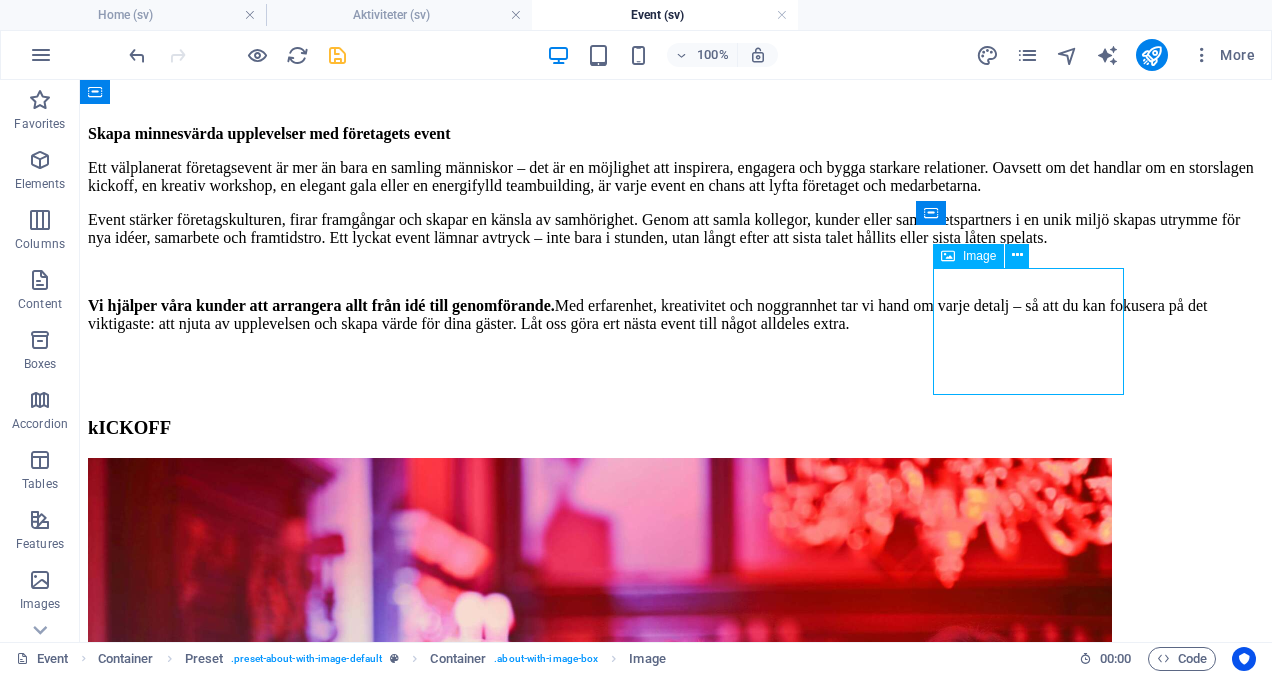 click at bounding box center (676, 3072) 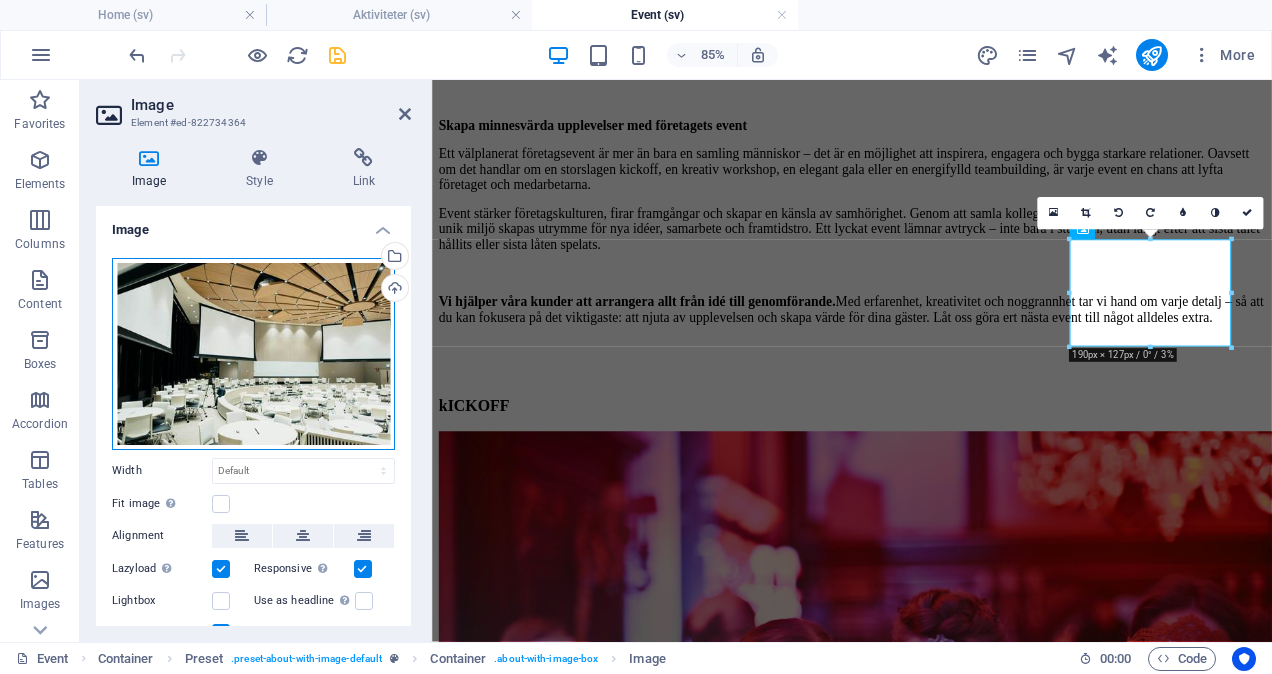 click on "Drag files here, click to choose files or select files from Files or our free stock photos & videos" at bounding box center [253, 354] 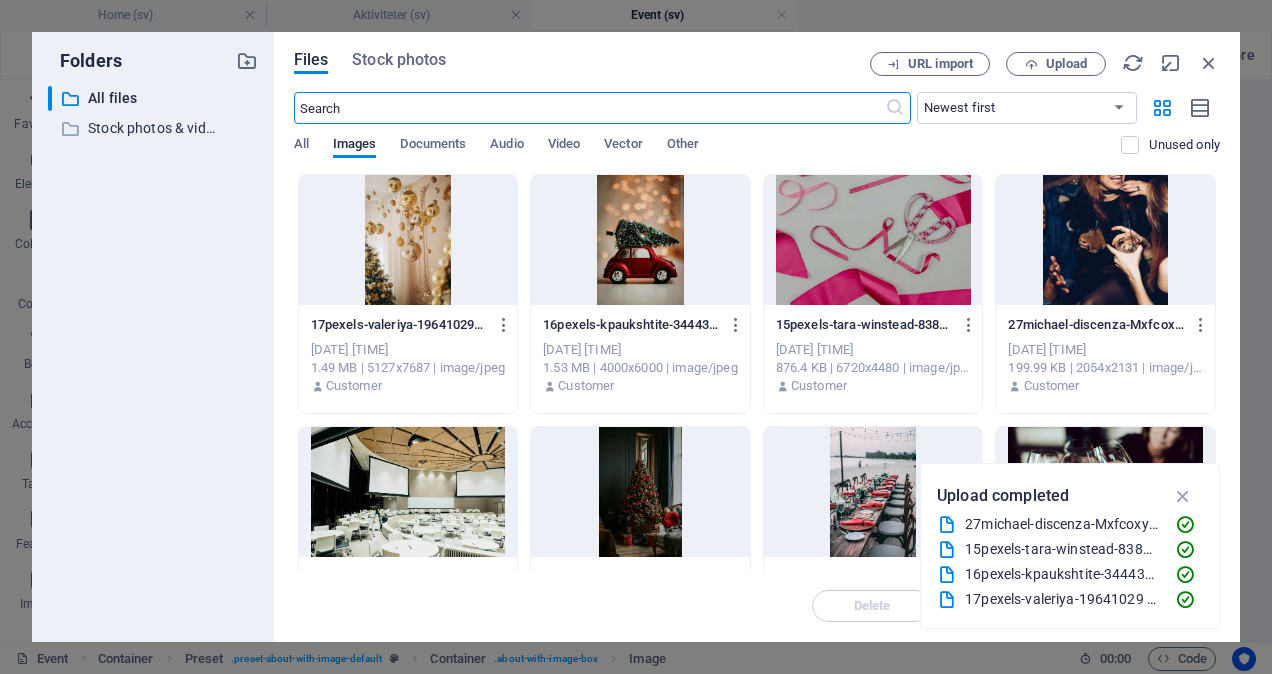 scroll, scrollTop: 137, scrollLeft: 0, axis: vertical 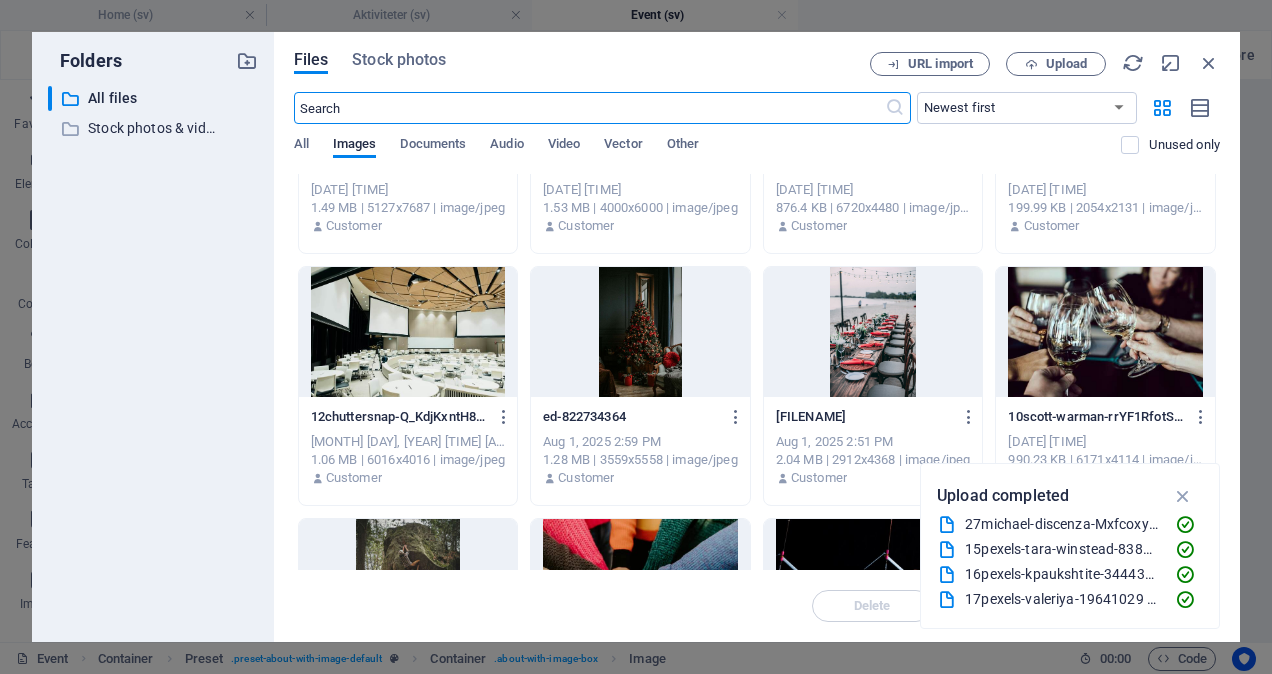 click at bounding box center (873, 332) 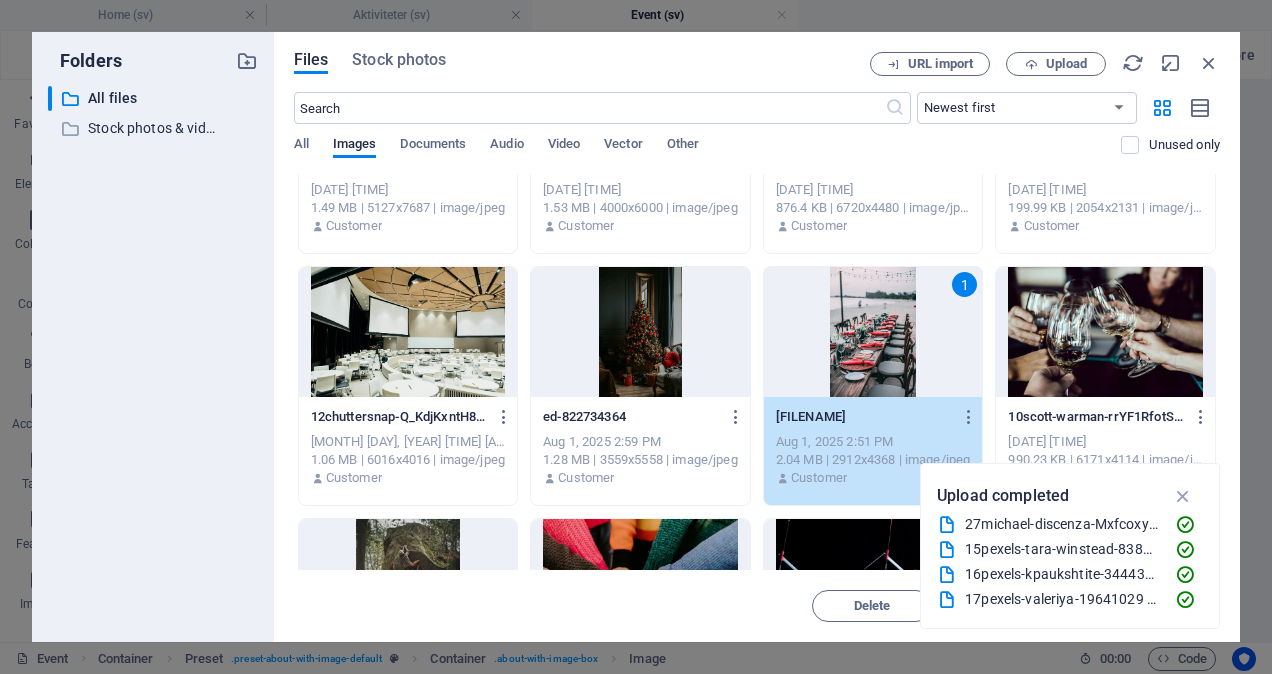 click on "1" at bounding box center [873, 332] 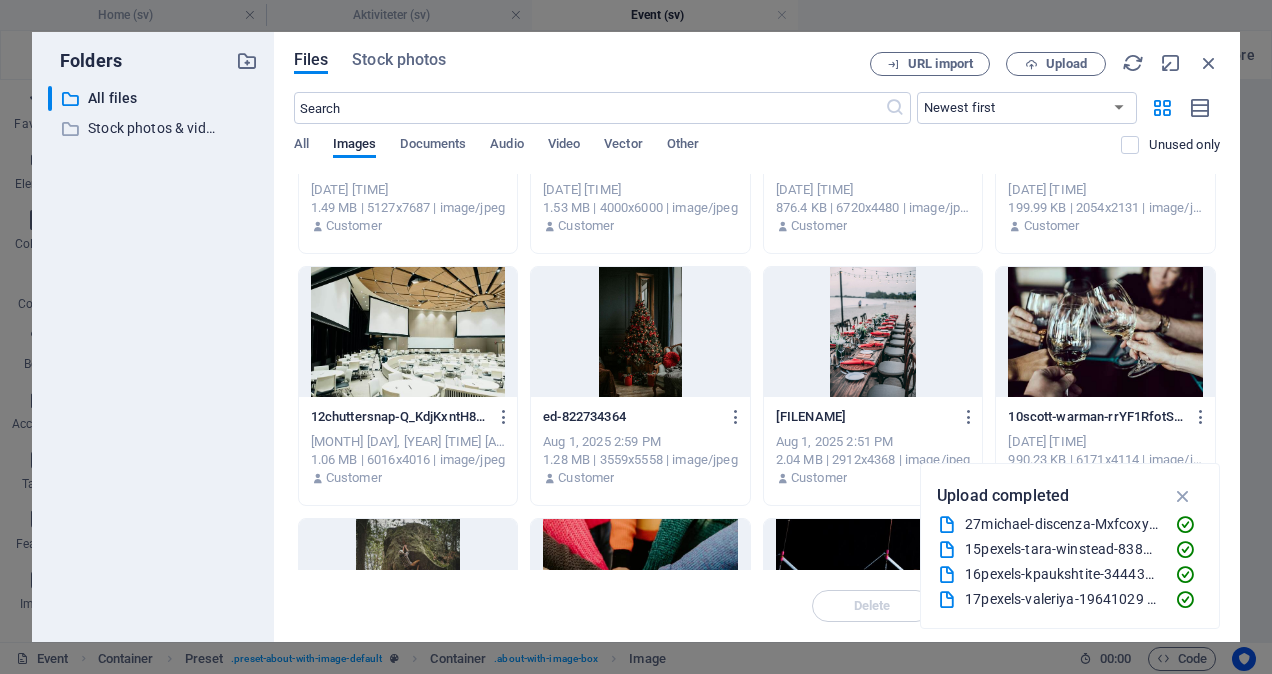 click at bounding box center (873, 332) 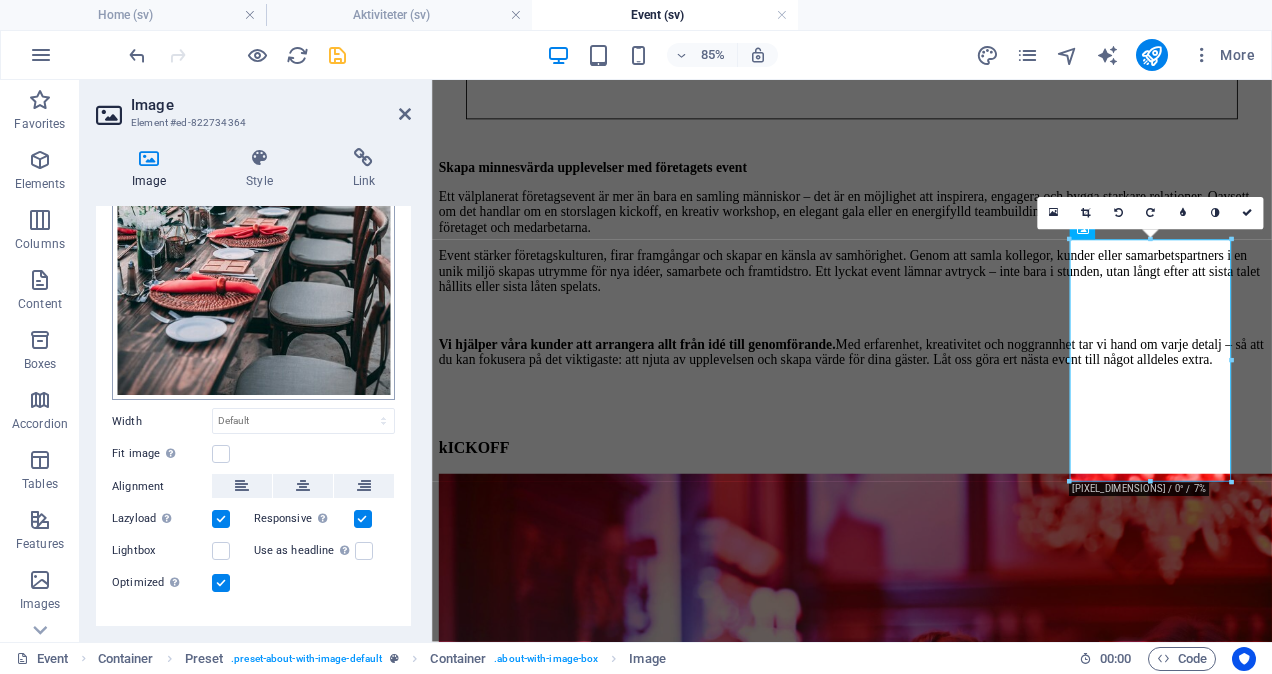 scroll, scrollTop: 279, scrollLeft: 0, axis: vertical 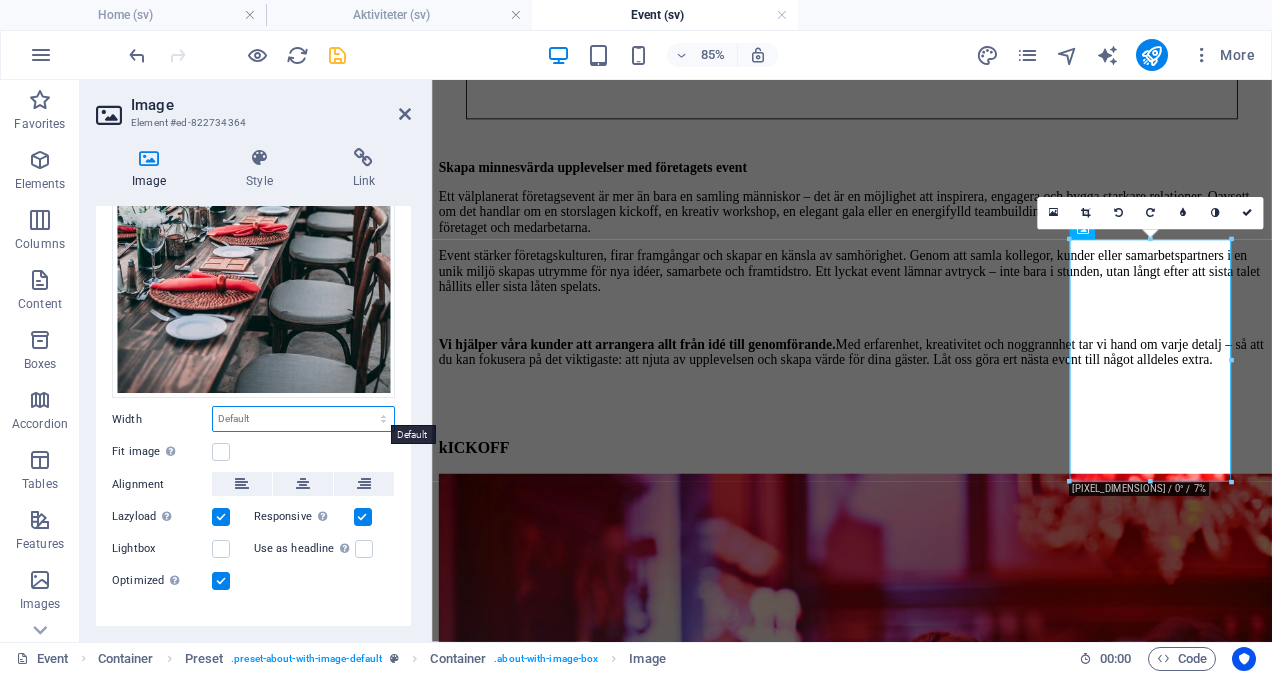 click on "Default auto px rem % em vh vw" at bounding box center [303, 419] 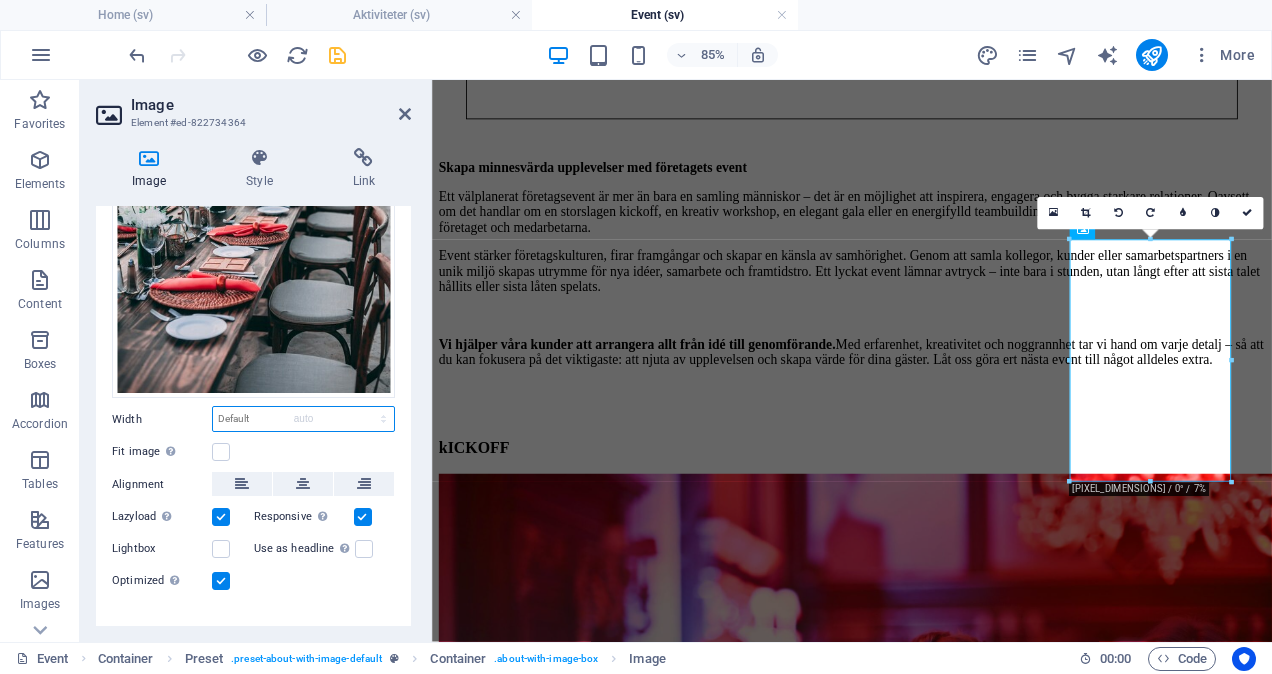 click on "Default auto px rem % em vh vw" at bounding box center (303, 419) 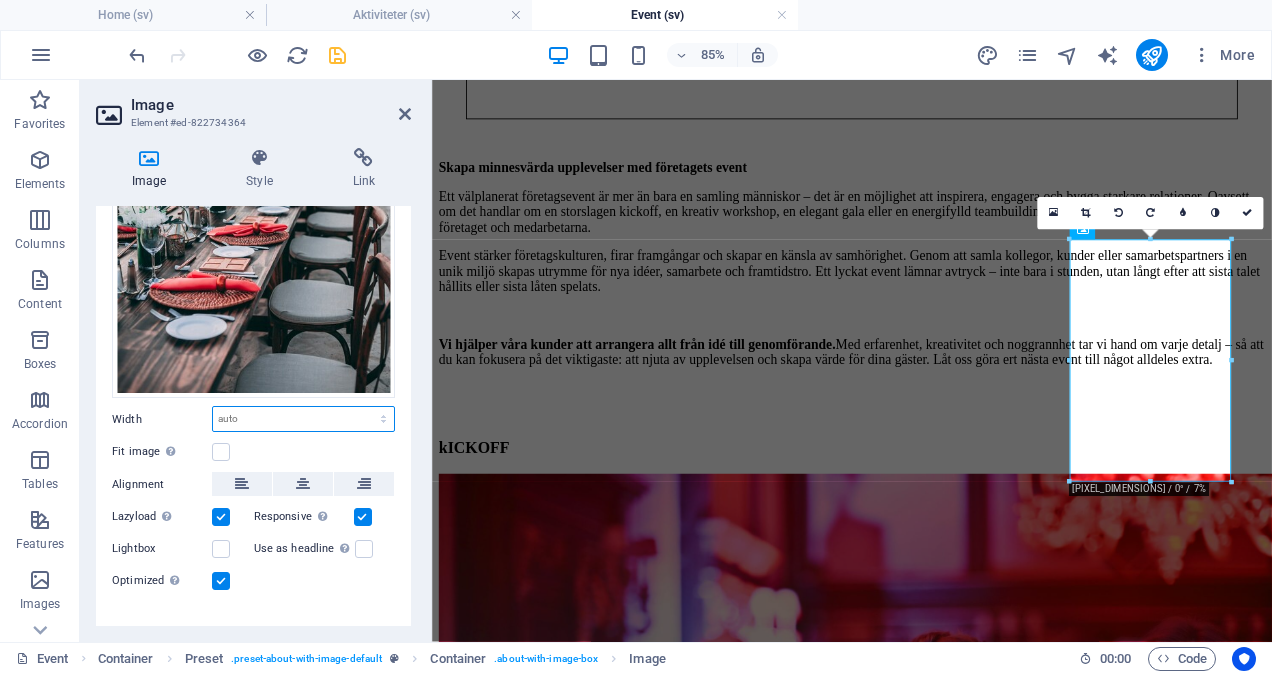 click on "Default auto px rem % em vh vw" at bounding box center [303, 419] 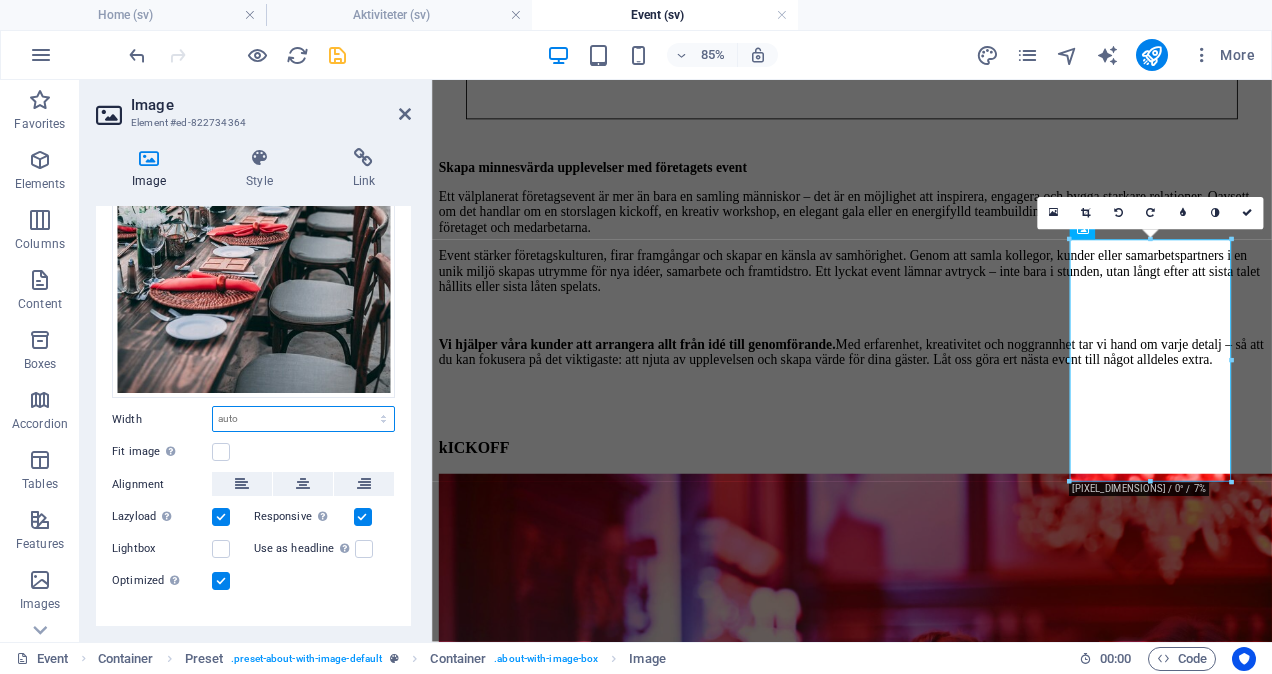 select on "px" 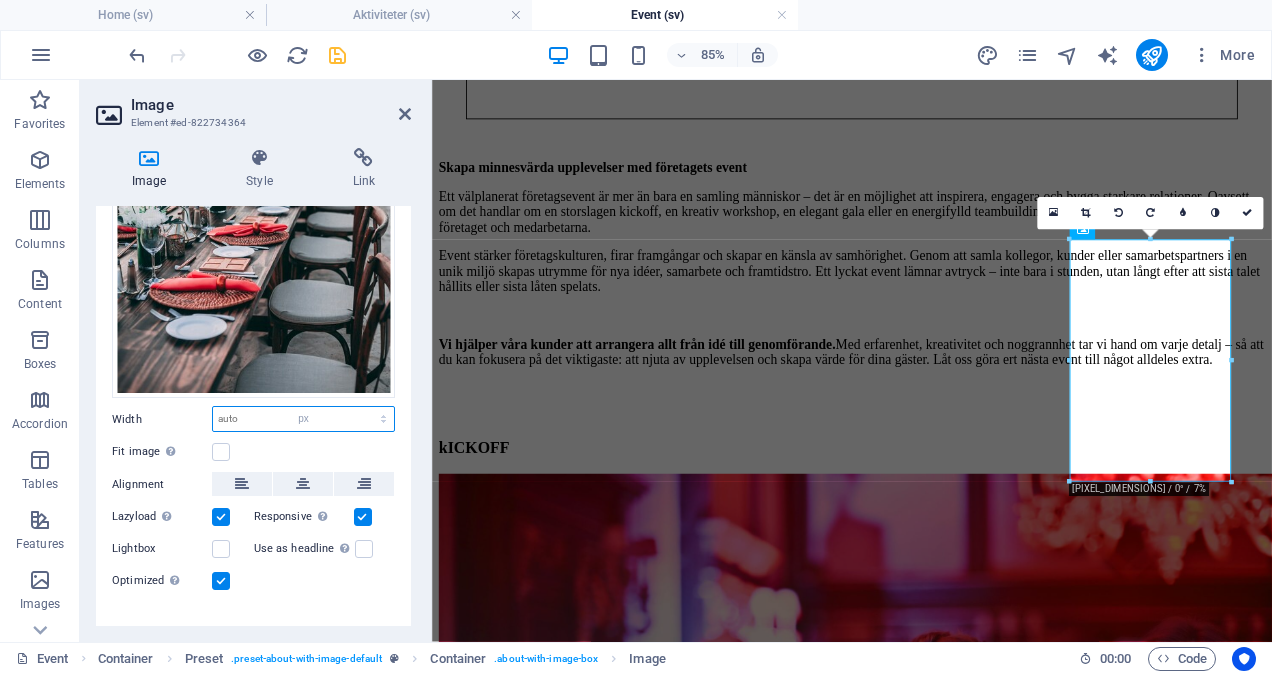 click on "Default auto px rem % em vh vw" at bounding box center (303, 419) 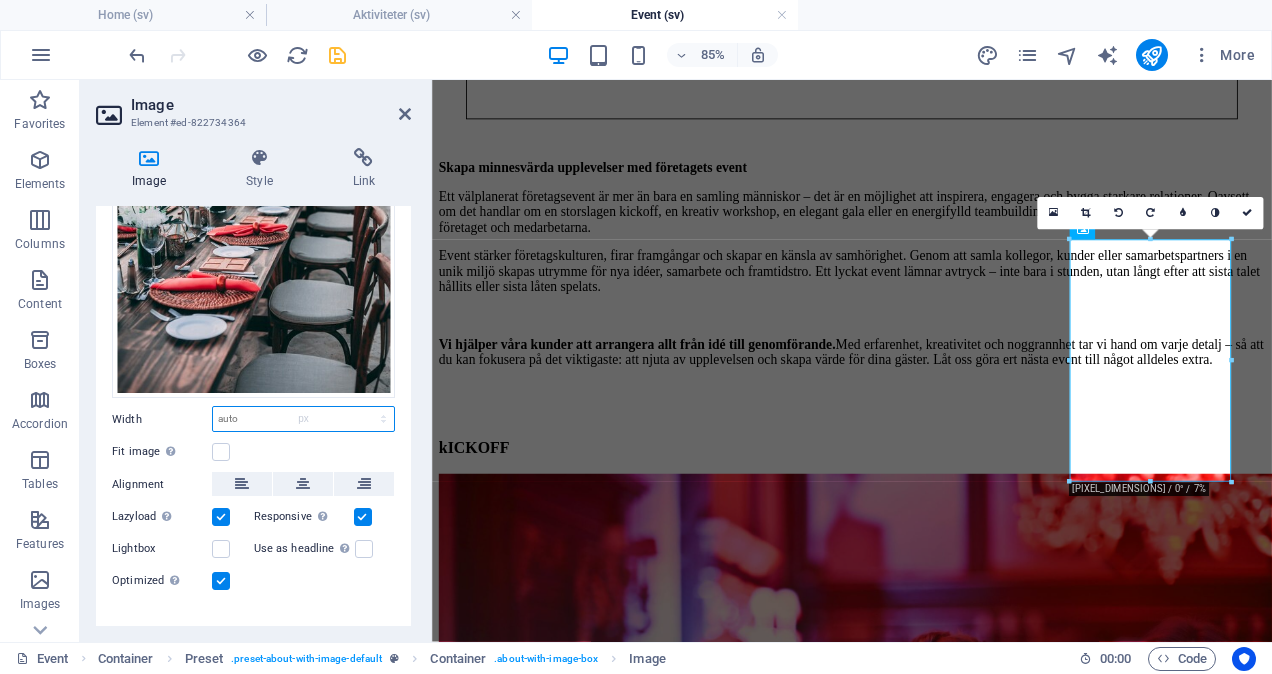 type on "190" 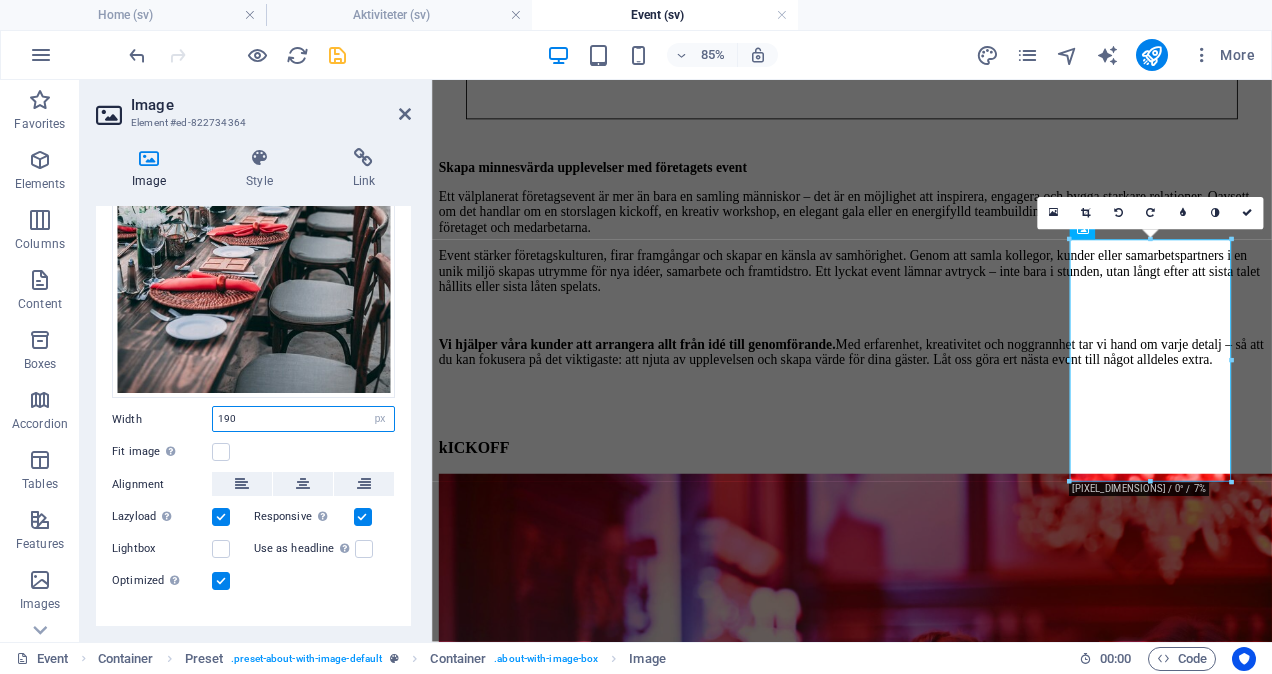 scroll, scrollTop: 304, scrollLeft: 0, axis: vertical 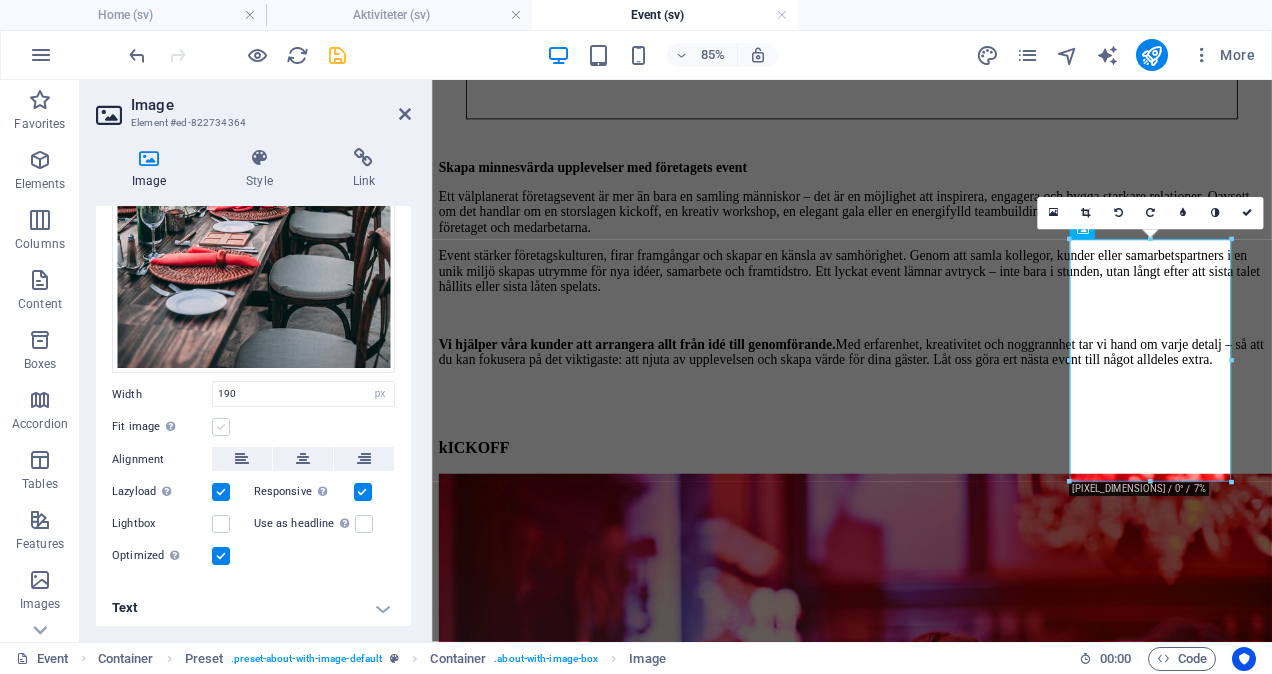 click at bounding box center (221, 427) 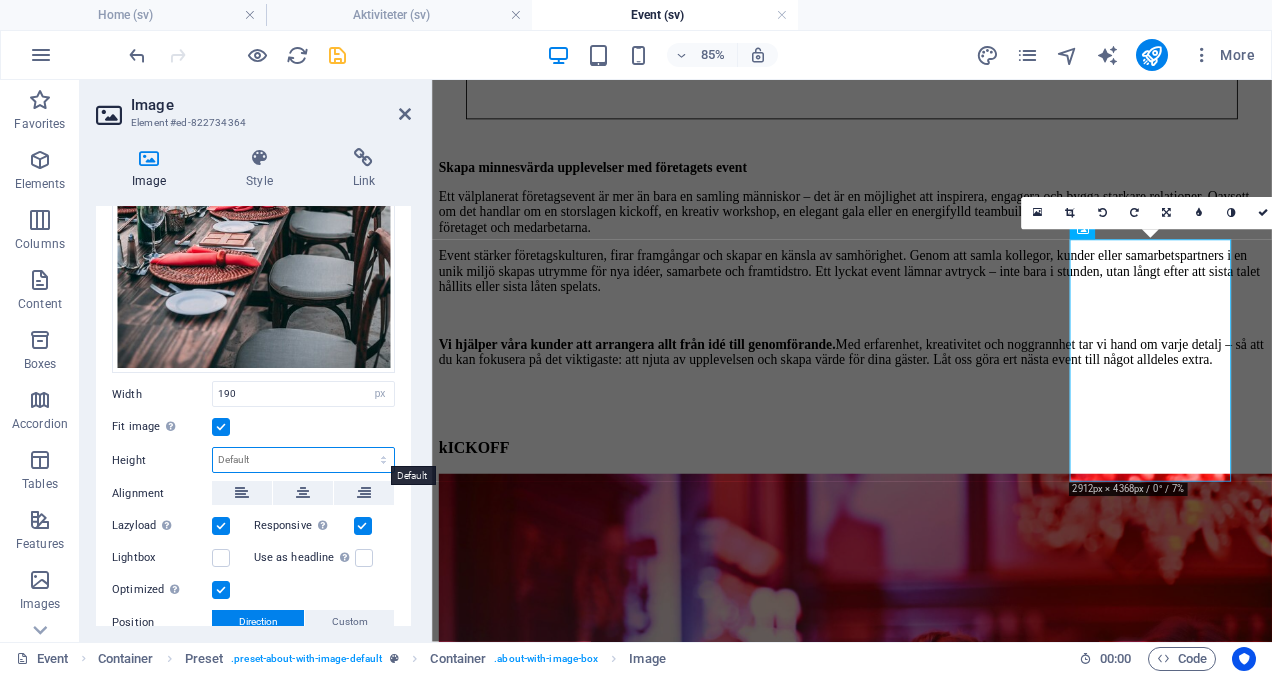 click on "Default auto px" at bounding box center [303, 460] 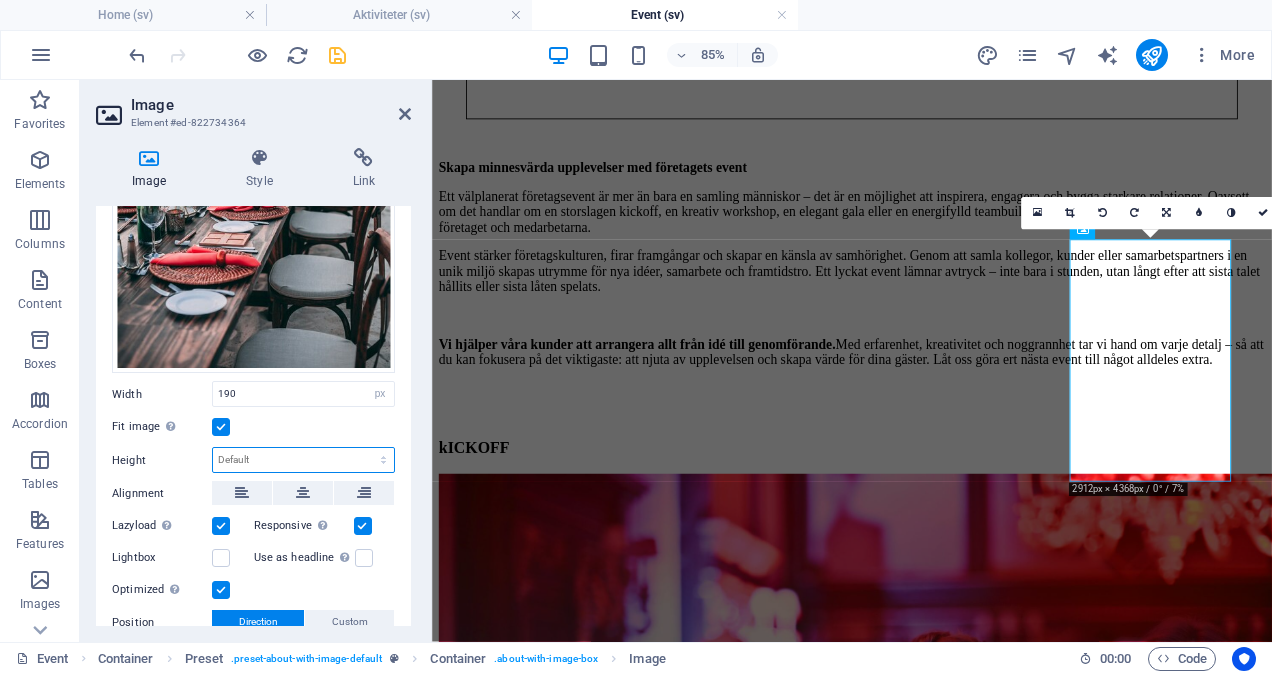 select on "px" 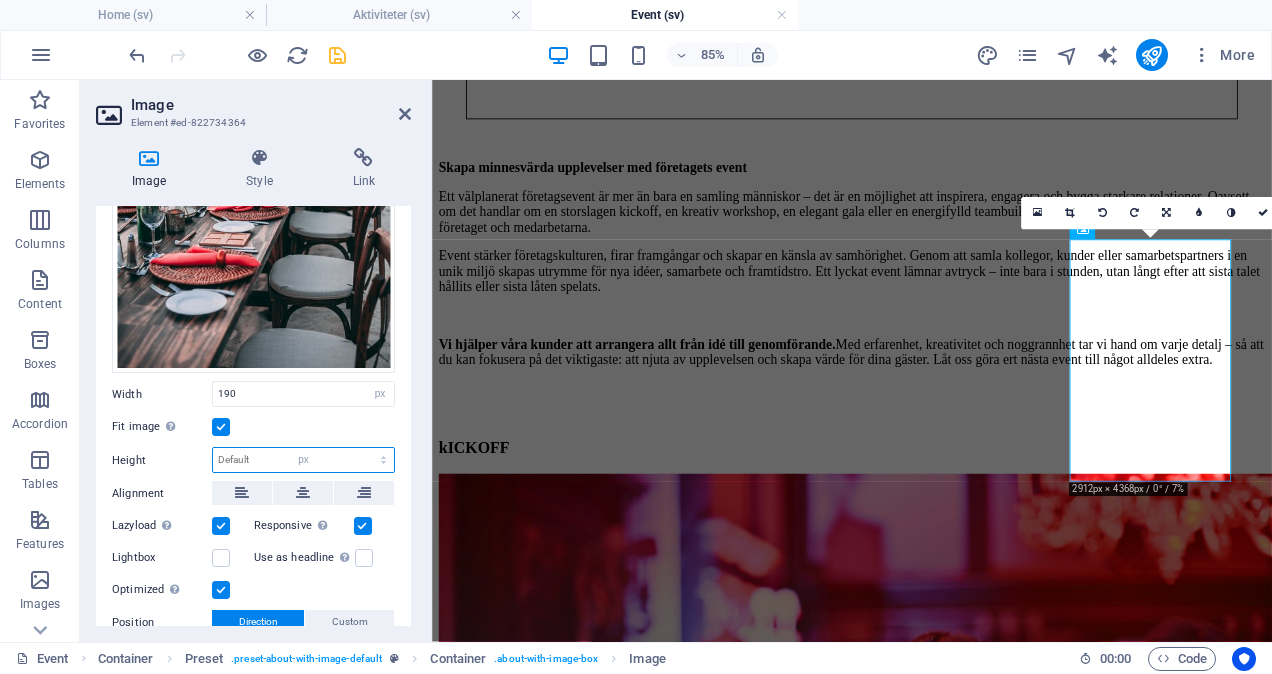 click on "Default auto px" at bounding box center (303, 460) 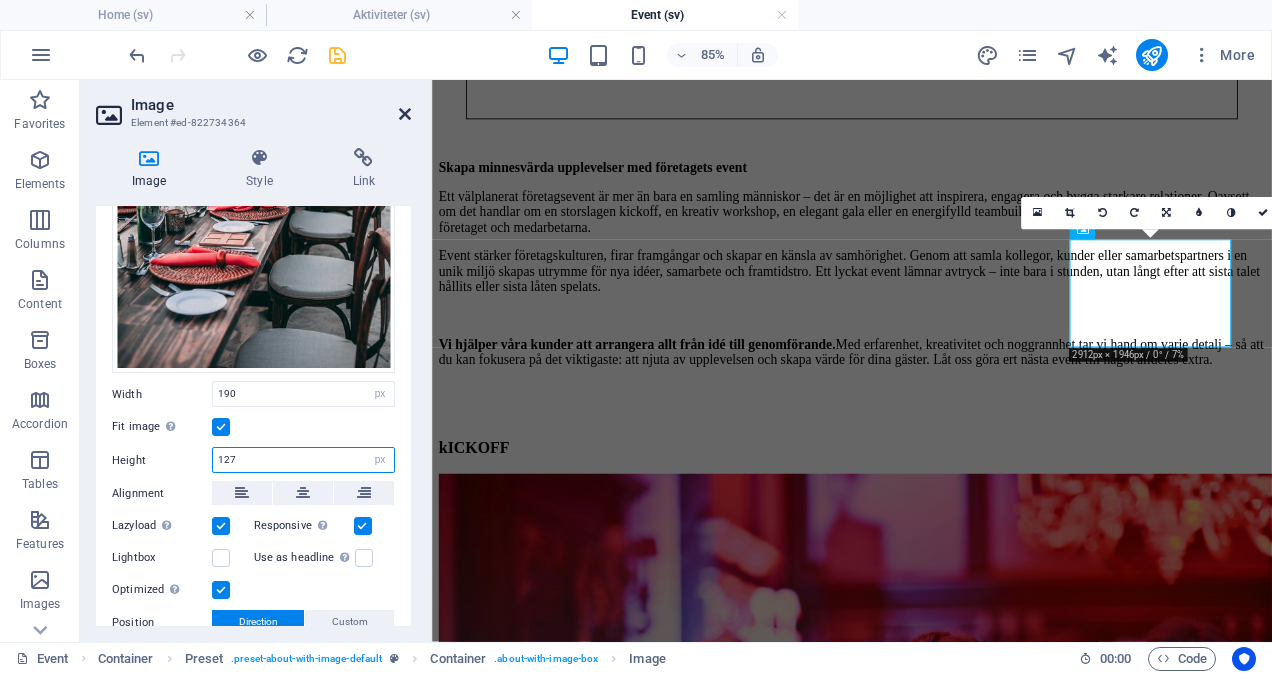 type on "127" 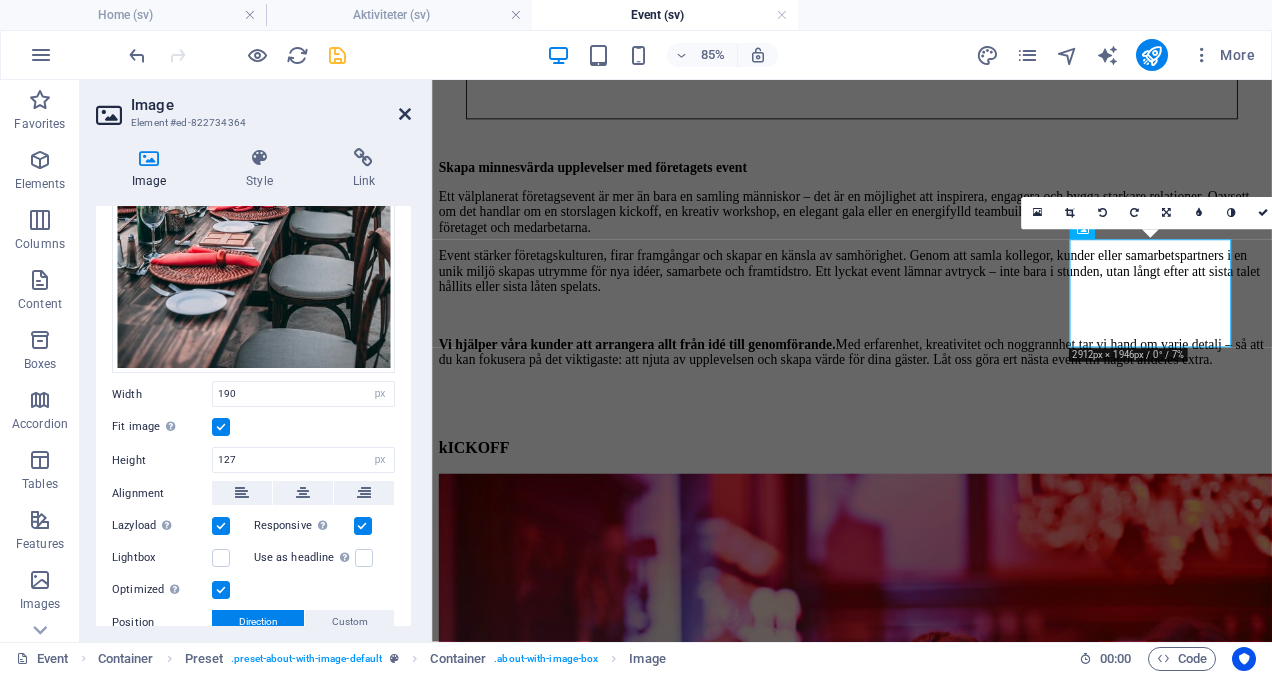click at bounding box center [405, 114] 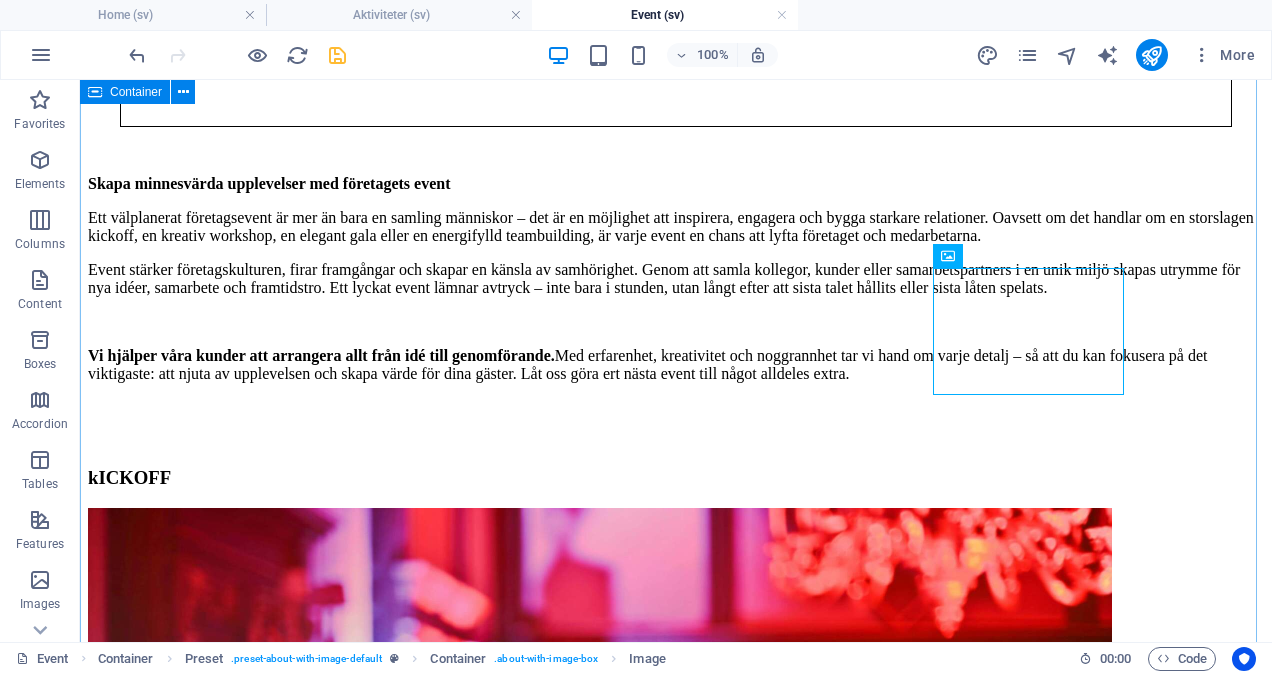 click on "Skapa minnesvärda upplevelser med företagets event Ett välplanerat företagsevent är mer än bara en samling människor – det är en möjlighet att inspirera, engagera och bygga starkare relationer. Oavsett om det handlar om en storslagen kickoff, en kreativ workshop, en elegant gala eller en energifylld teambuilding, är varje event en chans att lyfta företaget och medarbetarna. Event stärker företagskulturen, firar framgångar och skapar en känsla av samhörighet. Genom att samla kollegor, kunder eller samarbetspartners i en unik miljö skapas utrymme för nya idéer, samarbete och framtidstro. Ett lyckat event lämnar avtryck – inte bara i stunden, utan långt efter att sista talet hållits eller sista låten spelats. Vi hjälper våra kunder att arrangera allt från idé till genomförande. kICKOFF Konferens Planeringsdag Invigning After work sommarfest Julfest Framgång" at bounding box center [676, 2274] 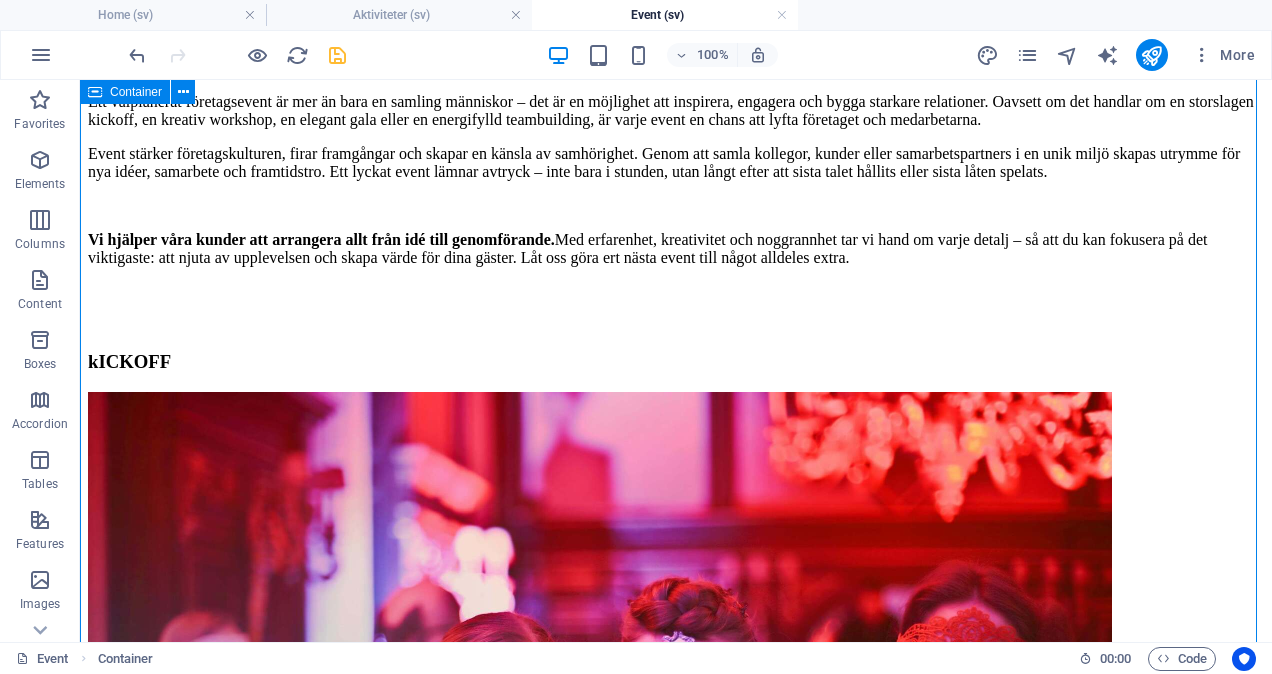 scroll, scrollTop: 835, scrollLeft: 0, axis: vertical 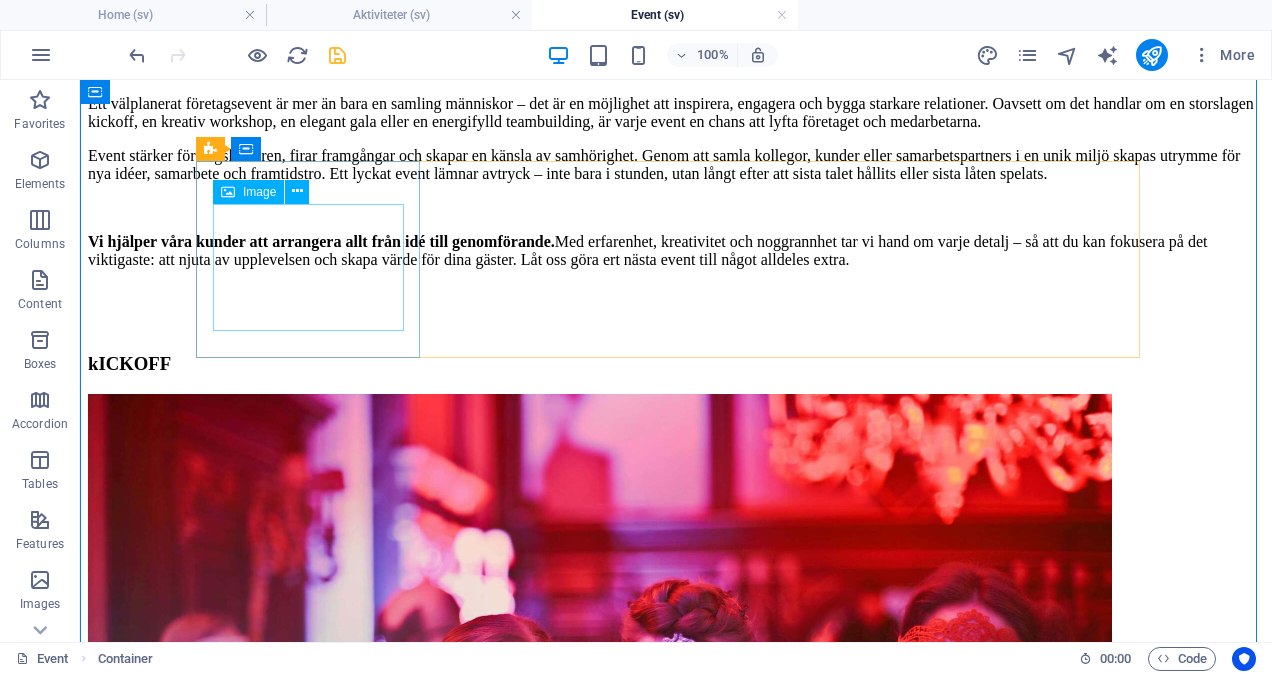 click at bounding box center (676, 737) 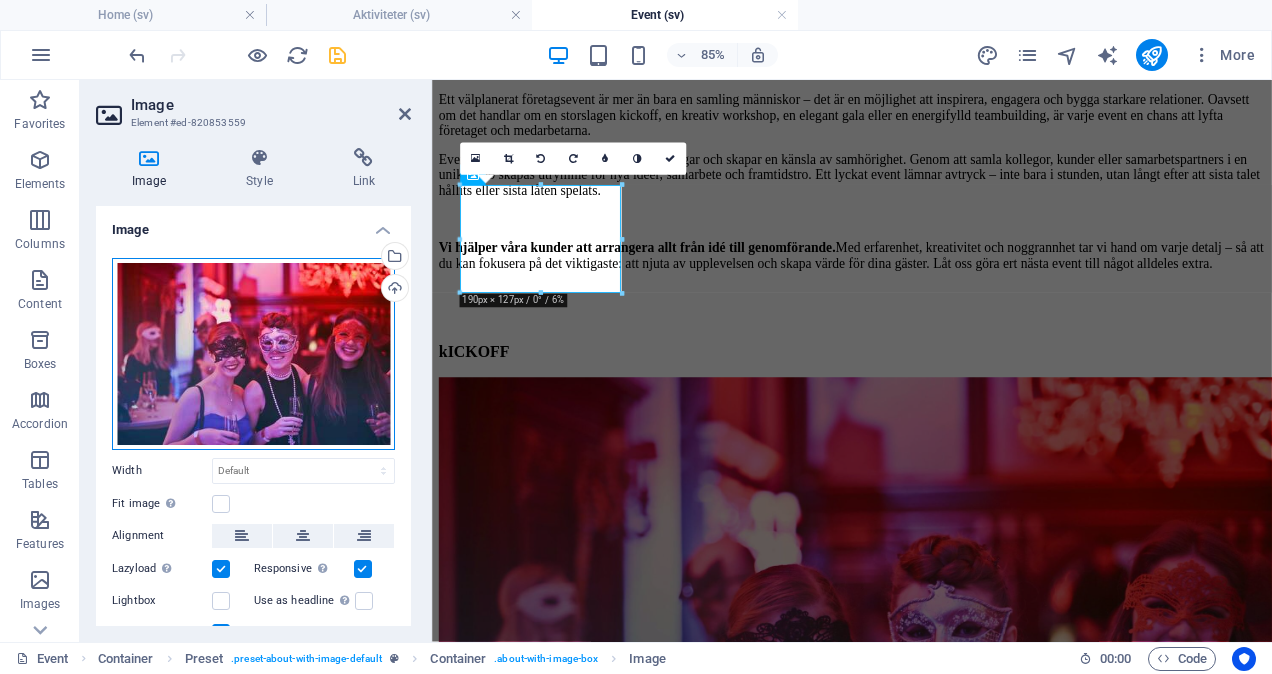 click on "Drag files here, click to choose files or select files from Files or our free stock photos & videos" at bounding box center (253, 354) 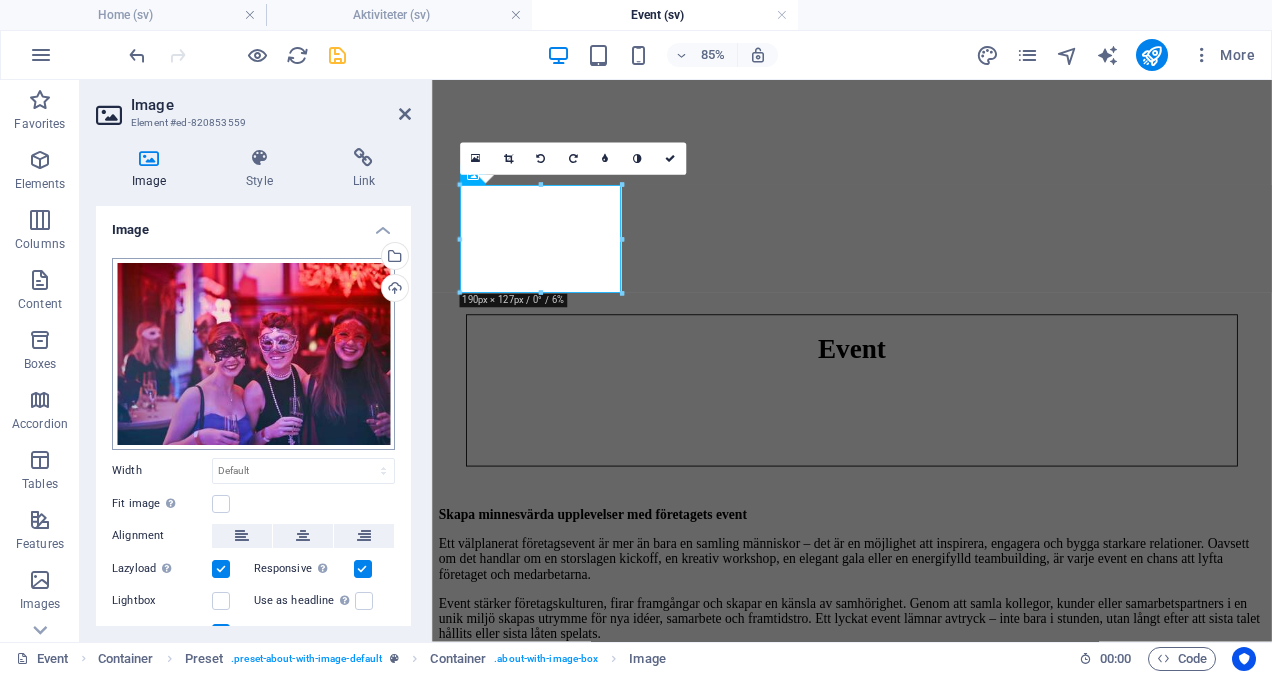 scroll, scrollTop: 137, scrollLeft: 0, axis: vertical 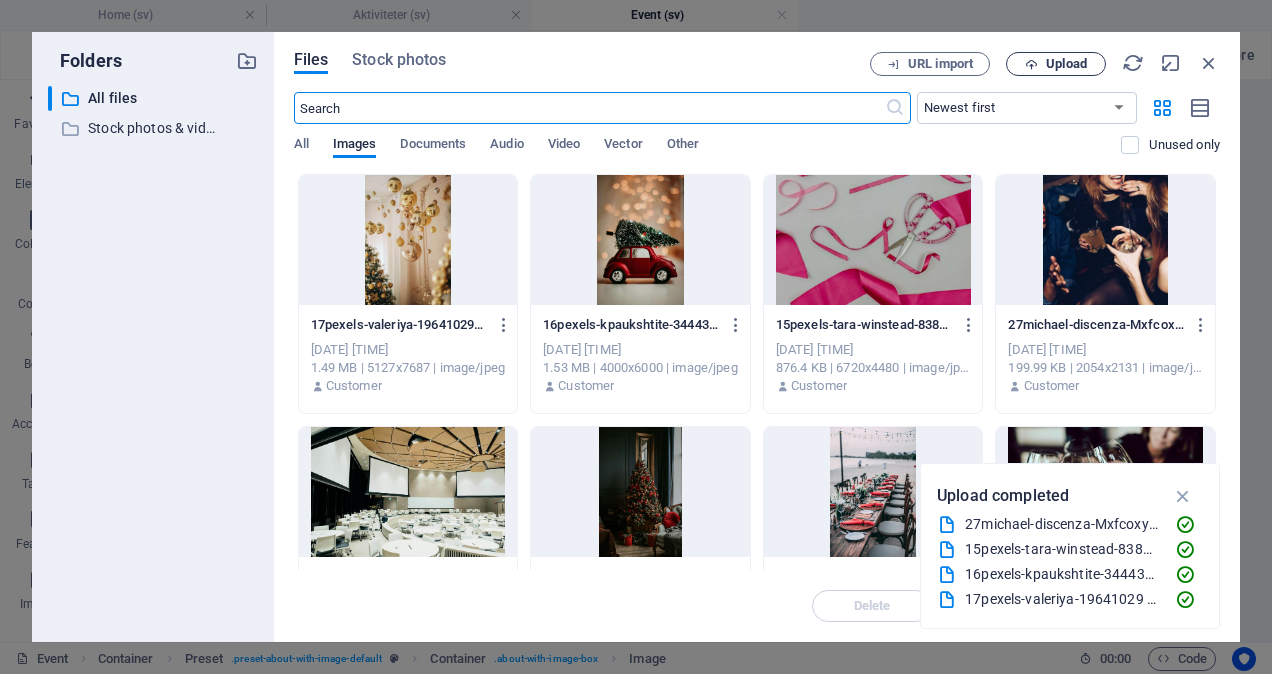 click on "Upload" at bounding box center (1066, 64) 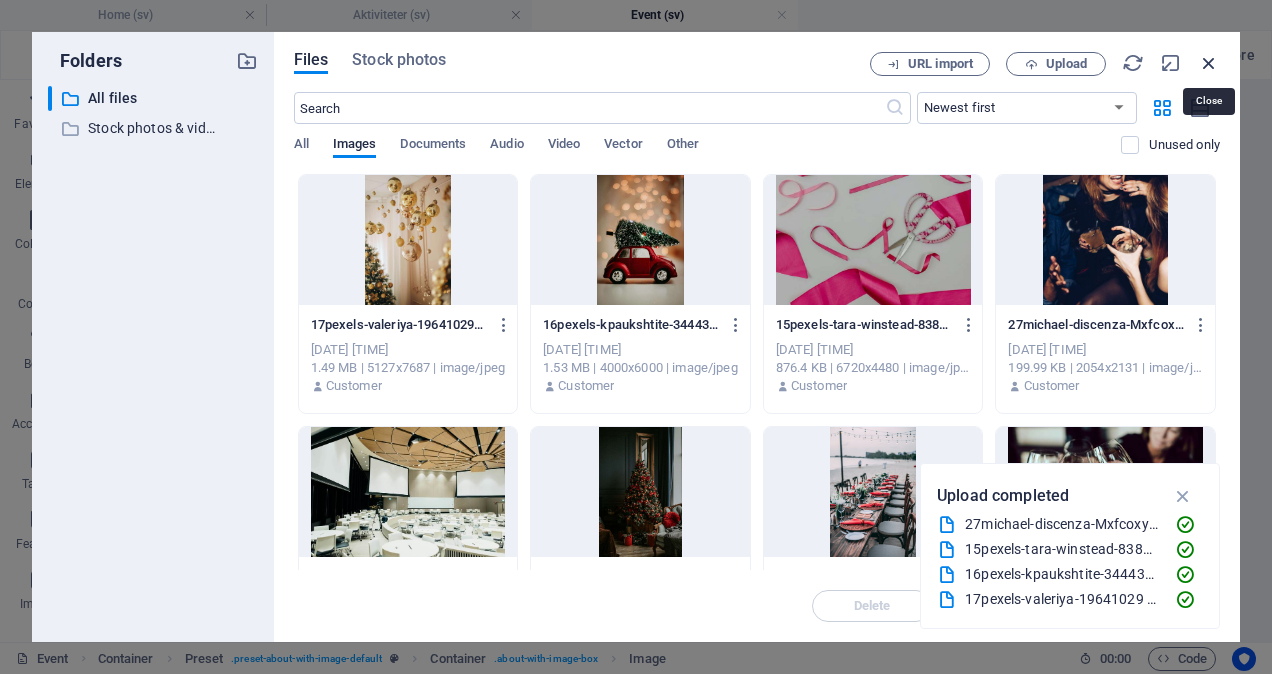 click at bounding box center [1209, 63] 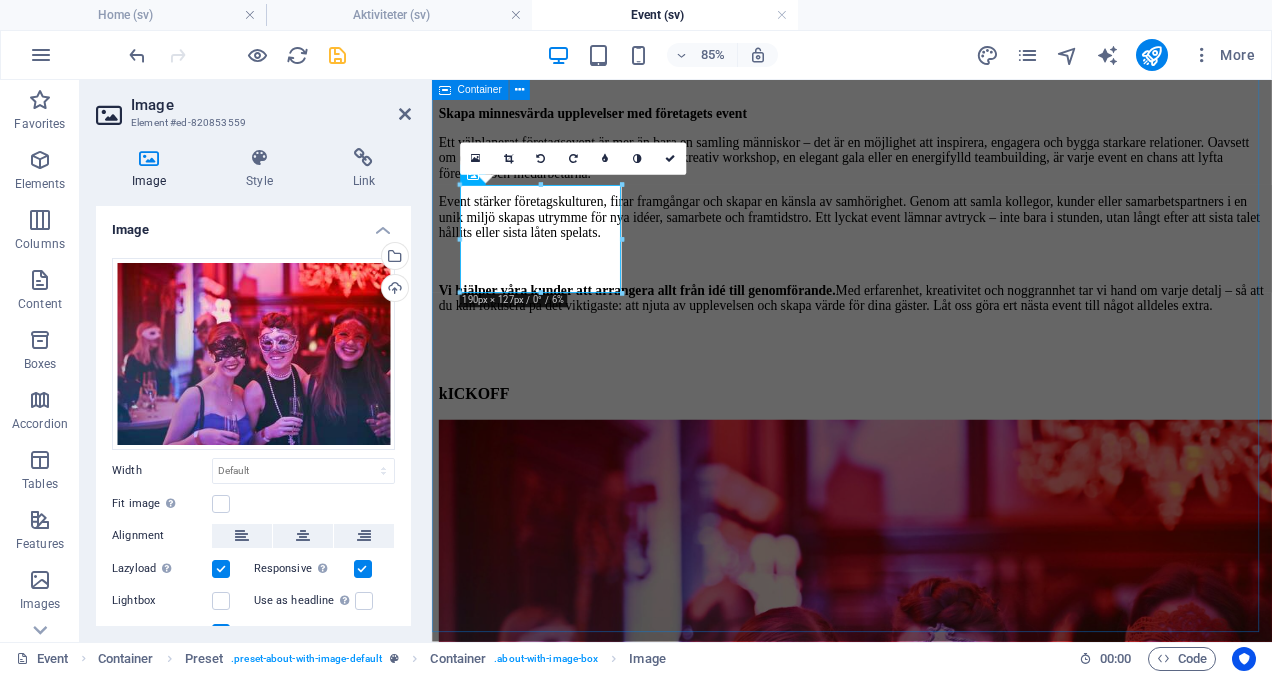 click on "Skapa minnesvärda upplevelser med företagets event Ett välplanerat företagsevent är mer än bara en samling människor – det är en möjlighet att inspirera, engagera och bygga starkare relationer. Oavsett om det handlar om en storslagen kickoff, en kreativ workshop, en elegant gala eller en energifylld teambuilding, är varje event en chans att lyfta företaget och medarbetarna. Event stärker företagskulturen, firar framgångar och skapar en känsla av samhörighet. Genom att samla kollegor, kunder eller samarbetspartners i en unik miljö skapas utrymme för nya idéer, samarbete och framtidstro. Ett lyckat event lämnar avtryck – inte bara i stunden, utan långt efter att sista talet hållits eller sista låten spelats. Vi hjälper våra kunder att arrangera allt från idé till genomförande. kICKOFF Konferens Planeringsdag Invigning After work sommarfest Julfest Framgång" at bounding box center [926, 2228] 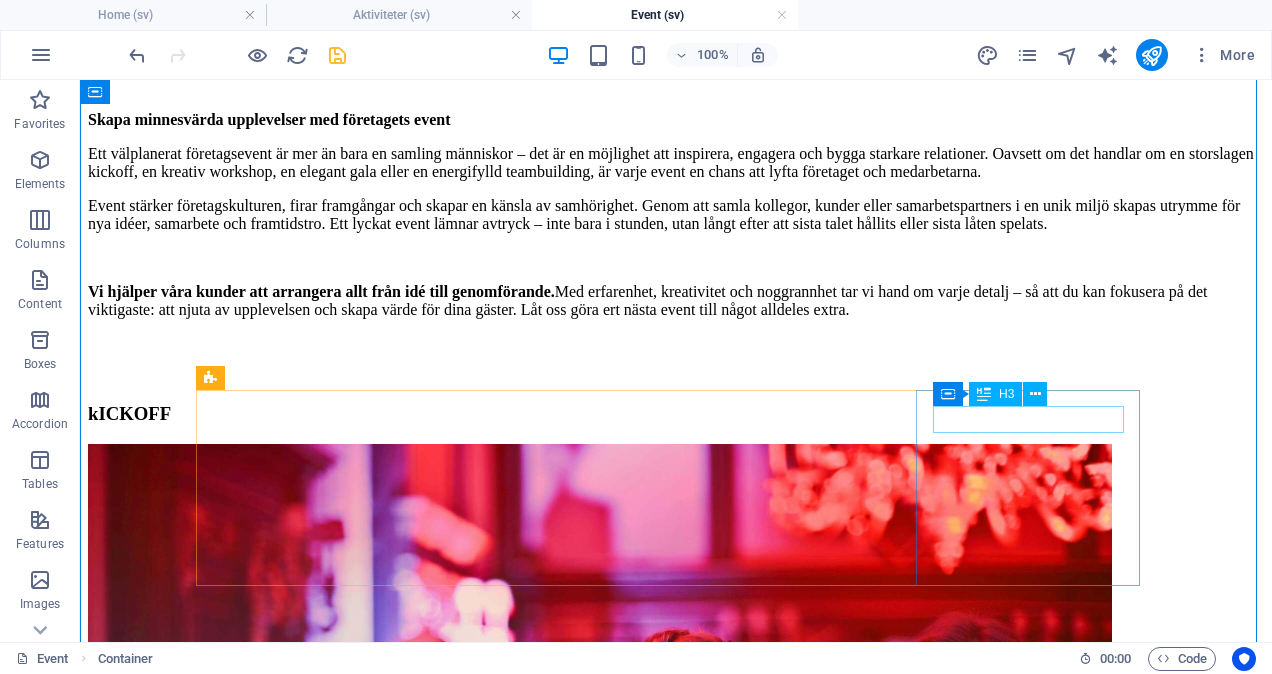 click on "Framgång" at bounding box center [676, 3518] 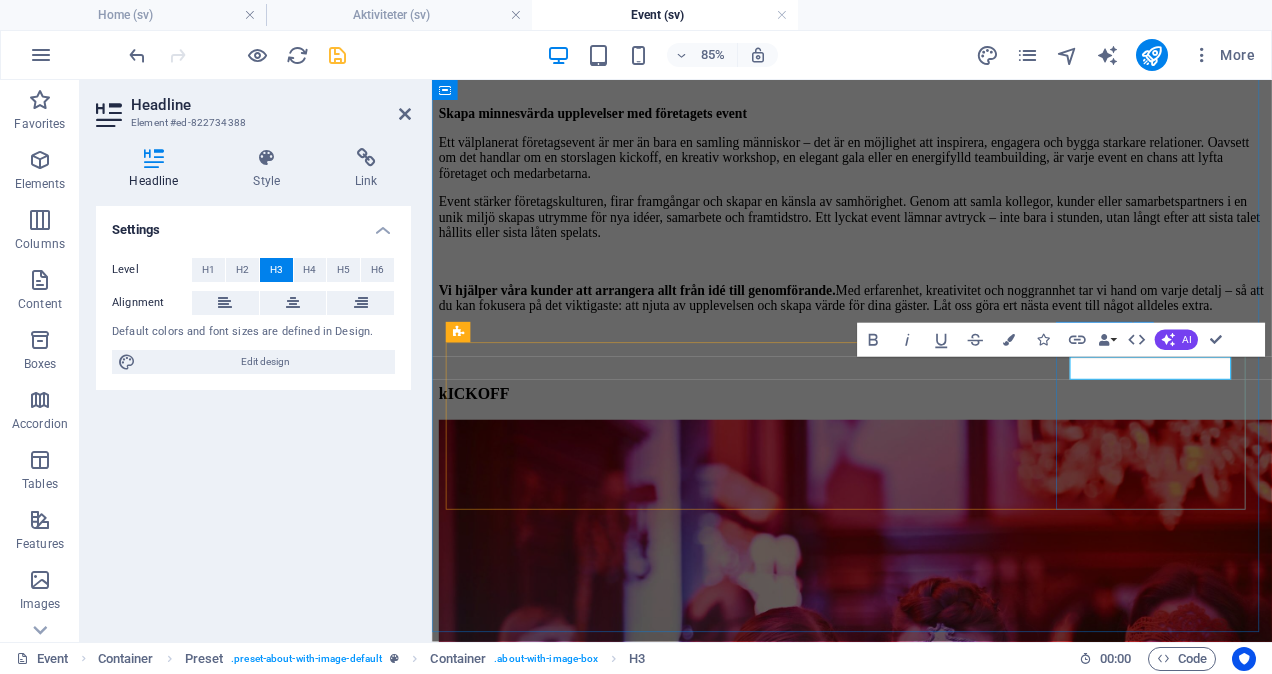 type 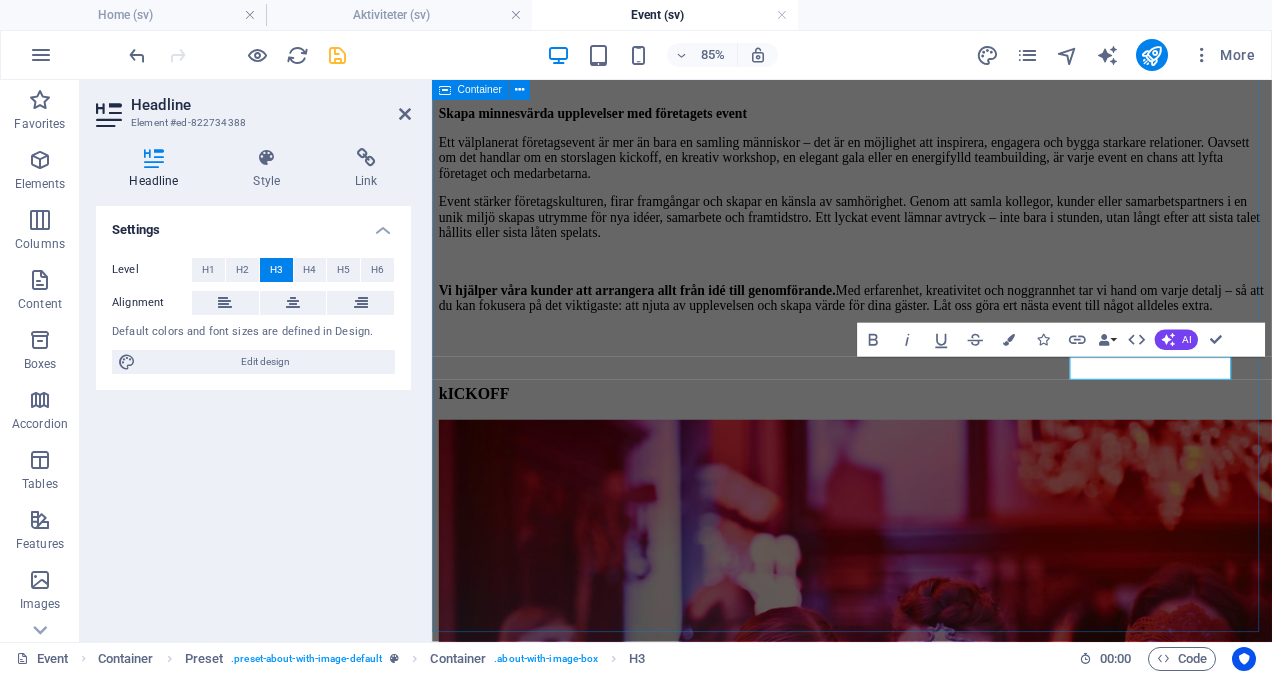 click on "Skapa minnesvärda upplevelser med företagets event Ett välplanerat företagsevent är mer än bara en samling människor – det är en möjlighet att inspirera, engagera och bygga starkare relationer. Oavsett om det handlar om en storslagen kickoff, en kreativ workshop, en elegant gala eller en energifylld teambuilding, är varje event en chans att lyfta företaget och medarbetarna. Event stärker företagskulturen, firar framgångar och skapar en känsla av samhörighet. Genom att samla kollegor, kunder eller samarbetspartners i en unik miljö skapas utrymme för nya idéer, samarbete och framtidstro. Ett lyckat event lämnar avtryck – inte bara i stunden, utan långt efter att sista talet hållits eller sista låten spelats. Vi hjälper våra kunder att arrangera allt från idé till genomförande. kICKOFF Konferens Planeringsdag Invigning After work sommarfest Julfest Mycket mer" at bounding box center (926, 2228) 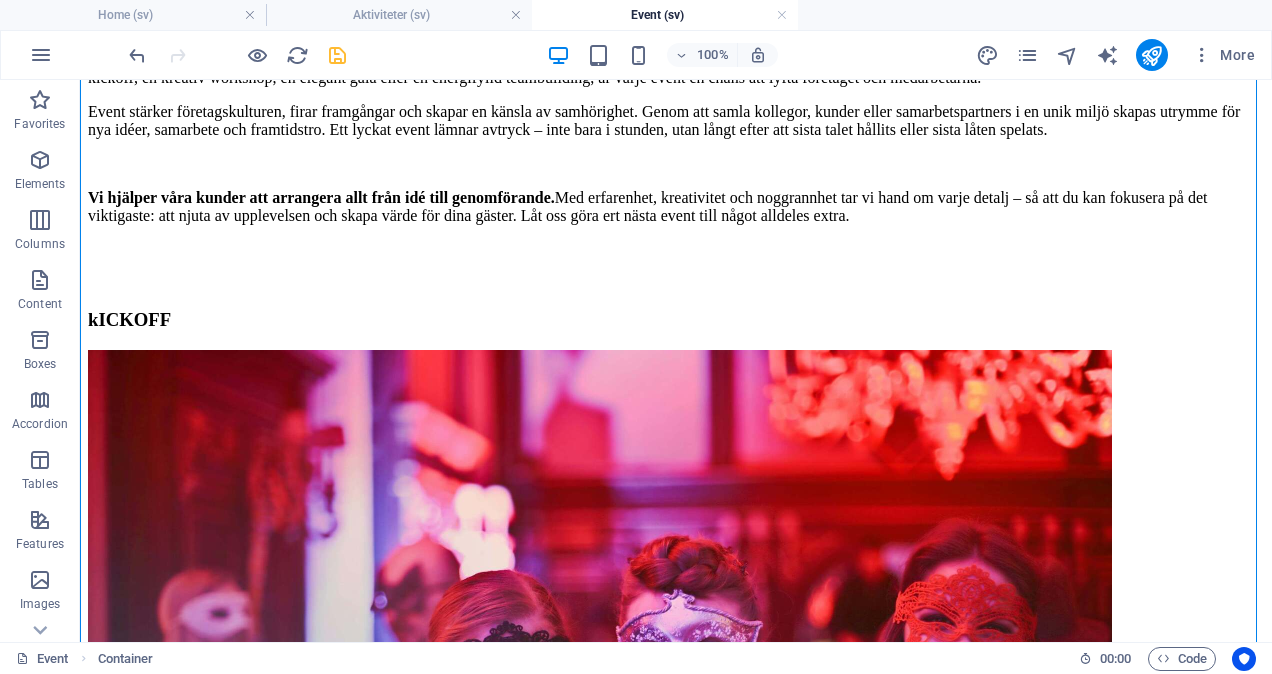 scroll, scrollTop: 881, scrollLeft: 0, axis: vertical 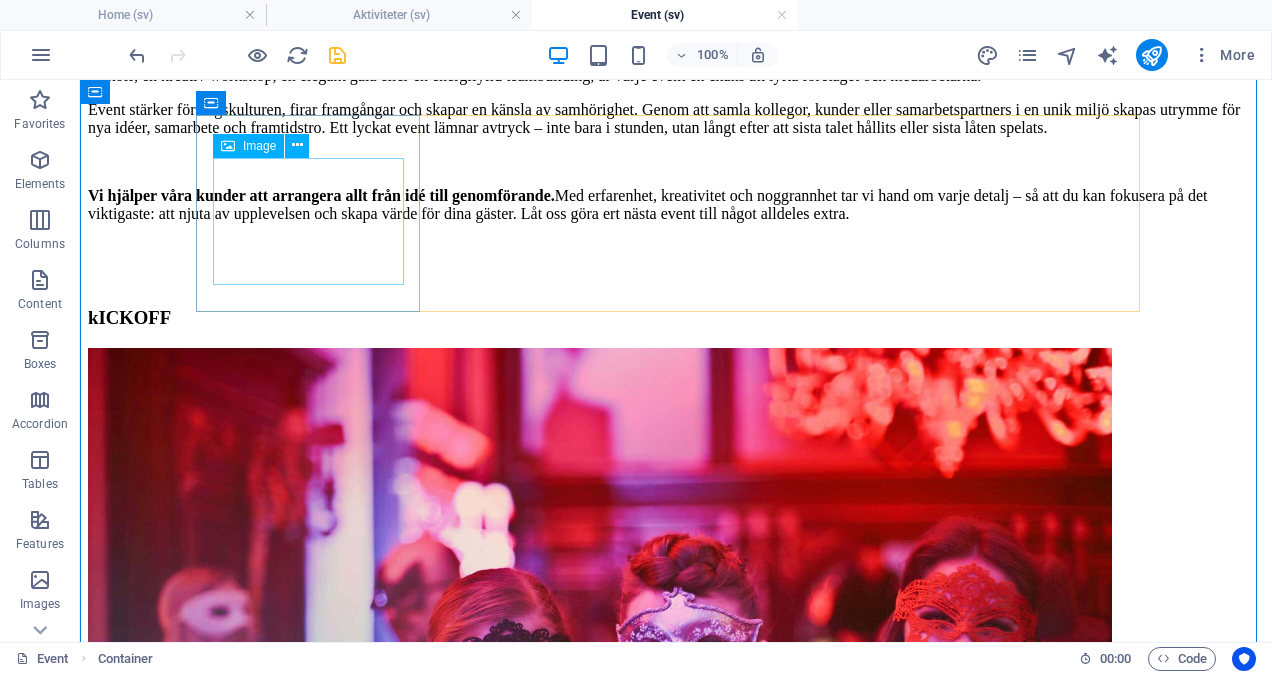click at bounding box center (676, 691) 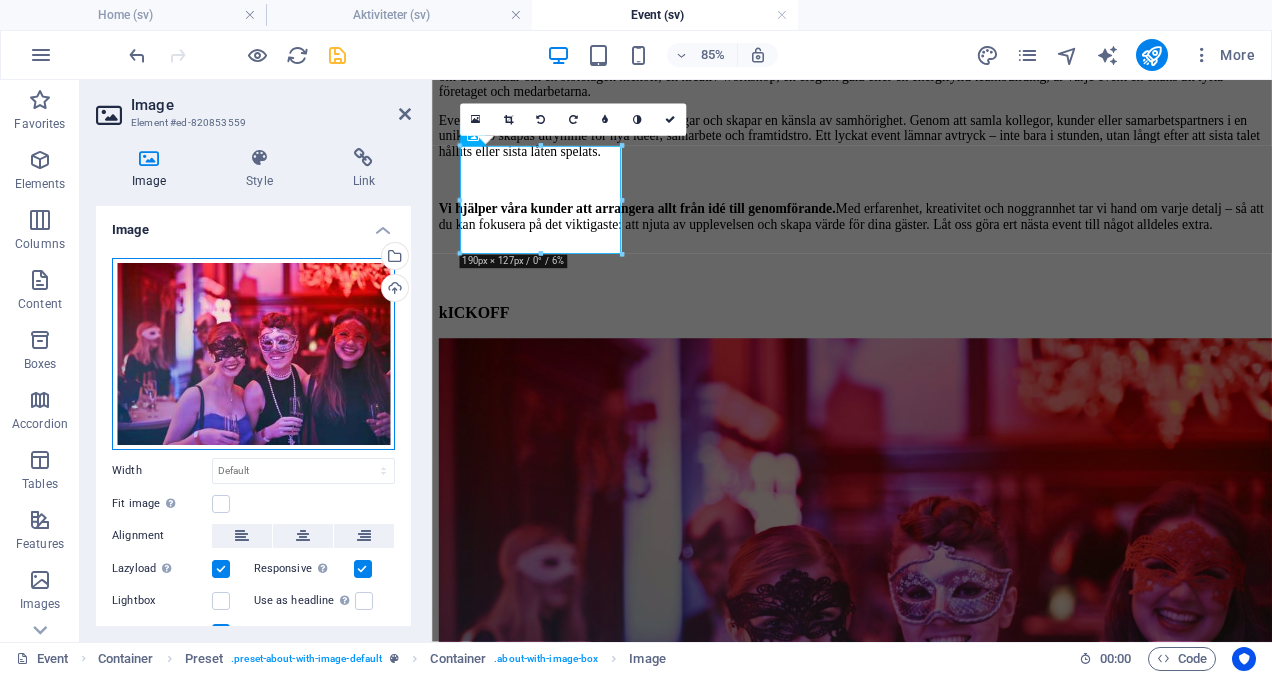 click on "Drag files here, click to choose files or select files from Files or our free stock photos & videos" at bounding box center (253, 354) 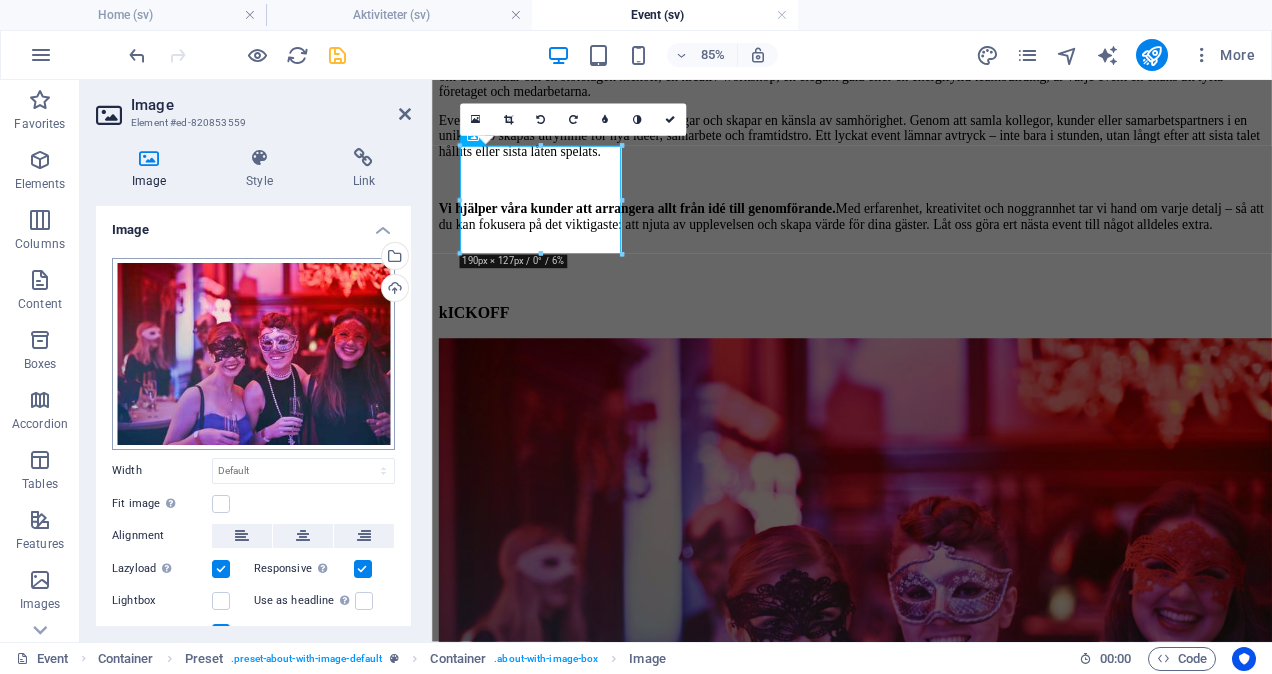 scroll, scrollTop: 137, scrollLeft: 0, axis: vertical 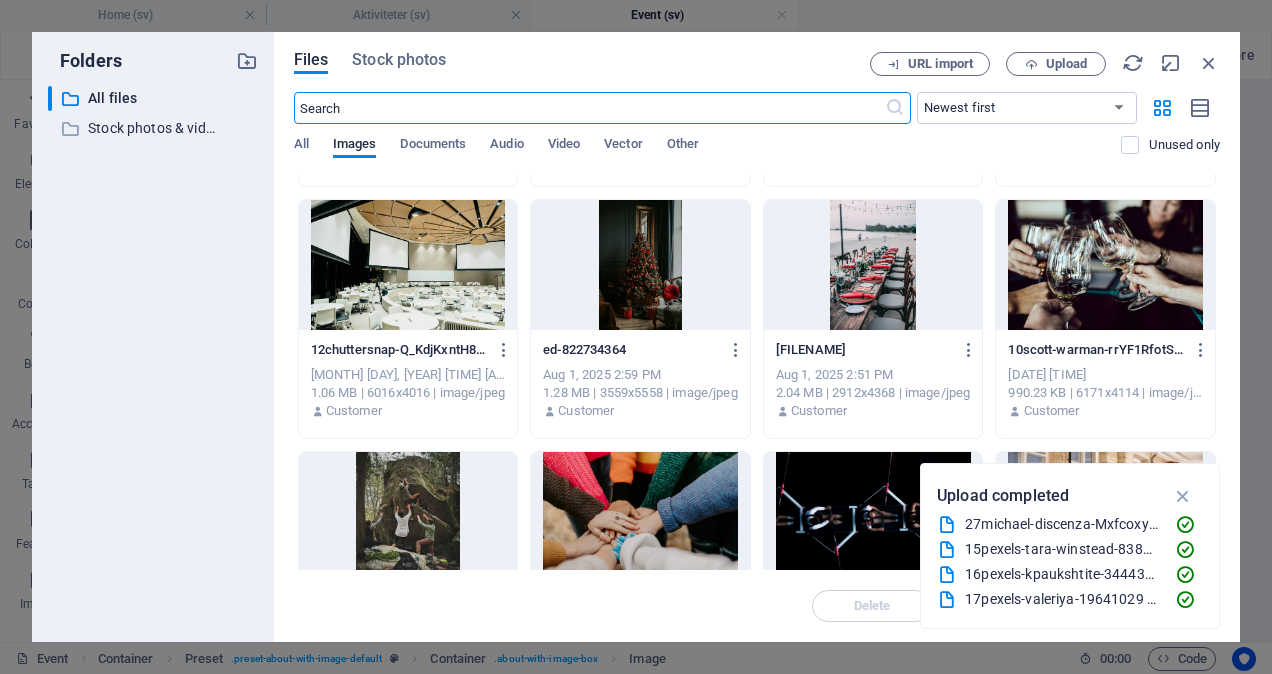 click at bounding box center [408, 265] 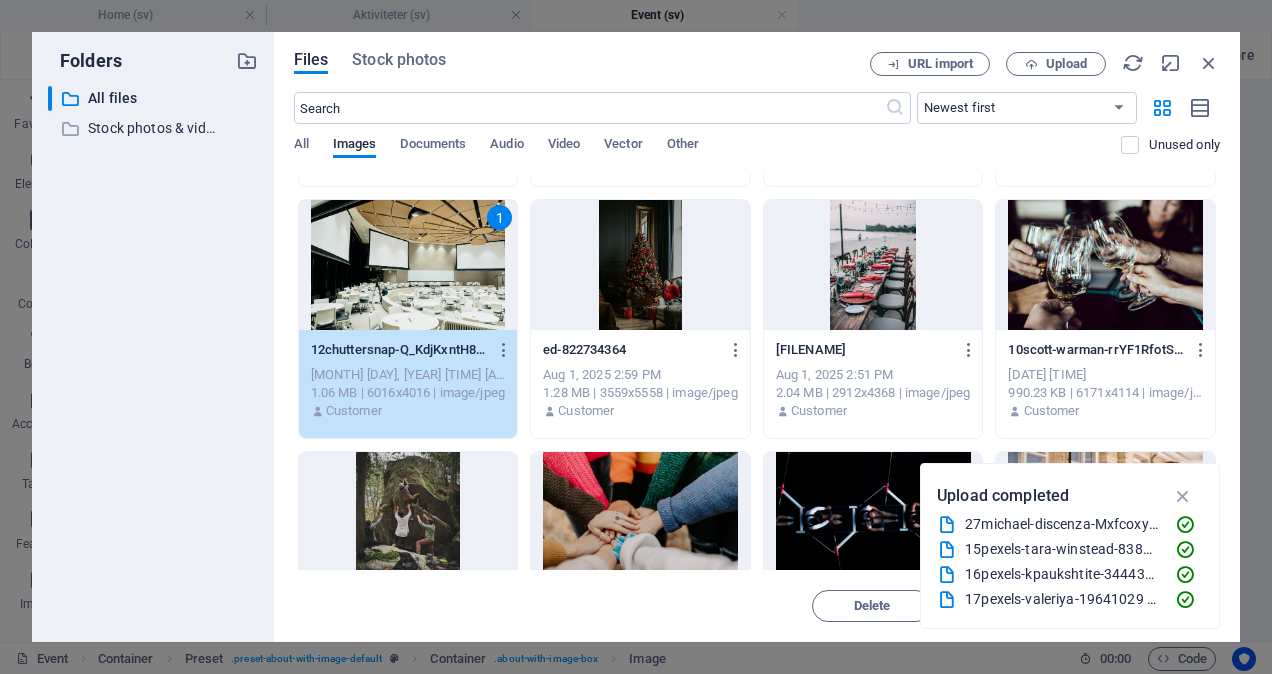 click on "1" at bounding box center [408, 265] 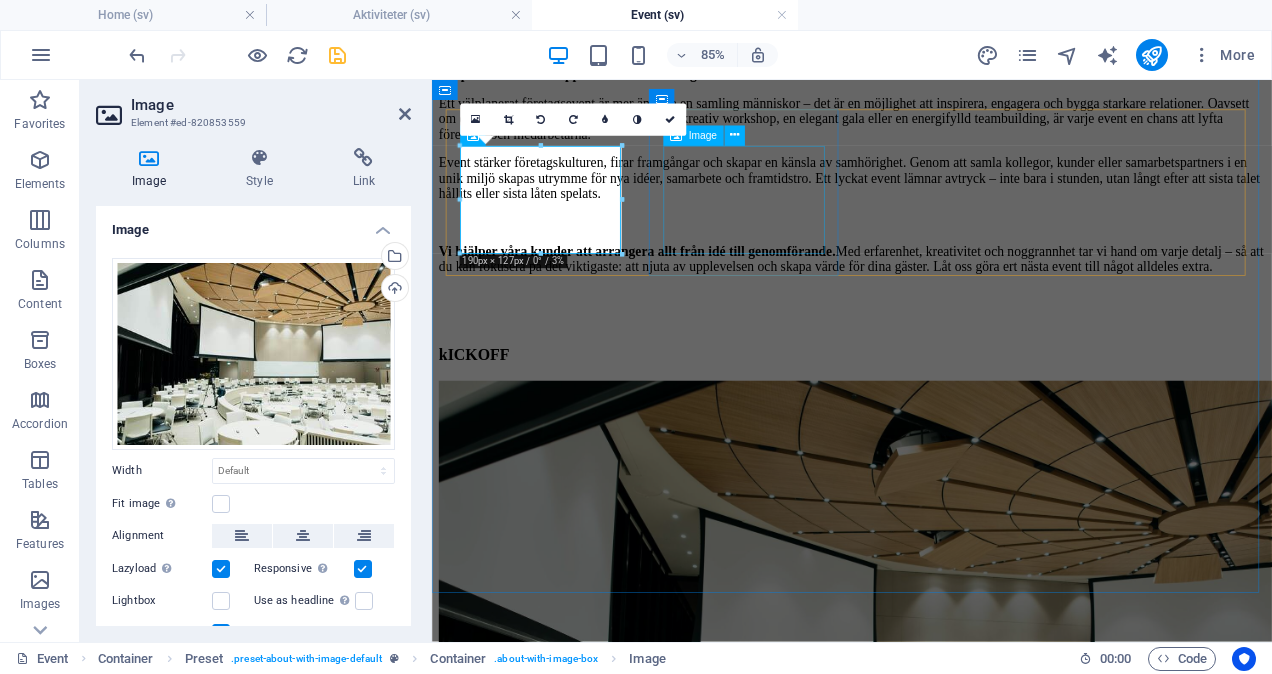 click at bounding box center [926, 1535] 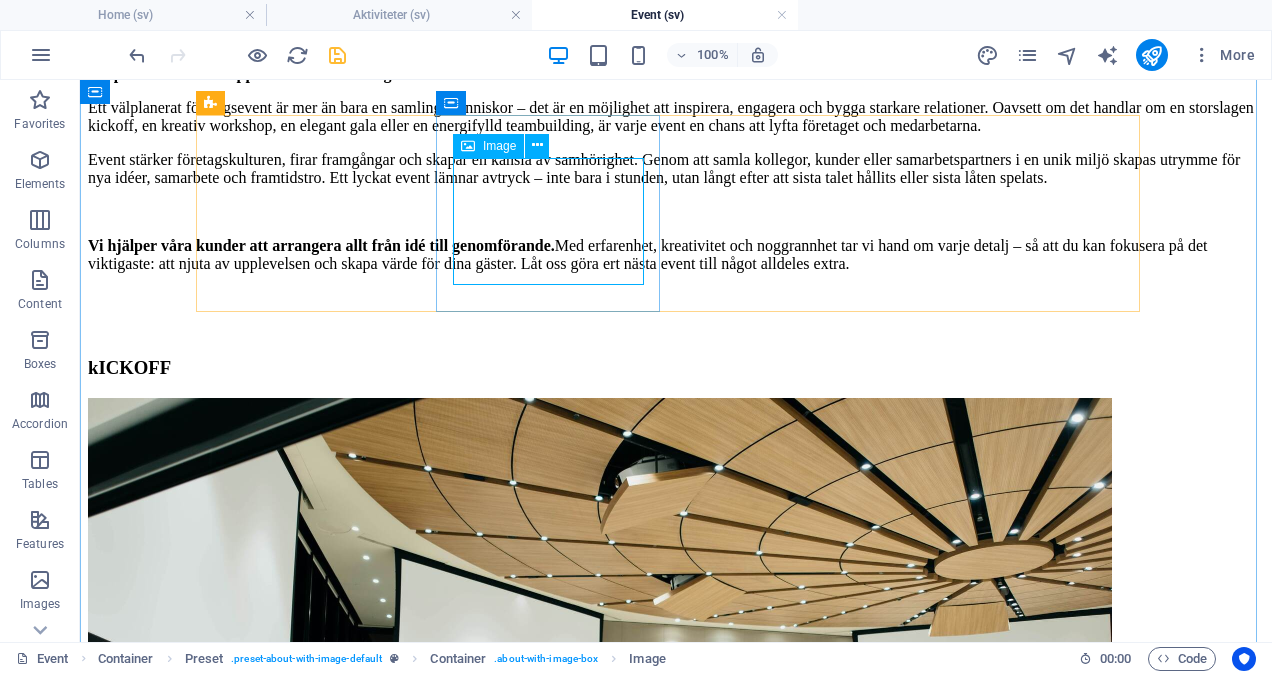 click at bounding box center [676, 1499] 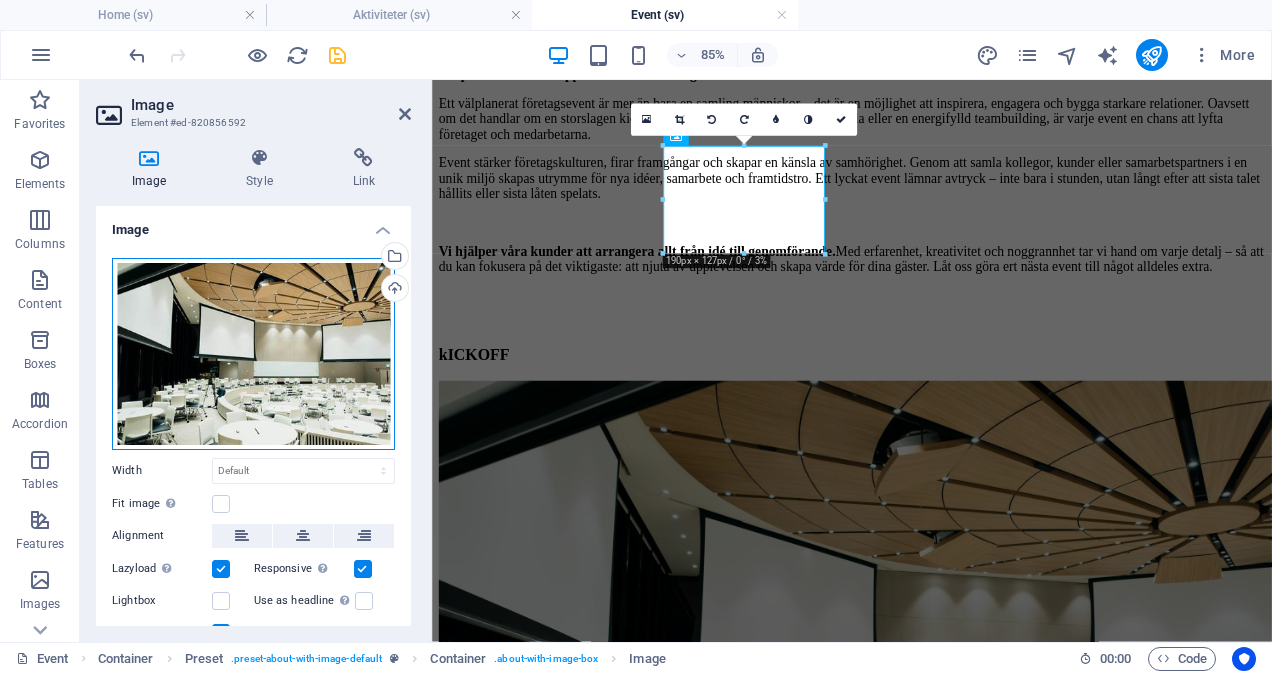 click on "Drag files here, click to choose files or select files from Files or our free stock photos & videos" at bounding box center (253, 354) 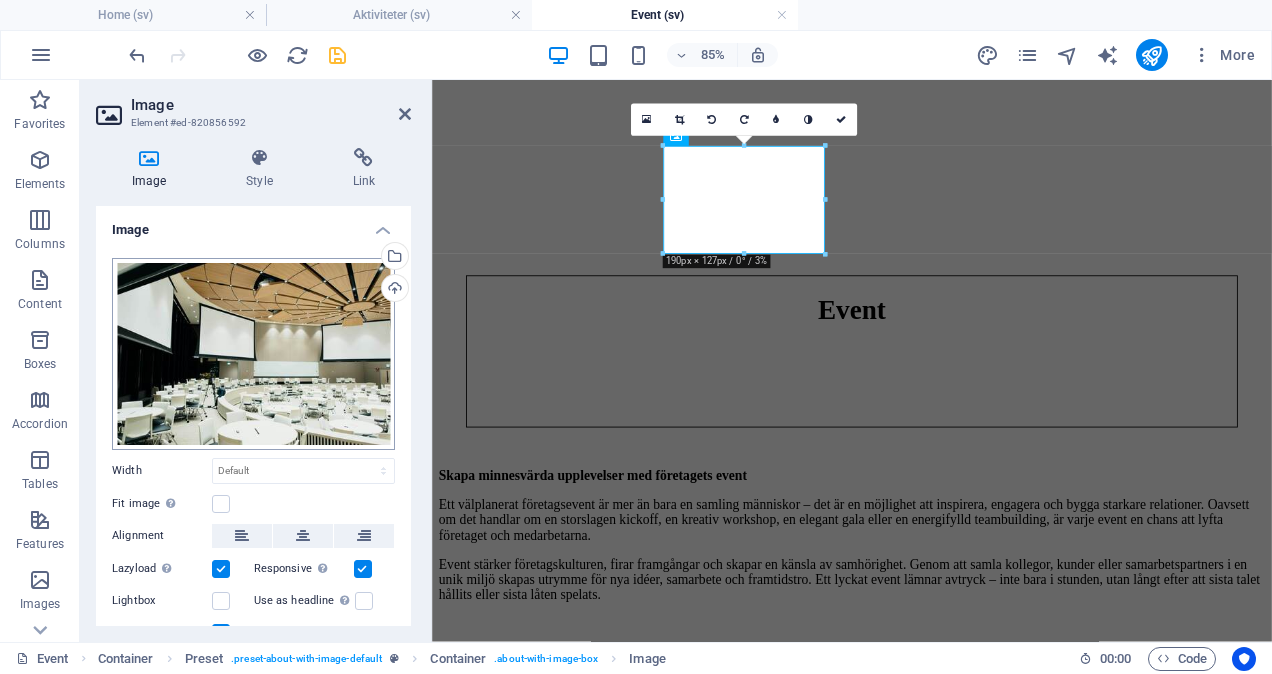 scroll, scrollTop: 137, scrollLeft: 0, axis: vertical 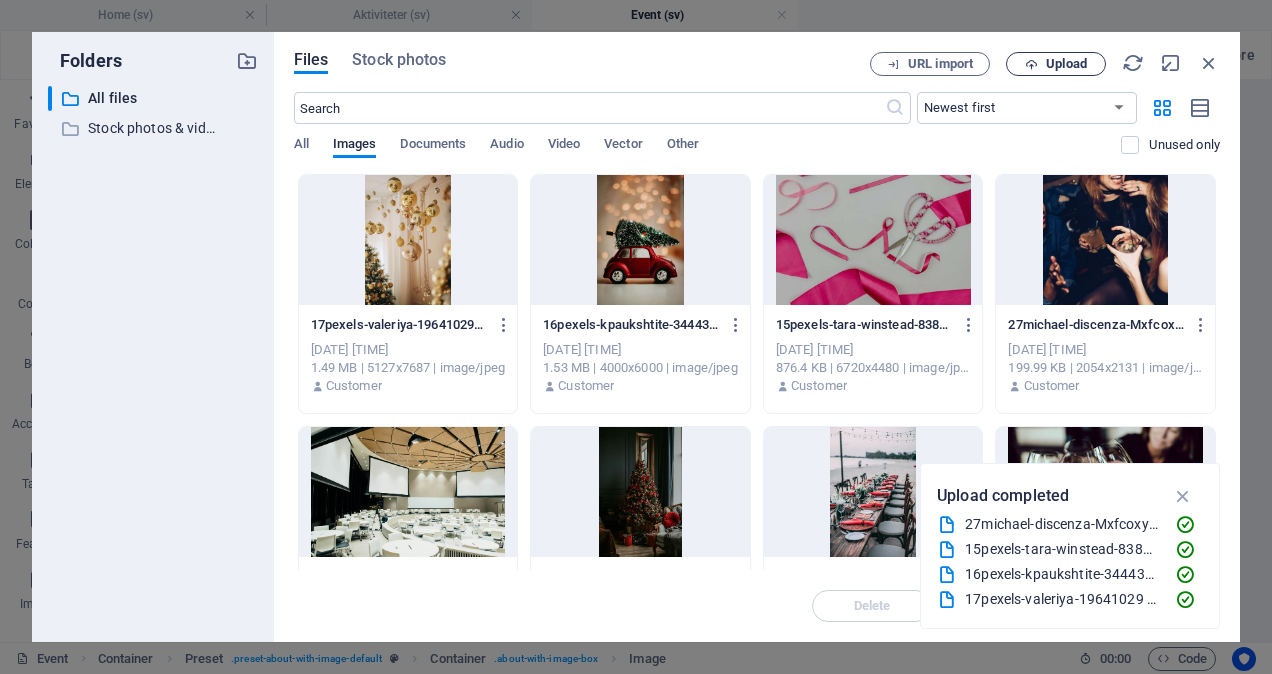 click on "Upload" at bounding box center [1066, 64] 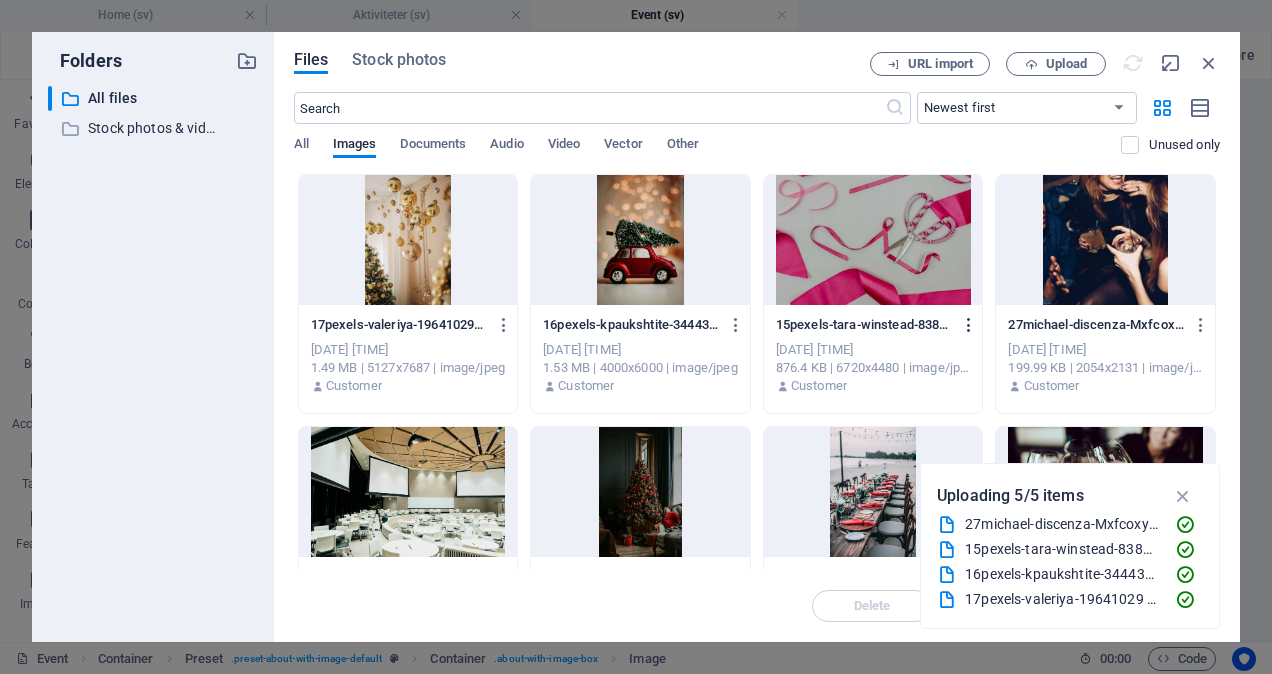 click on "Julfest" at bounding box center (932, 4525) 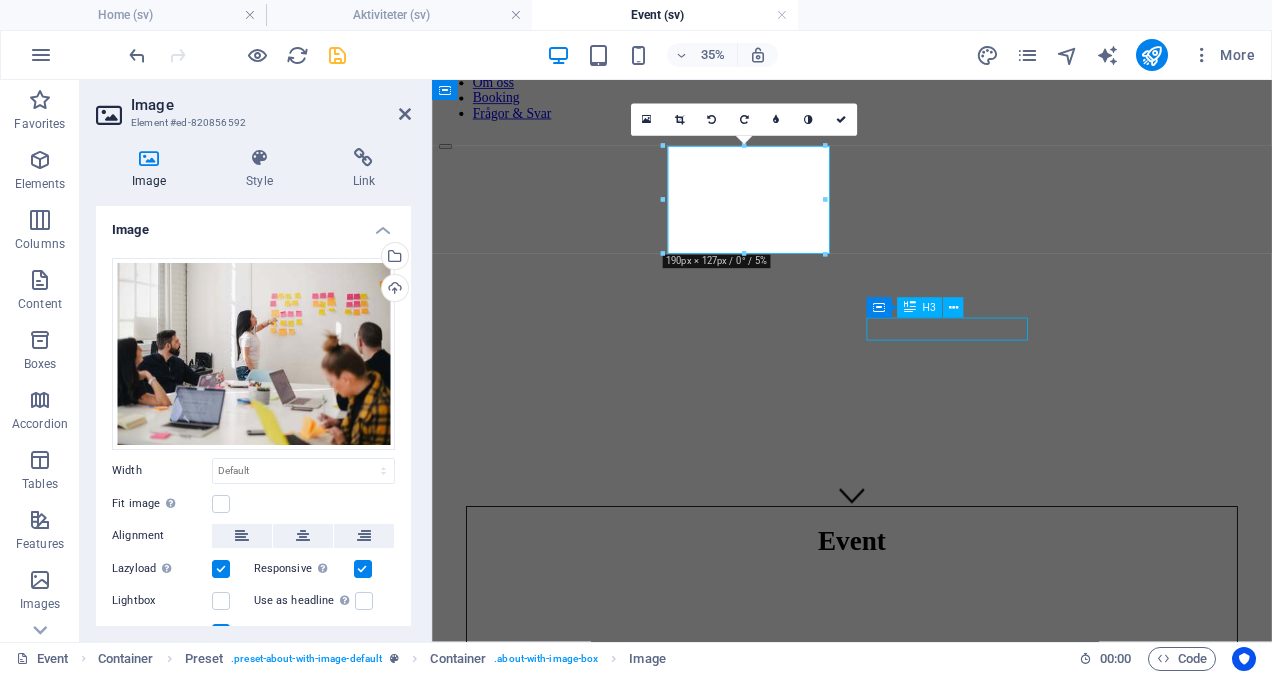 scroll, scrollTop: 881, scrollLeft: 0, axis: vertical 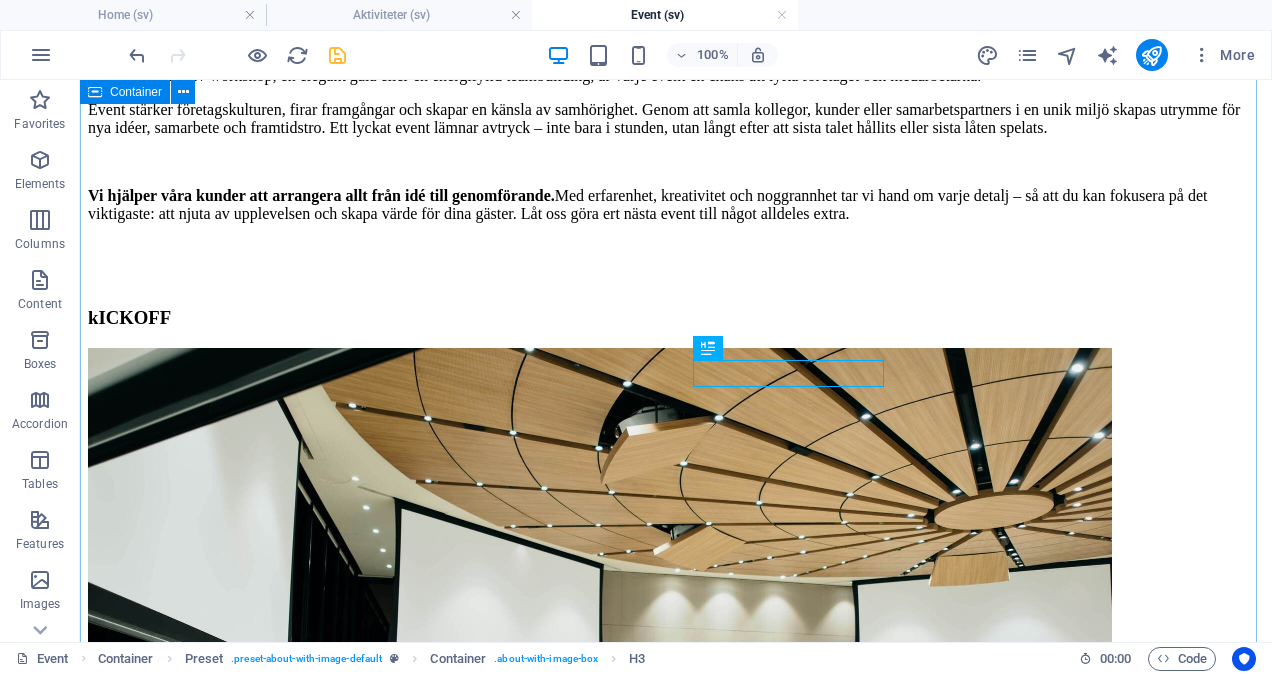 click on "Skapa minnesvärda upplevelser med företagets event Ett välplanerat företagsevent är mer än bara en samling människor – det är en möjlighet att inspirera, engagera och bygga starkare relationer. Oavsett om det handlar om en storslagen kickoff, en kreativ workshop, en elegant gala eller en energifylld teambuilding, är varje event en chans att lyfta företaget och medarbetarna. Event stärker företagskulturen, firar framgångar och skapar en känsla av samhörighet. Genom att samla kollegor, kunder eller samarbetspartners i en unik miljö skapas utrymme för nya idéer, samarbete och framtidstro. Ett lyckat event lämnar avtryck – inte bara i stunden, utan långt efter att sista talet hållits eller sista låten spelats. Vi hjälper våra kunder att arrangera allt från idé till genomförande. kICKOFF Konferens Planeringsdag Invigning After work sommarfest Julfest Mycket mer" at bounding box center [676, 2114] 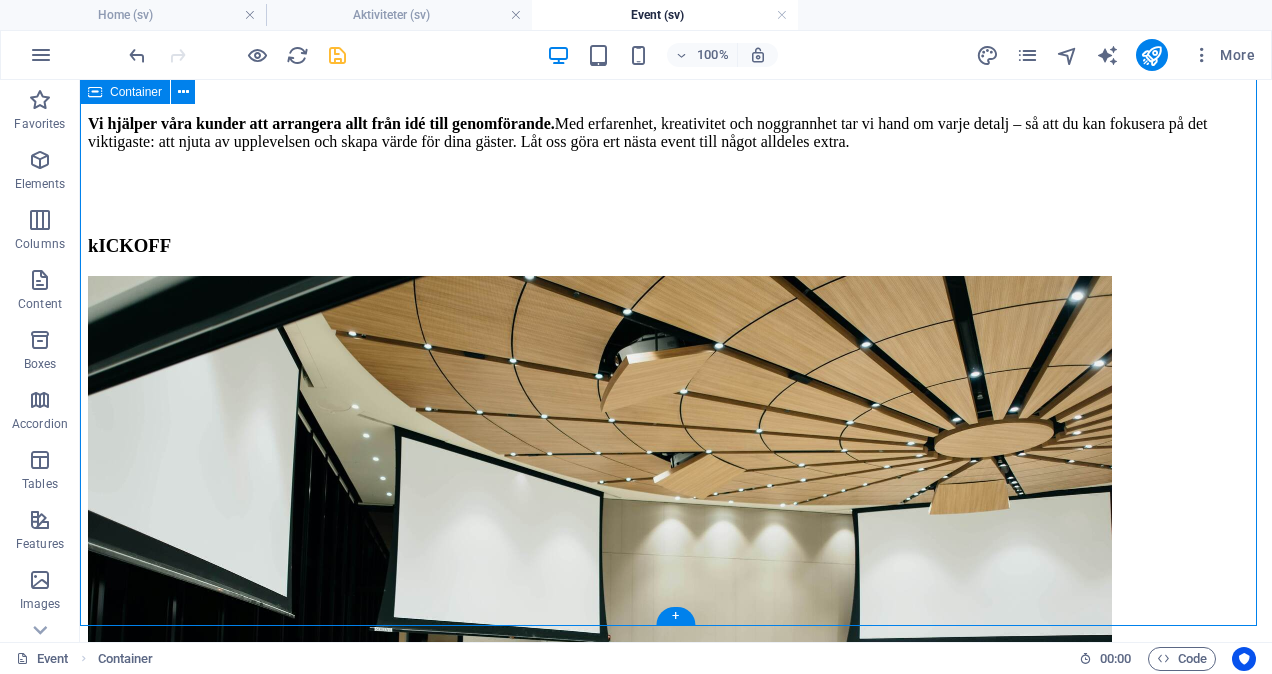 scroll, scrollTop: 960, scrollLeft: 0, axis: vertical 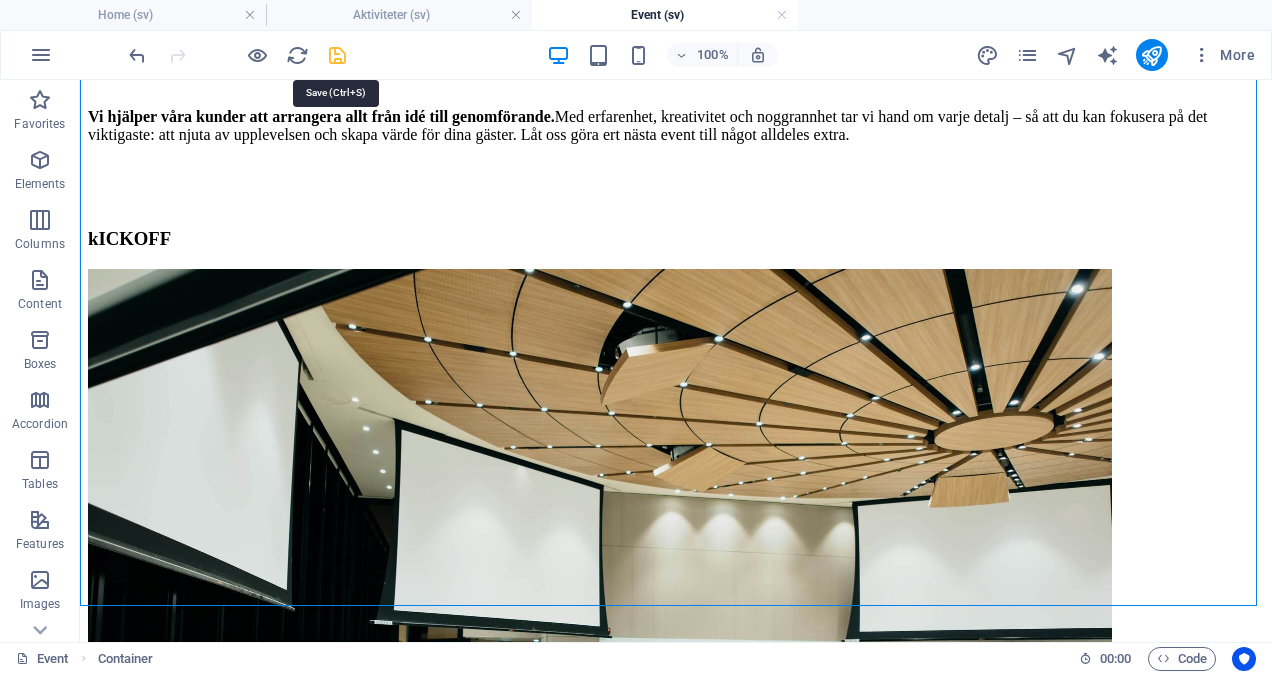 click at bounding box center [337, 55] 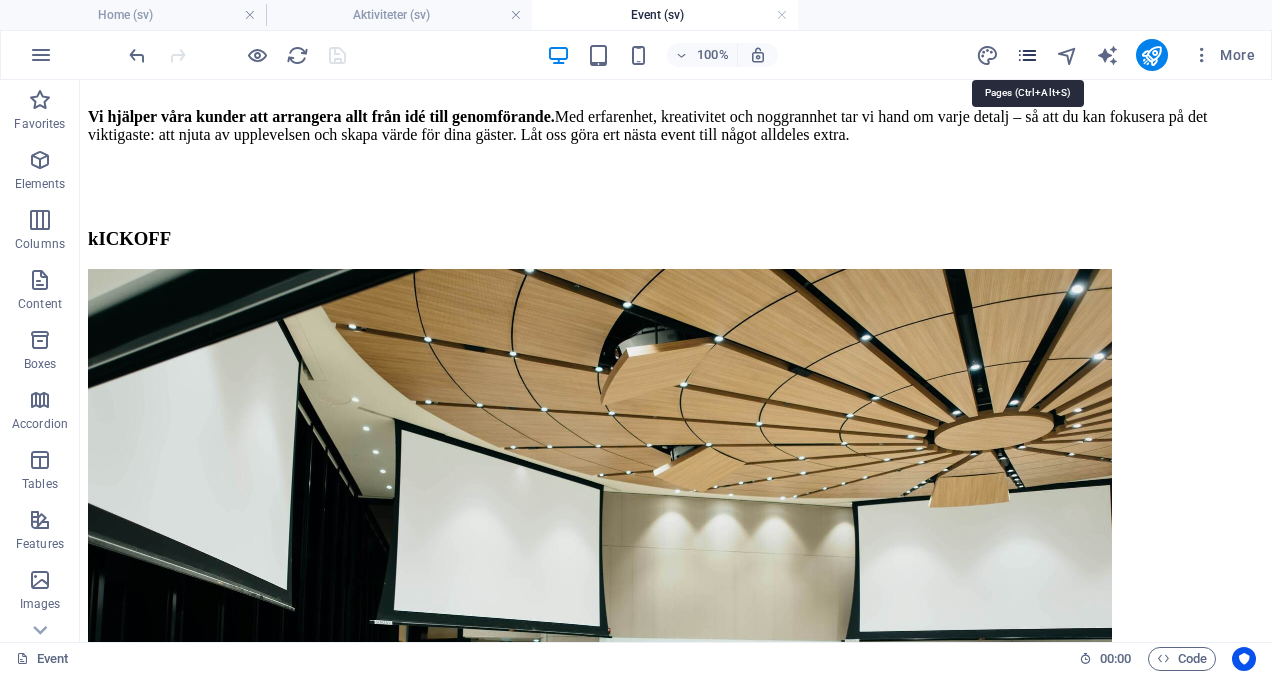 click at bounding box center (1027, 55) 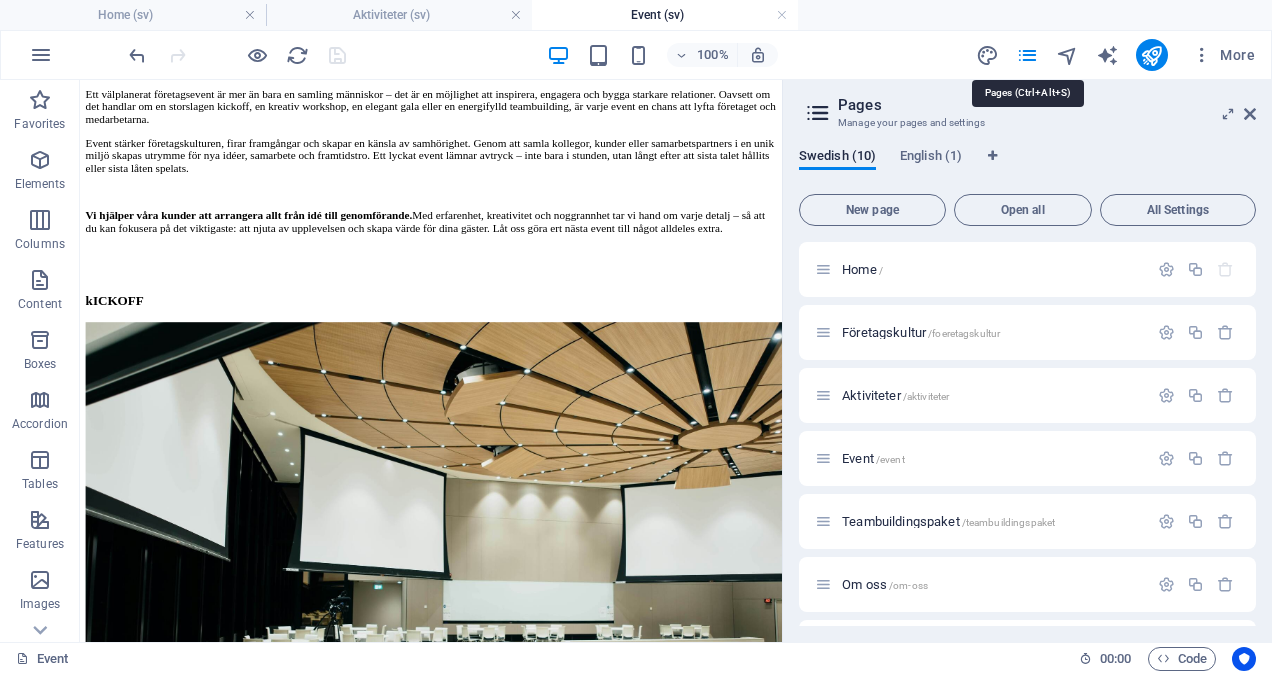 scroll, scrollTop: 940, scrollLeft: 0, axis: vertical 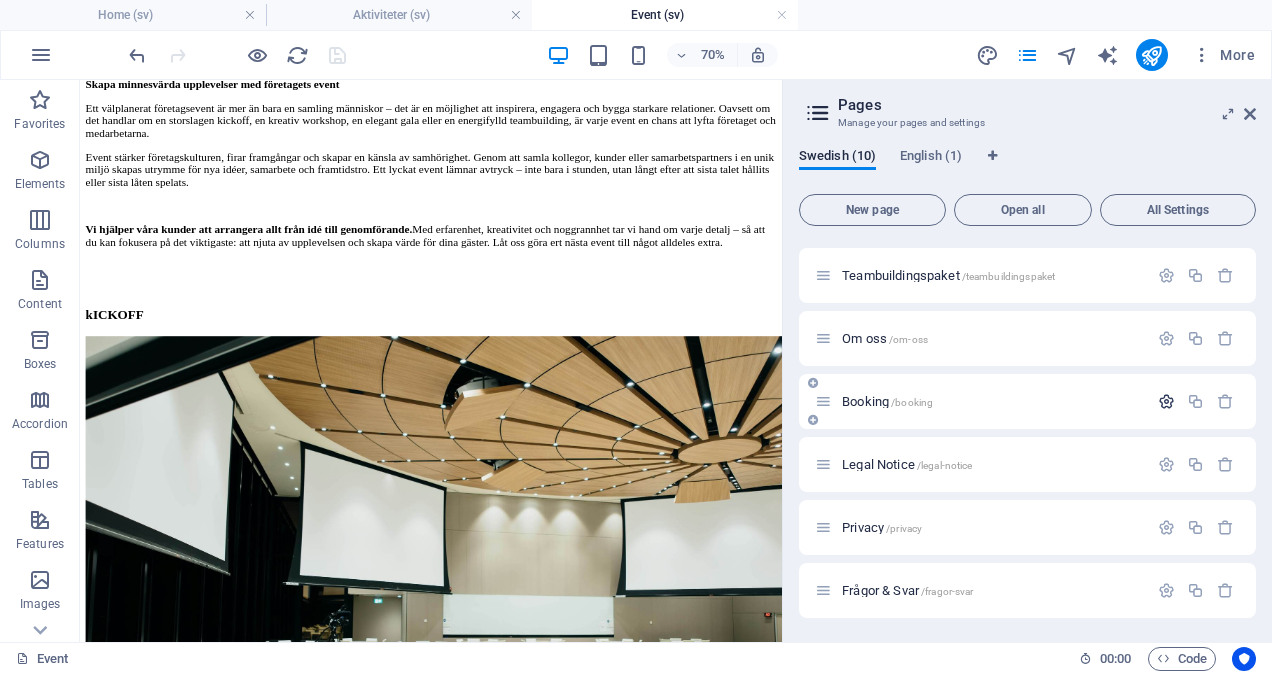 click at bounding box center [1166, 401] 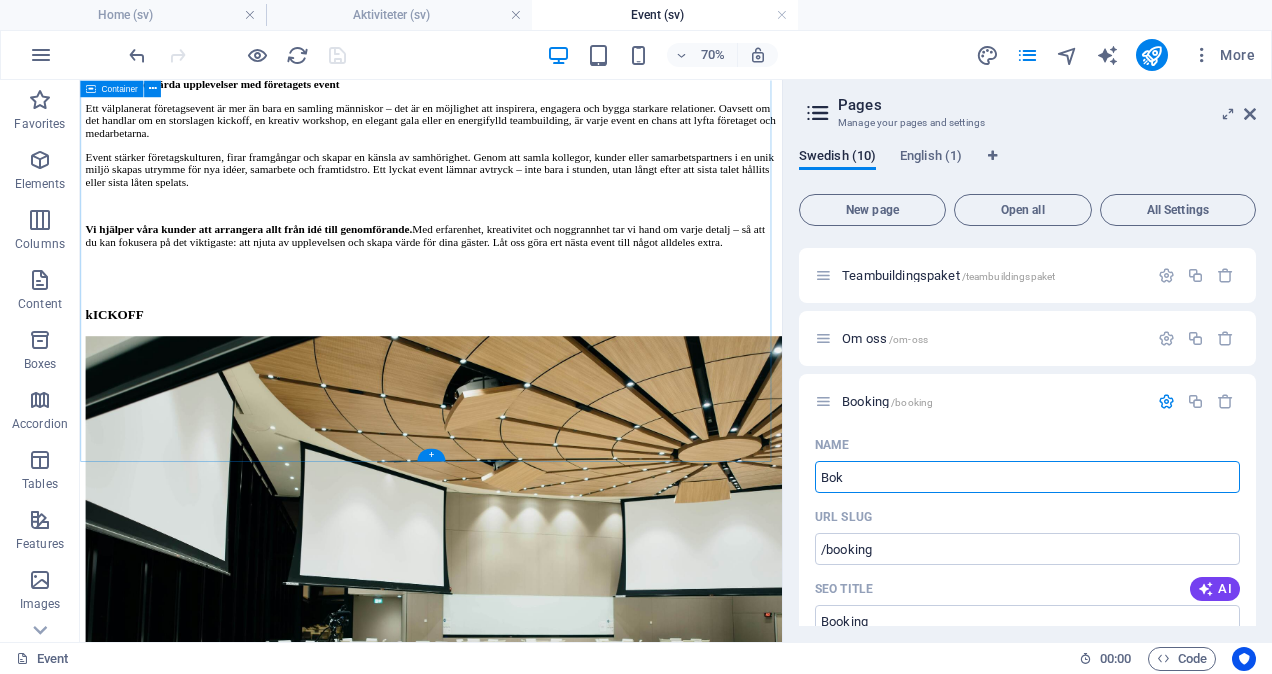 type on "Boka" 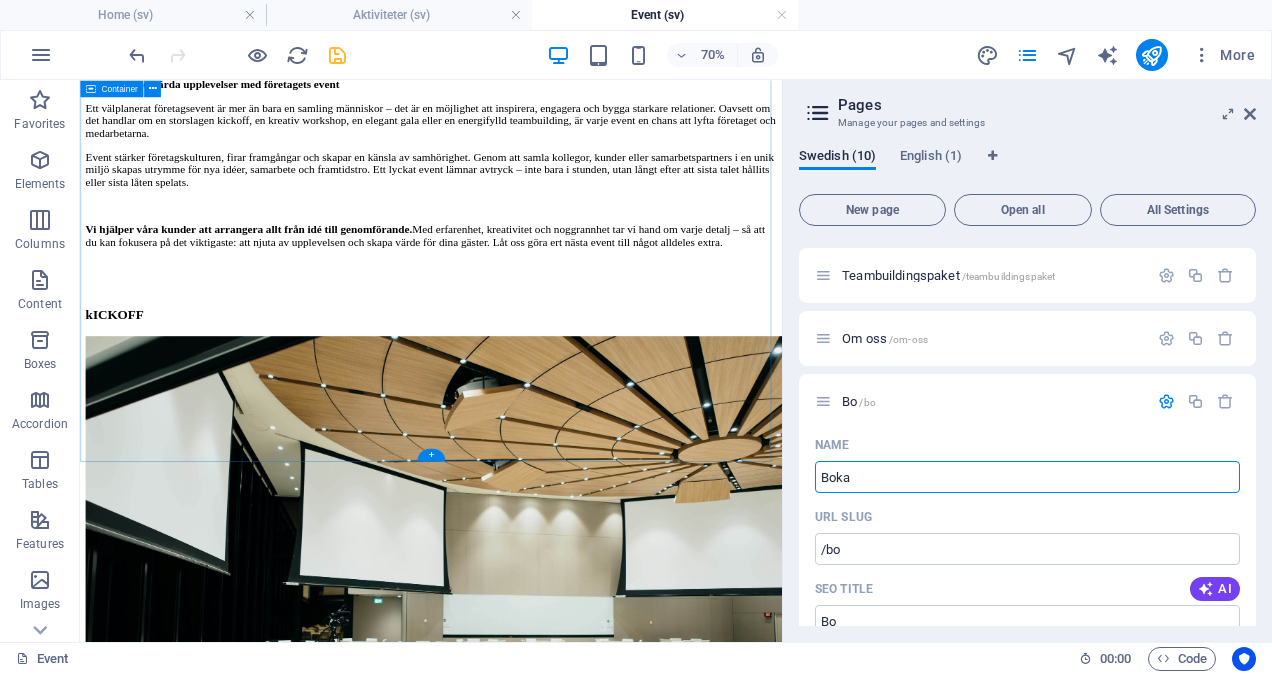 type on "/bo" 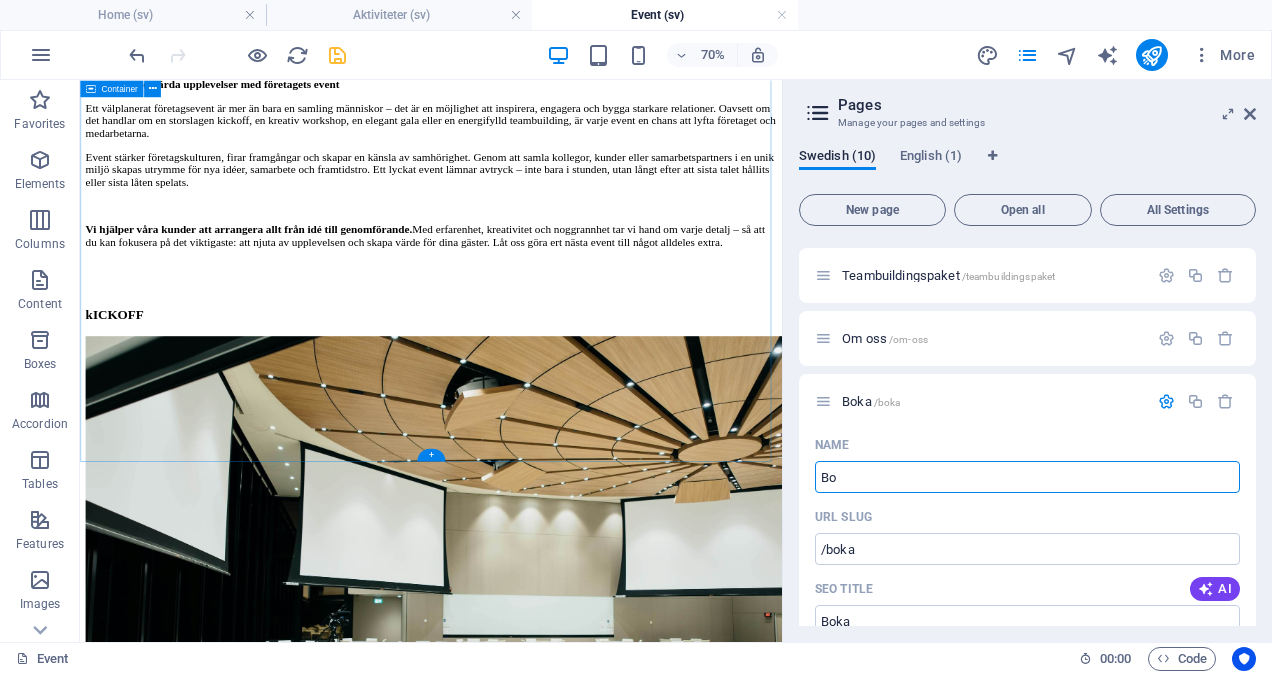 type on "Boo" 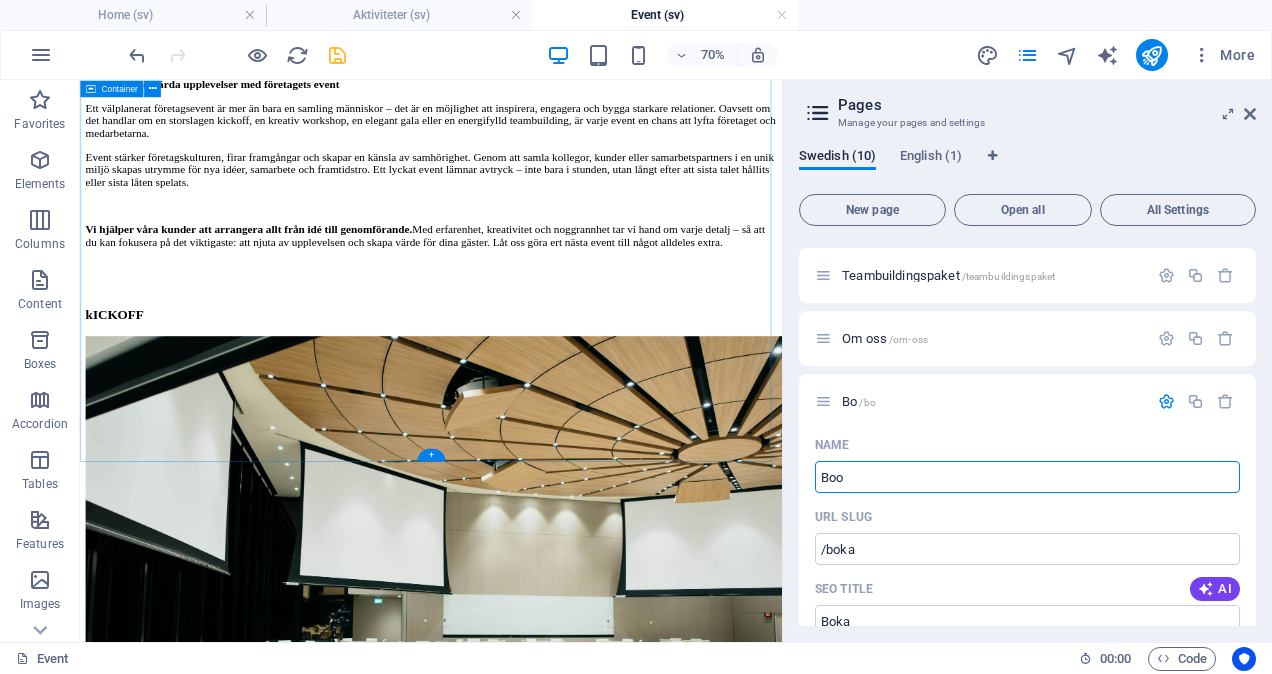 type on "/bo" 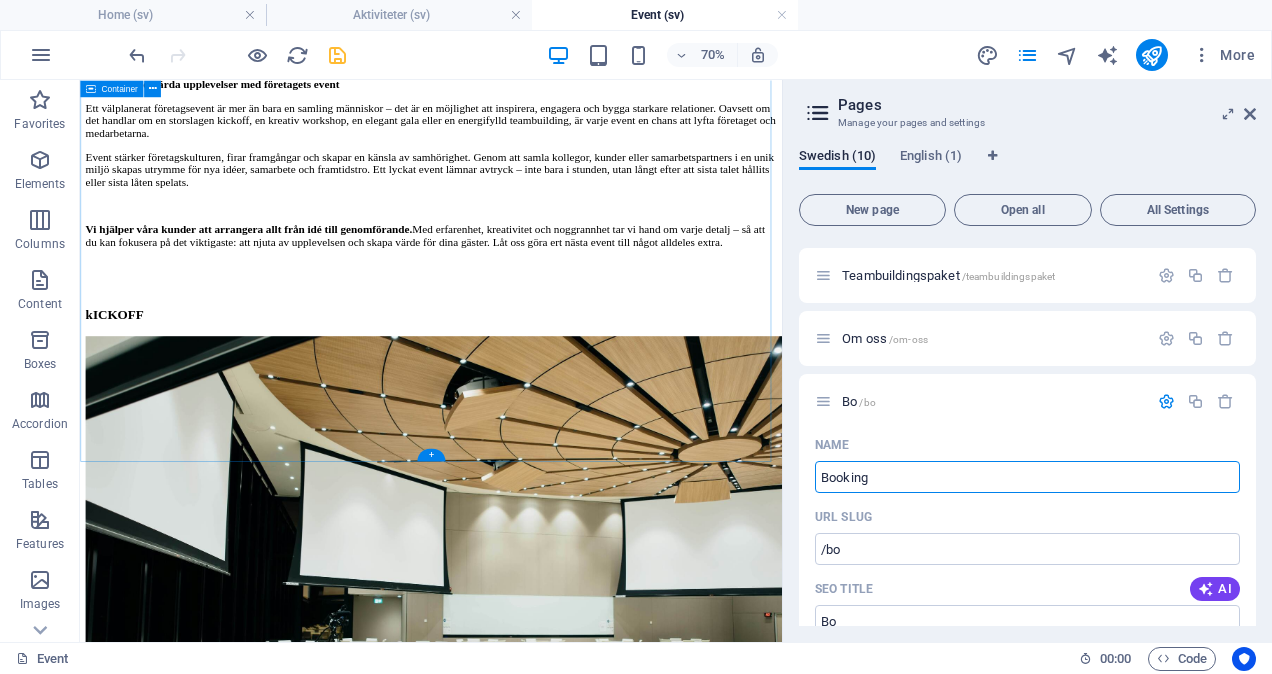 type on "Booking" 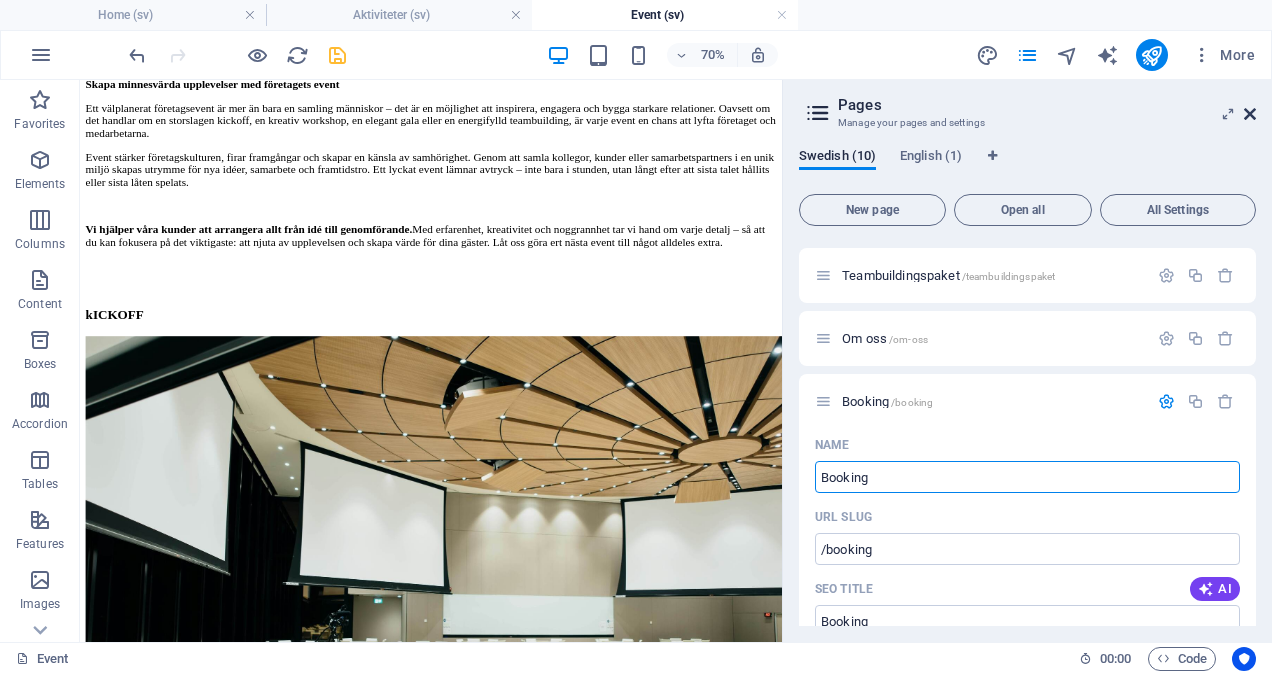 click at bounding box center (1250, 114) 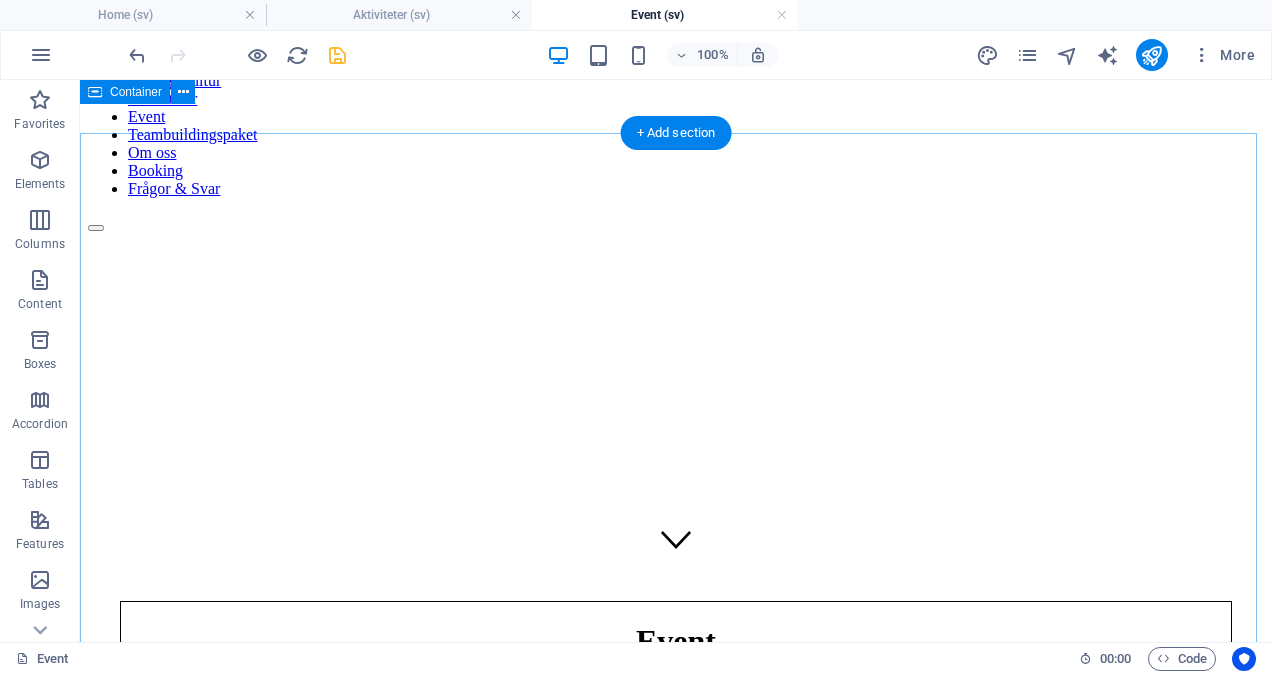 scroll, scrollTop: 0, scrollLeft: 0, axis: both 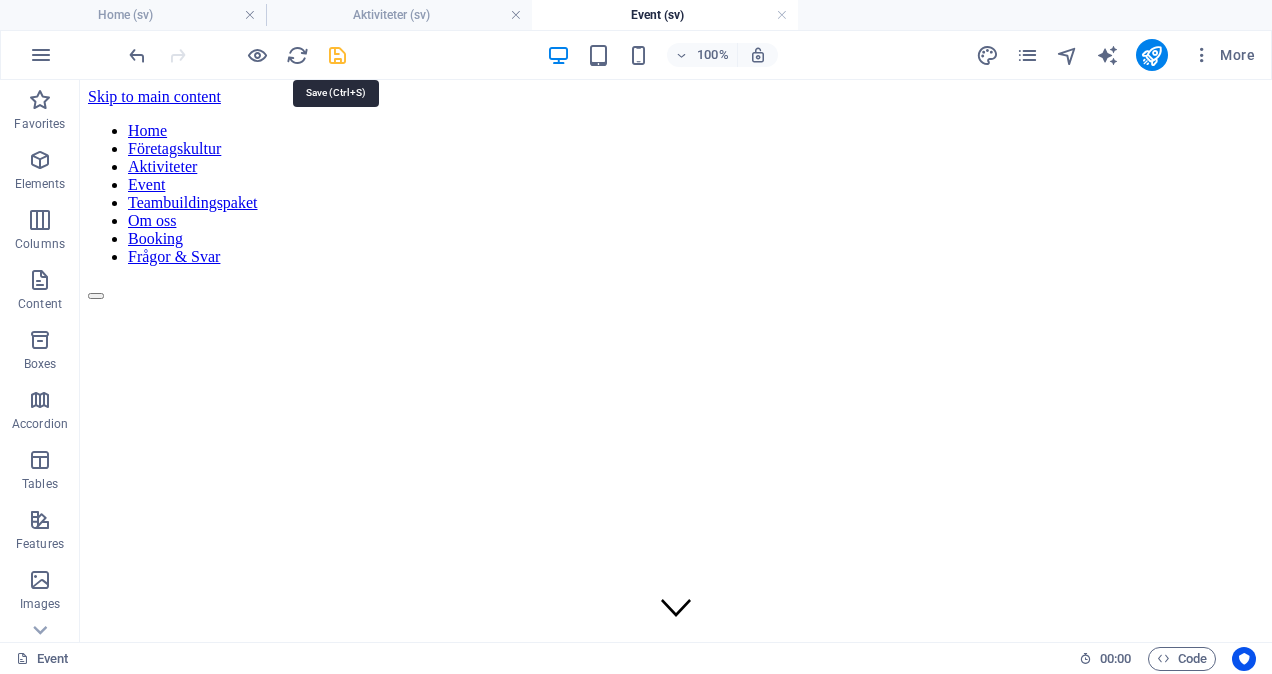 click at bounding box center [337, 55] 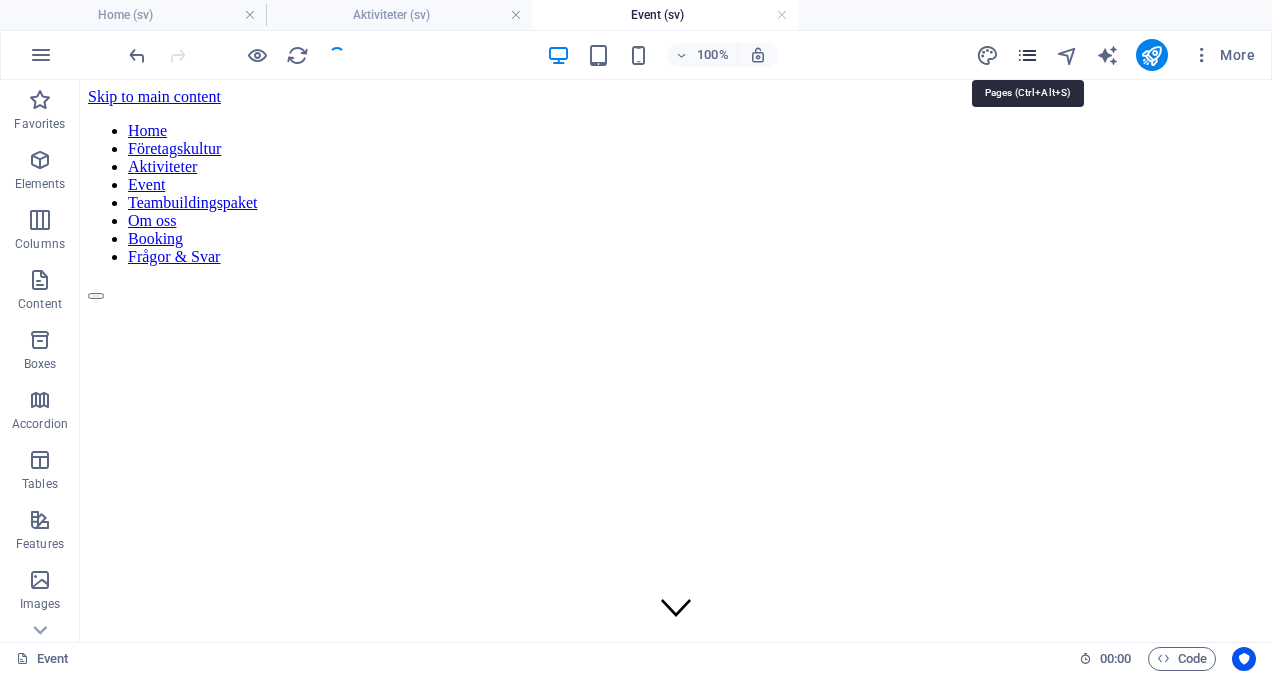 click at bounding box center (1027, 55) 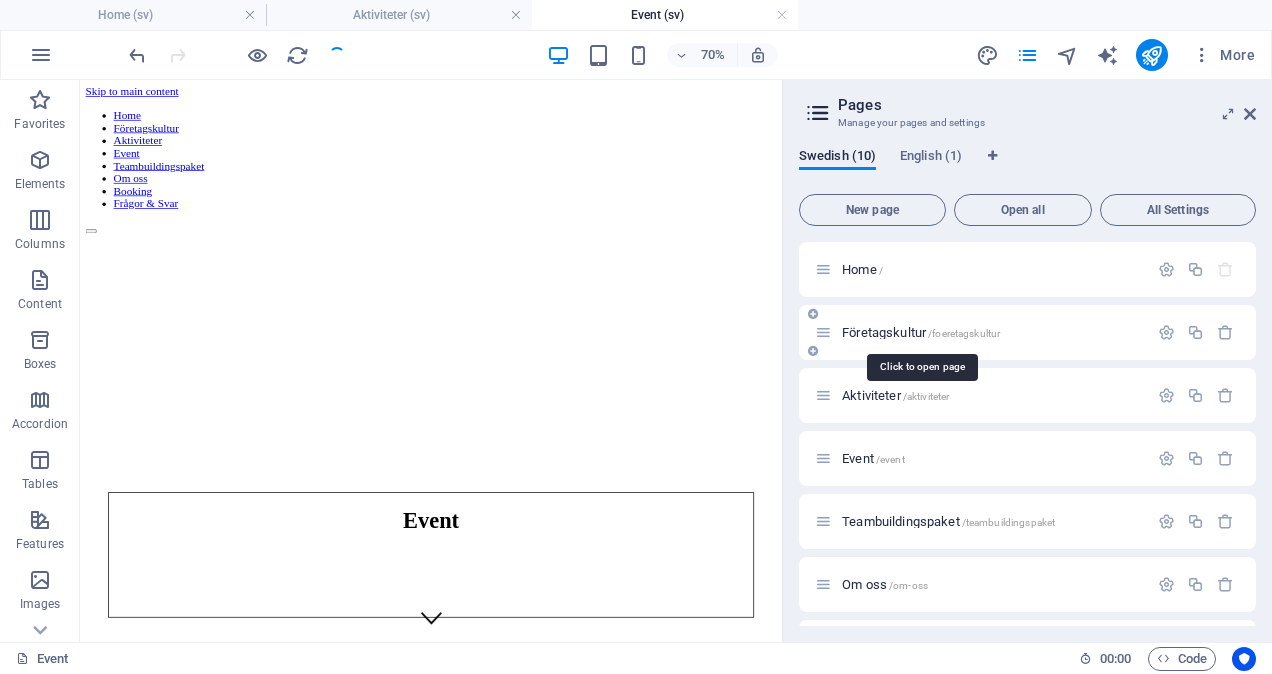 click on "Företagskultur /foeretagskultur" at bounding box center [921, 332] 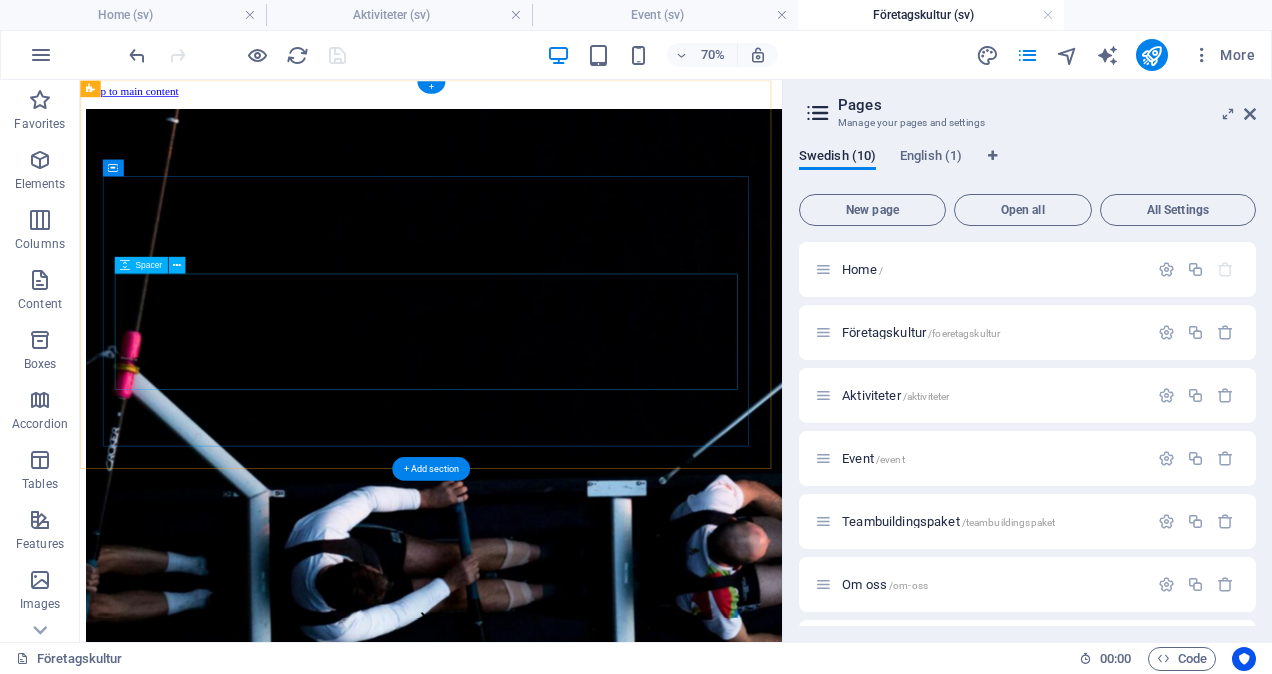 scroll, scrollTop: 0, scrollLeft: 0, axis: both 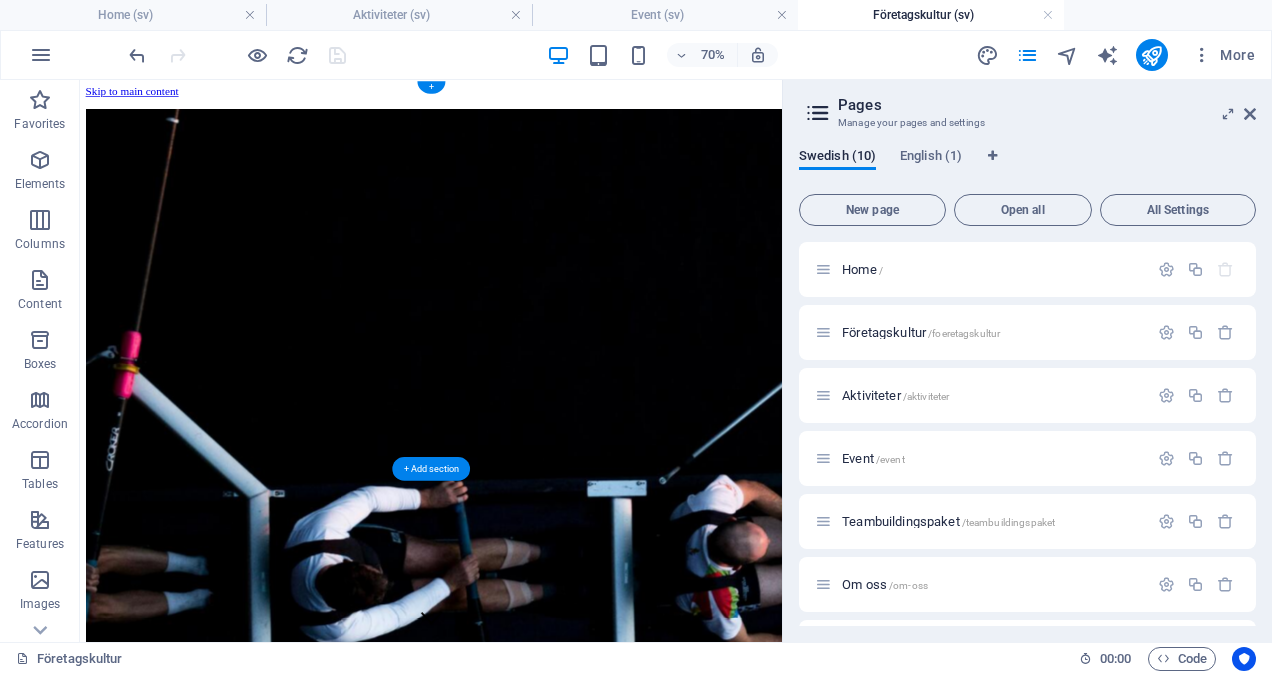 click at bounding box center [1048, 762] 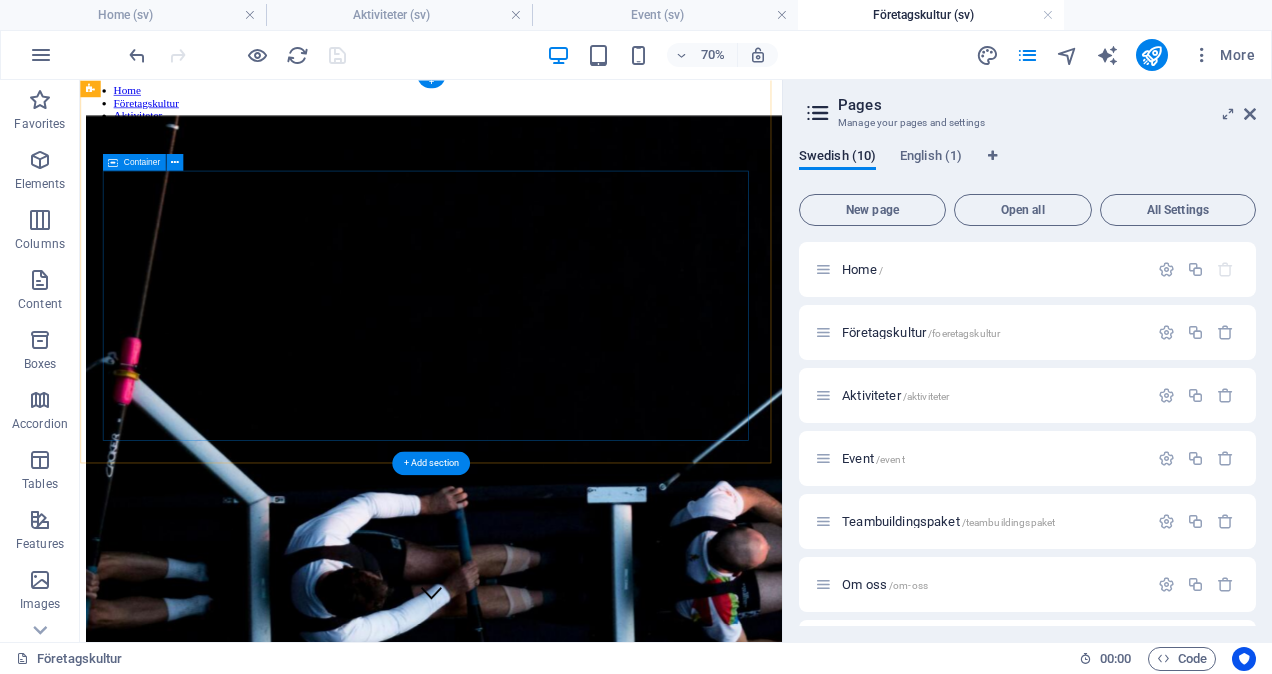 scroll, scrollTop: 0, scrollLeft: 0, axis: both 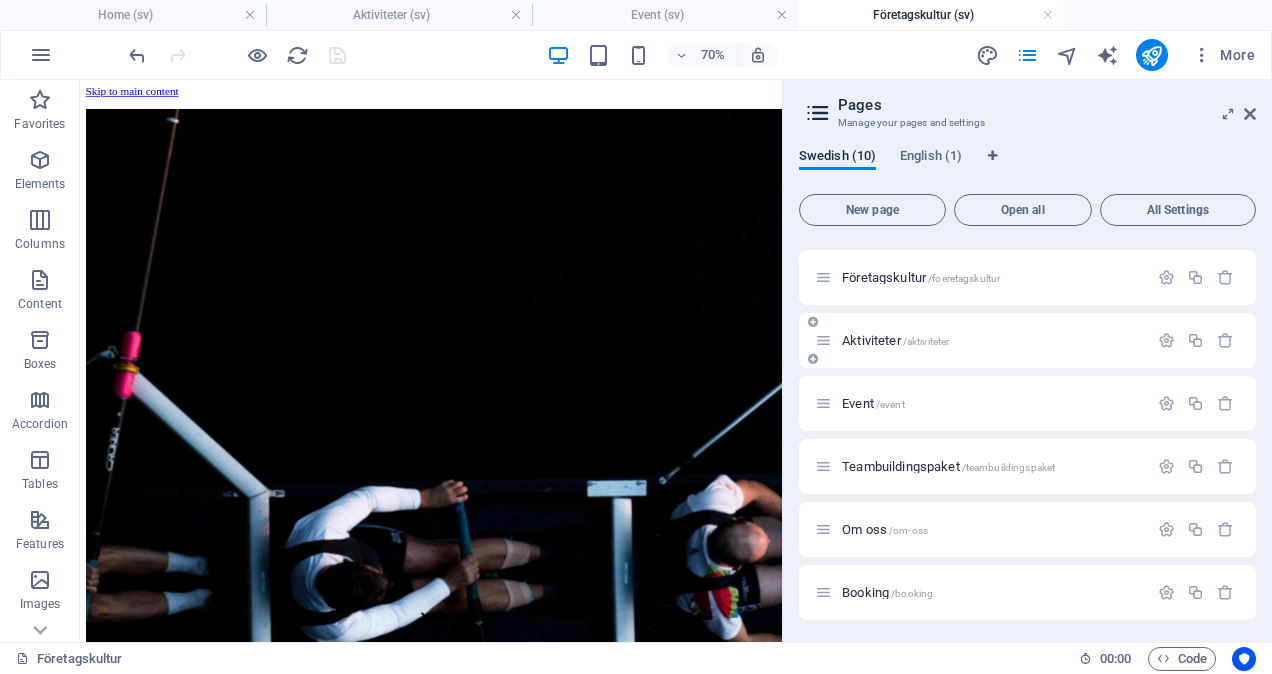 click on "Aktiviteter /aktiviteter" at bounding box center (895, 340) 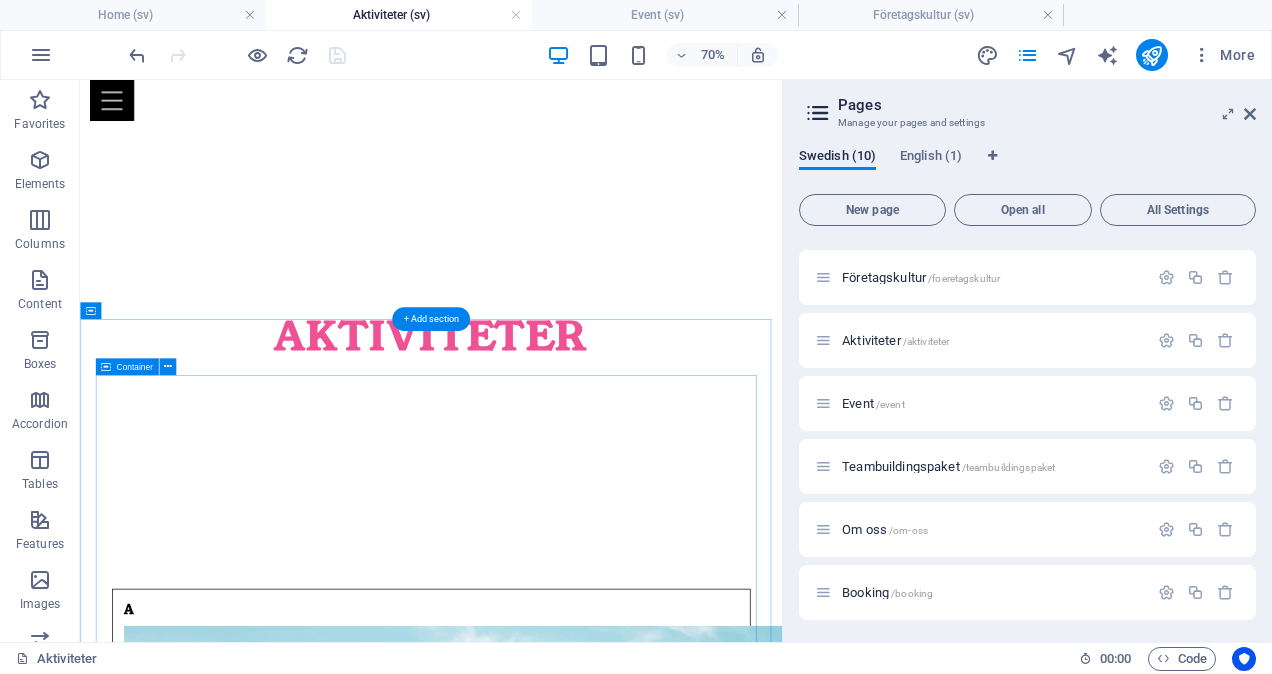 scroll, scrollTop: 0, scrollLeft: 0, axis: both 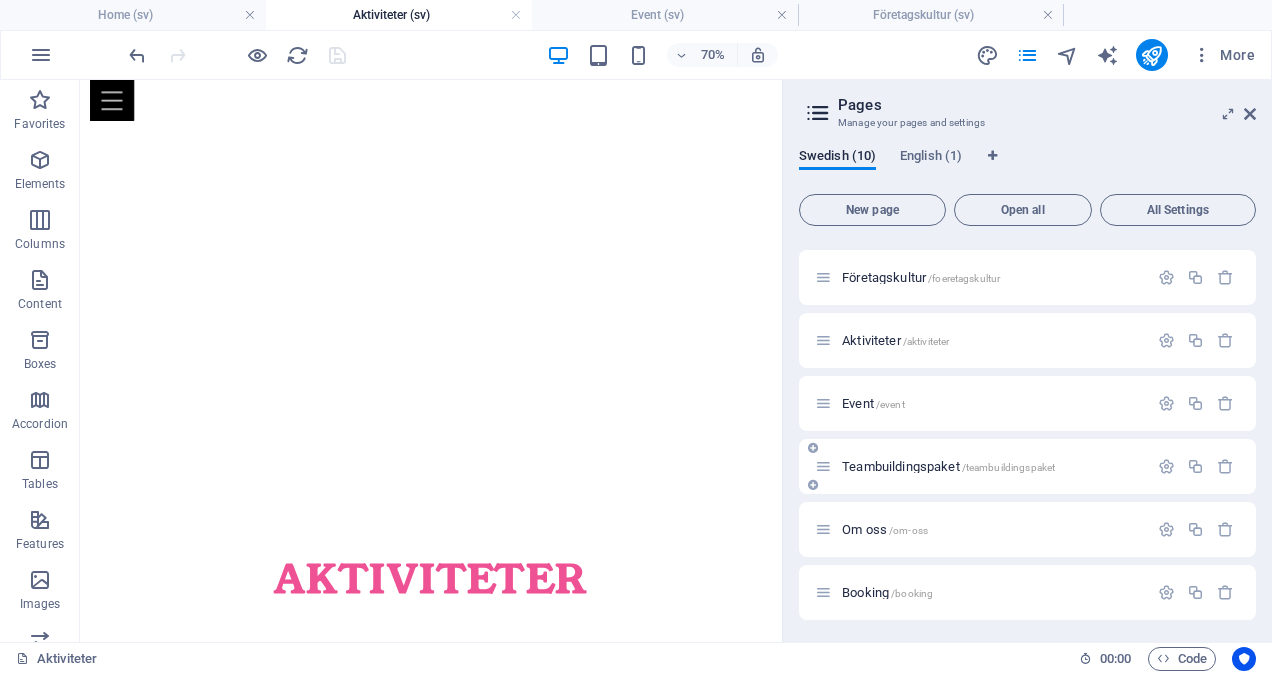 click on "Teambuildingspaket /teambuildingspaket" at bounding box center (948, 466) 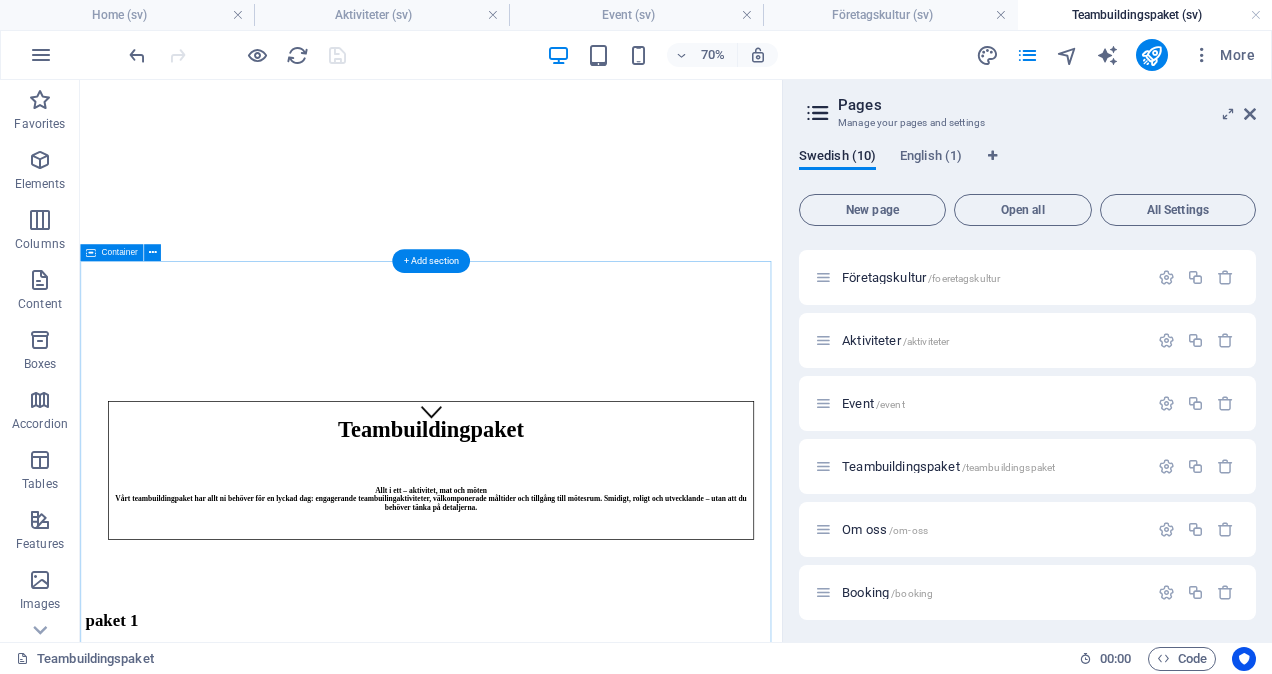scroll, scrollTop: 294, scrollLeft: 0, axis: vertical 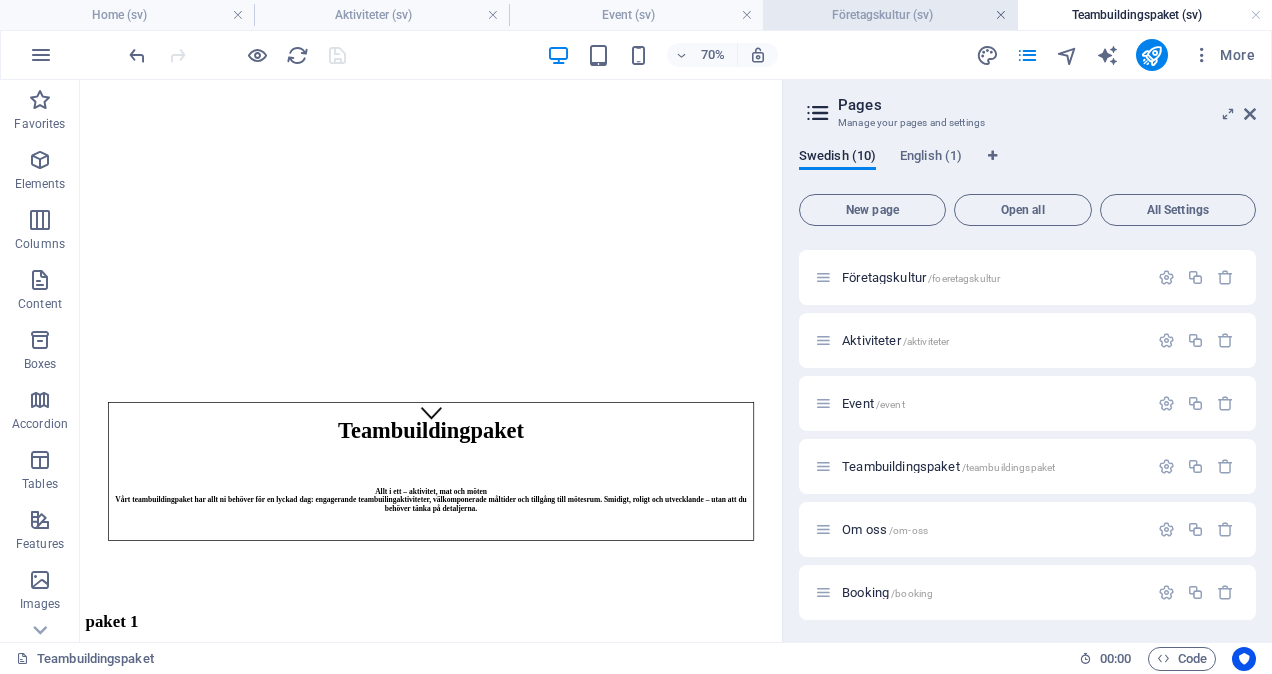 click at bounding box center [1001, 15] 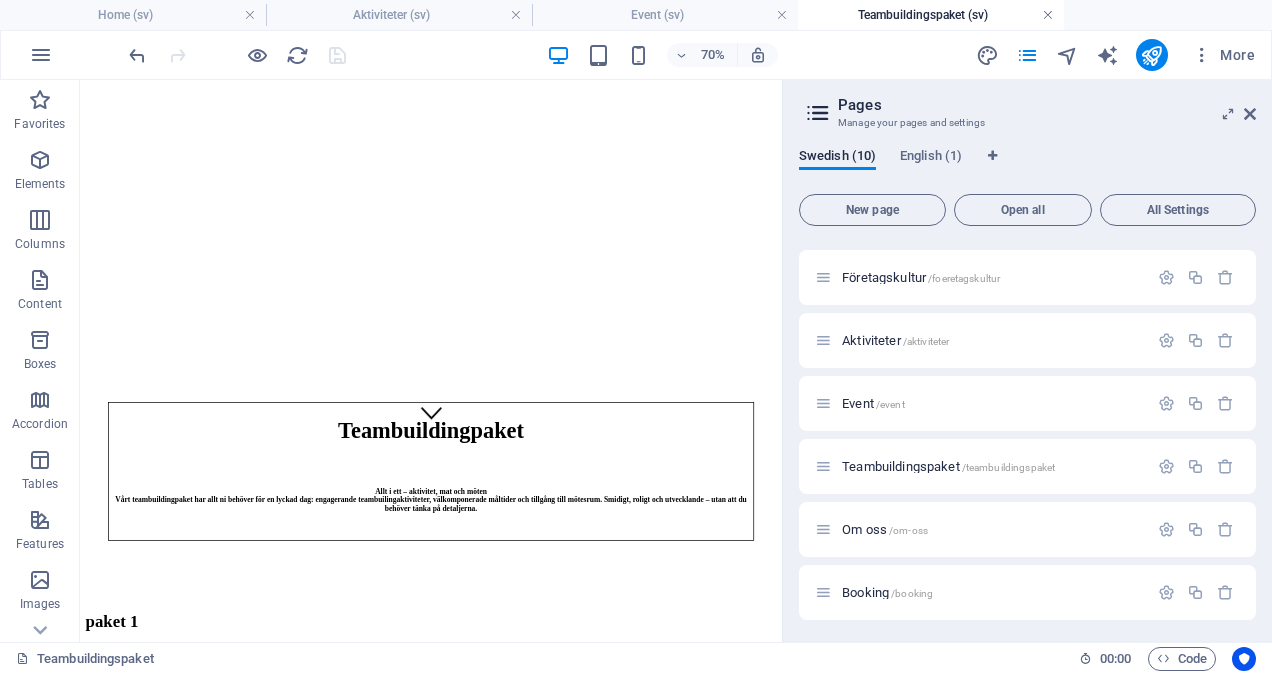 click at bounding box center (1048, 15) 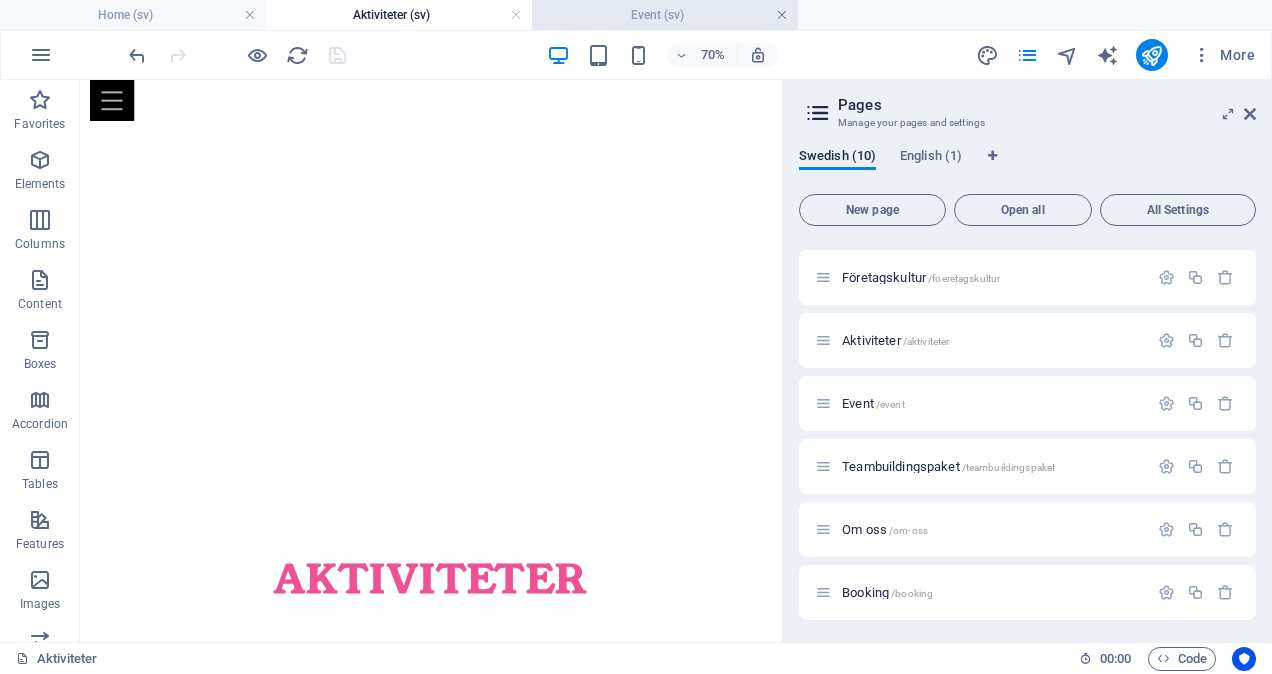 click at bounding box center [782, 15] 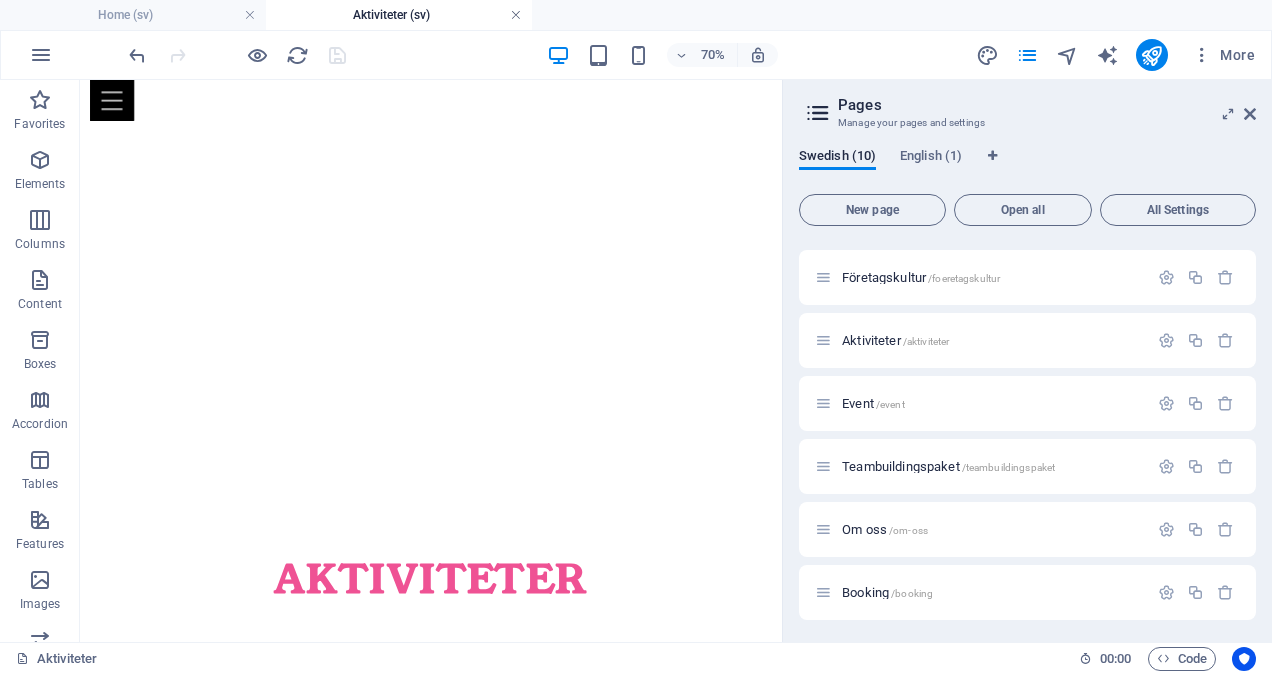 click at bounding box center (516, 15) 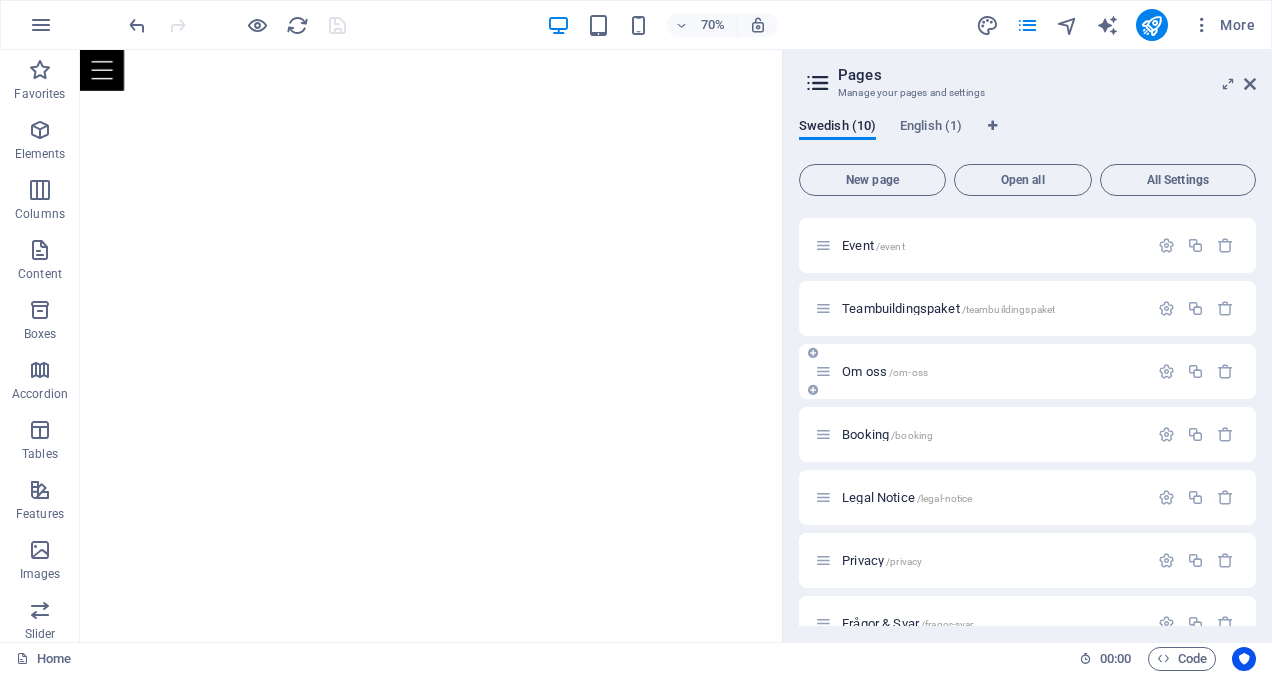 scroll, scrollTop: 202, scrollLeft: 0, axis: vertical 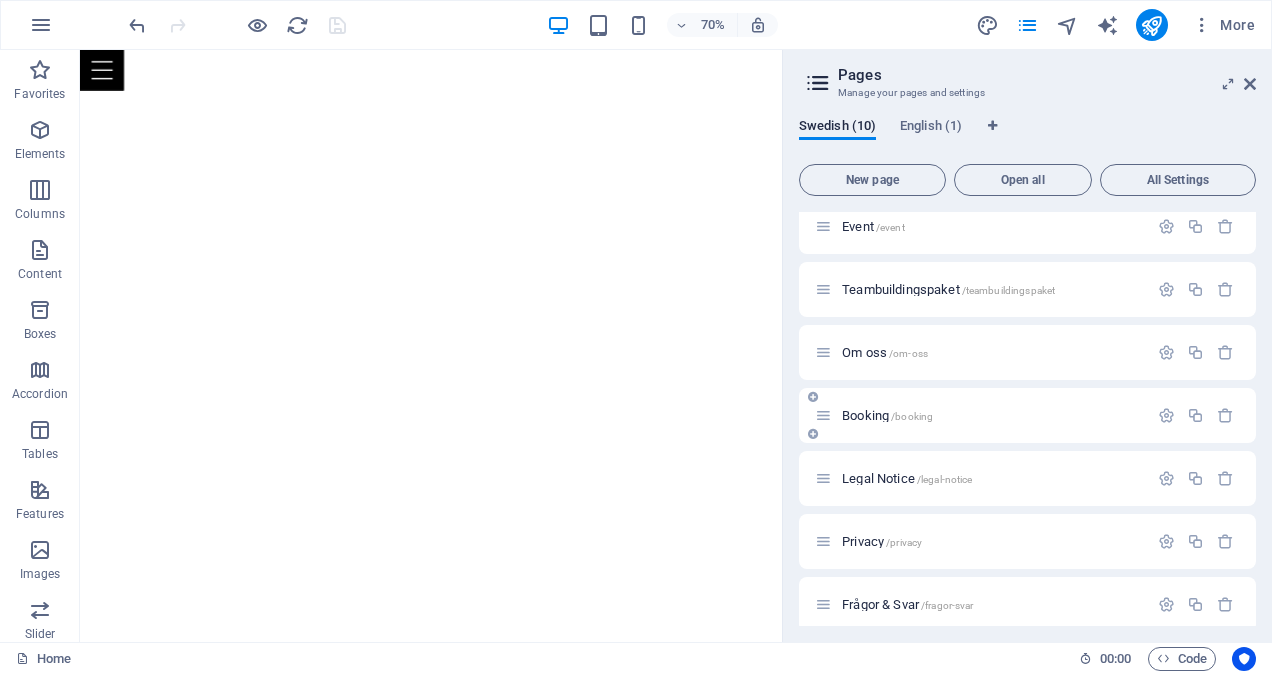 click on "Booking /booking" at bounding box center [887, 415] 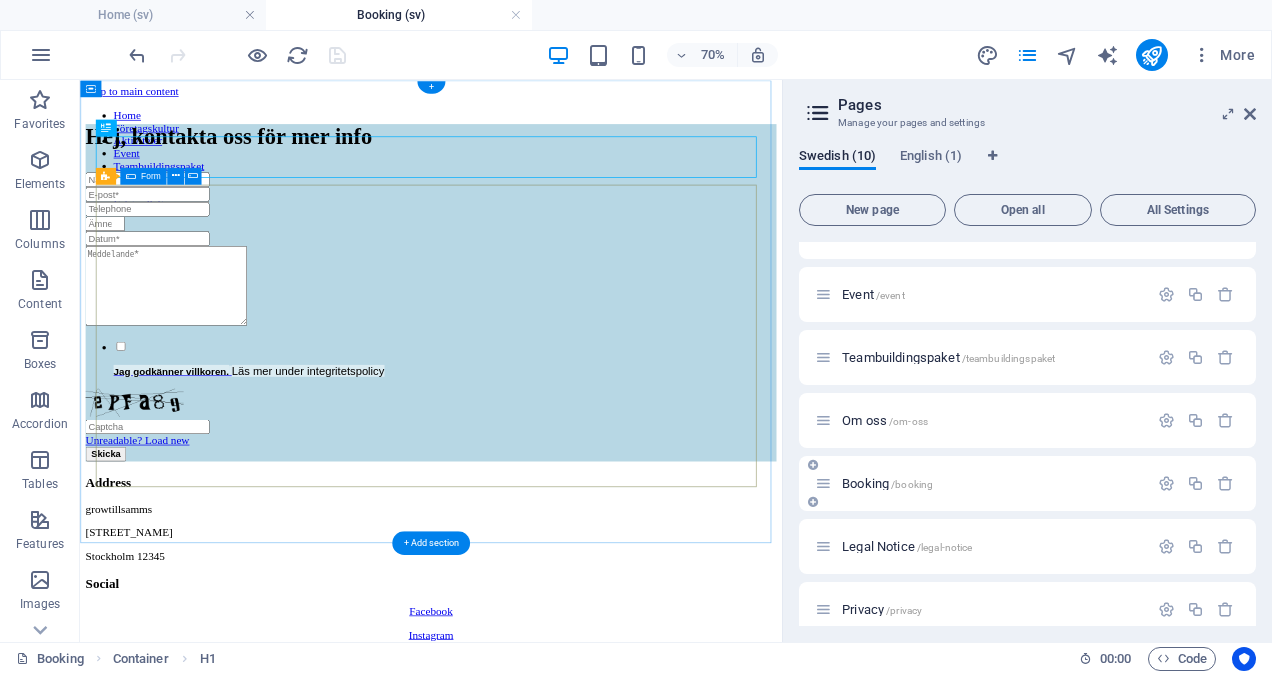scroll, scrollTop: 0, scrollLeft: 0, axis: both 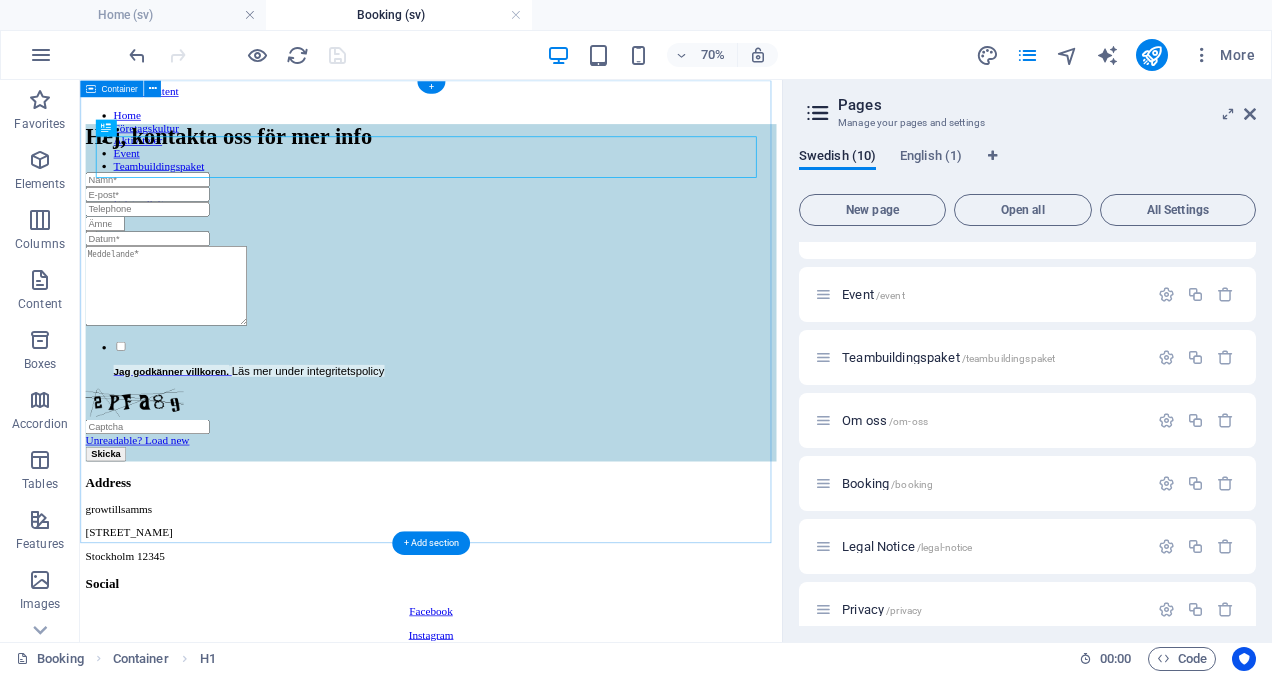 click on "Hej, kontakta oss för mer info &nbsp; Jag godkänner villkoren. &nbsp; Läs mer under integritetspolicy Unreadable? Load new Skicka" at bounding box center [581, 383] 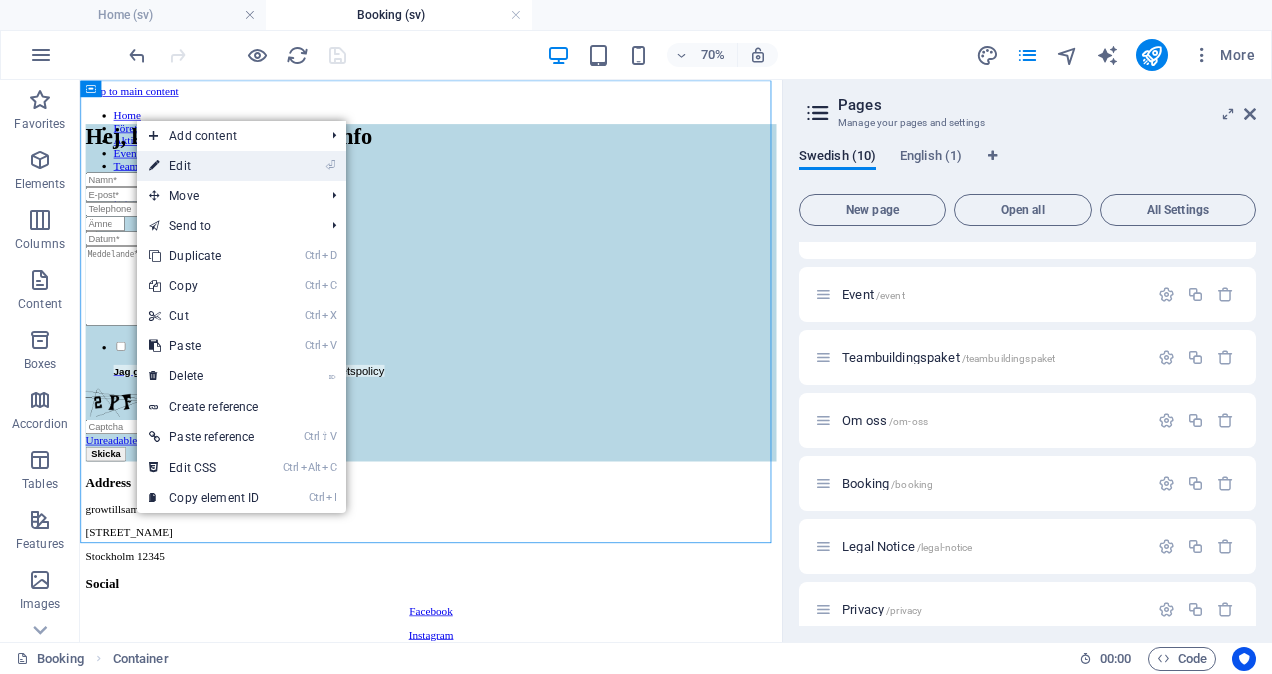 click on "⏎  Edit" at bounding box center (204, 166) 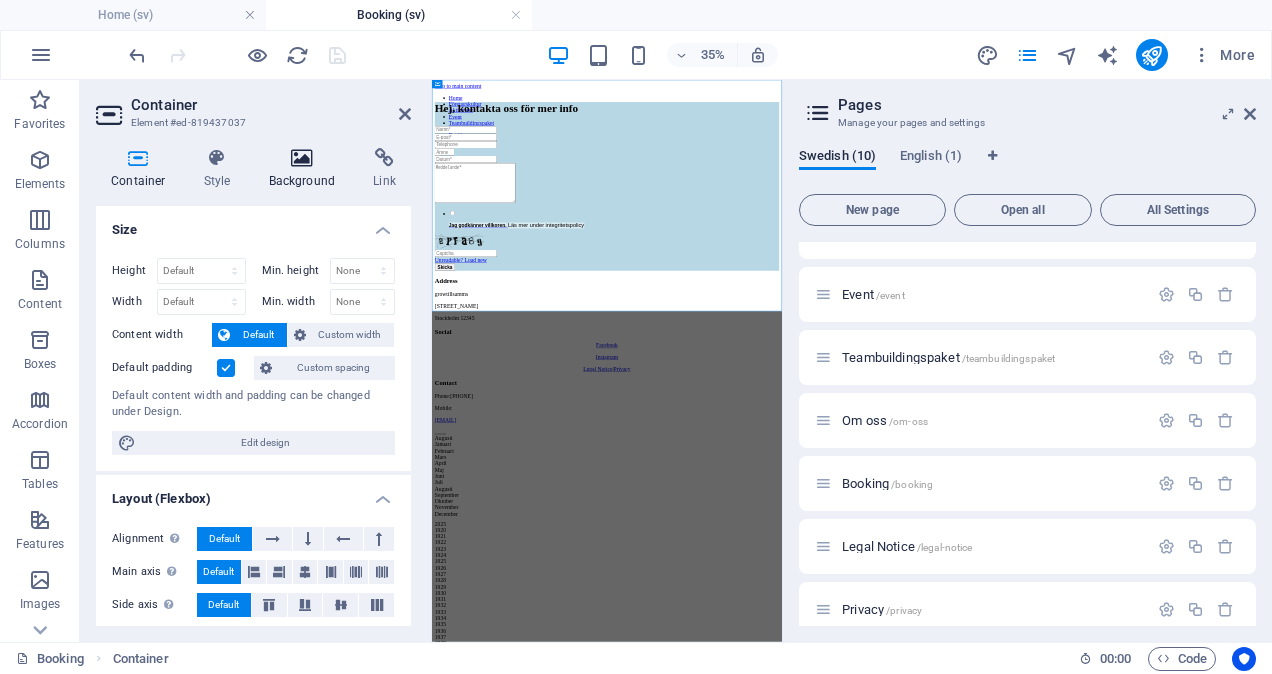 click on "Background" at bounding box center [306, 169] 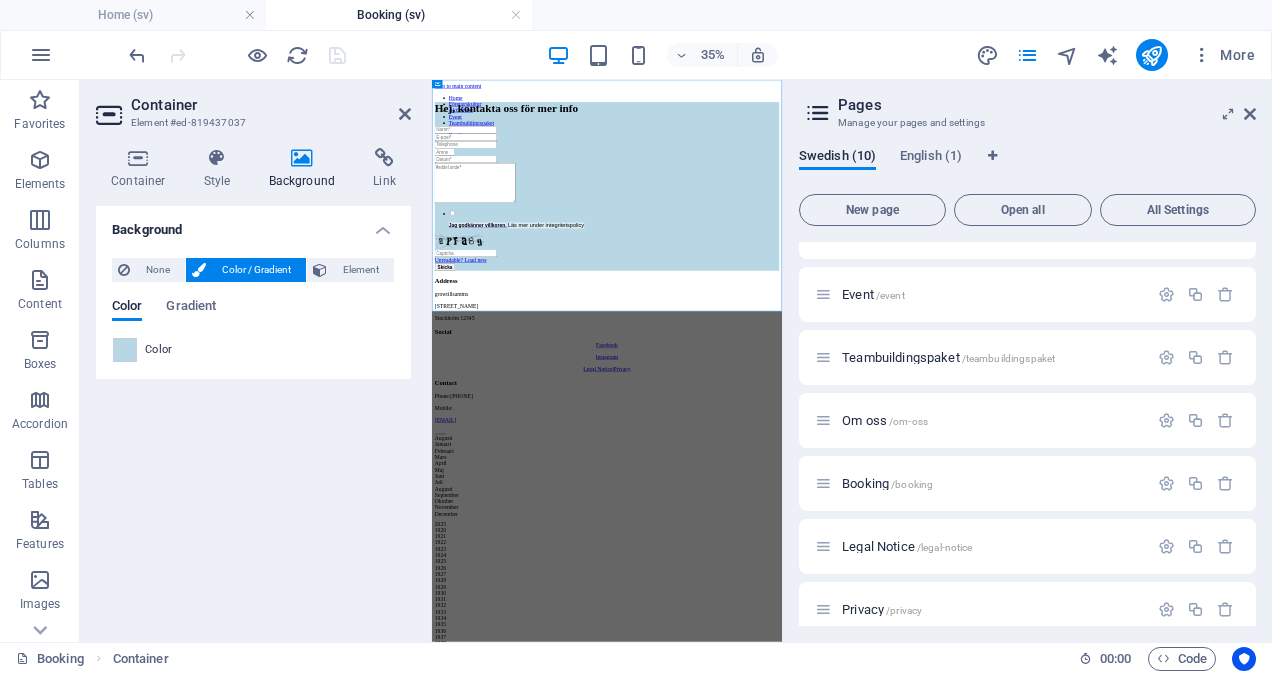 click on "Color" at bounding box center (159, 350) 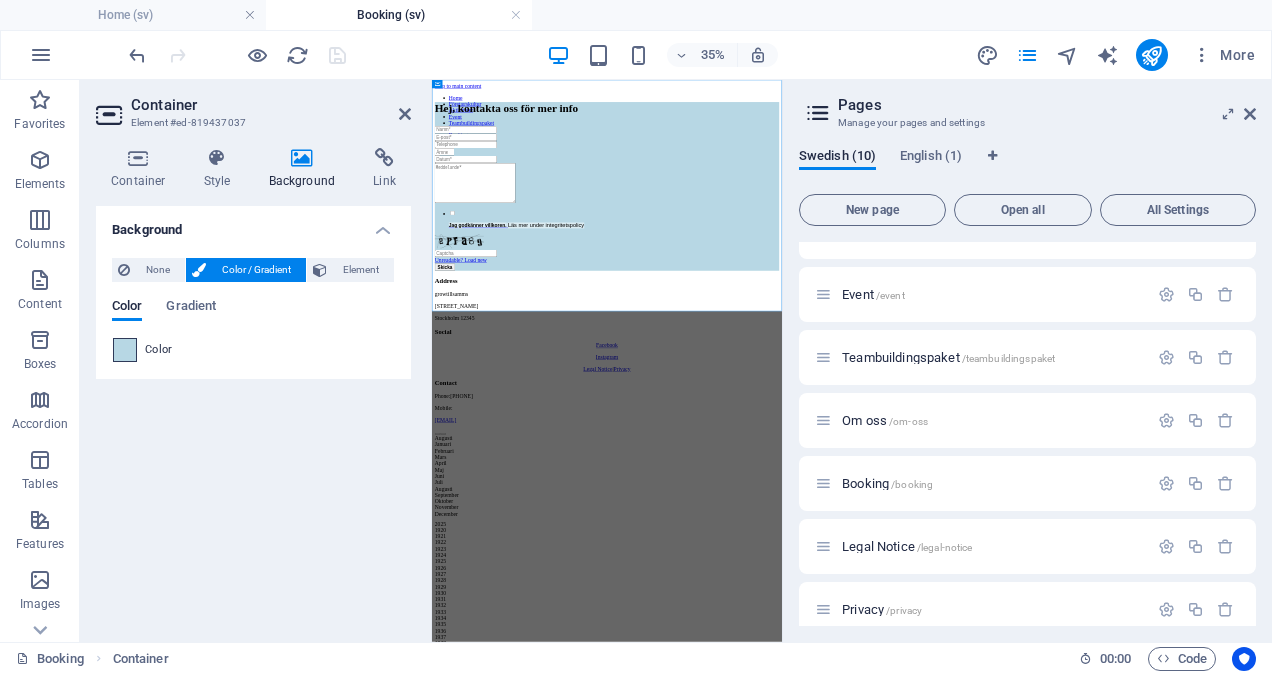 click at bounding box center (125, 350) 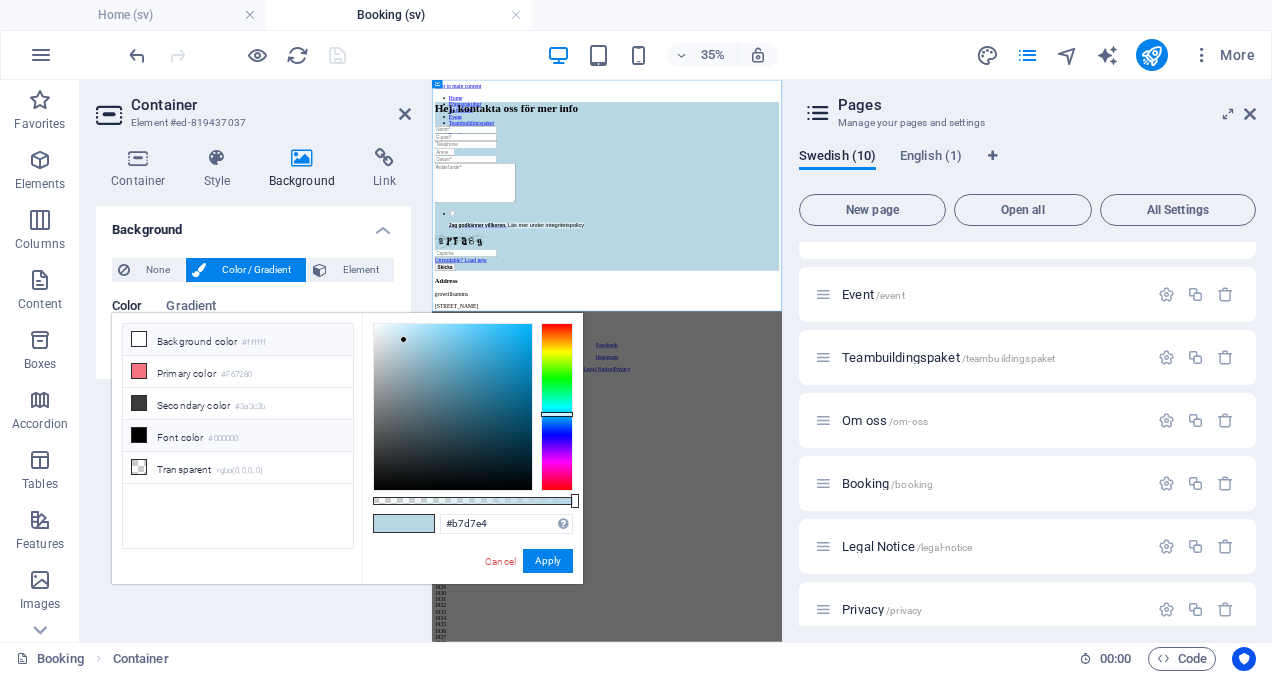 click at bounding box center (139, 339) 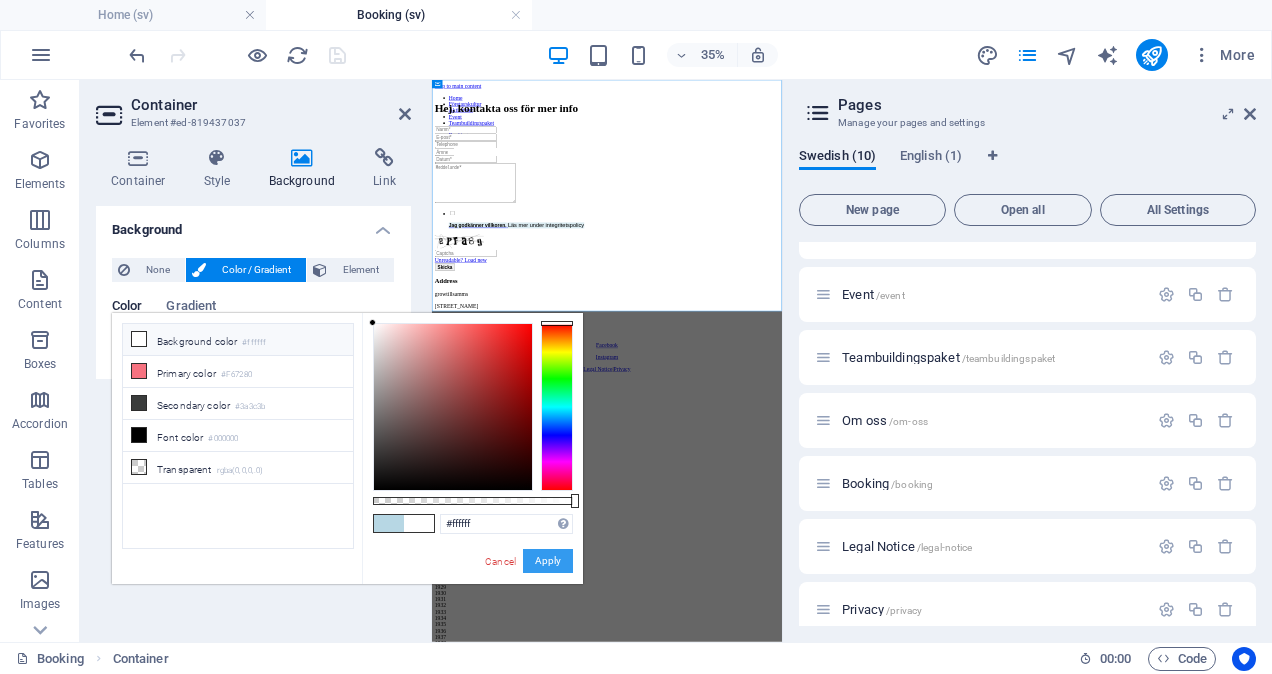 click on "Apply" at bounding box center [548, 561] 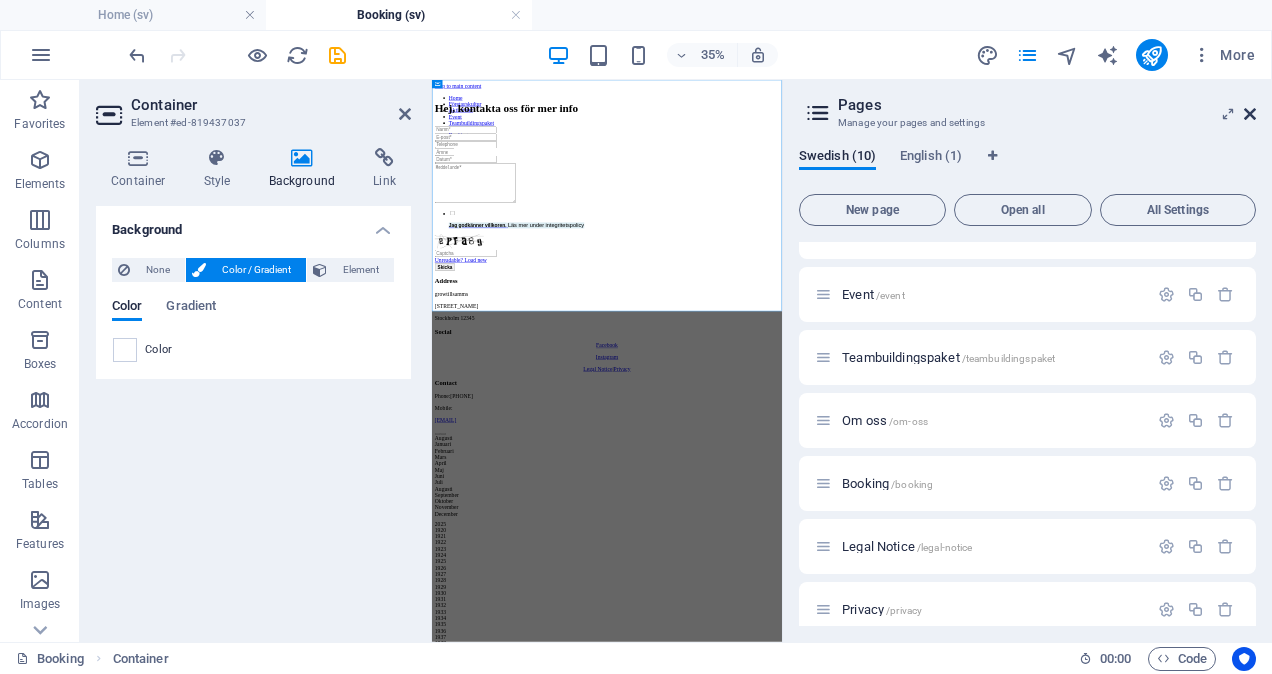 click at bounding box center (1250, 114) 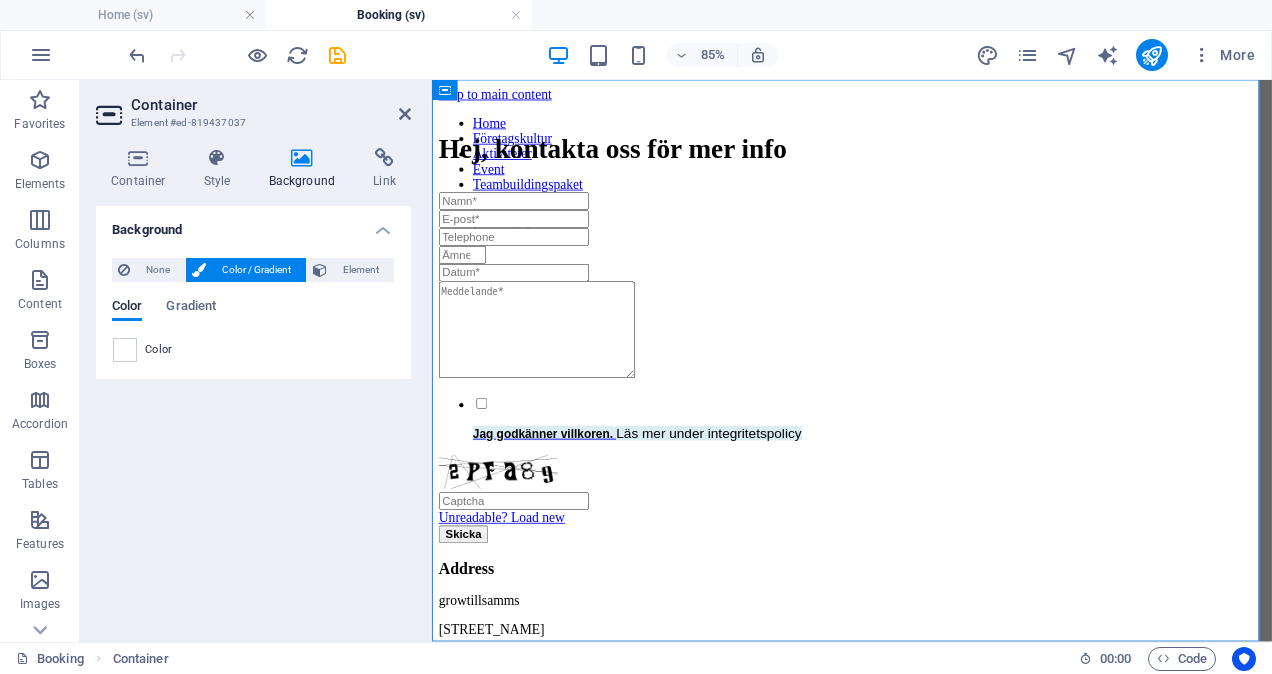 click on "Background None Color / Gradient Element Stretch background to full-width Color overlay Places an overlay over the background to colorize it Parallax 0 % Image Image slider Map Video YouTube Vimeo HTML Color Gradient Color A parent element contains a background. Edit background on parent element" at bounding box center [253, 416] 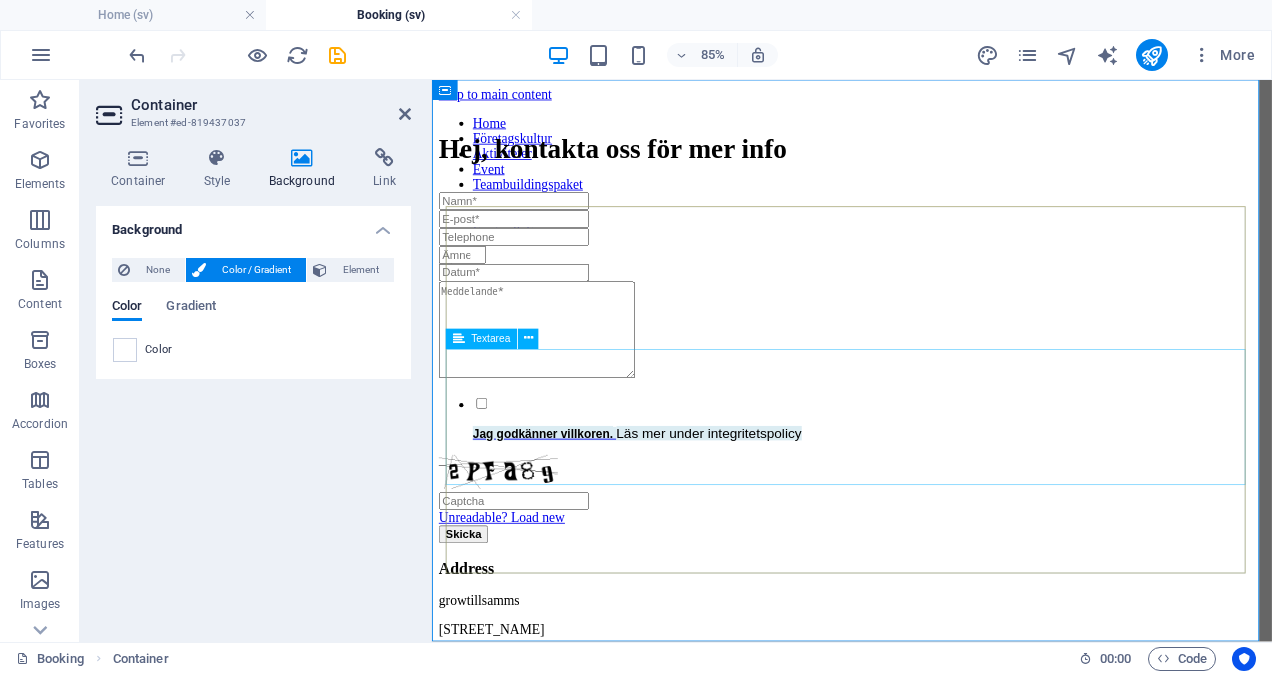 click 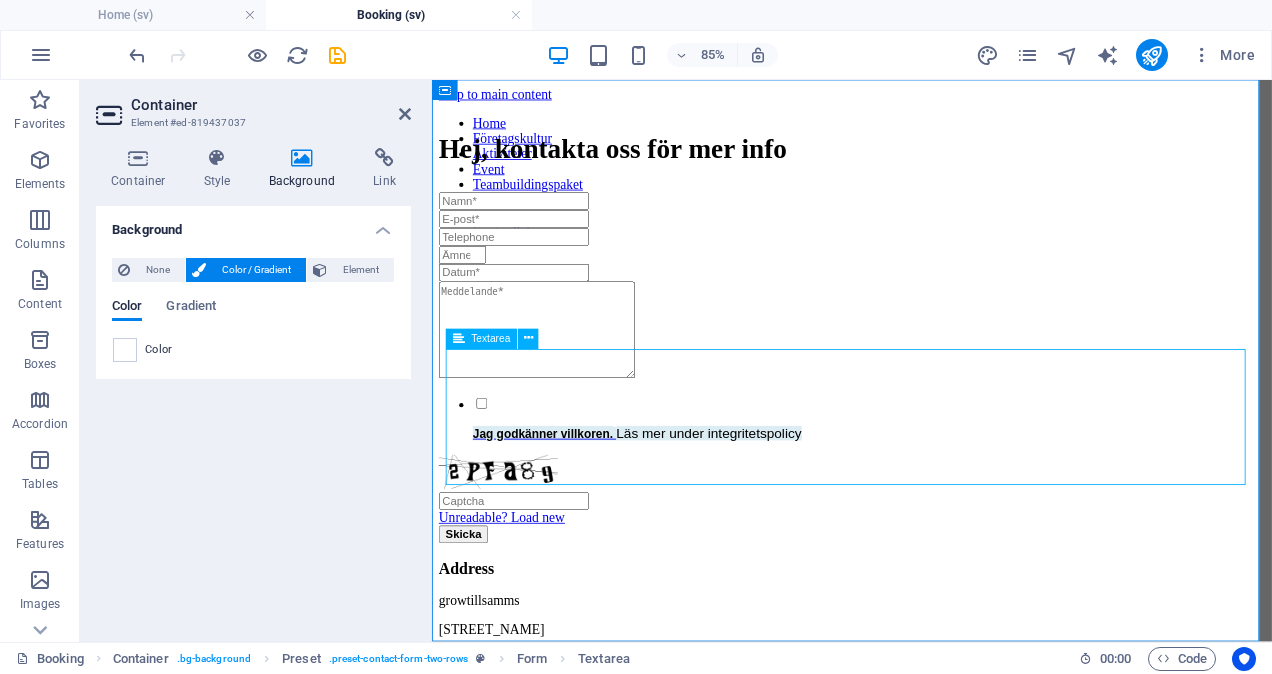 click 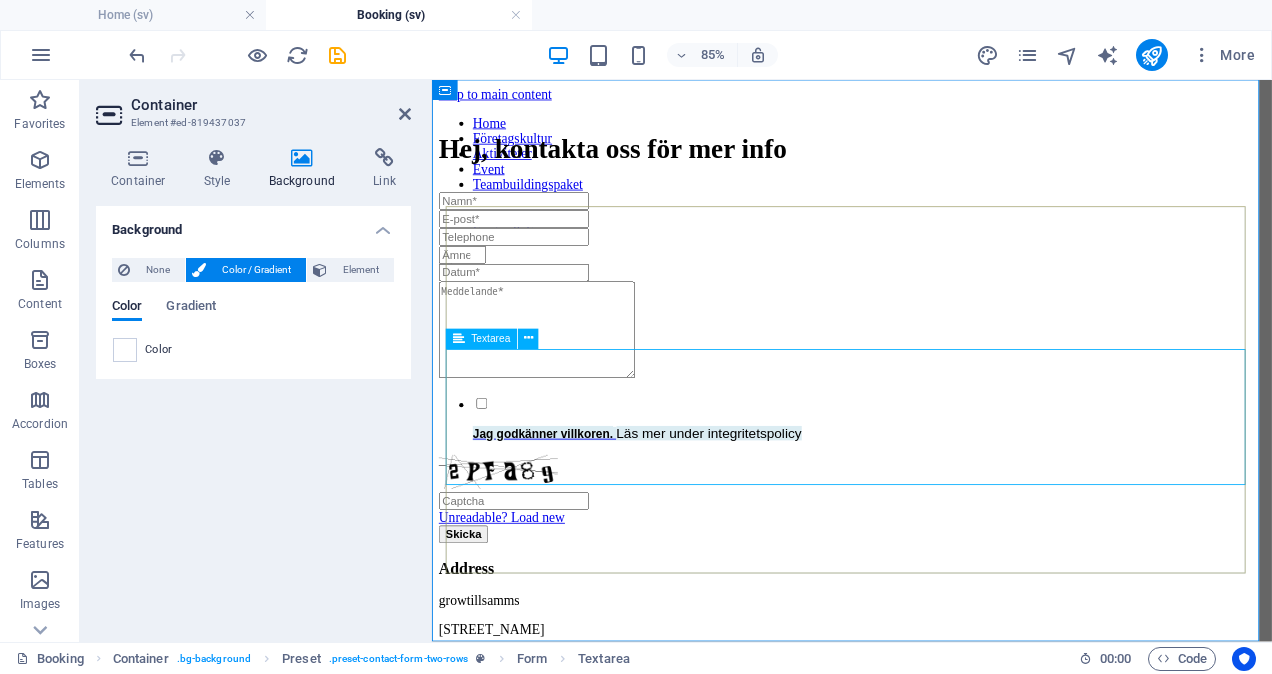 click 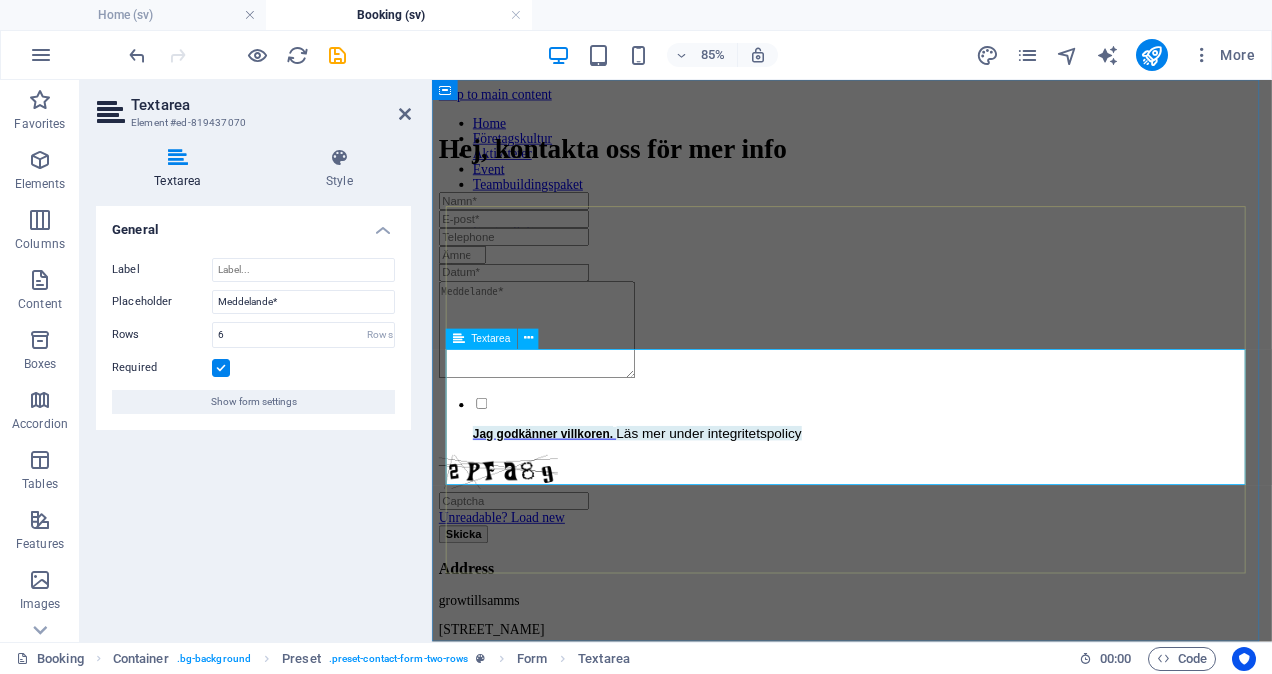 click 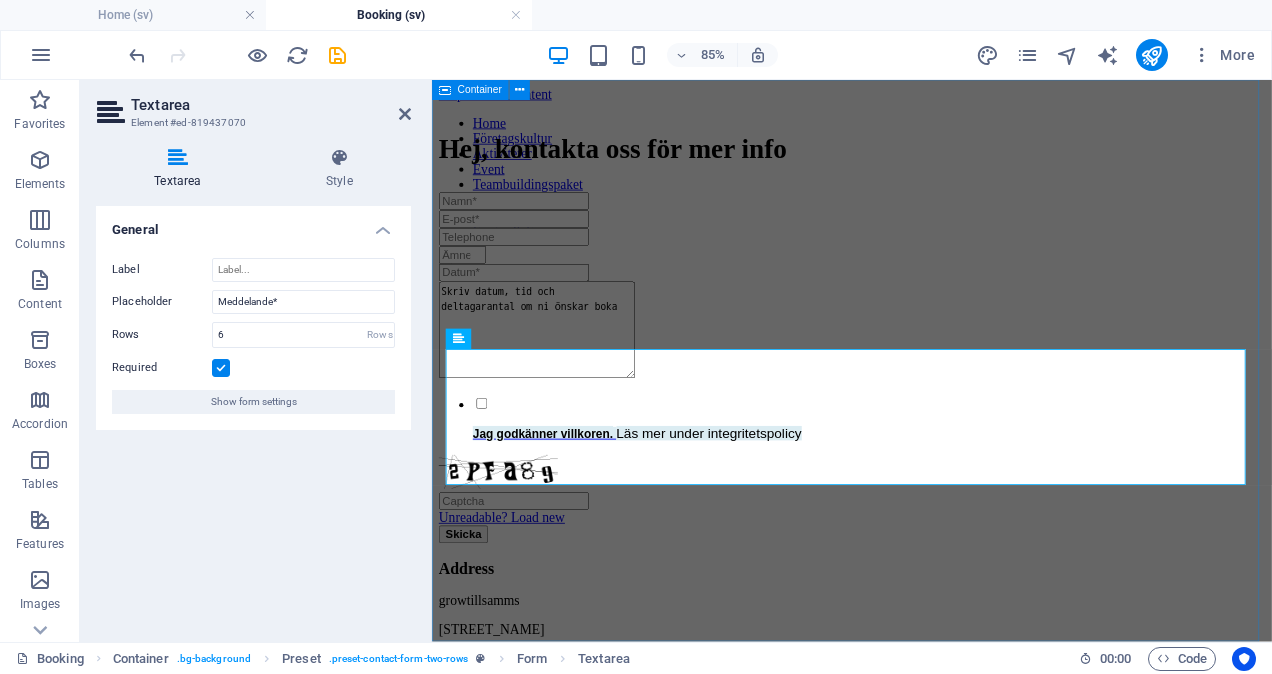 click on "Hej, kontakta oss för mer info Skriv datum, tid och deltagarantal om ni önskar boka  Jag godkänner villkoren.  Läs mer under integritetspolicy Unreadable? Load new Skicka" at bounding box center [926, 383] 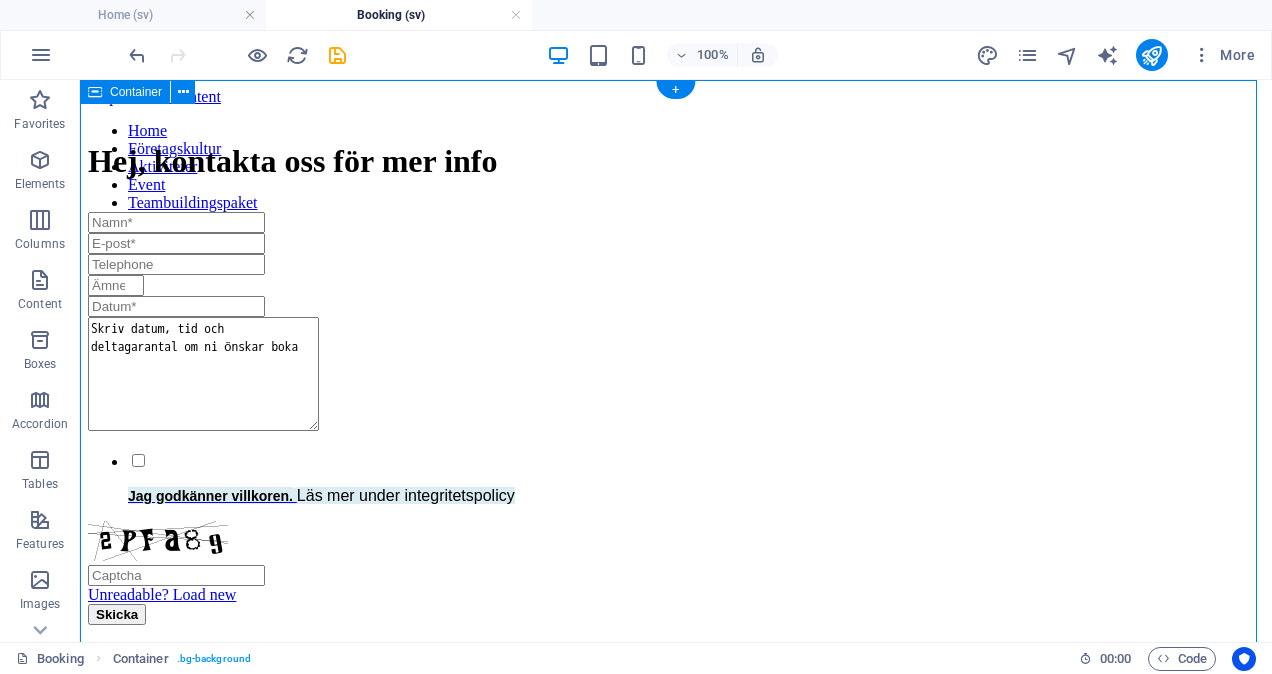 click on "Hej, kontakta oss för mer info Skriv datum, tid och deltagarantal om ni önskar boka  Jag godkänner villkoren.  Läs mer under integritetspolicy Unreadable? Load new Skicka" at bounding box center (676, 383) 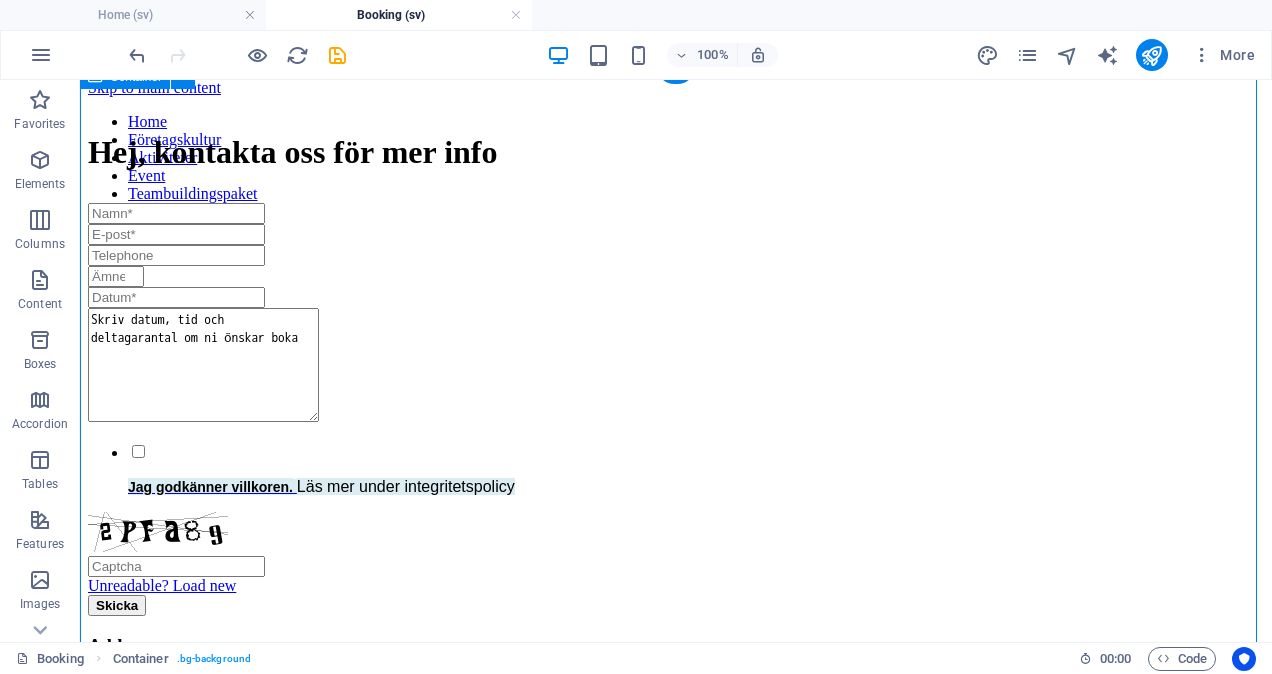 scroll, scrollTop: 0, scrollLeft: 0, axis: both 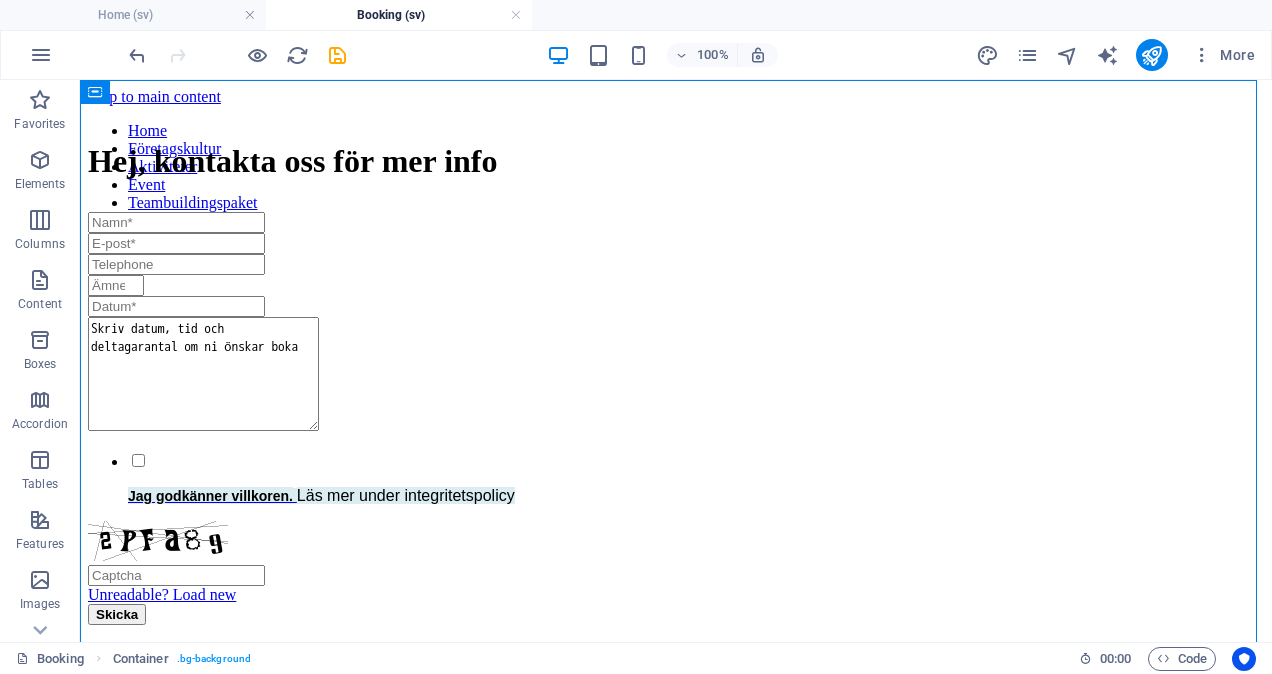 type on "Skriv datum, tid och deltagarantal om ni önskar boka" 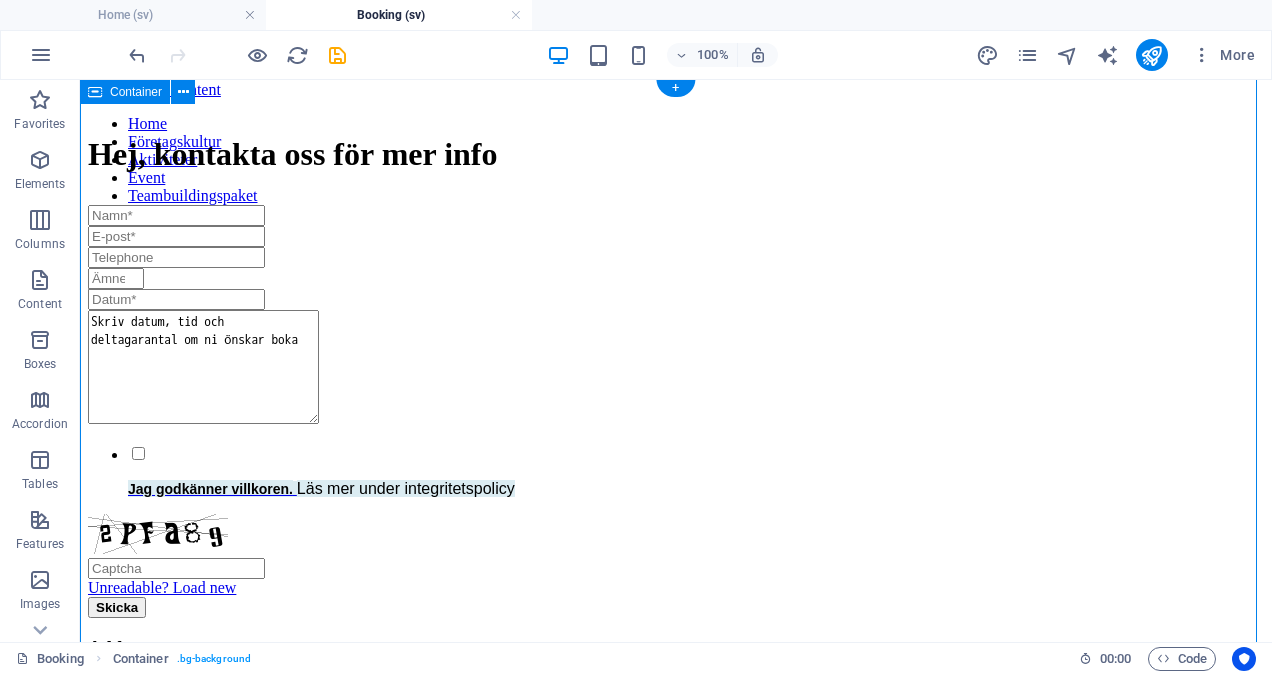scroll, scrollTop: 1, scrollLeft: 0, axis: vertical 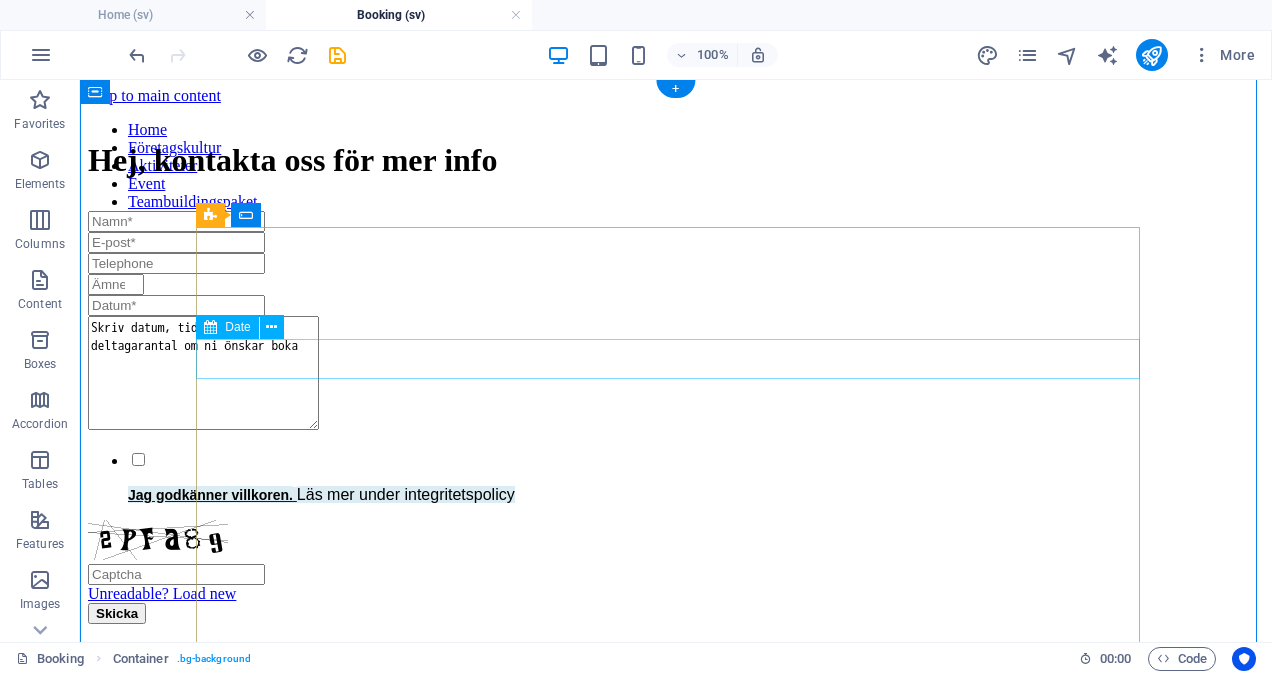 click 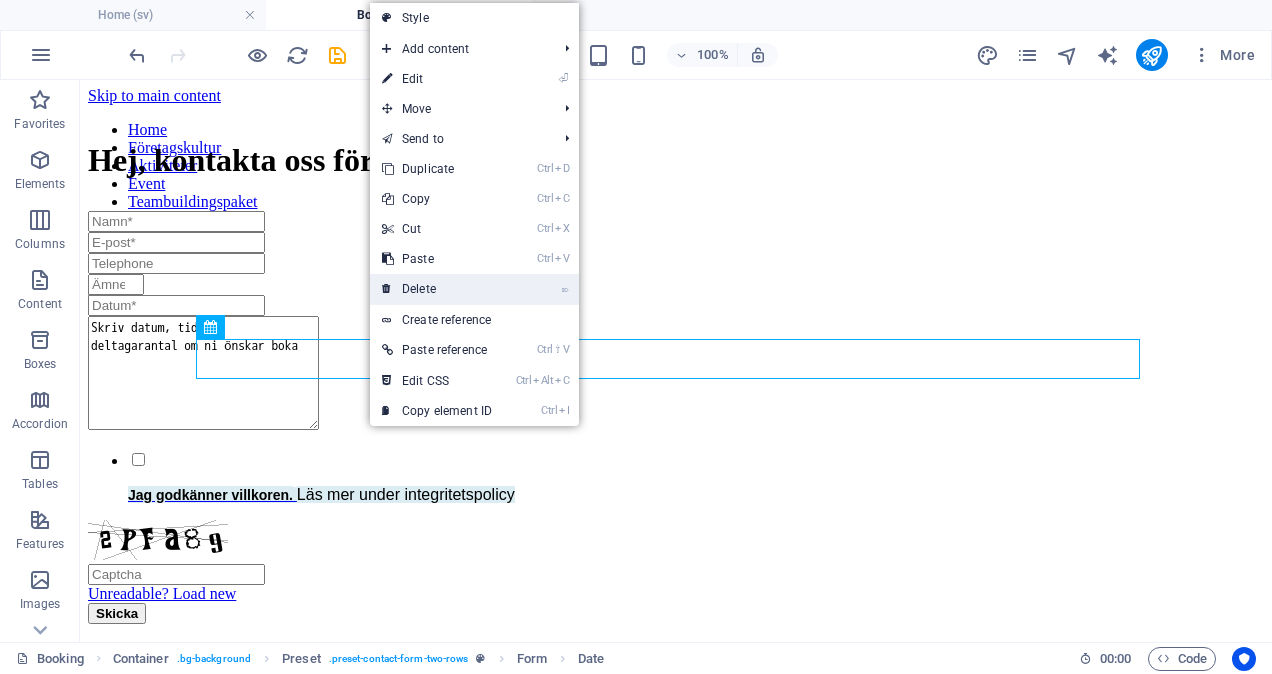 click on "⌦  Delete" at bounding box center (437, 289) 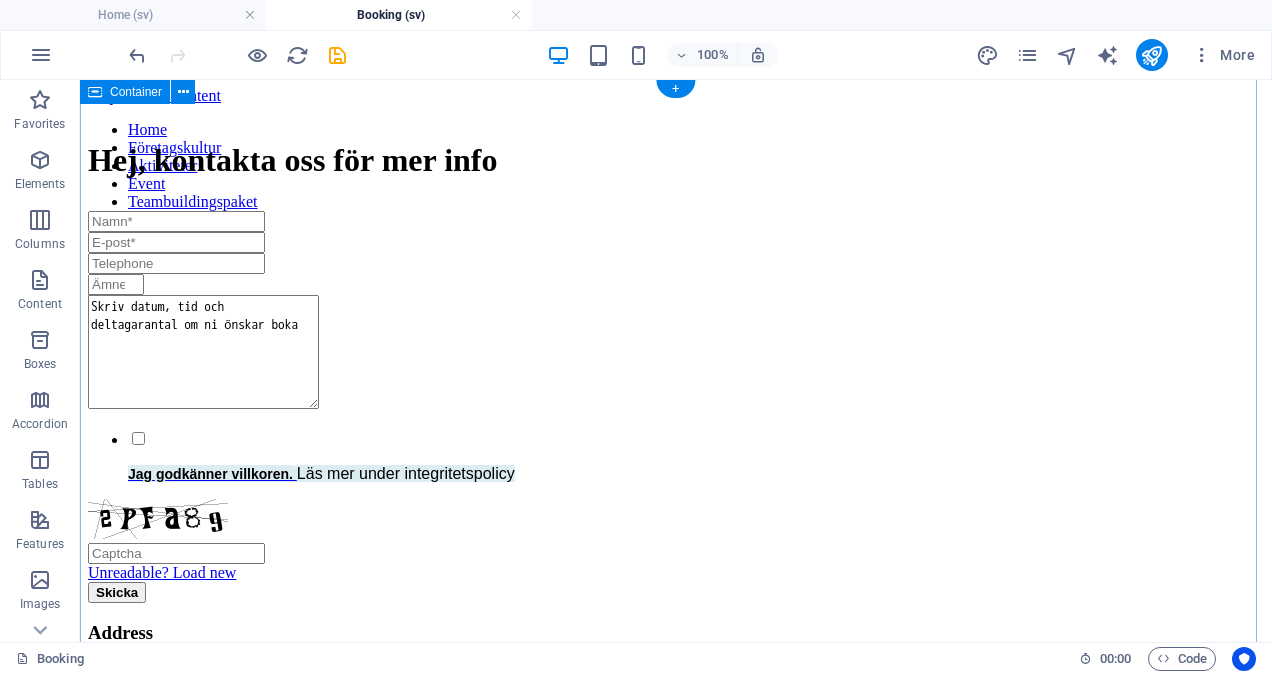 click on "Hej, kontakta oss för mer info Skriv datum, tid och deltagarantal om ni önskar boka  Jag godkänner villkoren.  Läs mer under integritetspolicy Unreadable? Load new Skicka" at bounding box center (676, 372) 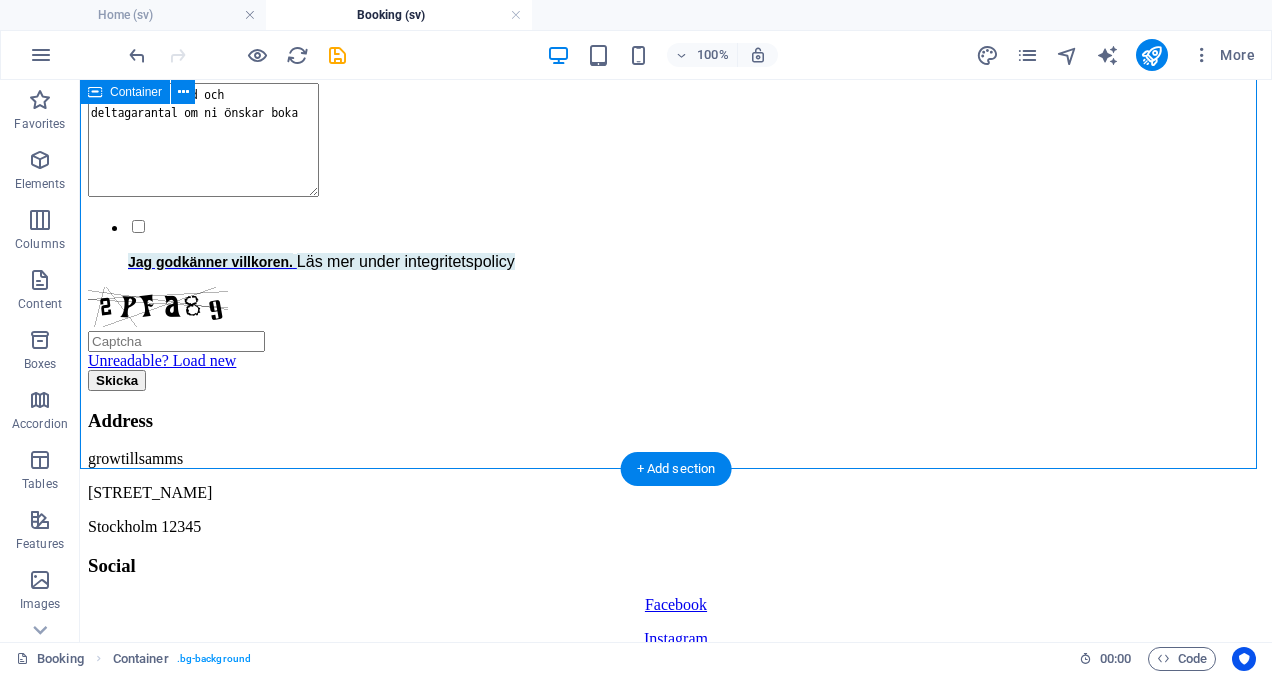 scroll, scrollTop: 0, scrollLeft: 0, axis: both 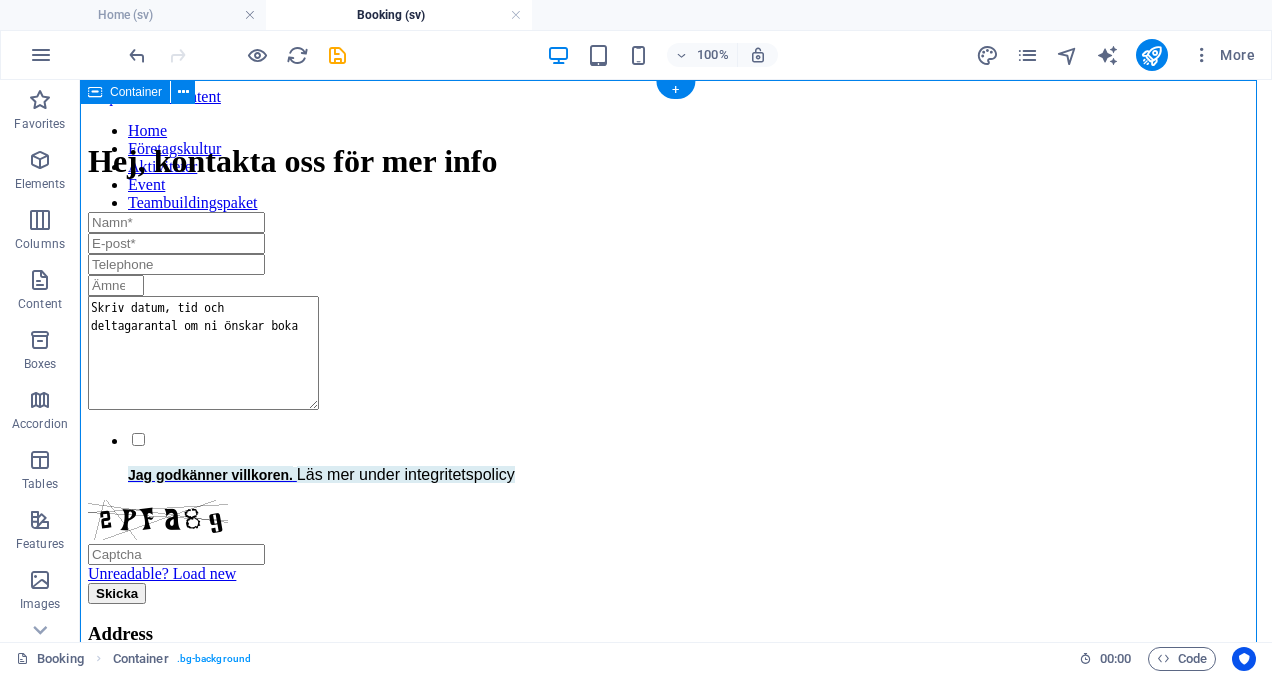click on "Hej, kontakta oss för mer info Skriv datum, tid och deltagarantal om ni önskar boka  Jag godkänner villkoren.  Läs mer under integritetspolicy Unreadable? Load new Skicka" at bounding box center [676, 373] 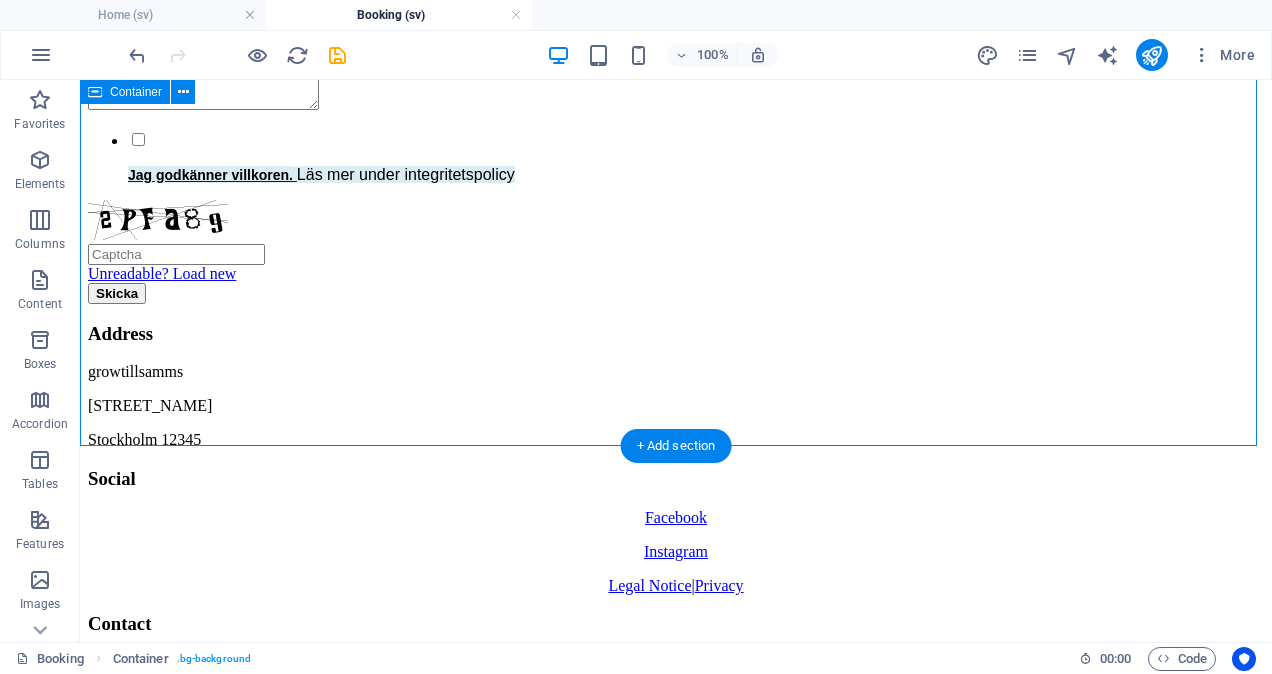 scroll, scrollTop: 0, scrollLeft: 0, axis: both 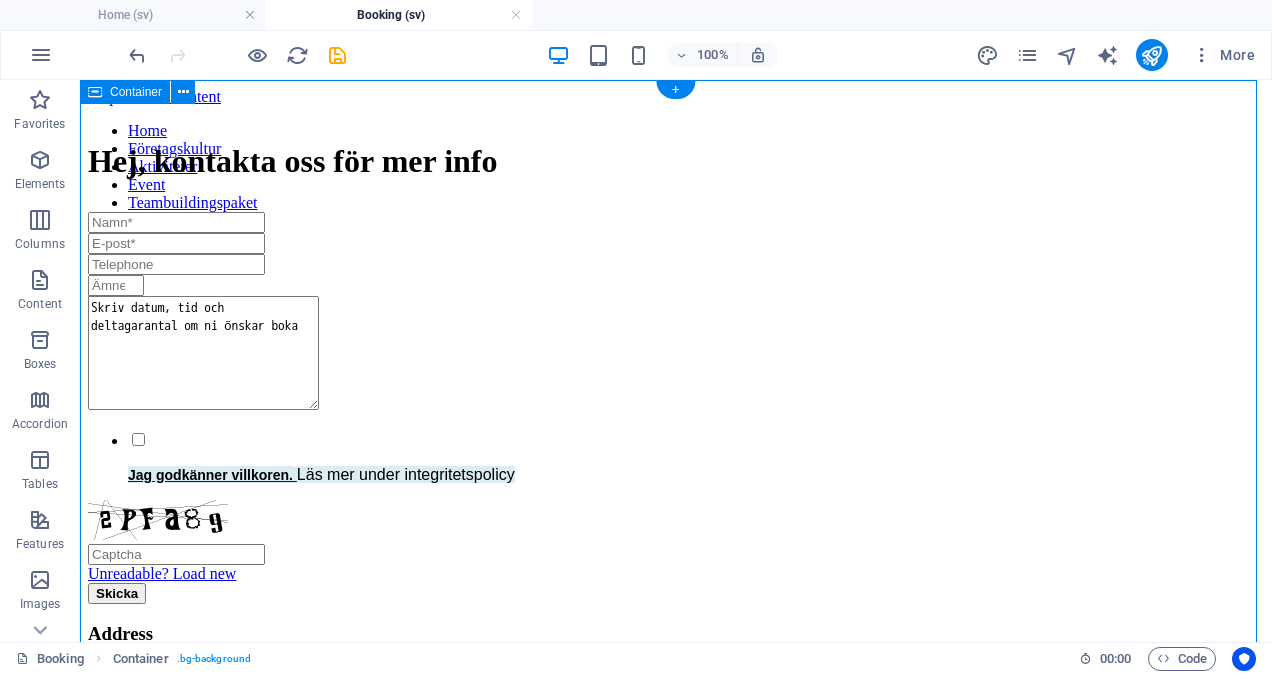 click on "Hej, kontakta oss för mer info Skriv datum, tid och deltagarantal om ni önskar boka  Jag godkänner villkoren.  Läs mer under integritetspolicy Unreadable? Load new Skicka" at bounding box center [676, 373] 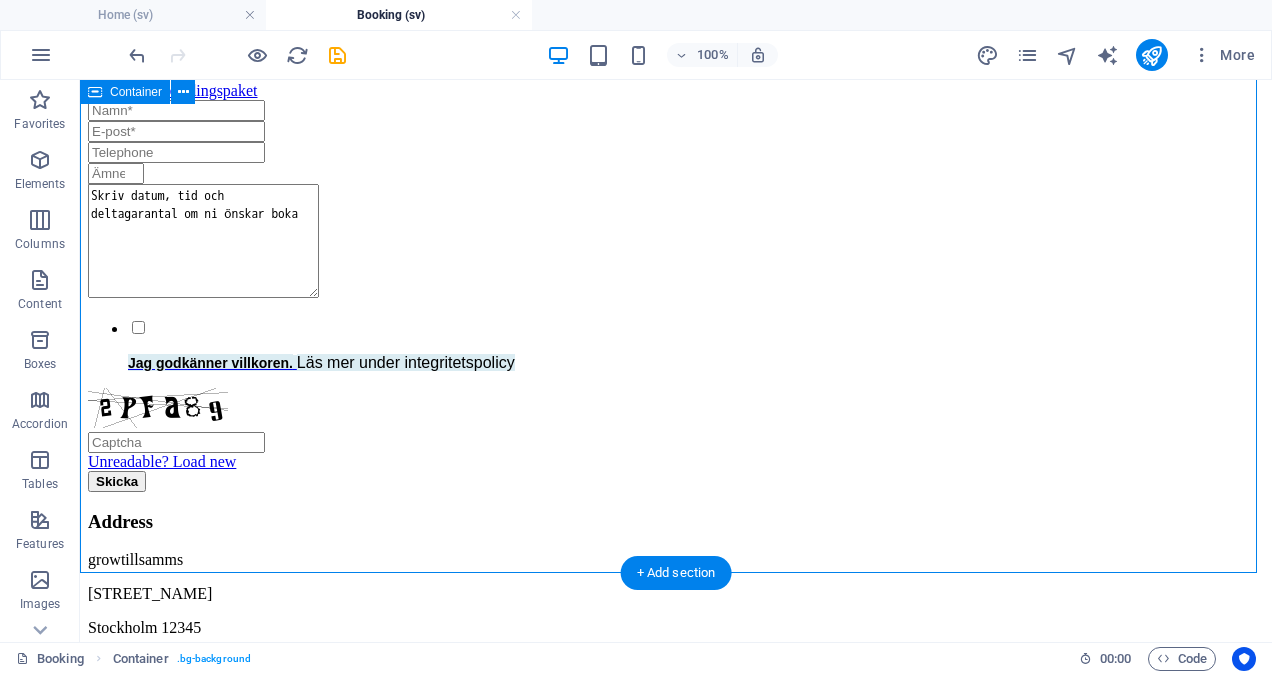 scroll, scrollTop: 0, scrollLeft: 0, axis: both 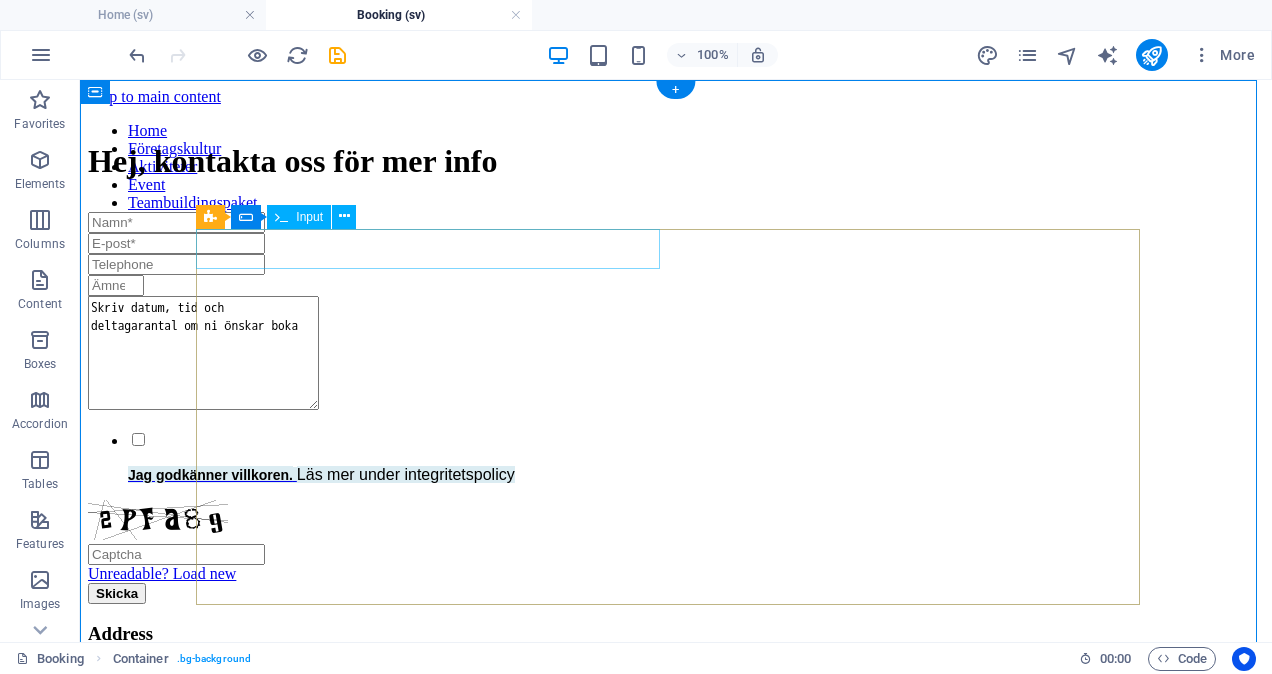 click 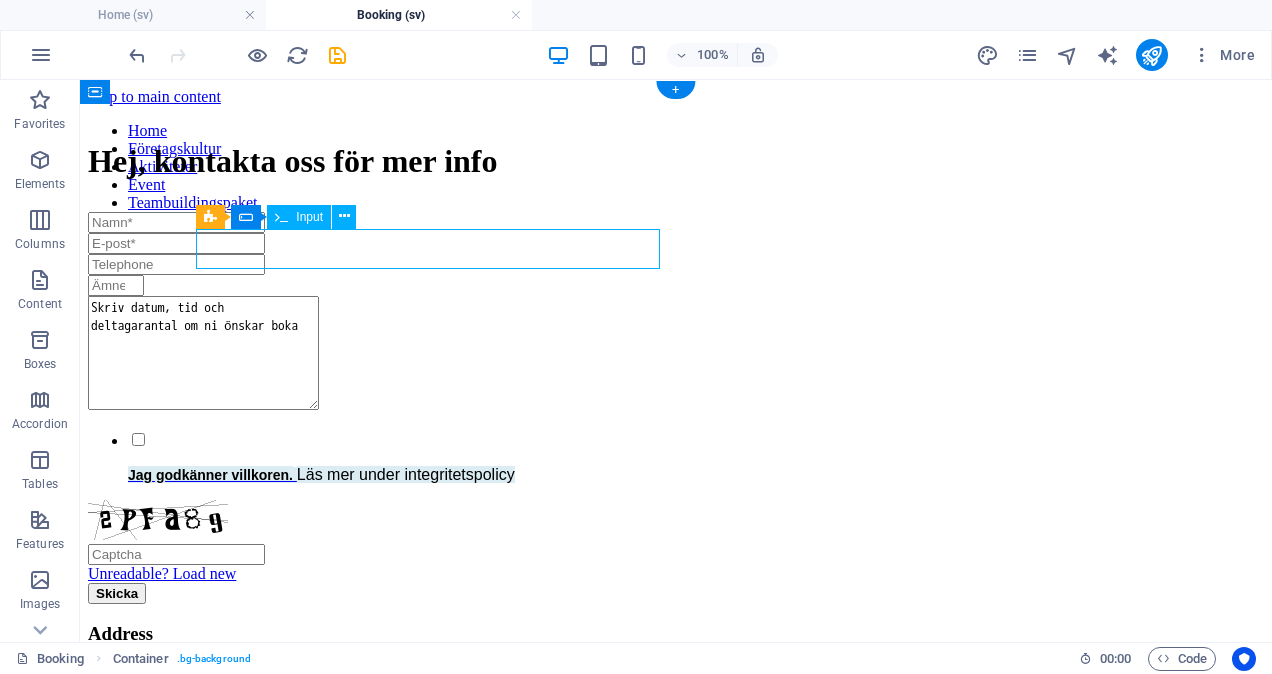 click 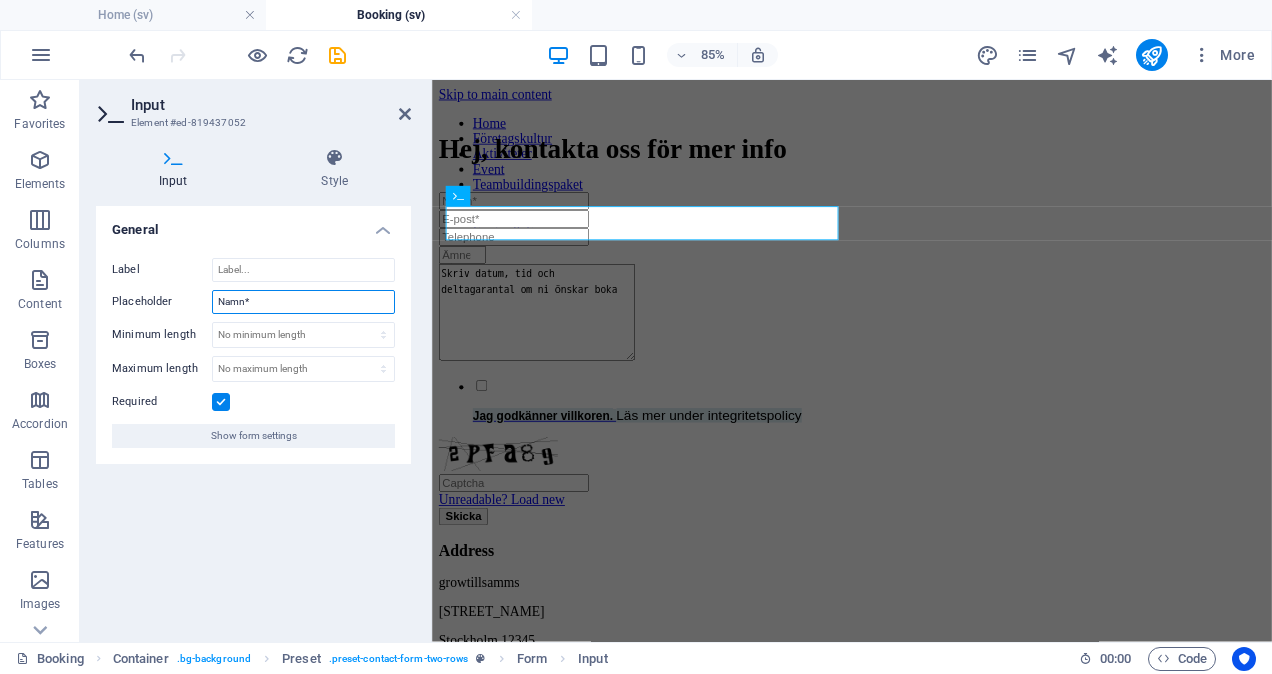 click on "Namn*" at bounding box center (303, 302) 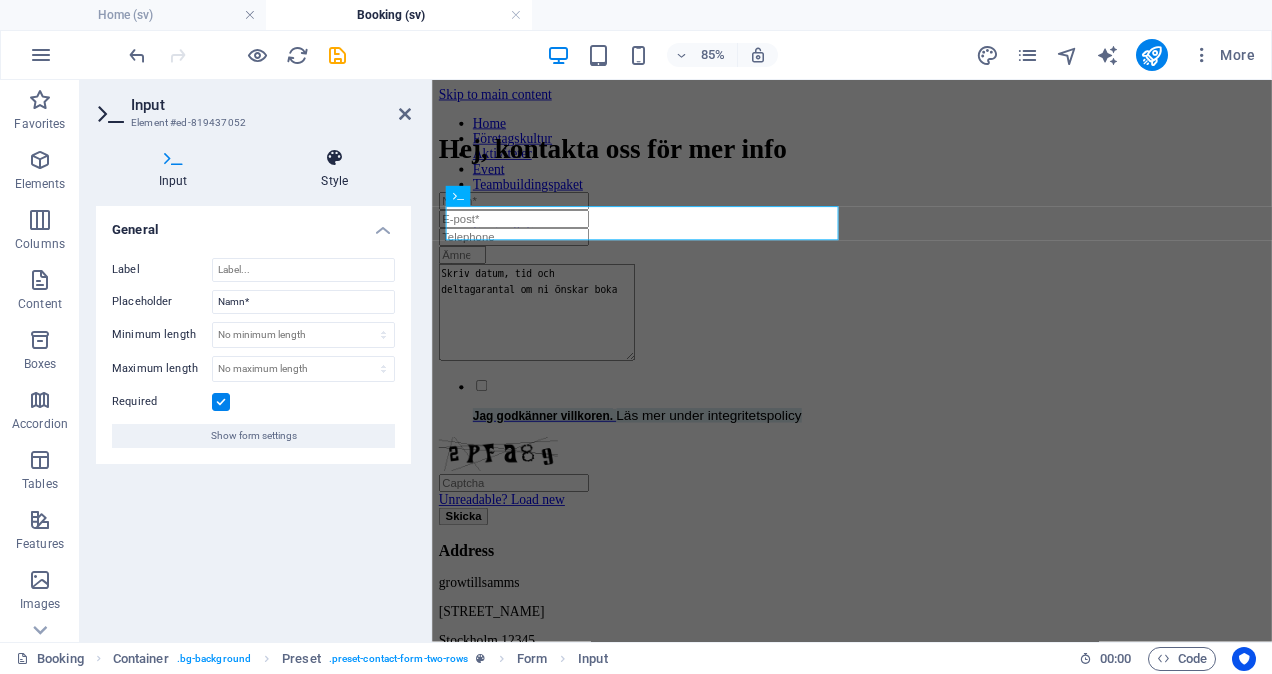 click at bounding box center (335, 158) 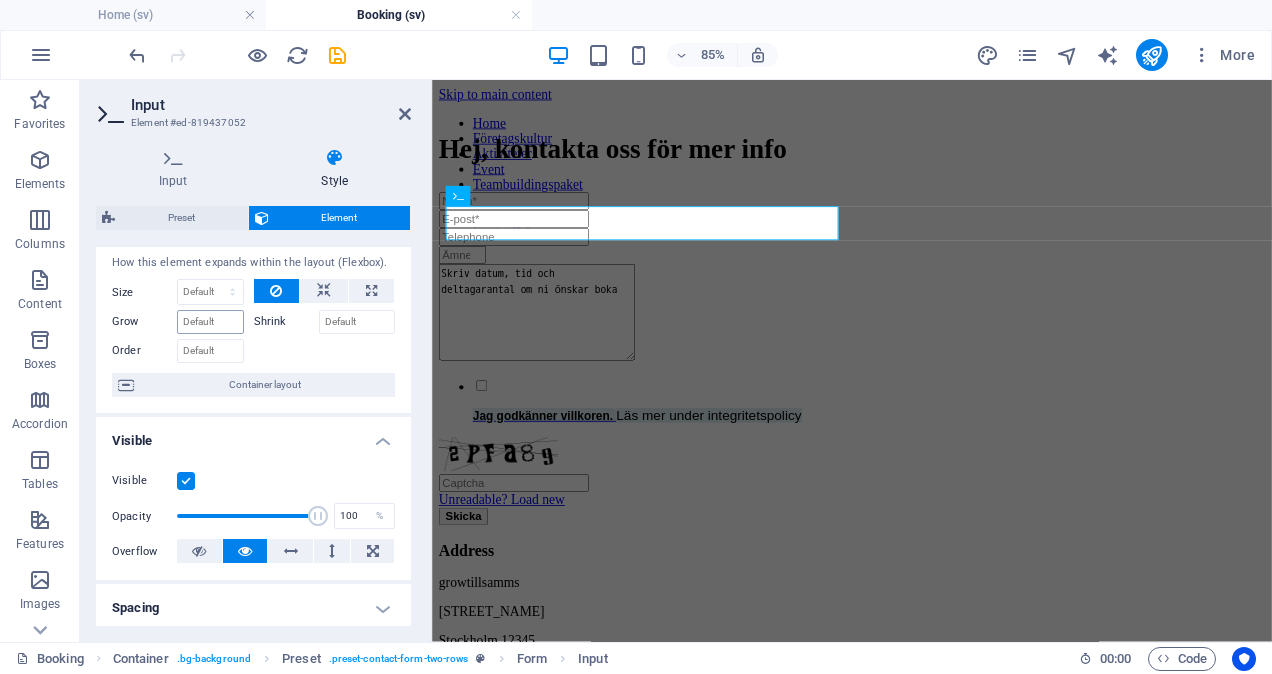 scroll, scrollTop: 0, scrollLeft: 0, axis: both 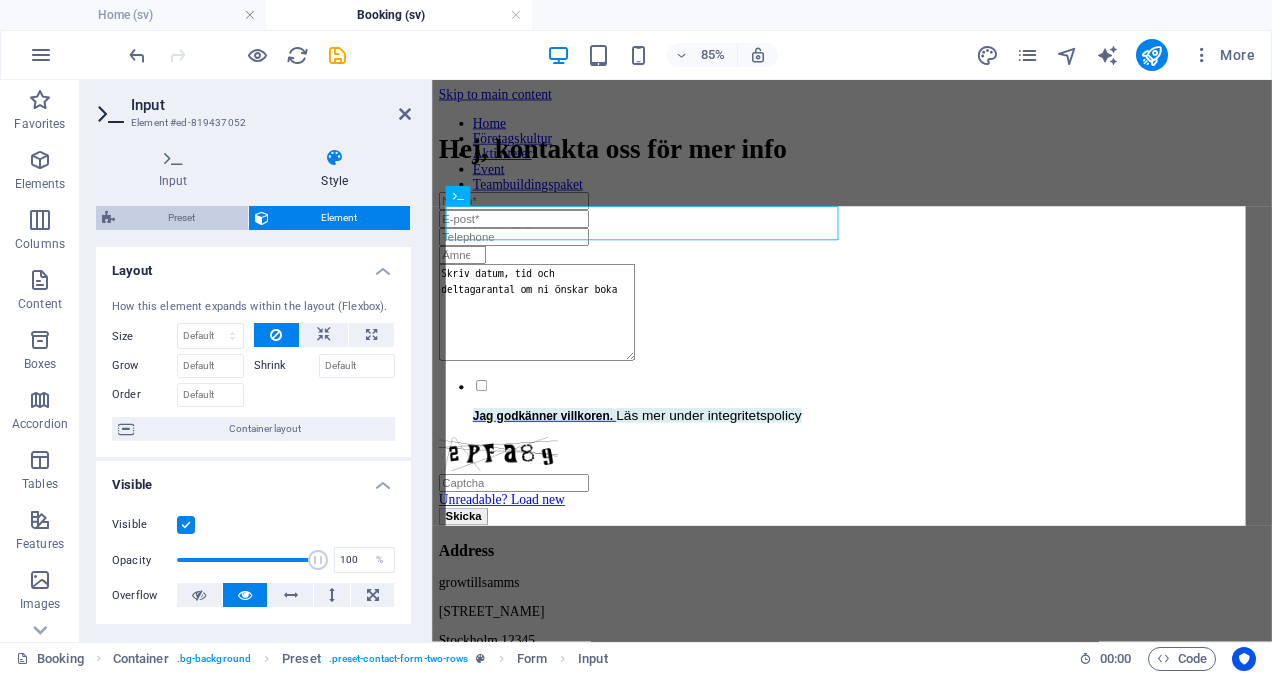 click on "Preset" at bounding box center (181, 218) 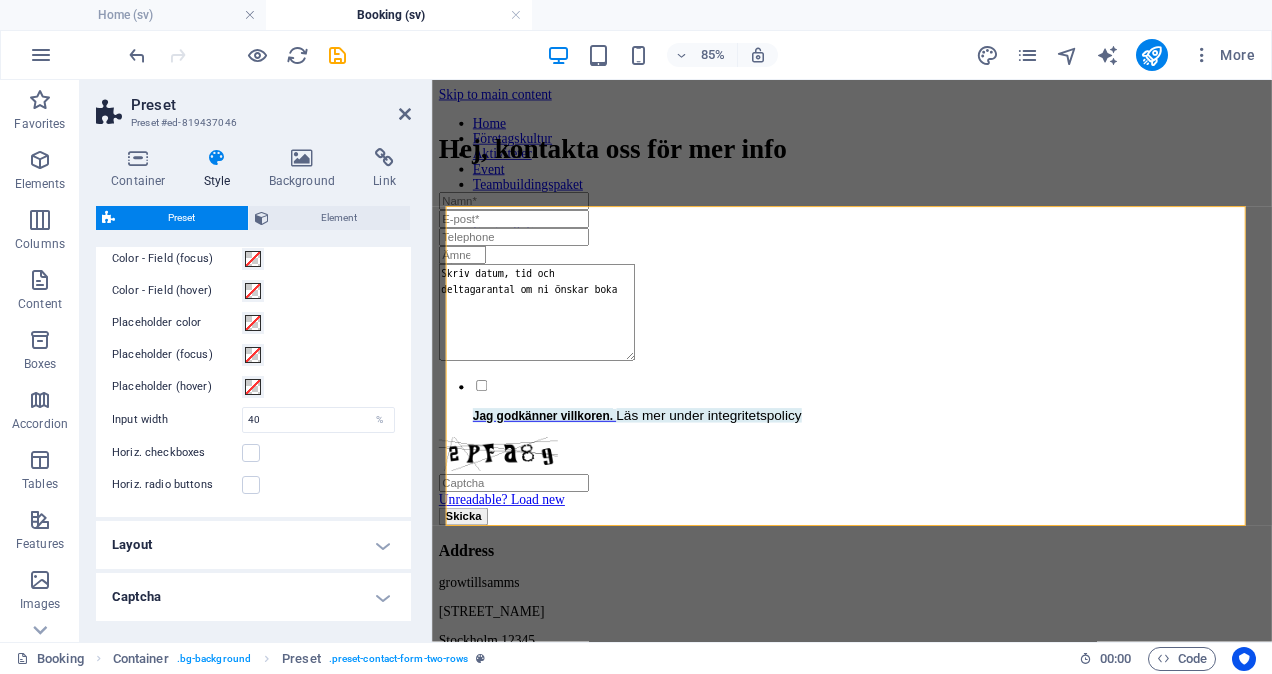scroll, scrollTop: 0, scrollLeft: 0, axis: both 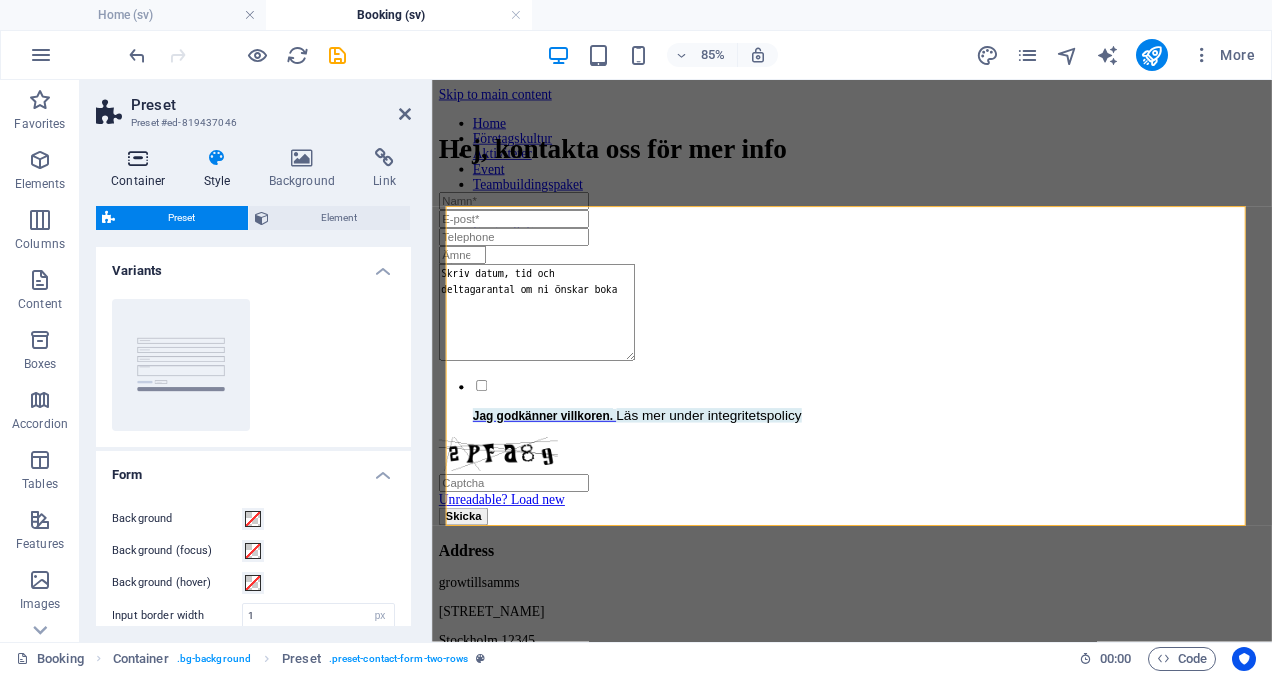 click on "Container" at bounding box center (142, 169) 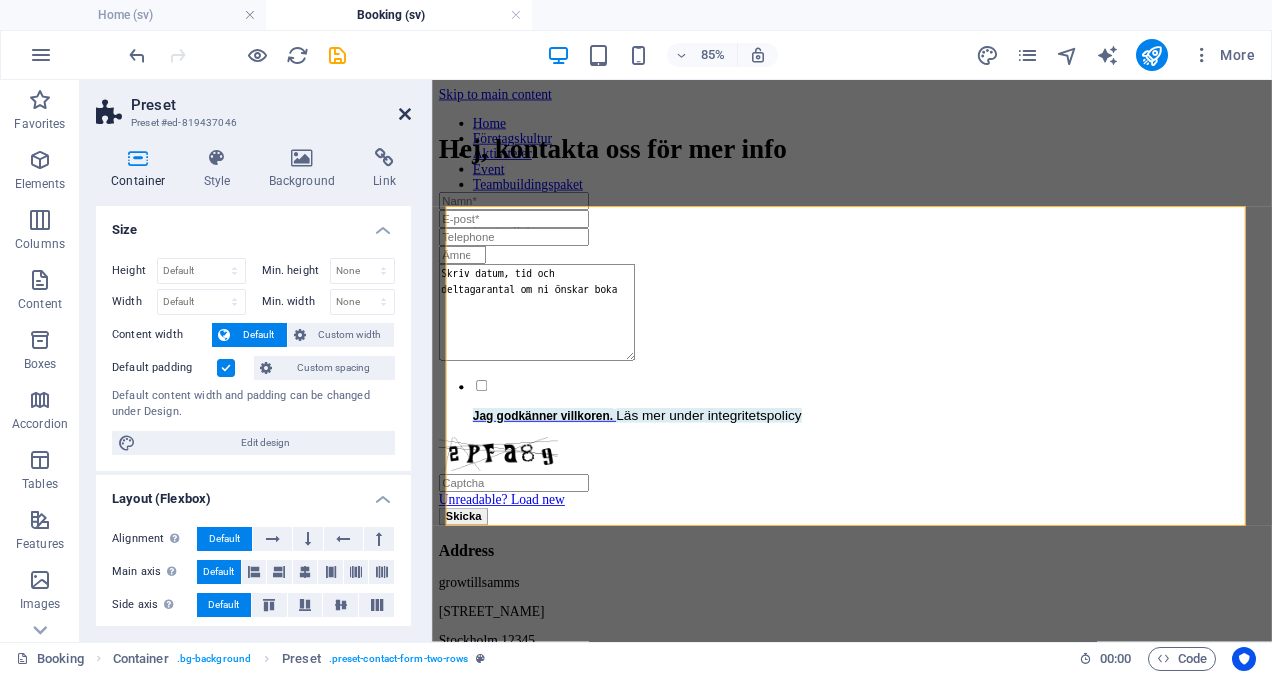 click at bounding box center [405, 114] 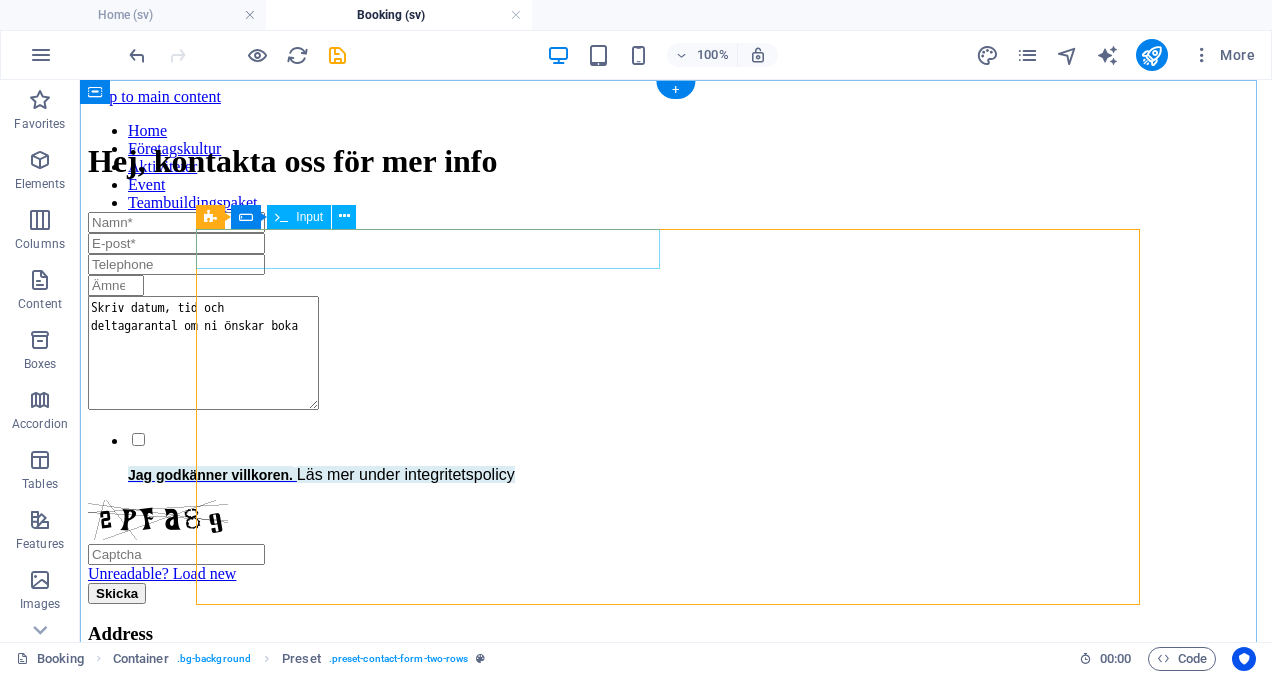 click 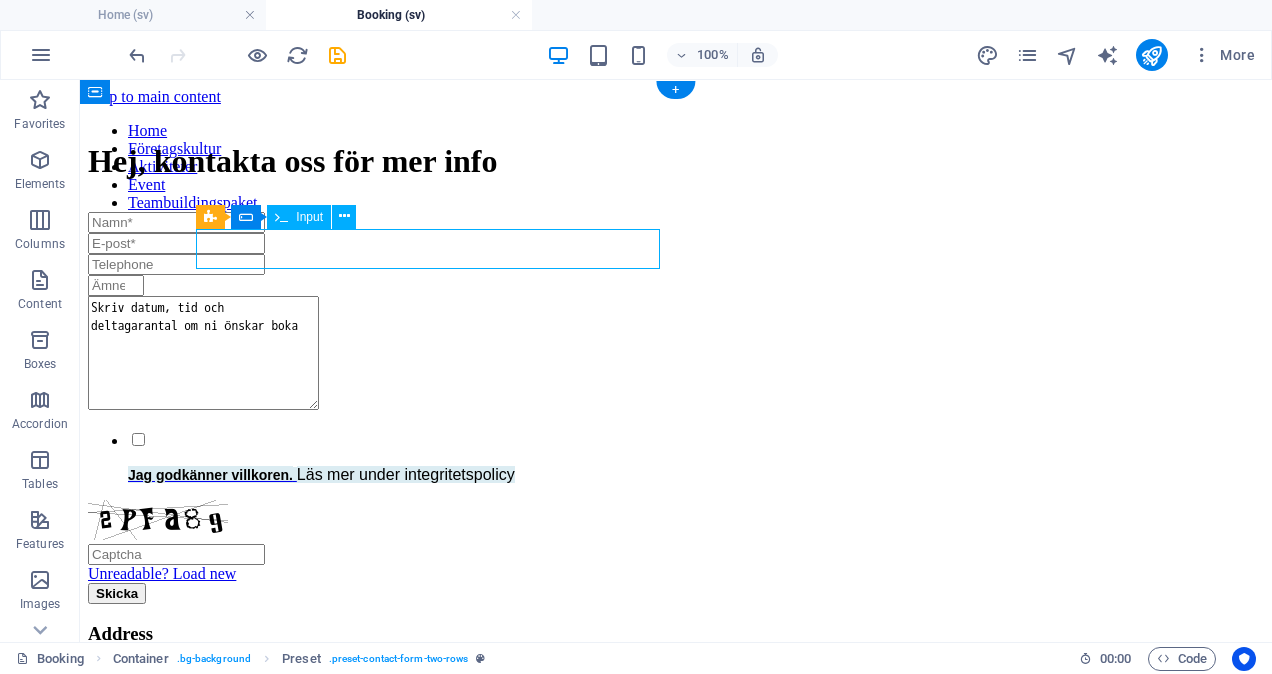 click 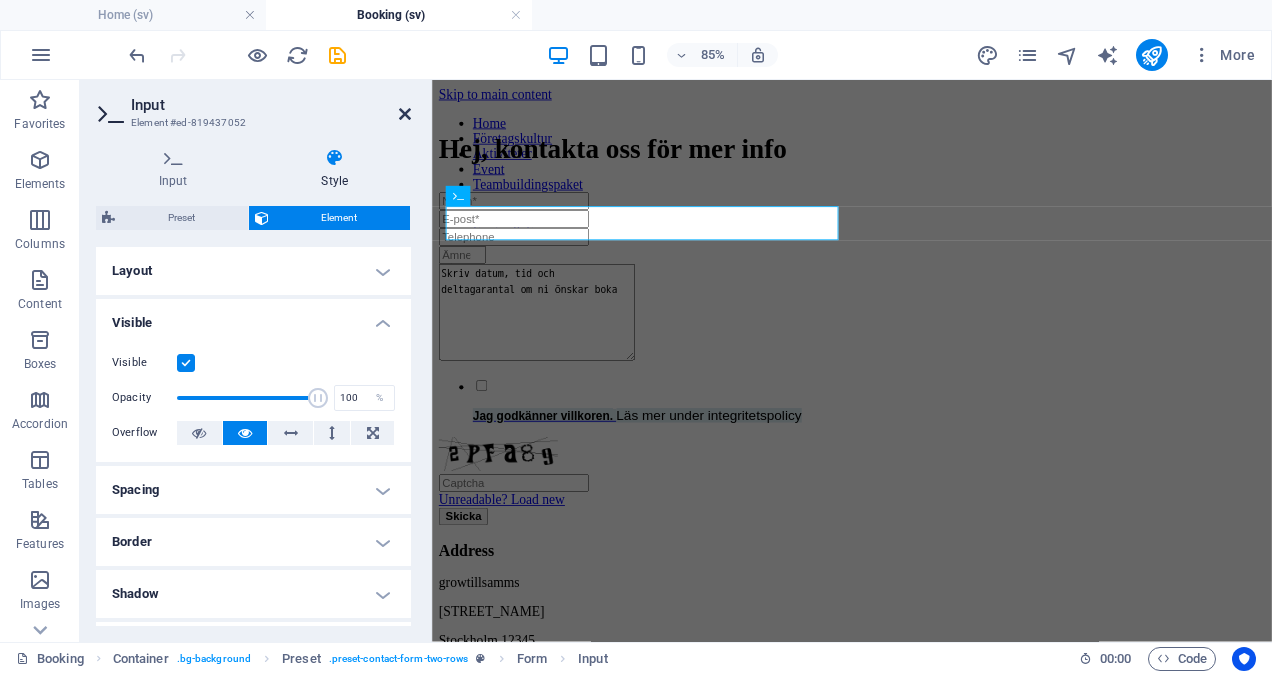 click at bounding box center (405, 114) 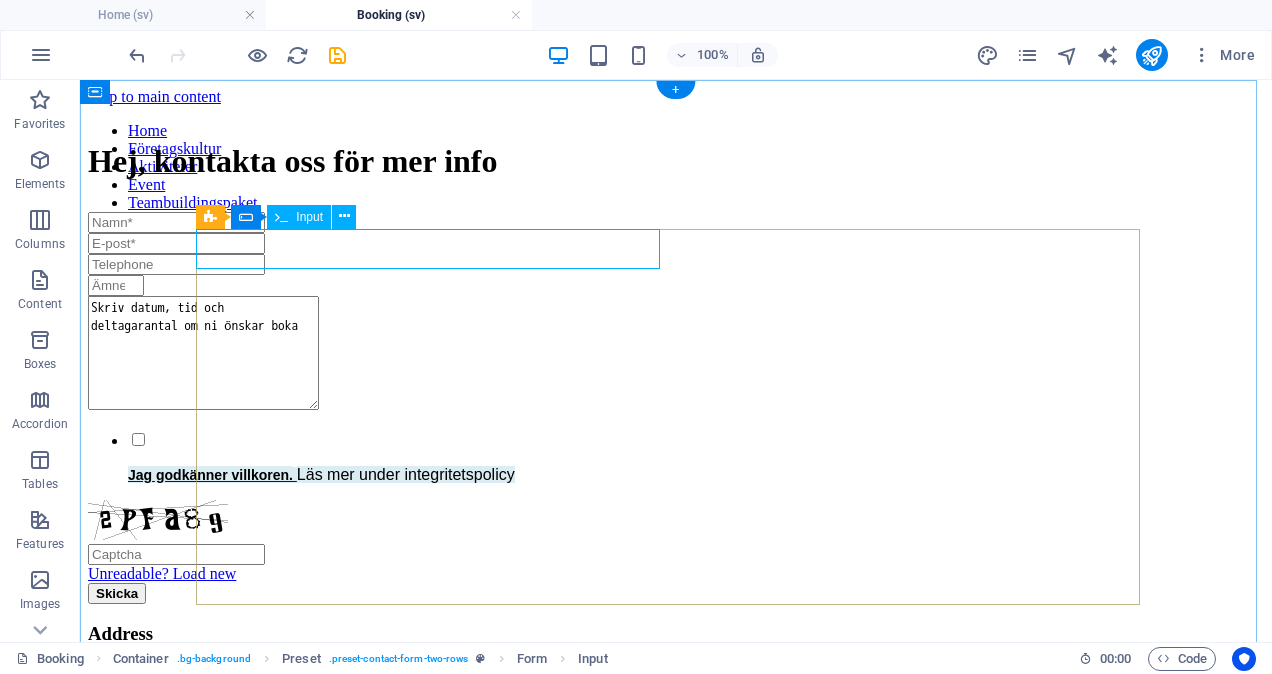 click 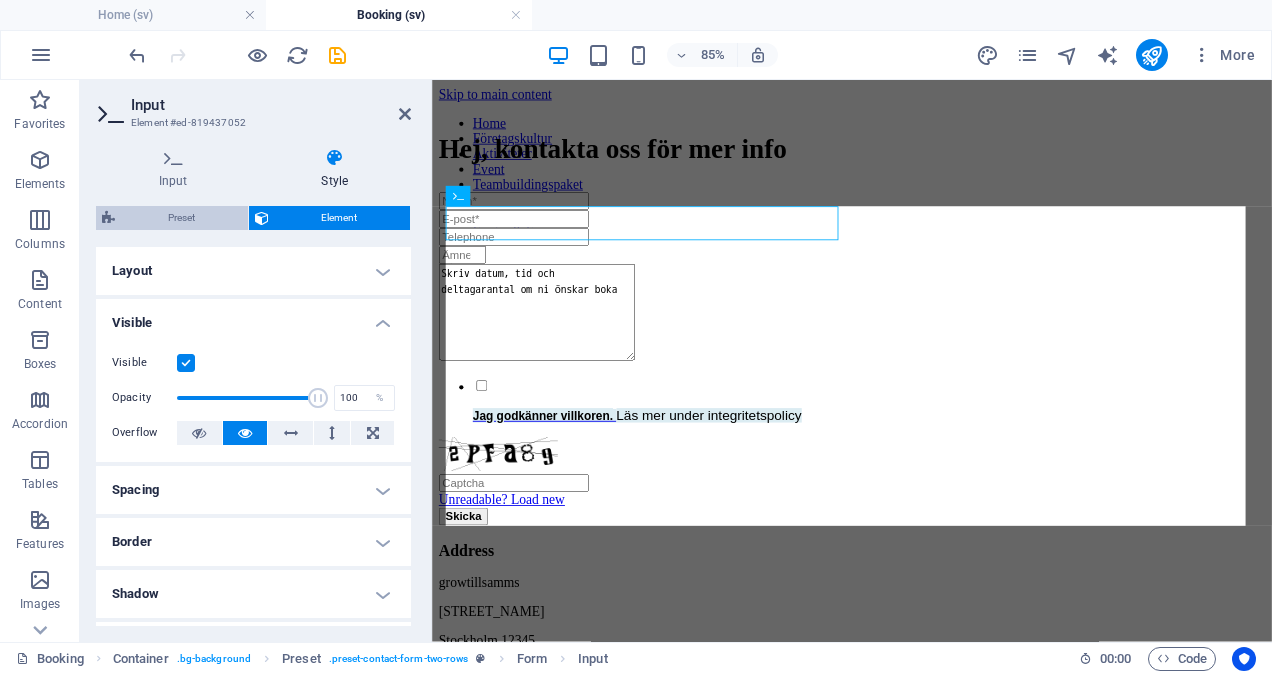 click on "Preset" at bounding box center (181, 218) 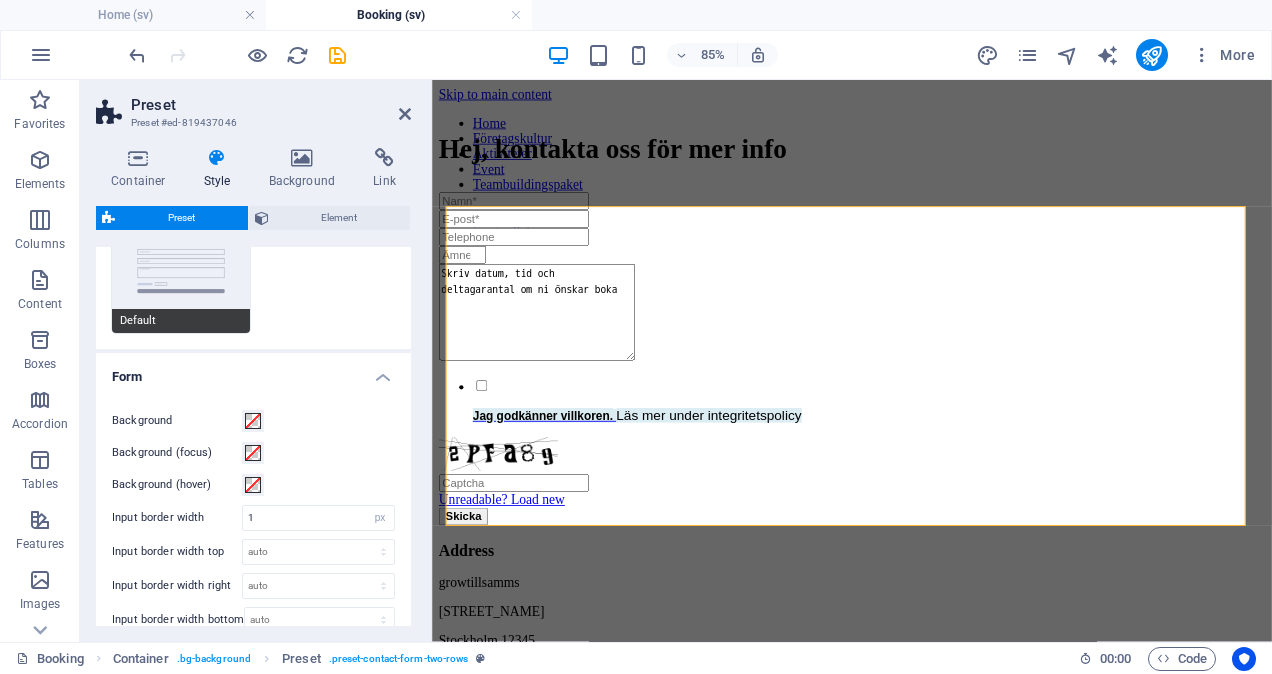 scroll, scrollTop: 0, scrollLeft: 0, axis: both 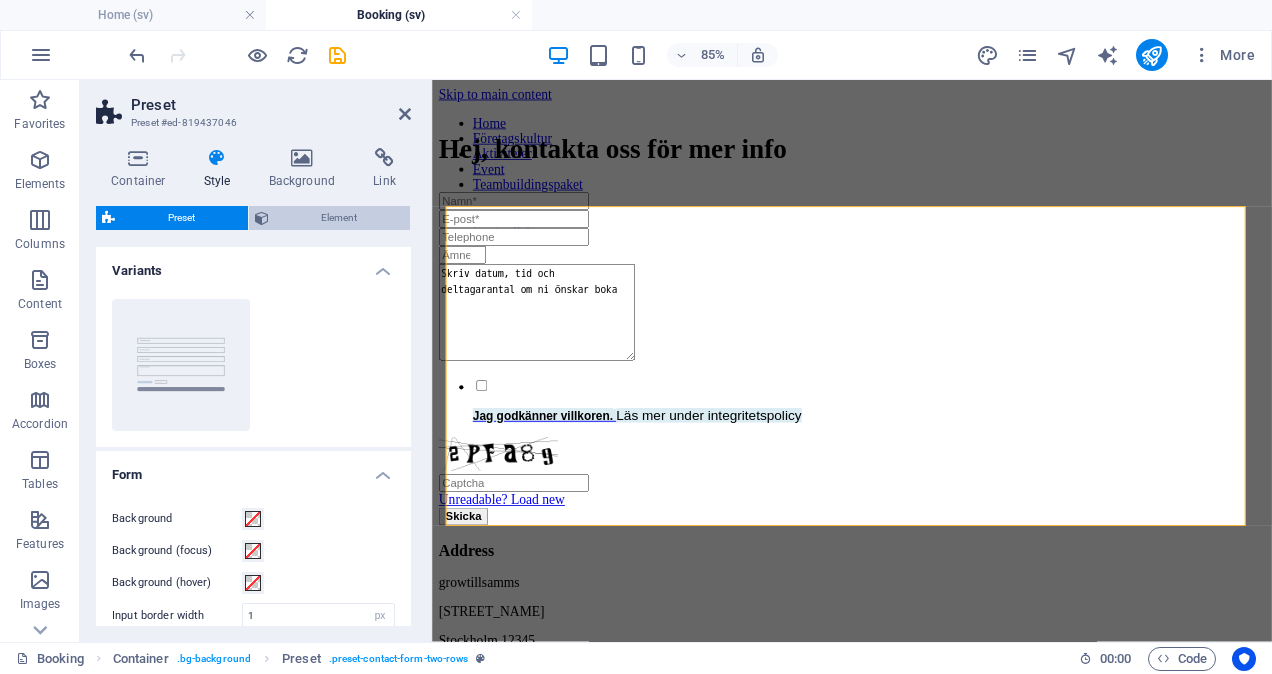 click on "Element" at bounding box center (340, 218) 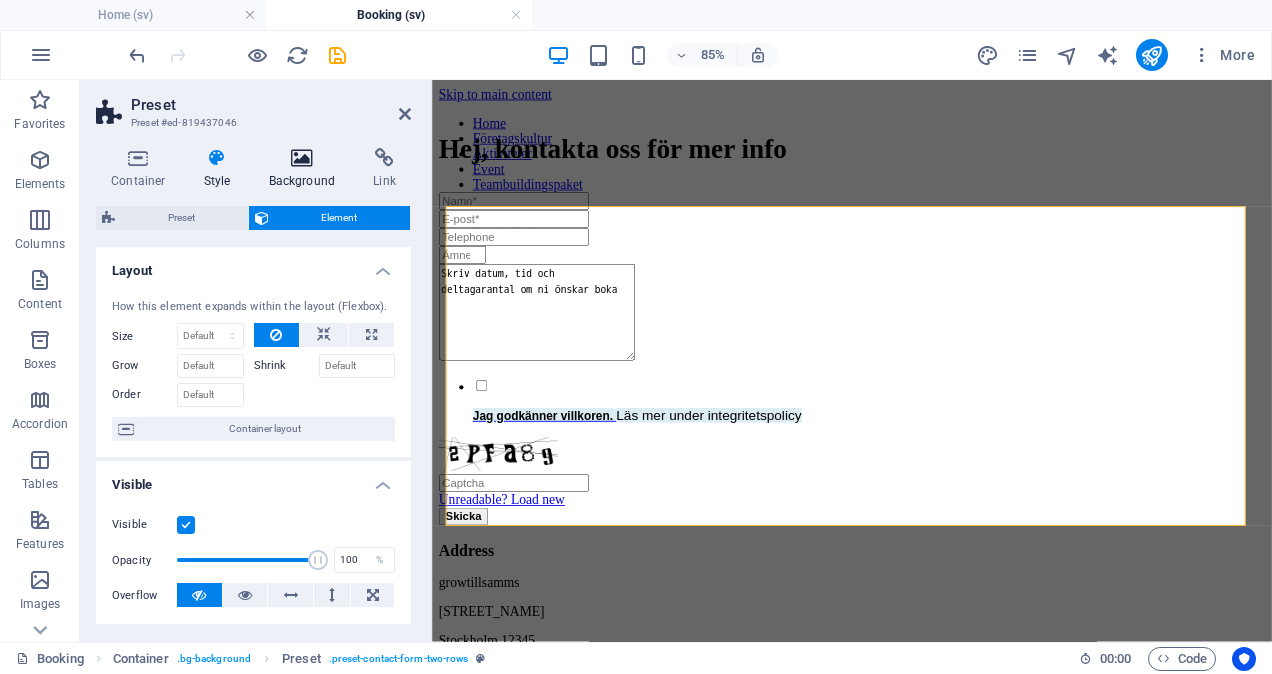 click at bounding box center (302, 158) 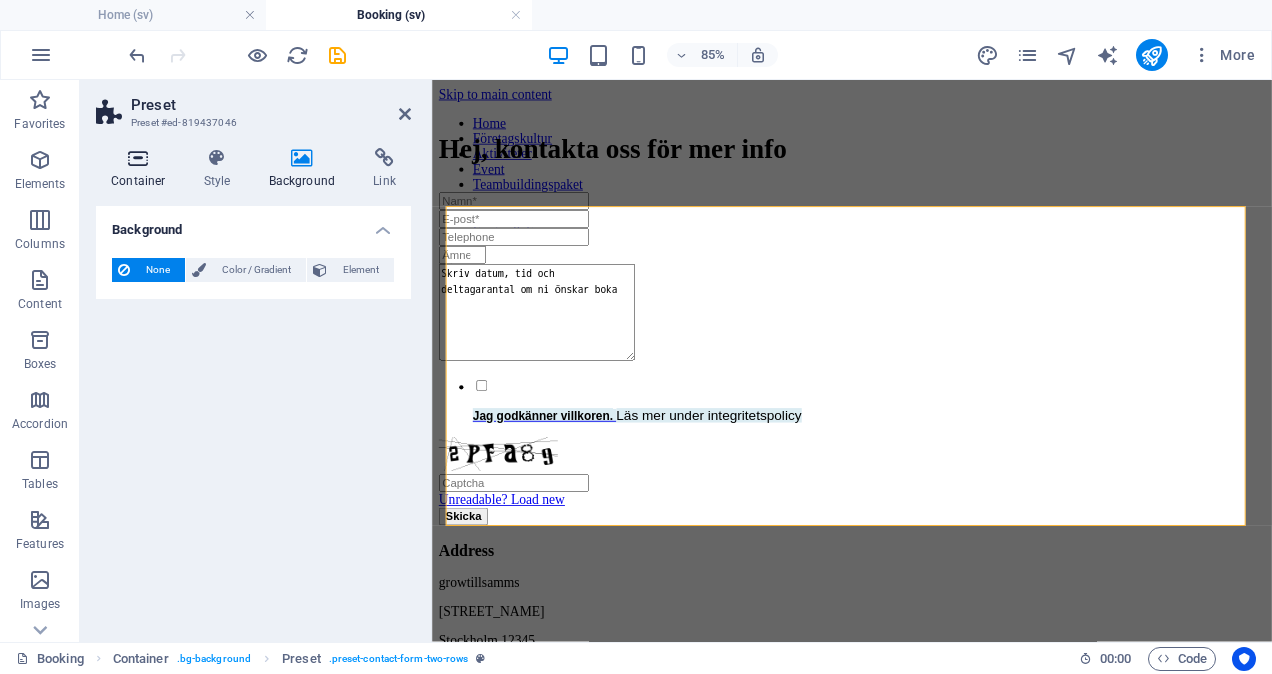 click at bounding box center [138, 158] 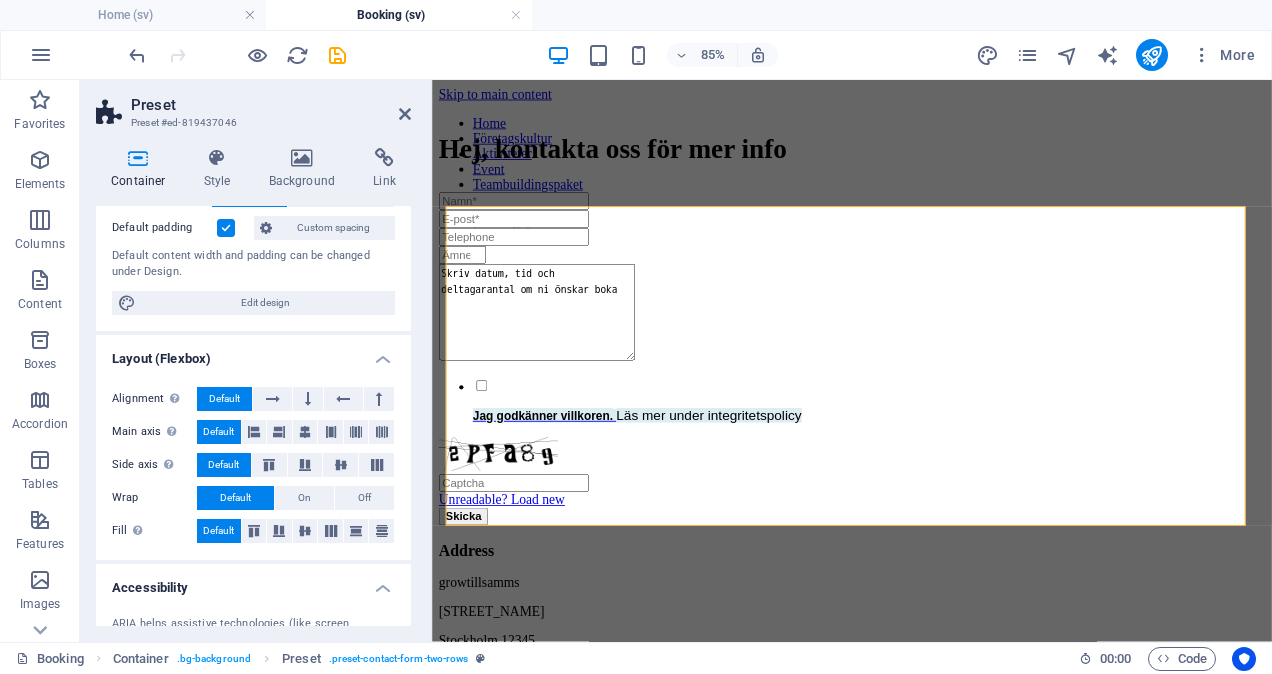 scroll, scrollTop: 0, scrollLeft: 0, axis: both 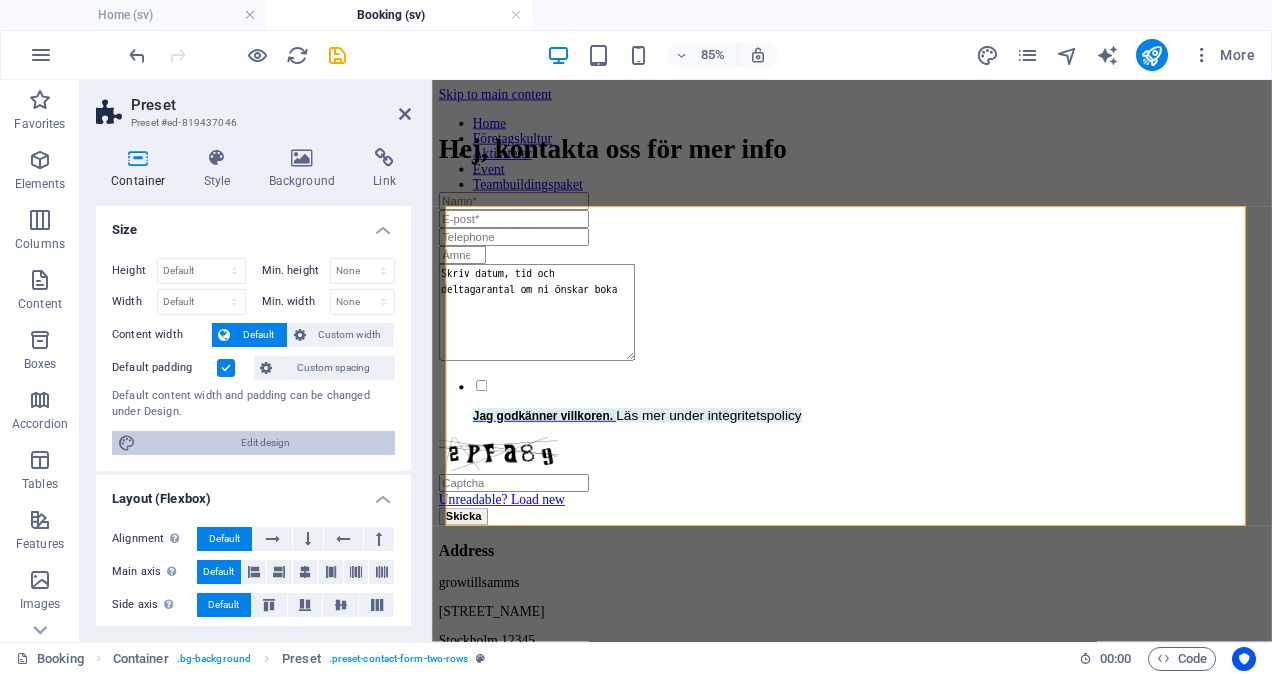 click on "Edit design" at bounding box center [265, 443] 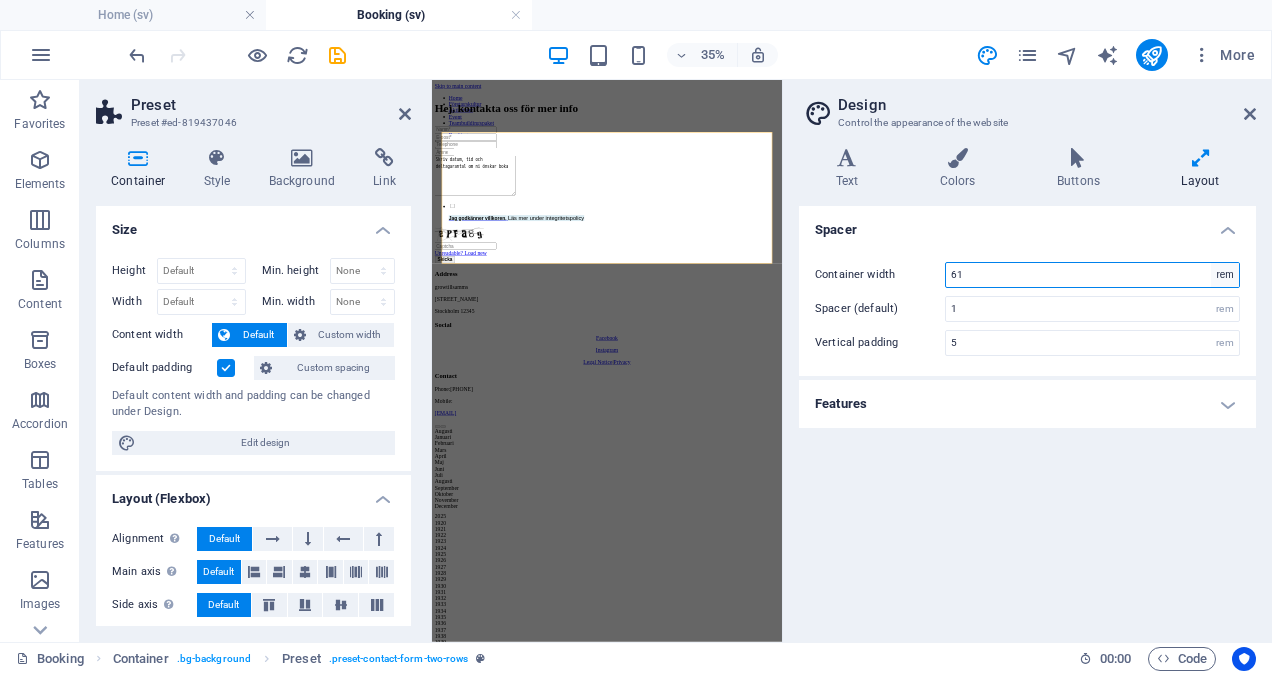 click on "rem px" at bounding box center [1225, 275] 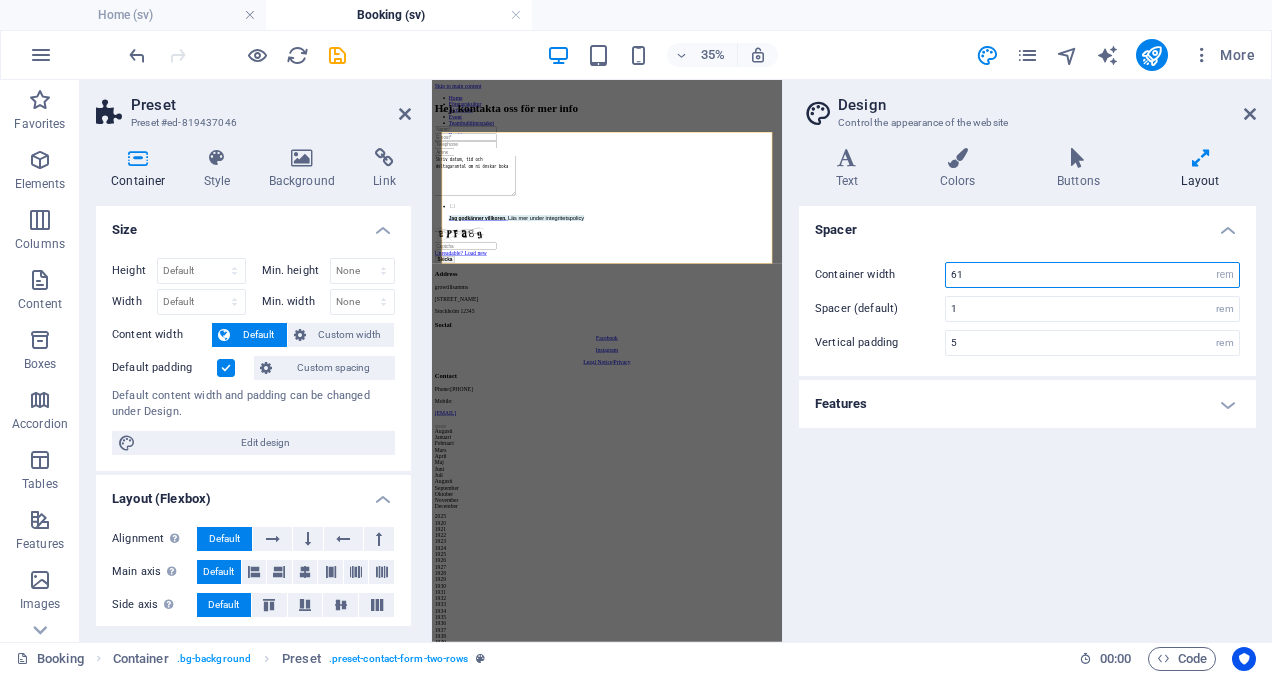 select on "px" 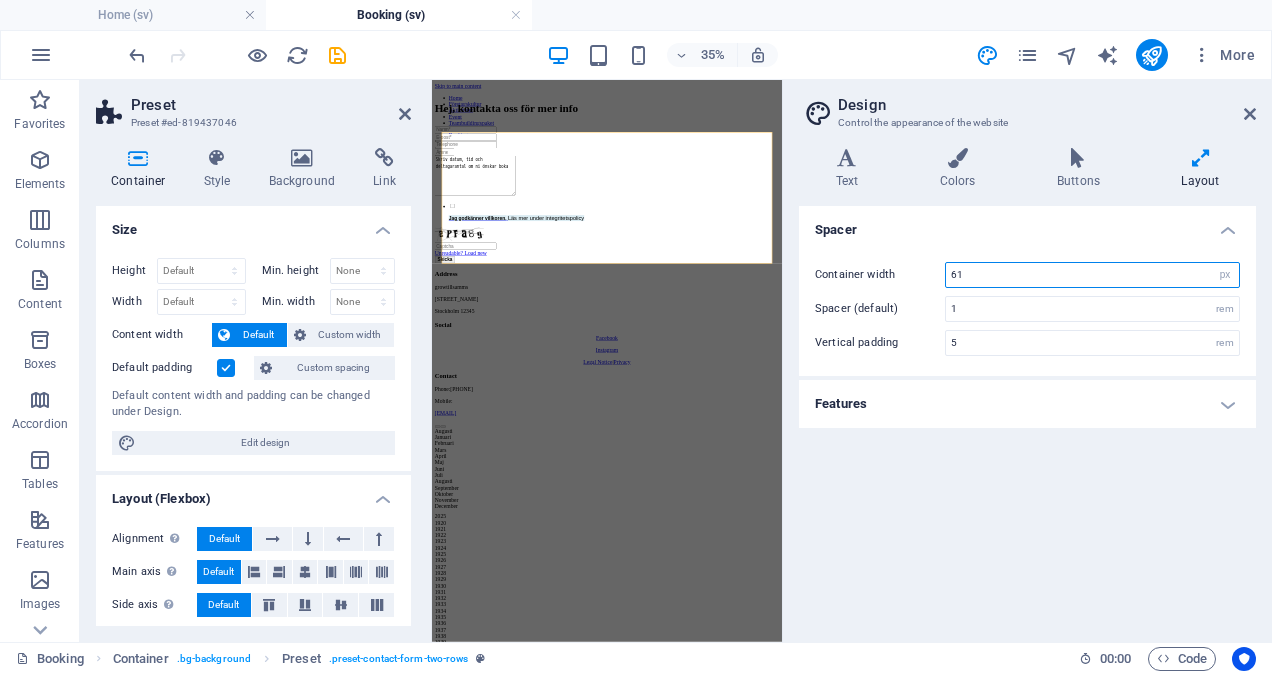 click on "rem px" at bounding box center (1225, 275) 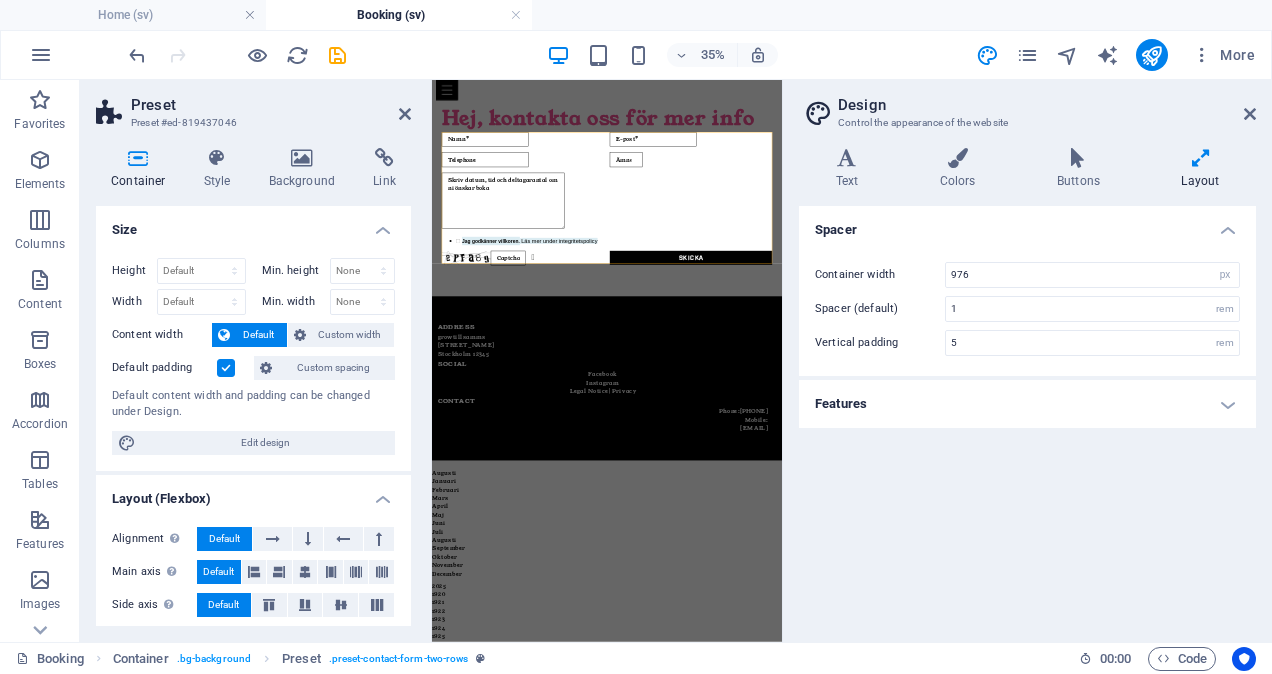 click on "Spacer Container width 976 rem px Spacer (default) 1 rem Vertical padding 5 rem Features Transition duration 0.3 s Transition function Ease Ease In Ease Out Ease In/Ease Out Linear" at bounding box center (1027, 416) 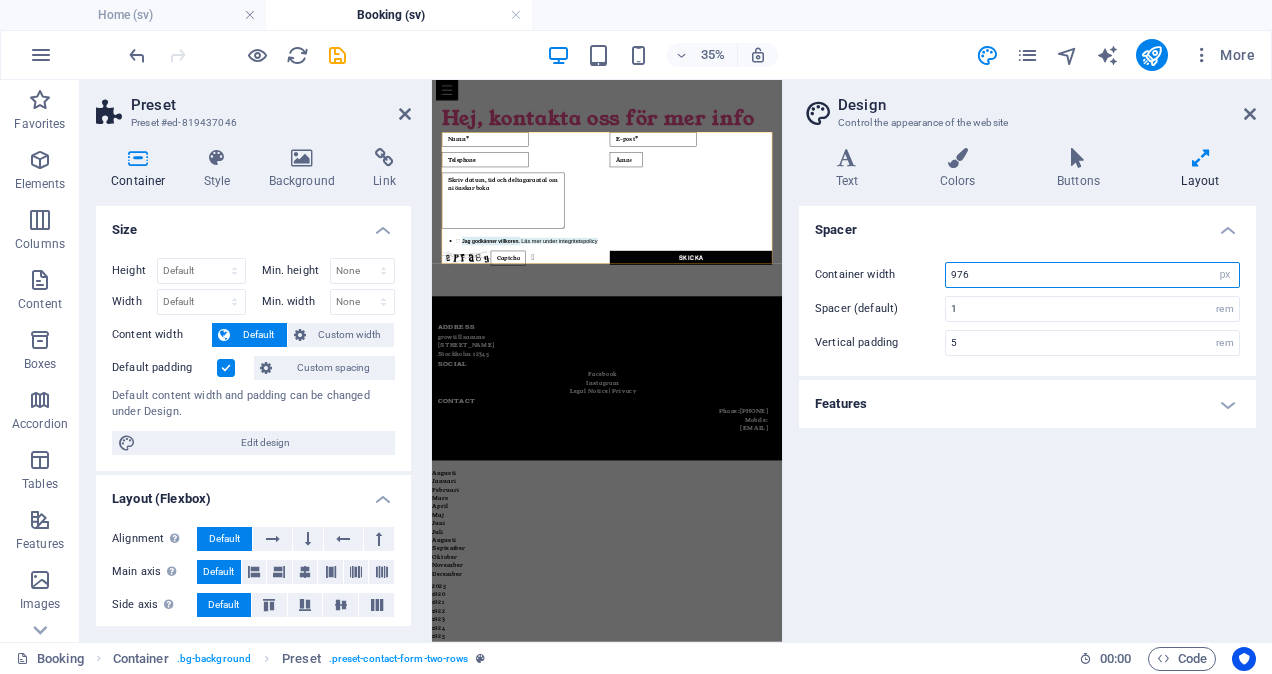 click on "976" at bounding box center (1092, 275) 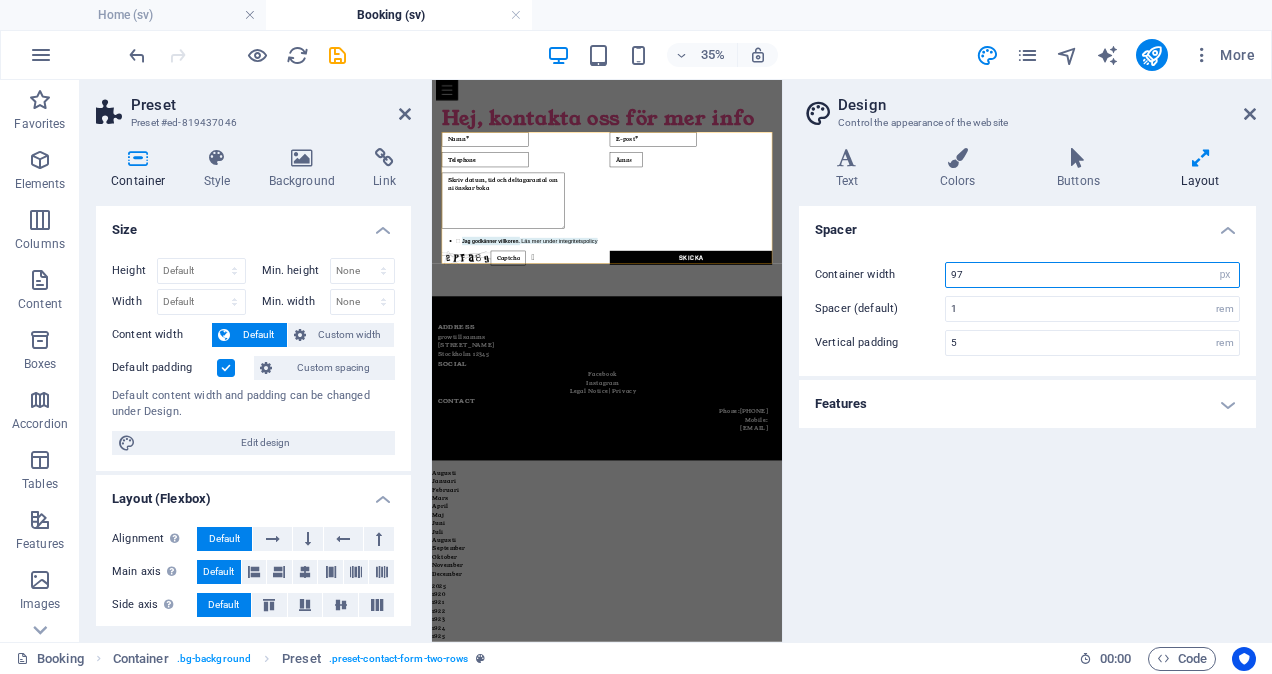 type on "9" 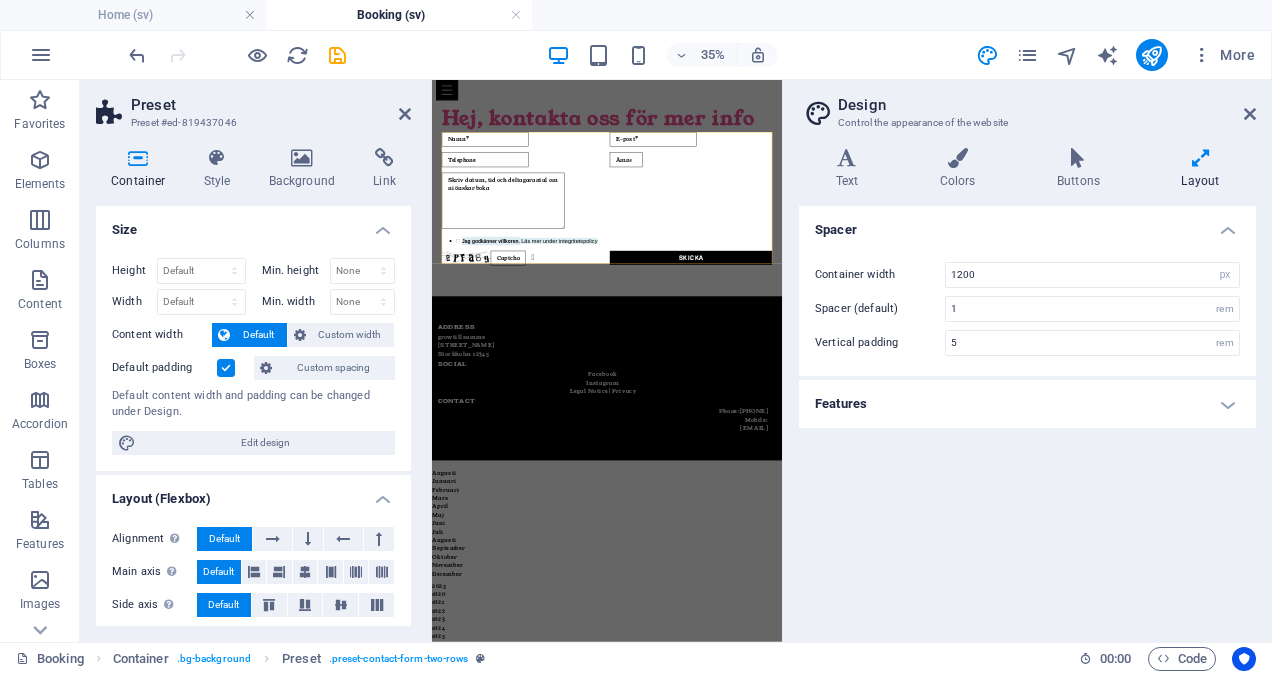 click on "Spacer Container width 1200 rem px Spacer (default) 1 rem Vertical padding 5 rem Features Transition duration 0.3 s Transition function Ease Ease In Ease Out Ease In/Ease Out Linear" at bounding box center [1027, 416] 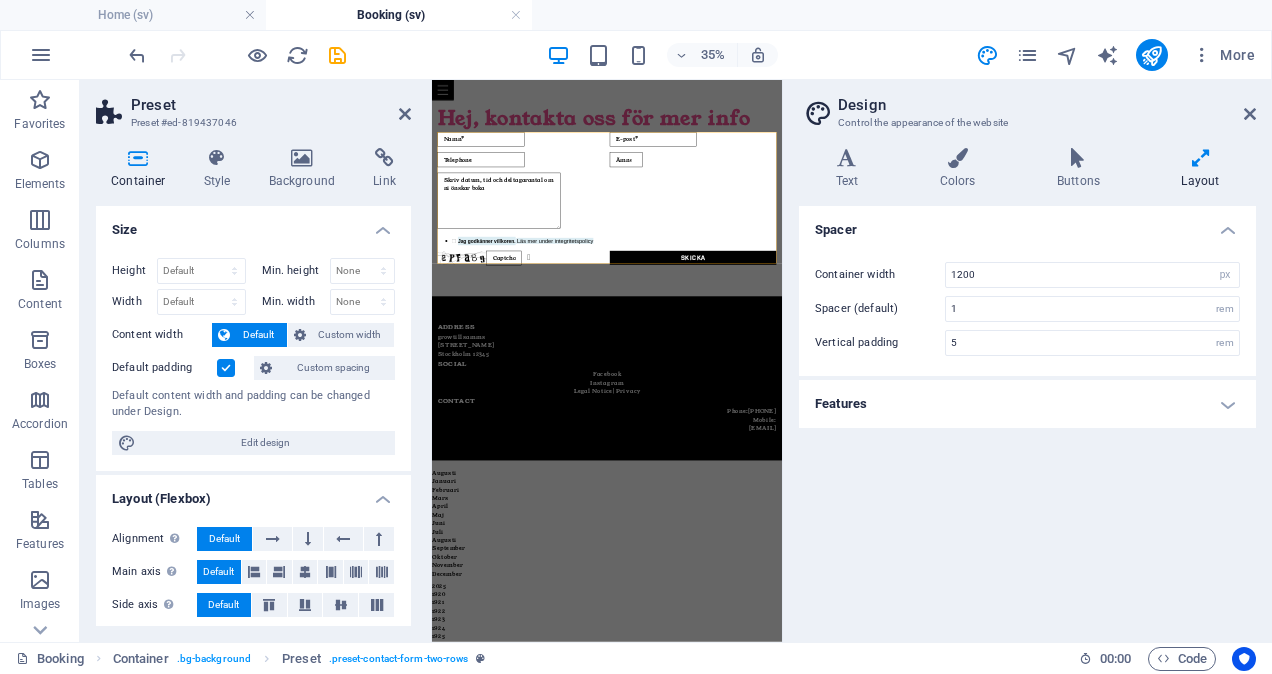 type on "976" 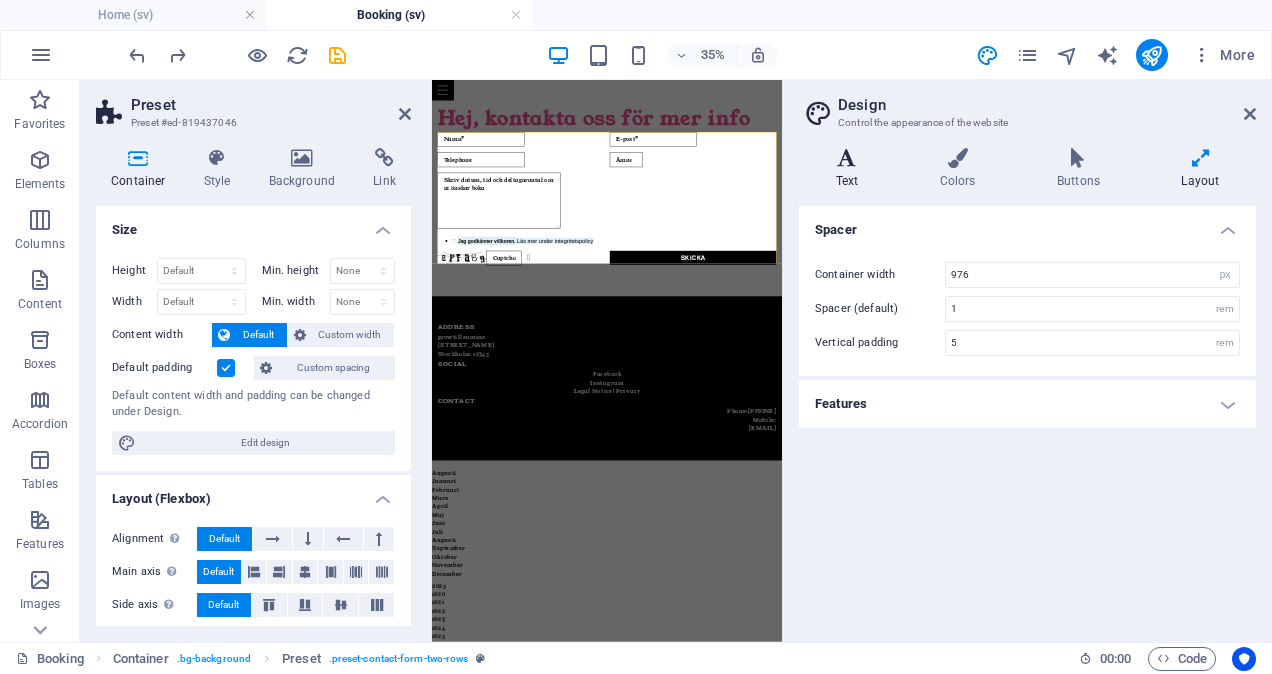 click at bounding box center [847, 158] 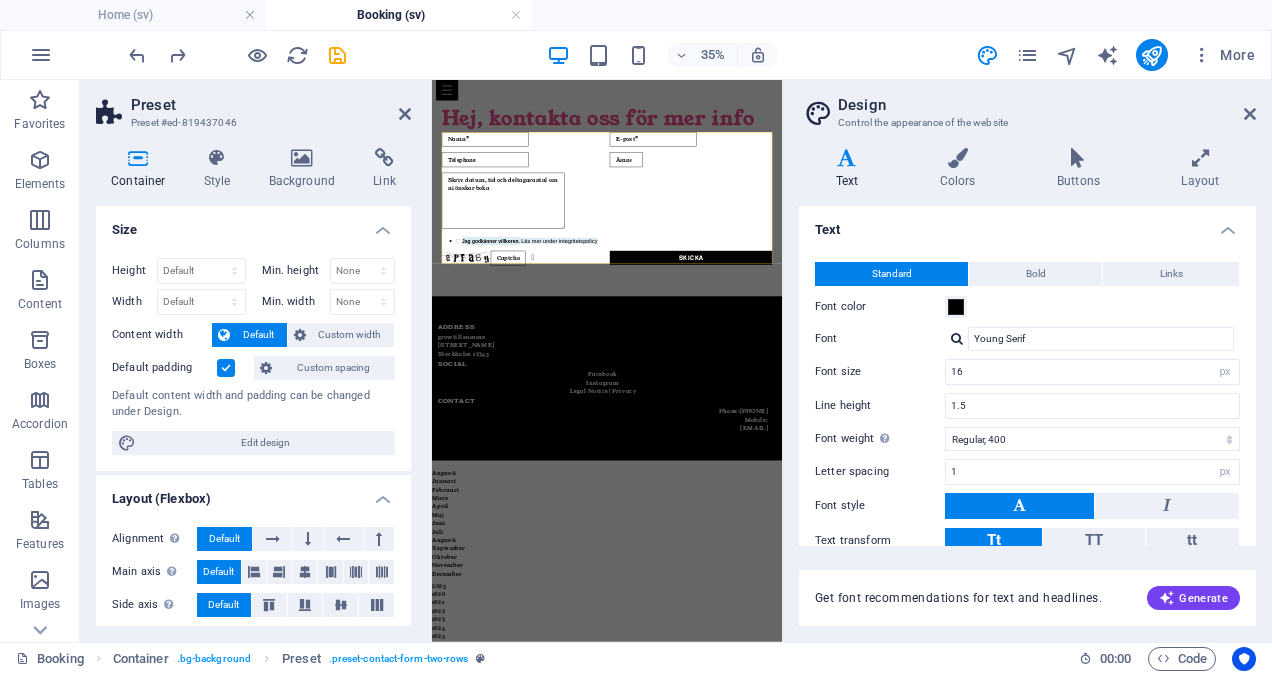 click on "Layout (Flexbox)" at bounding box center [253, 493] 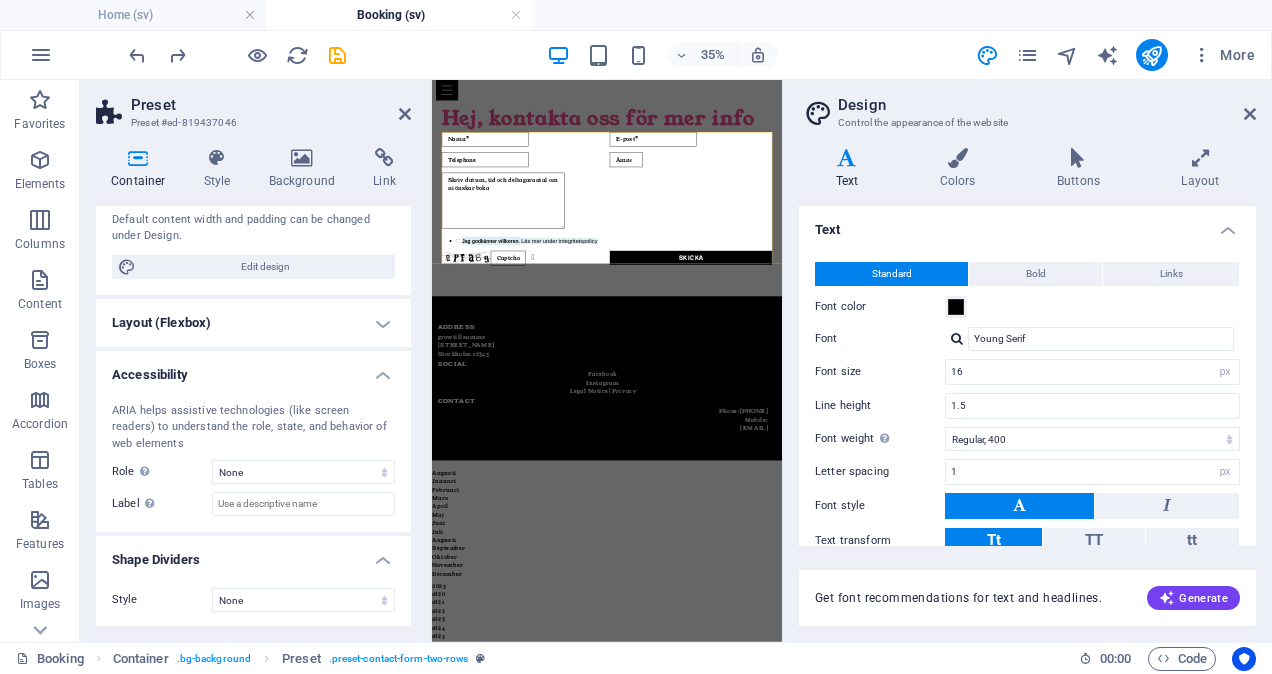 scroll, scrollTop: 0, scrollLeft: 0, axis: both 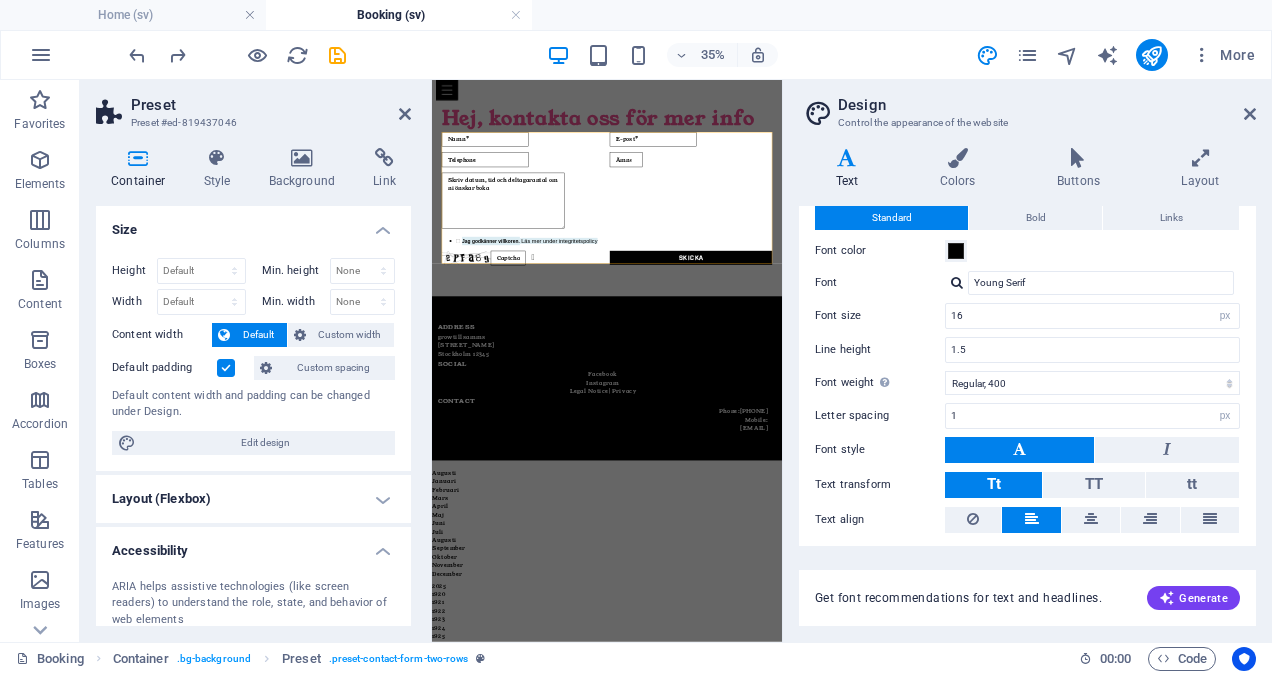 click at bounding box center (1019, 450) 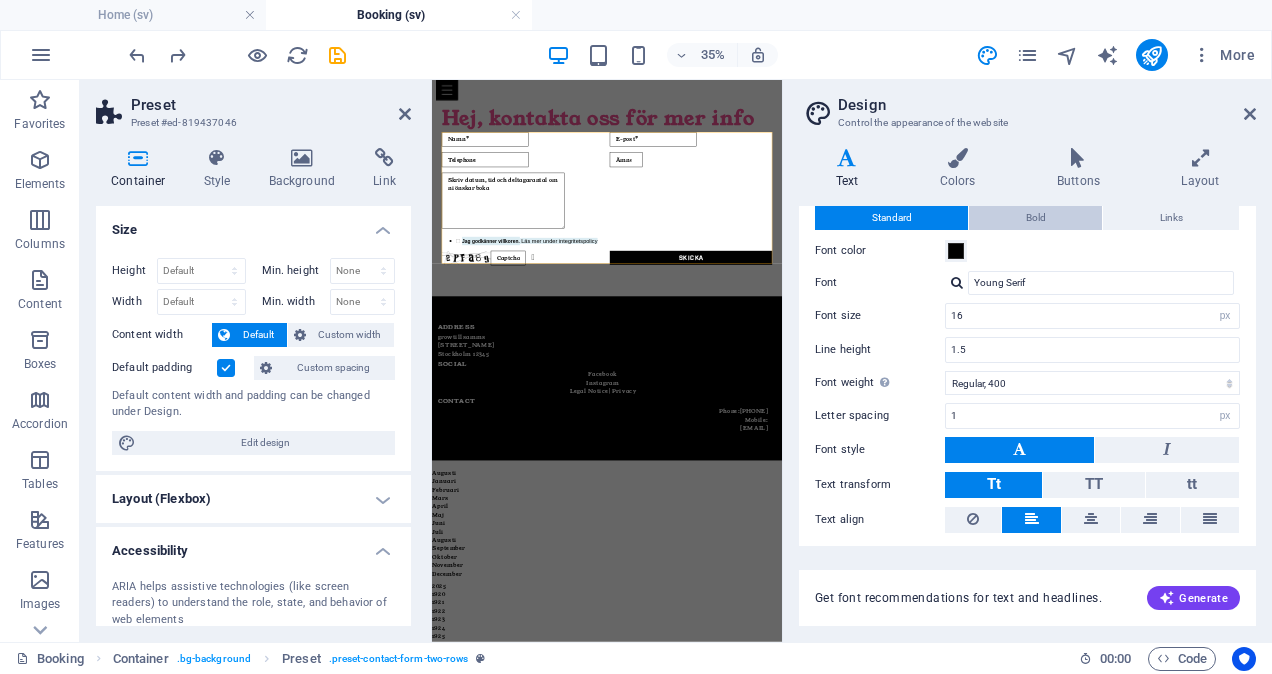 click on "Bold" at bounding box center [1035, 218] 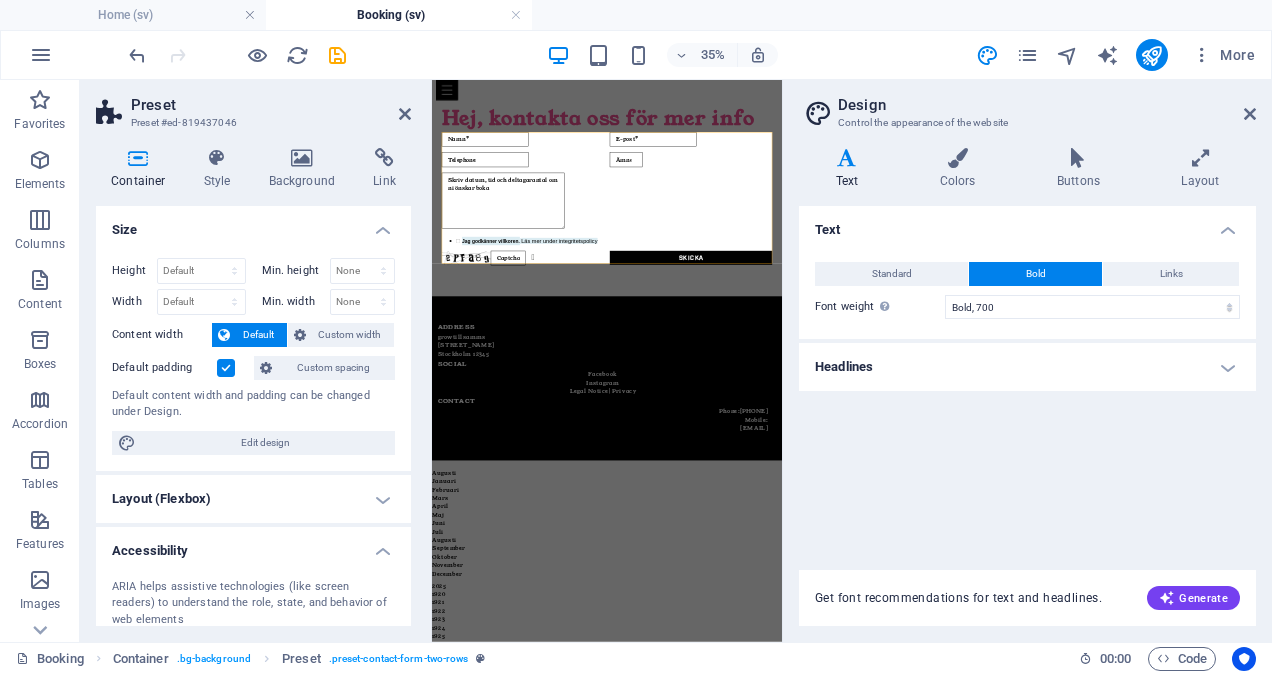 scroll, scrollTop: 0, scrollLeft: 0, axis: both 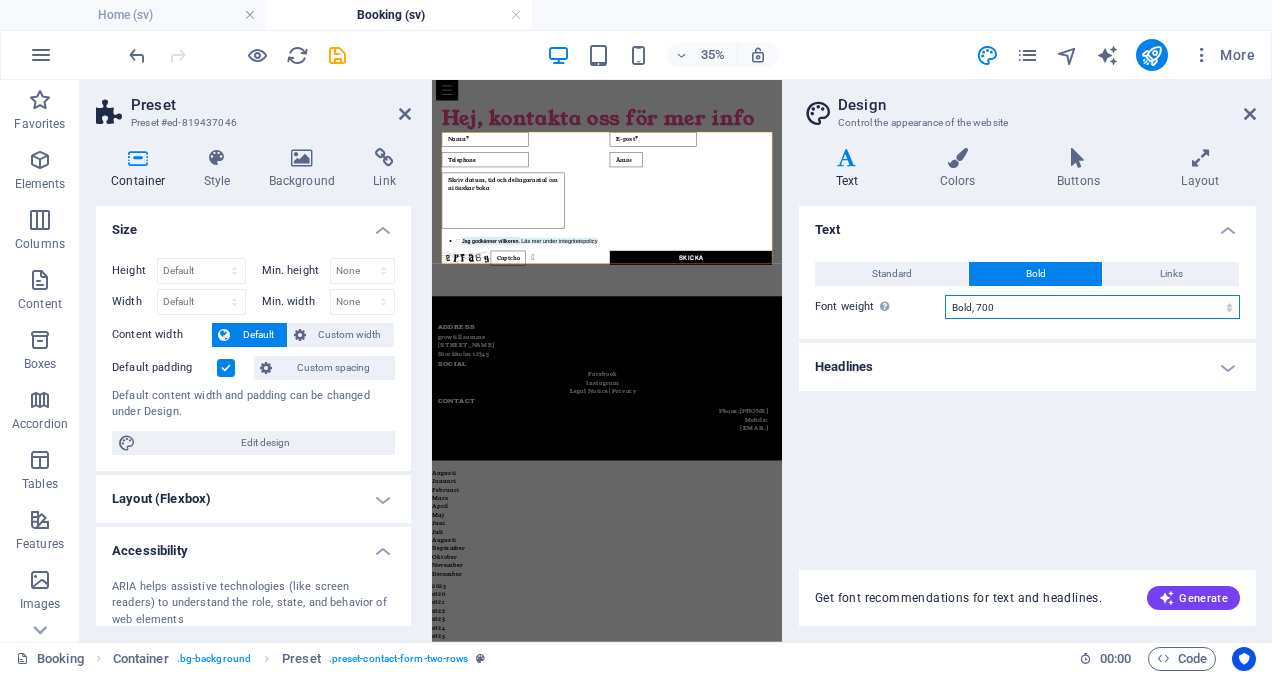 click on "Thin, 100 Extra-light, 200 Light, 300 Regular, 400 Medium, 500 Semi-bold, 600 Bold, 700 Extra-bold, 800 Black, 900" at bounding box center (1092, 307) 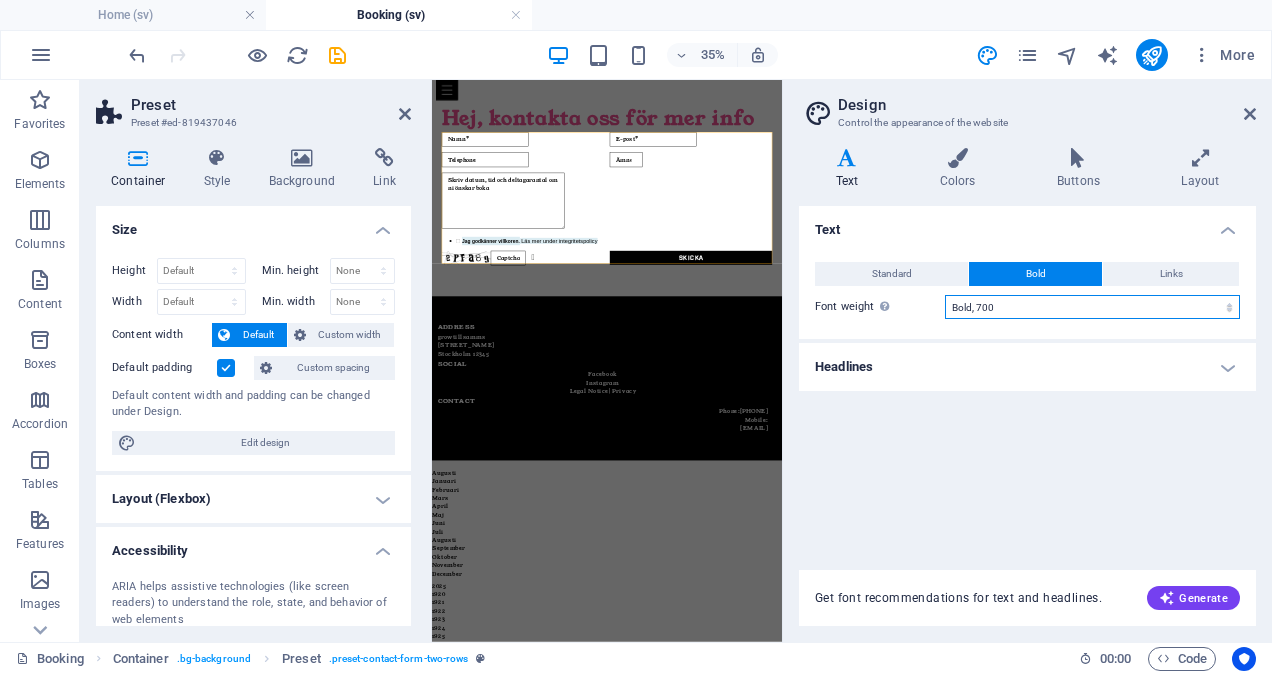 select on "400" 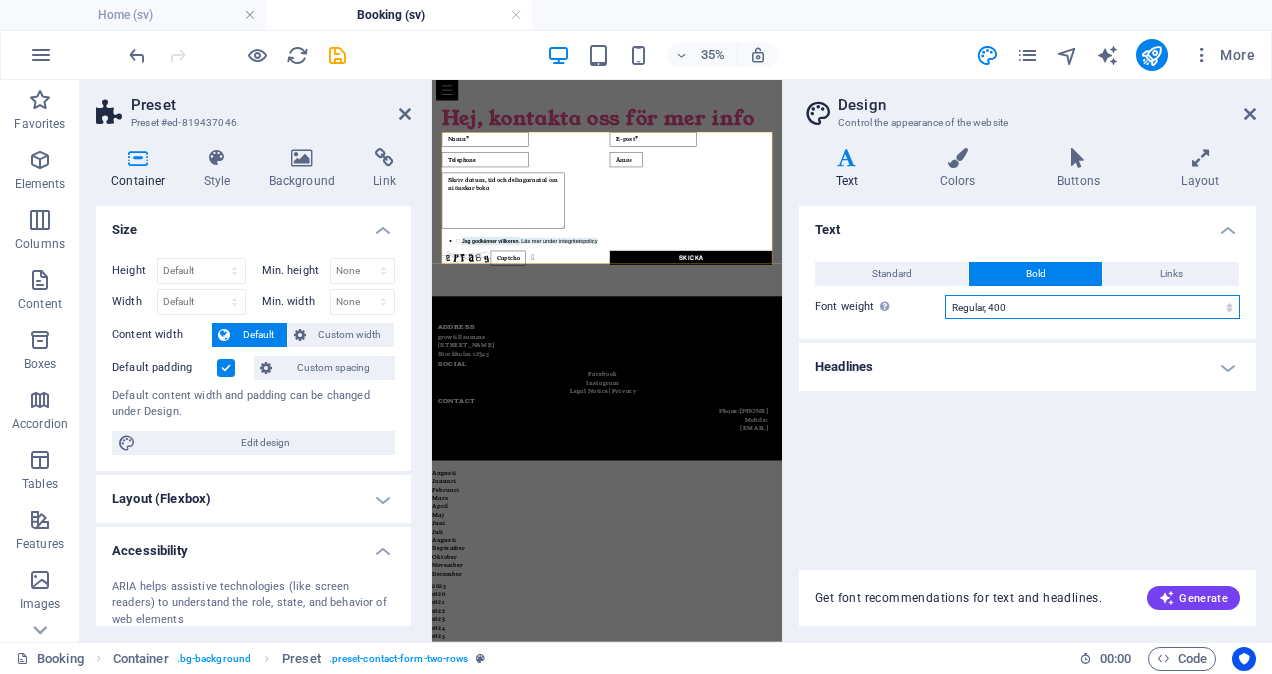 click on "Thin, 100 Extra-light, 200 Light, 300 Regular, 400 Medium, 500 Semi-bold, 600 Bold, 700 Extra-bold, 800 Black, 900" at bounding box center (1092, 307) 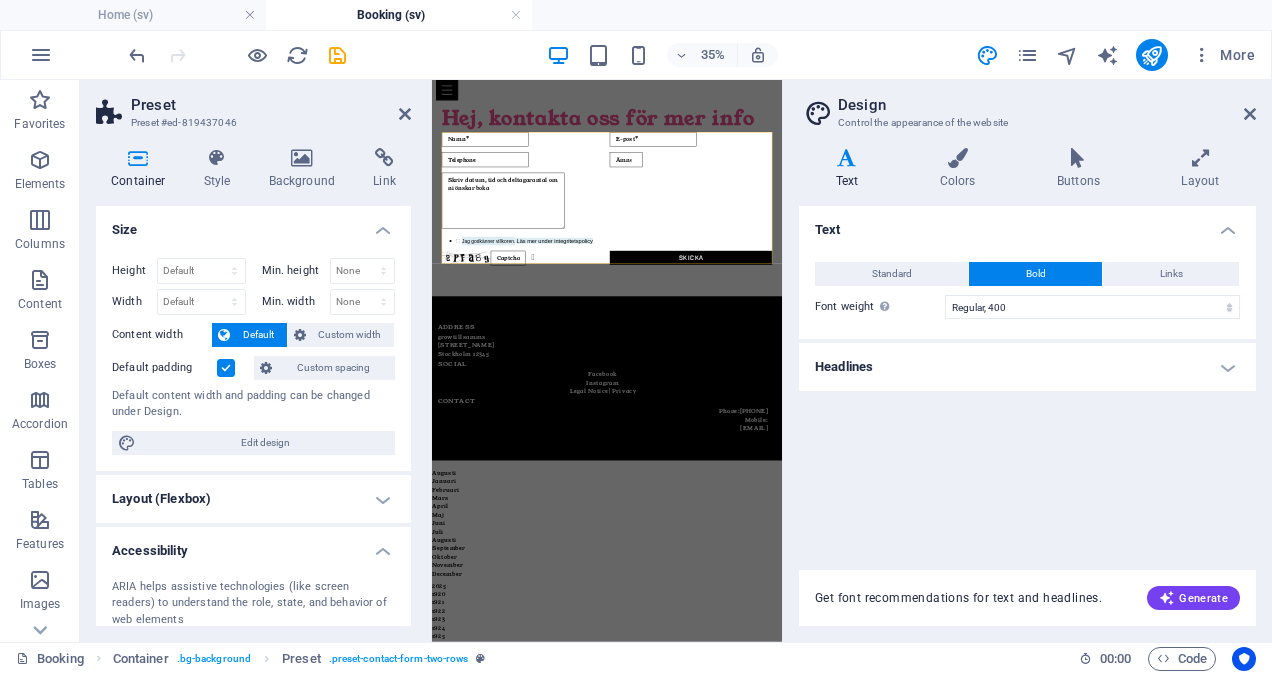 click on "Headlines" at bounding box center [1027, 367] 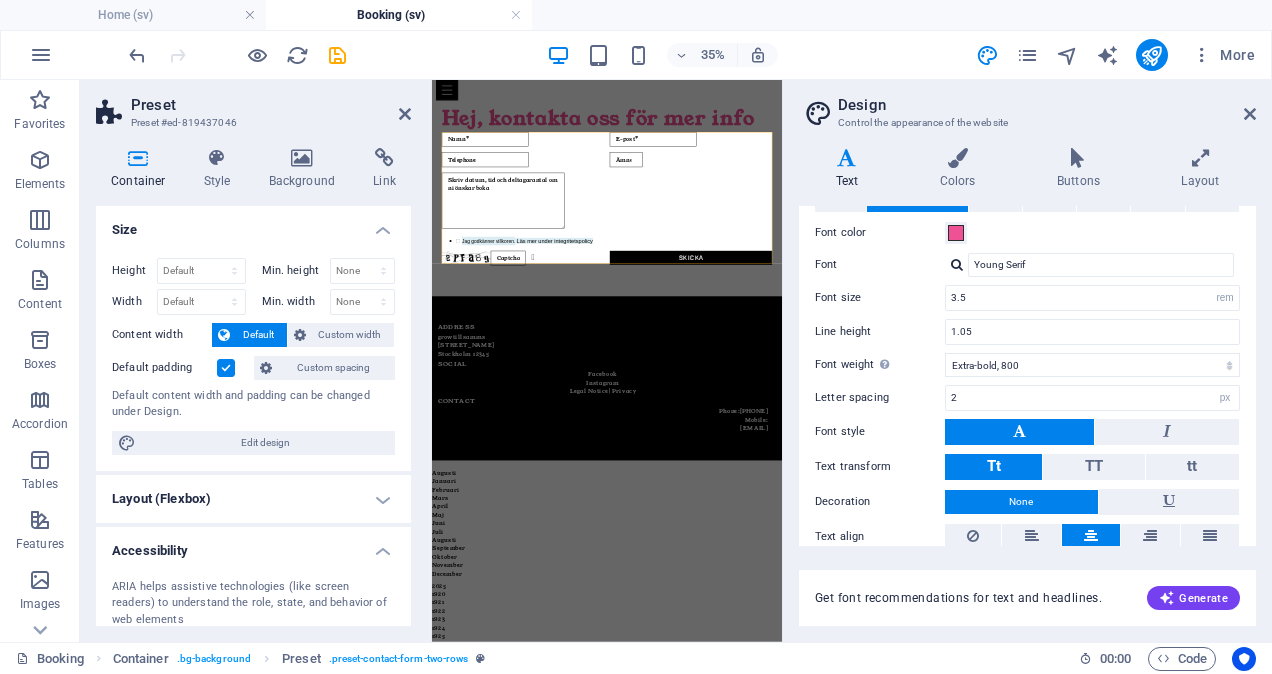 scroll, scrollTop: 212, scrollLeft: 0, axis: vertical 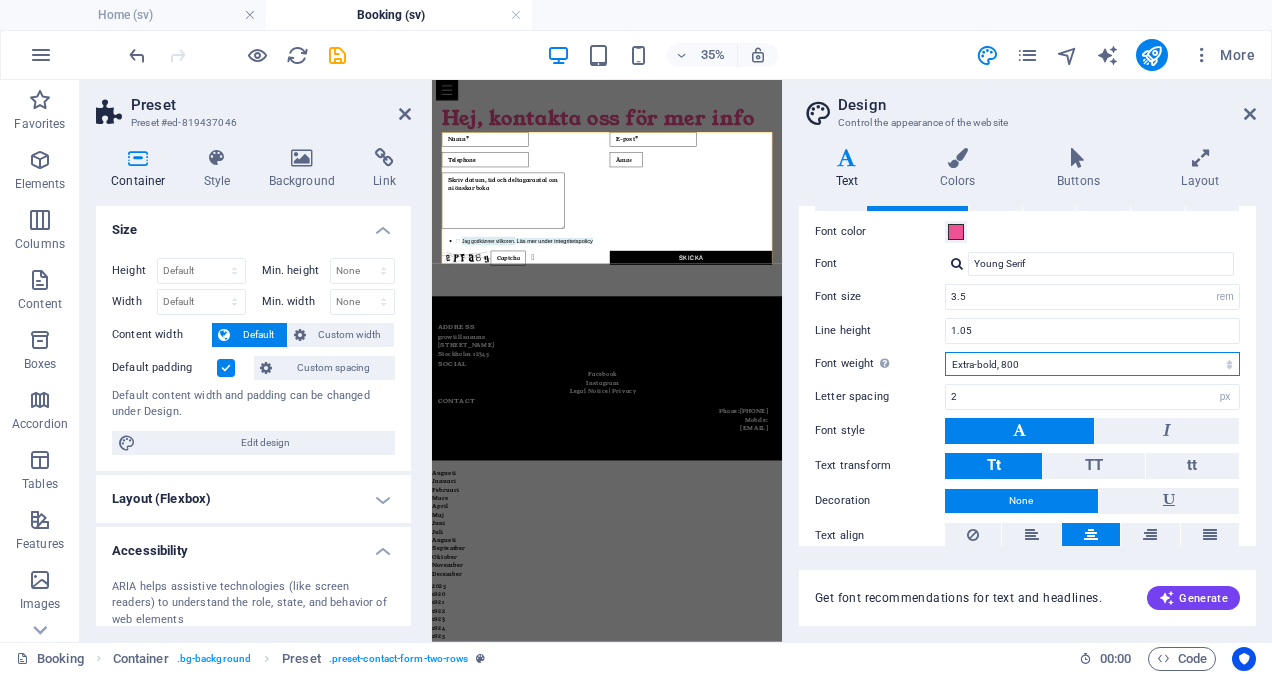 click on "Thin, 100 Extra-light, 200 Light, 300 Regular, 400 Medium, 500 Semi-bold, 600 Bold, 700 Extra-bold, 800 Black, 900" at bounding box center (1092, 364) 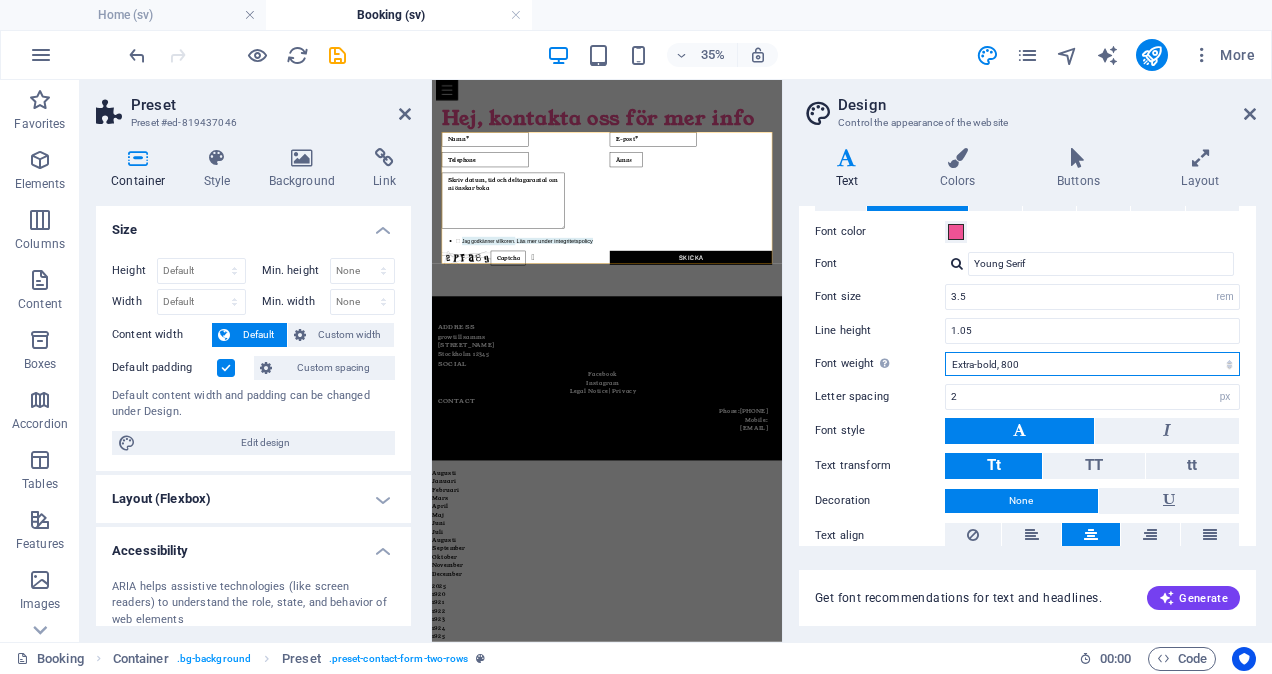 select on "500" 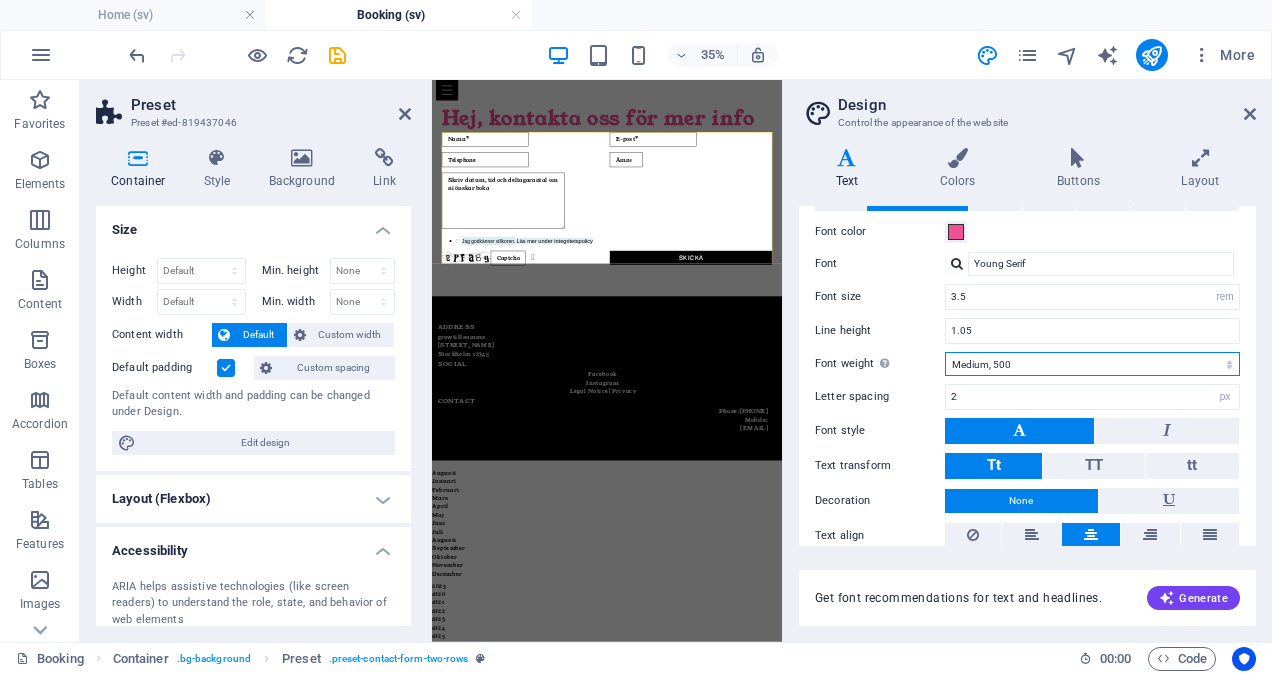 click on "Thin, 100 Extra-light, 200 Light, 300 Regular, 400 Medium, 500 Semi-bold, 600 Bold, 700 Extra-bold, 800 Black, 900" at bounding box center [1092, 364] 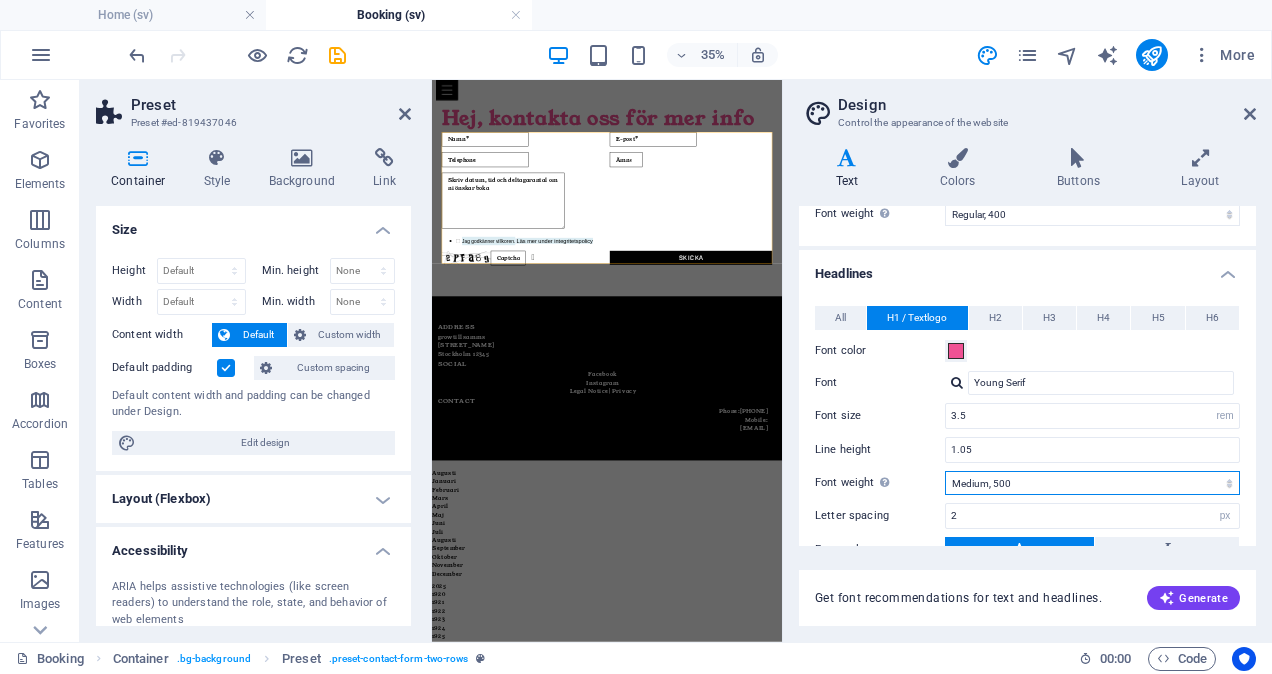 scroll, scrollTop: 0, scrollLeft: 0, axis: both 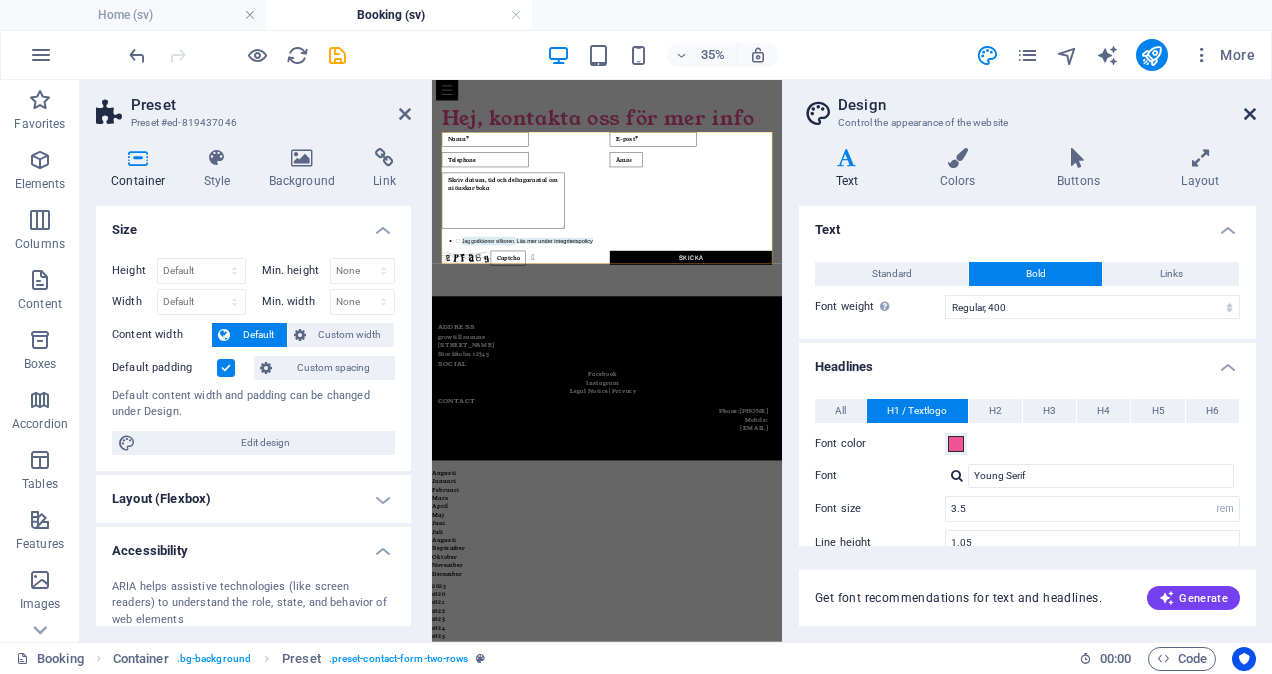 click at bounding box center [1250, 114] 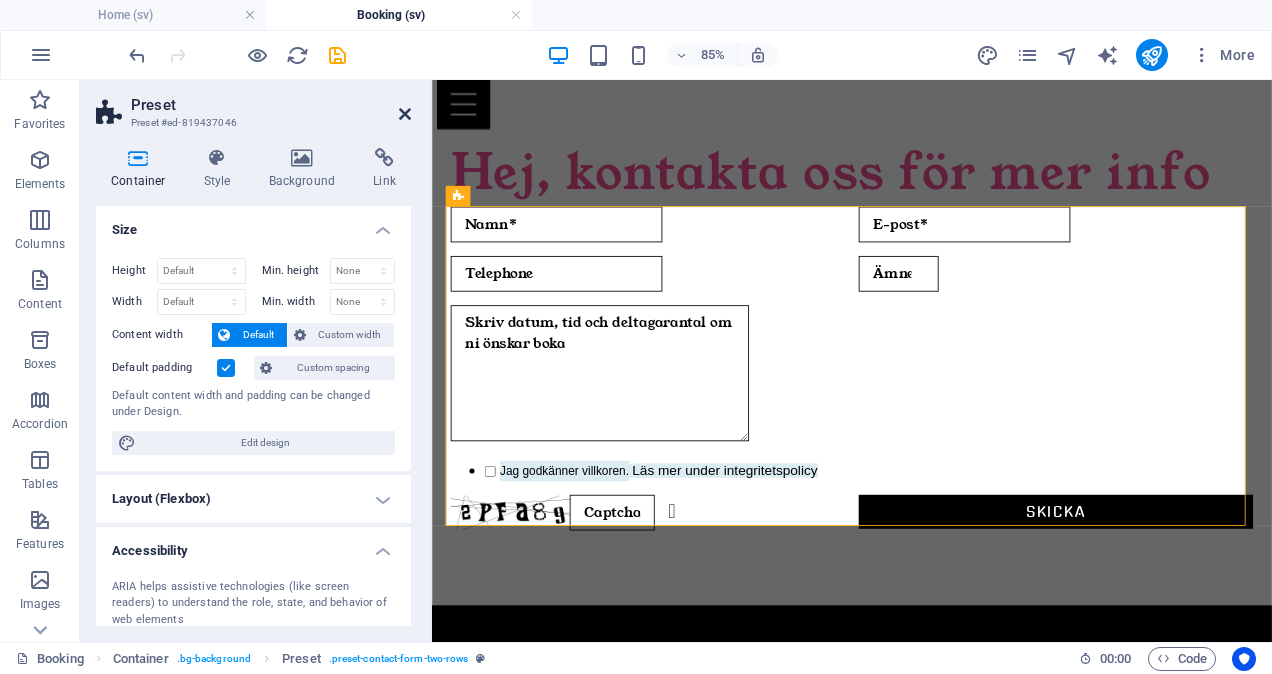click at bounding box center (405, 114) 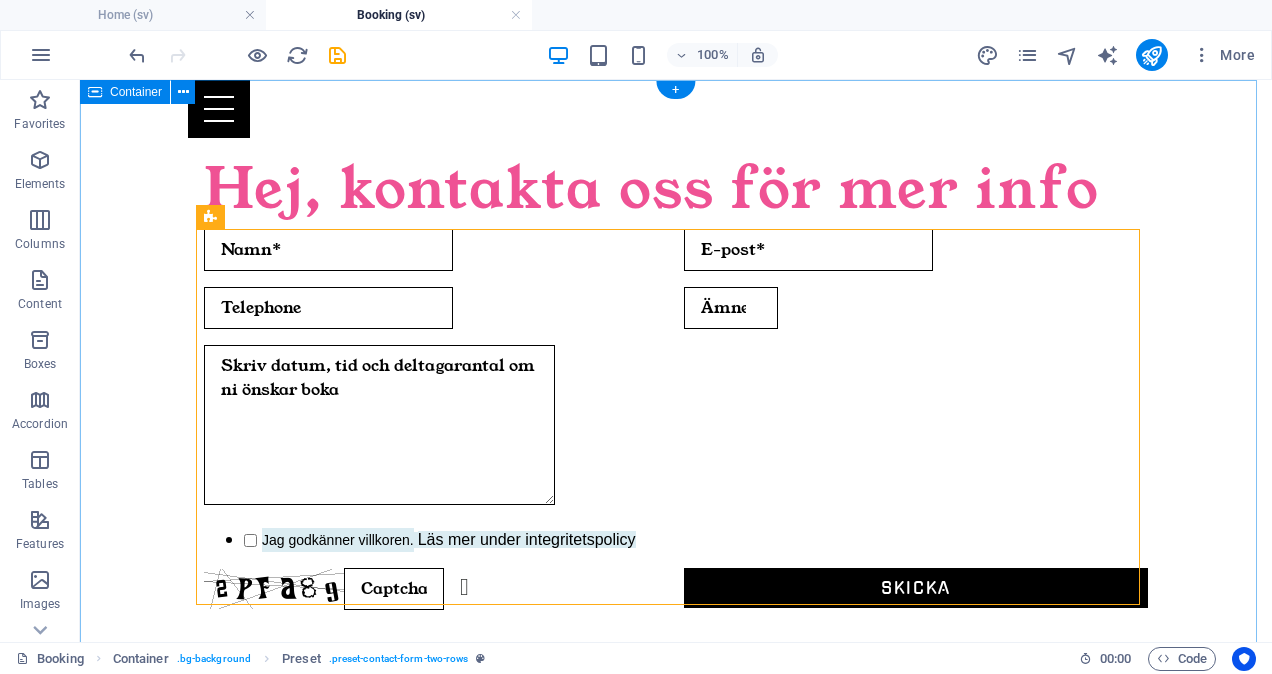 click on "Hej, kontakta oss för mer info Skriv datum, tid och deltagarantal om ni önskar boka  Jag godkänner villkoren.  Läs mer under integritetspolicy Unreadable? Load new Skicka" at bounding box center (676, 389) 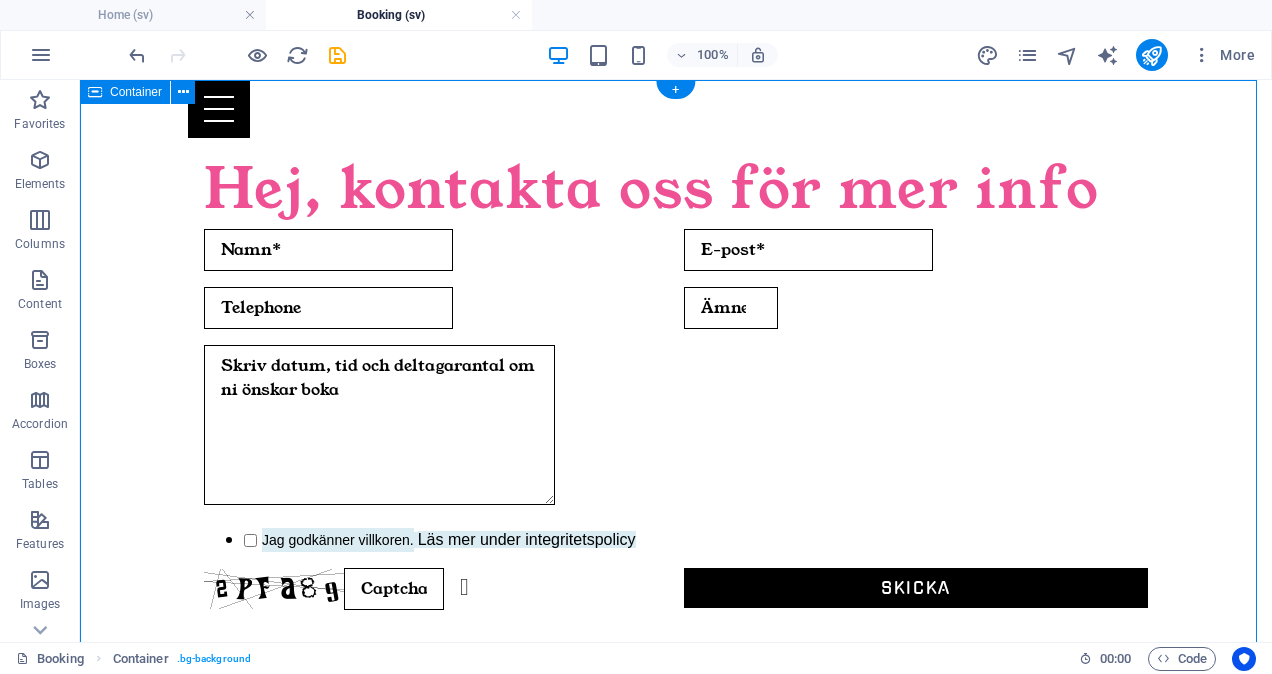 click on "Hej, kontakta oss för mer info Skriv datum, tid och deltagarantal om ni önskar boka  Jag godkänner villkoren.  Läs mer under integritetspolicy Unreadable? Load new Skicka" at bounding box center [676, 389] 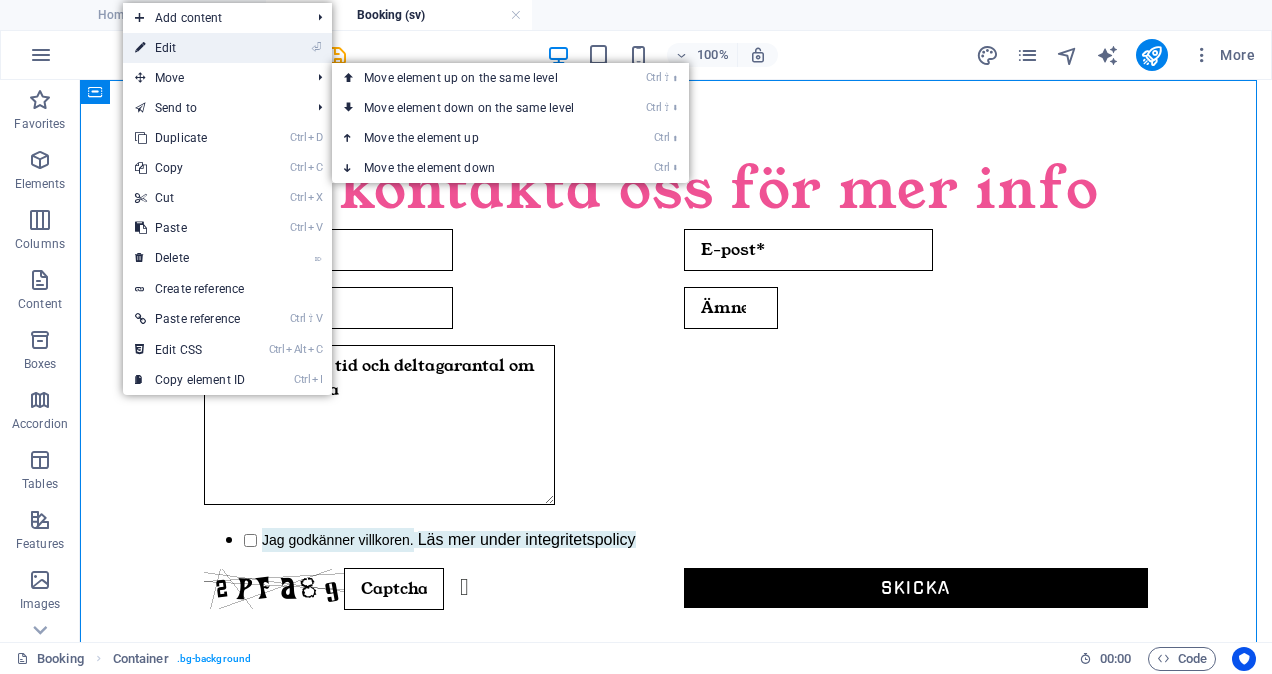 click on "⏎  Edit" at bounding box center (190, 48) 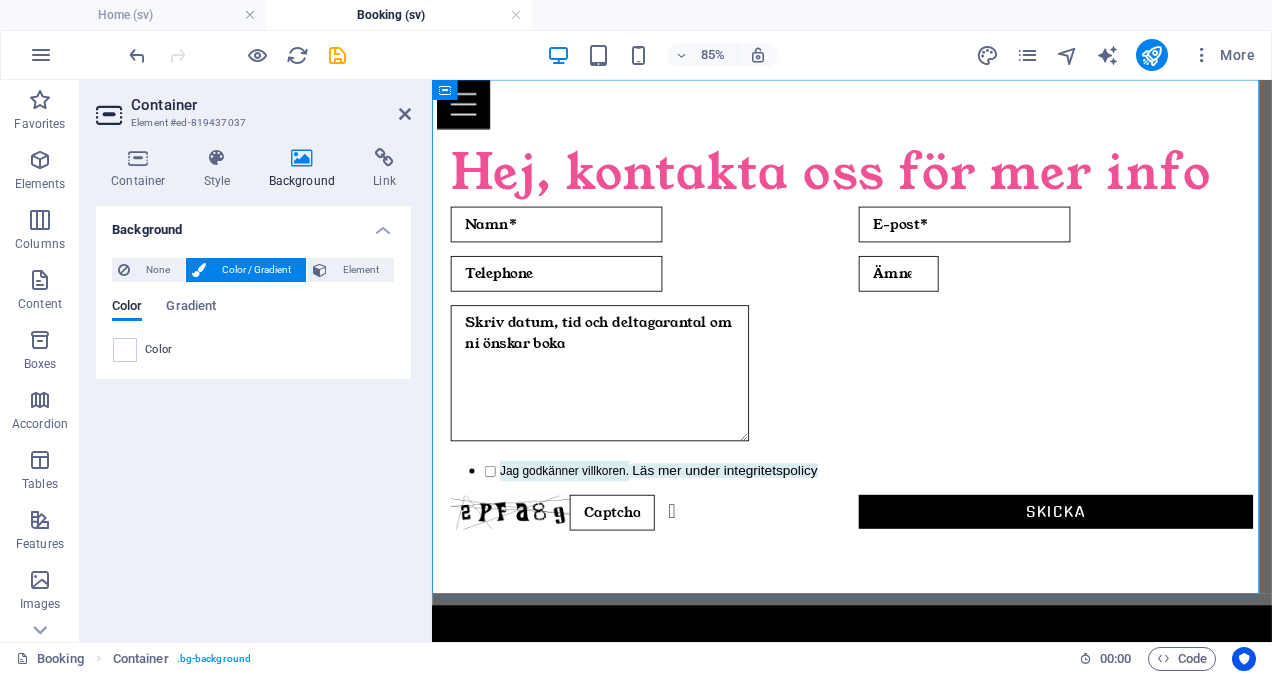 click at bounding box center (302, 158) 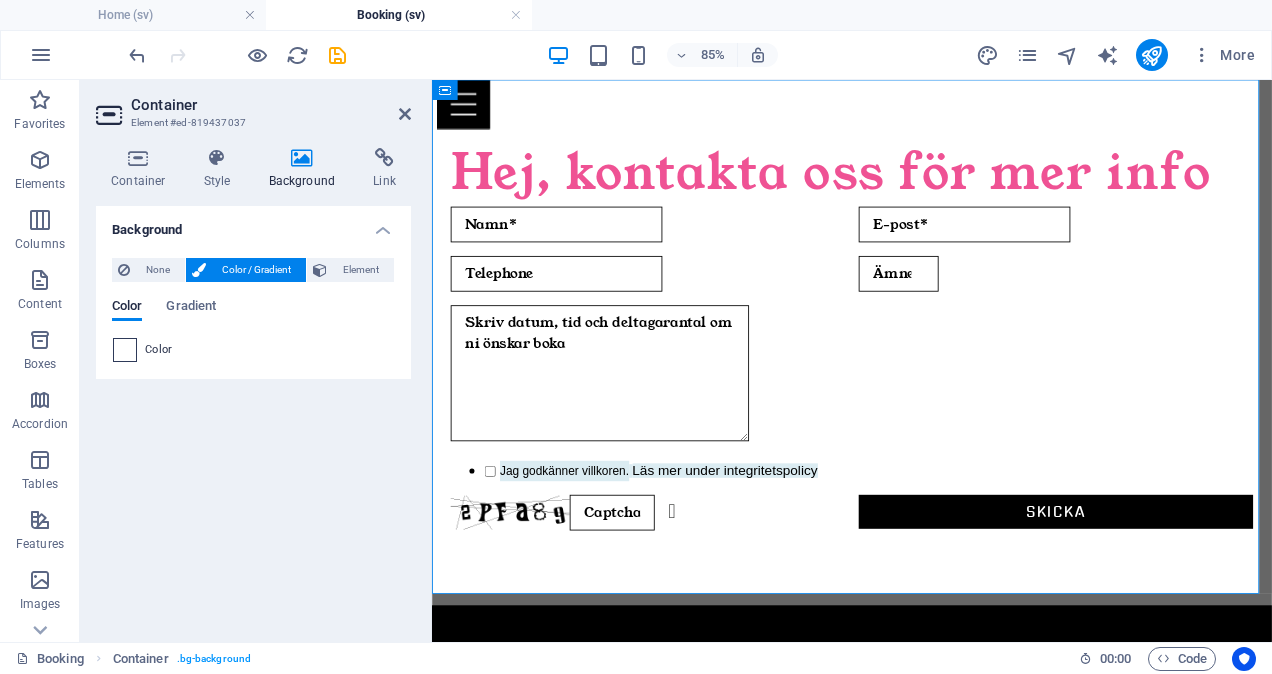 click at bounding box center (125, 350) 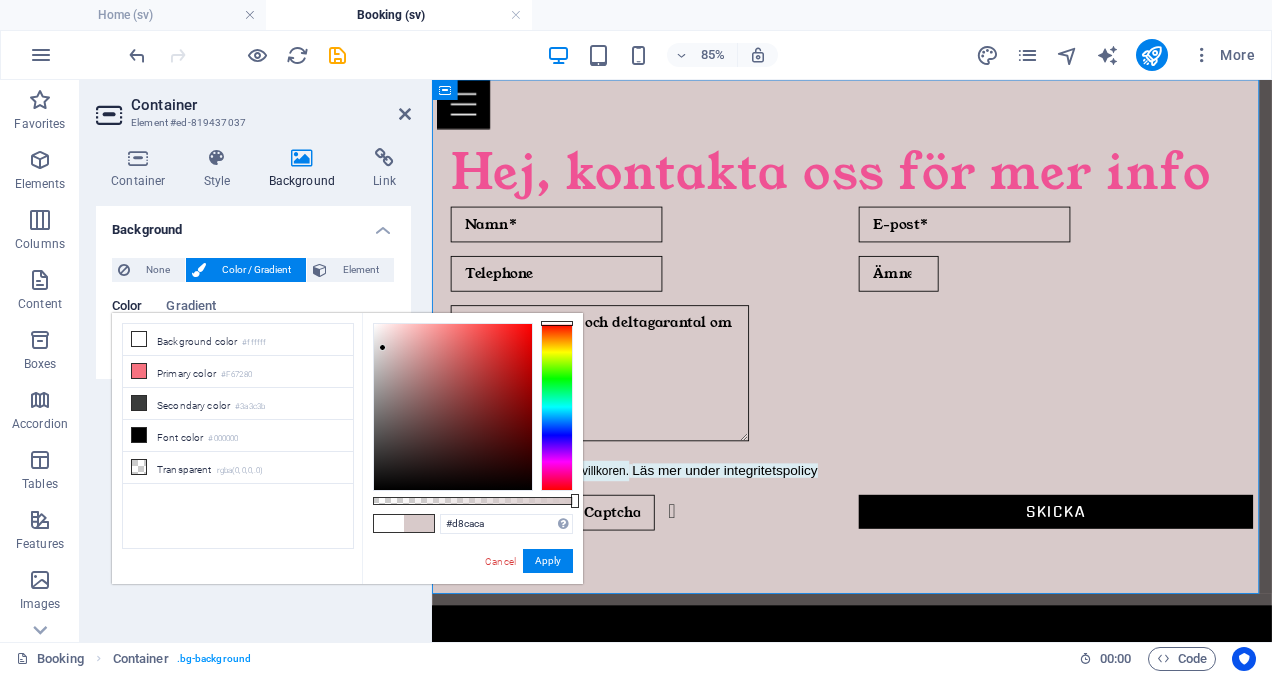 click at bounding box center (453, 407) 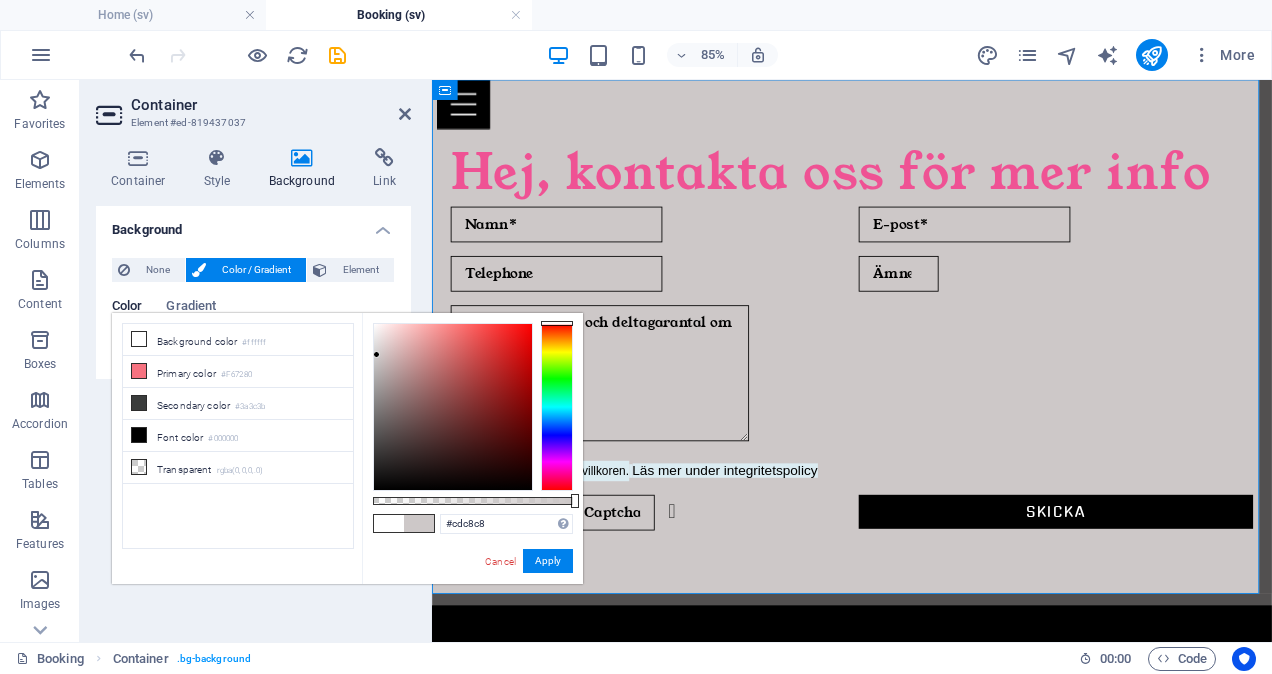 click at bounding box center (453, 407) 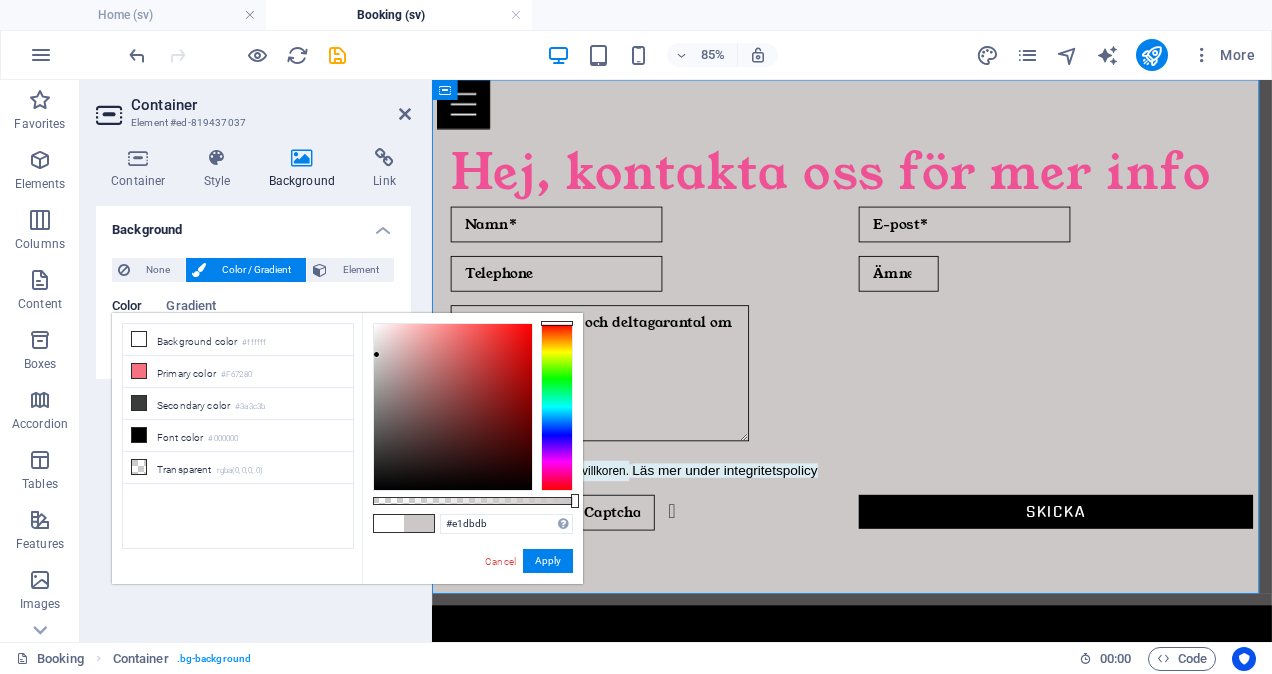 click at bounding box center (453, 407) 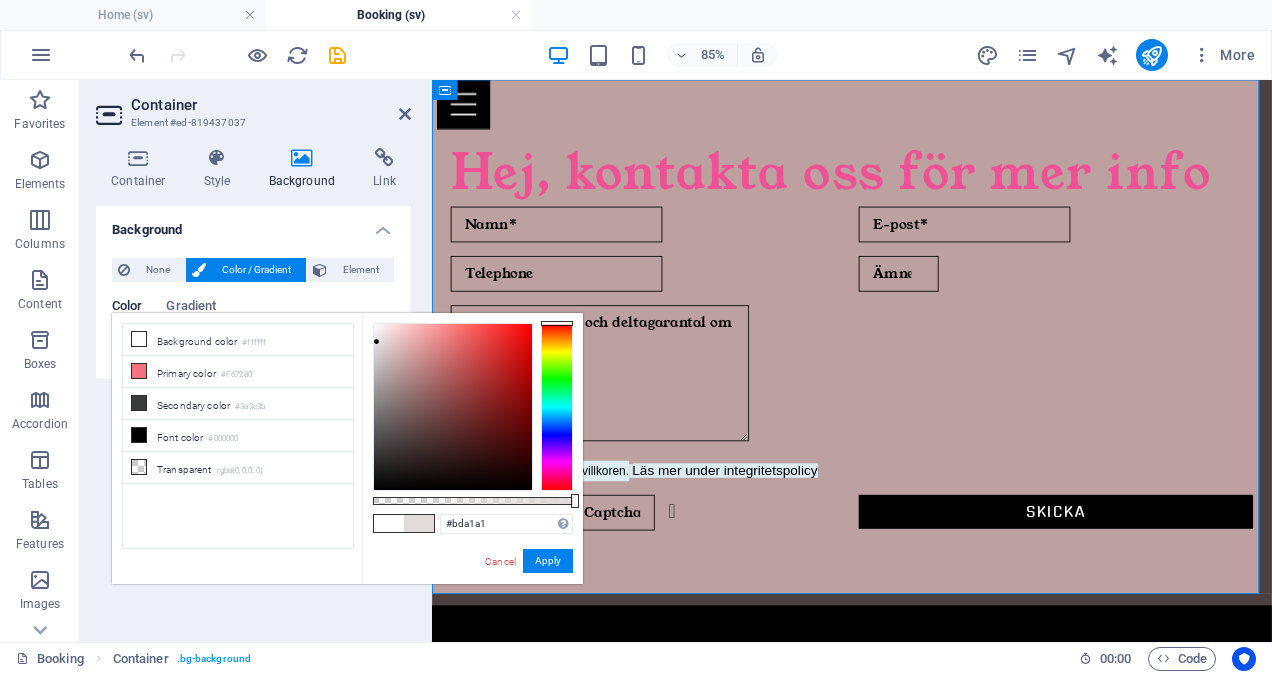 click at bounding box center [453, 407] 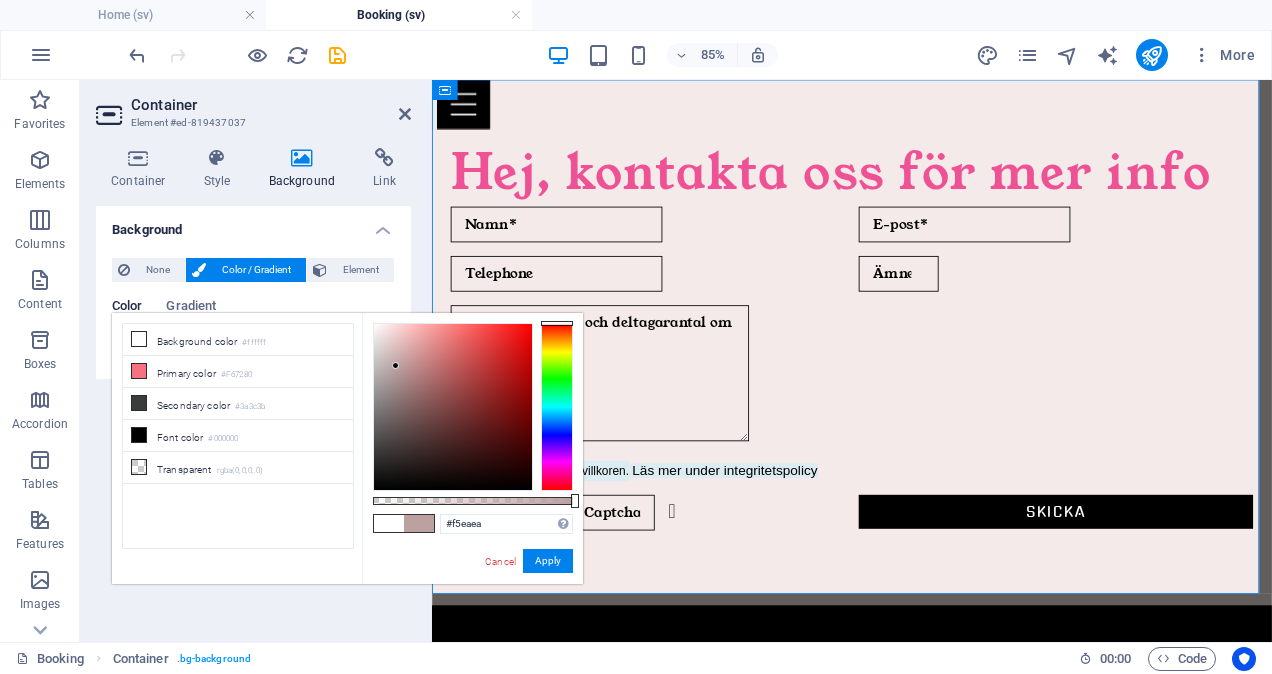 click at bounding box center [453, 407] 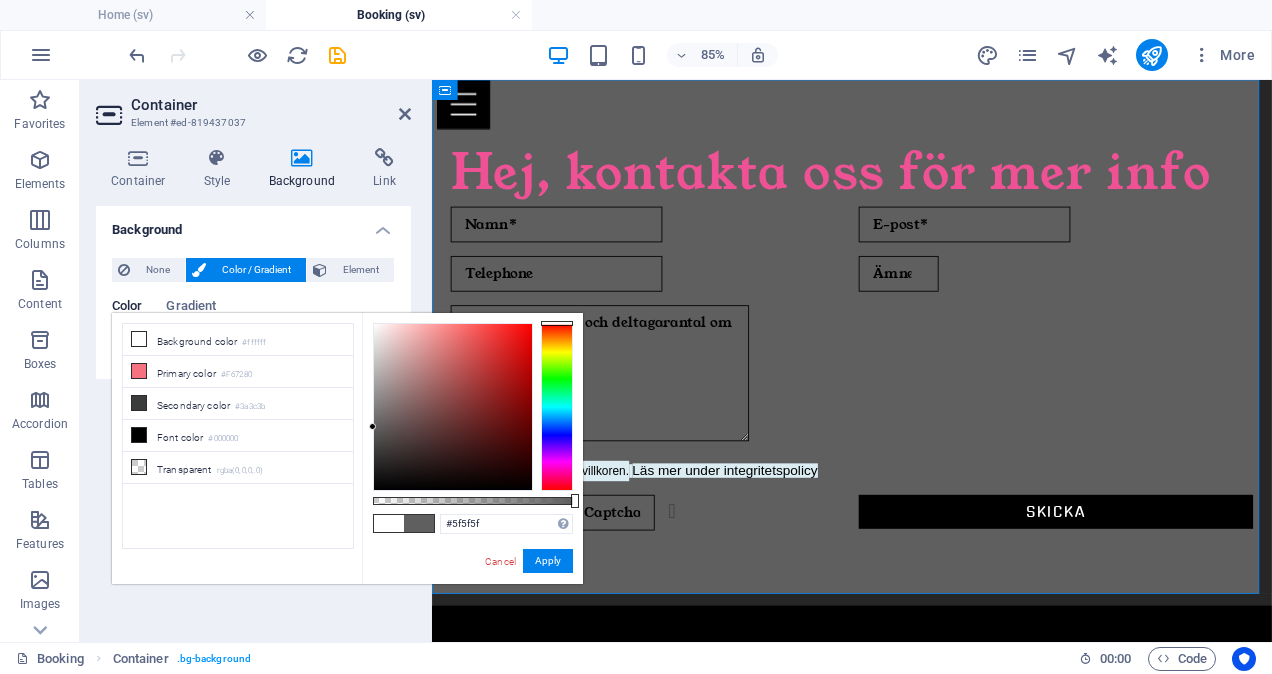 drag, startPoint x: 375, startPoint y: 328, endPoint x: 354, endPoint y: 427, distance: 101.20277 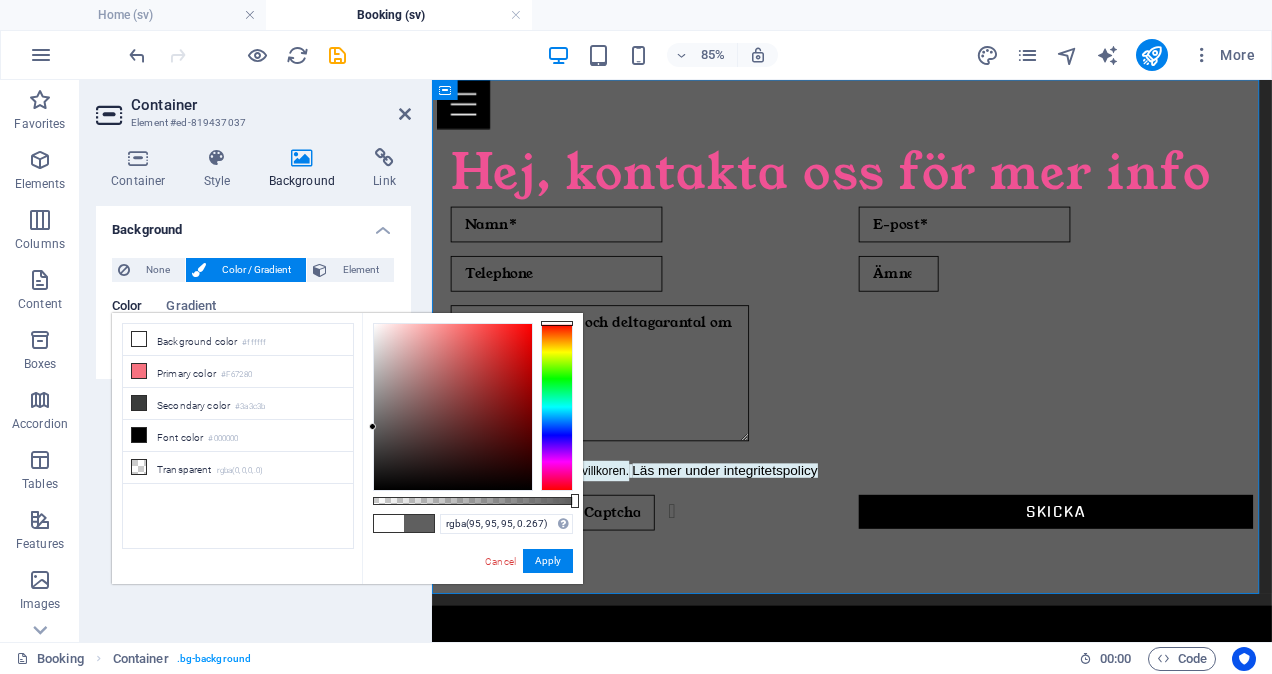 click at bounding box center [473, 501] 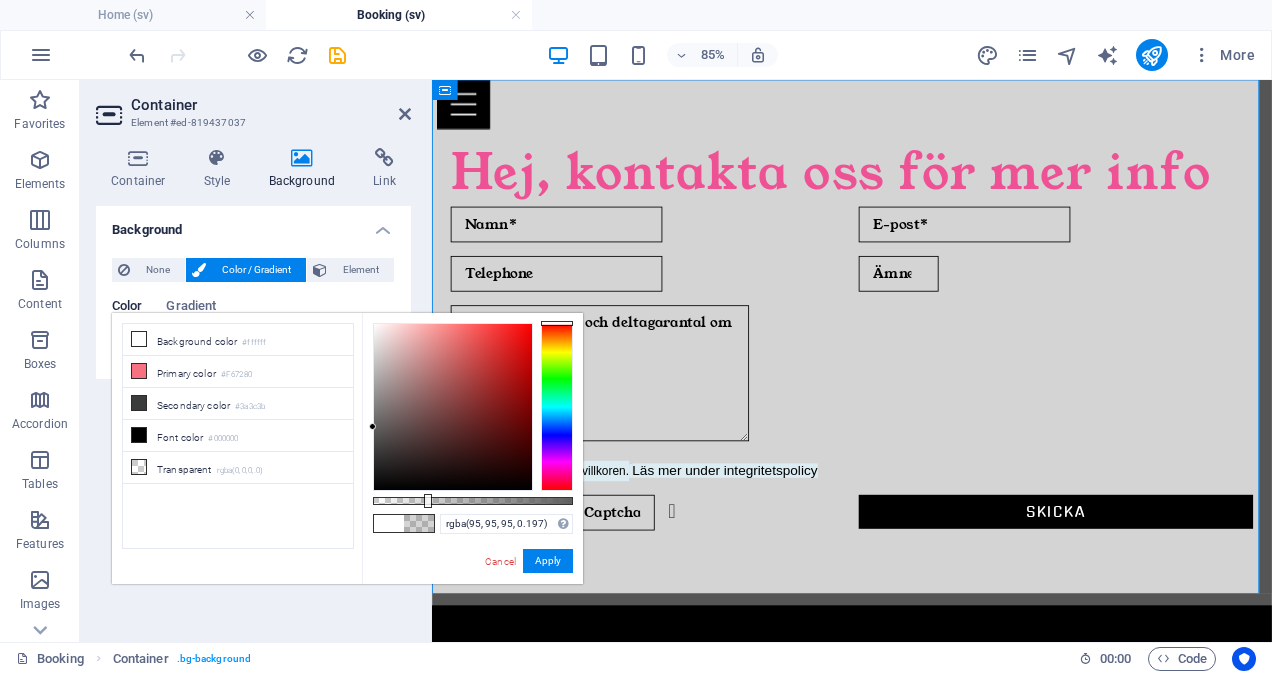 click at bounding box center (473, 501) 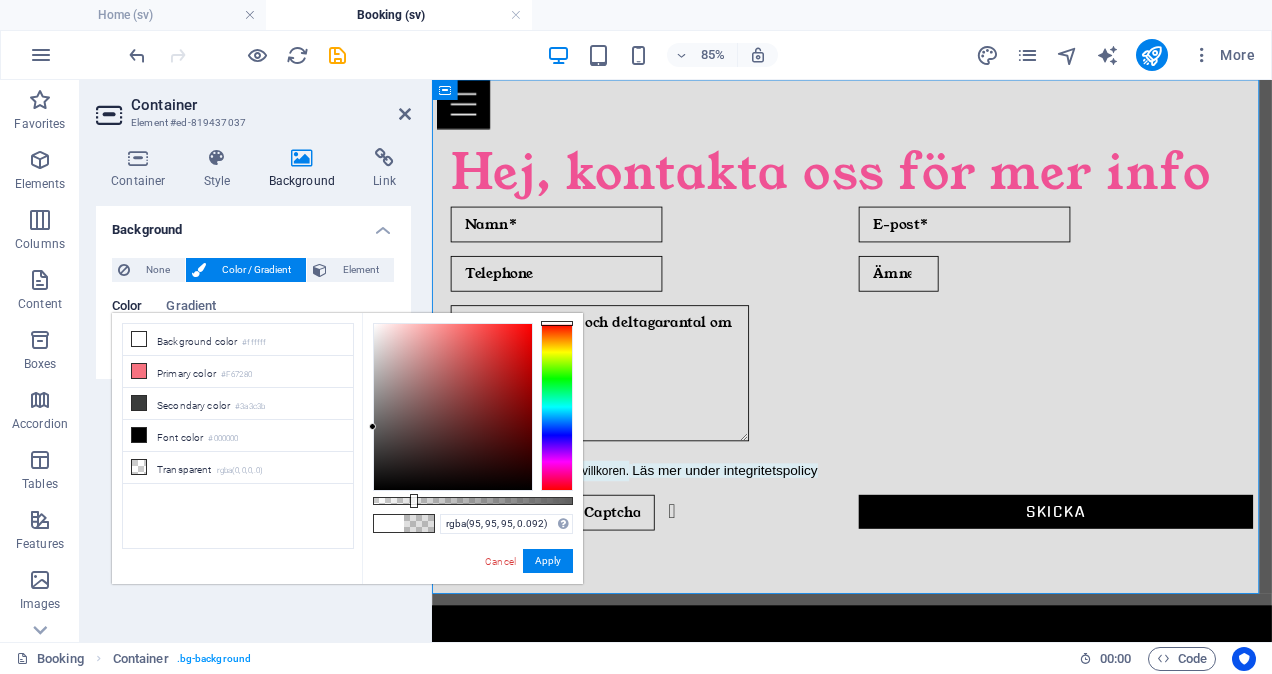click at bounding box center [473, 501] 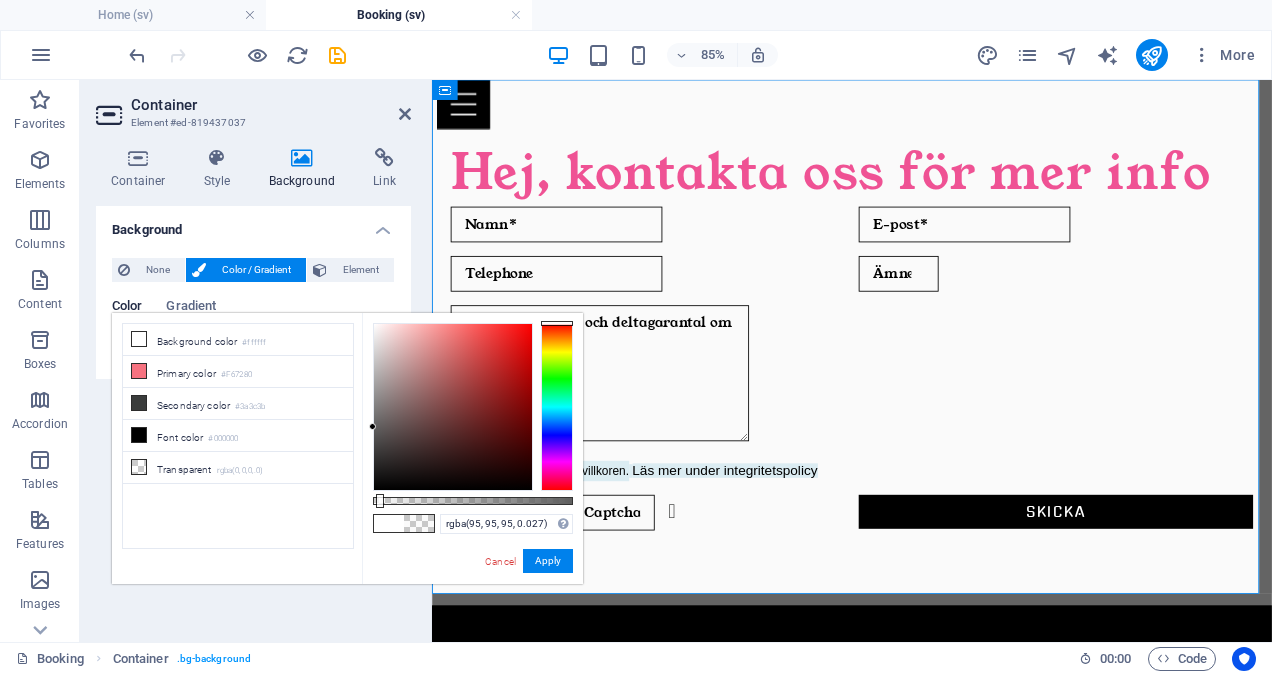 click at bounding box center (473, 501) 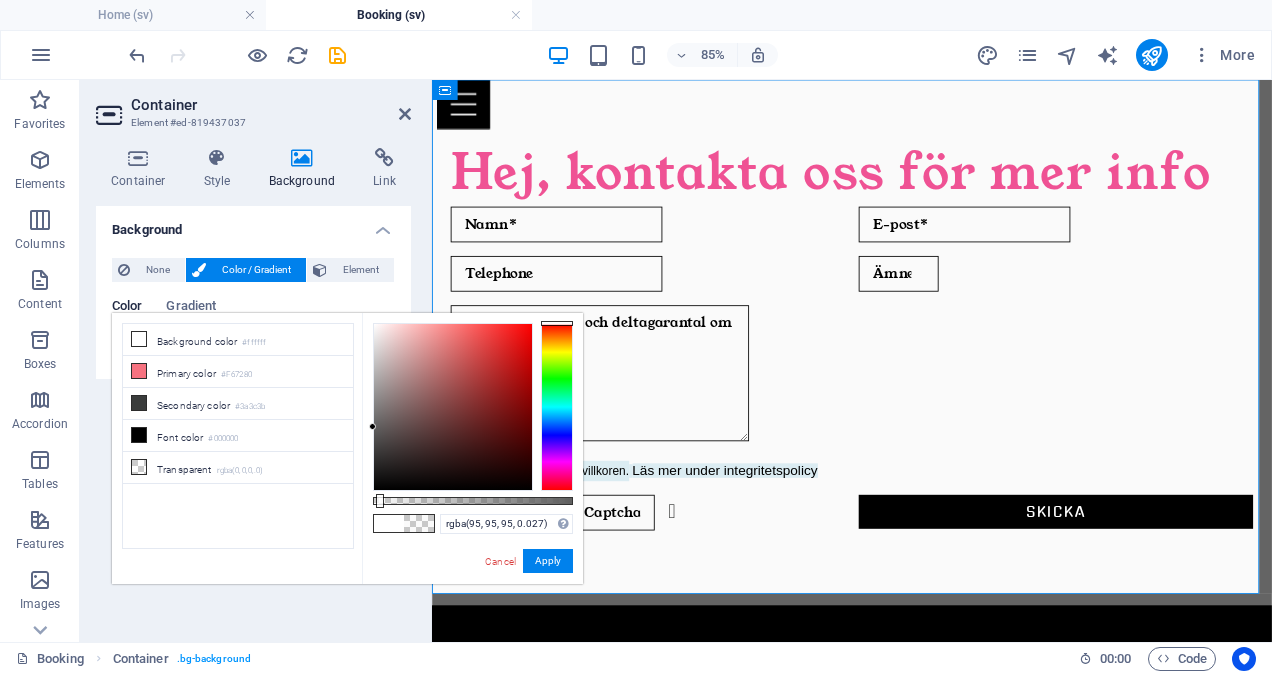 type on "rgba(95, 95, 95, 0.112)" 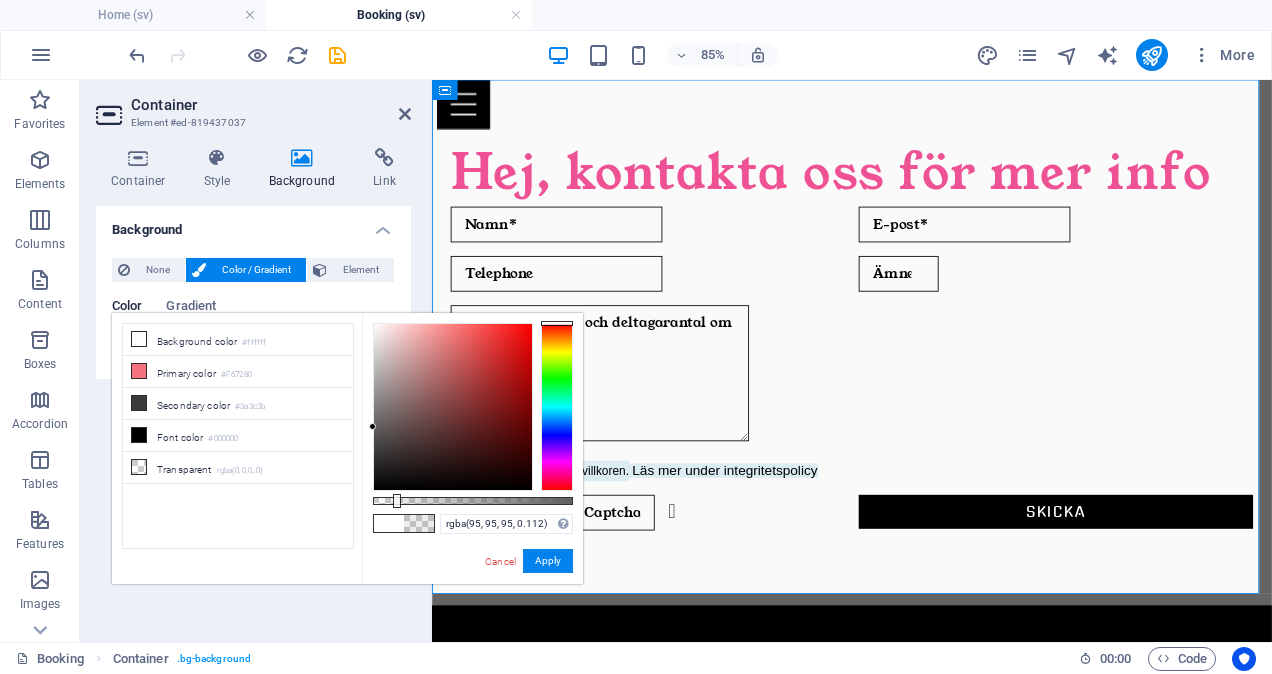 click at bounding box center [473, 501] 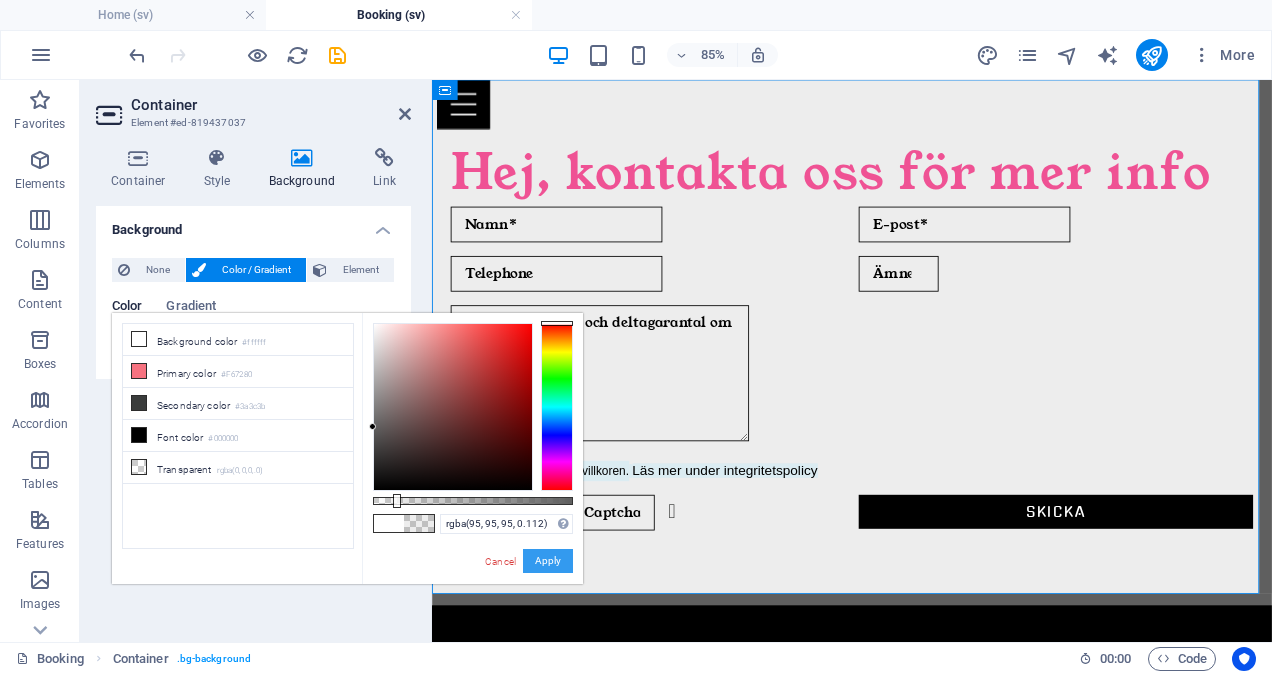 click on "Apply" at bounding box center (548, 561) 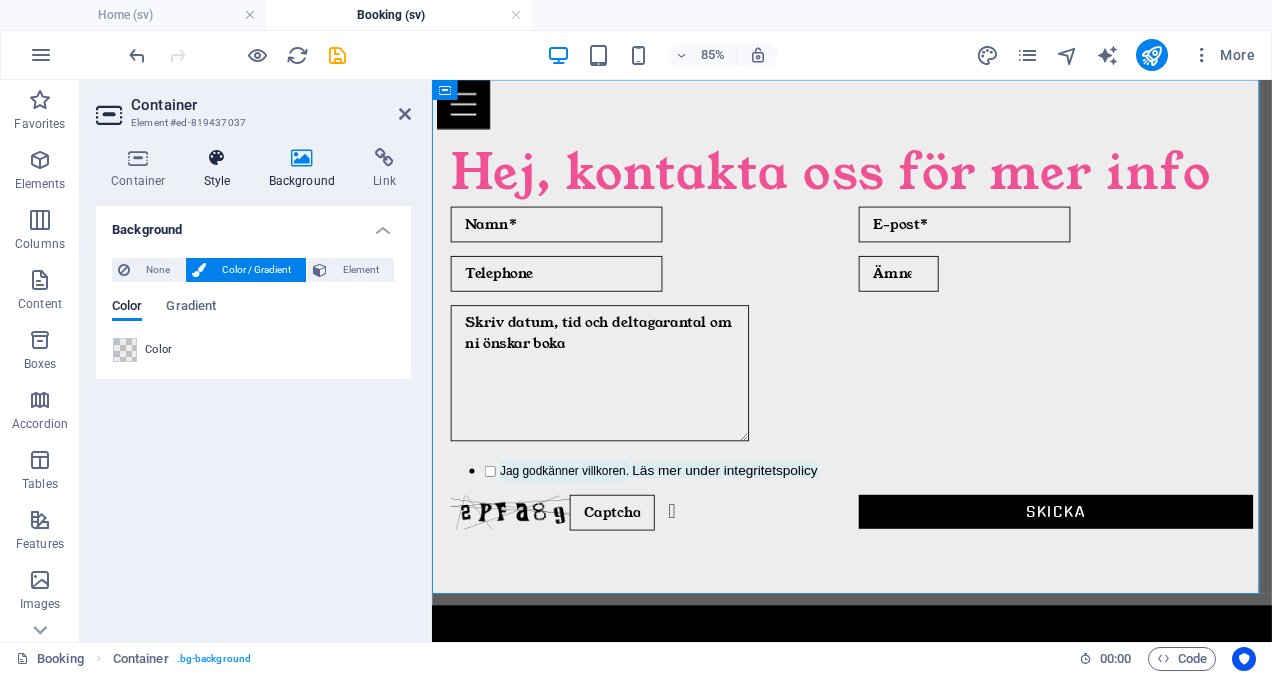 click on "Style" at bounding box center [221, 169] 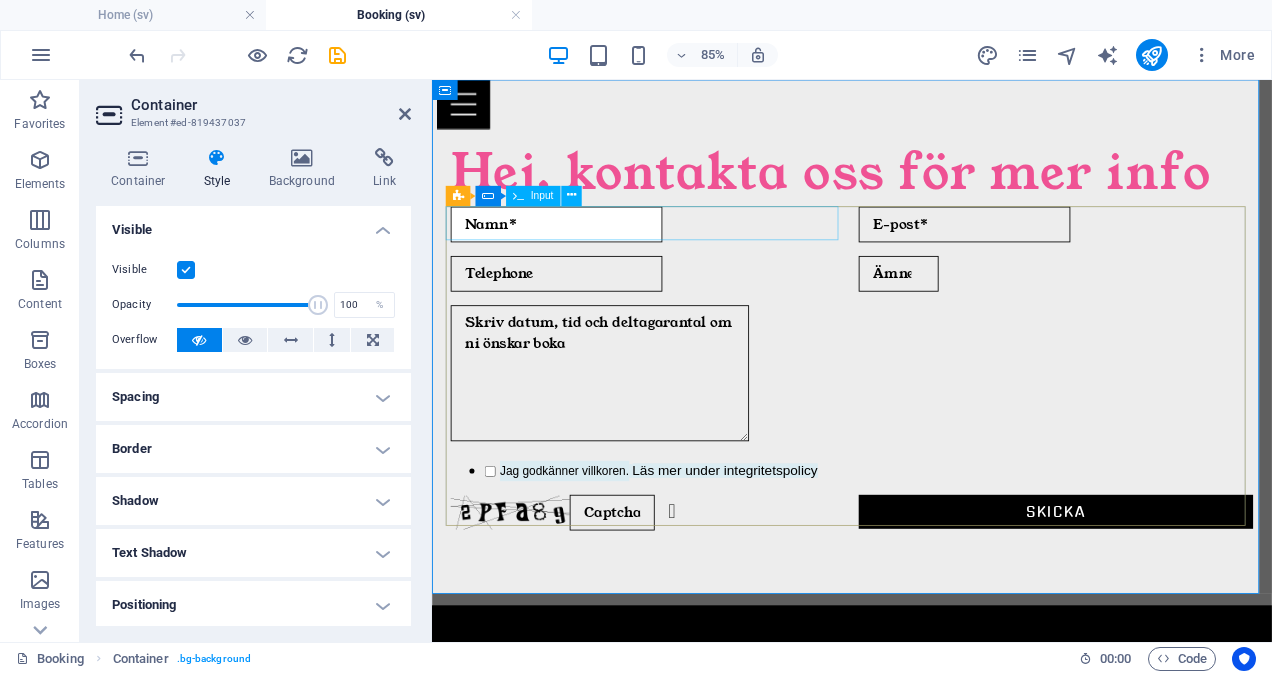 click 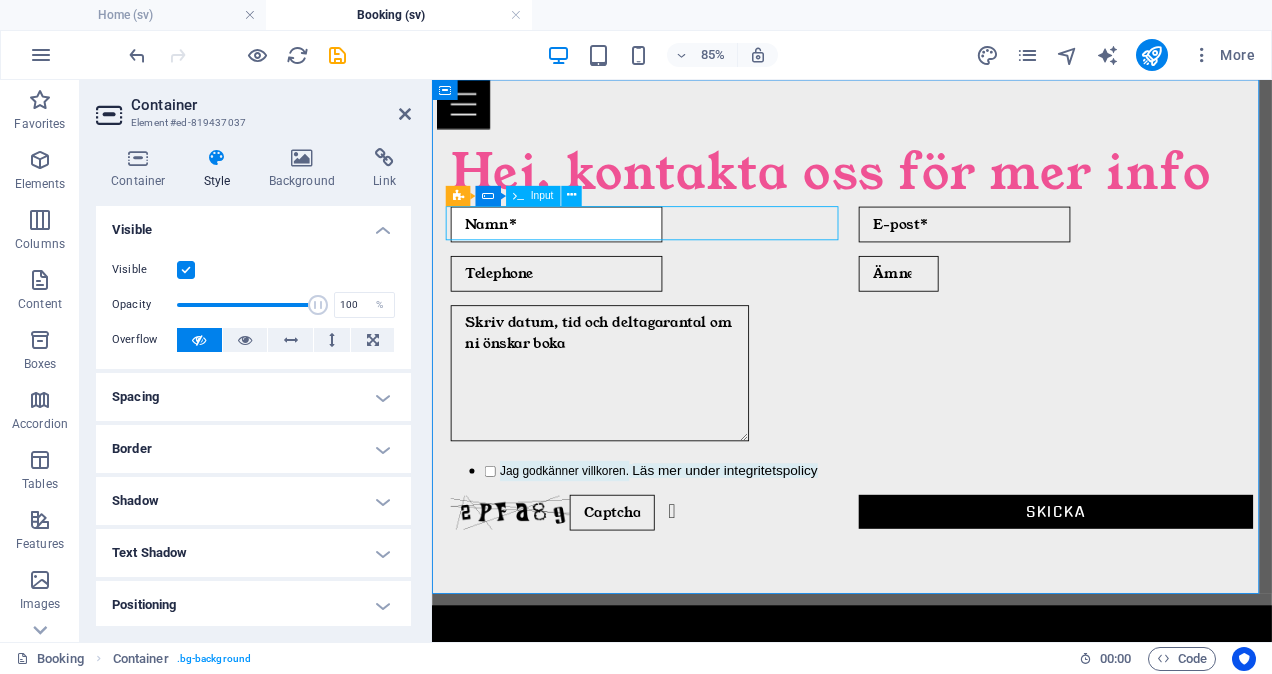click 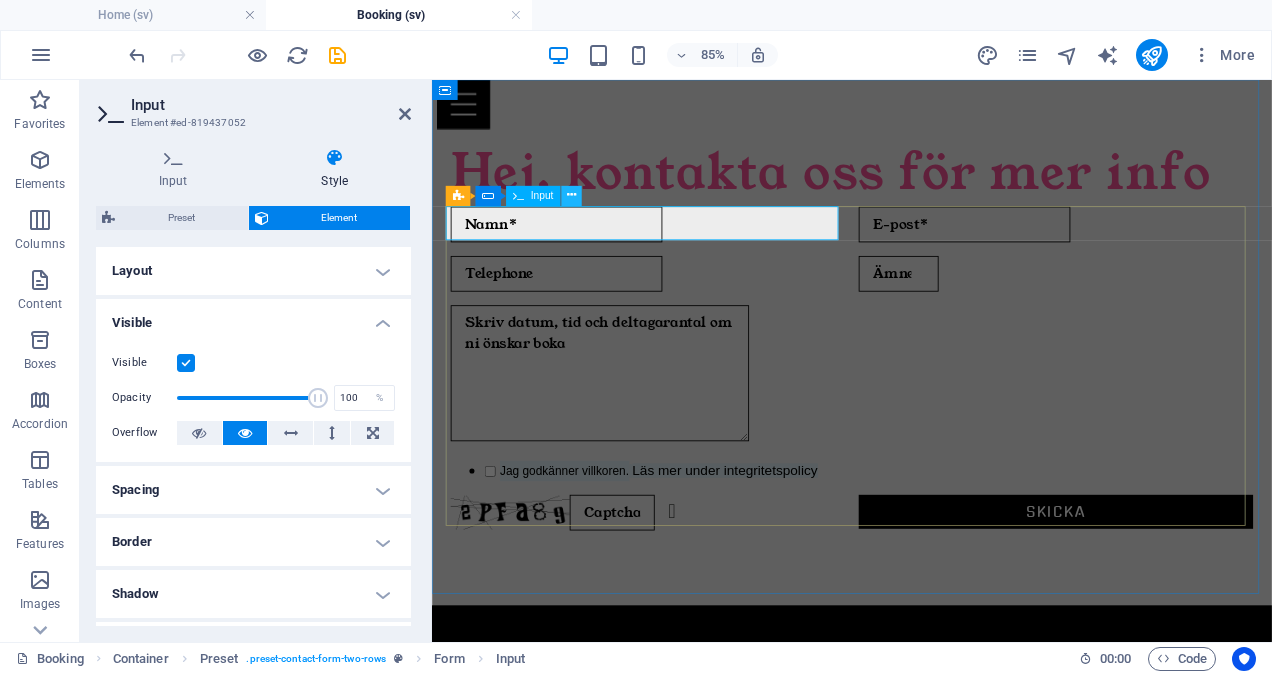 click at bounding box center [570, 196] 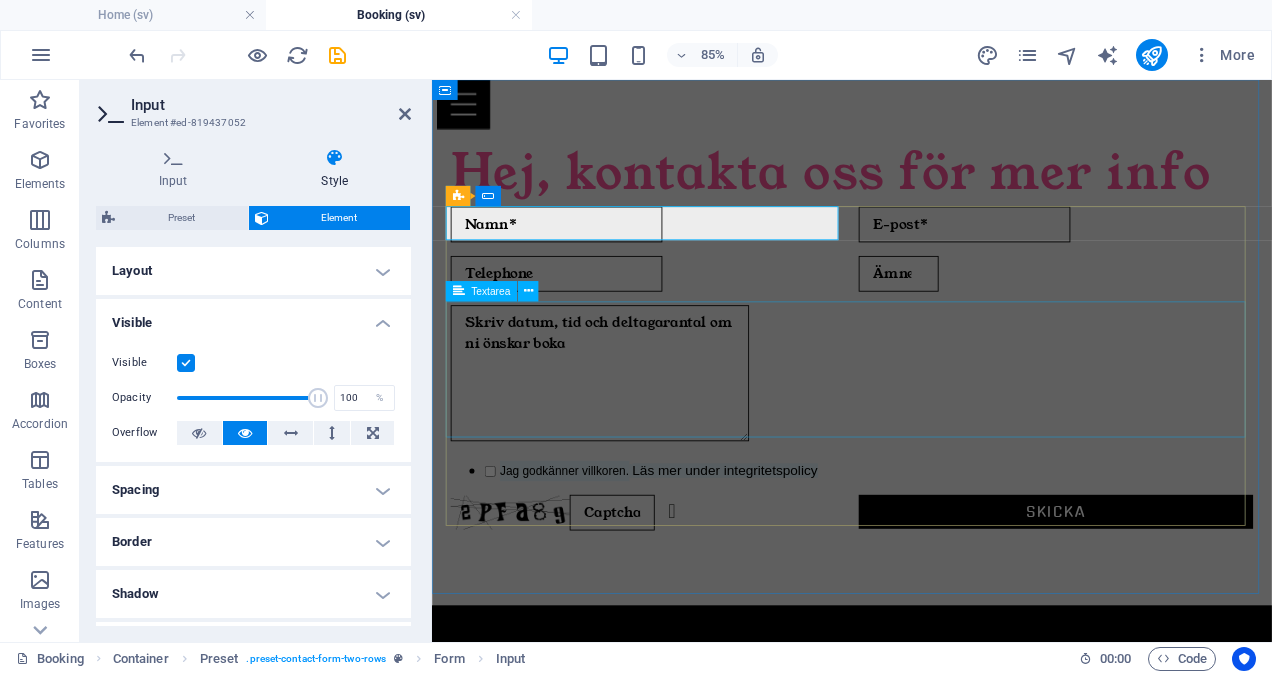 click on "Skriv datum, tid och deltagarantal om ni önskar boka" 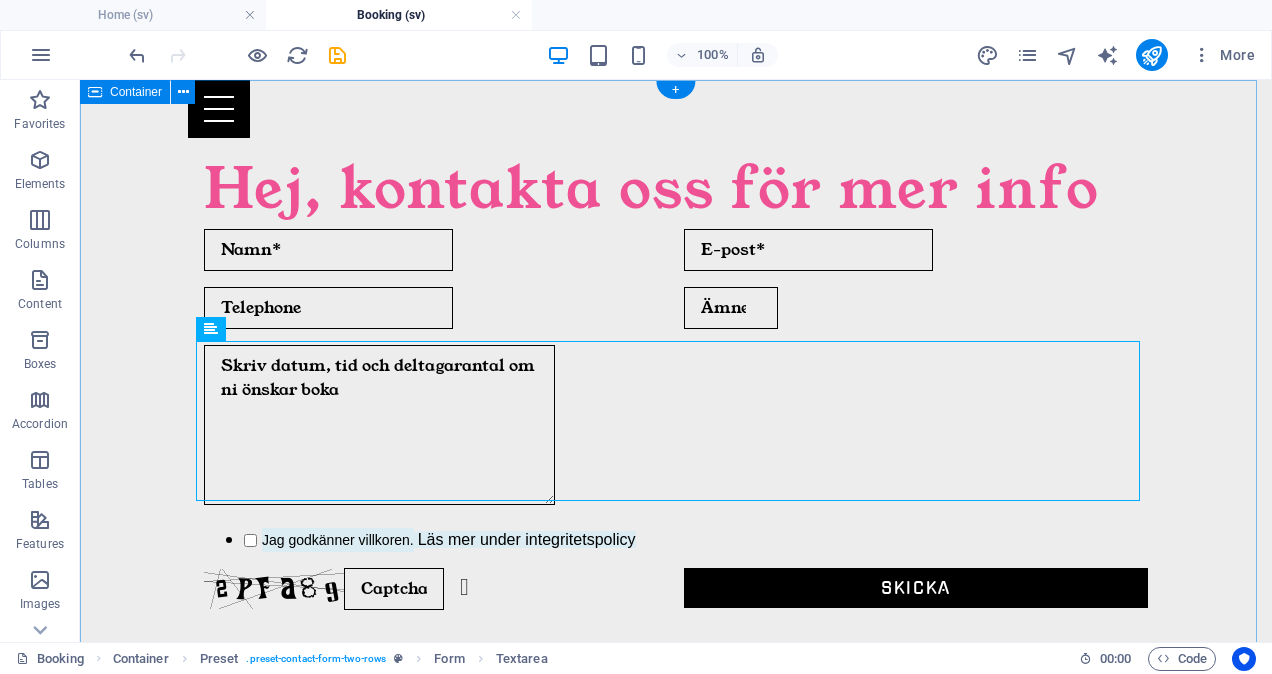 click on "Hej, kontakta oss för mer info Skriv datum, tid och deltagarantal om ni önskar boka  Jag godkänner villkoren.  Läs mer under integritetspolicy Unreadable? Load new Skicka" at bounding box center [676, 389] 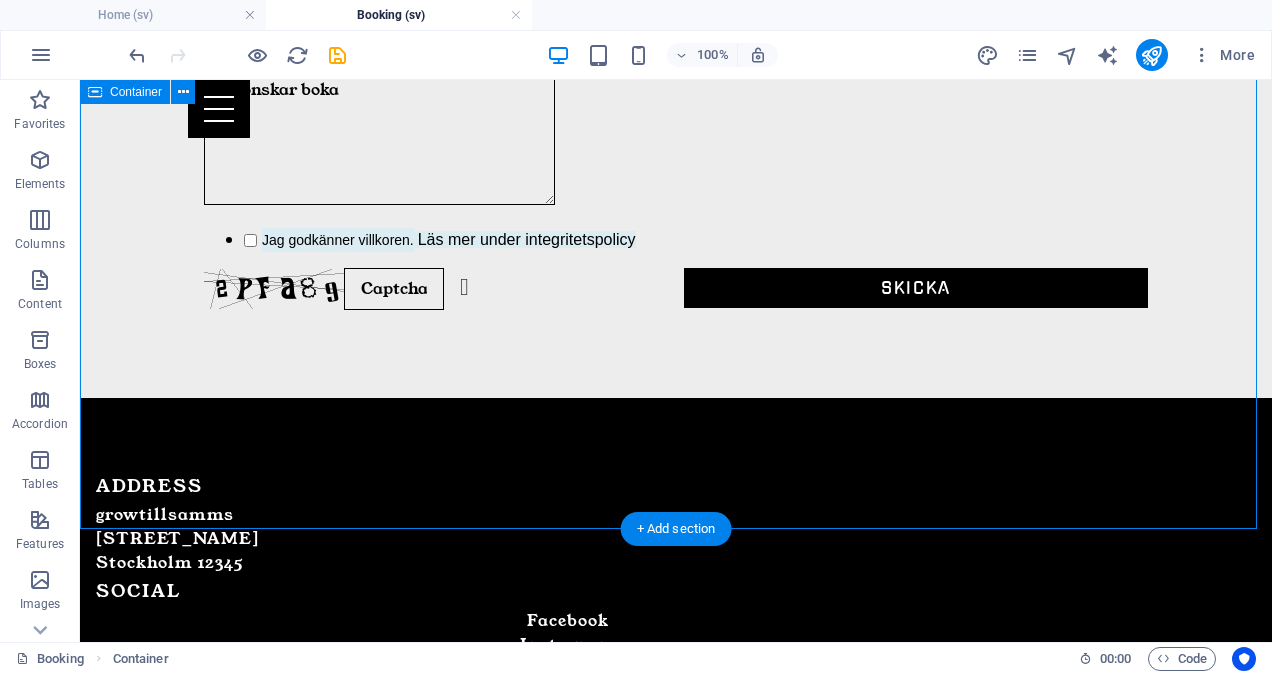 scroll, scrollTop: 0, scrollLeft: 0, axis: both 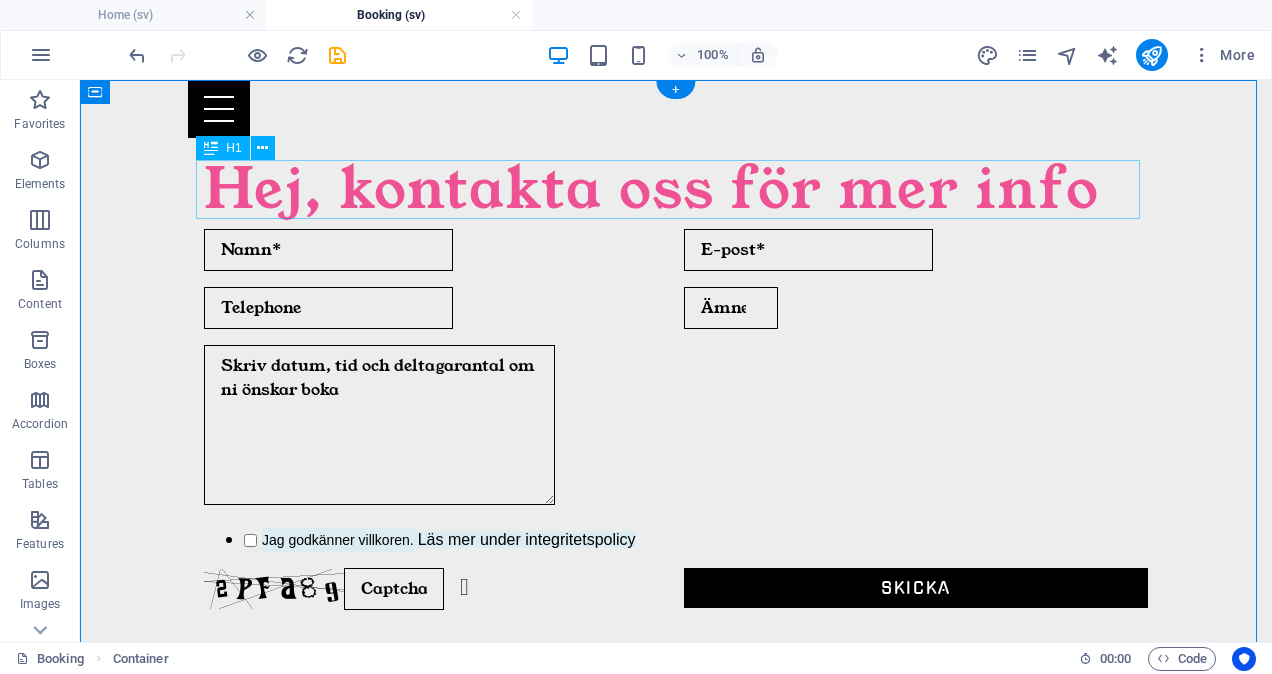 click on "Hej, kontakta oss för mer info" at bounding box center [676, 189] 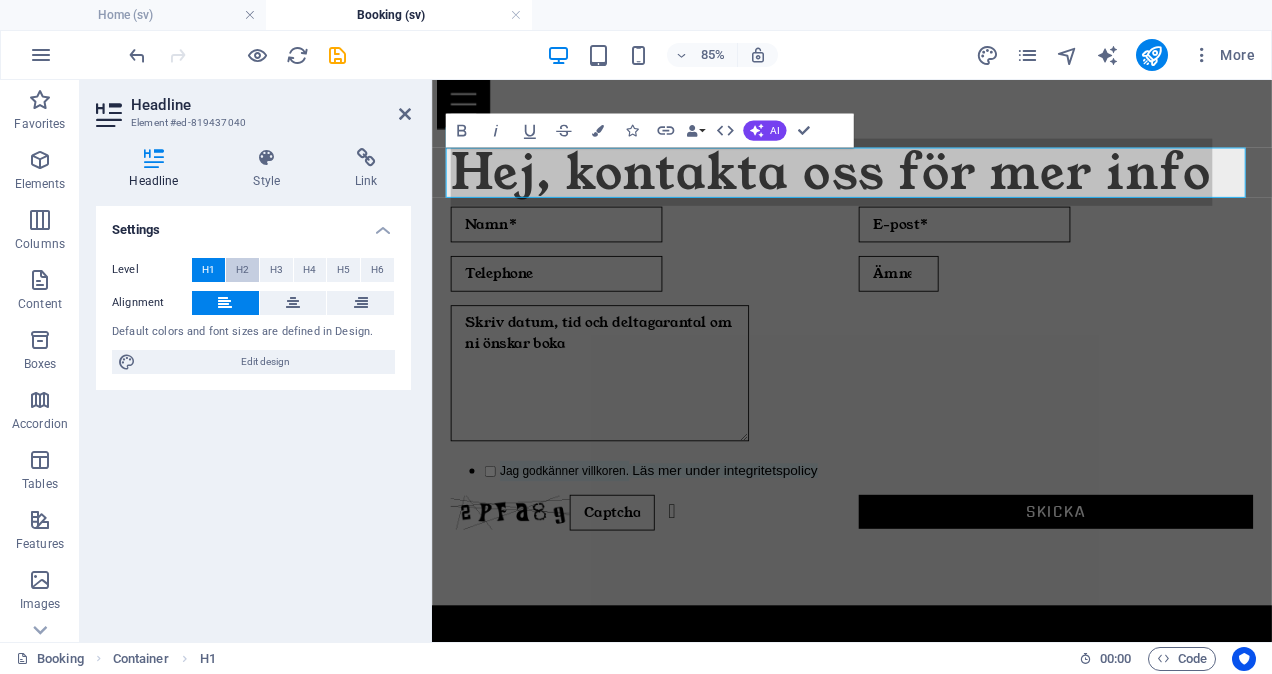 click on "H2" at bounding box center (242, 270) 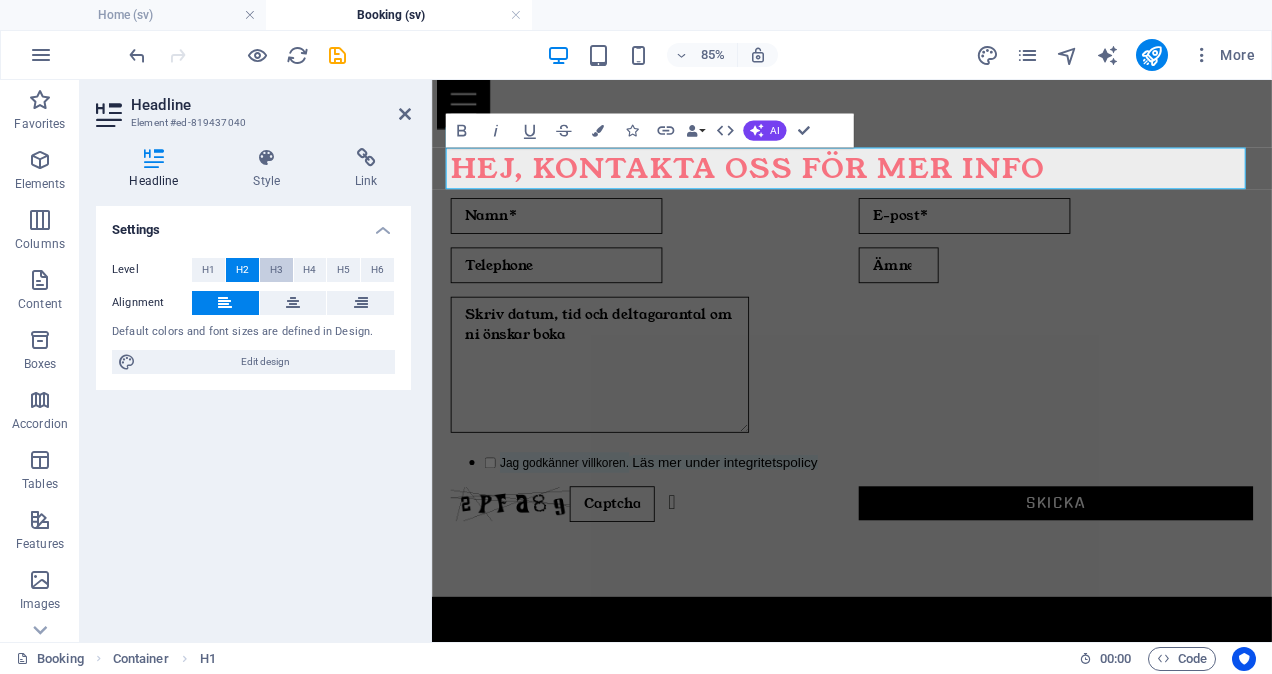 click on "H3" at bounding box center (276, 270) 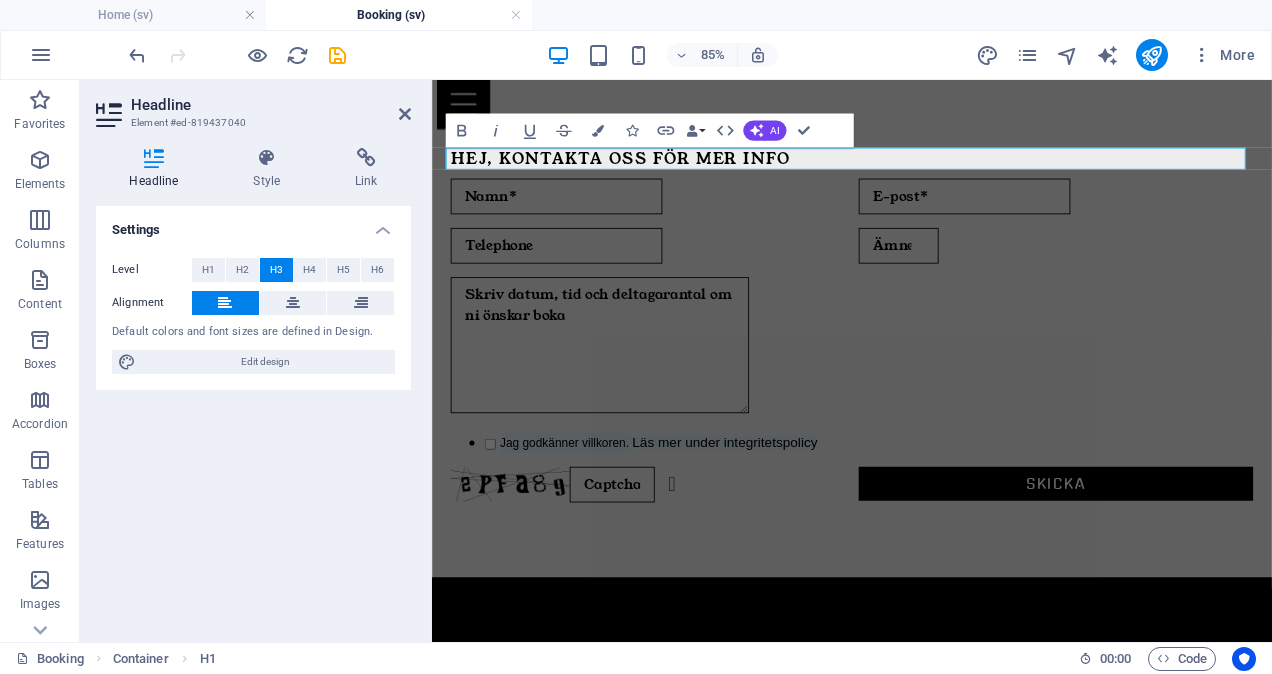click on "Level H1 H2 H3 H4 H5 H6 Alignment Default colors and font sizes are defined in Design. Edit design" at bounding box center (253, 316) 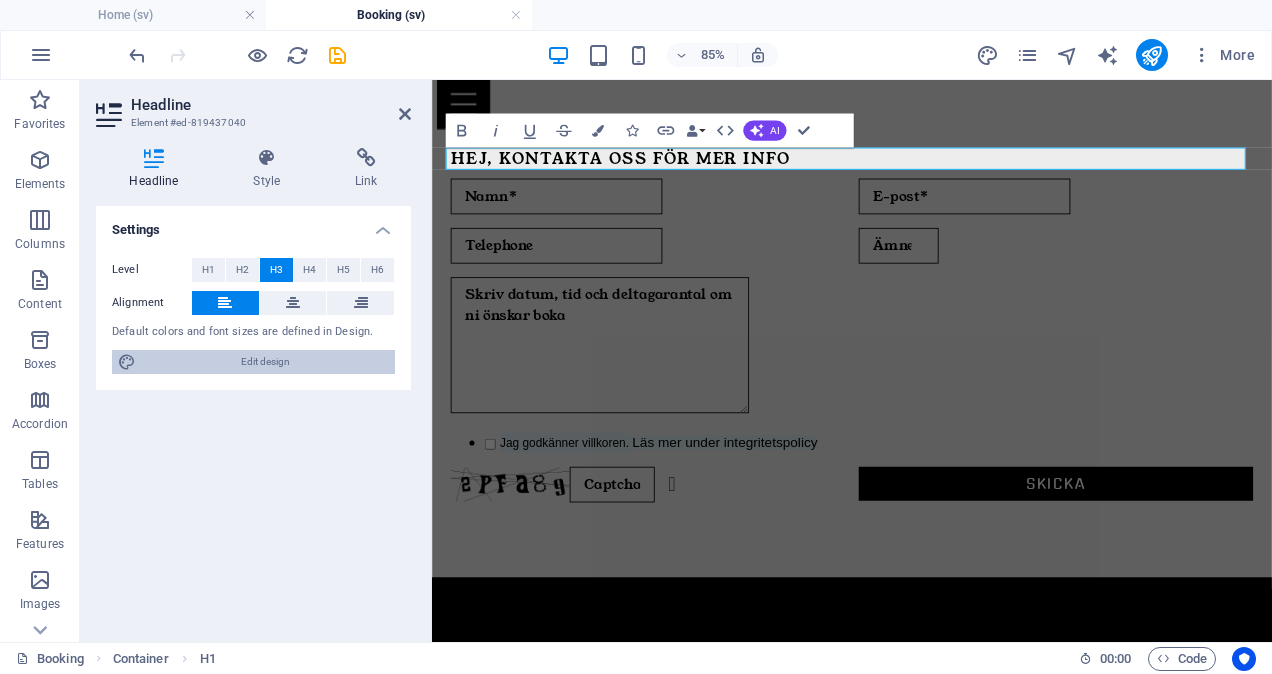 click on "Edit design" at bounding box center [265, 362] 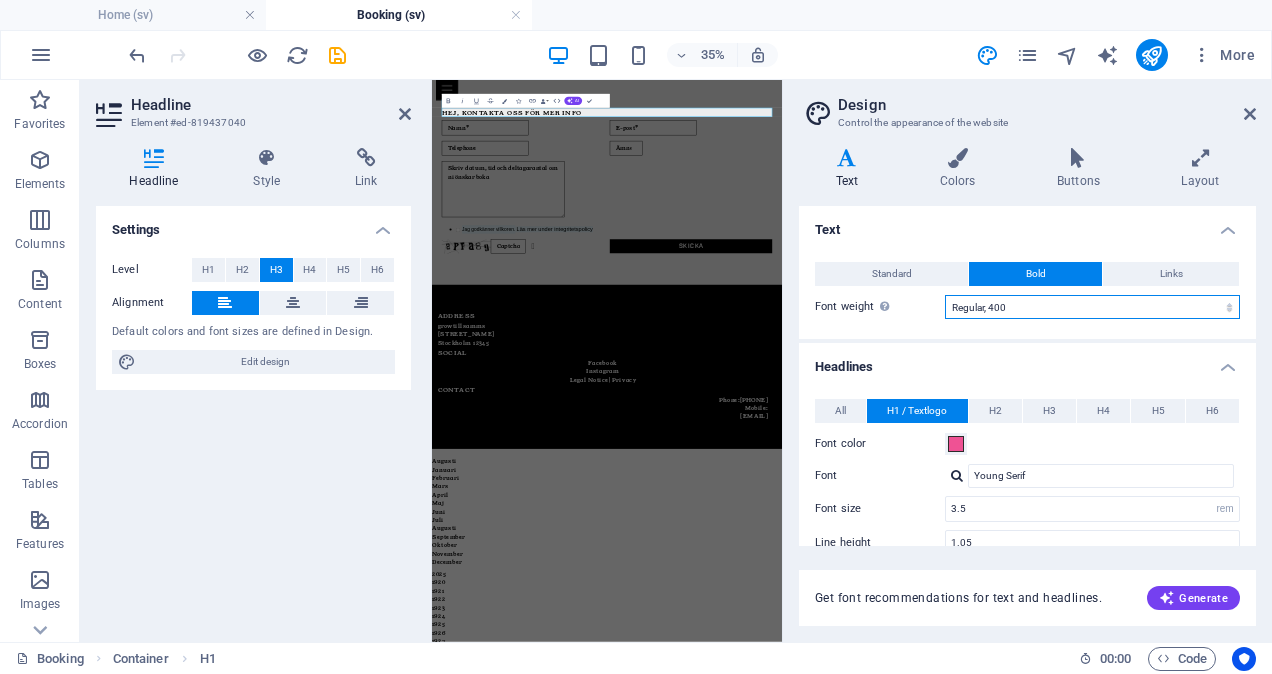 click on "Thin, 100 Extra-light, 200 Light, 300 Regular, 400 Medium, 500 Semi-bold, 600 Bold, 700 Extra-bold, 800 Black, 900" at bounding box center [1092, 307] 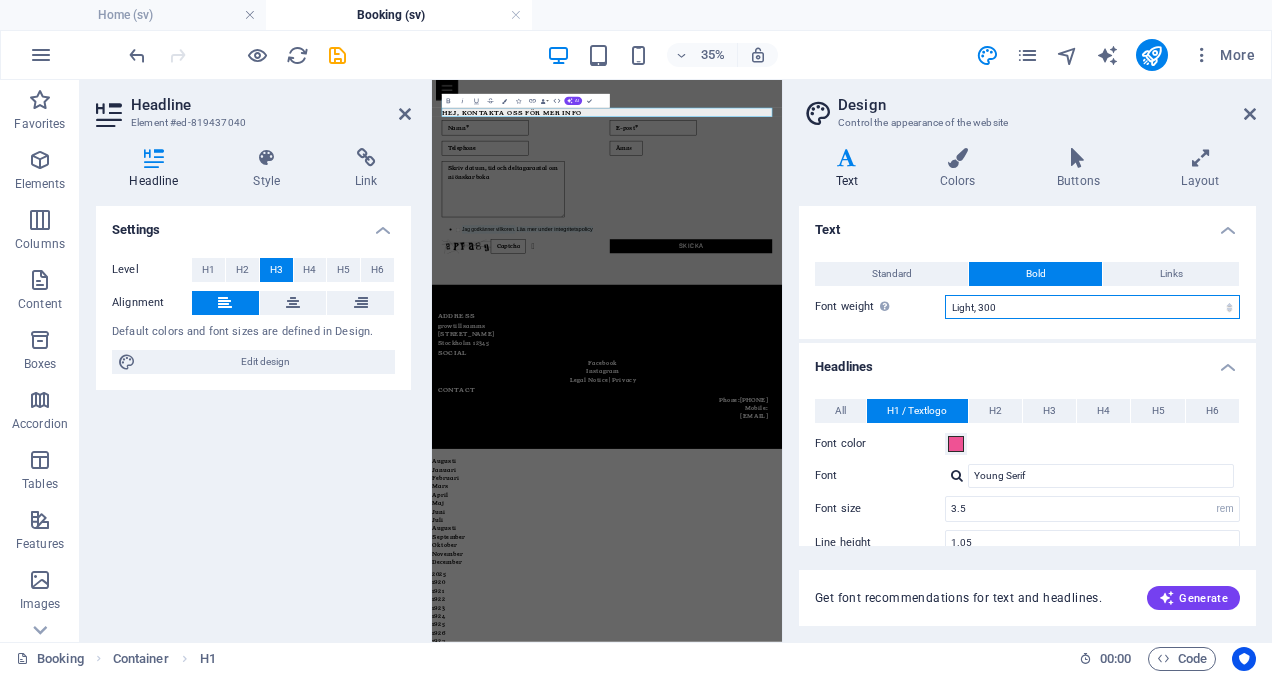 click on "Thin, 100 Extra-light, 200 Light, 300 Regular, 400 Medium, 500 Semi-bold, 600 Bold, 700 Extra-bold, 800 Black, 900" at bounding box center [1092, 307] 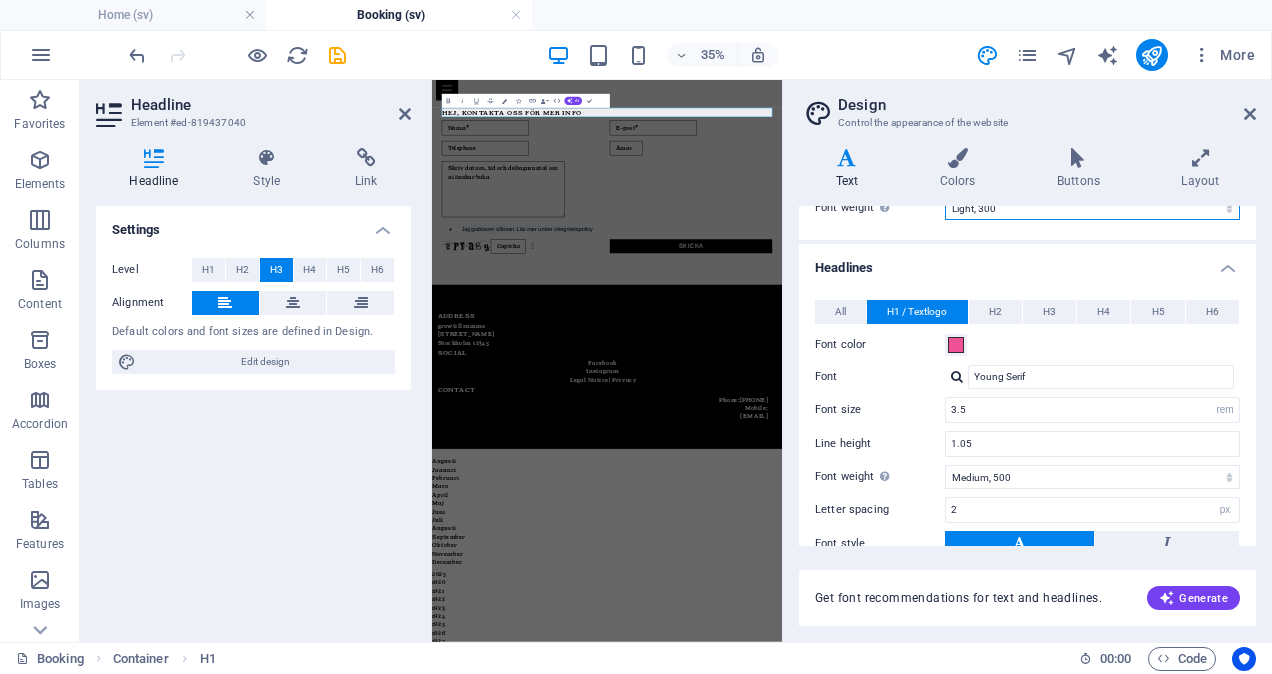 scroll, scrollTop: 118, scrollLeft: 0, axis: vertical 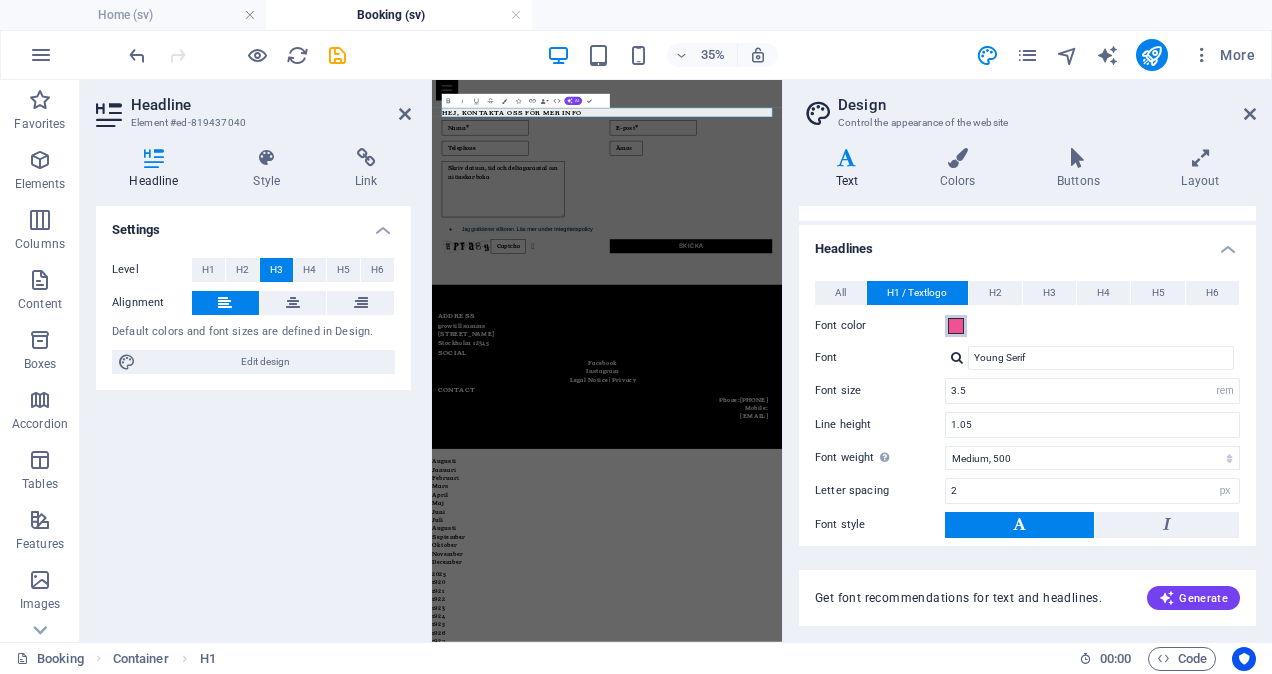 click at bounding box center [956, 326] 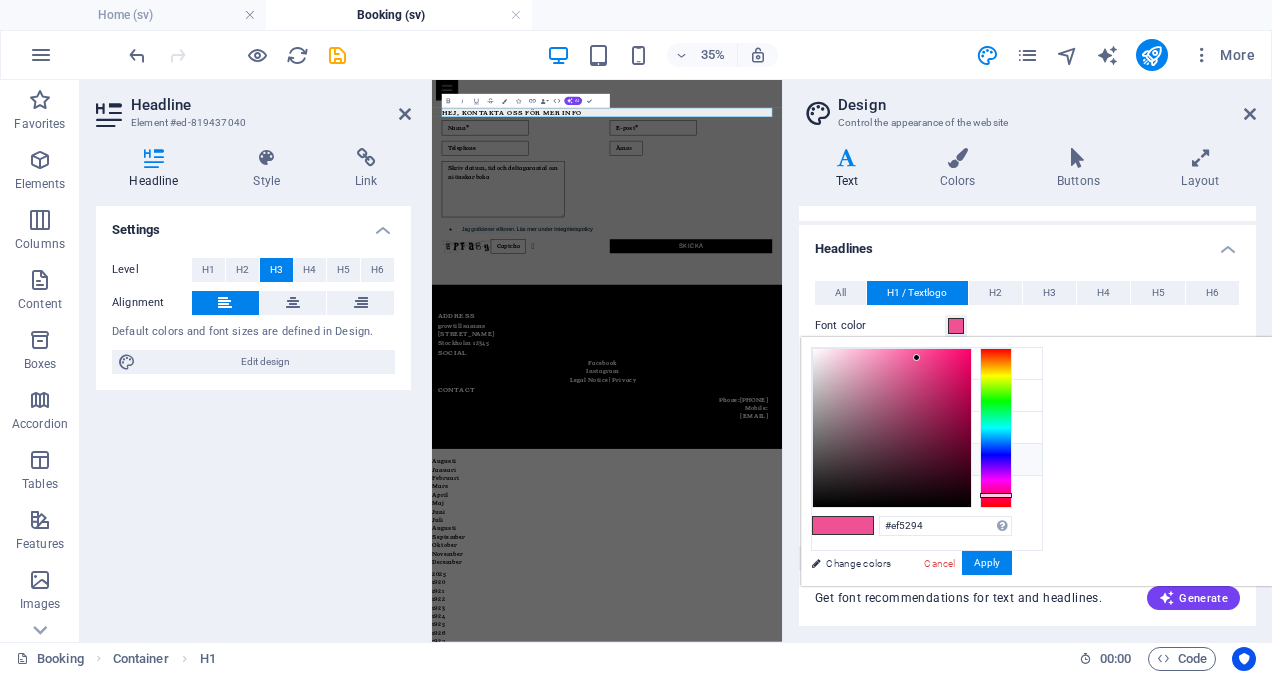 click at bounding box center (828, 459) 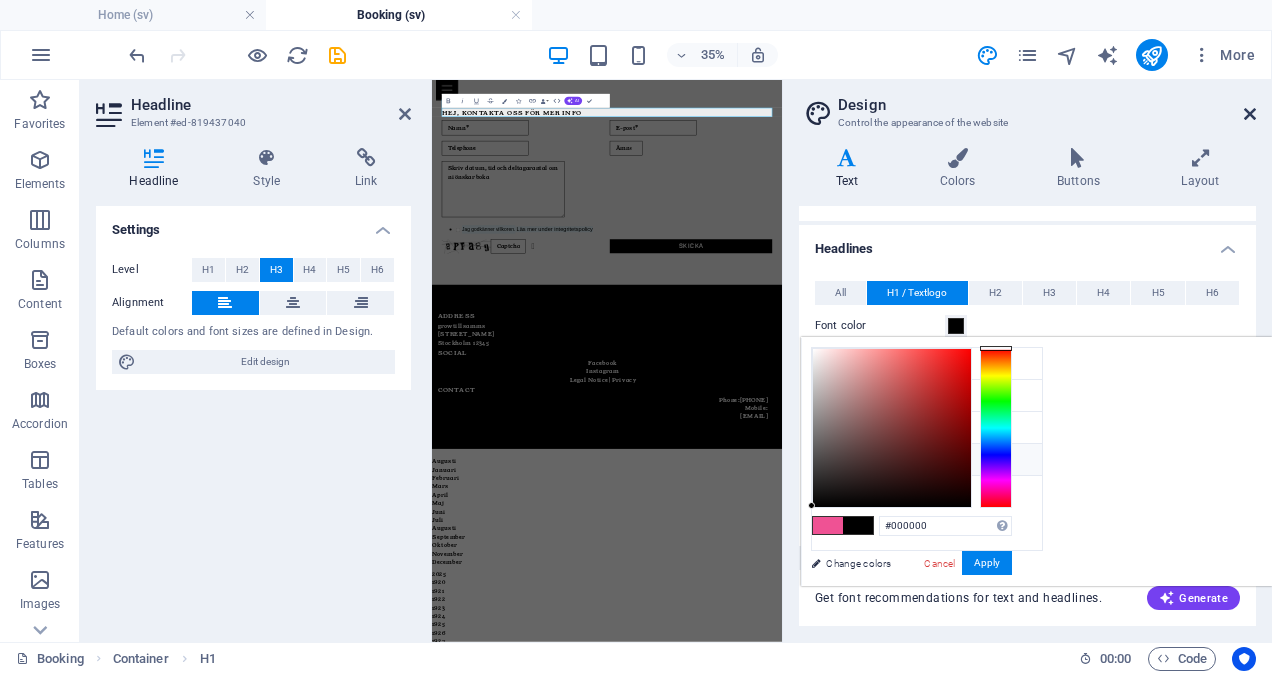 click at bounding box center [1250, 114] 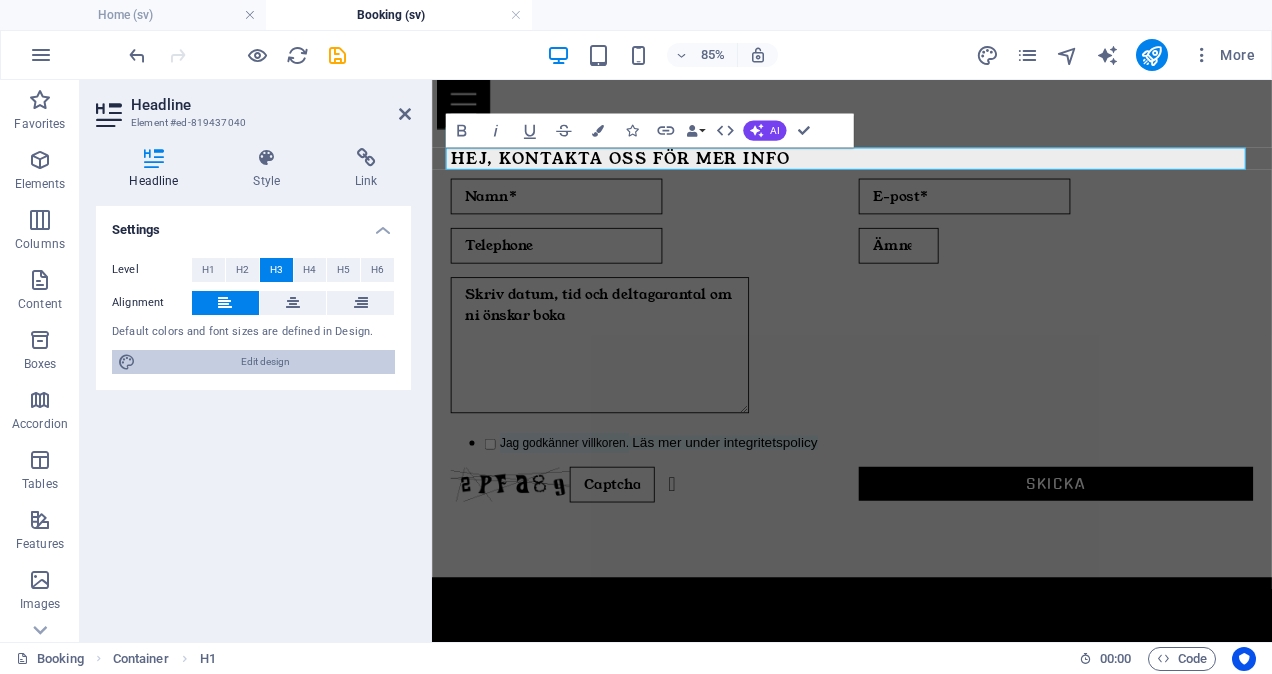 click on "Edit design" at bounding box center (265, 362) 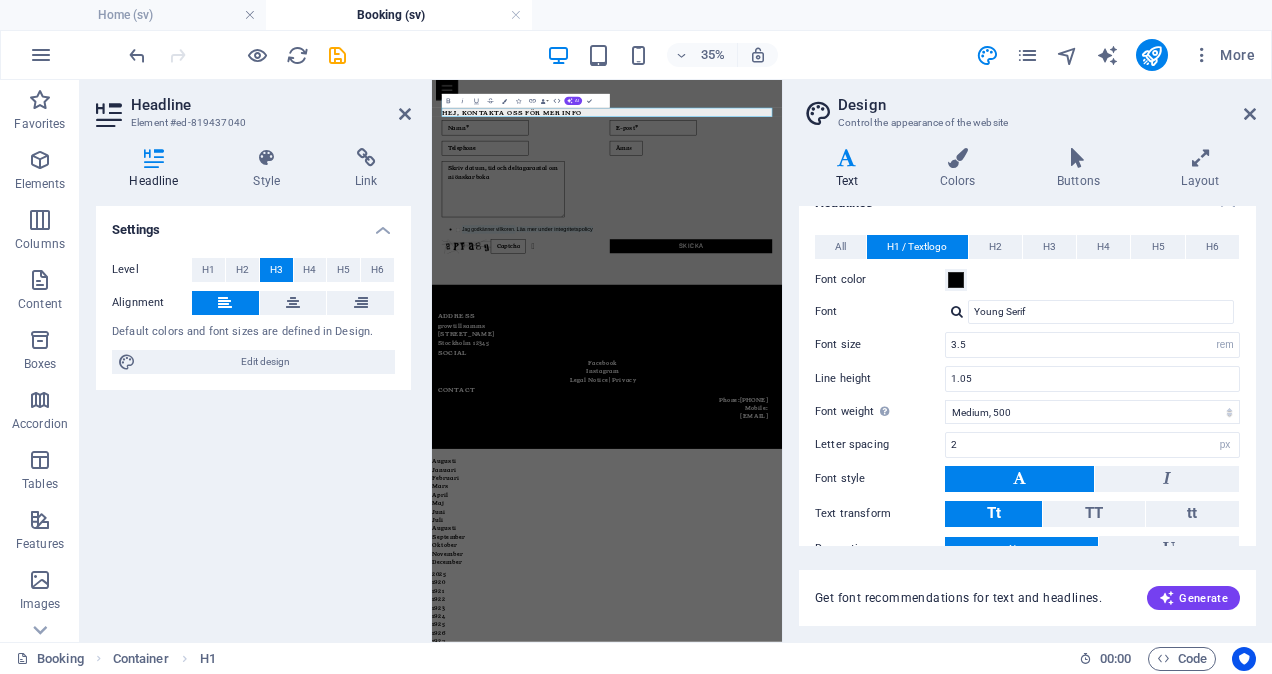 scroll, scrollTop: 264, scrollLeft: 0, axis: vertical 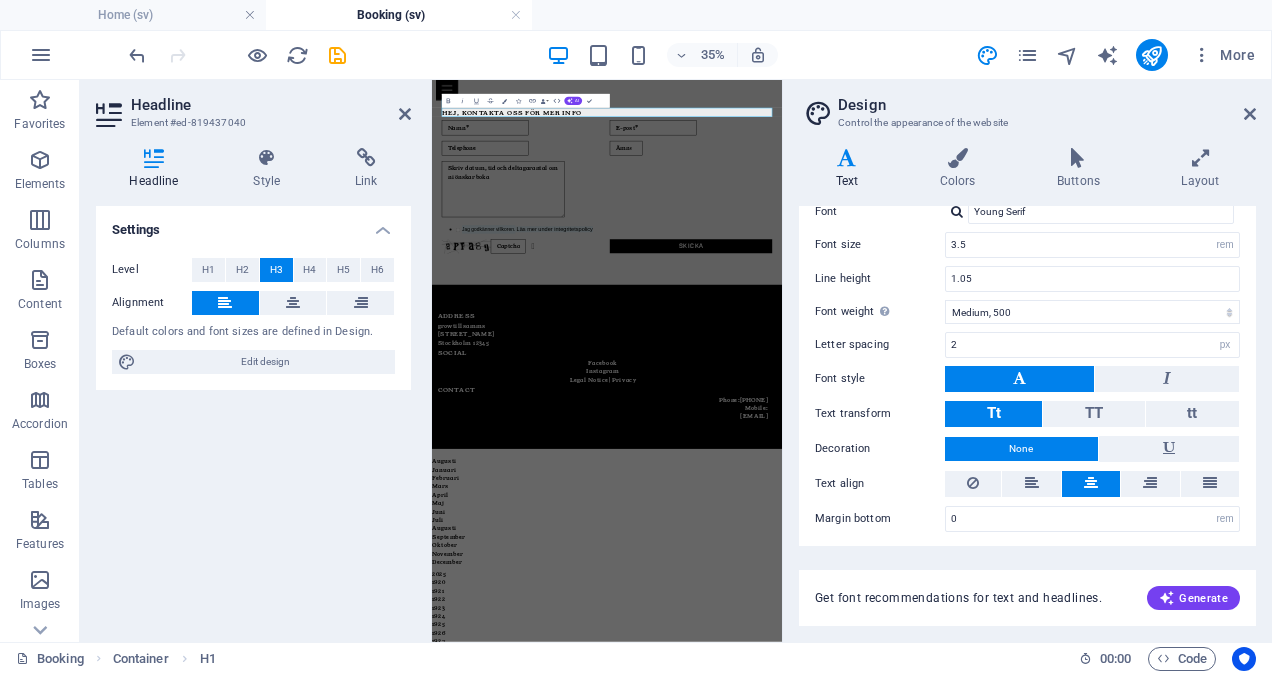click on "Skip to main content
Home Företagskultur Aktiviteter Event Teambuildingspaket Om oss Booking Frågor & Svar Hej, kontakta oss för mer info Skriv datum, tid och deltagarantal om ni önskar boka &nbsp; Jag godkänner villkoren. &nbsp; Läs mer under integritetspolicy Unreadable? Load new Skicka Address [COMPANY_NAME] [STREET_NAME] [POSTAL_CODE] [CITY] Social Facebook Instagram Legal Notice | Privacy Contact Phone: +[PHONE_PREFIX] [PHONE_NUMBER] Mobile: info@[WEBSITE]
Augusti Januari Februari Mars April Maj Juni Juli Augusti September Oktober November December 2025 1920 1921 1922 1923 1924 1925 1926 1927 1928 1929 1930 1931 1932 1933 1934 1935 1936 1937 1938 1939 1940 1941 1942 1943 1944 1945 1946 1947 1948 1949 1950 1951 1952 1953 1954 1955 1956 1957 1958 1959 1960 1961 1962 1963 1964 1965 1966 1967 1968 1969 1970 1971 1972 1973 1974 1975 1976 1977 1978 1979 1980 1981 1982 1983 1984 1985 1986 1987 1988 1989 1990 1991 1992 1993 1994 1995 1996 1997 1998 1999 2000 2001 2002 2003 2004 2005 2006 2007 2008 2009 2010 2011 Tis" at bounding box center (932, 3136) 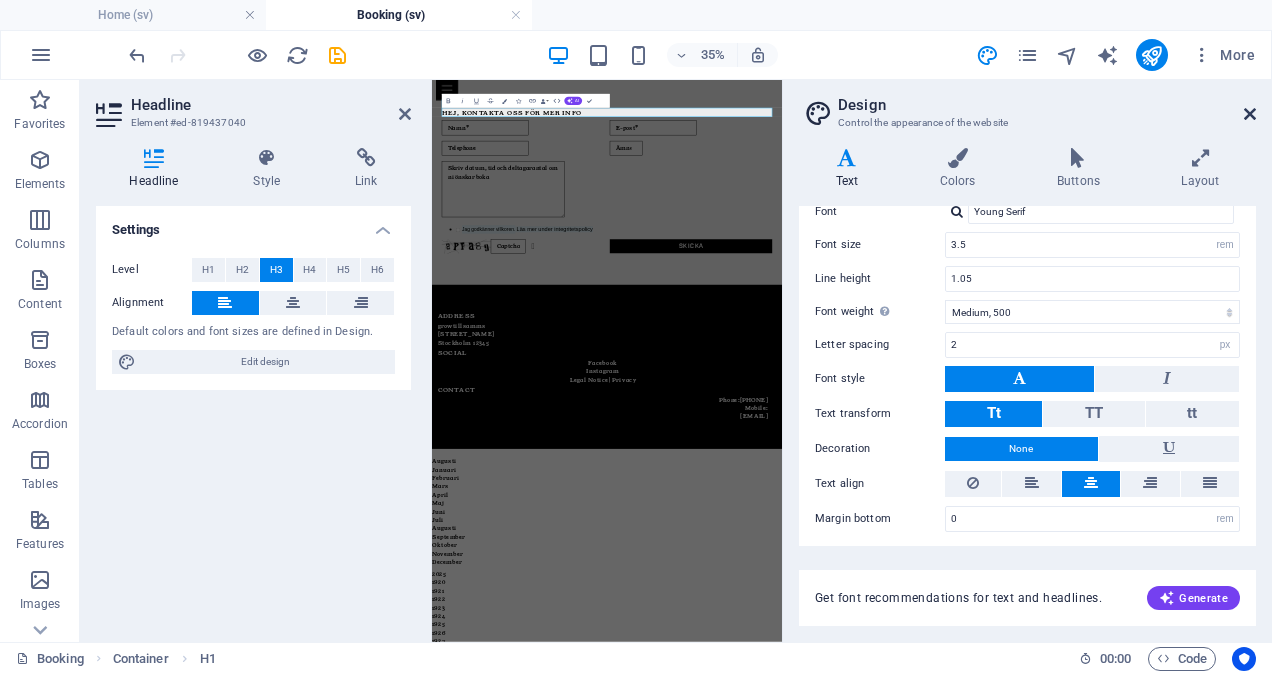 click at bounding box center [1250, 114] 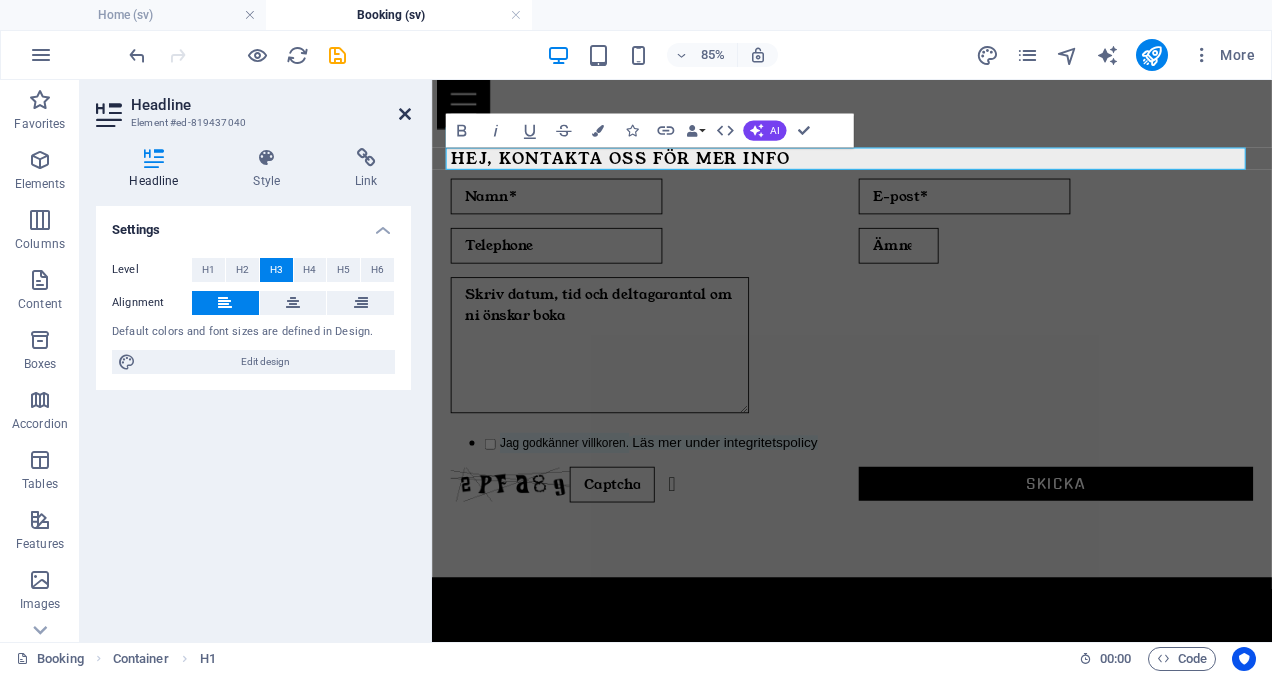 click at bounding box center (405, 114) 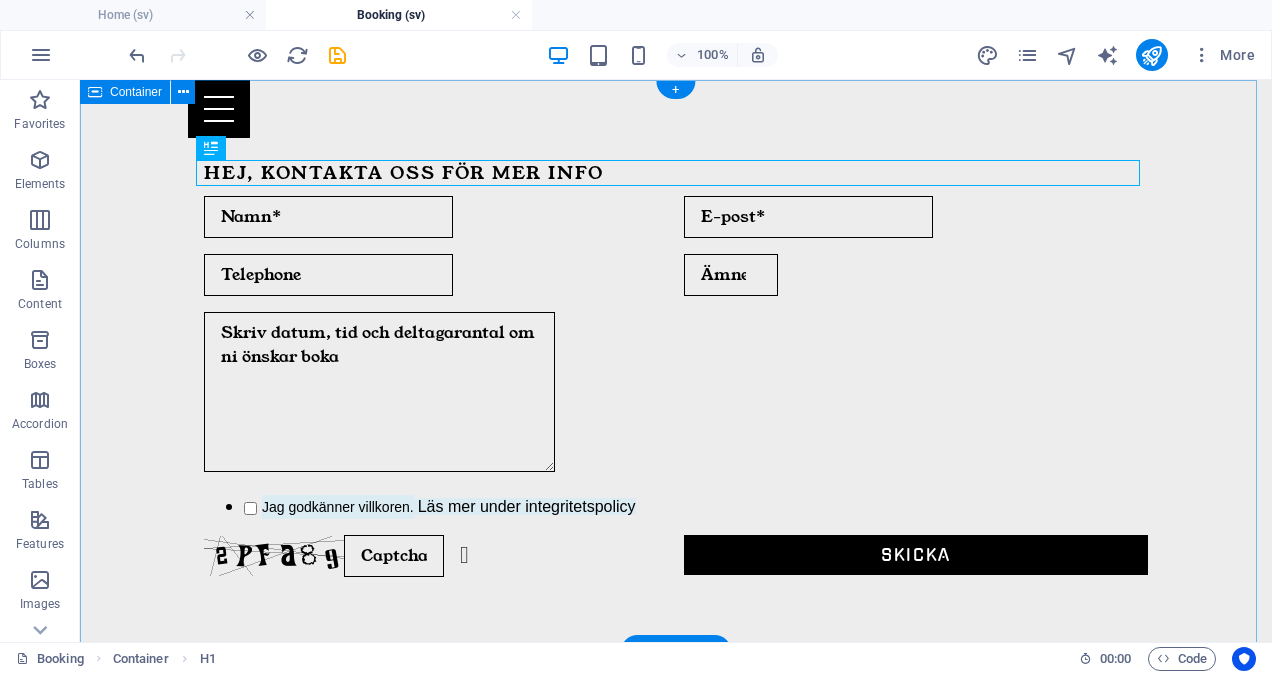 click on "Hej, kontakta oss för mer info Skriv datum, tid och deltagarantal om ni önskar boka  Jag godkänner villkoren.  Läs mer under integritetspolicy Unreadable? Load new Skicka" at bounding box center [676, 372] 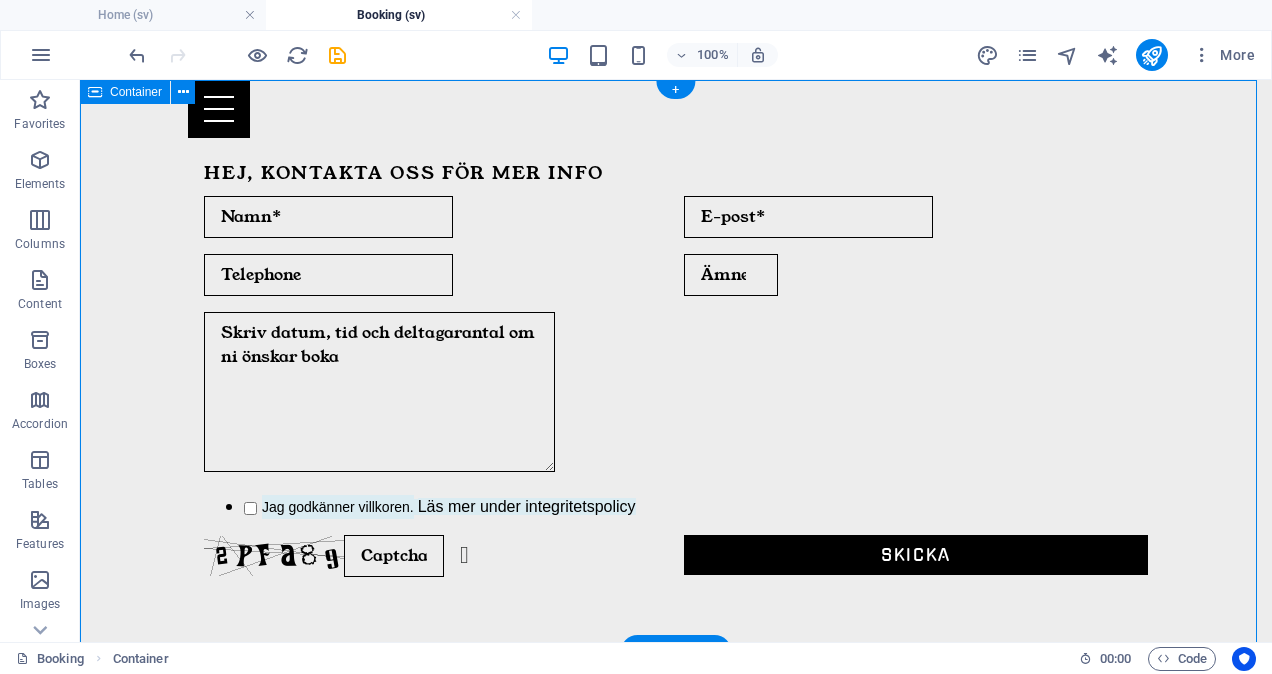 click on "Hej, kontakta oss för mer info Skriv datum, tid och deltagarantal om ni önskar boka  Jag godkänner villkoren.  Läs mer under integritetspolicy Unreadable? Load new Skicka" at bounding box center (676, 372) 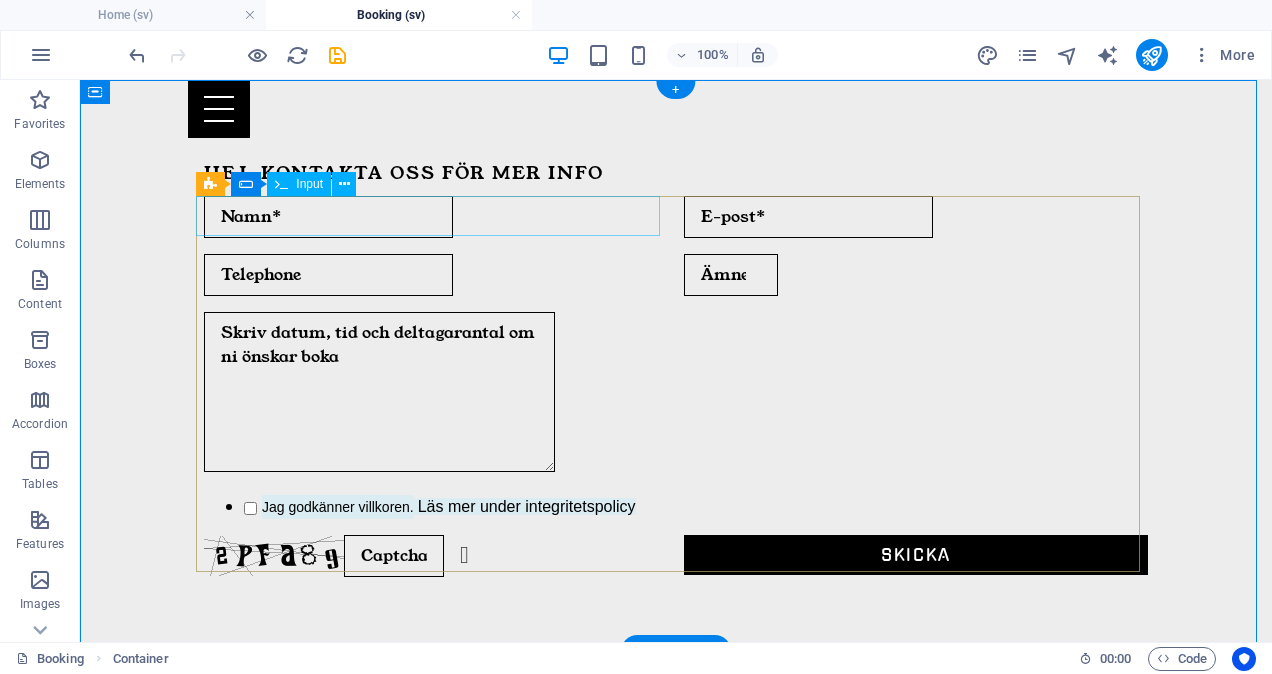 click 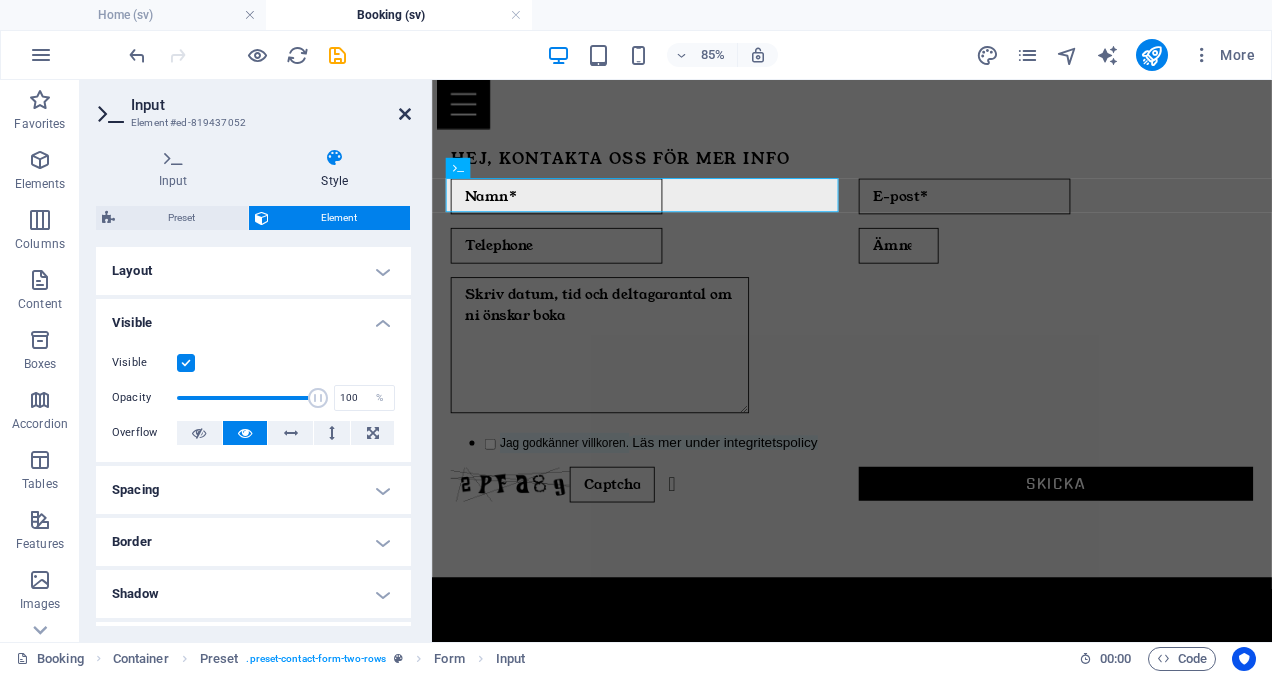 click at bounding box center (405, 114) 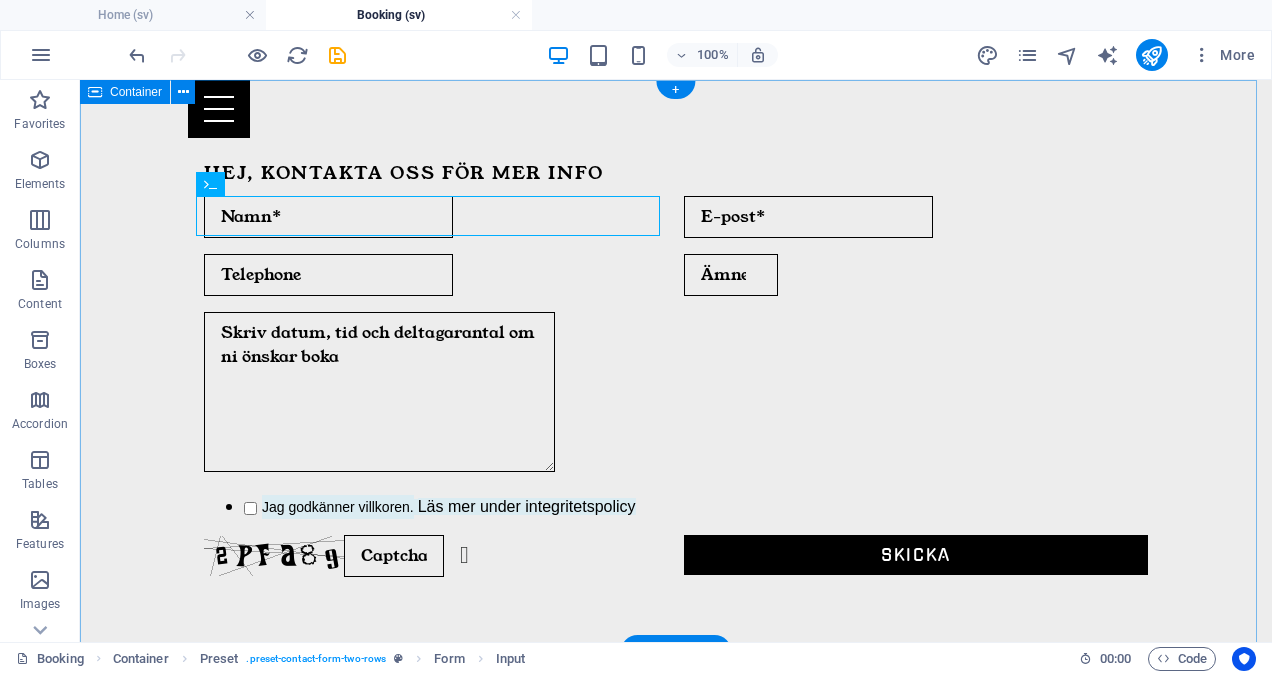 click on "Hej, kontakta oss för mer info Skriv datum, tid och deltagarantal om ni önskar boka  Jag godkänner villkoren.  Läs mer under integritetspolicy Unreadable? Load new Skicka" at bounding box center (676, 372) 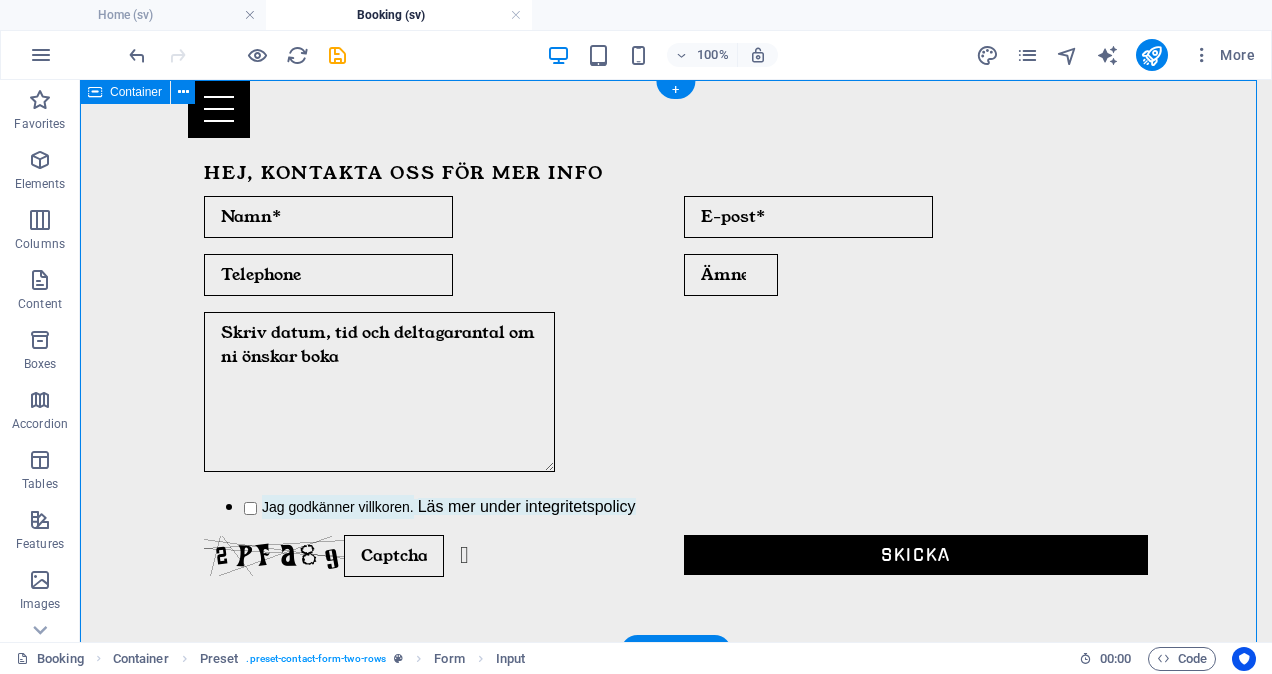 click on "Hej, kontakta oss för mer info Skriv datum, tid och deltagarantal om ni önskar boka  Jag godkänner villkoren.  Läs mer under integritetspolicy Unreadable? Load new Skicka" at bounding box center (676, 372) 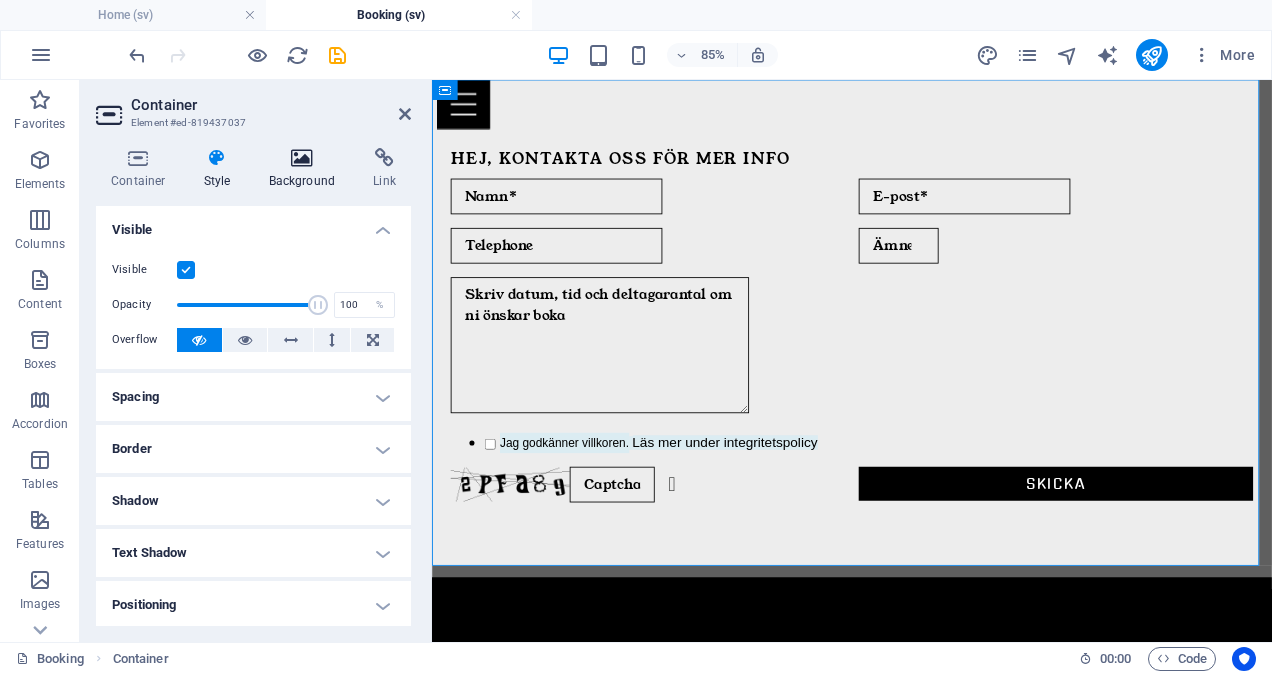 click at bounding box center [302, 158] 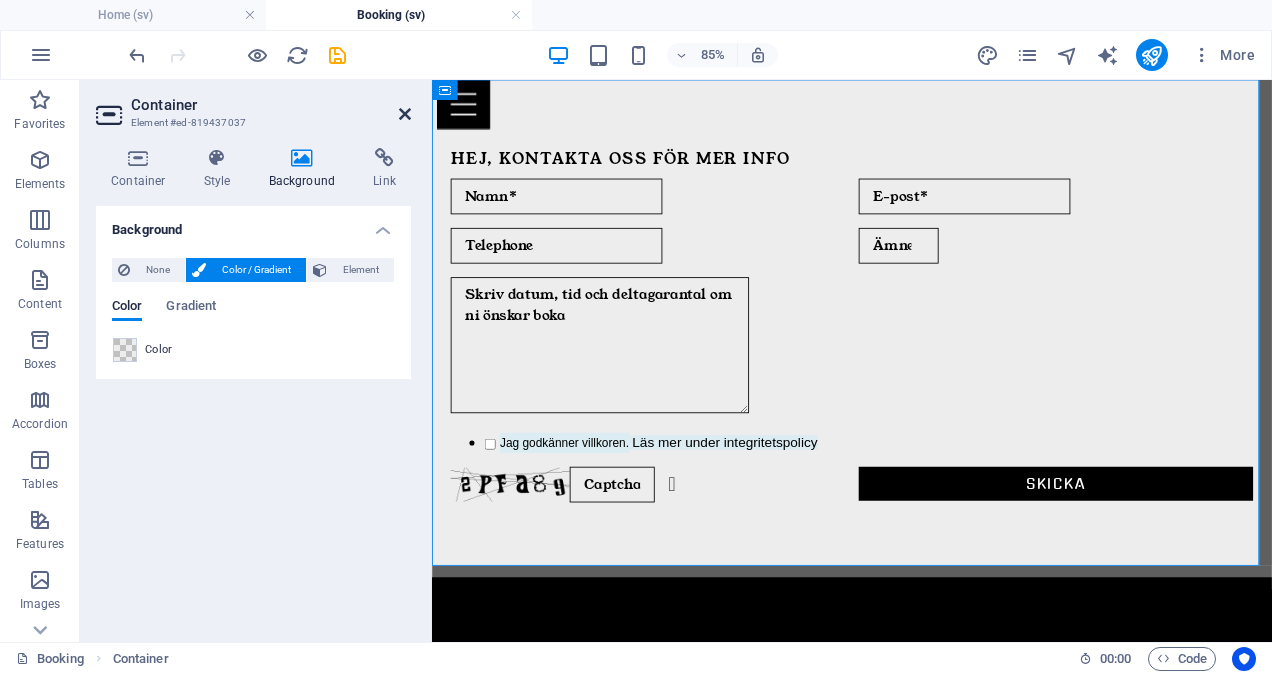 click at bounding box center (405, 114) 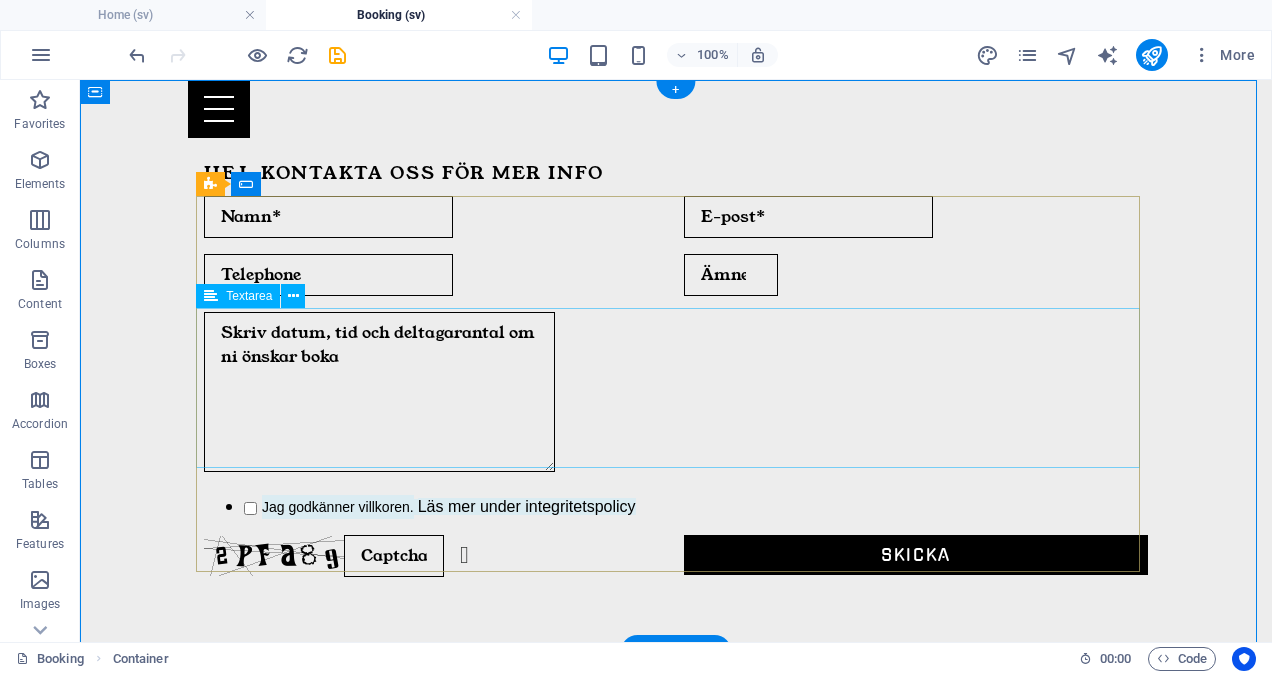 click on "Skriv datum, tid och deltagarantal om ni önskar boka" 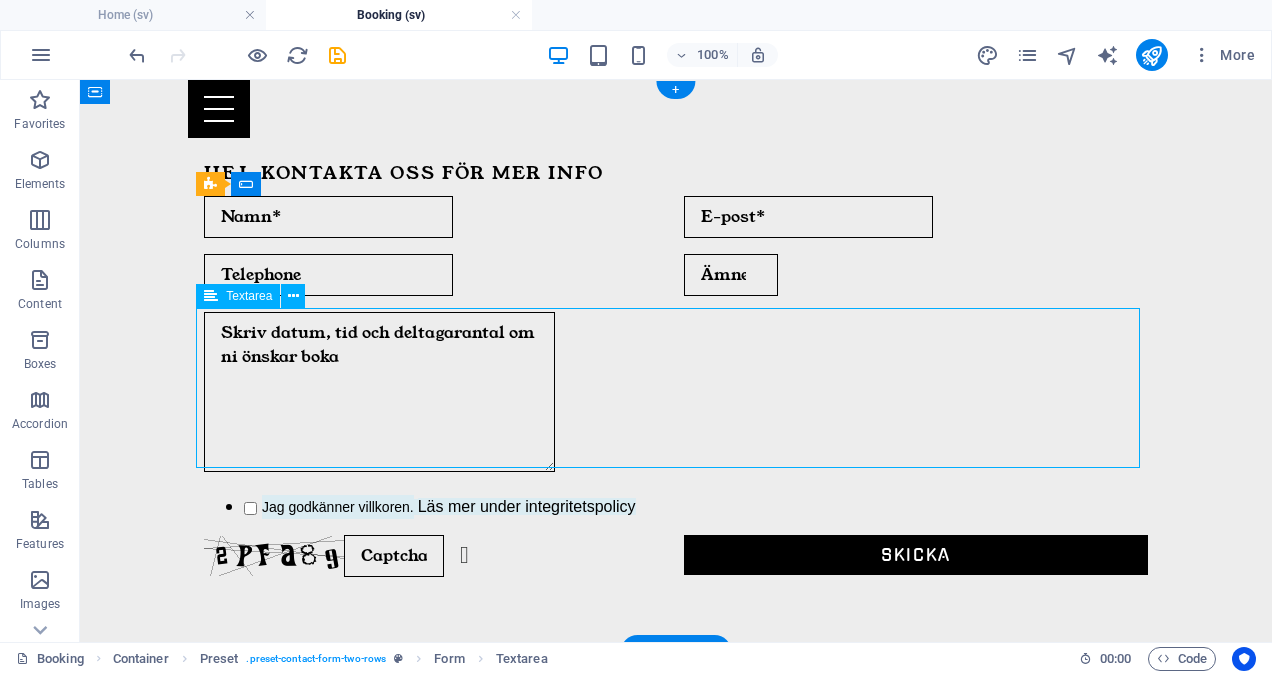 click on "Skriv datum, tid och deltagarantal om ni önskar boka" 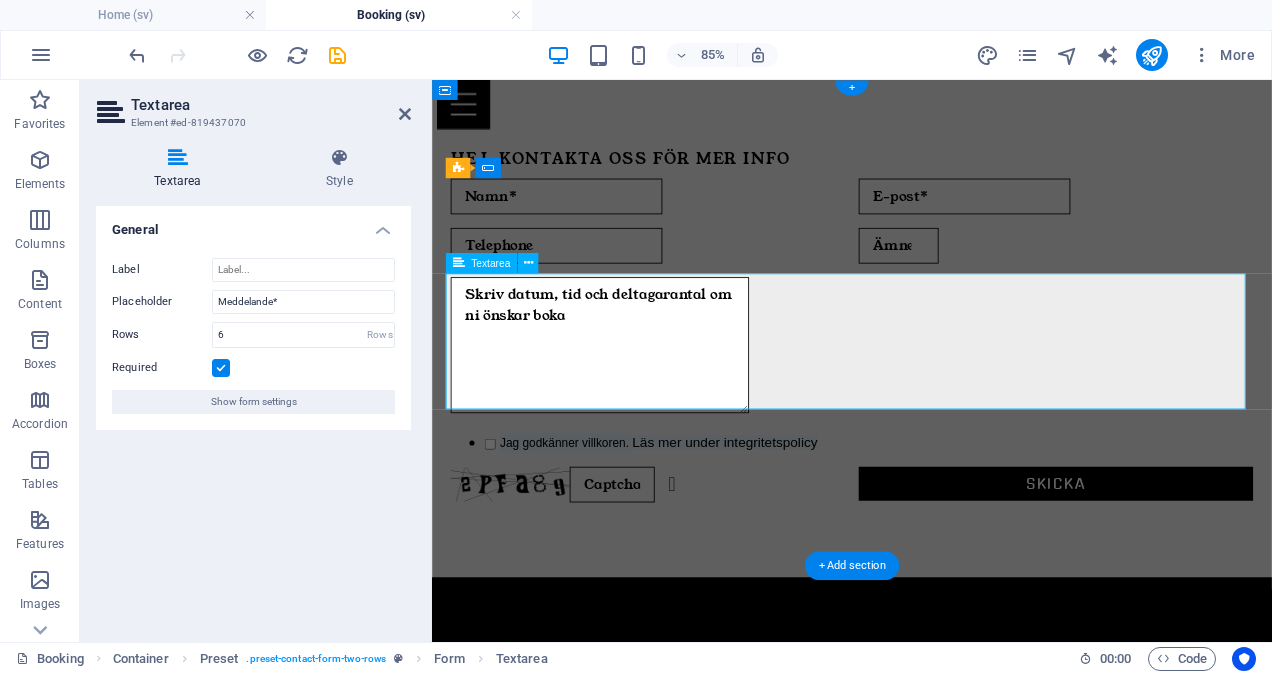 click on "Skriv datum, tid och deltagarantal om ni önskar boka" 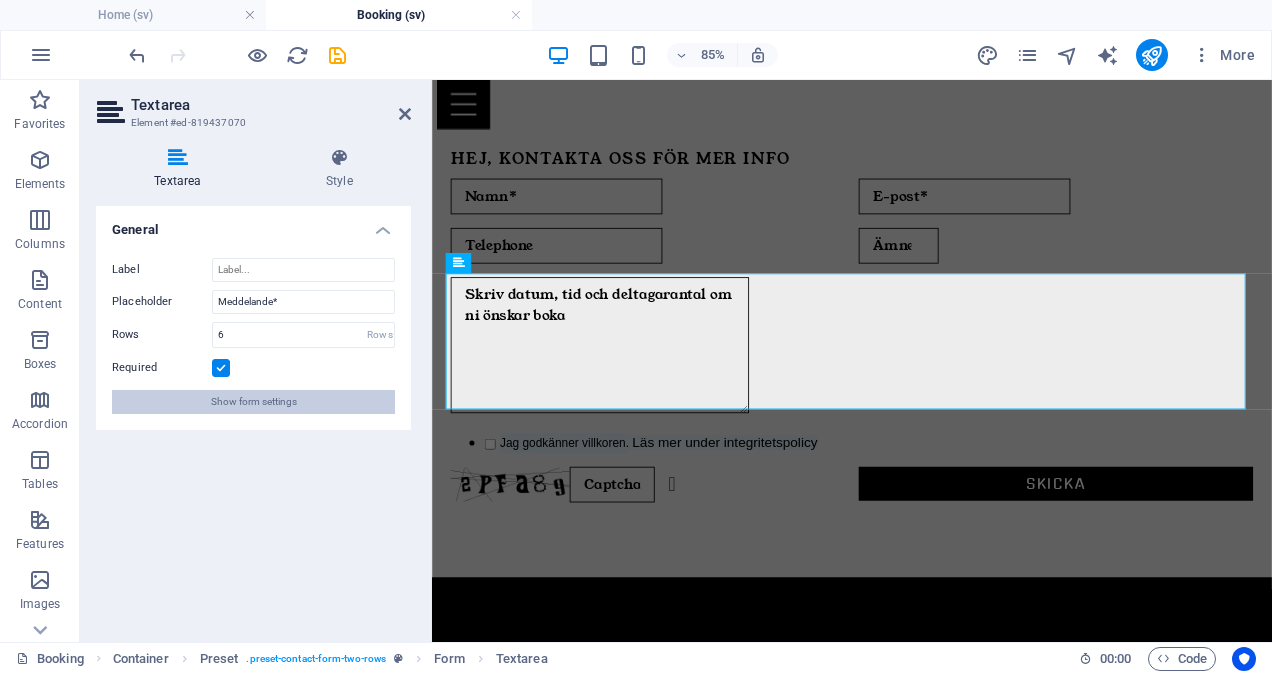 click on "Show form settings" at bounding box center (253, 402) 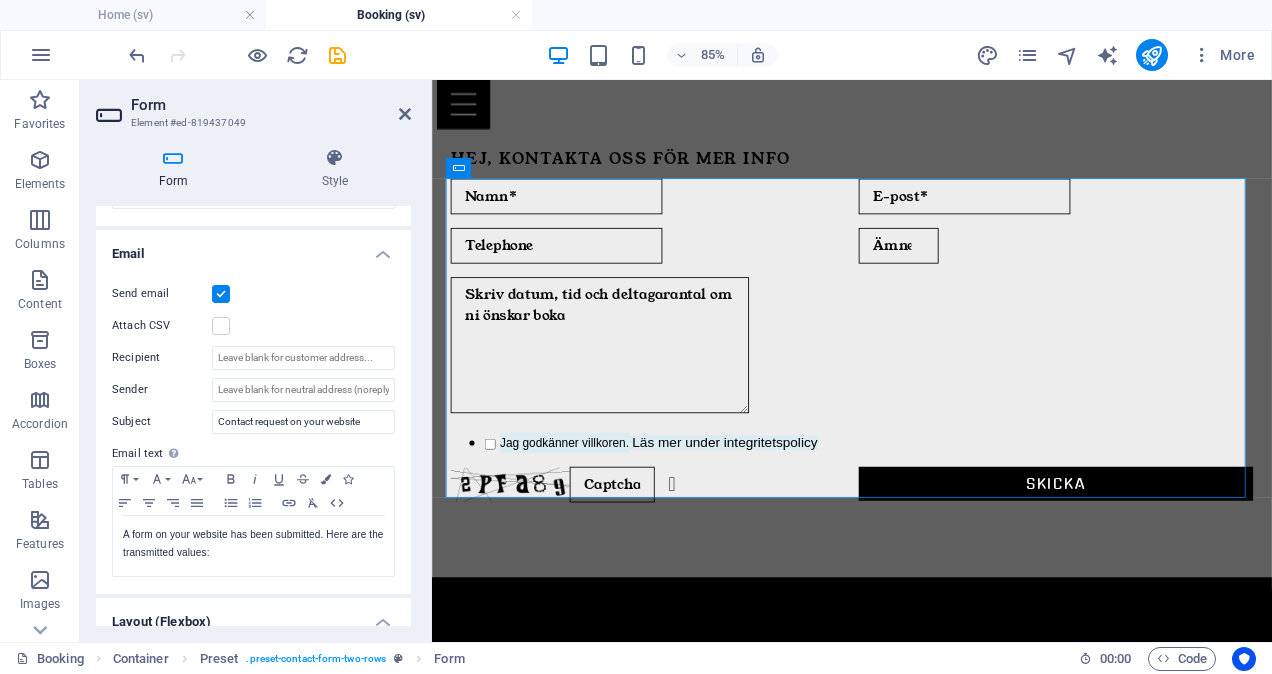 scroll, scrollTop: 490, scrollLeft: 0, axis: vertical 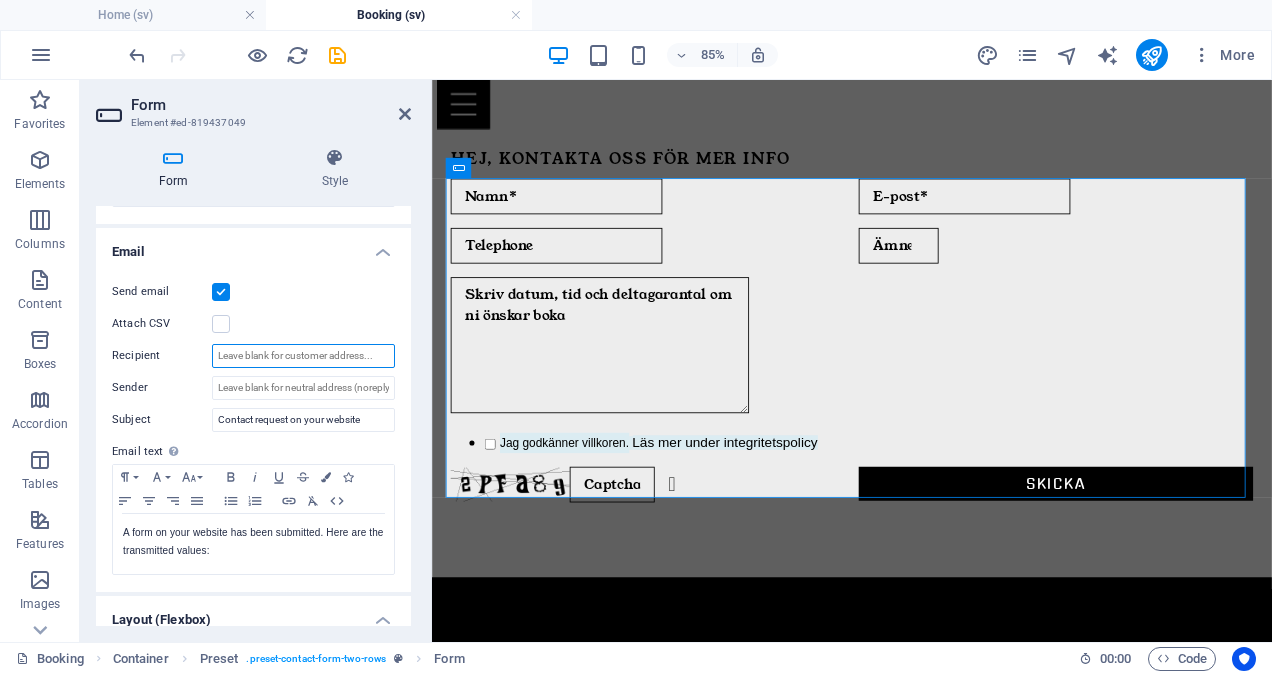 click on "Recipient" at bounding box center [303, 356] 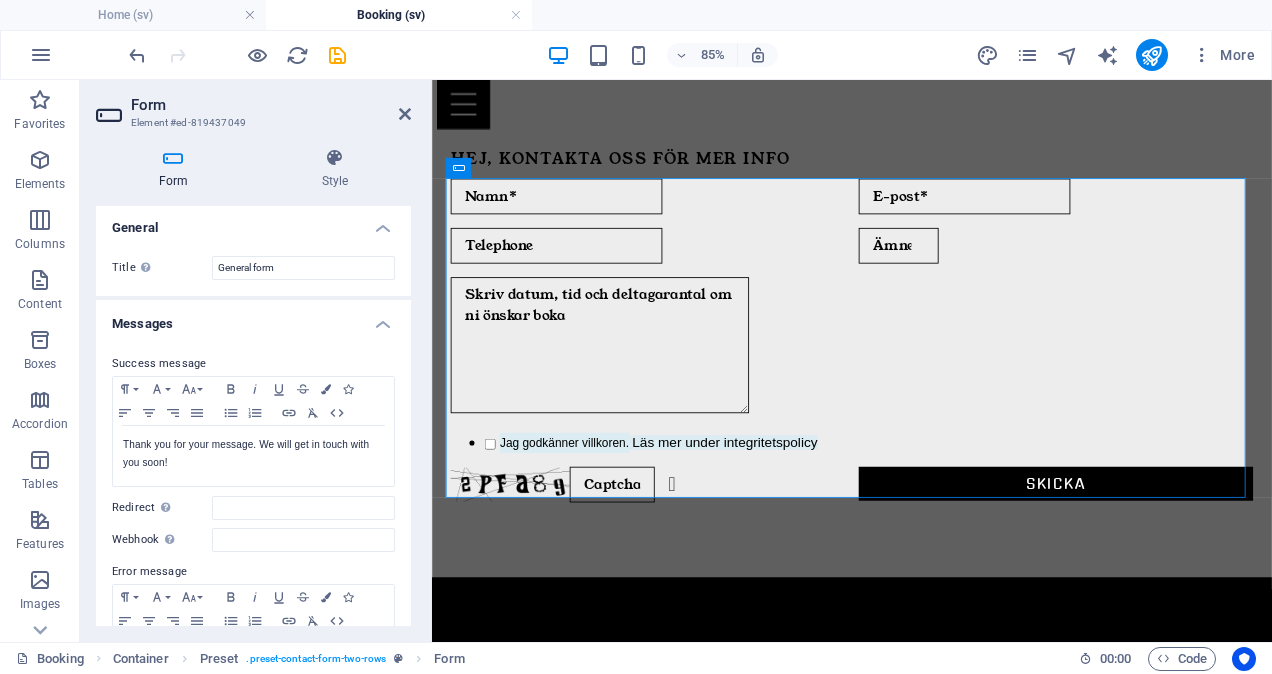scroll, scrollTop: 0, scrollLeft: 0, axis: both 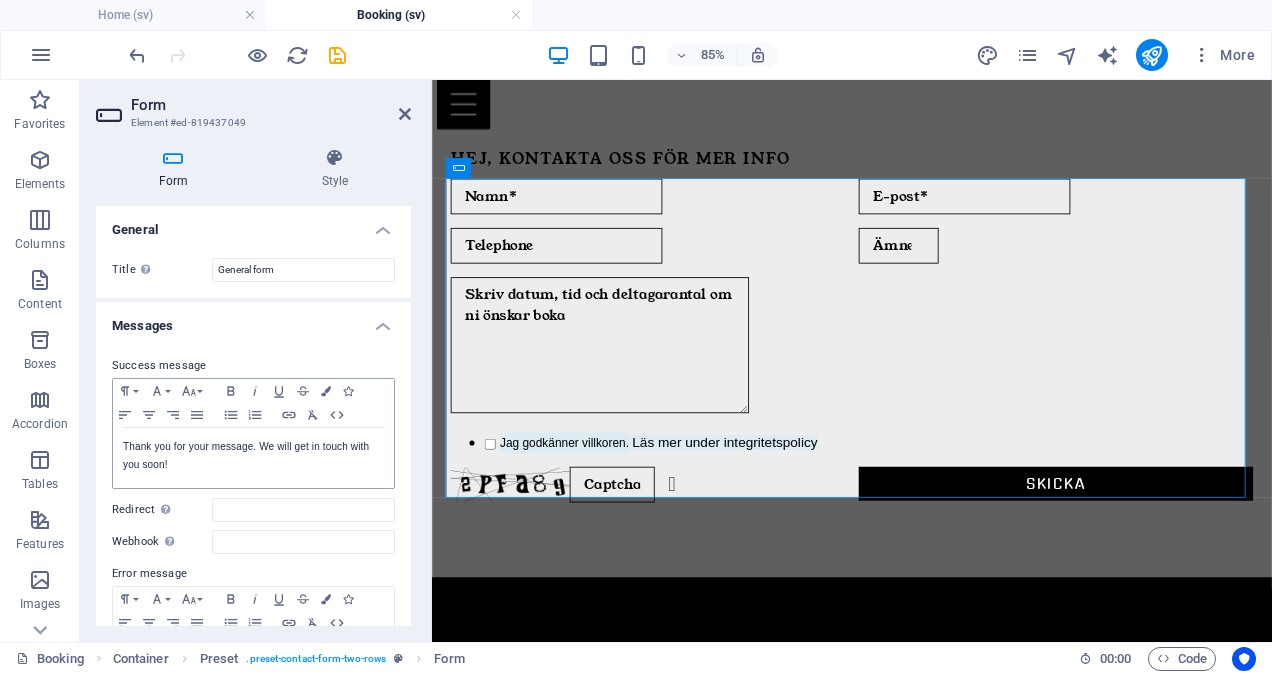 type on "[EMAIL]" 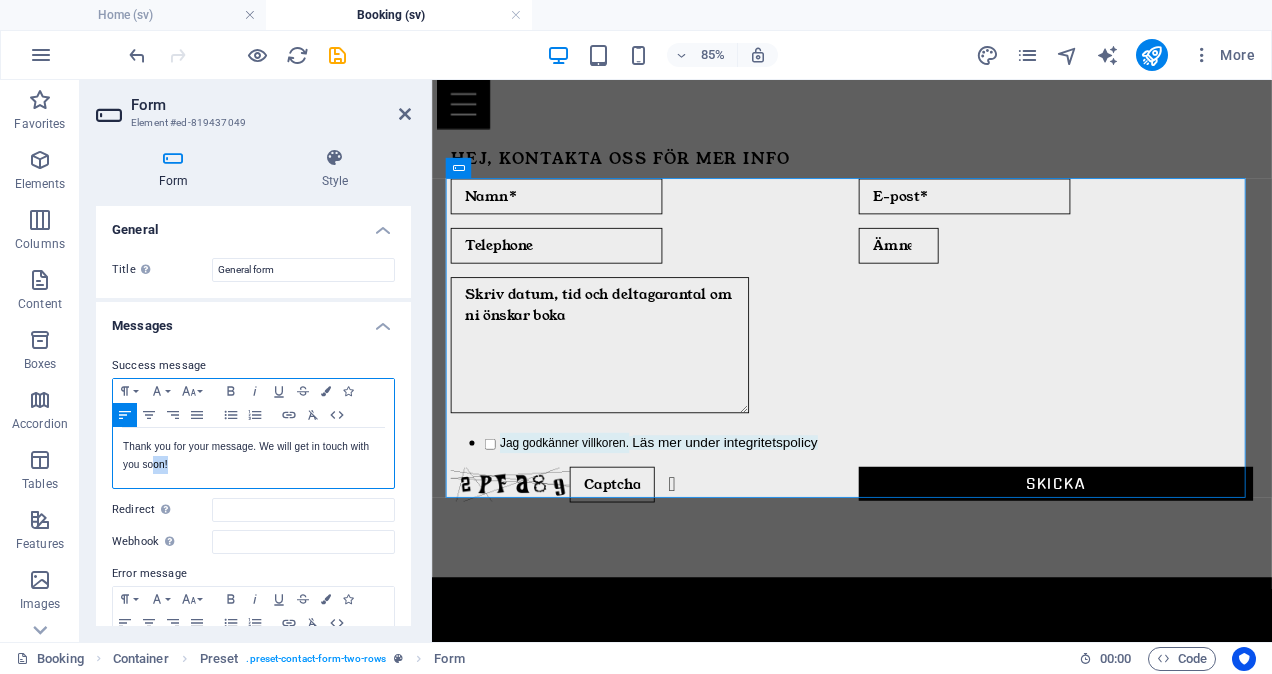 drag, startPoint x: 170, startPoint y: 463, endPoint x: 154, endPoint y: 456, distance: 17.464249 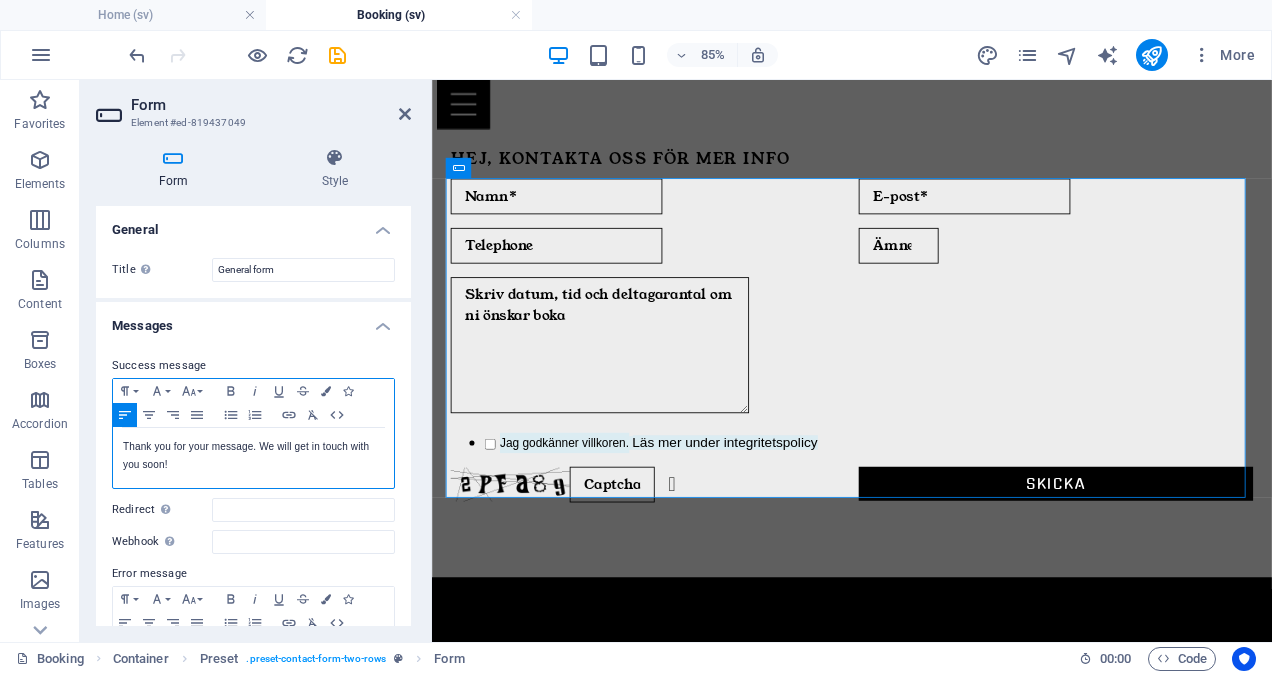 click on "Thank you for your message. We will get in touch with you soon!" at bounding box center [253, 456] 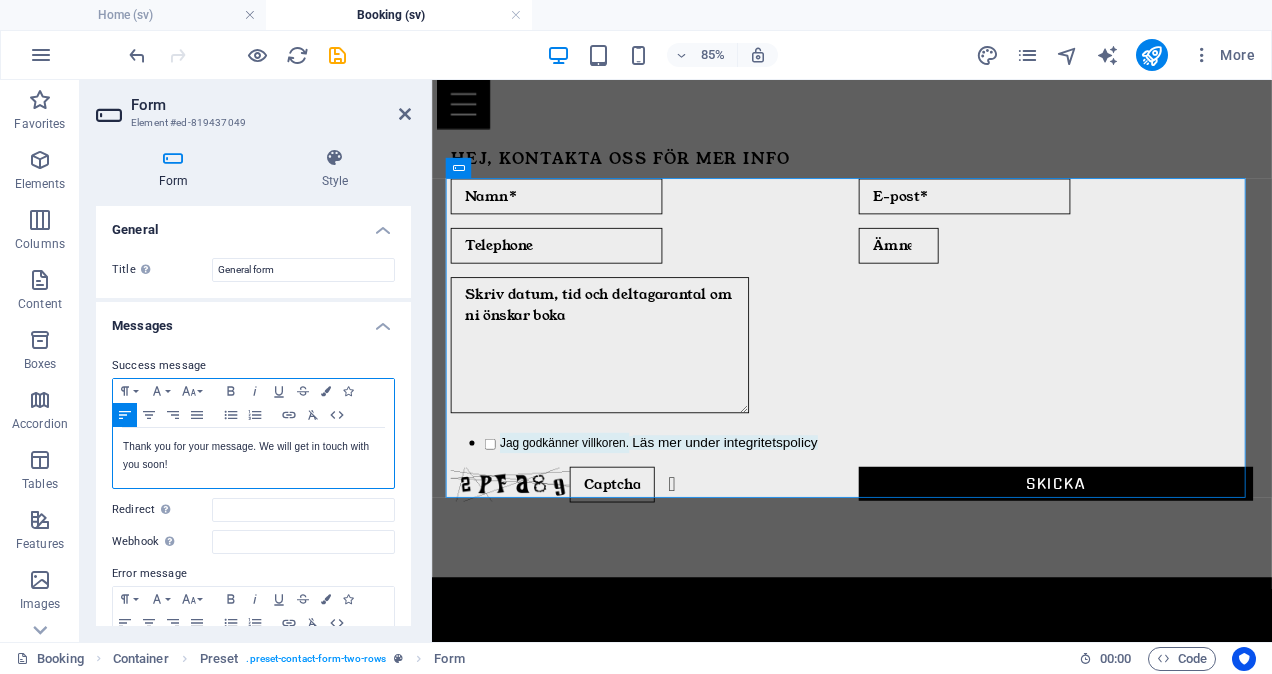 type 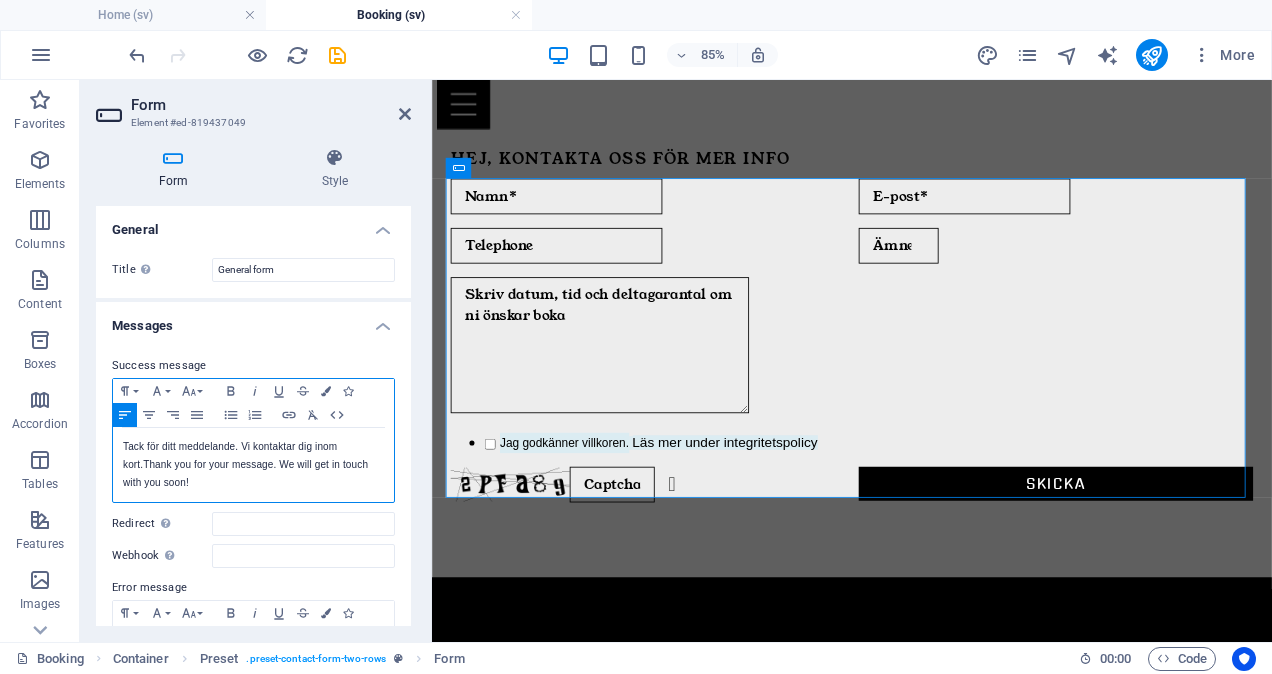 click on "Tack för ditt meddelande. Vi kontaktar dig inom kort.  Thank you for your message. We will get in touch with you soon!" at bounding box center (253, 465) 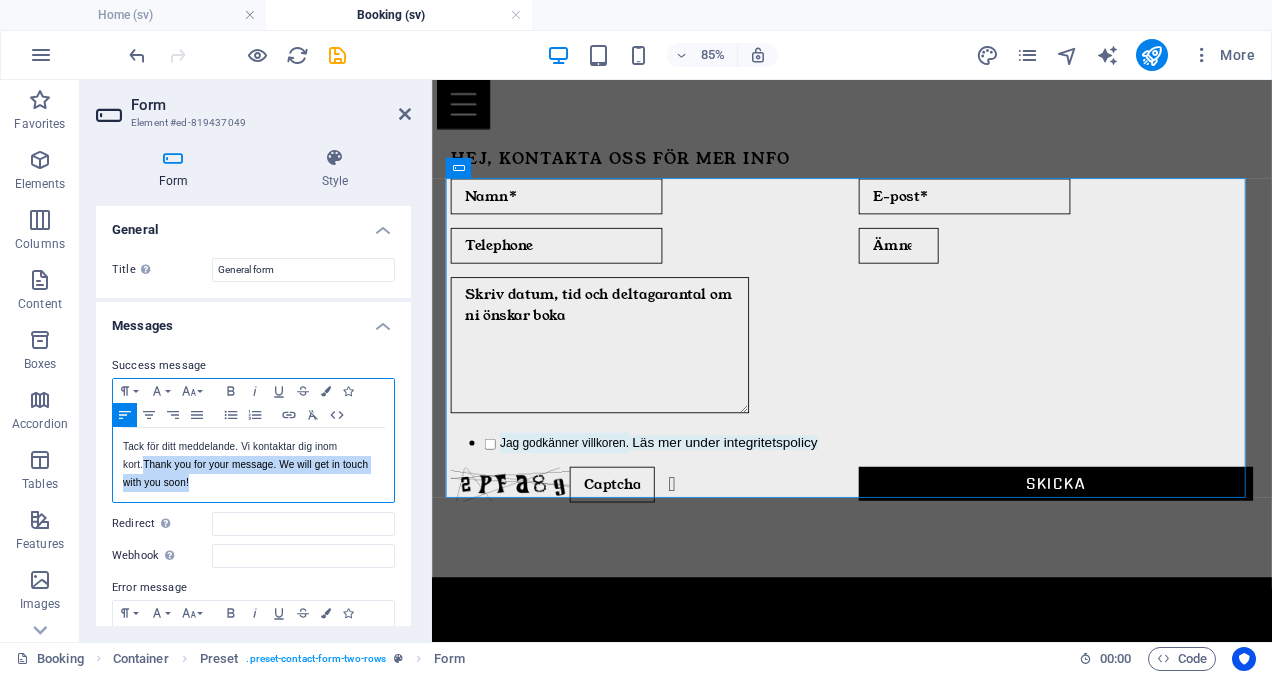 drag, startPoint x: 172, startPoint y: 484, endPoint x: 123, endPoint y: 466, distance: 52.201534 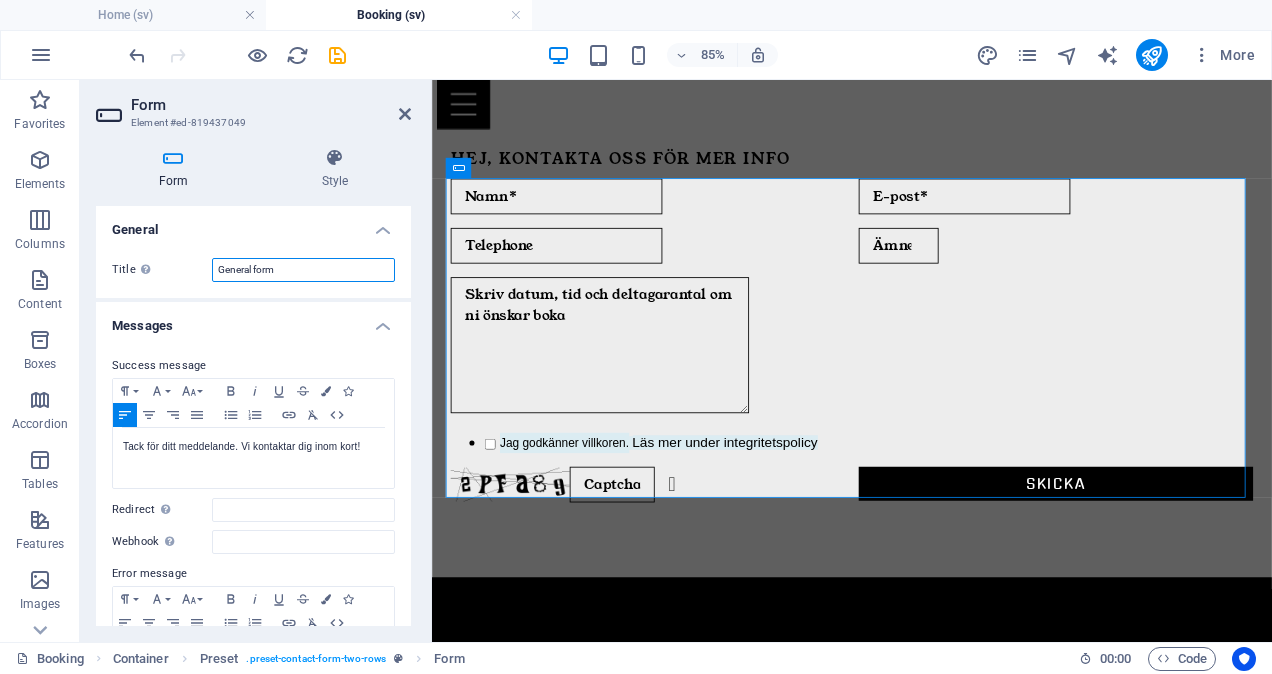 click on "General form" at bounding box center (303, 270) 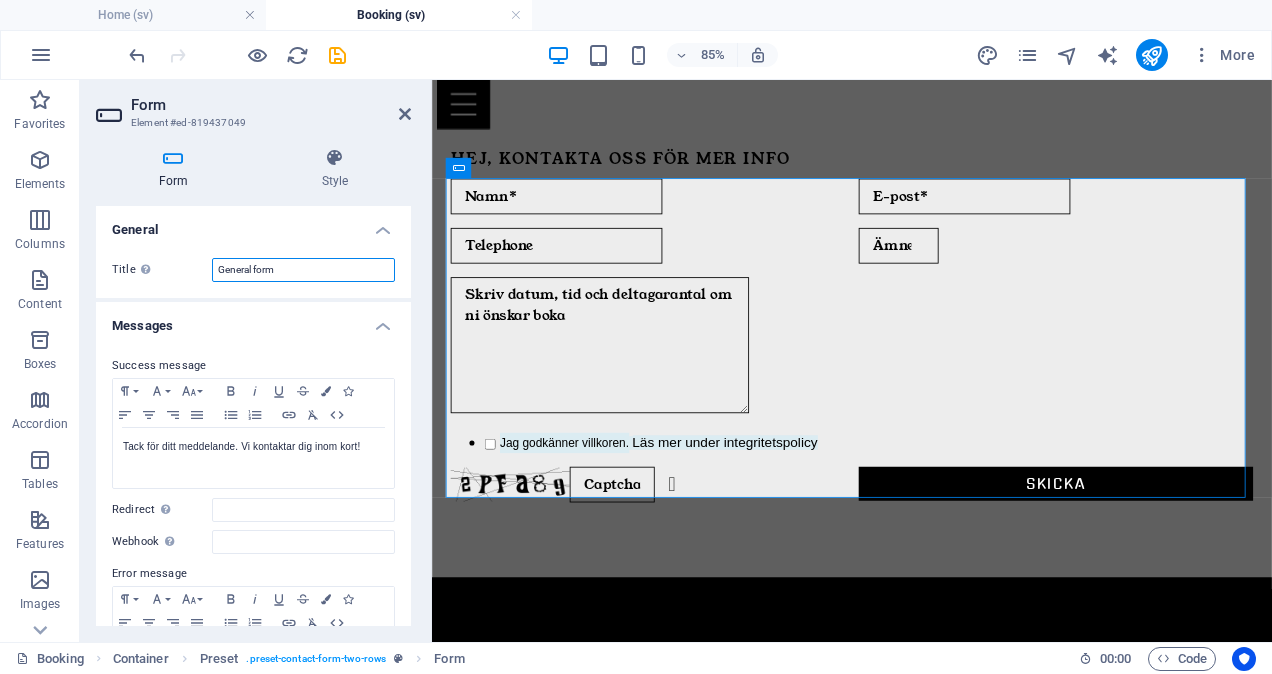 click on "General form" at bounding box center [303, 270] 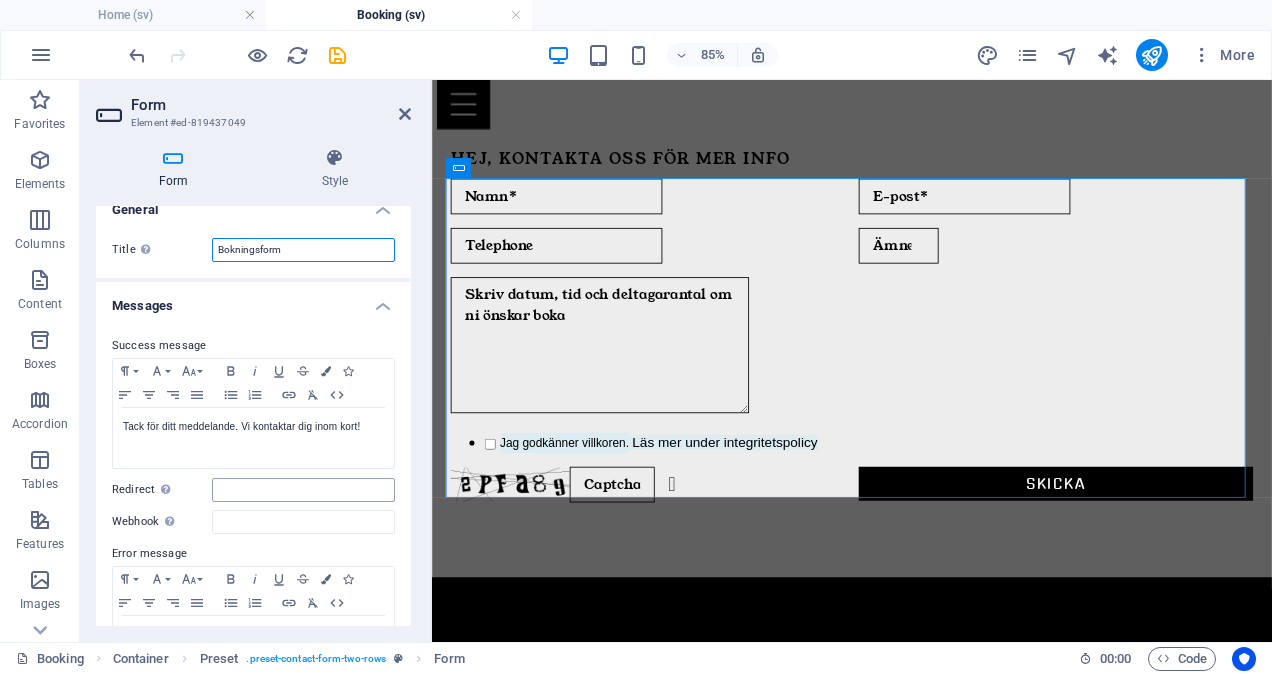 scroll, scrollTop: 0, scrollLeft: 0, axis: both 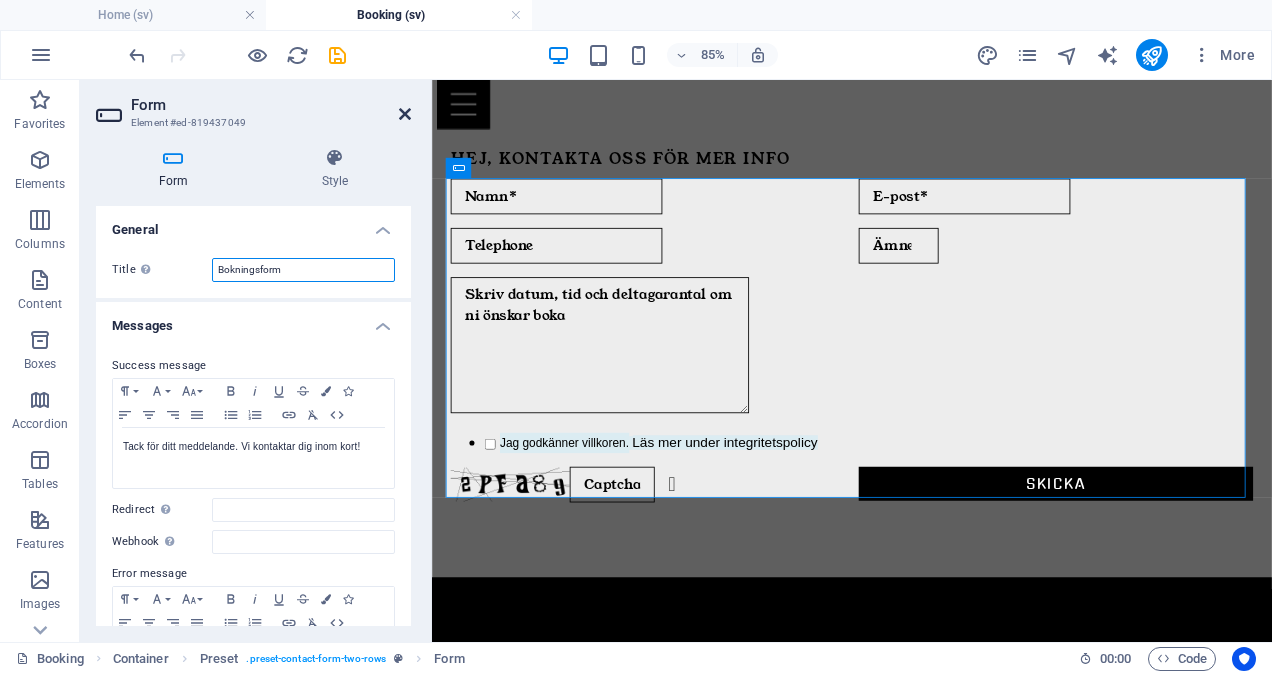 type on "Bokningsform" 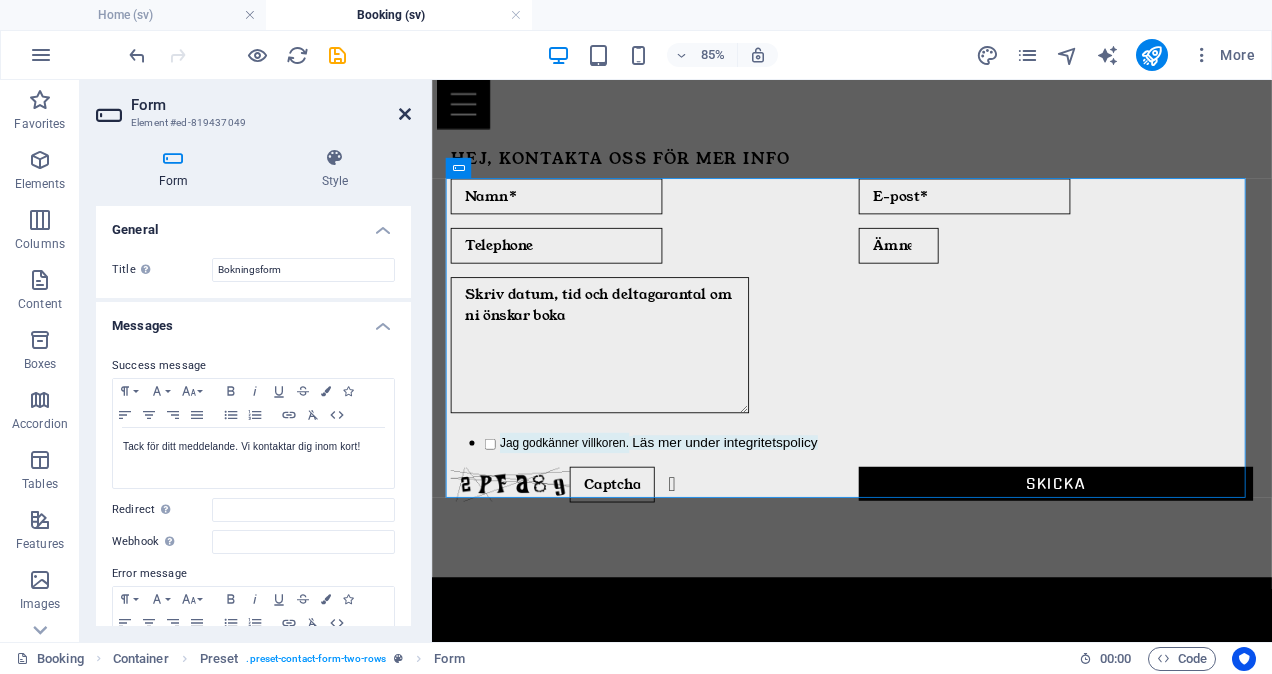 click at bounding box center (405, 114) 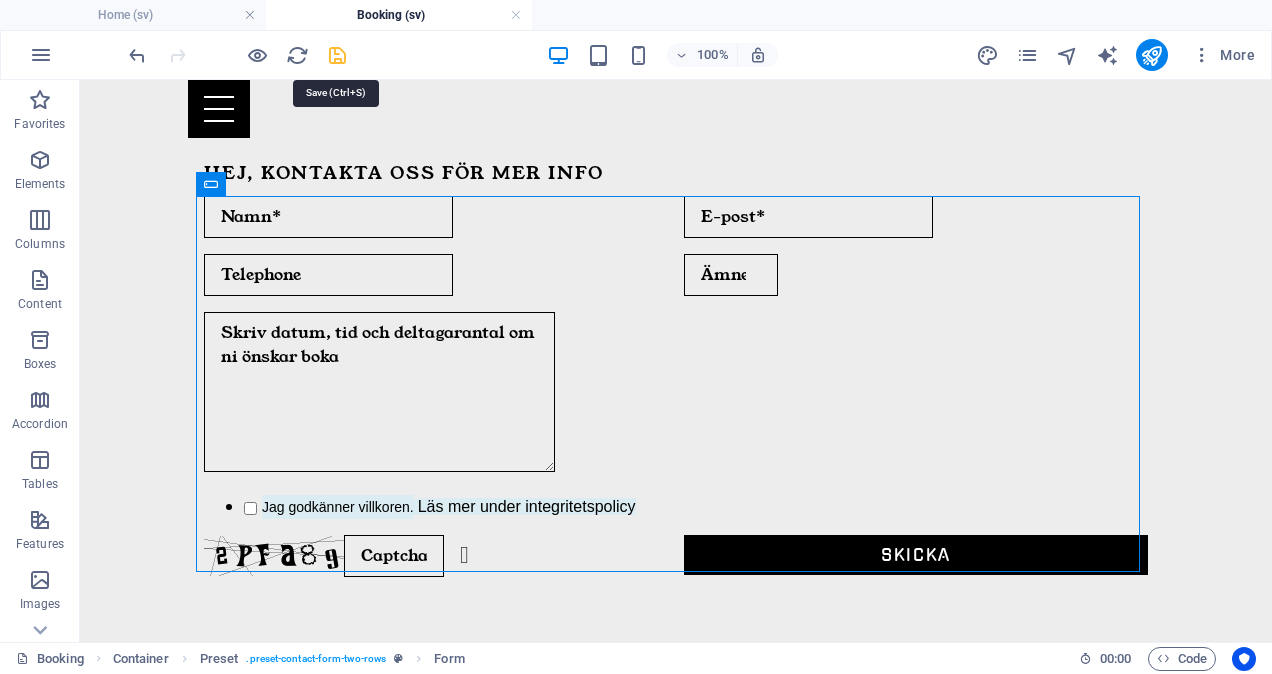 click at bounding box center (337, 55) 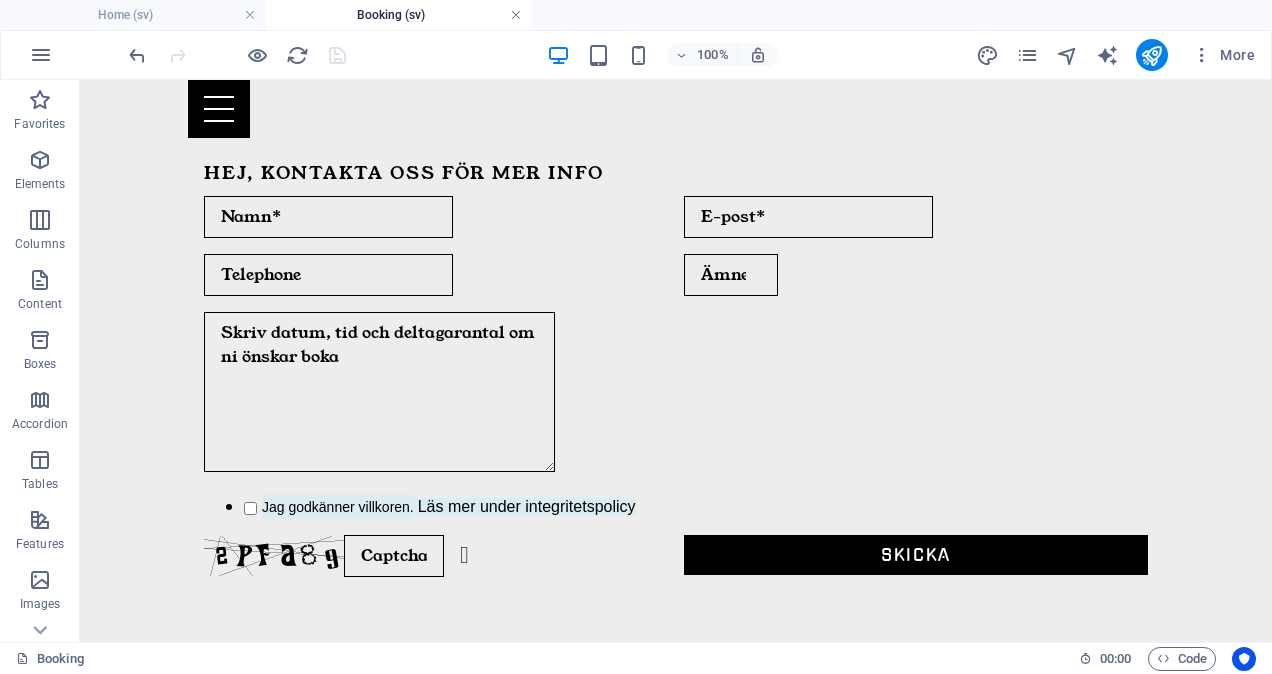 click at bounding box center (516, 15) 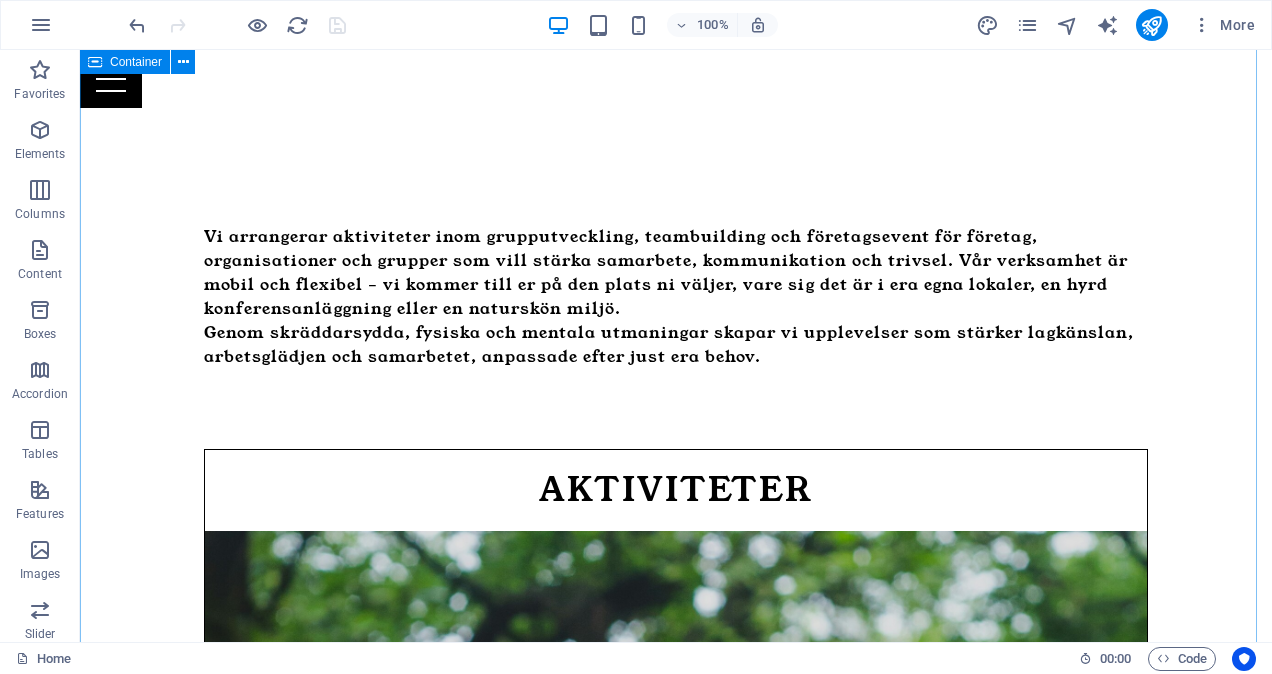 scroll, scrollTop: 926, scrollLeft: 0, axis: vertical 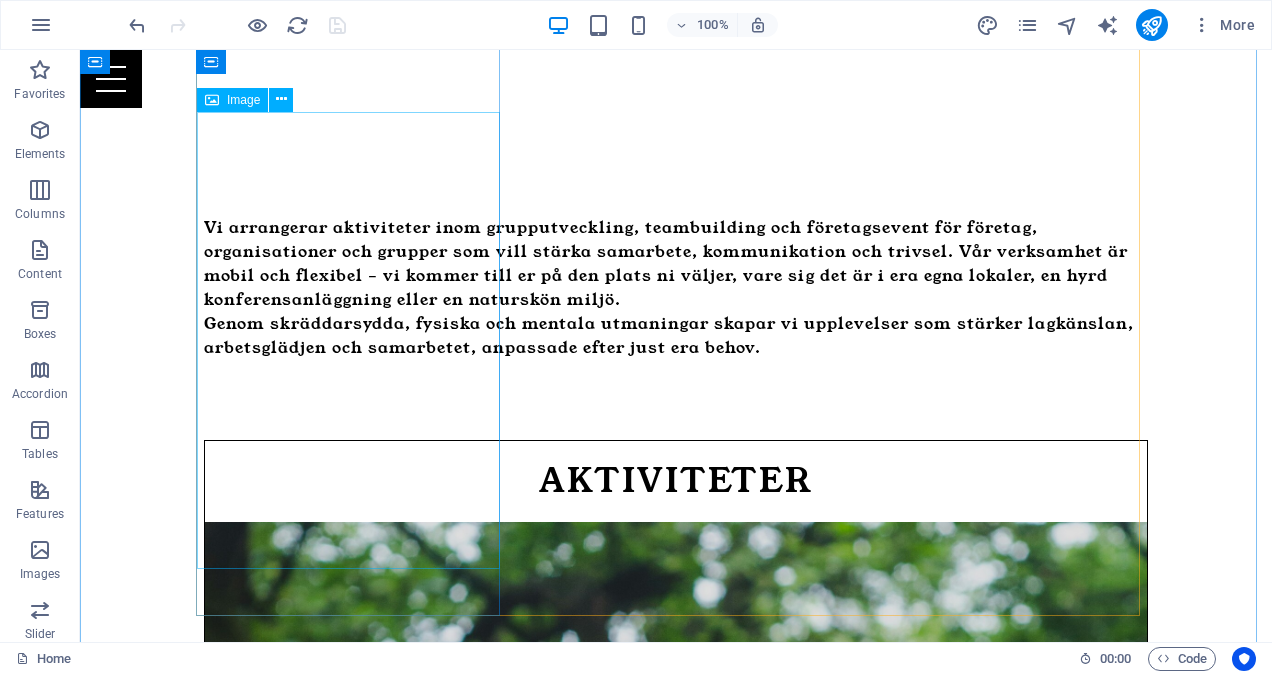 click at bounding box center [676, 1233] 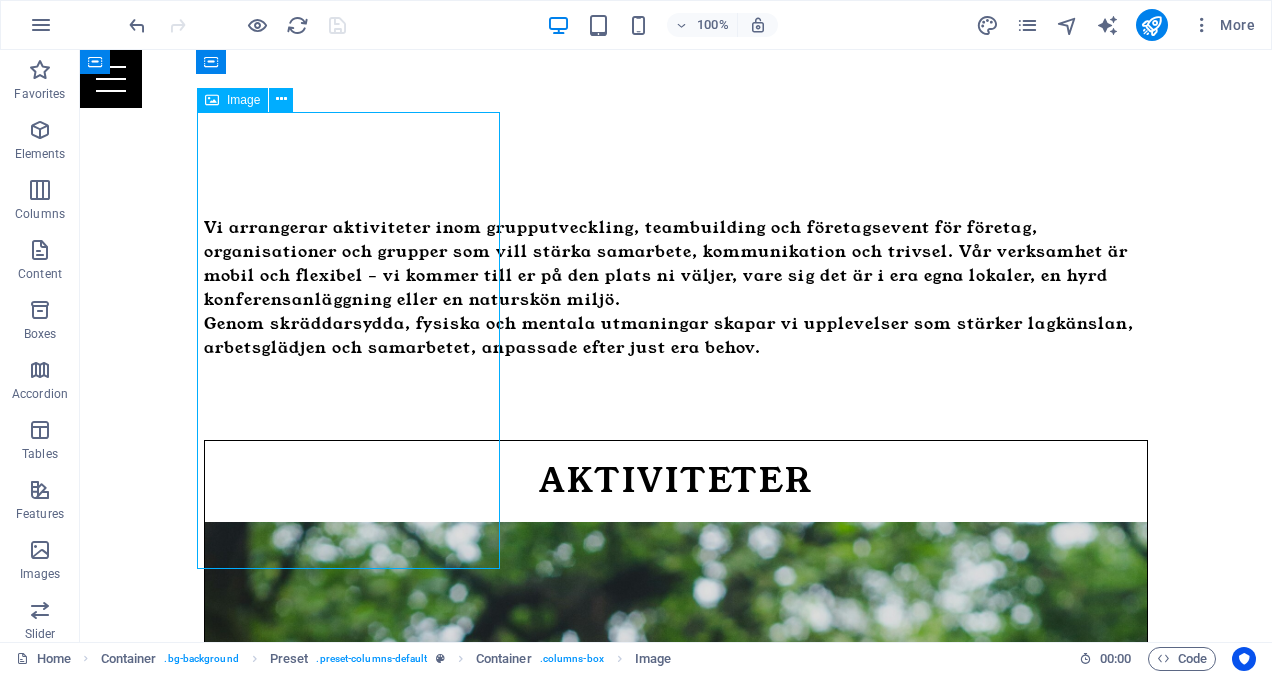 click at bounding box center (676, 1233) 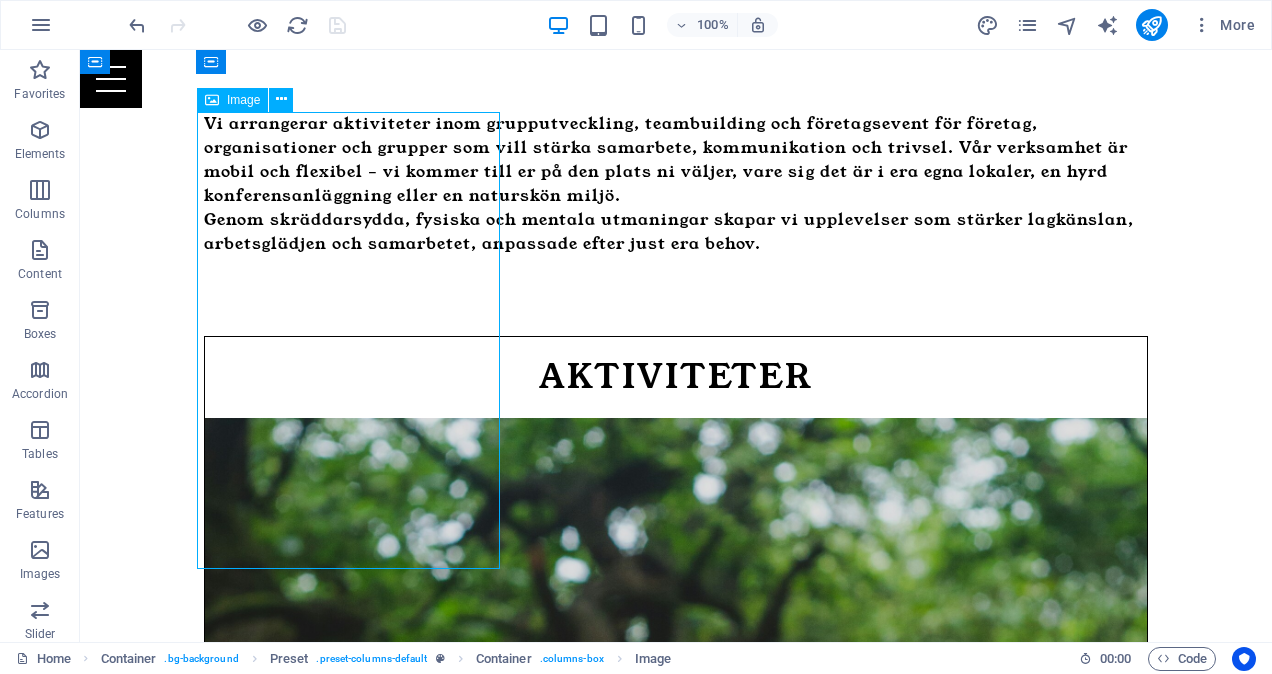 select on "%" 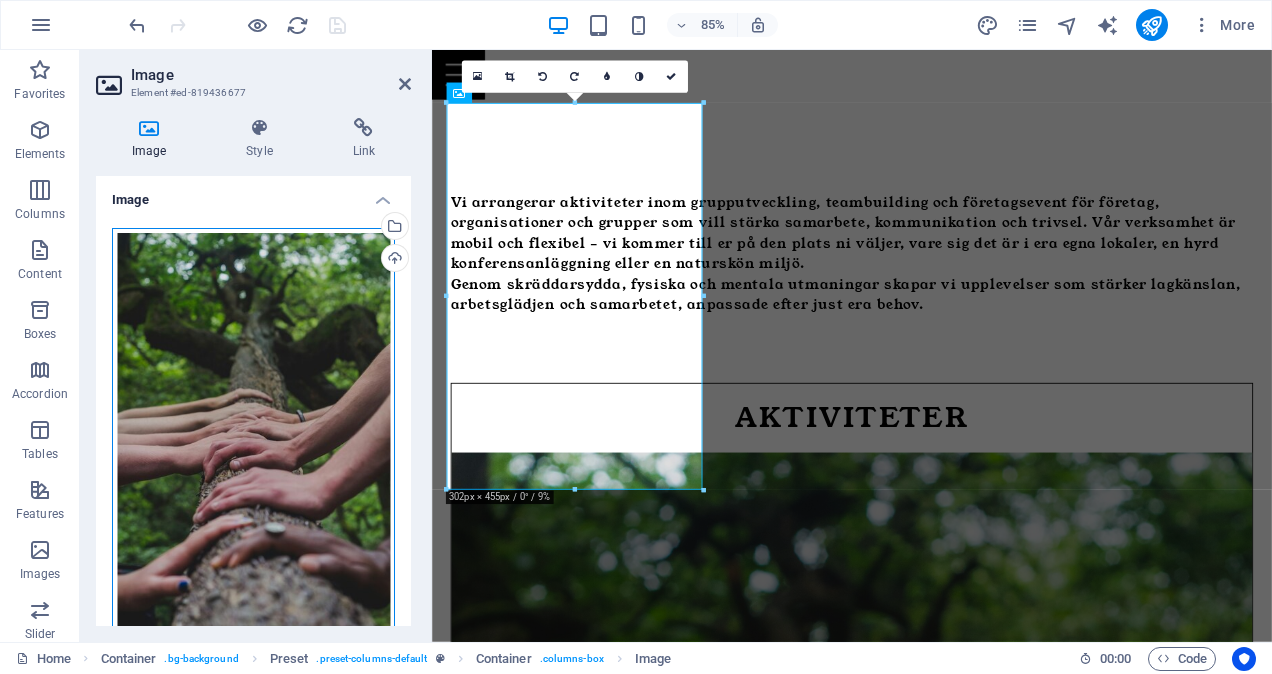 click on "Drag files here, click to choose files or select files from Files or our free stock photos & videos" at bounding box center (253, 439) 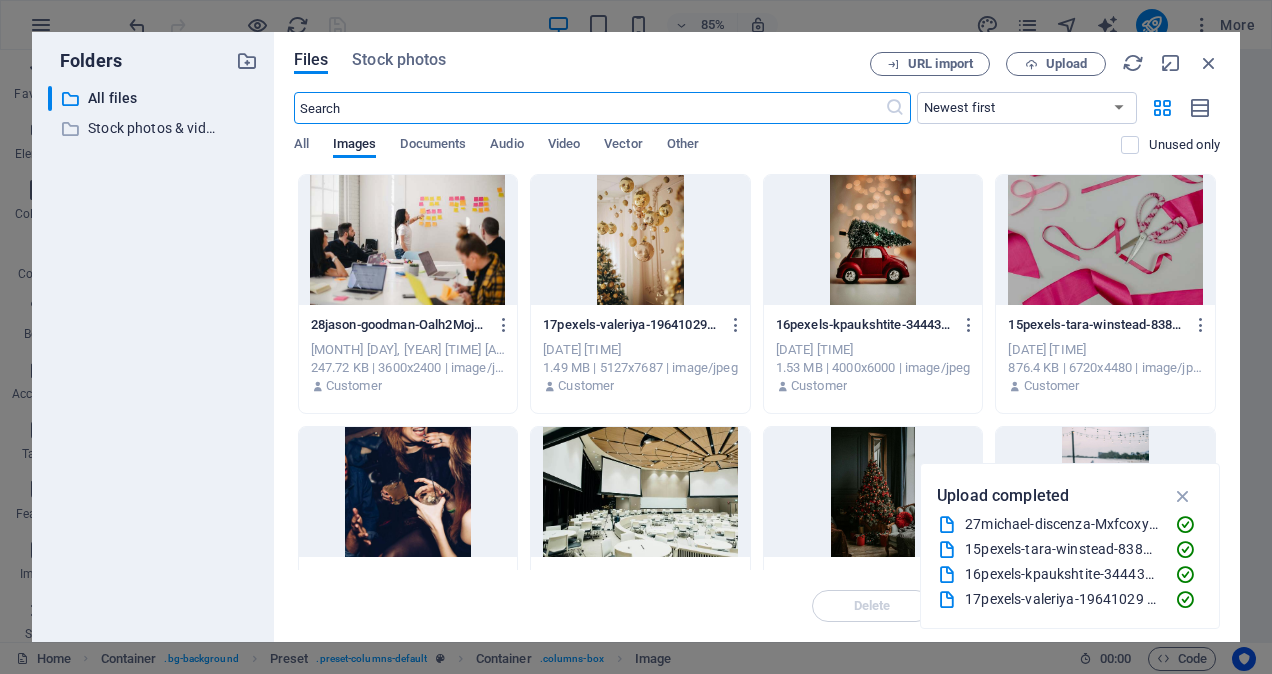 scroll, scrollTop: 1237, scrollLeft: 0, axis: vertical 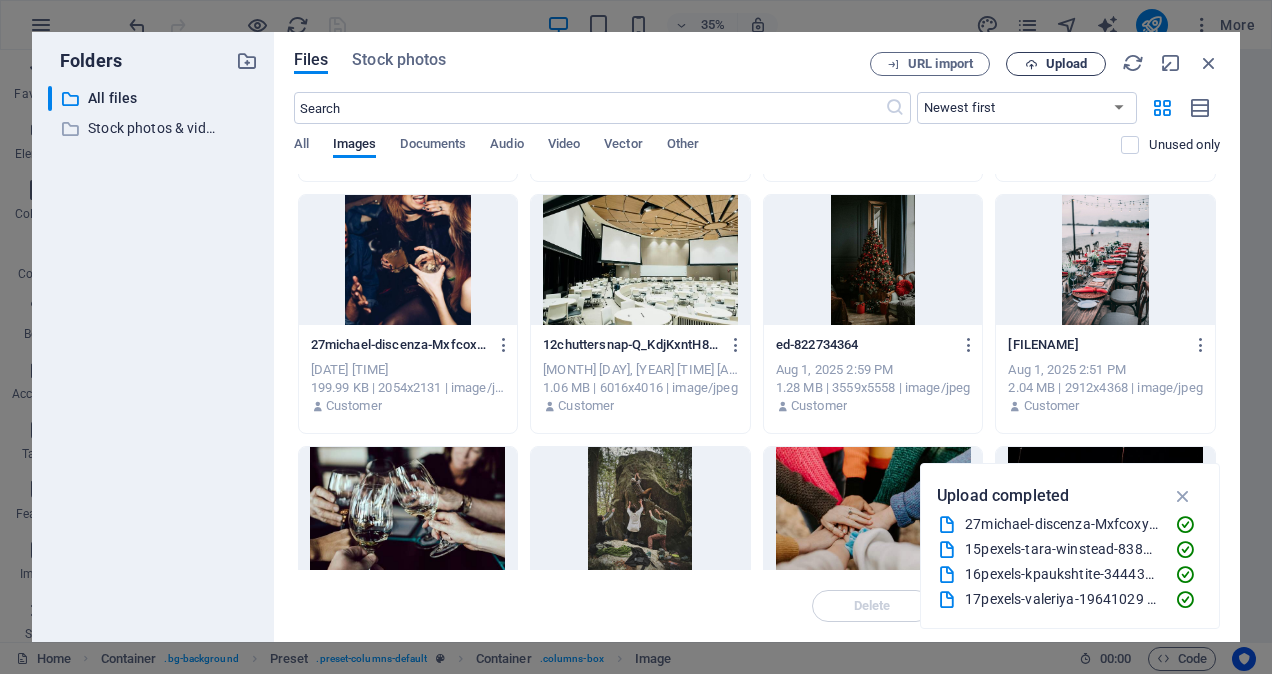 click on "Upload" at bounding box center (1066, 64) 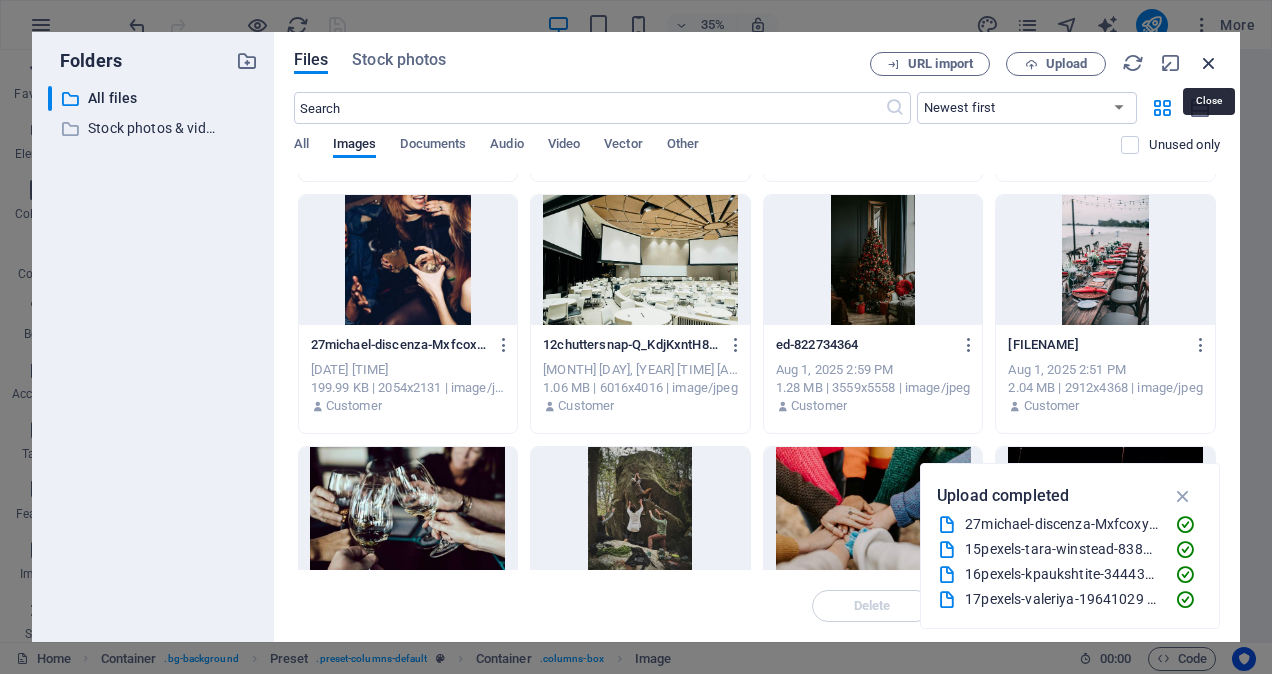 click at bounding box center (1209, 63) 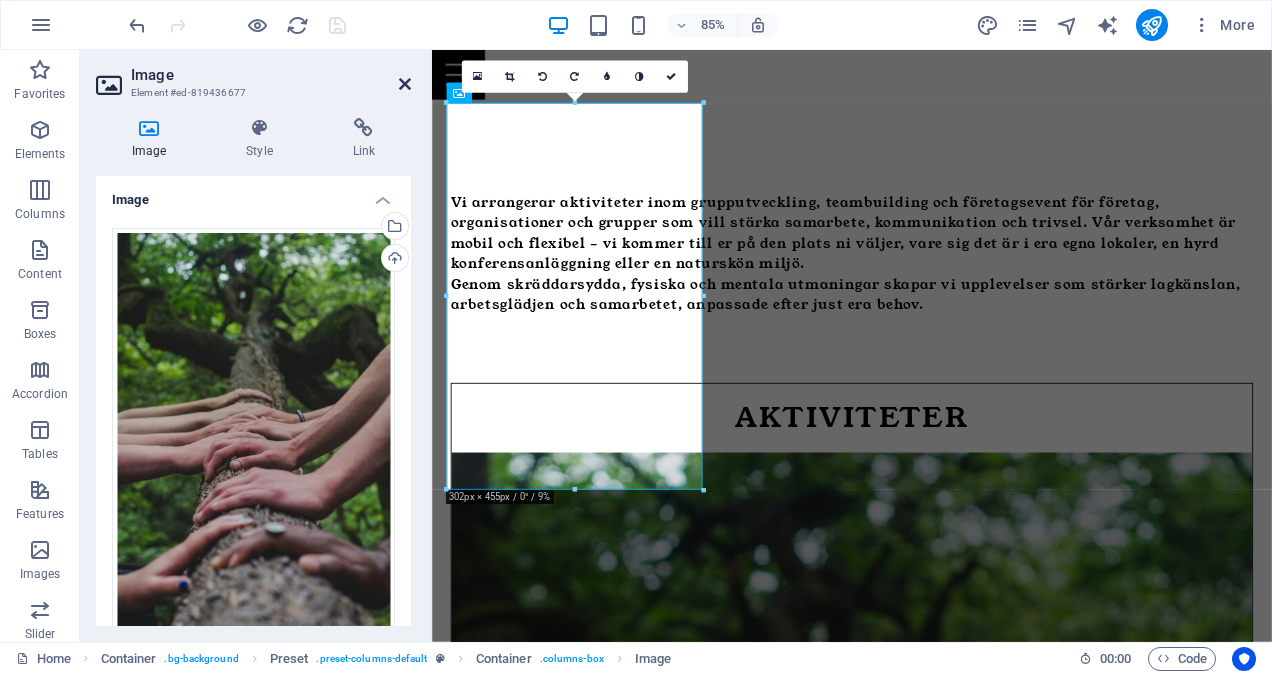 click at bounding box center [405, 84] 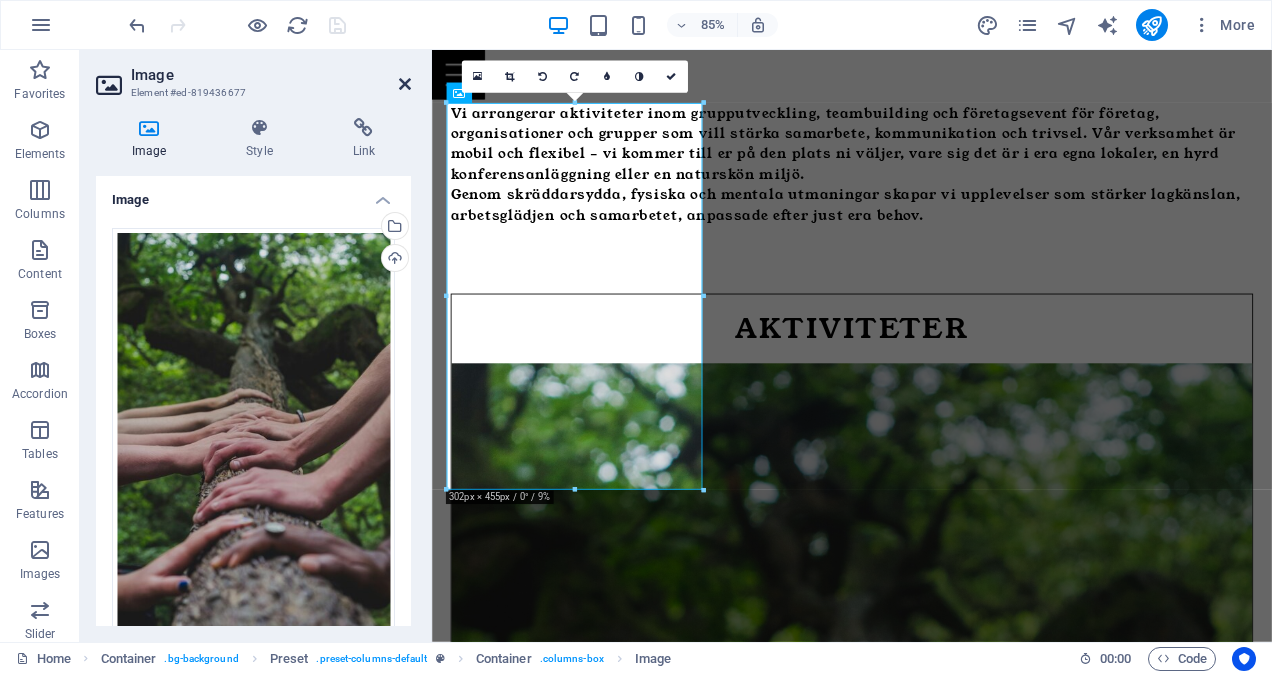 scroll, scrollTop: 926, scrollLeft: 0, axis: vertical 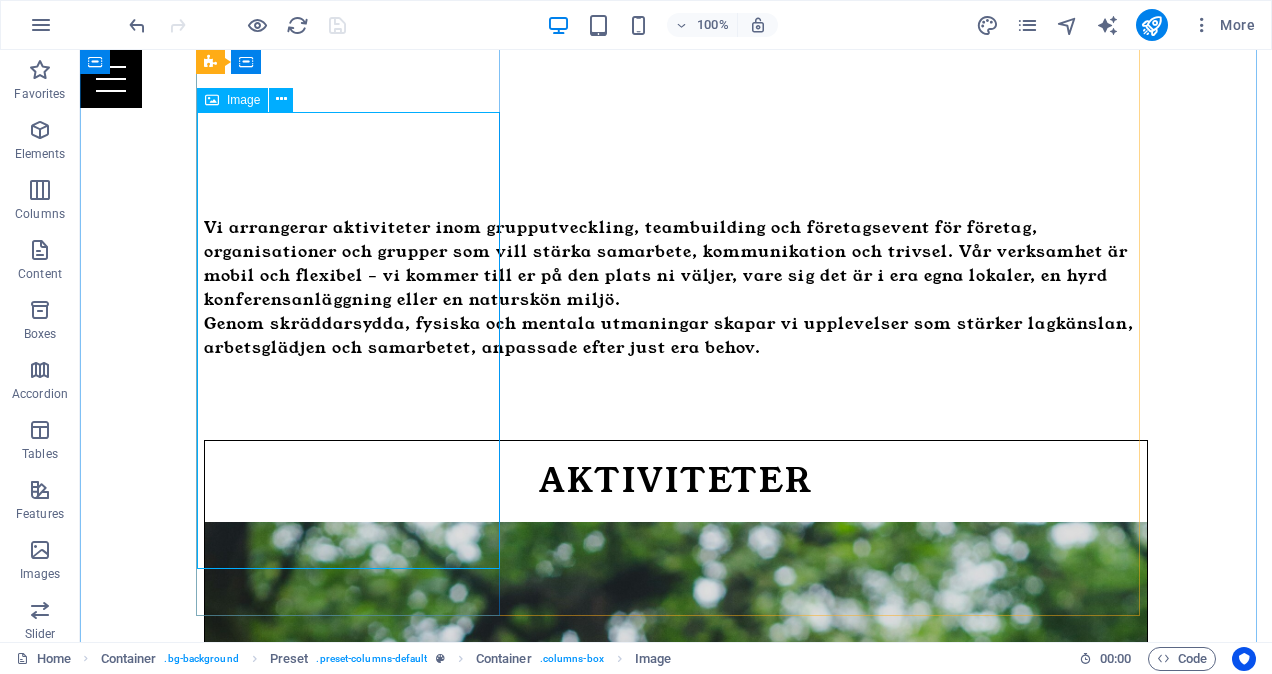 click at bounding box center (676, 1233) 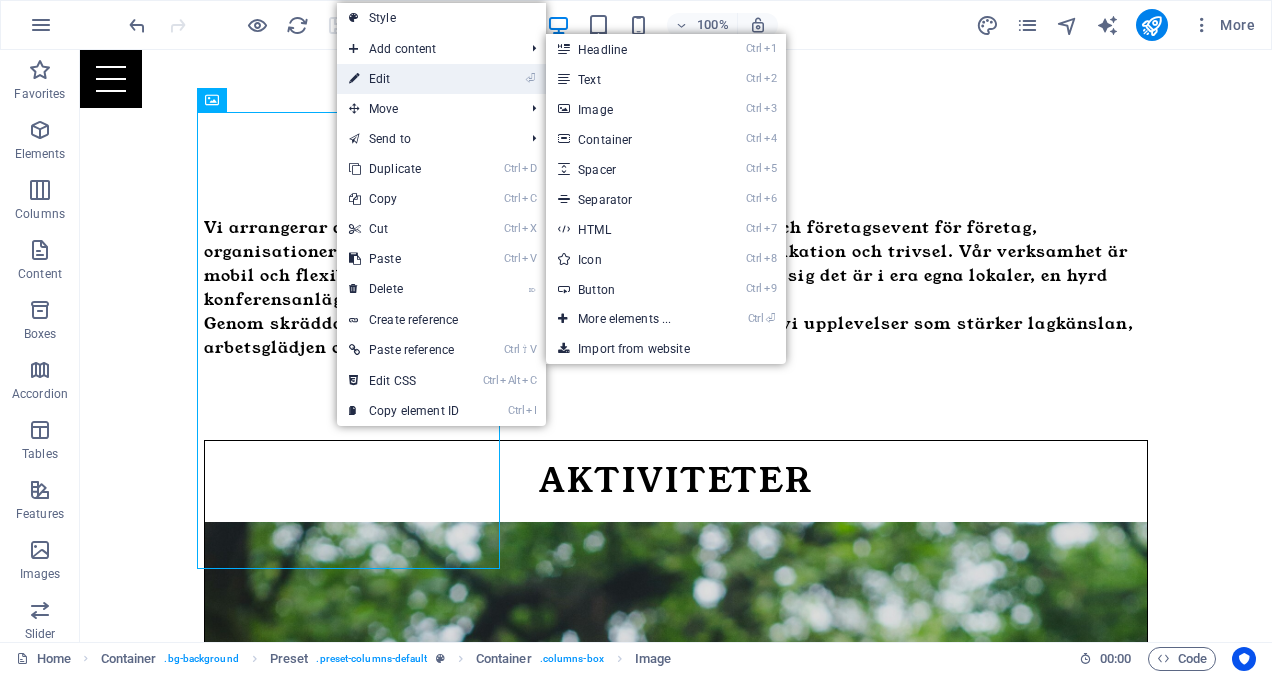 click on "⏎  Edit" at bounding box center [404, 79] 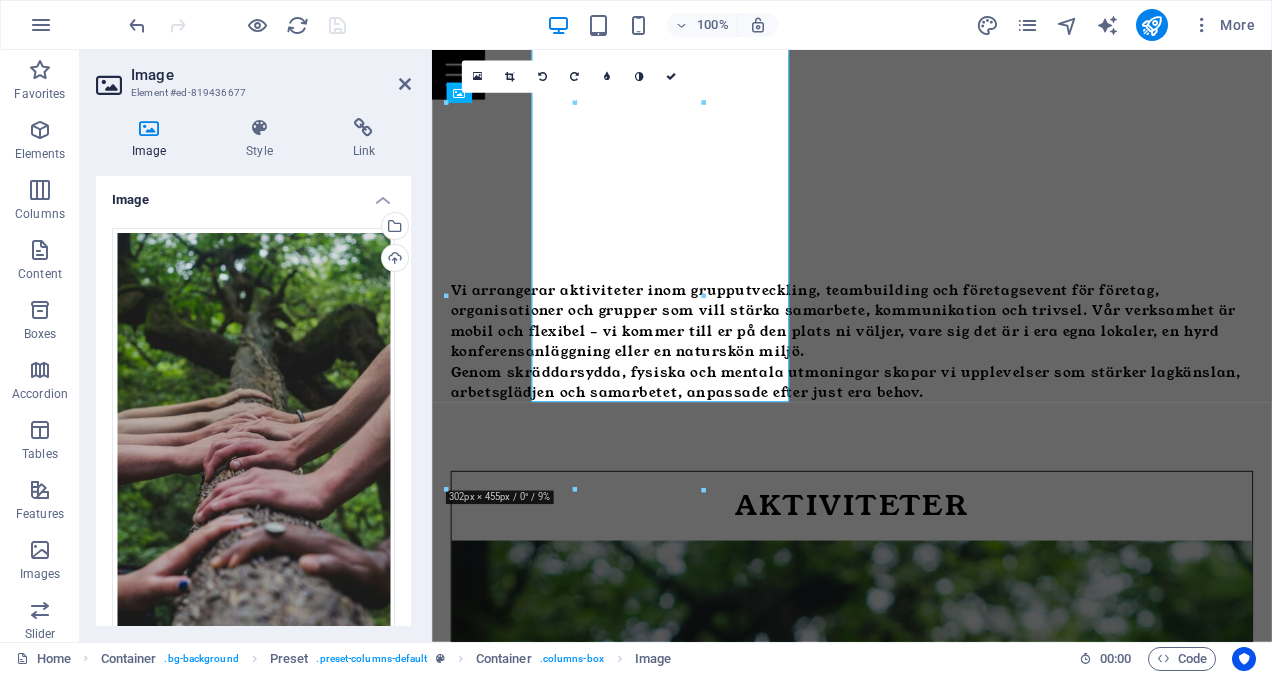 scroll, scrollTop: 1030, scrollLeft: 0, axis: vertical 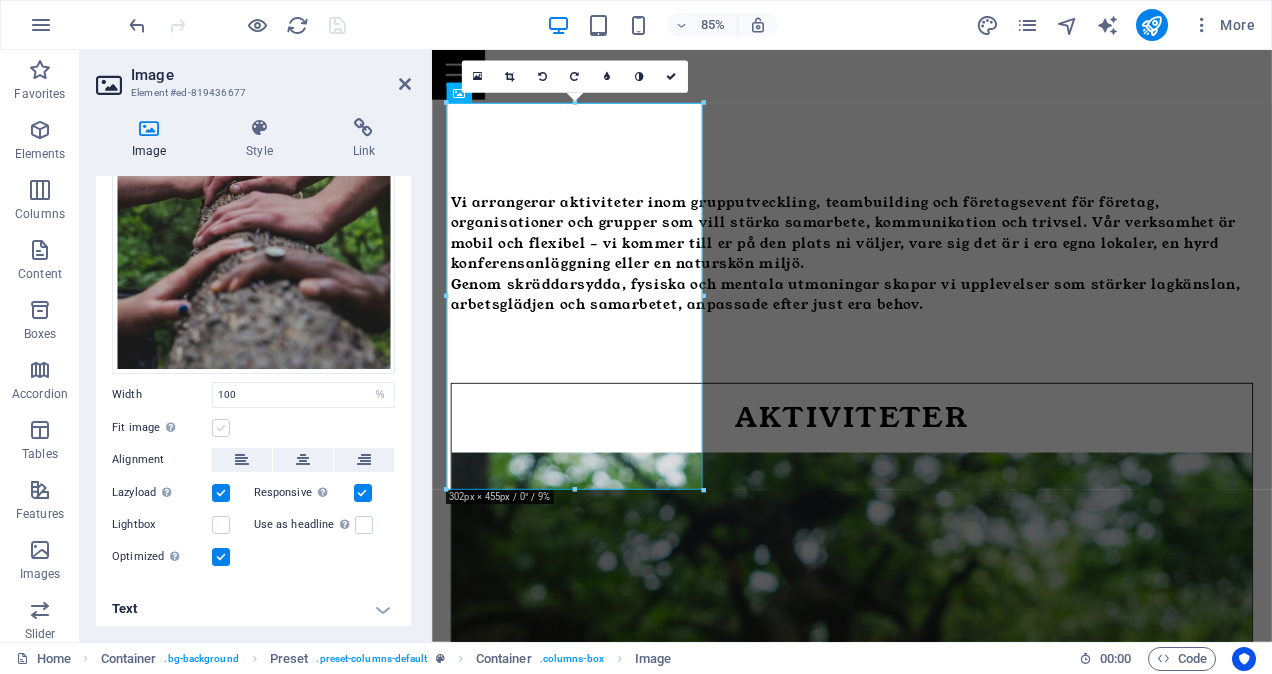 click at bounding box center [221, 428] 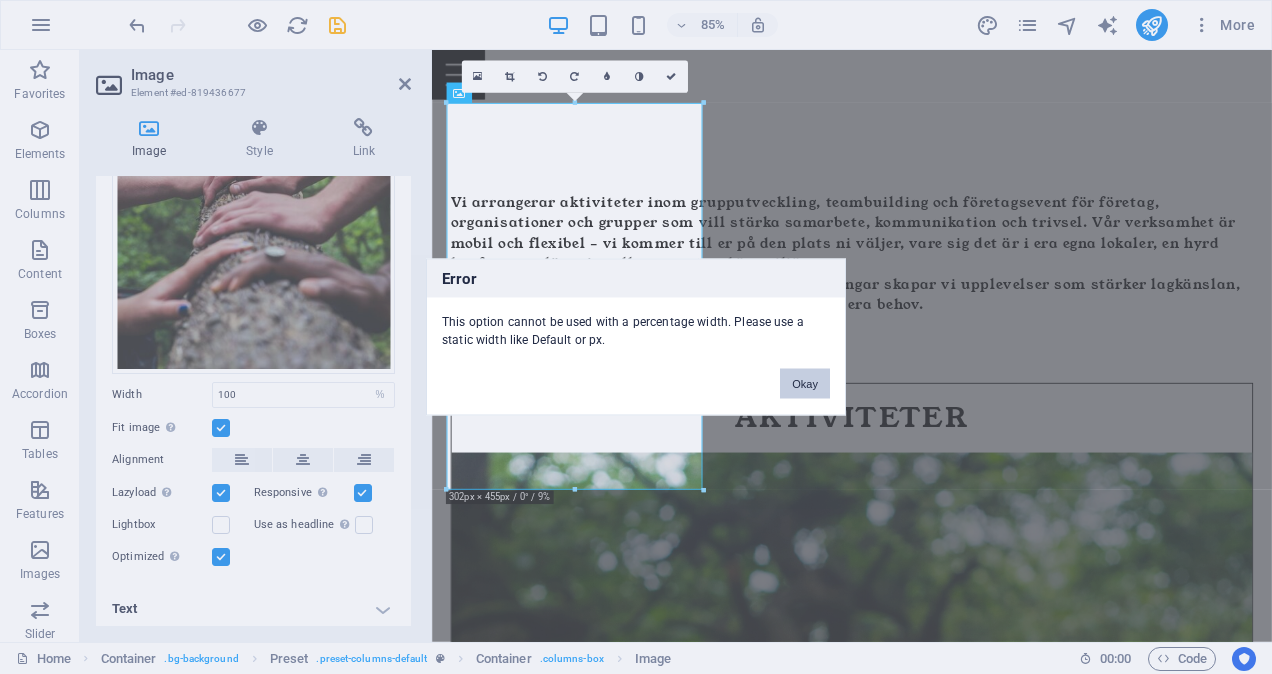 click on "Okay" at bounding box center (805, 384) 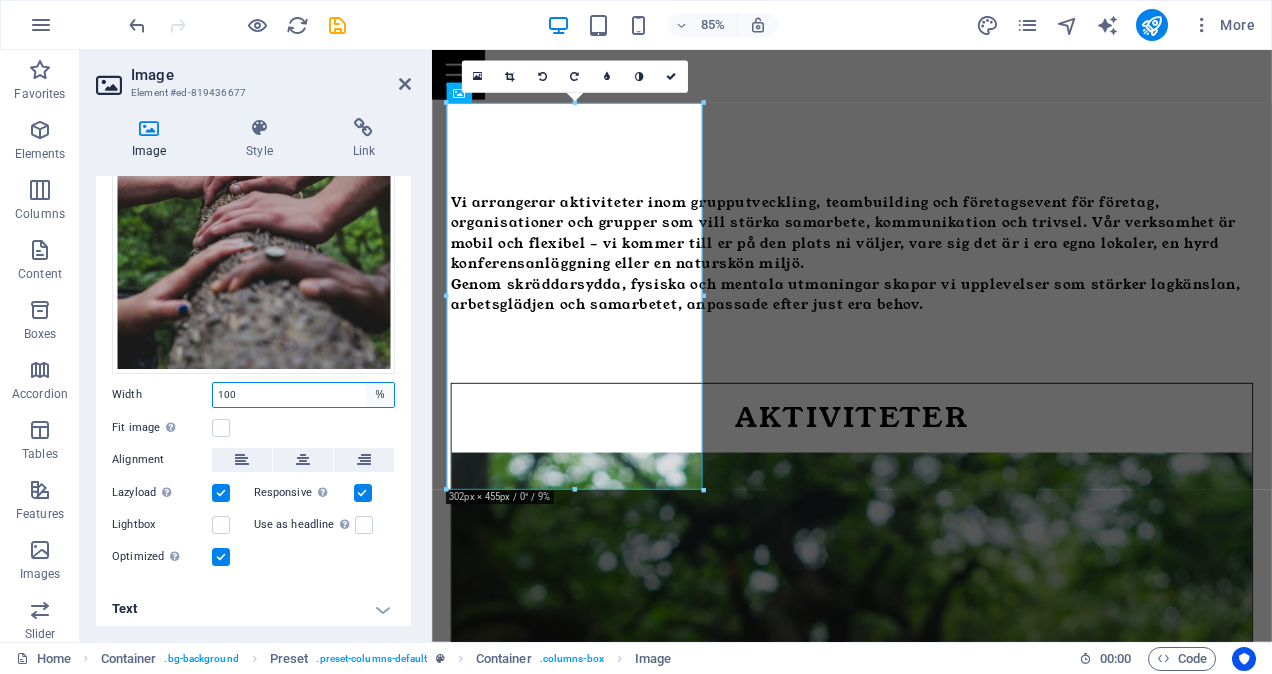 click on "Default auto px rem % em vh vw" at bounding box center [380, 395] 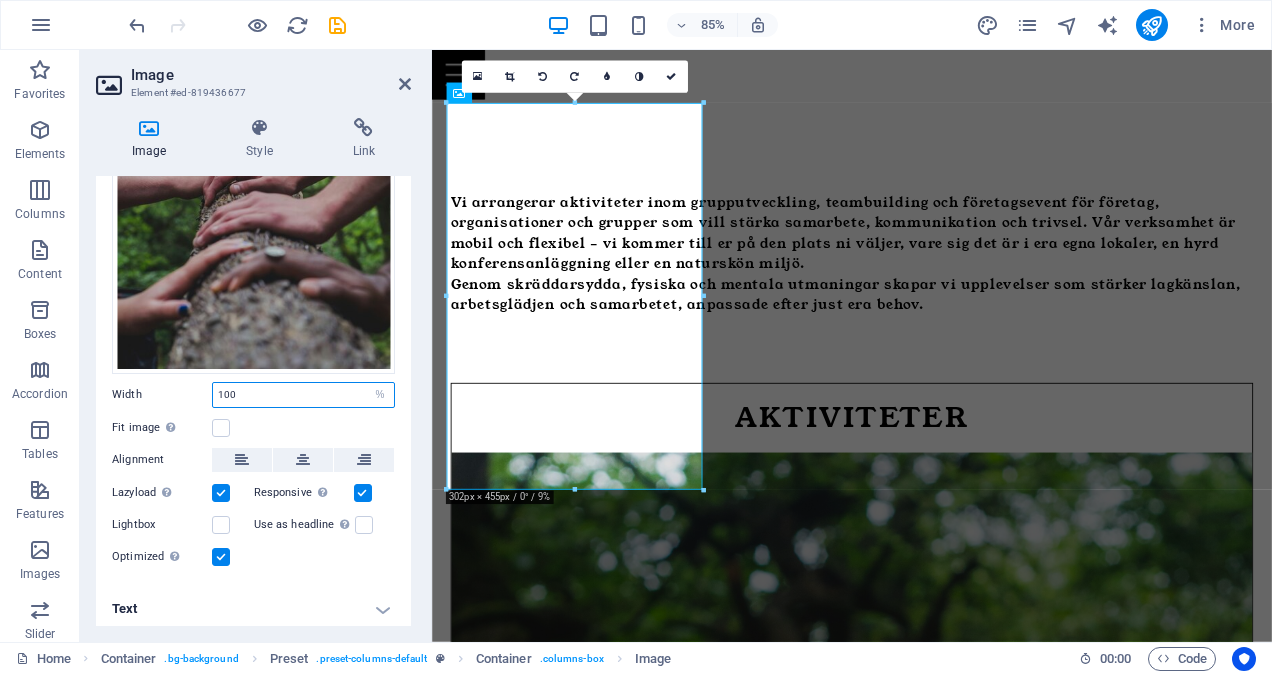 select on "px" 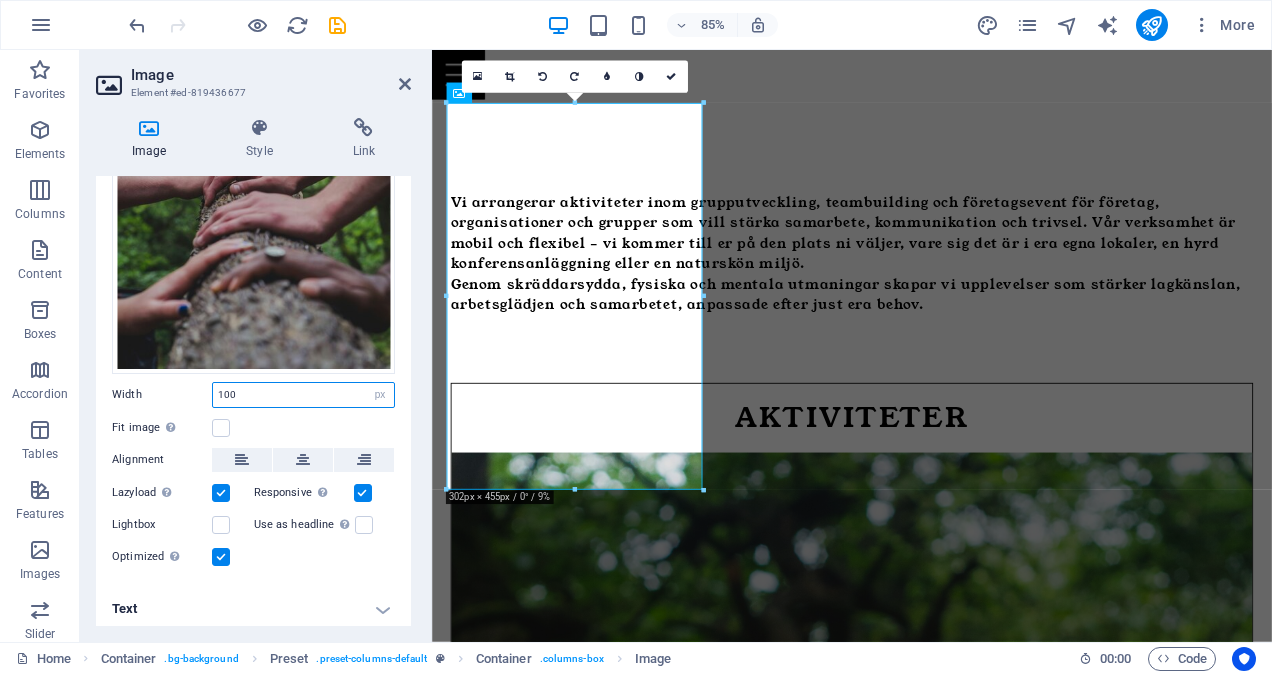 click on "Default auto px rem % em vh vw" at bounding box center (380, 395) 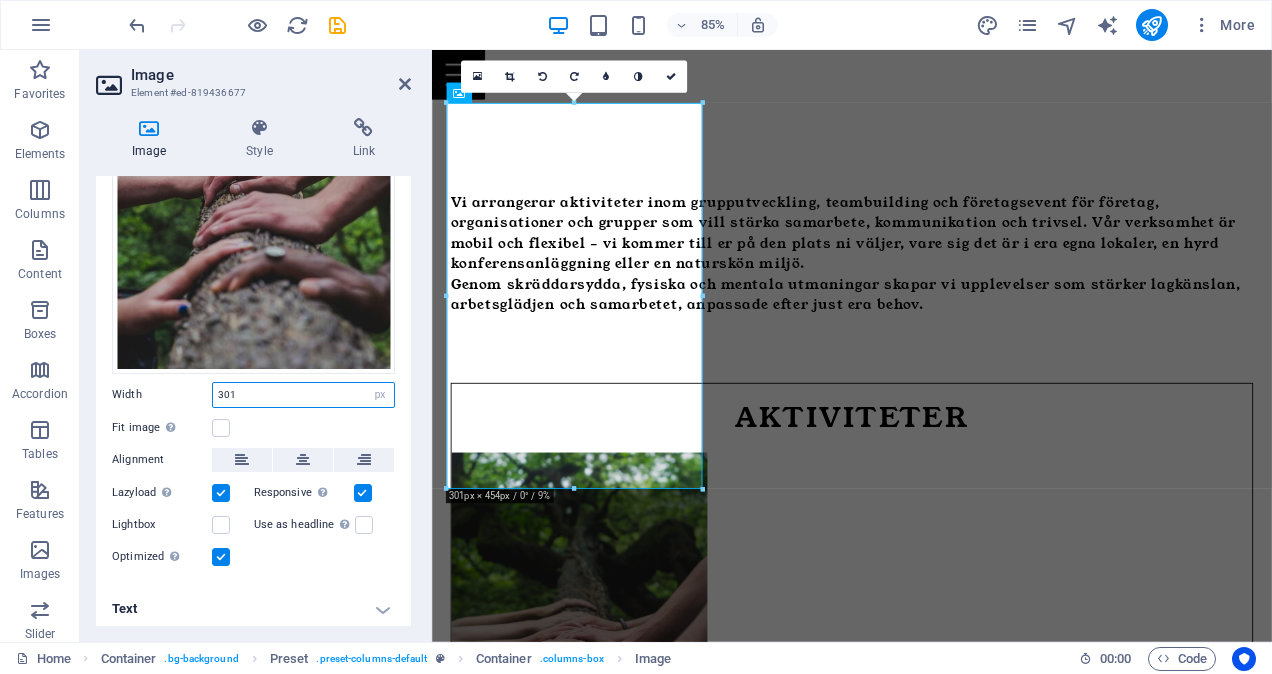 click on "301" at bounding box center [303, 395] 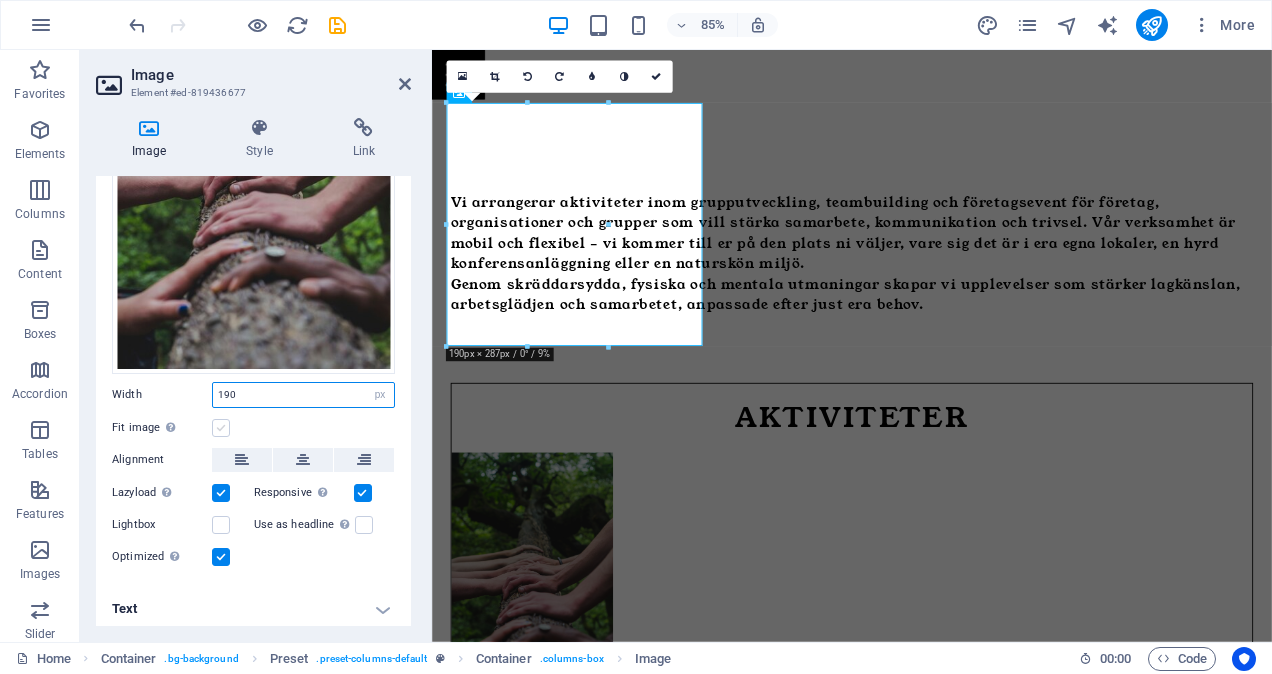 type on "190" 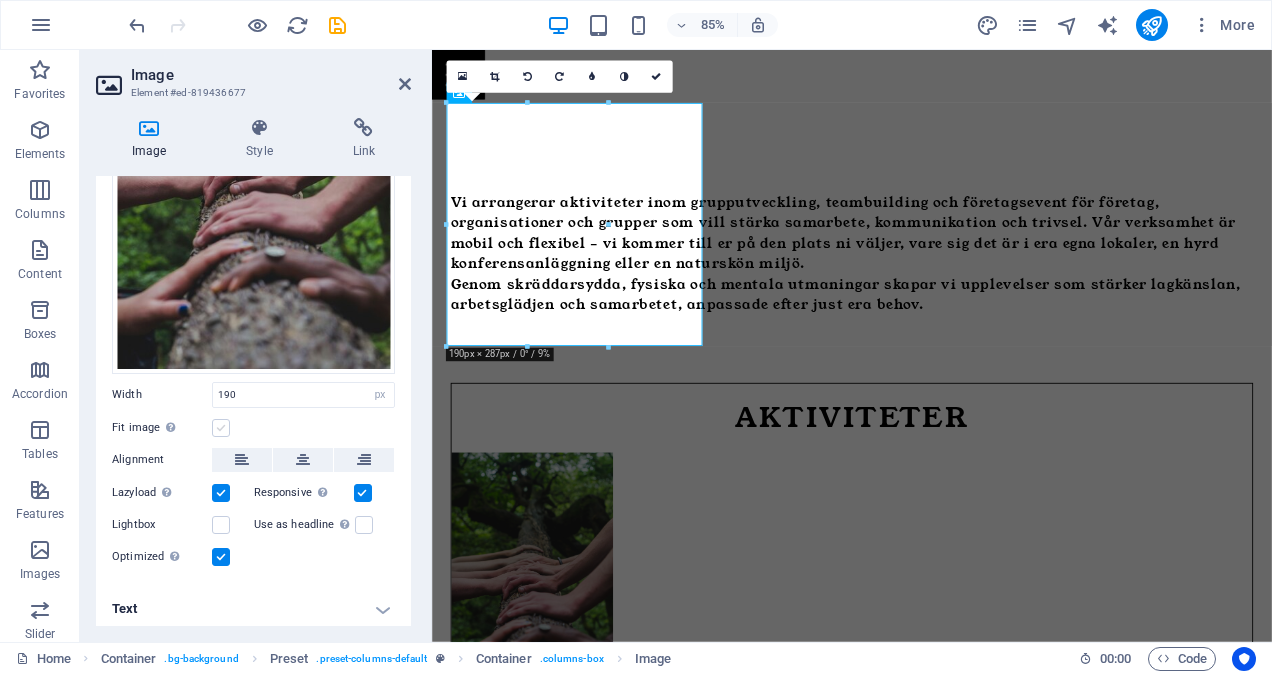 click at bounding box center (221, 428) 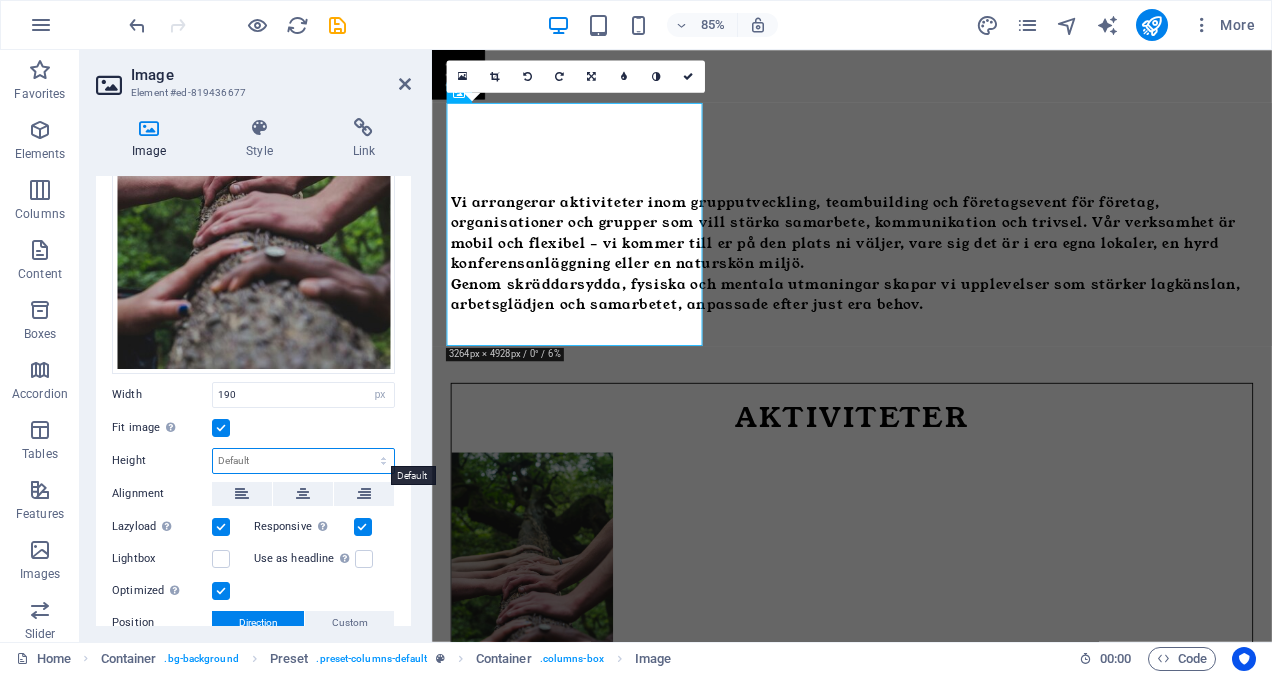 click on "Default auto px" at bounding box center (303, 461) 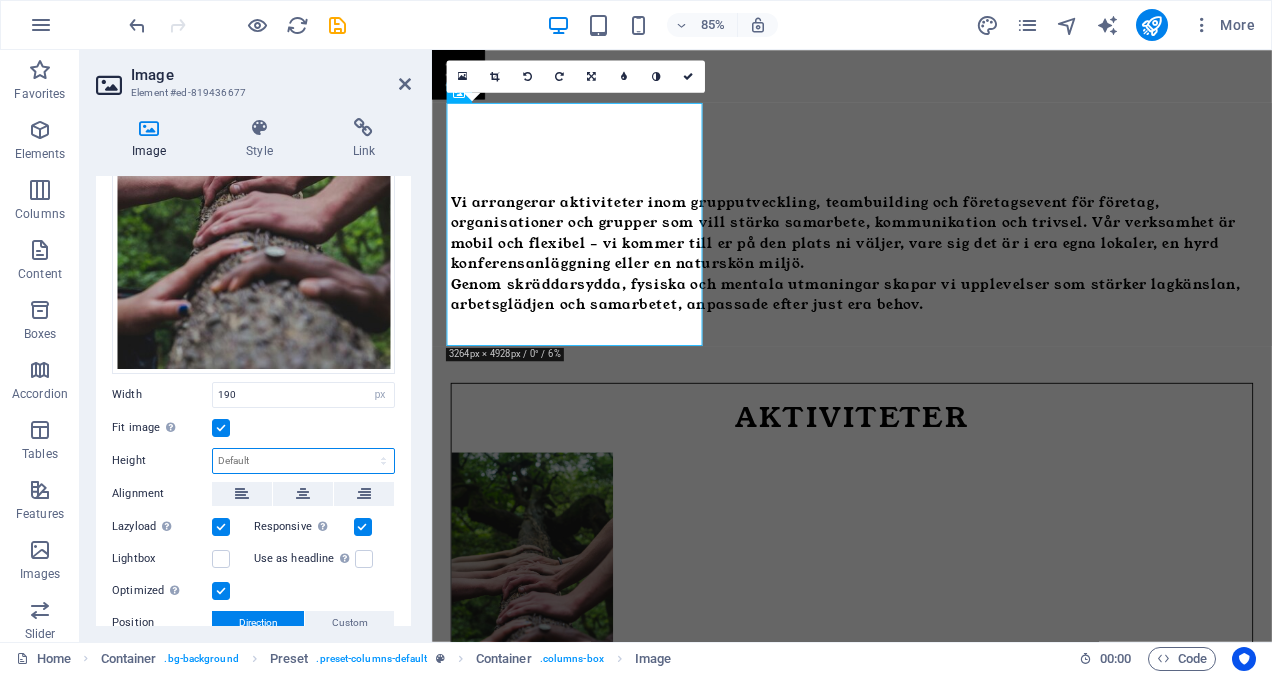 select on "px" 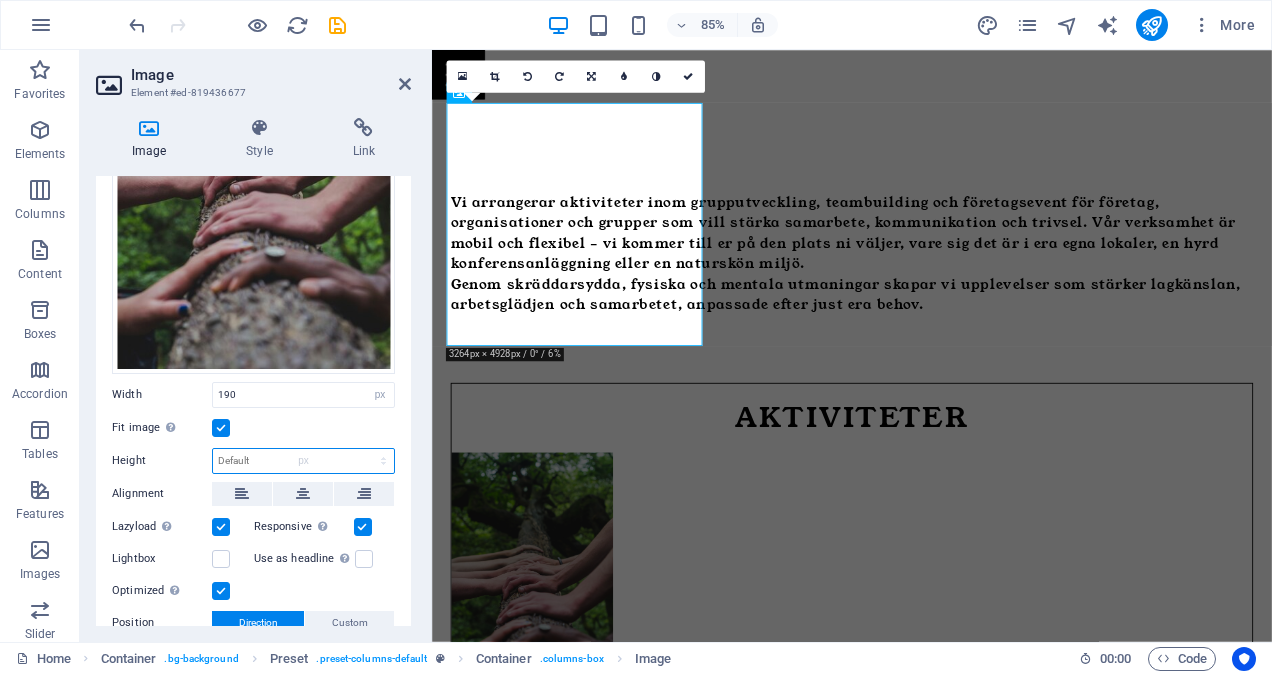 click on "Default auto px" at bounding box center (303, 461) 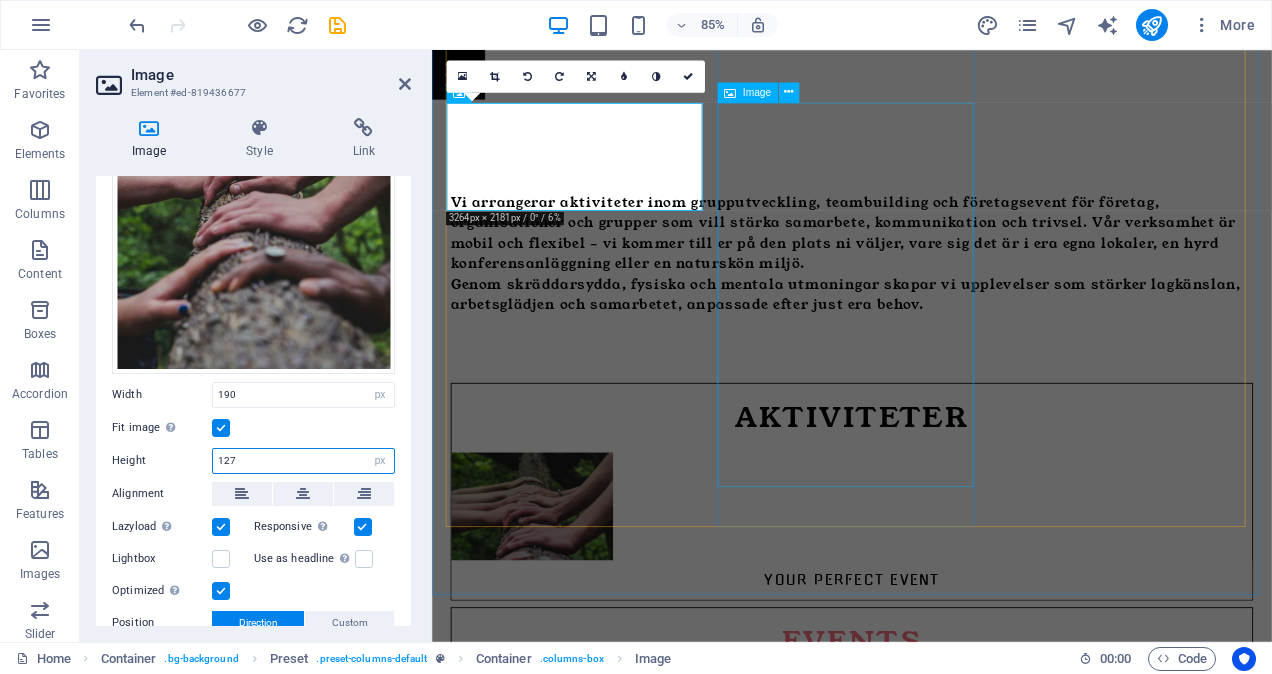type on "127" 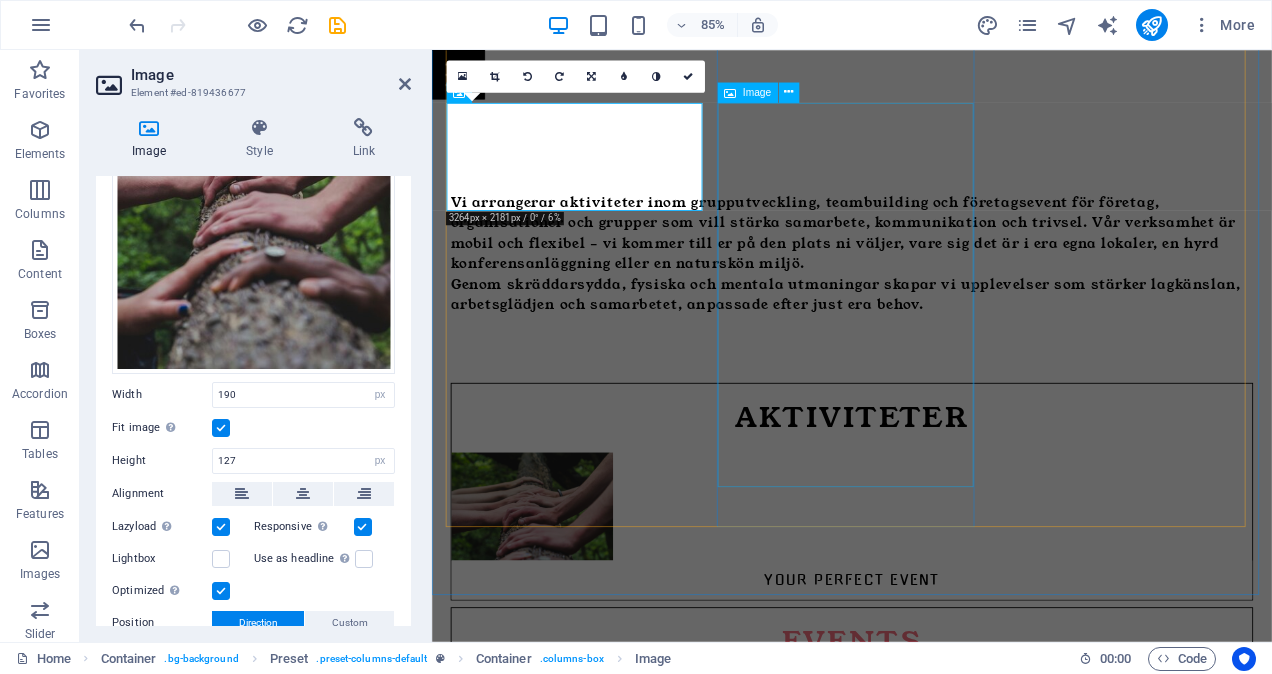 click at bounding box center (926, 1493) 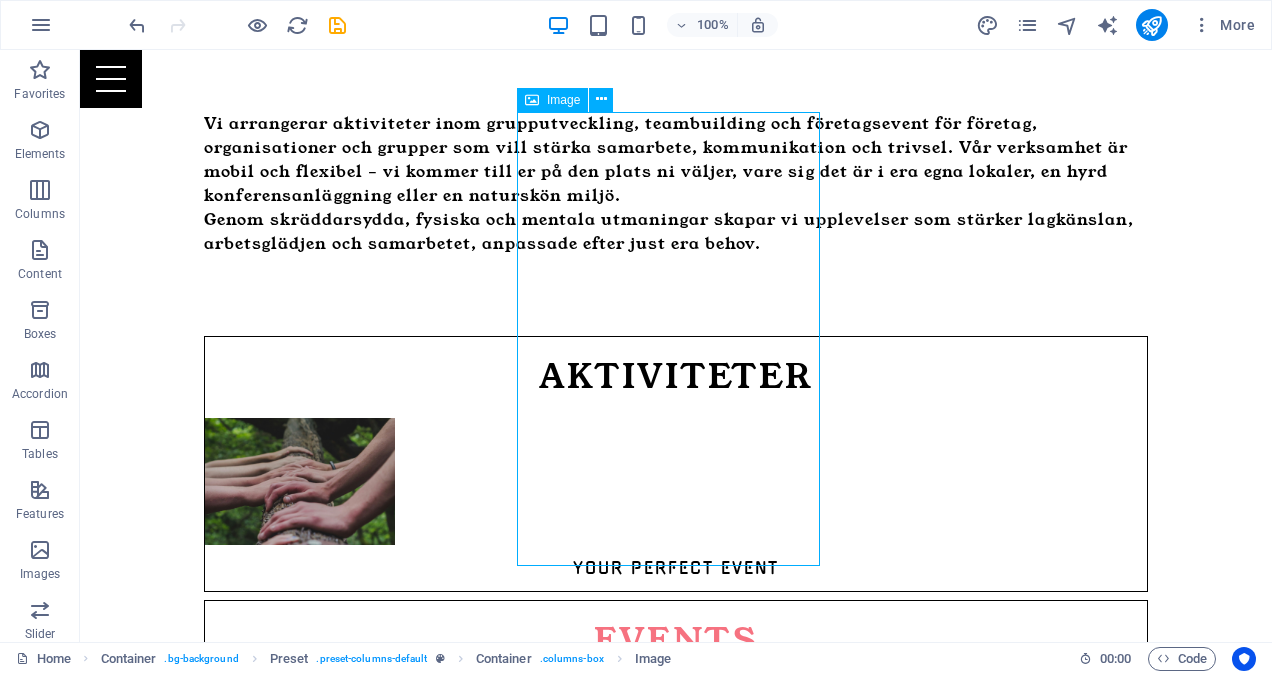 scroll, scrollTop: 926, scrollLeft: 0, axis: vertical 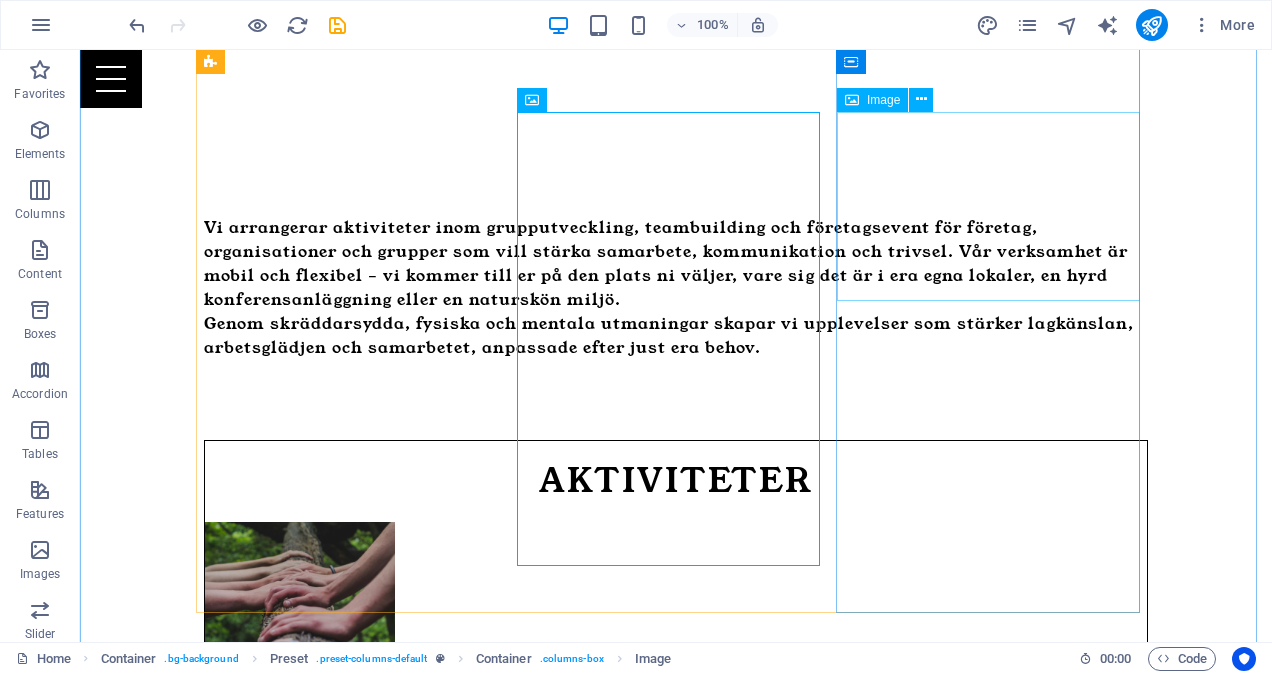 click at bounding box center (676, 2631) 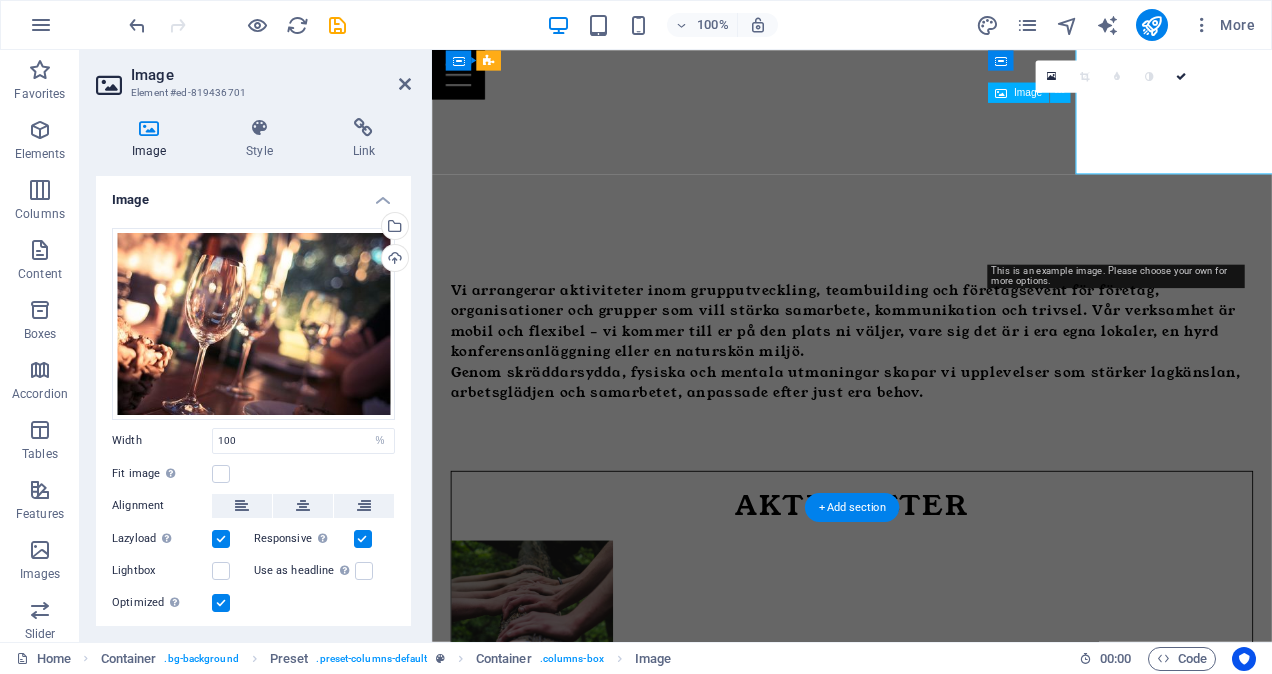 scroll, scrollTop: 1030, scrollLeft: 0, axis: vertical 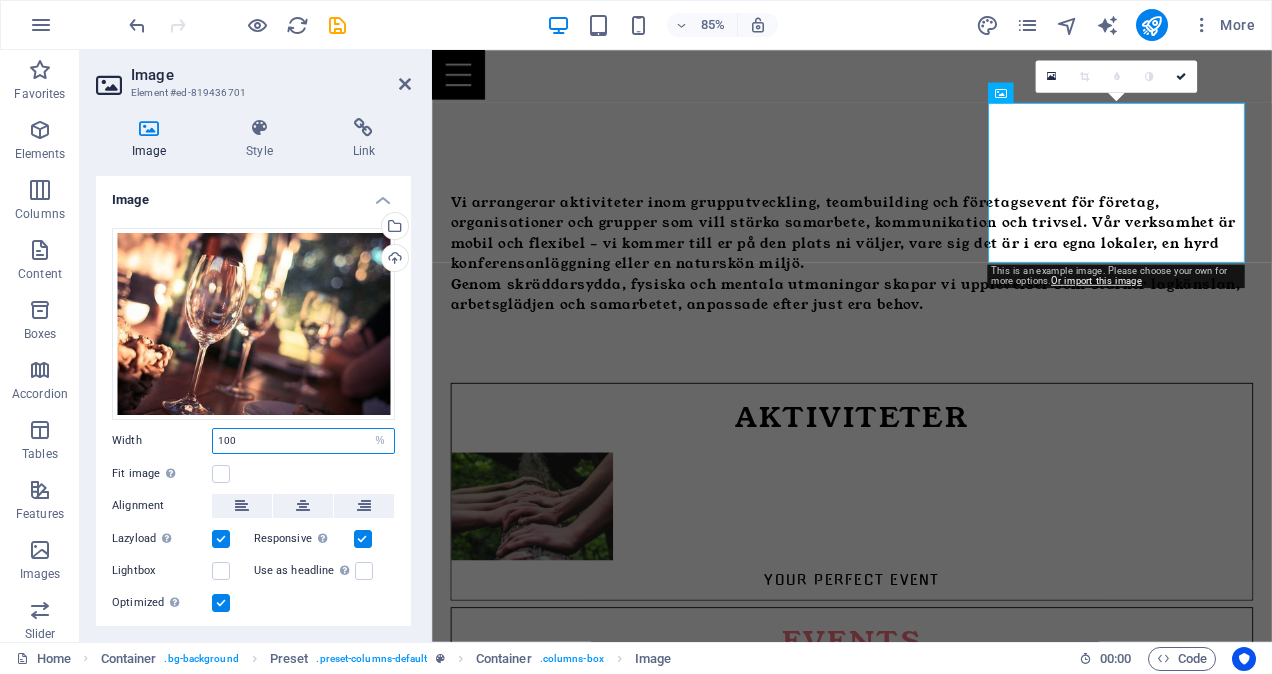 click on "100" at bounding box center [303, 441] 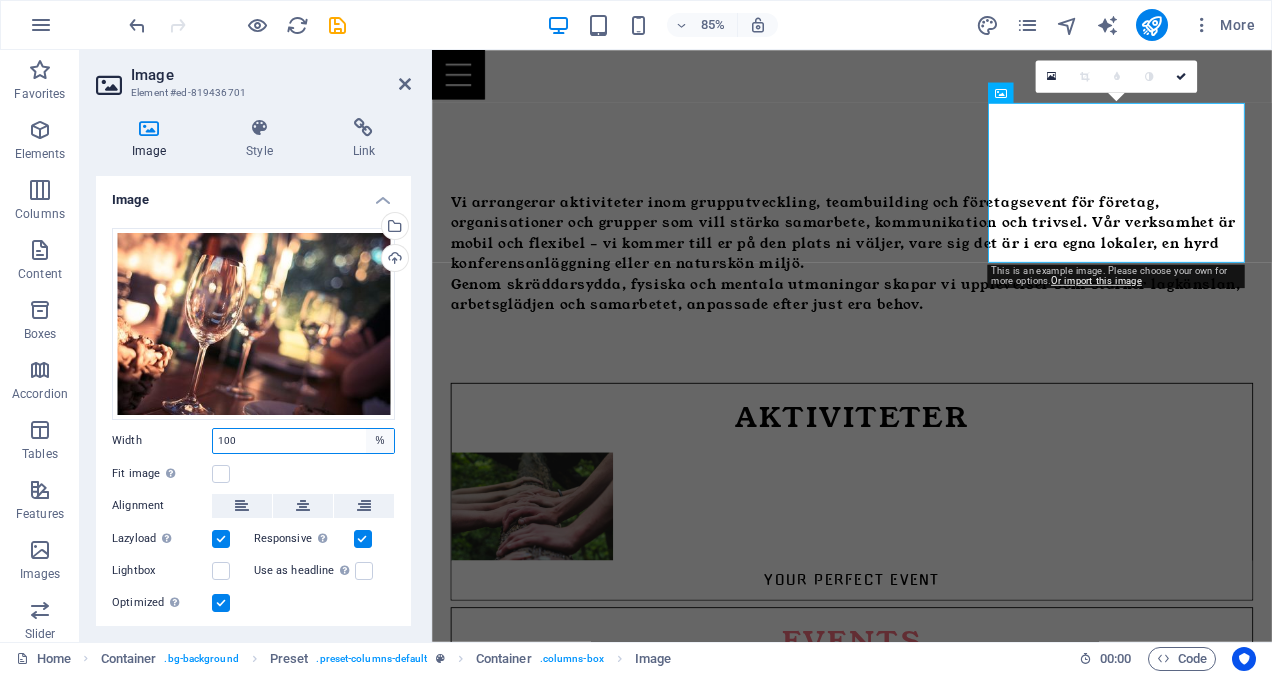 click on "Default auto px rem % em vh vw" at bounding box center (380, 441) 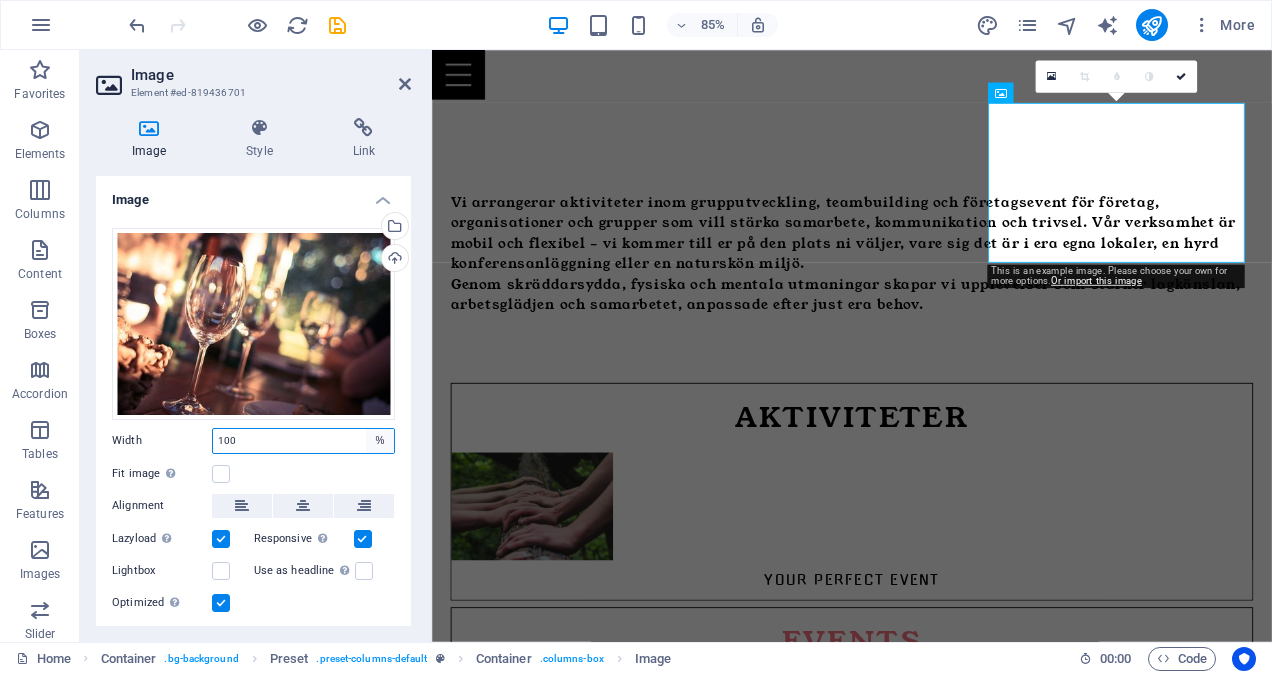 select on "px" 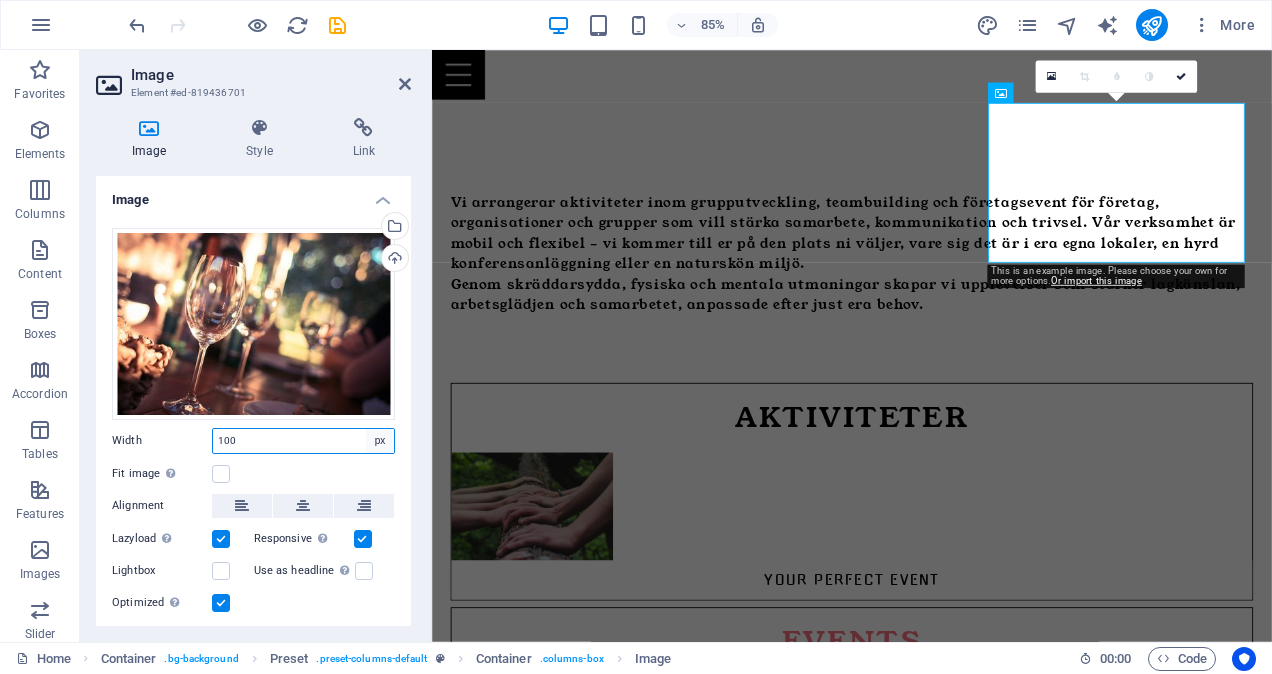 click on "Default auto px rem % em vh vw" at bounding box center [380, 441] 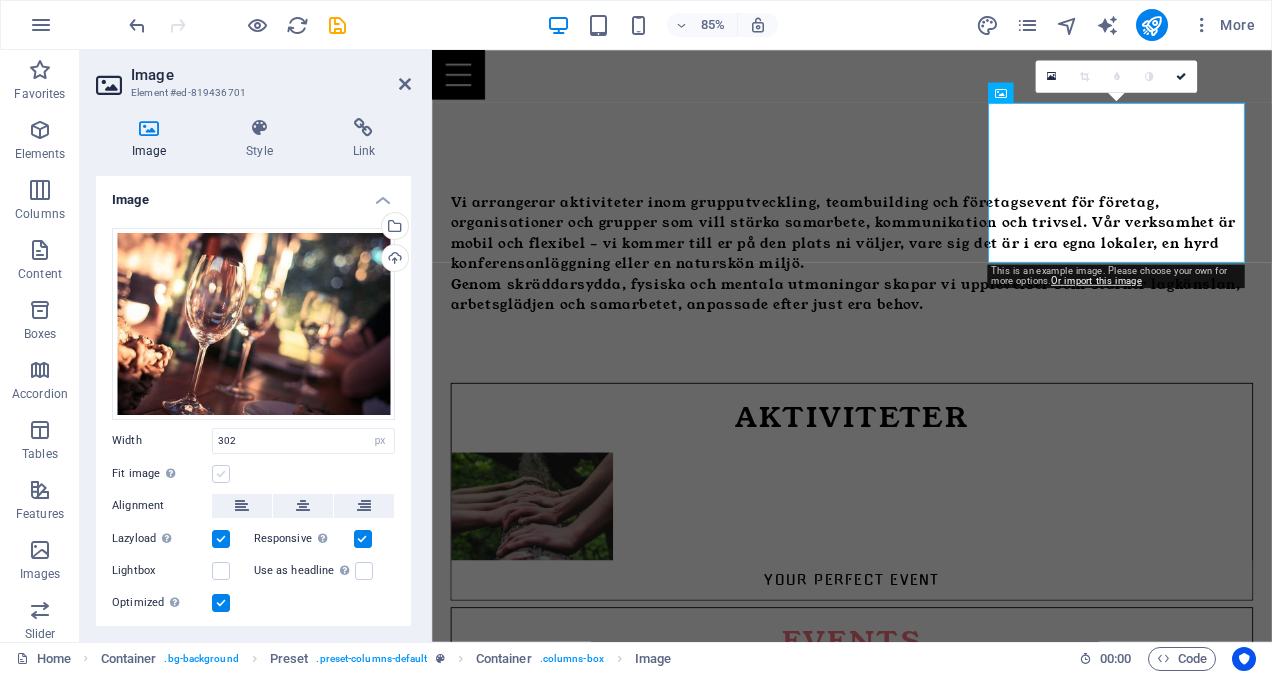 click at bounding box center [221, 474] 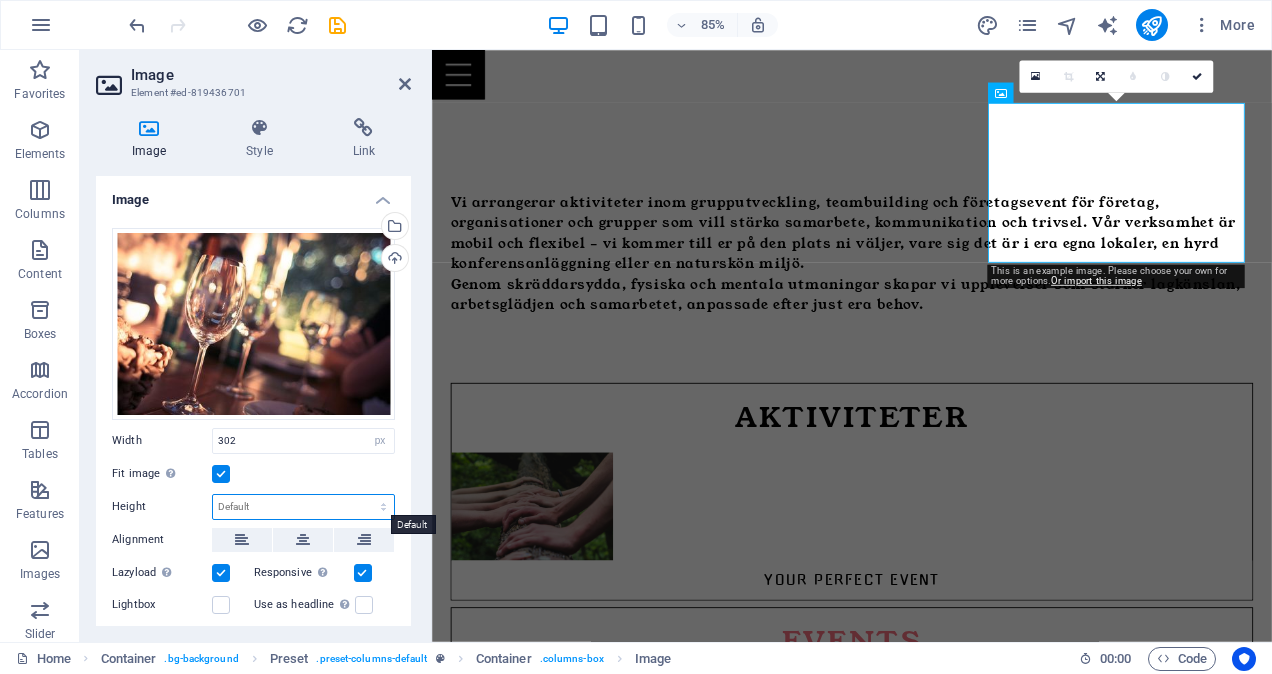 click on "Default auto px" at bounding box center (303, 507) 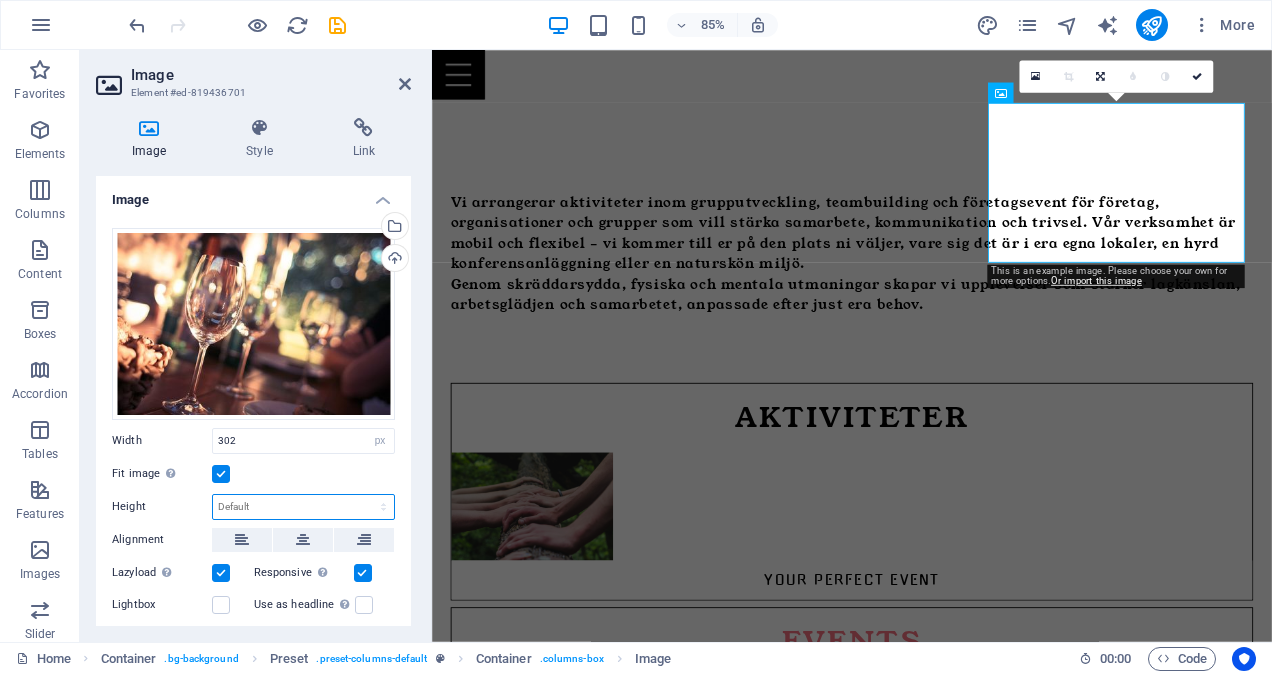 select on "px" 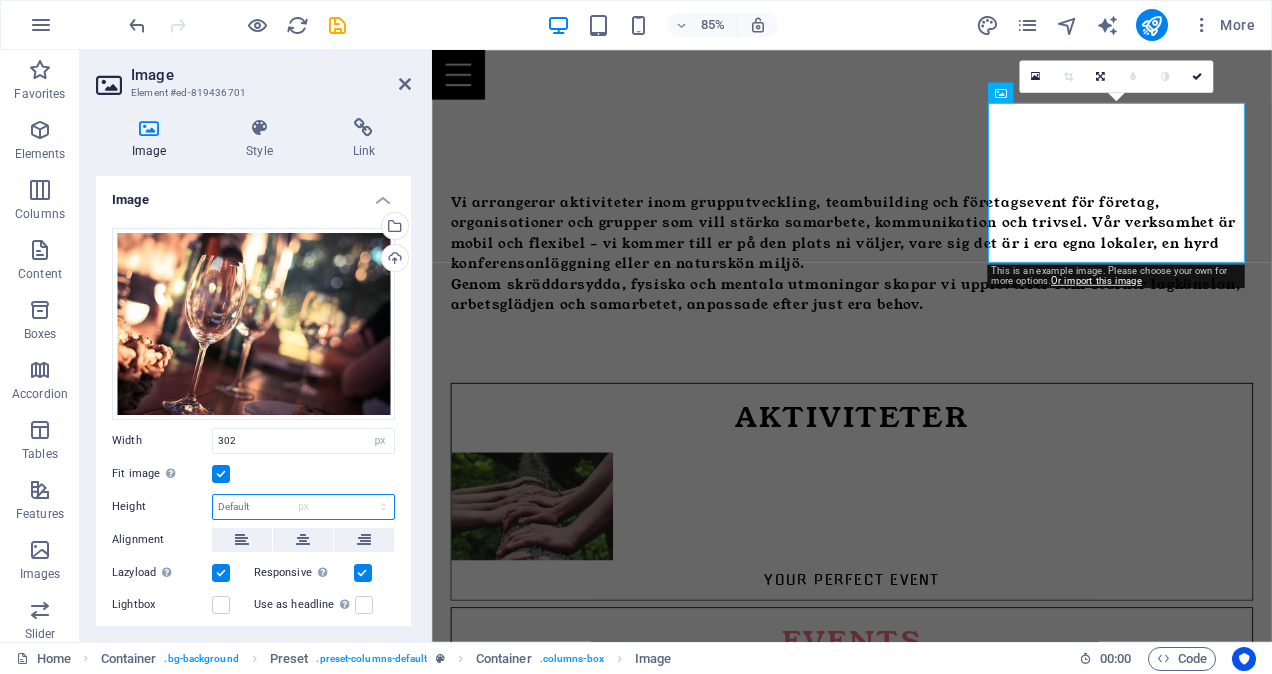 click on "Default auto px" at bounding box center (303, 507) 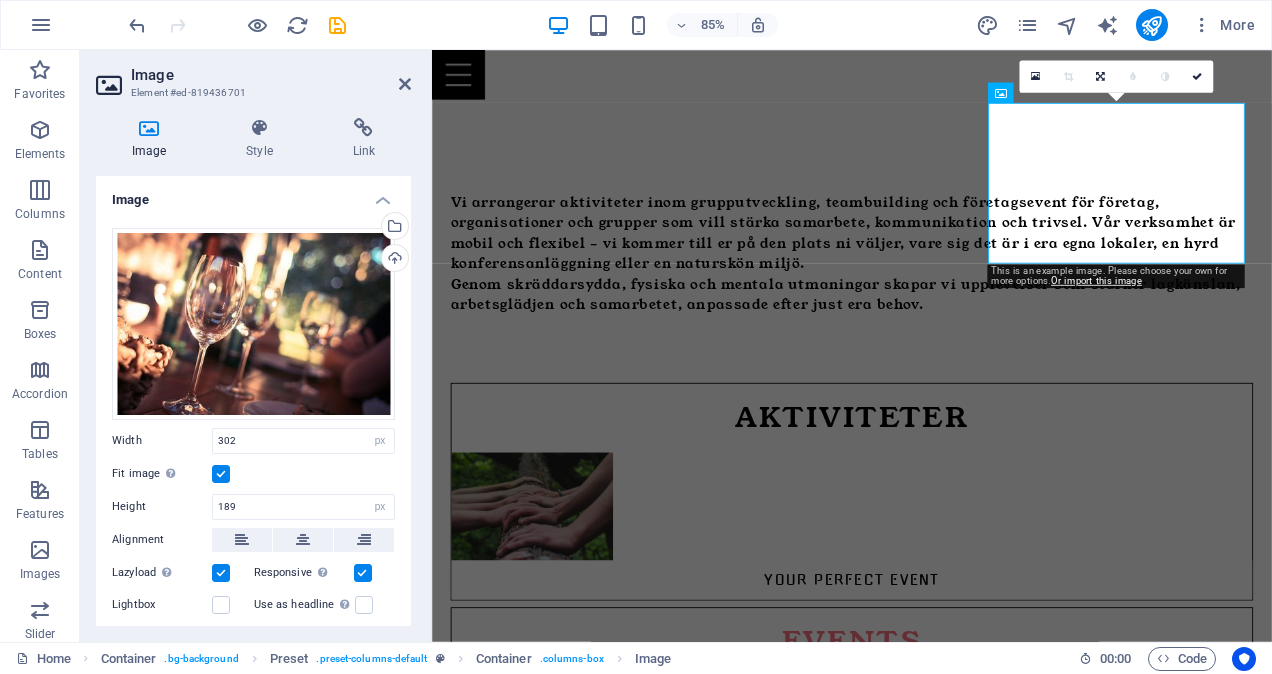 click on "Height [NUMBER] Default auto px" at bounding box center [253, 507] 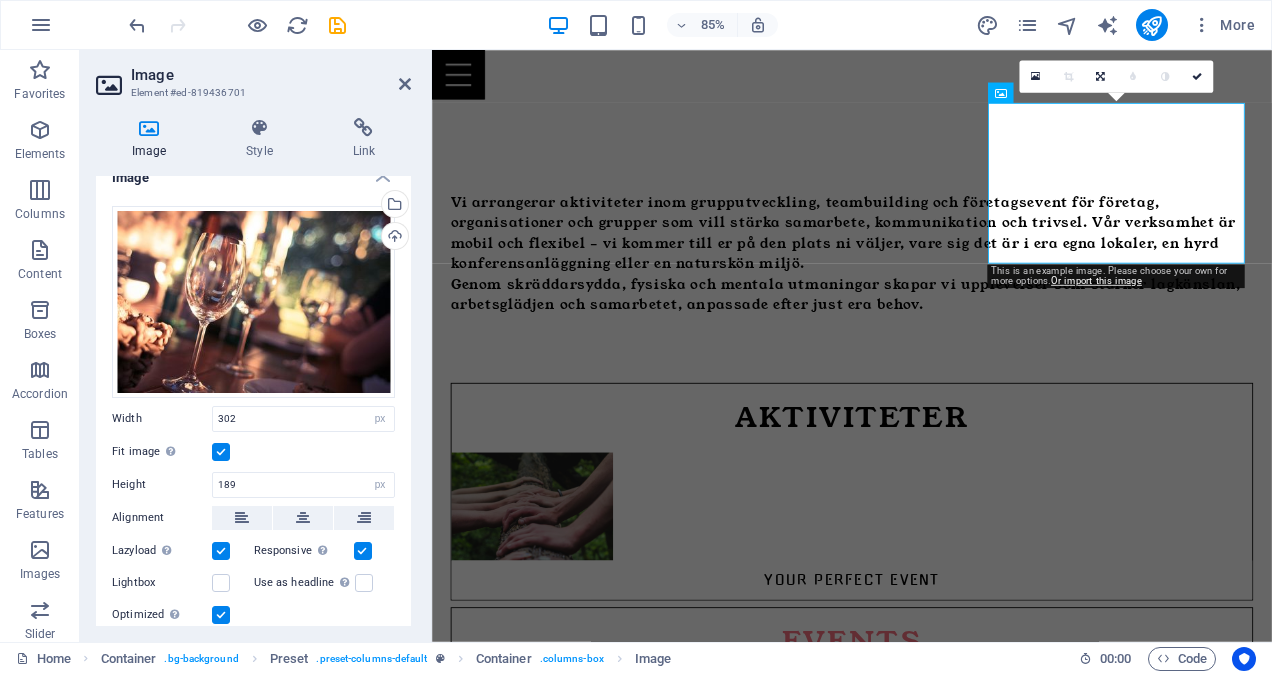 scroll, scrollTop: 0, scrollLeft: 0, axis: both 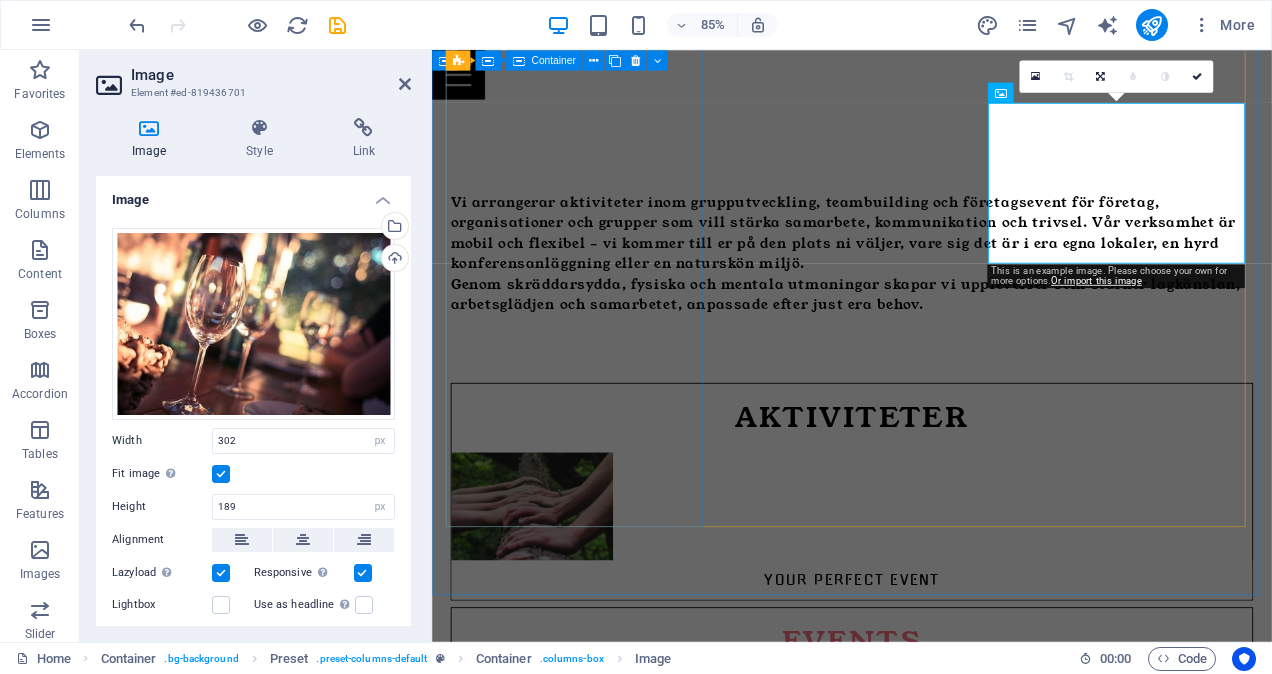 click on "Aktiviteter Your Perfect Event" at bounding box center [926, 569] 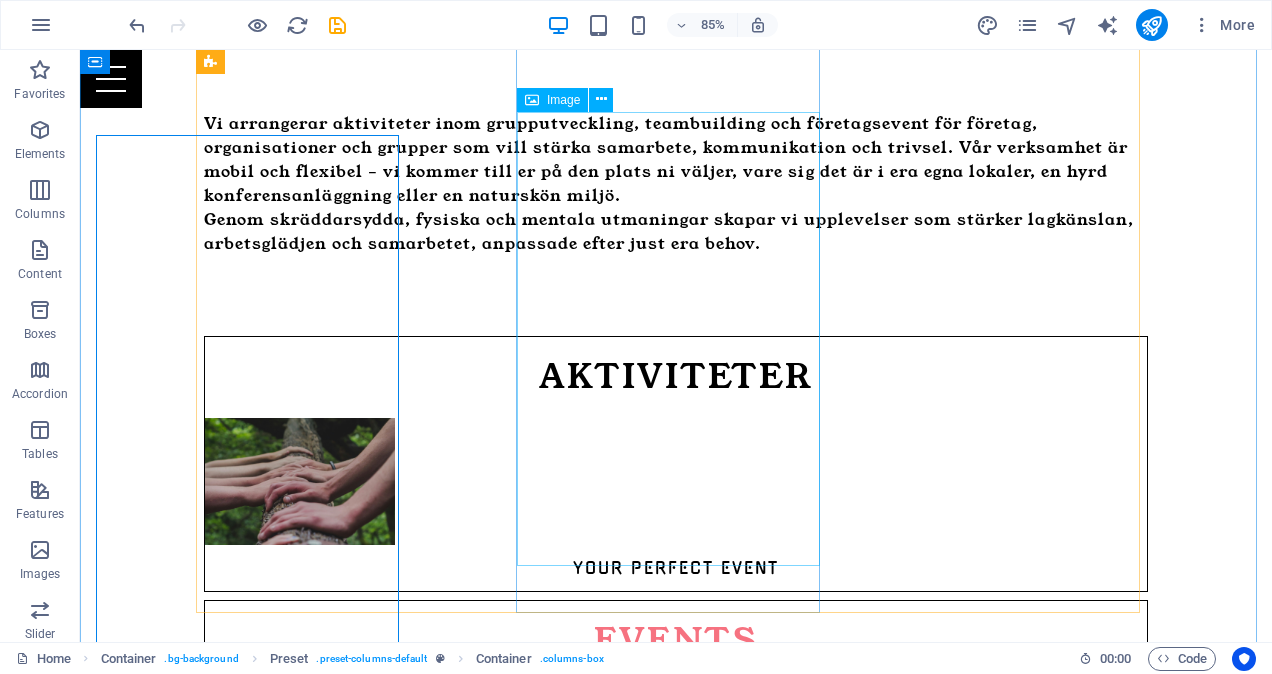 scroll, scrollTop: 926, scrollLeft: 0, axis: vertical 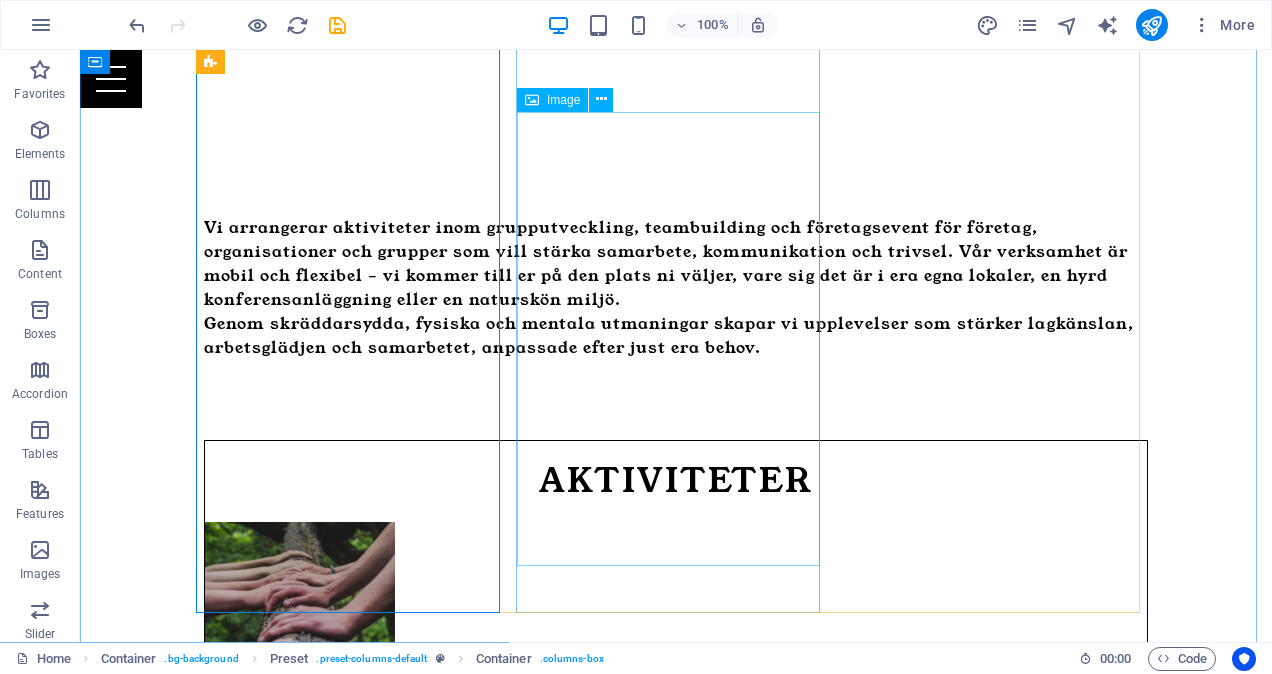 click at bounding box center (676, 1492) 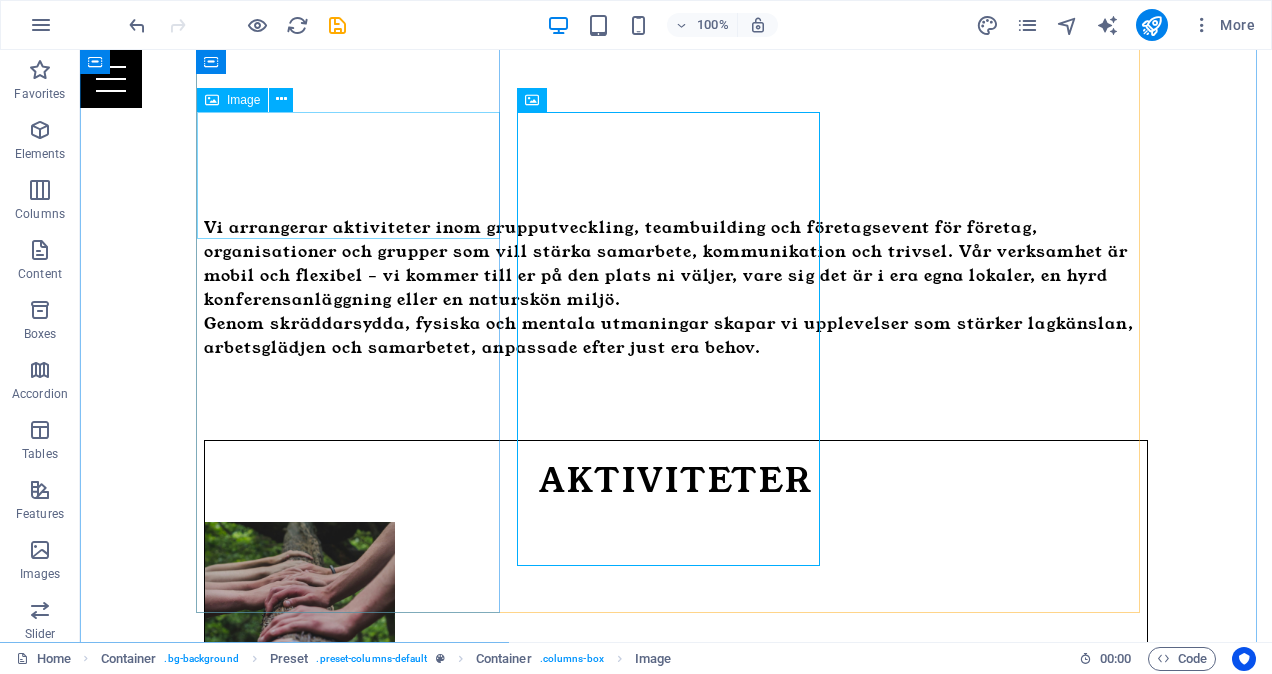 click at bounding box center (676, 585) 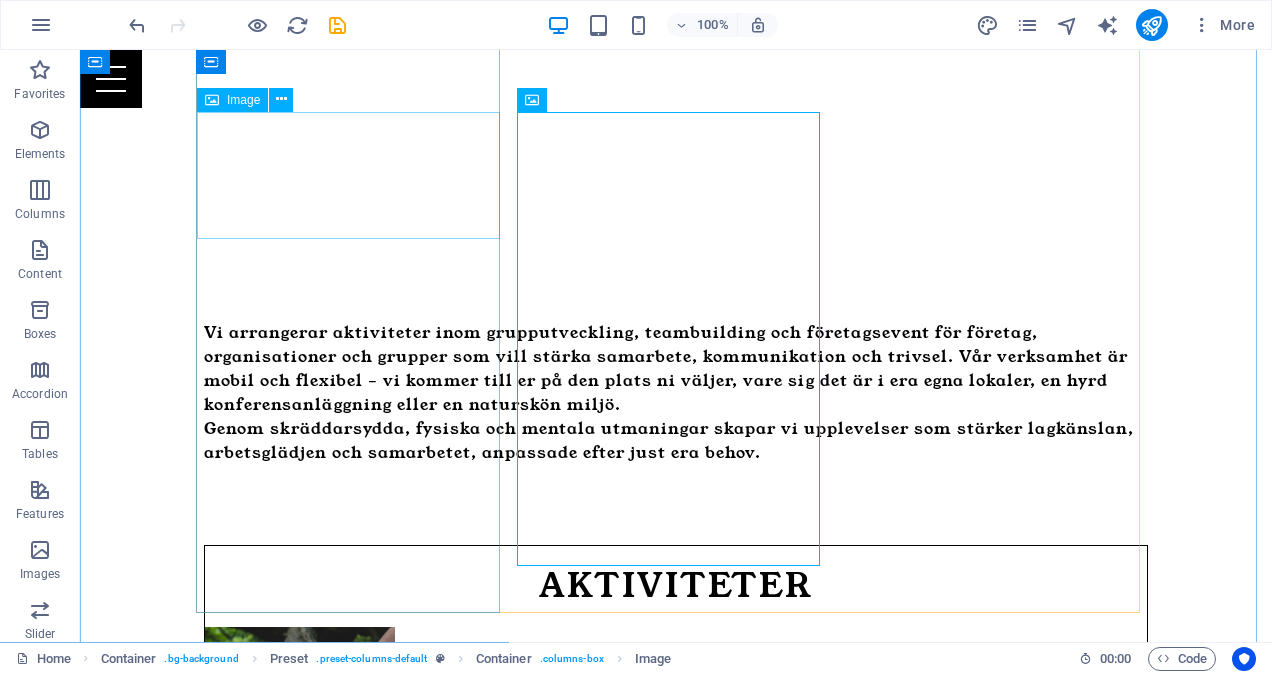 select on "px" 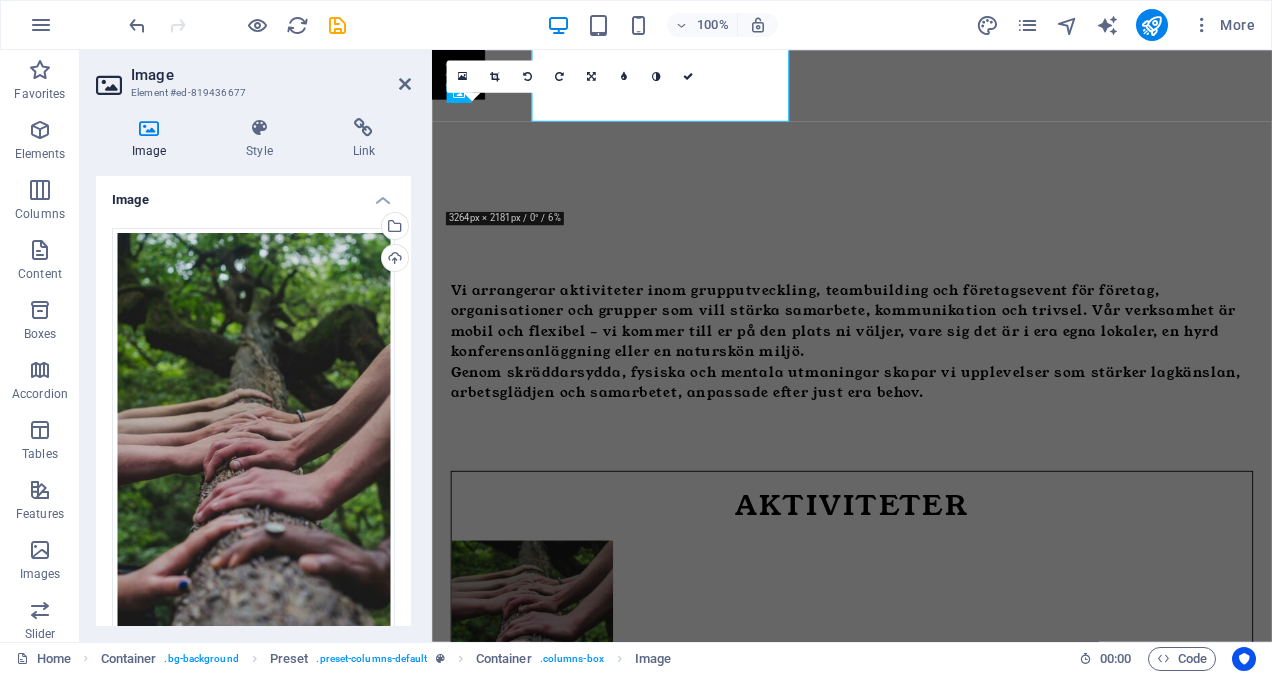 scroll, scrollTop: 1030, scrollLeft: 0, axis: vertical 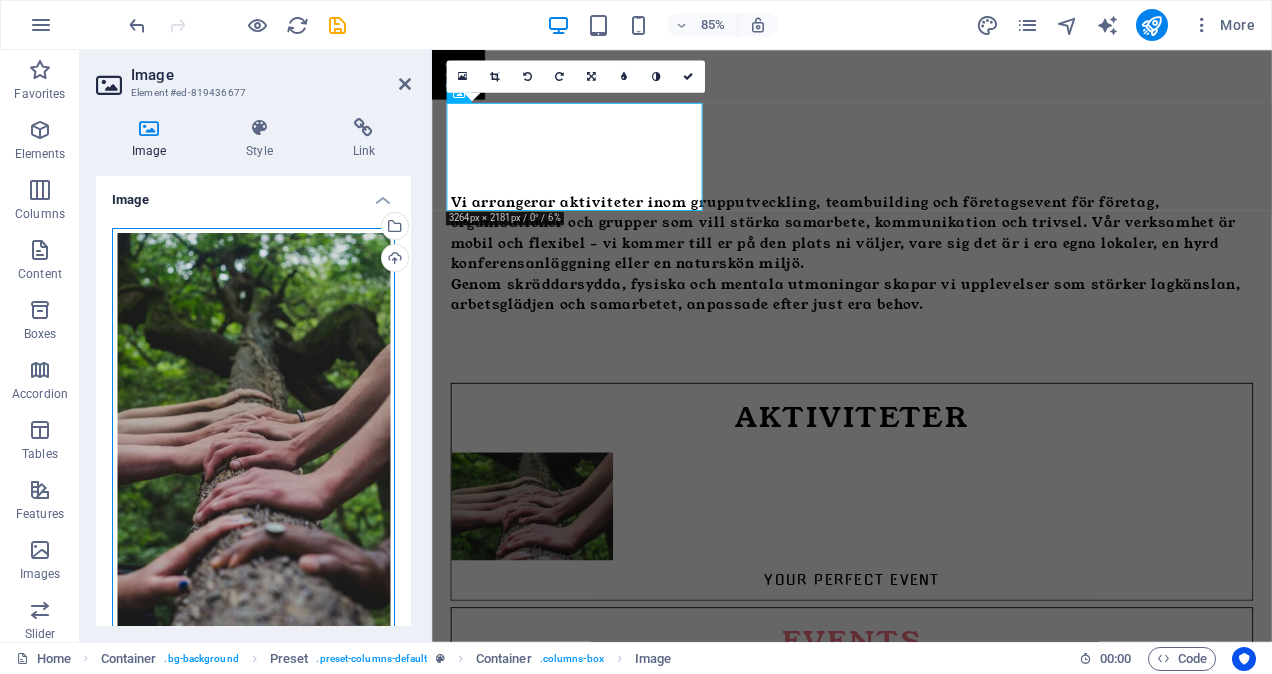click on "Drag files here, click to choose files or select files from Files or our free stock photos & videos" at bounding box center [253, 439] 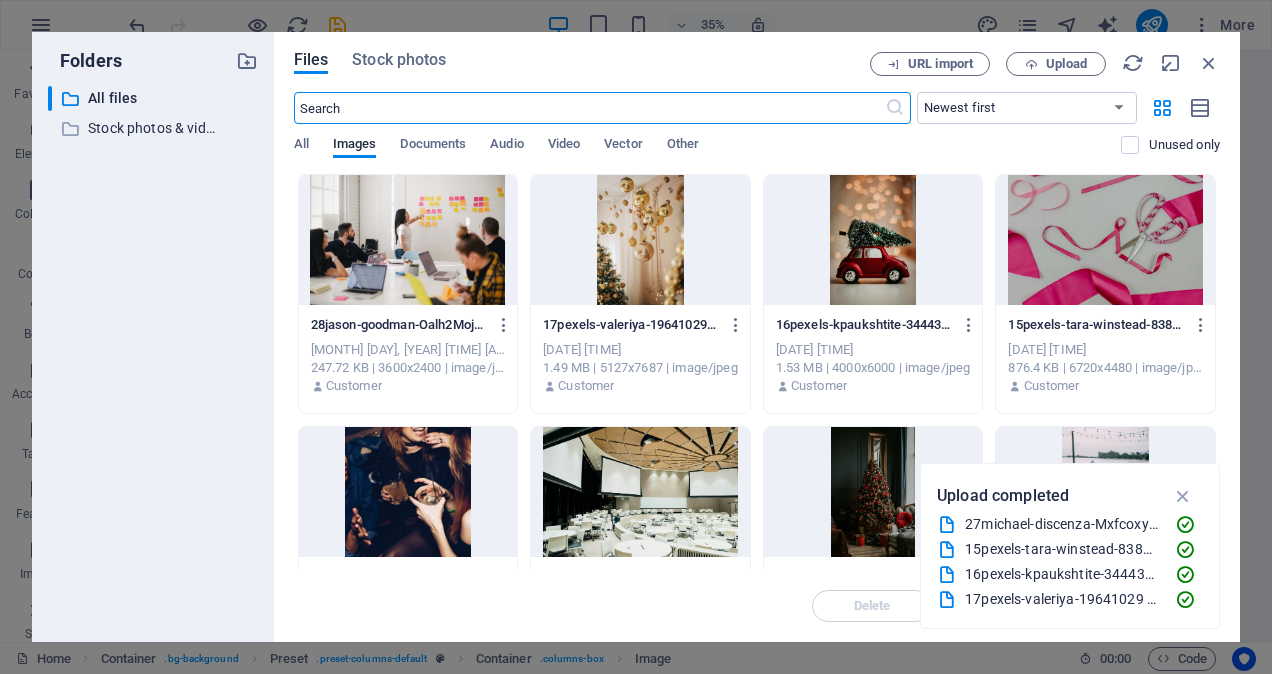 scroll, scrollTop: 1234, scrollLeft: 0, axis: vertical 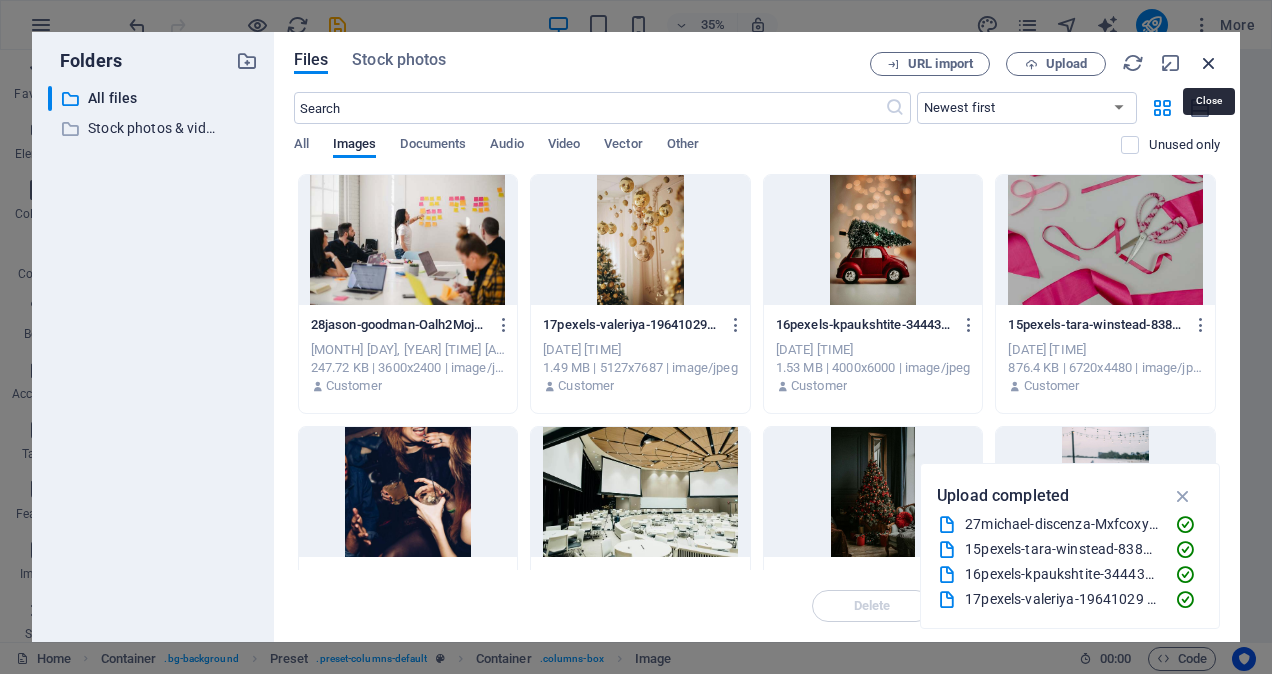 click at bounding box center [1209, 63] 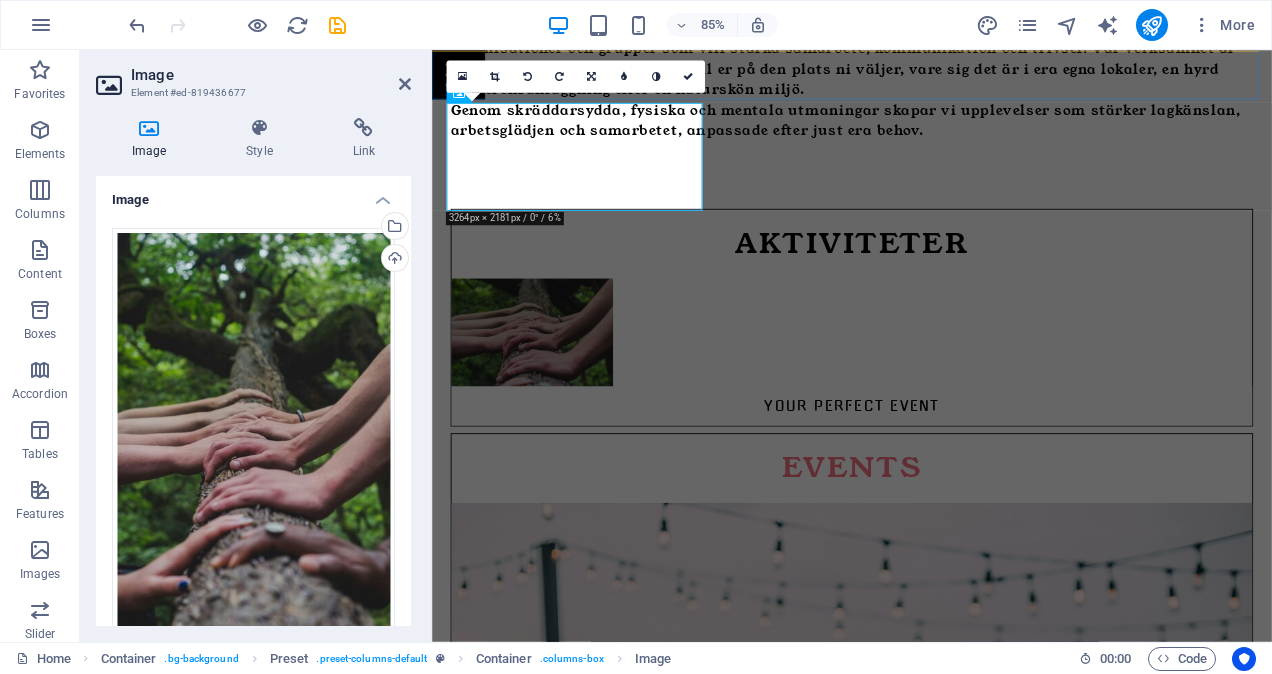 scroll, scrollTop: 1030, scrollLeft: 0, axis: vertical 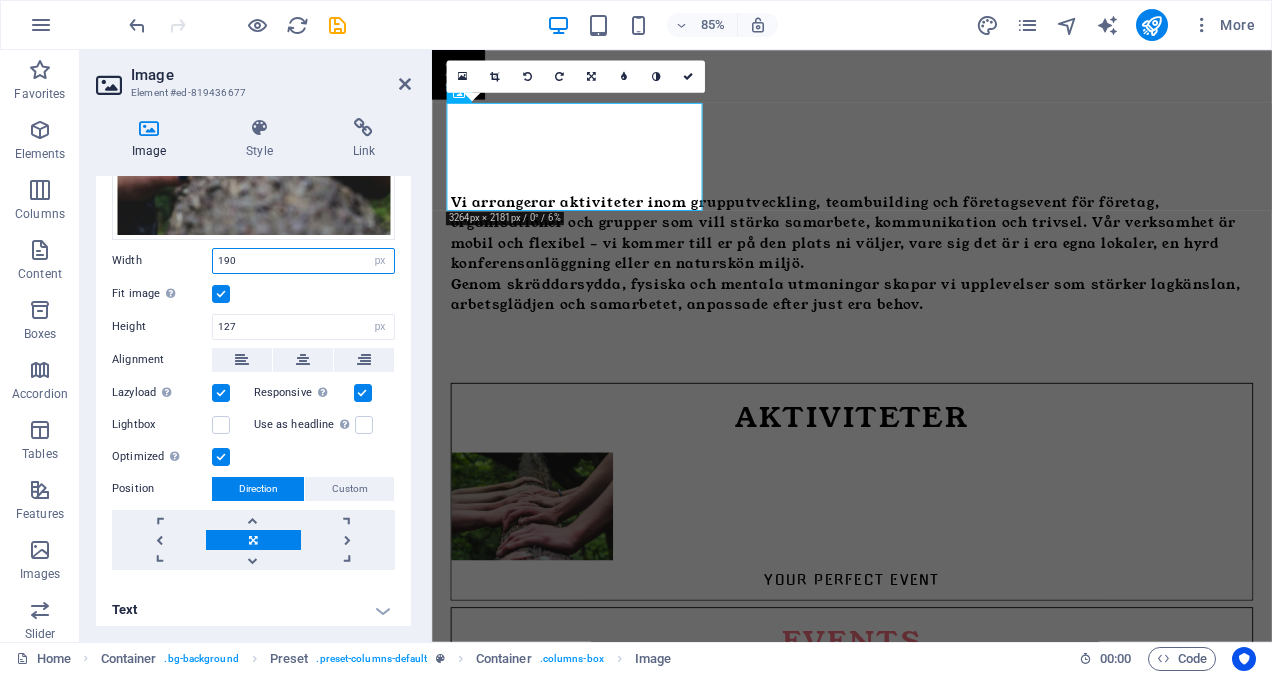 click on "190" at bounding box center (303, 261) 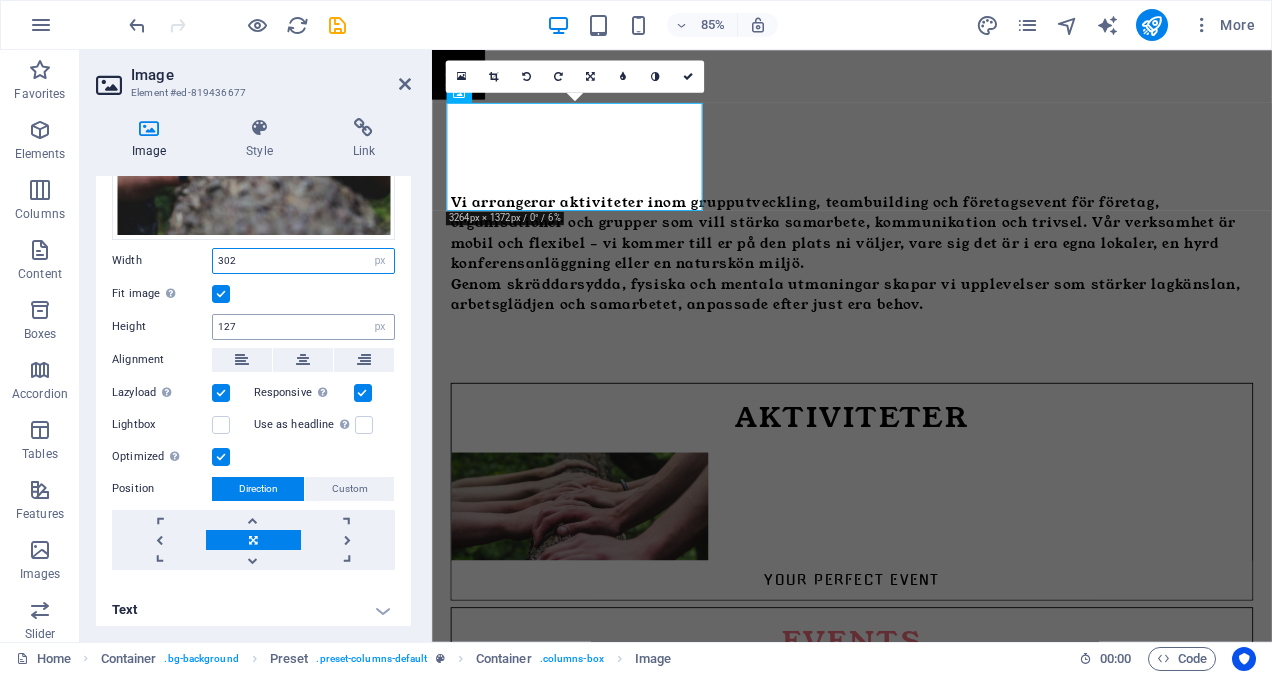 type on "302" 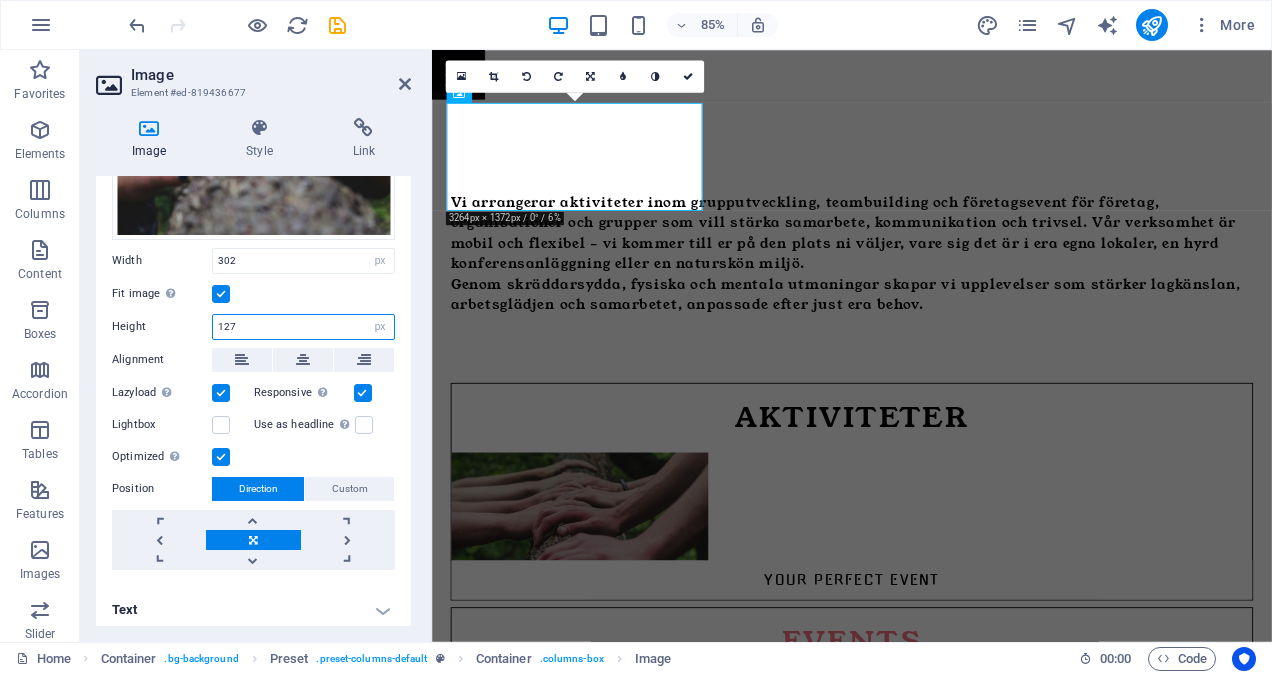 click on "127" at bounding box center [303, 327] 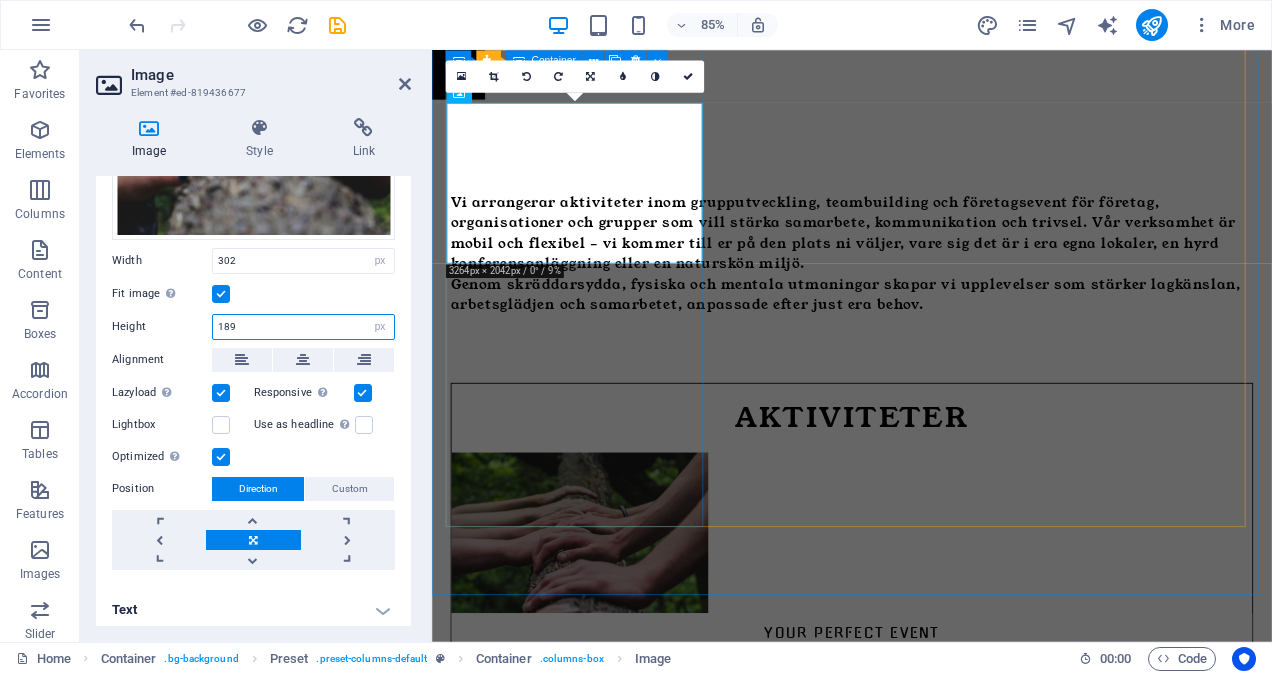 type on "189" 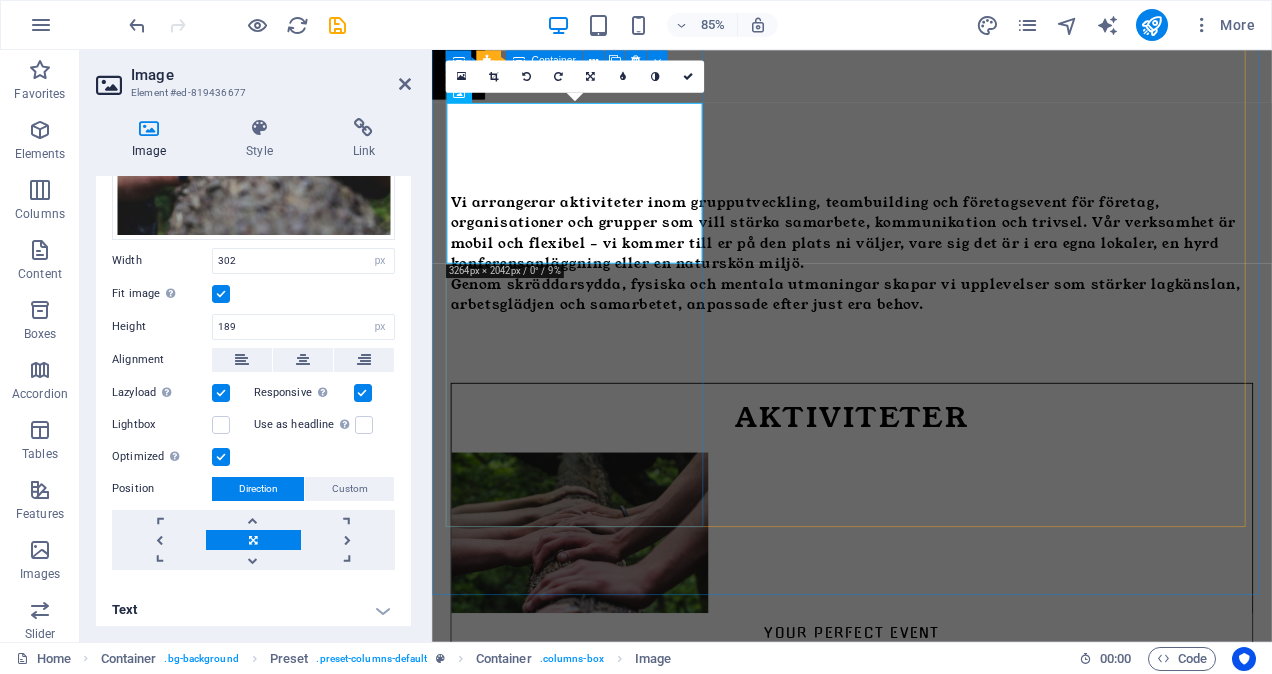 click on "Aktiviteter Your Perfect Event" at bounding box center [926, 600] 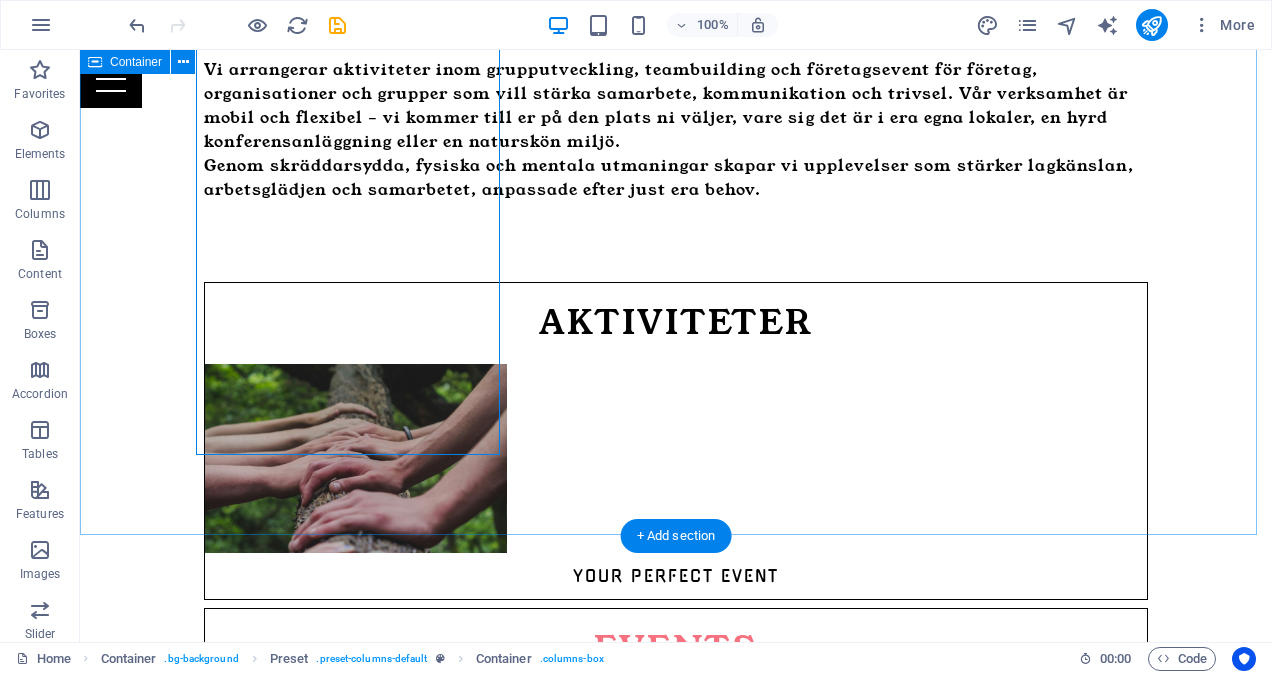 scroll, scrollTop: 1089, scrollLeft: 0, axis: vertical 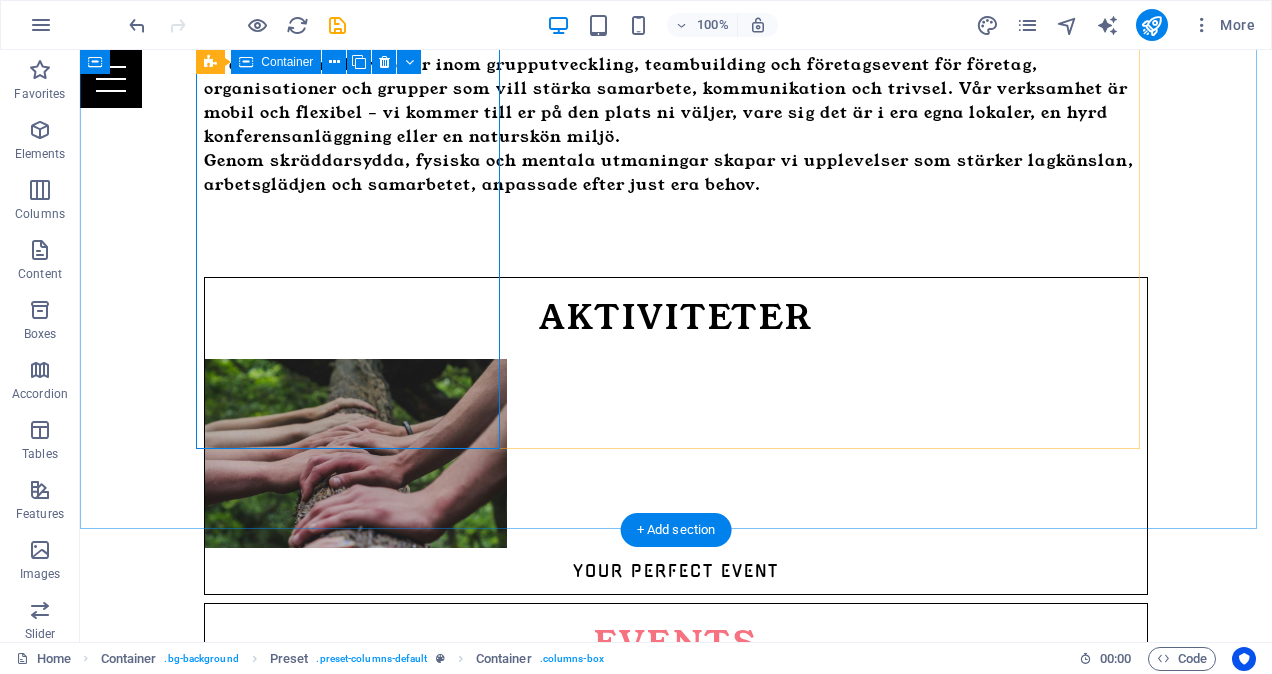 click on "Aktiviteter Your Perfect Event" at bounding box center [676, 436] 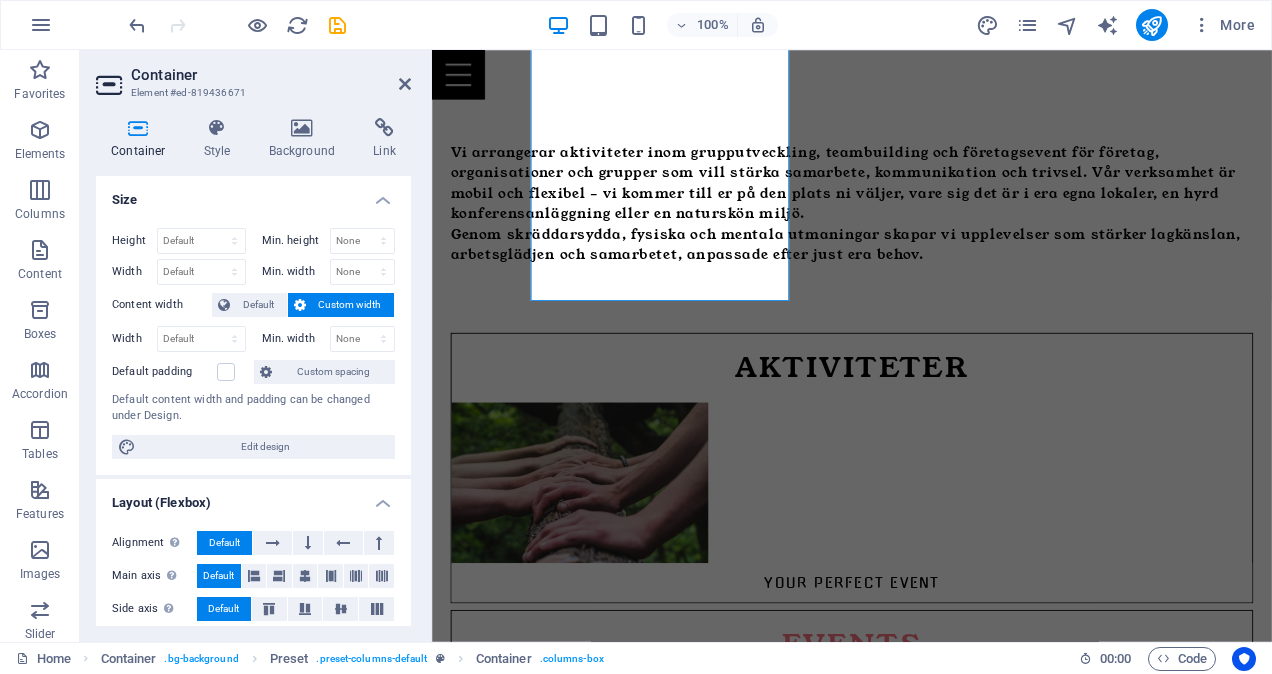 scroll, scrollTop: 1194, scrollLeft: 0, axis: vertical 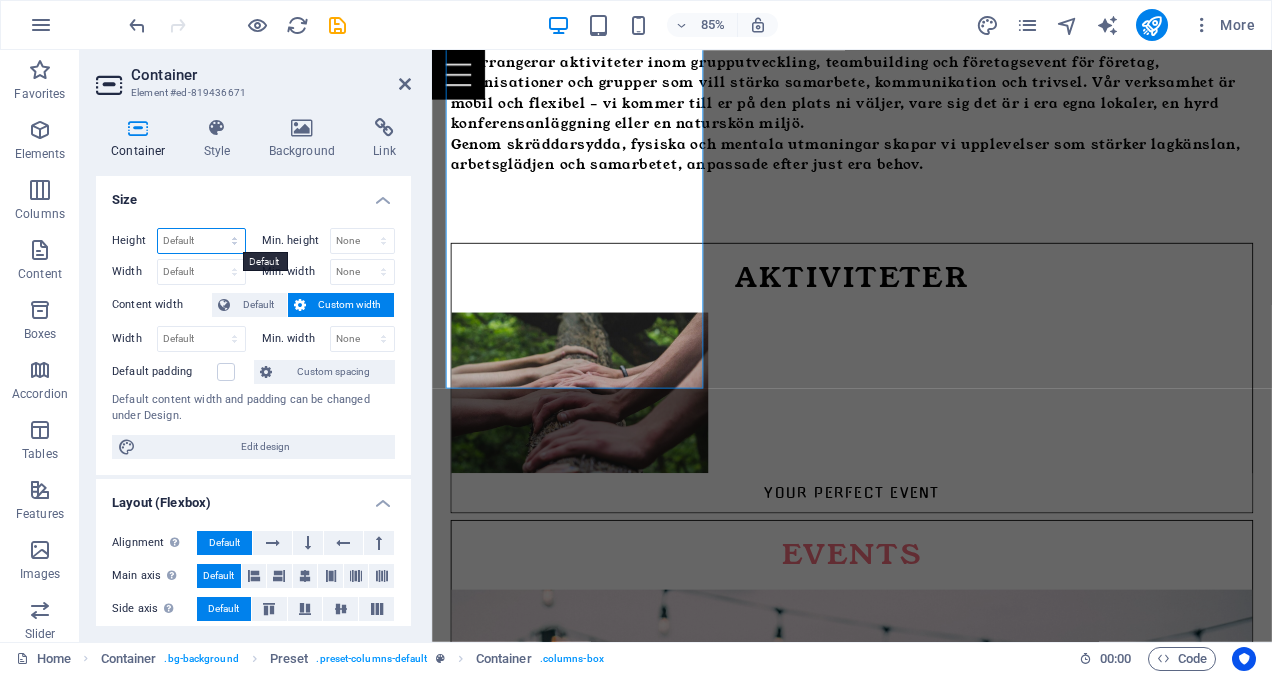 click on "Default px rem % vh vw" at bounding box center [201, 241] 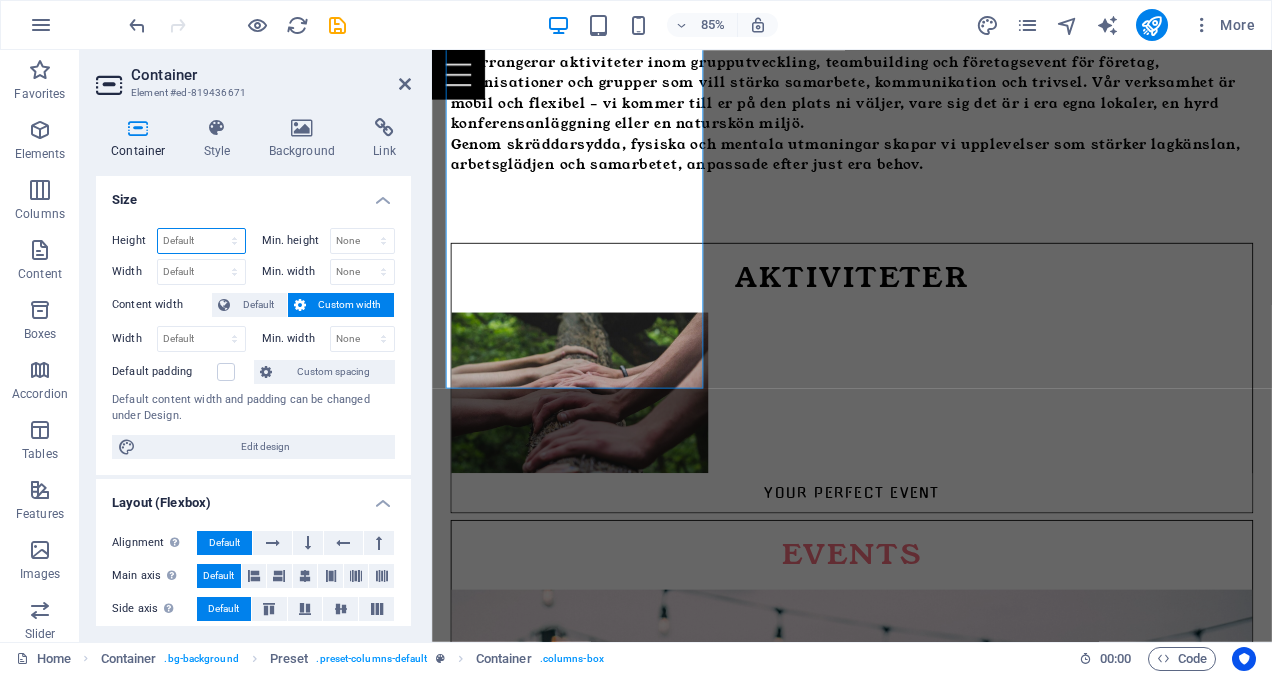 select on "px" 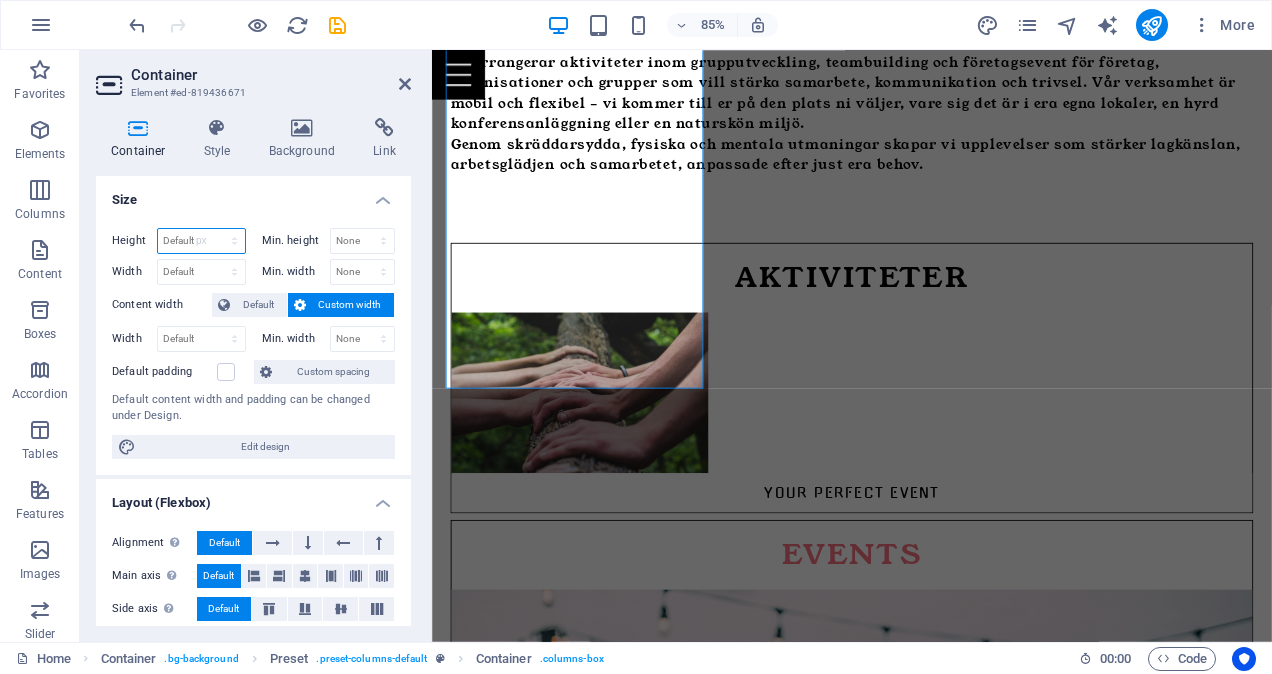 click on "Default px rem % vh vw" at bounding box center (201, 241) 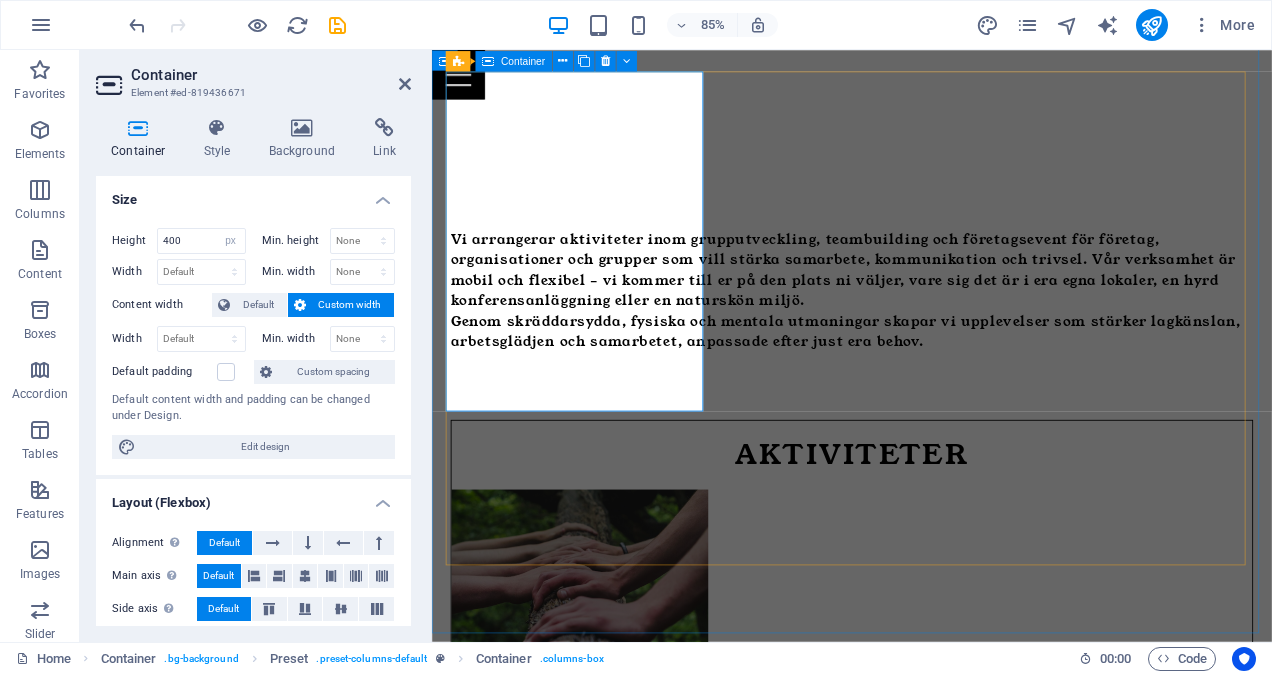 scroll, scrollTop: 946, scrollLeft: 0, axis: vertical 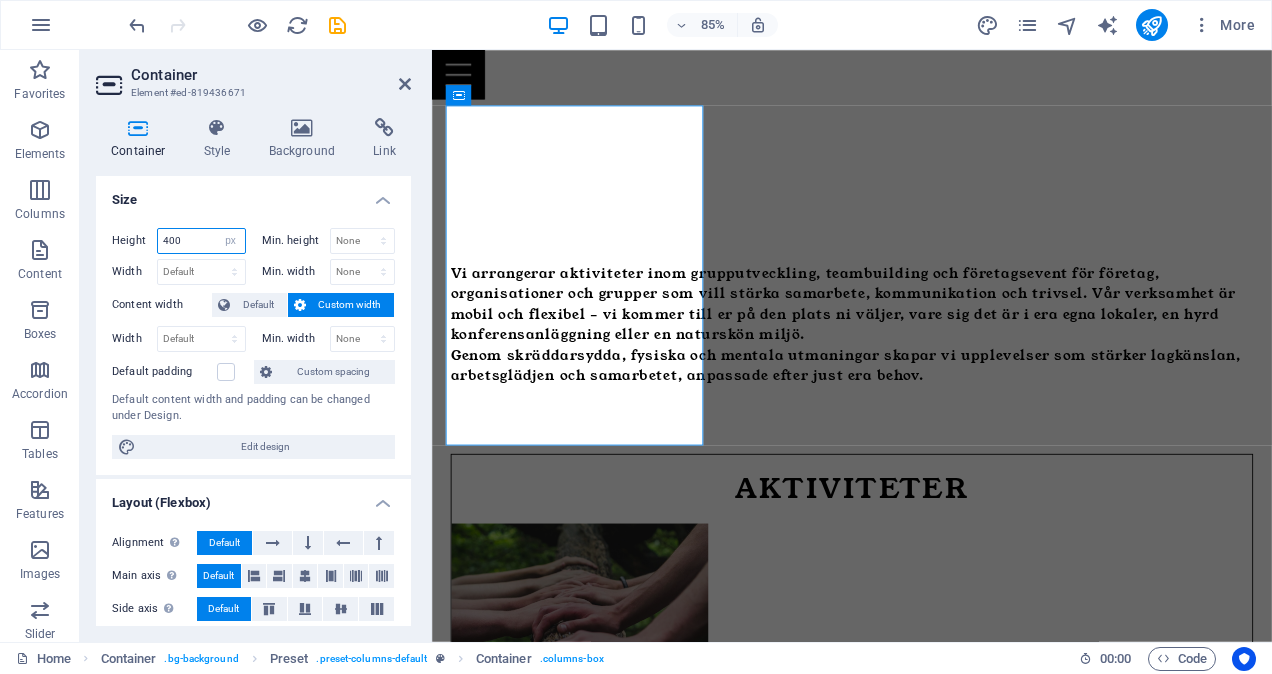 click on "400" at bounding box center [201, 241] 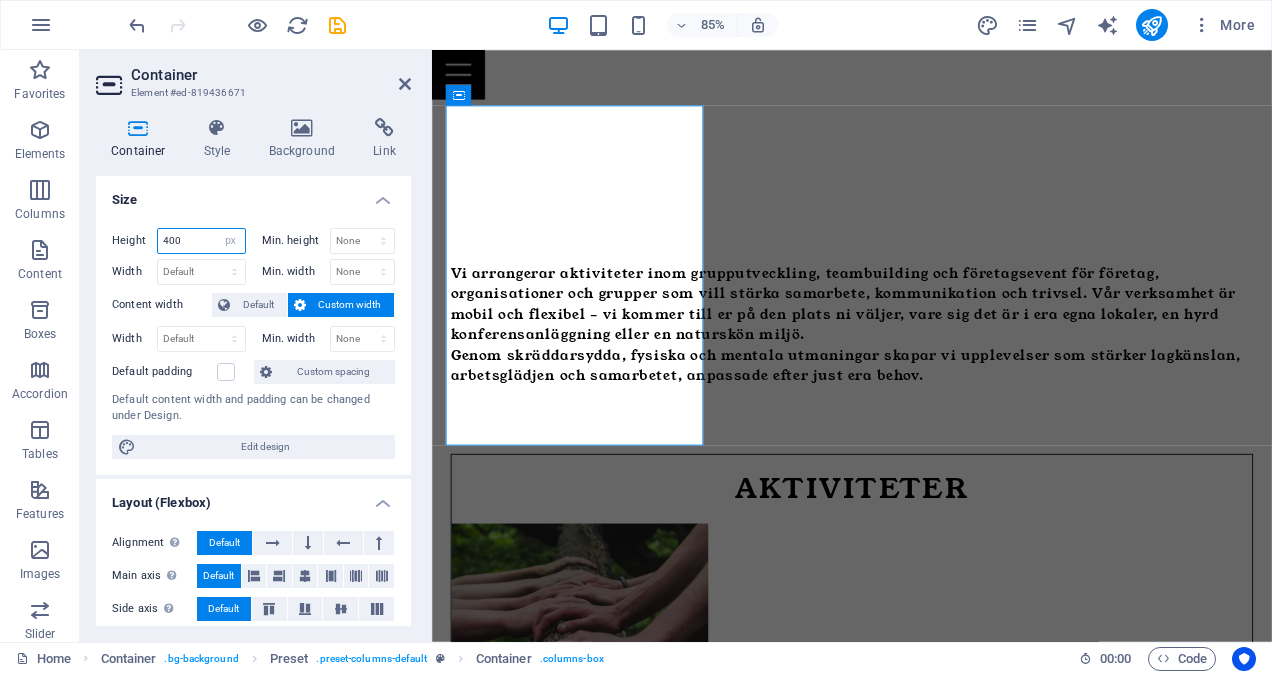 click on "400" at bounding box center [201, 241] 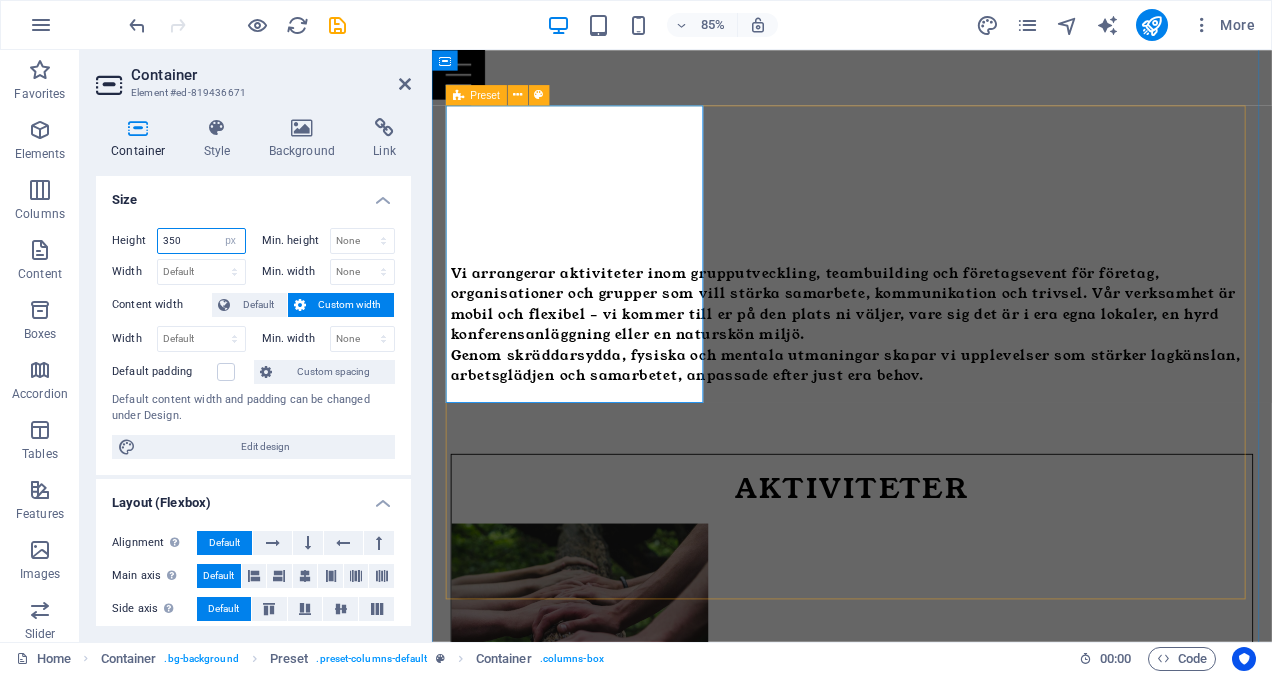 type on "350" 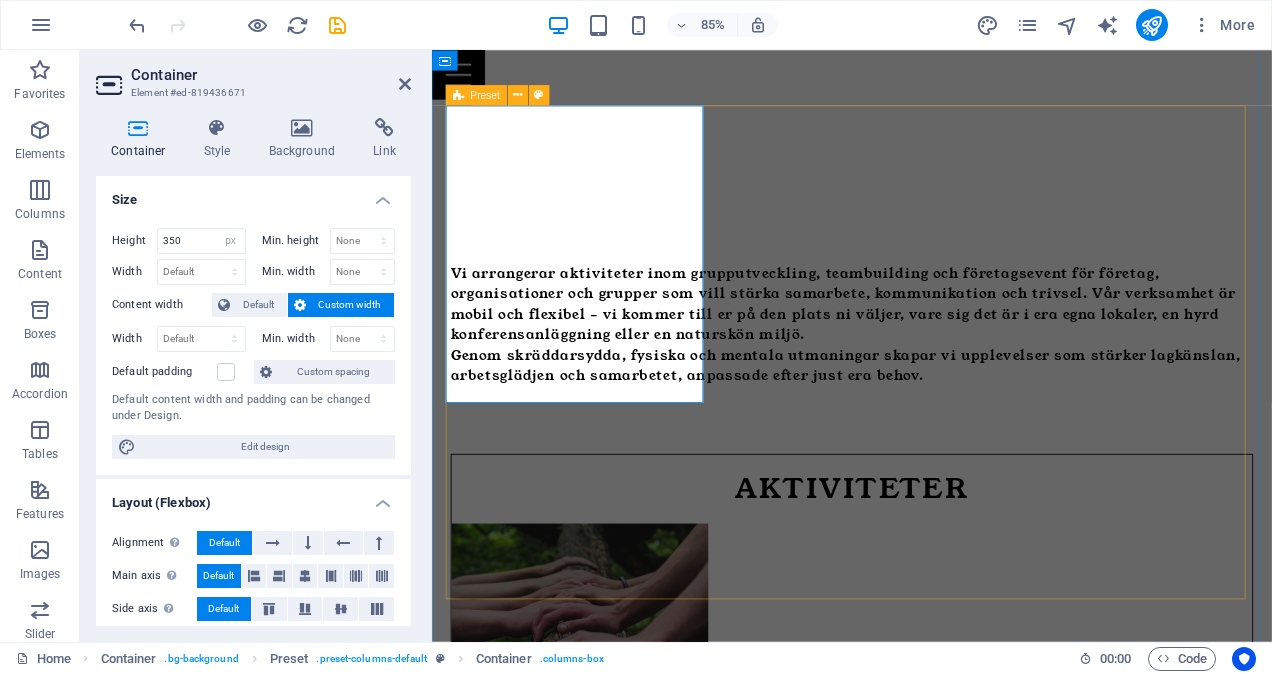 click on "Aktiviteter Your Perfect Event Events Learn More Föreläsningar Book Now" at bounding box center [926, 1638] 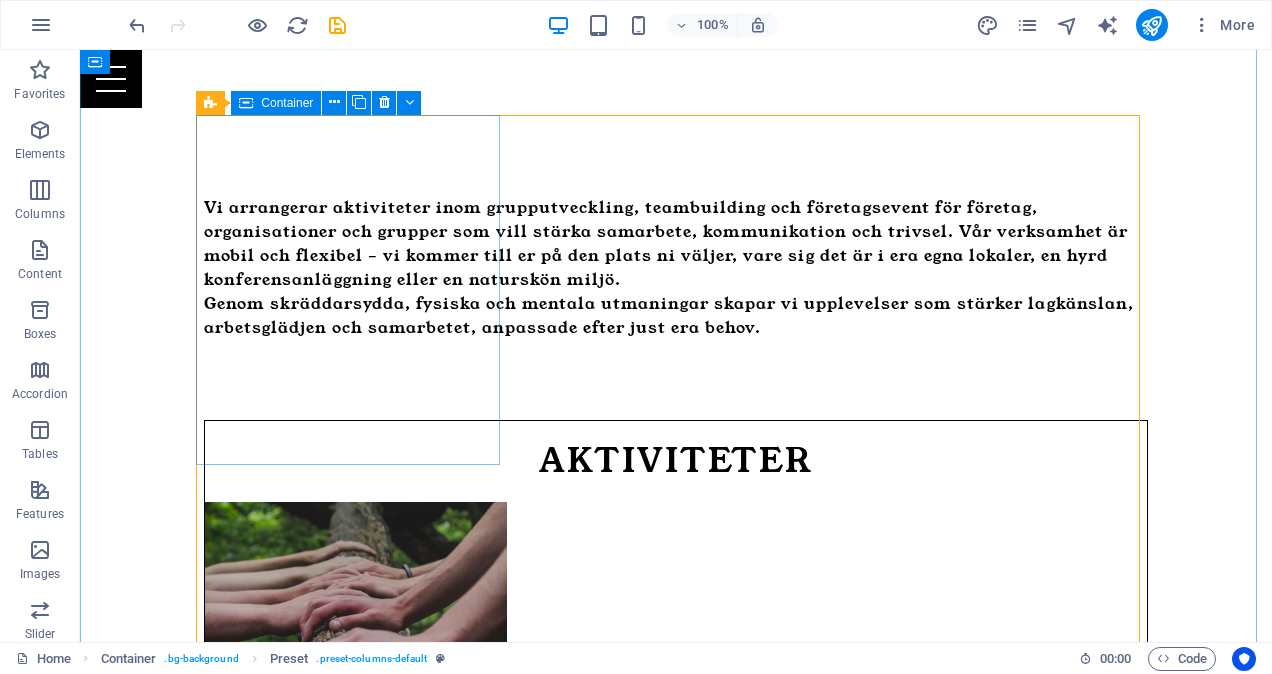 scroll, scrollTop: 841, scrollLeft: 0, axis: vertical 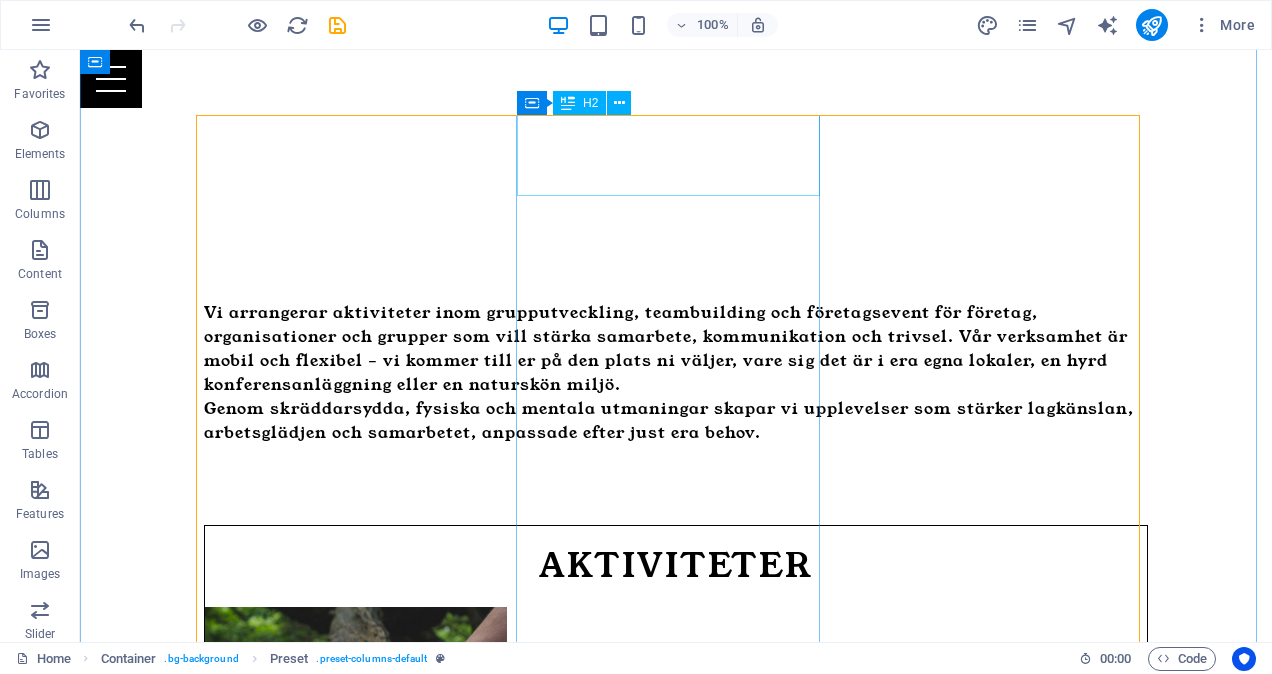 click on "Events" at bounding box center [676, 924] 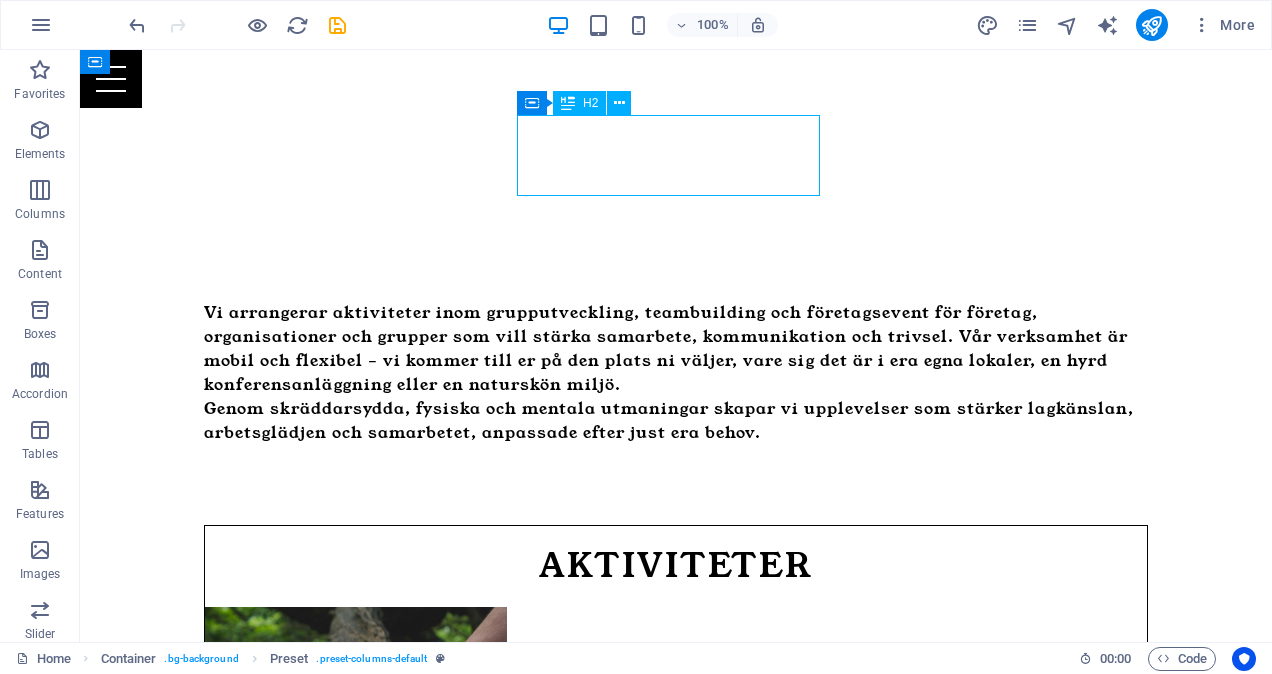 click on "Events" at bounding box center (676, 924) 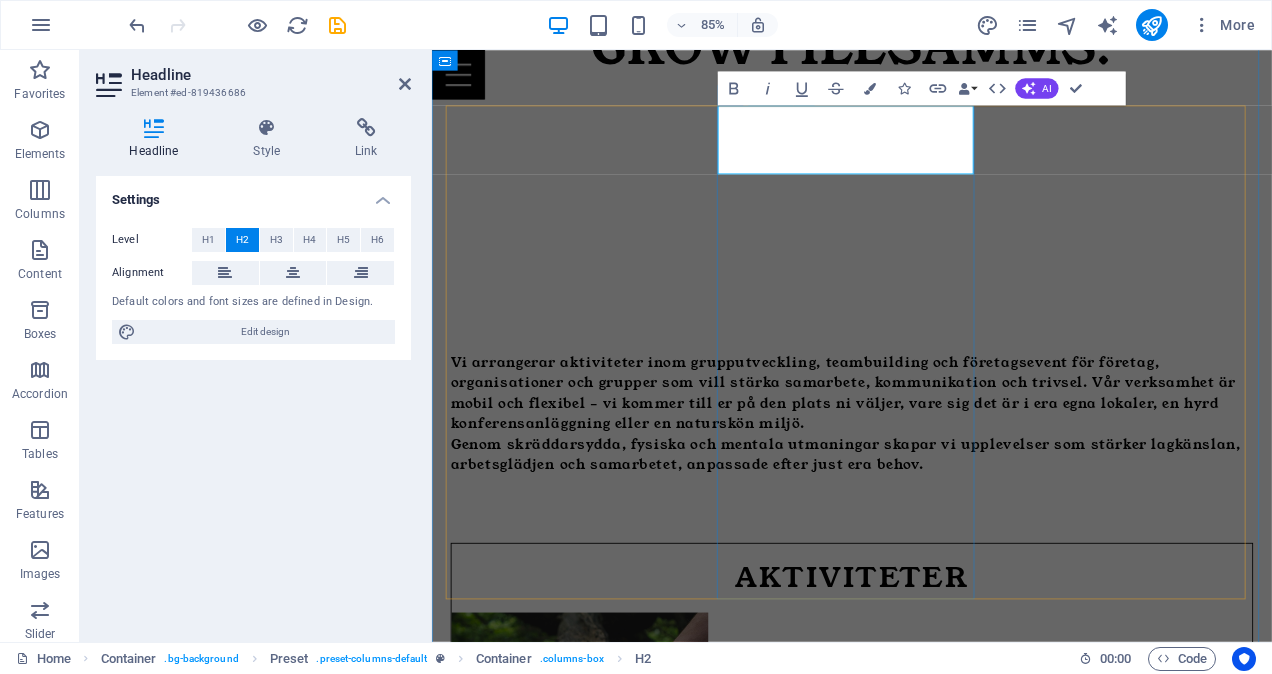 scroll, scrollTop: 946, scrollLeft: 0, axis: vertical 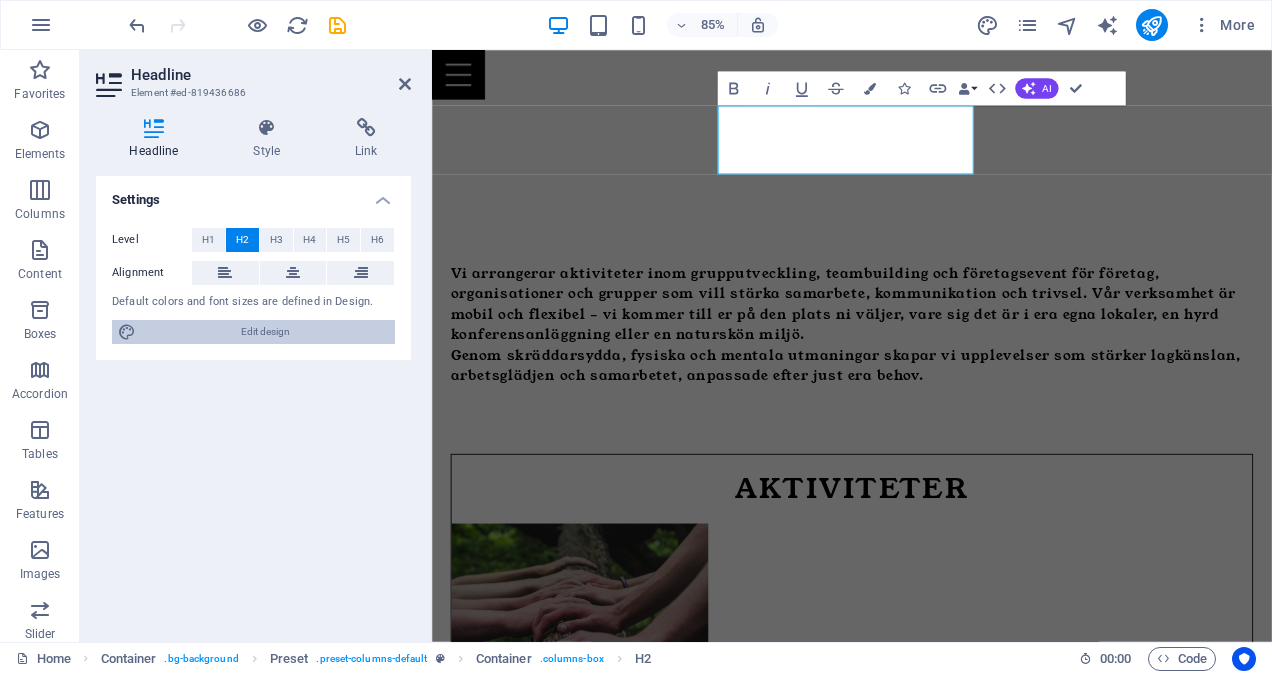 click on "Edit design" at bounding box center [265, 332] 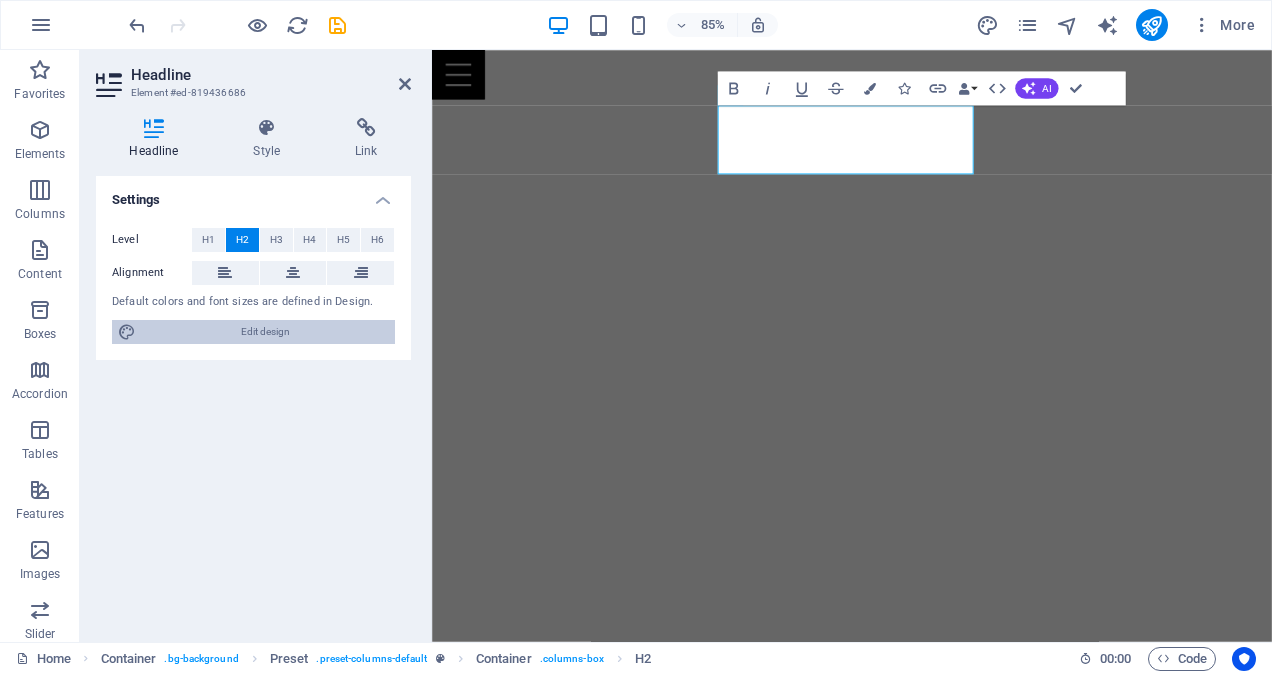 select on "300" 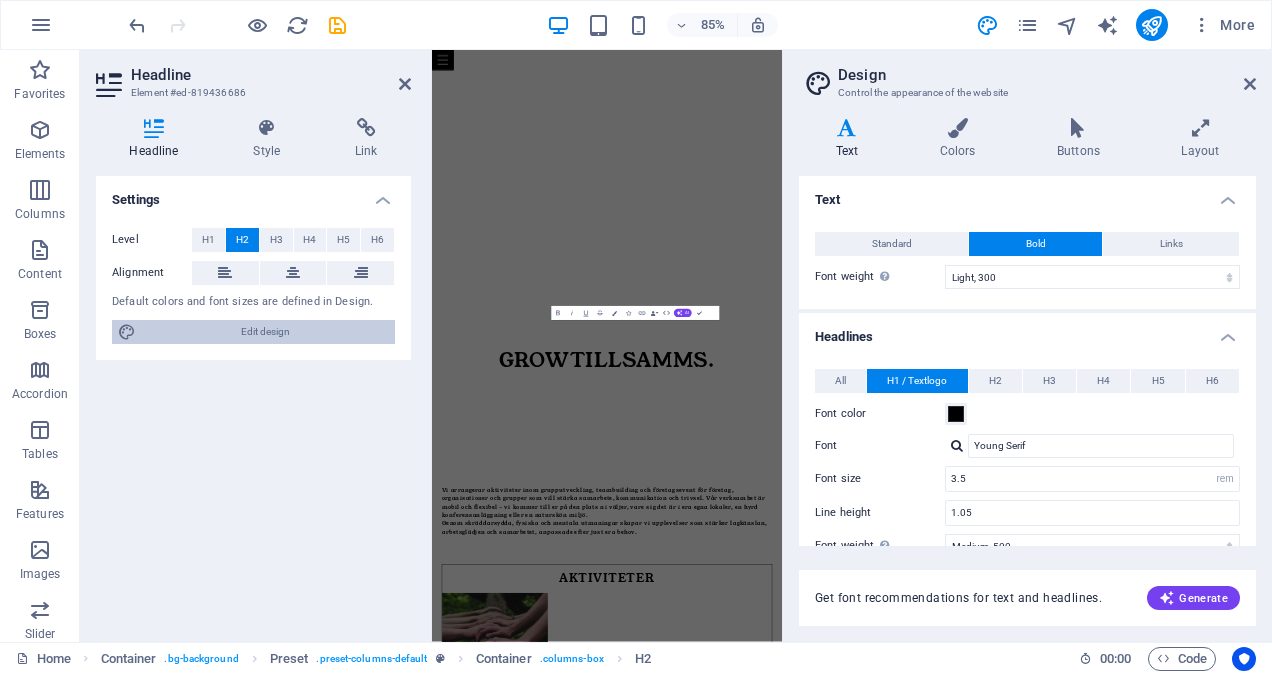 scroll, scrollTop: 1234, scrollLeft: 0, axis: vertical 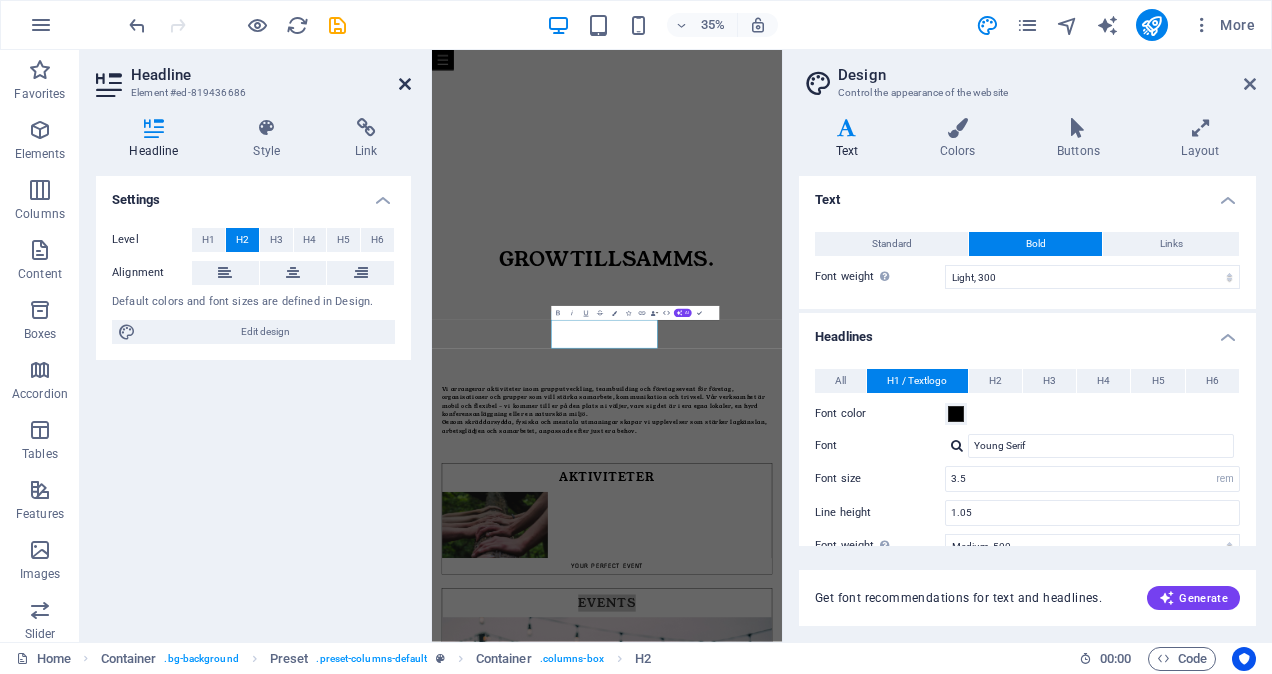 click at bounding box center (405, 84) 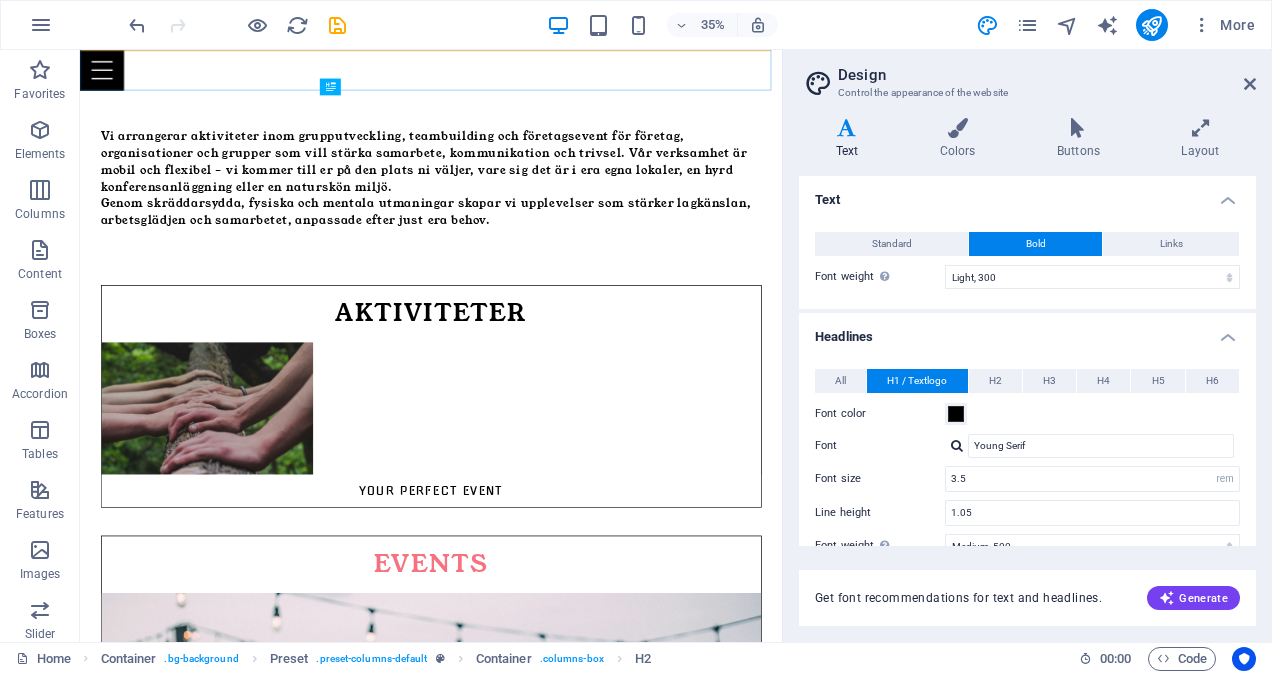 scroll, scrollTop: 1095, scrollLeft: 0, axis: vertical 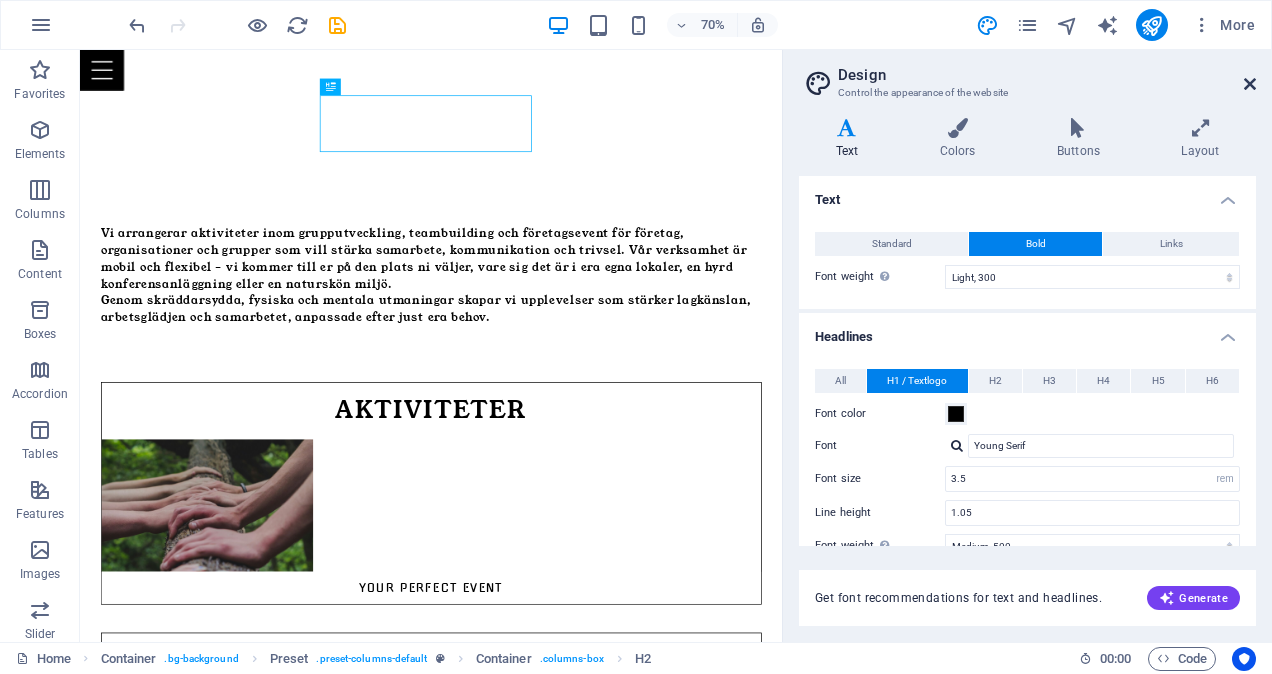 click at bounding box center (1250, 84) 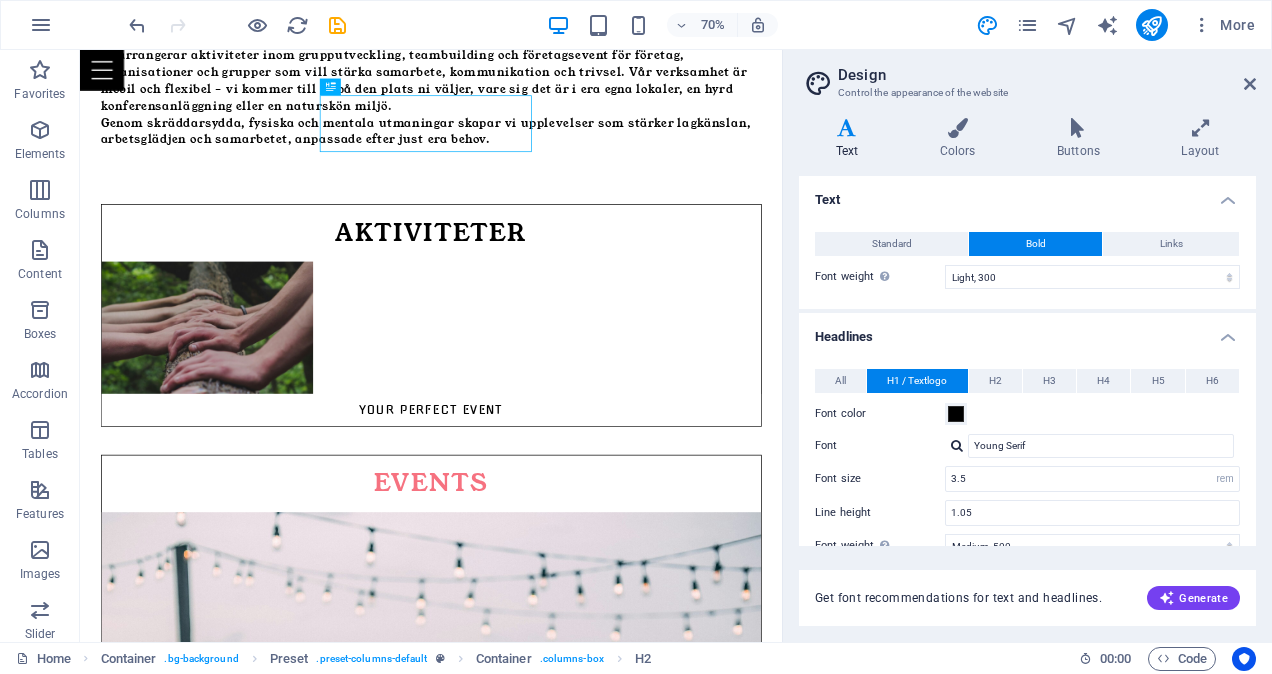 scroll, scrollTop: 841, scrollLeft: 0, axis: vertical 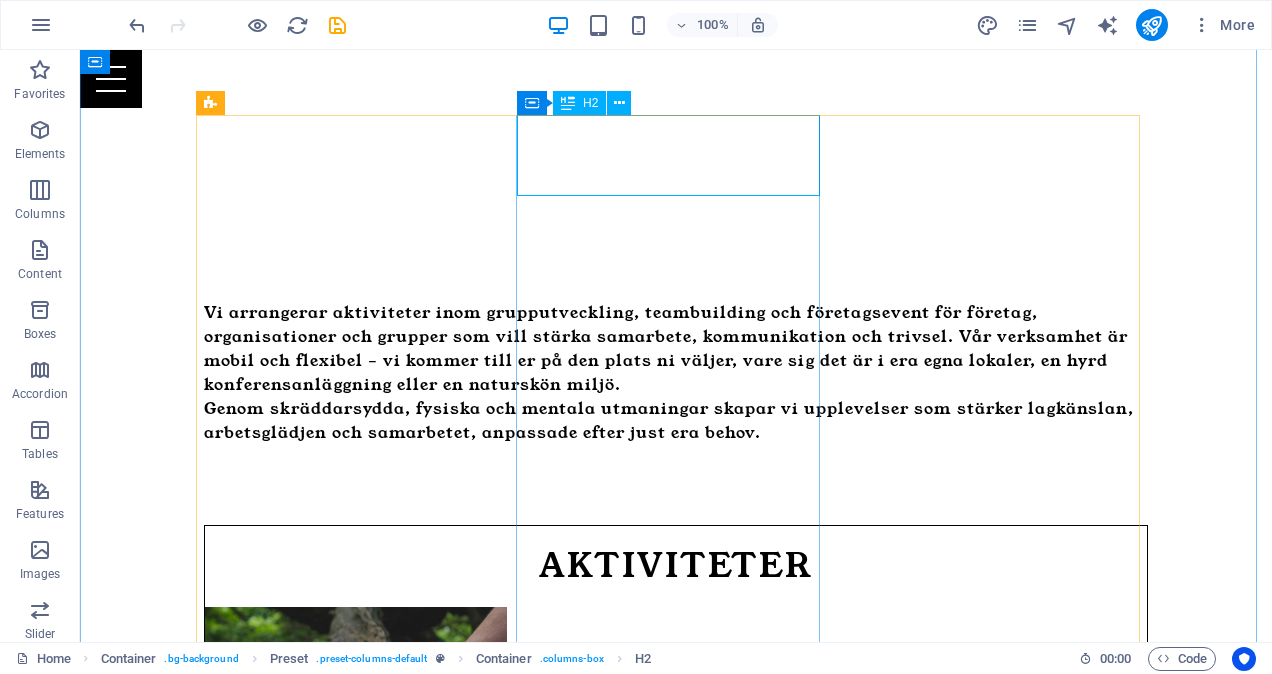 click on "Events" at bounding box center [676, 924] 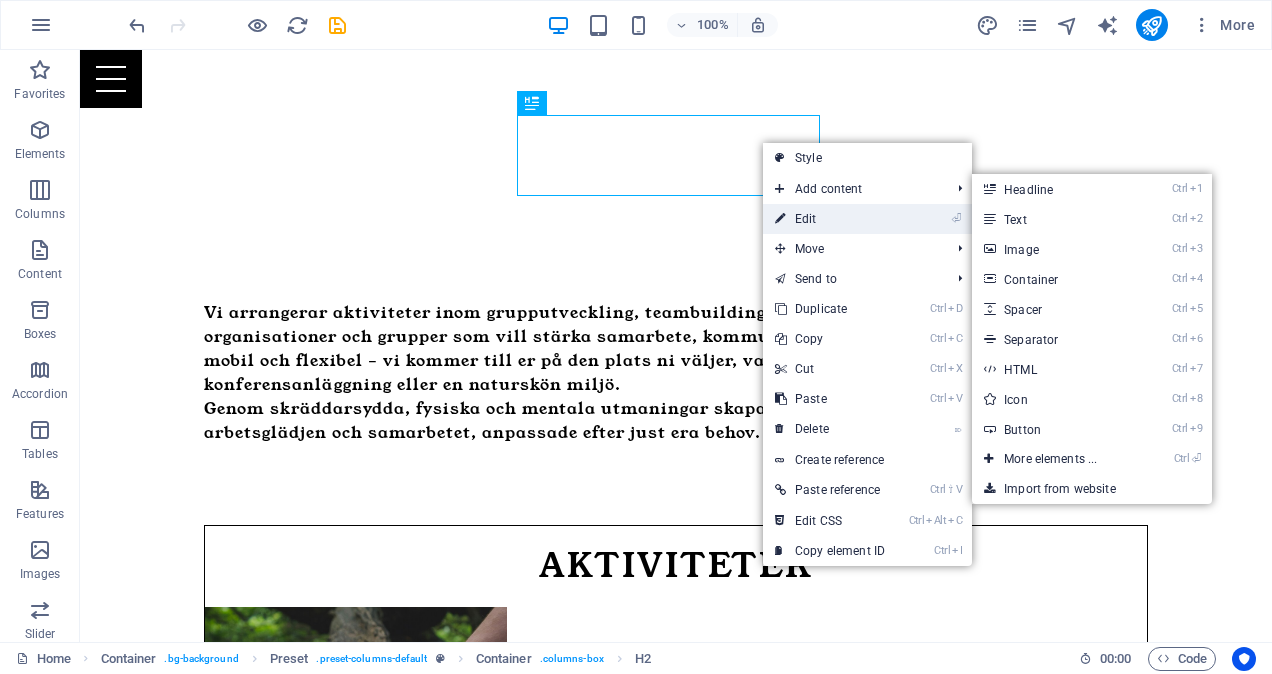 click on "⏎  Edit" at bounding box center [830, 219] 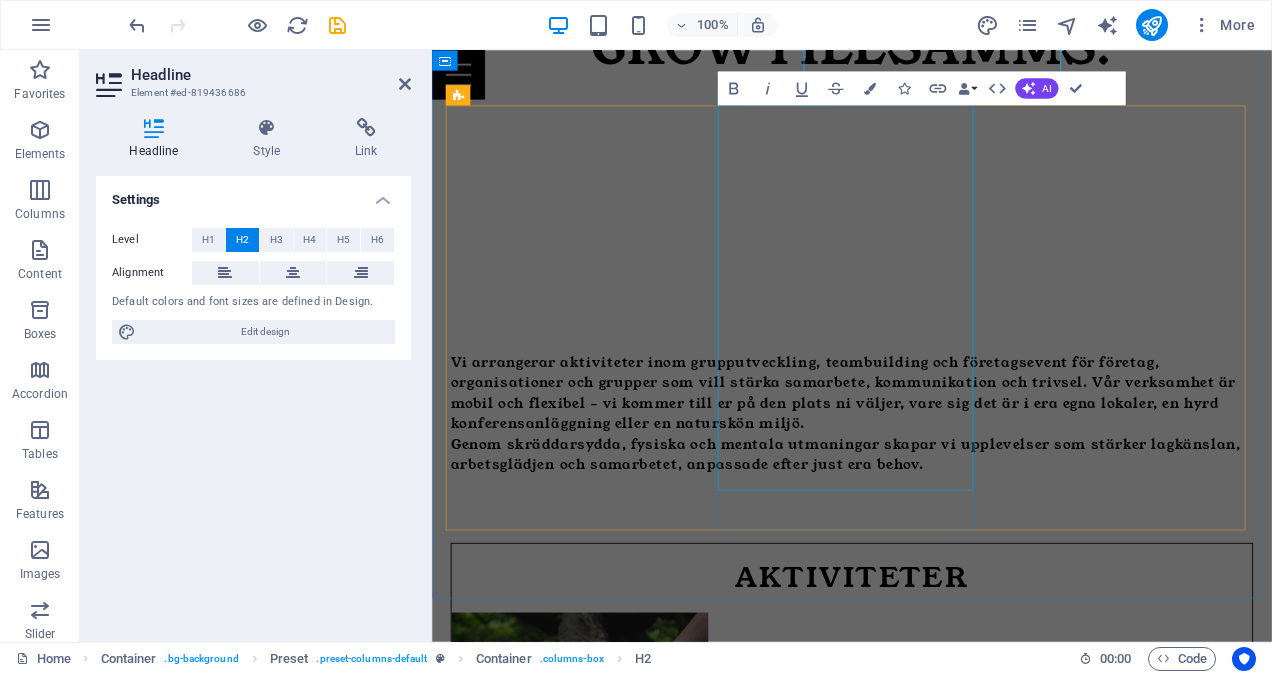 scroll, scrollTop: 946, scrollLeft: 0, axis: vertical 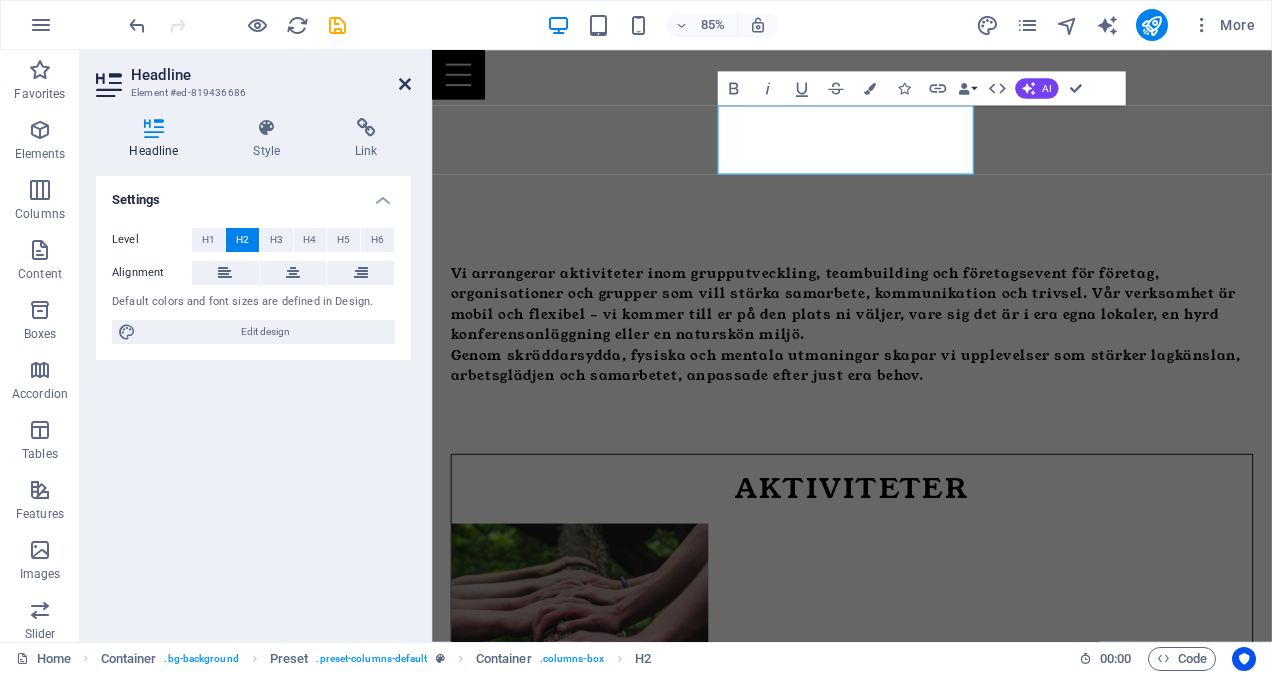 click at bounding box center (405, 84) 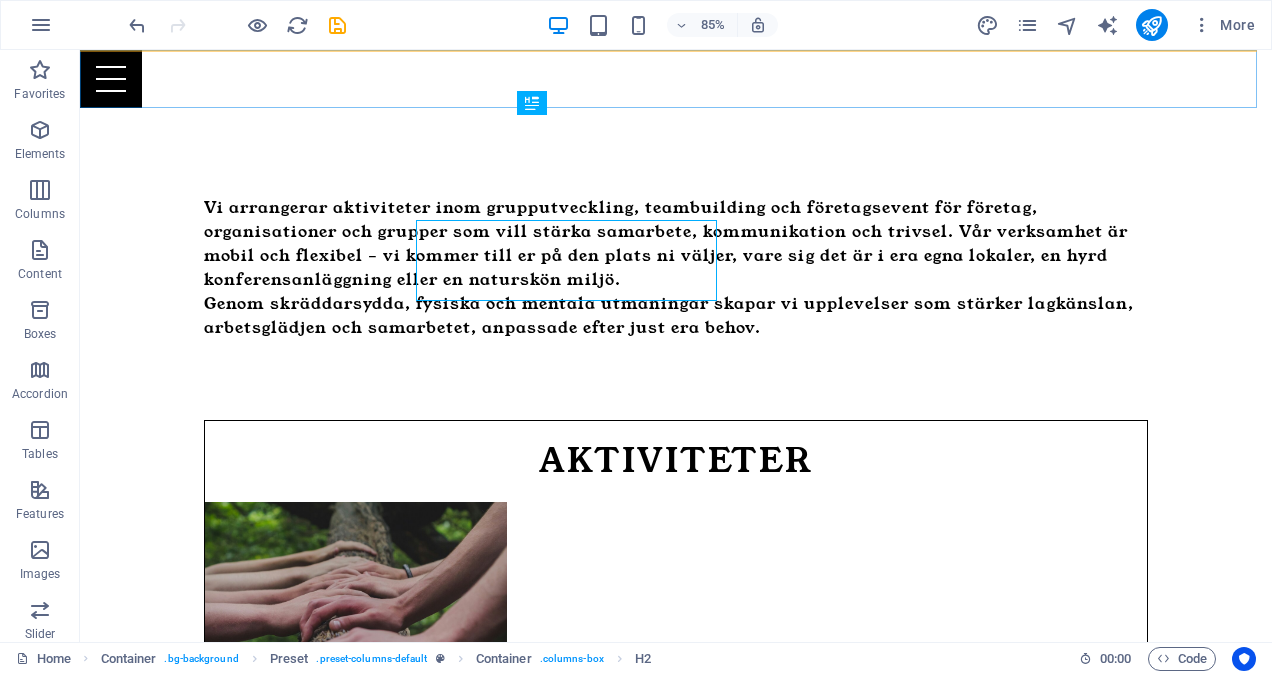 scroll, scrollTop: 841, scrollLeft: 0, axis: vertical 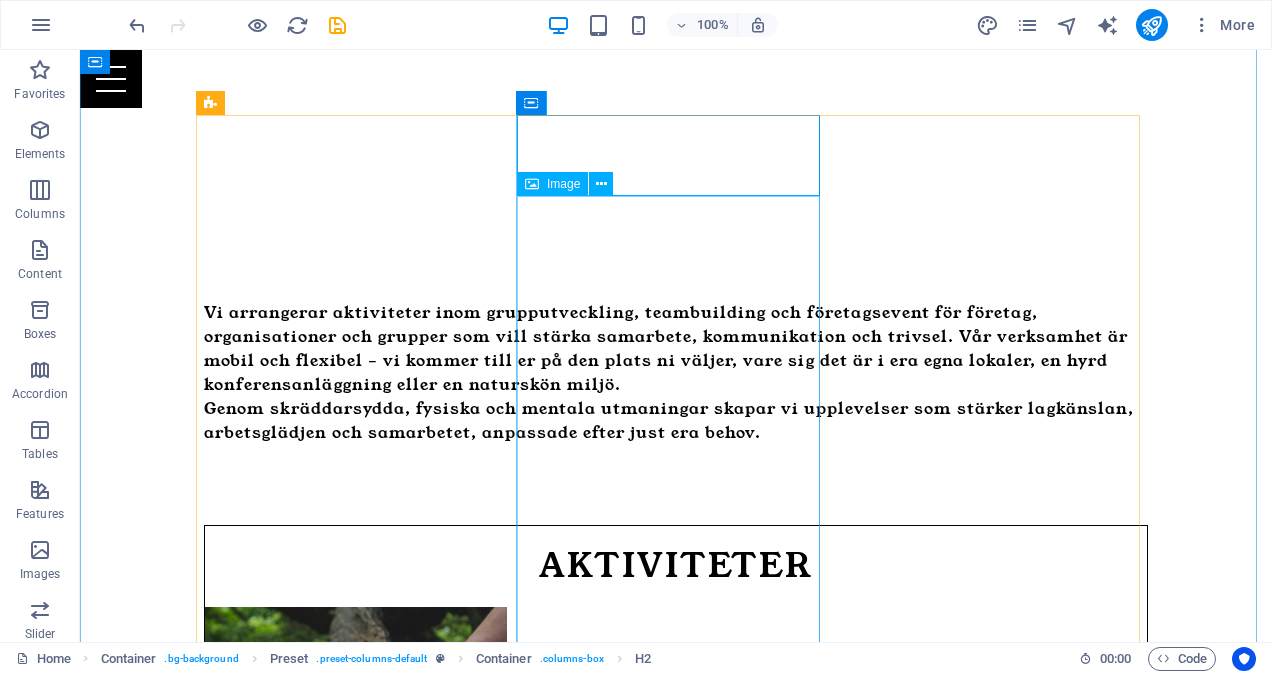 click at bounding box center (676, 1671) 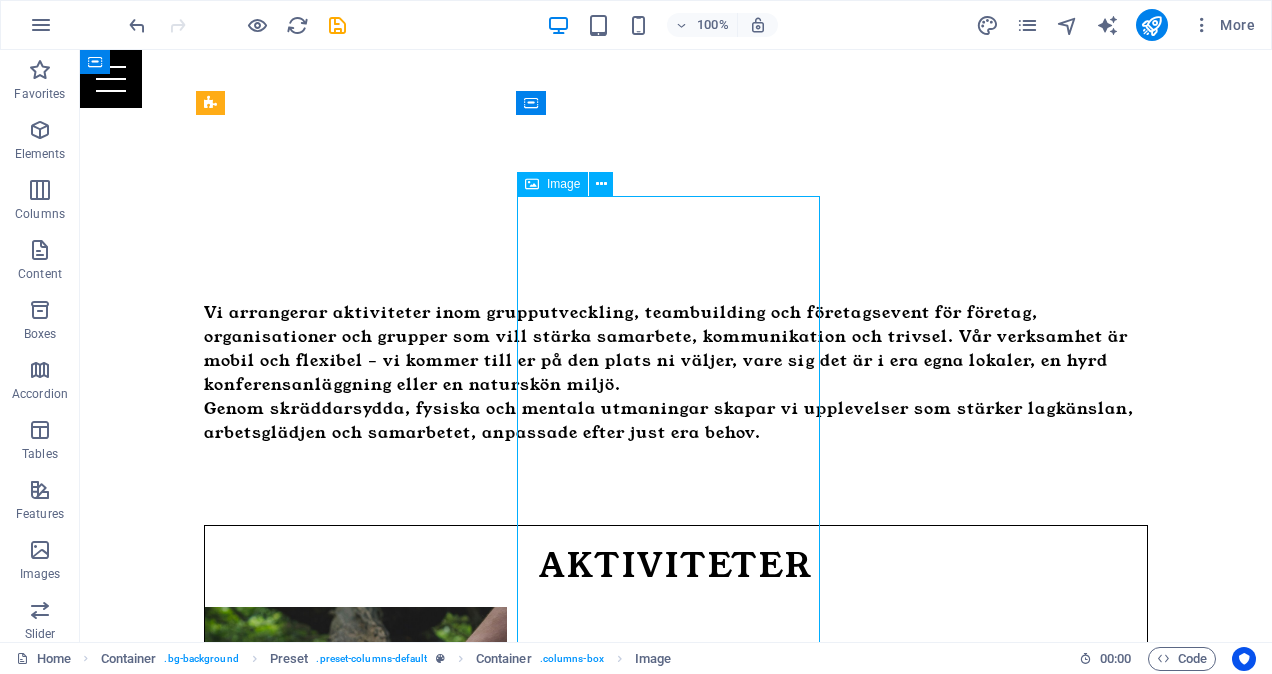 click at bounding box center (676, 1671) 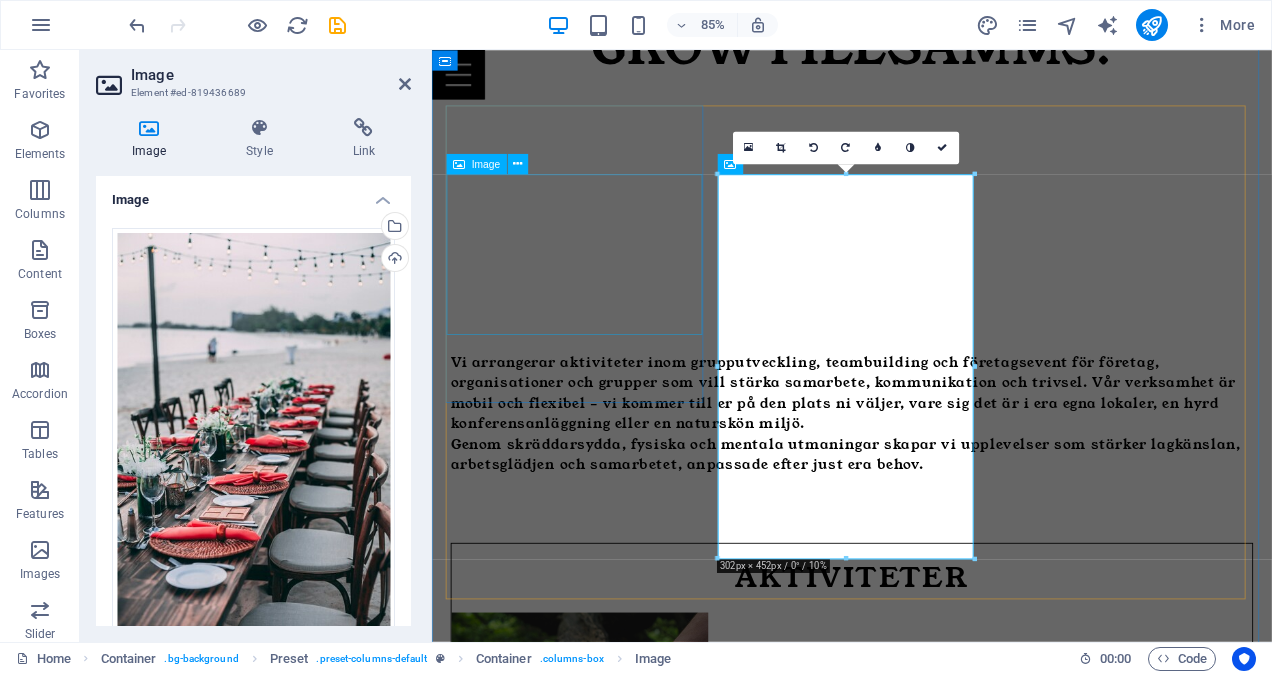 scroll, scrollTop: 946, scrollLeft: 0, axis: vertical 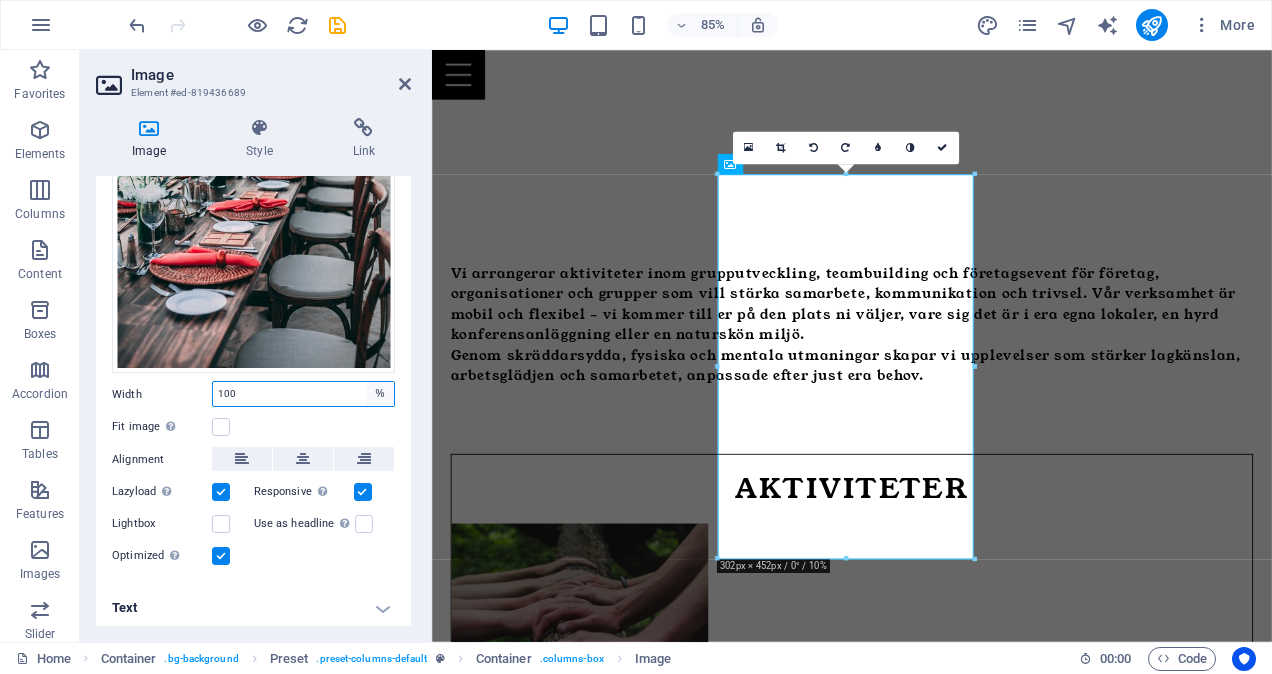 click on "Default auto px rem % em vh vw" at bounding box center (380, 394) 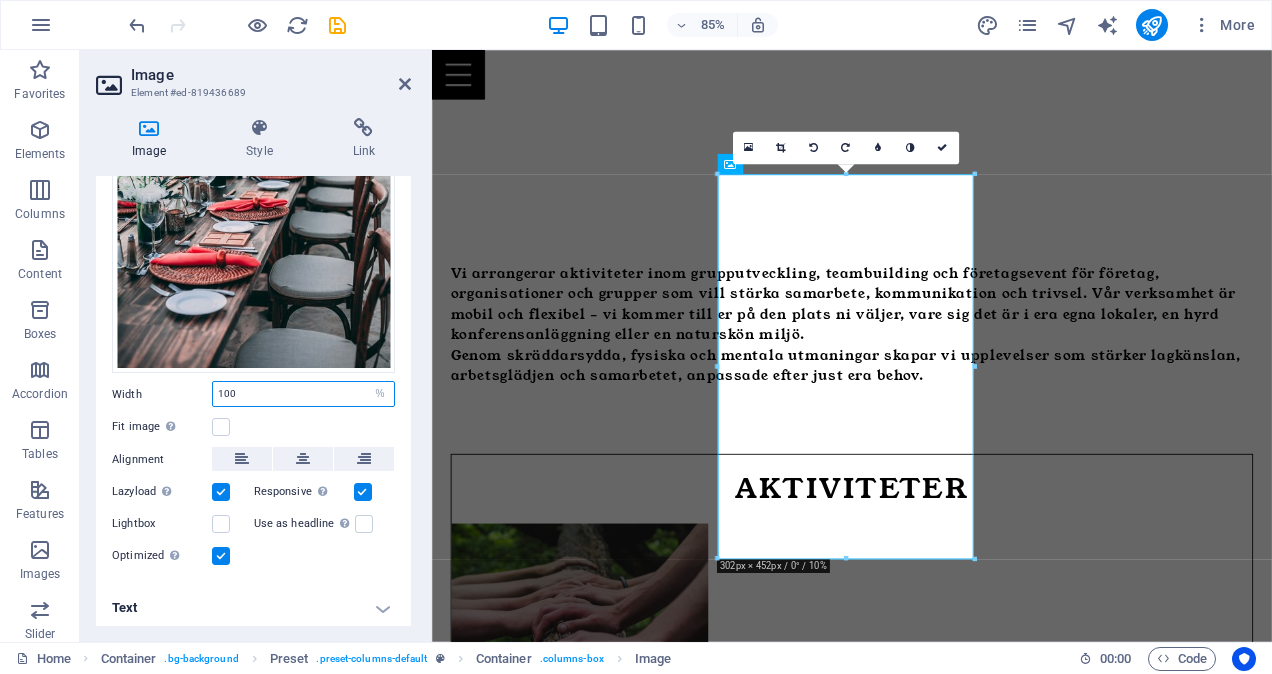 select on "px" 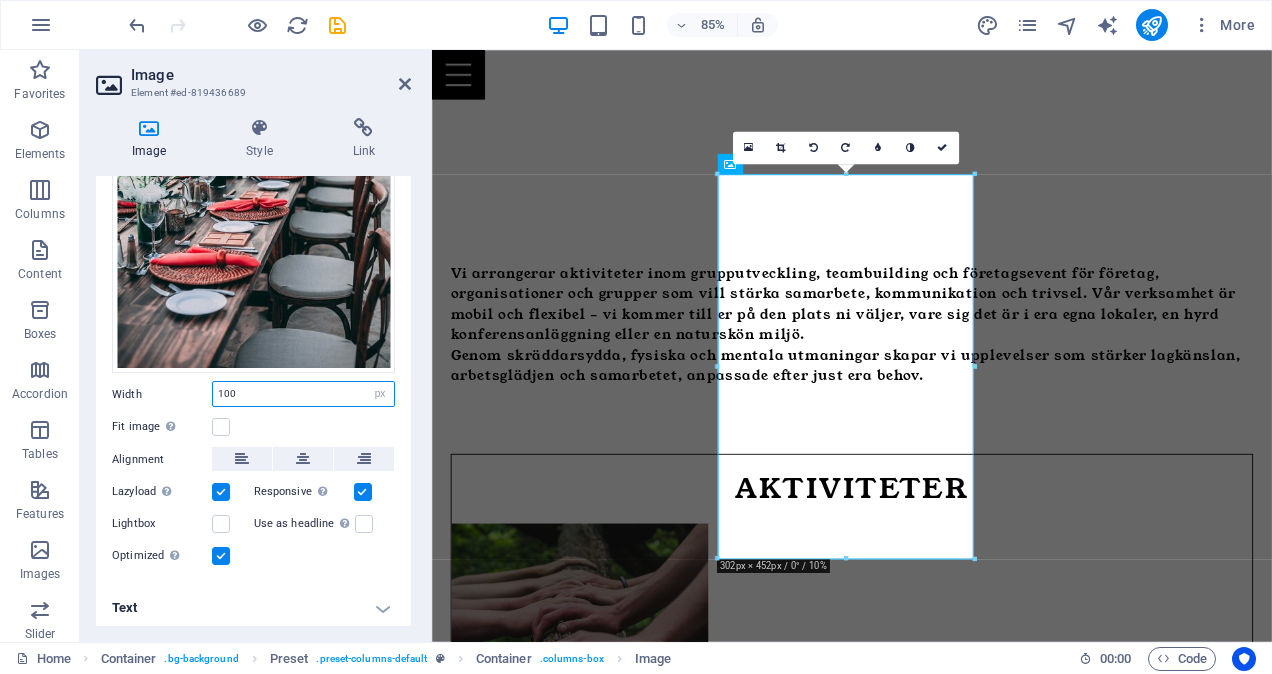 click on "Default auto px rem % em vh vw" at bounding box center [380, 394] 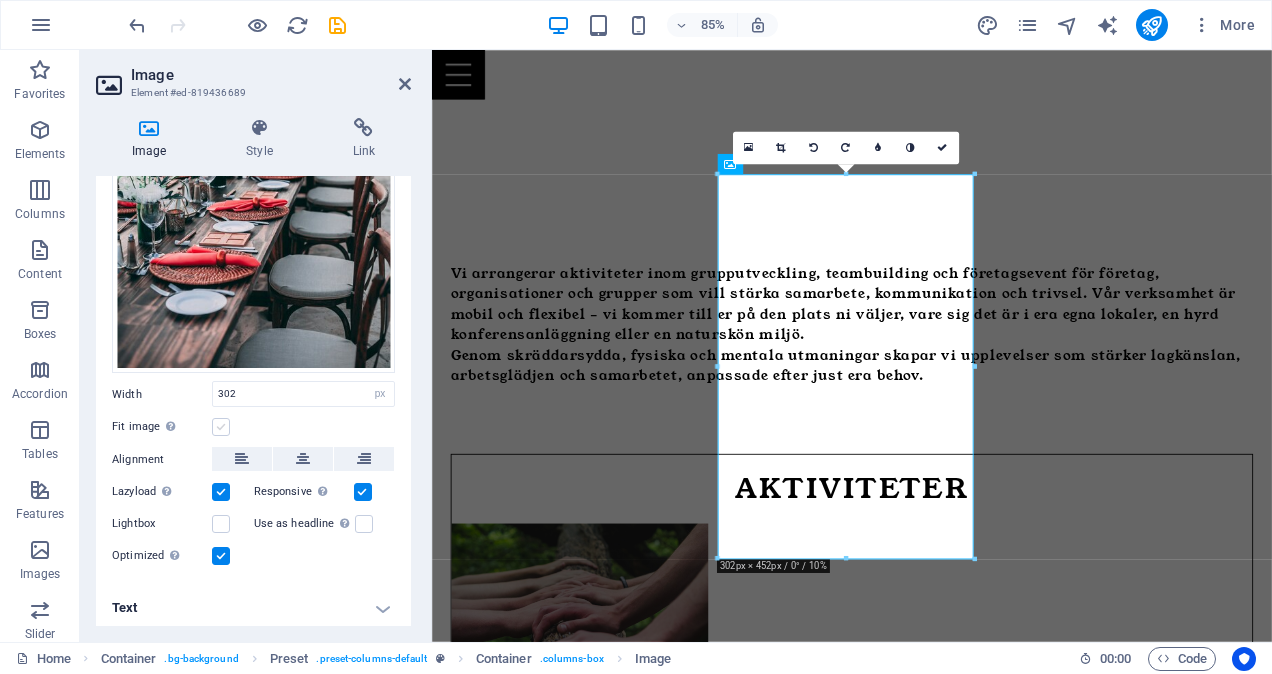 click at bounding box center (221, 427) 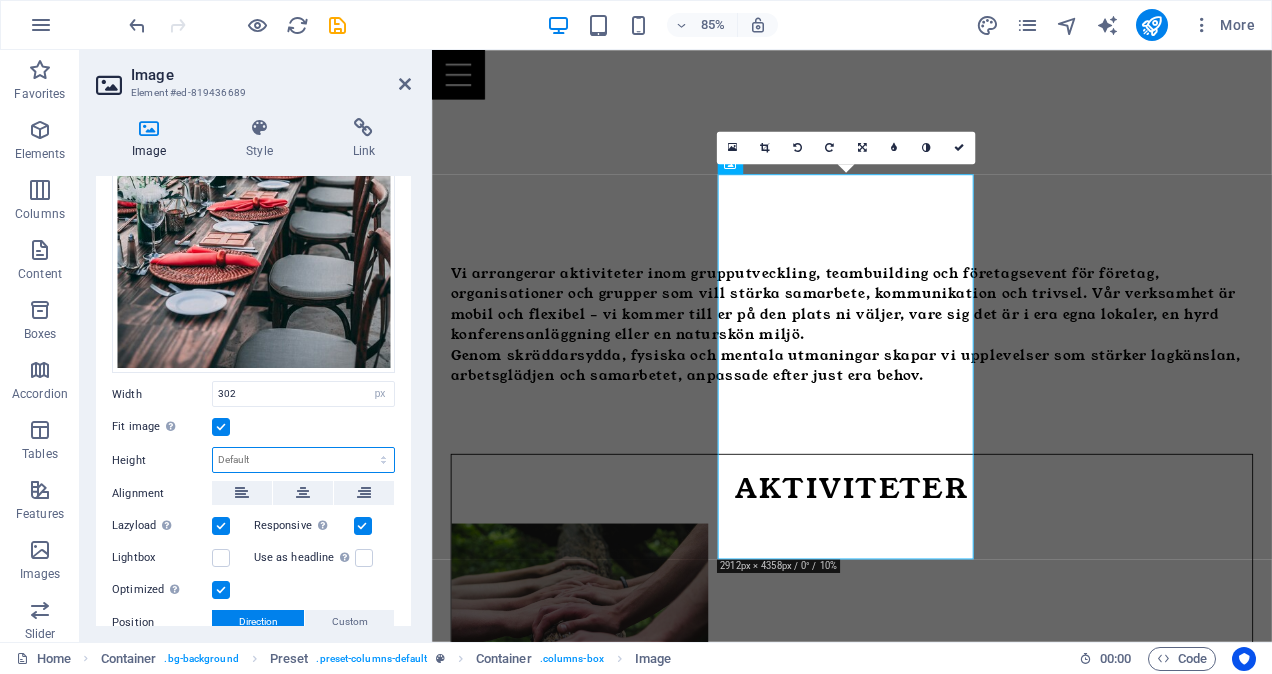 click on "Default auto px" at bounding box center [303, 460] 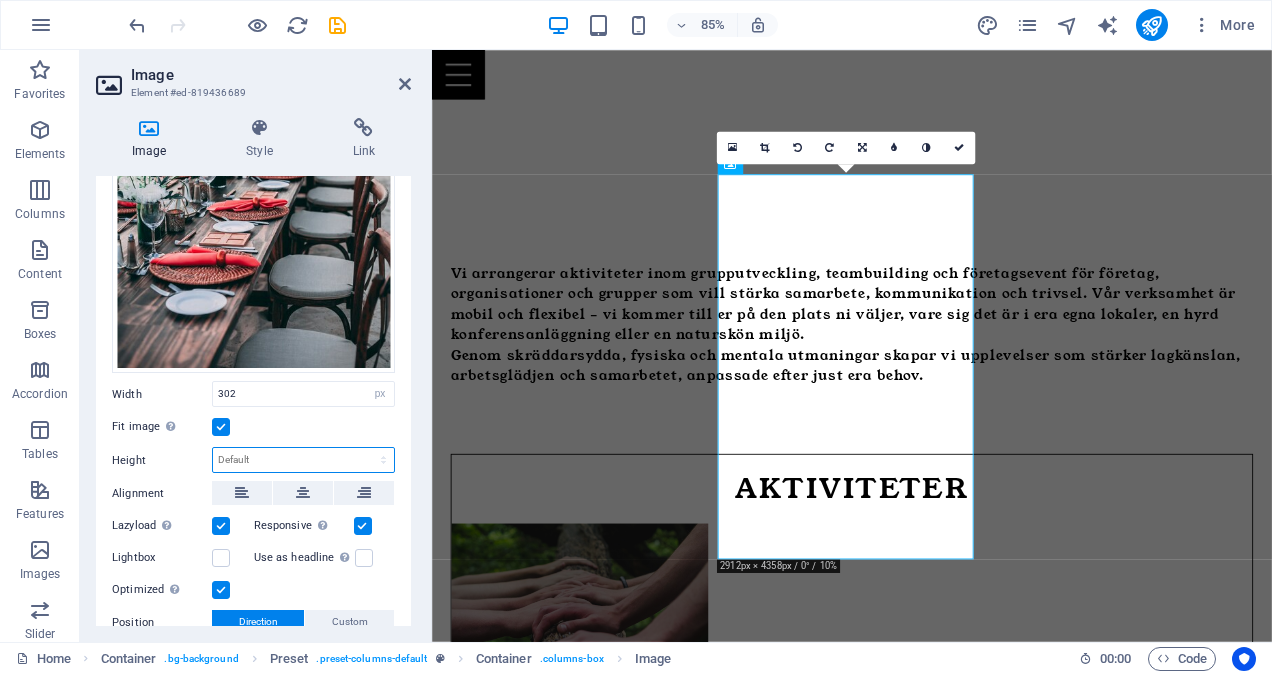 select on "px" 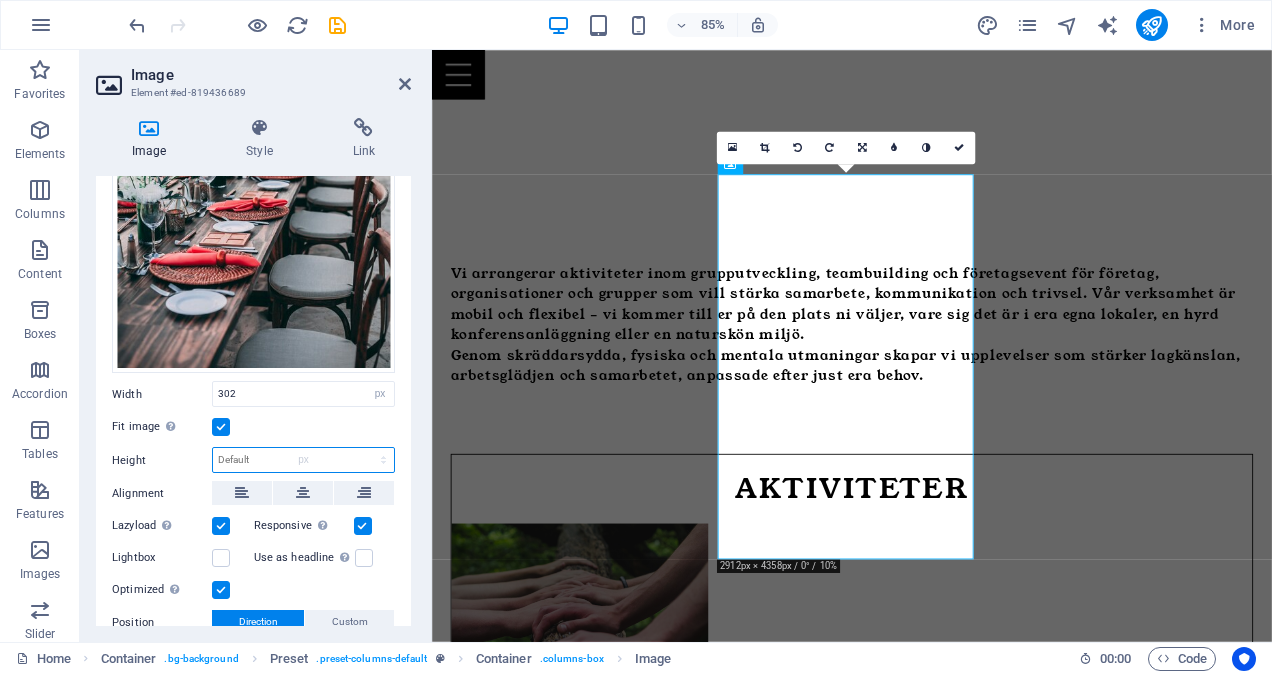 click on "Default auto px" at bounding box center (303, 460) 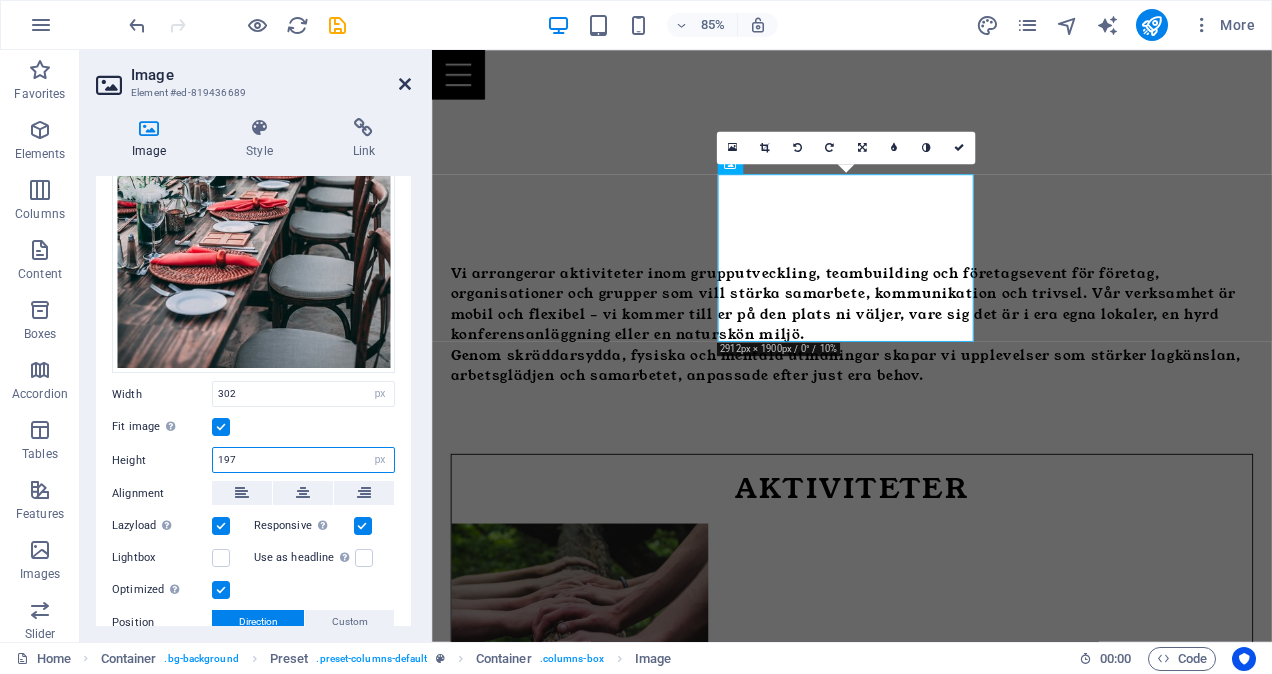 type on "197" 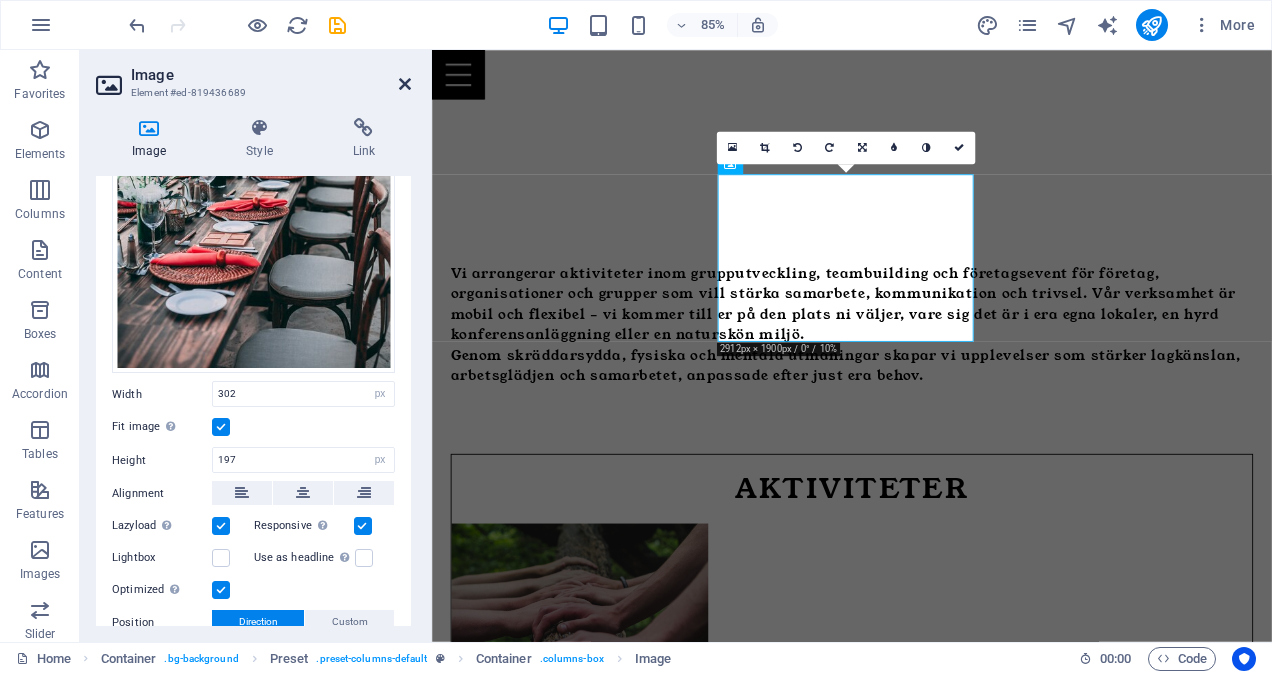 click at bounding box center (405, 84) 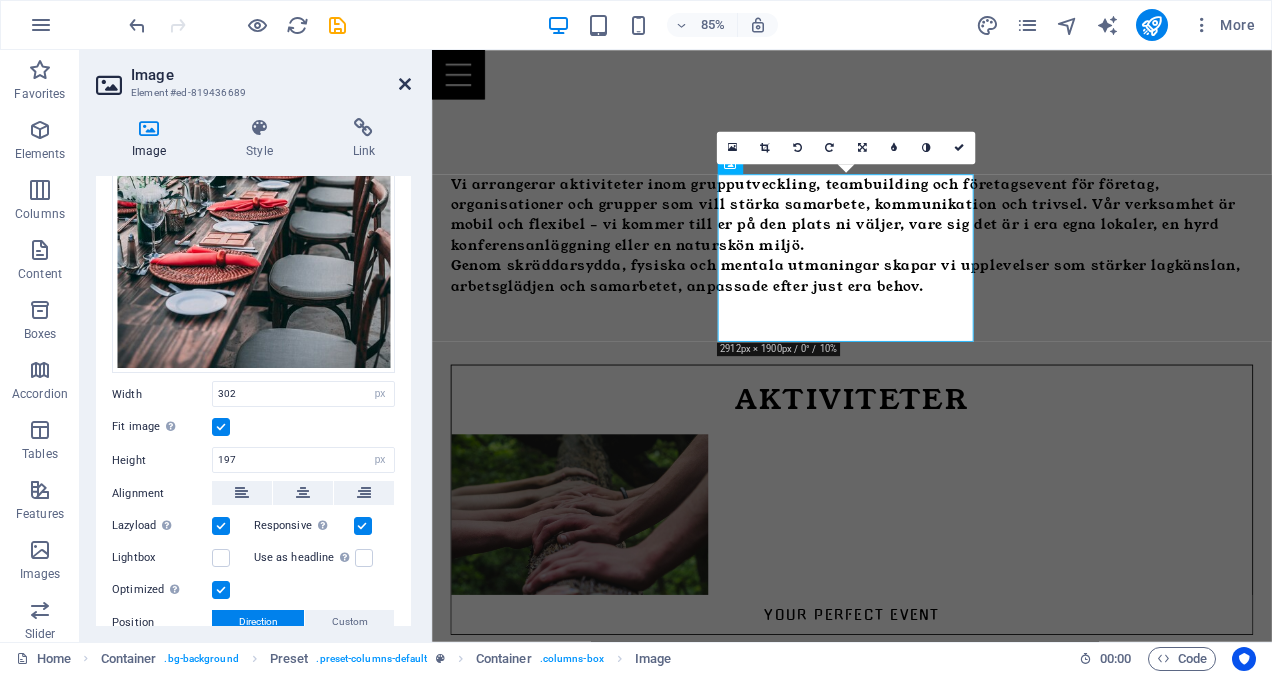 scroll, scrollTop: 841, scrollLeft: 0, axis: vertical 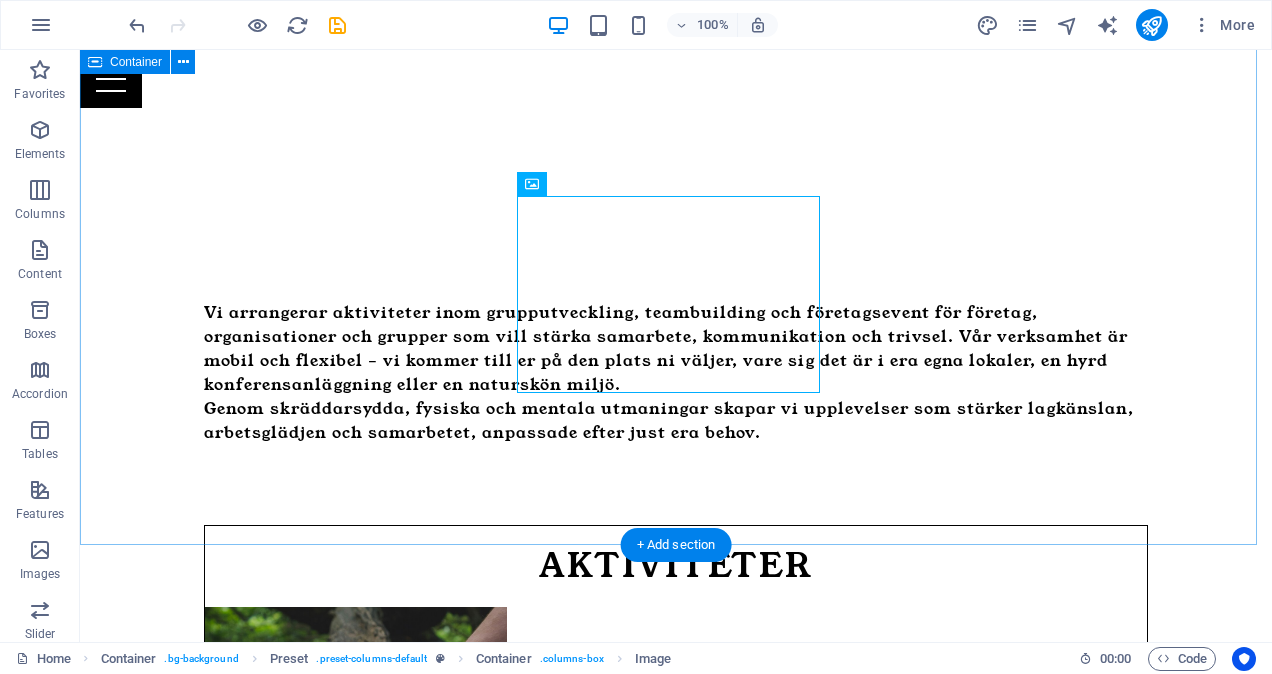 click on "Vi arrangerar aktiviteter inom grupputveckling, teambuilding och företagsevent för företag, organisationer och grupper som vill stärka samarbete, kommunikation och trivsel. Vår verksamhet är mobil och flexibel – vi kommer till er på den plats ni väljer, vare sig det är i era egna lokaler, en hyrd konferensanläggning eller en naturskön miljö. Genom skräddarsydda, fysiska och mentala utmaningar skapar vi upplevelser som stärker lagkänslan, arbetsglädjen och samarbetet, anpassade efter just era behov. Aktiviteter Your Perfect Event Events Learn More Föreläsningar Book Now" at bounding box center (676, 913) 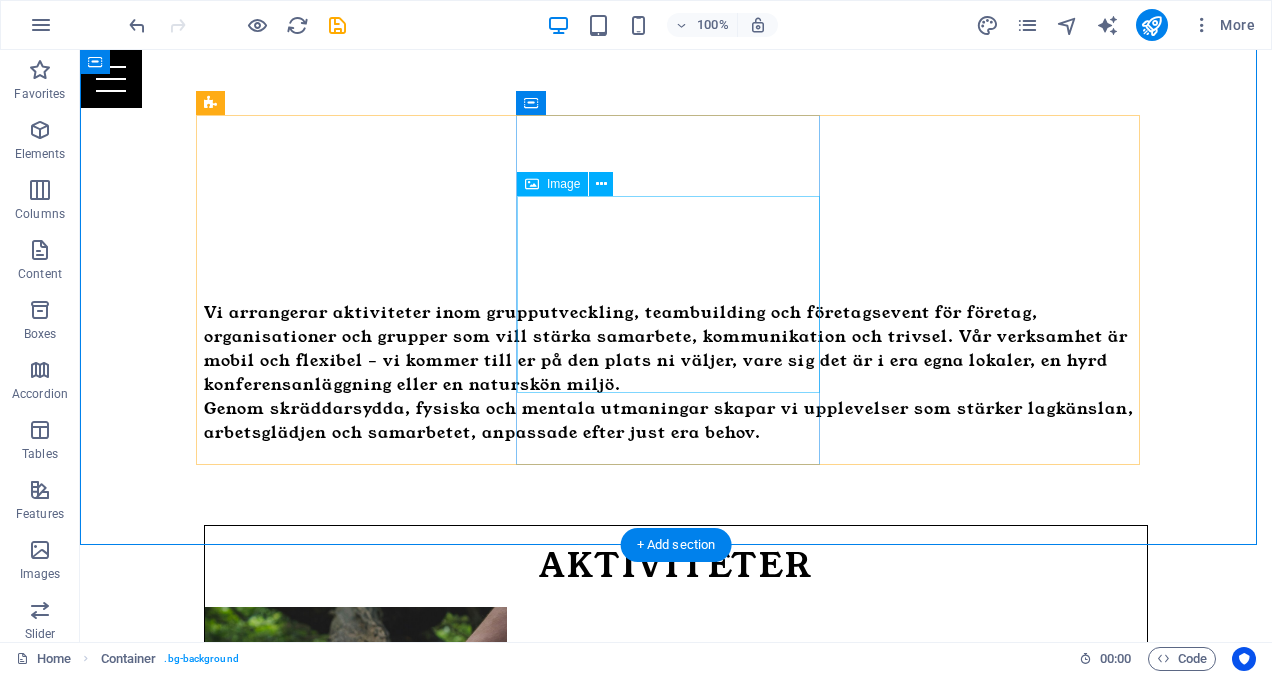 click at bounding box center [676, 1063] 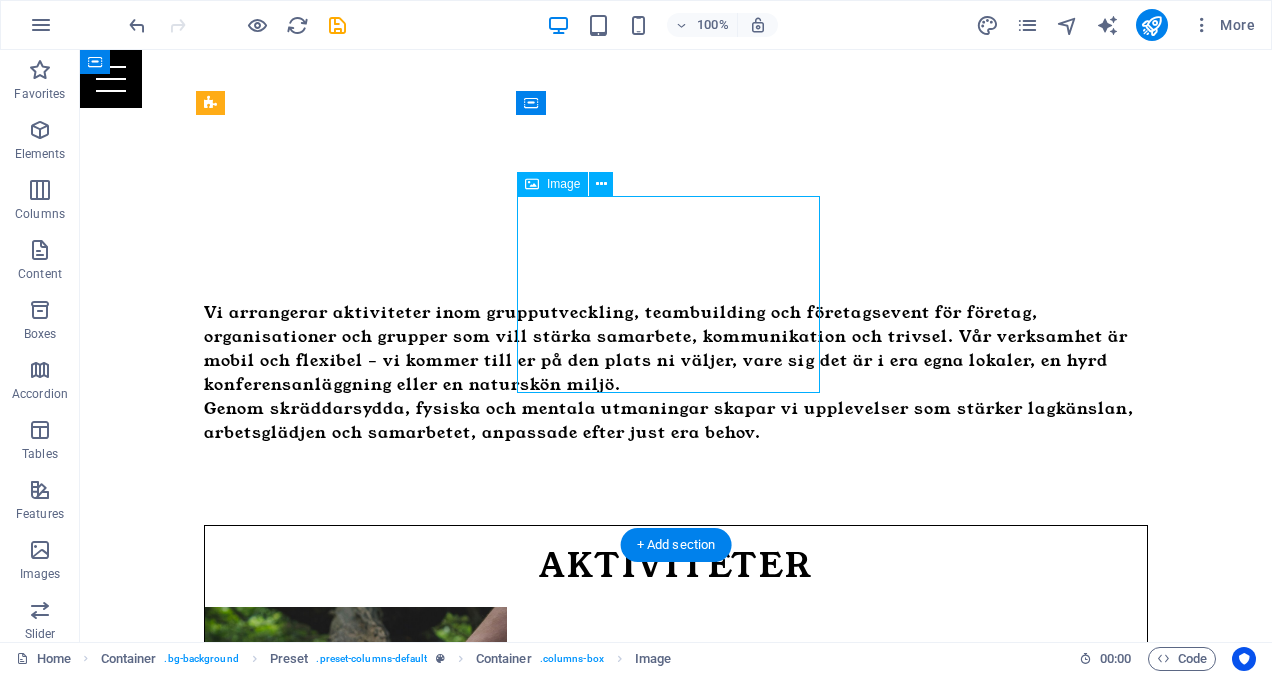 click at bounding box center [676, 1063] 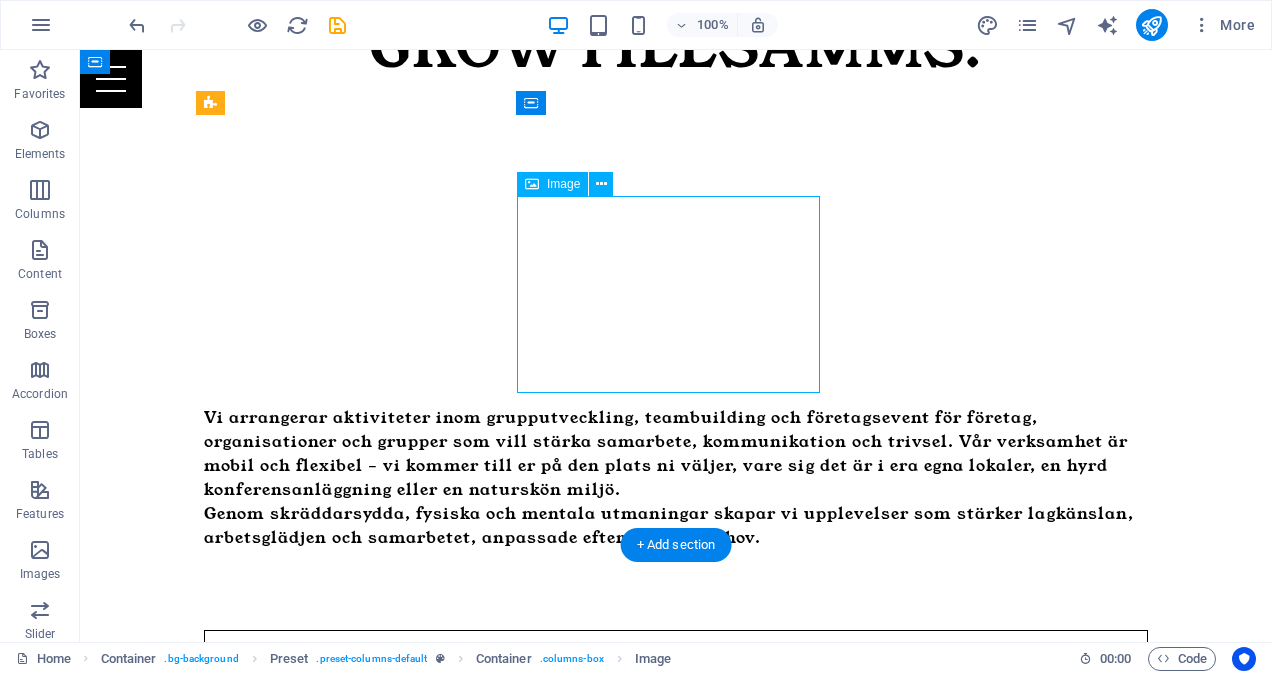 scroll, scrollTop: 946, scrollLeft: 0, axis: vertical 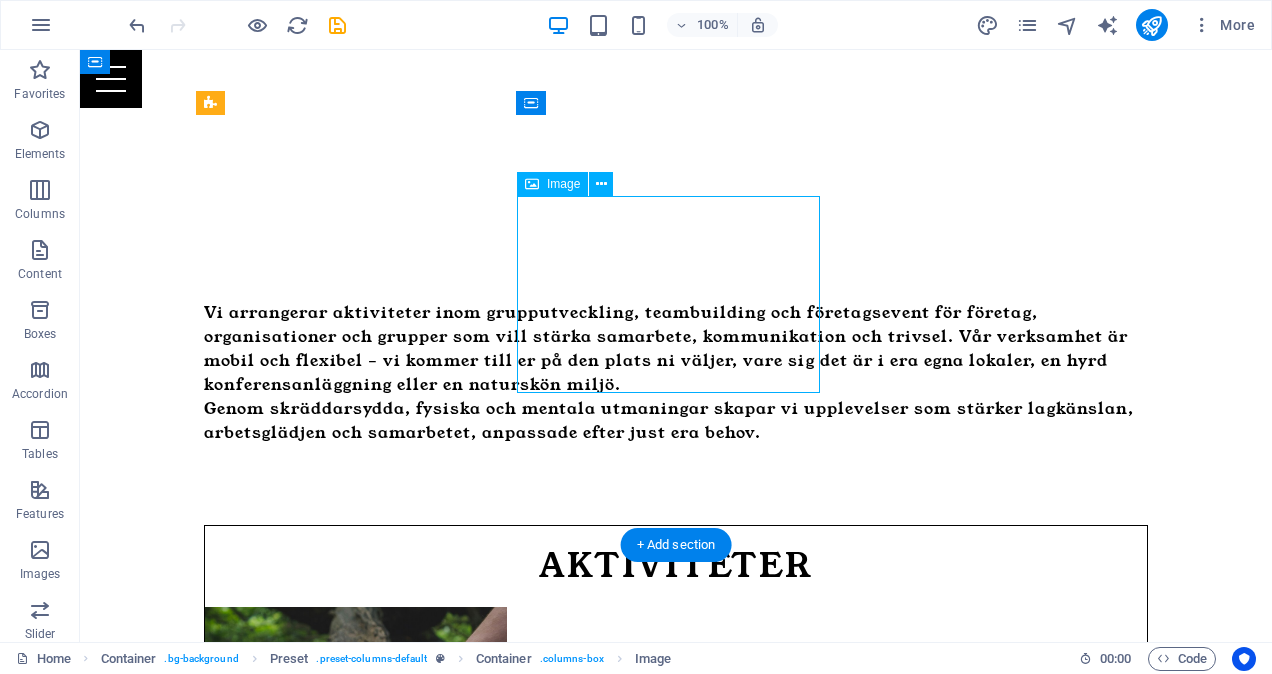 select on "px" 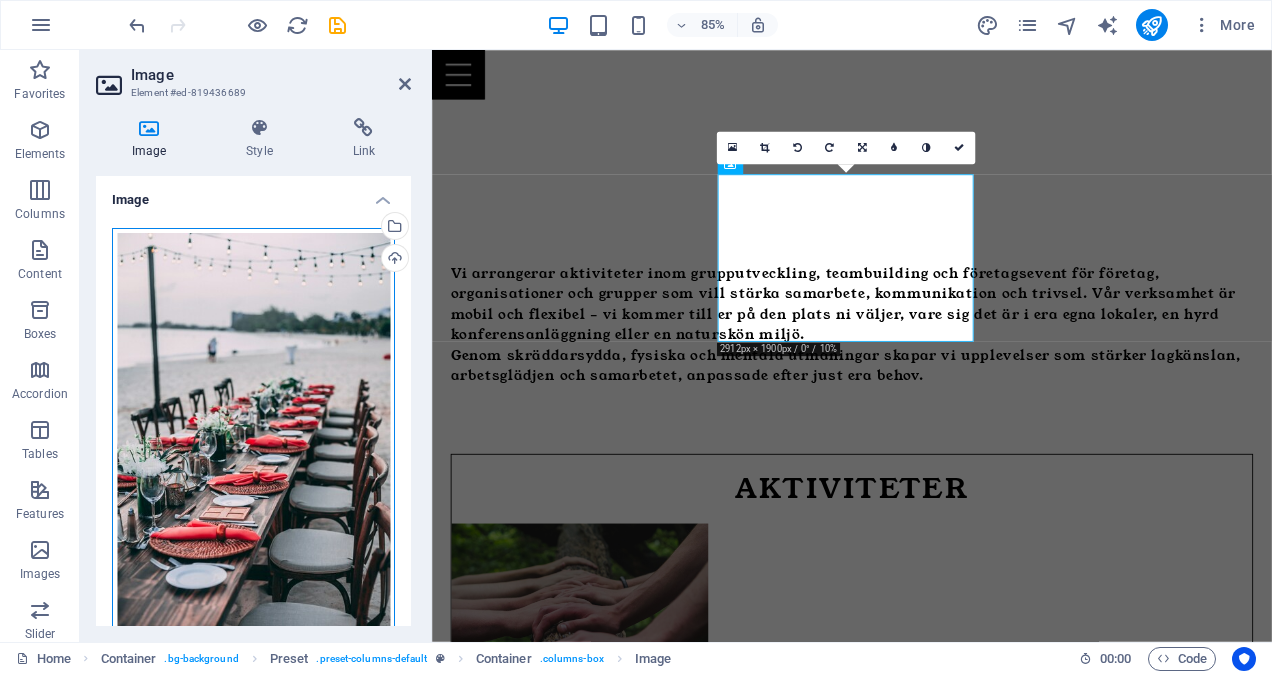 click on "Drag files here, click to choose files or select files from Files or our free stock photos & videos" at bounding box center [253, 438] 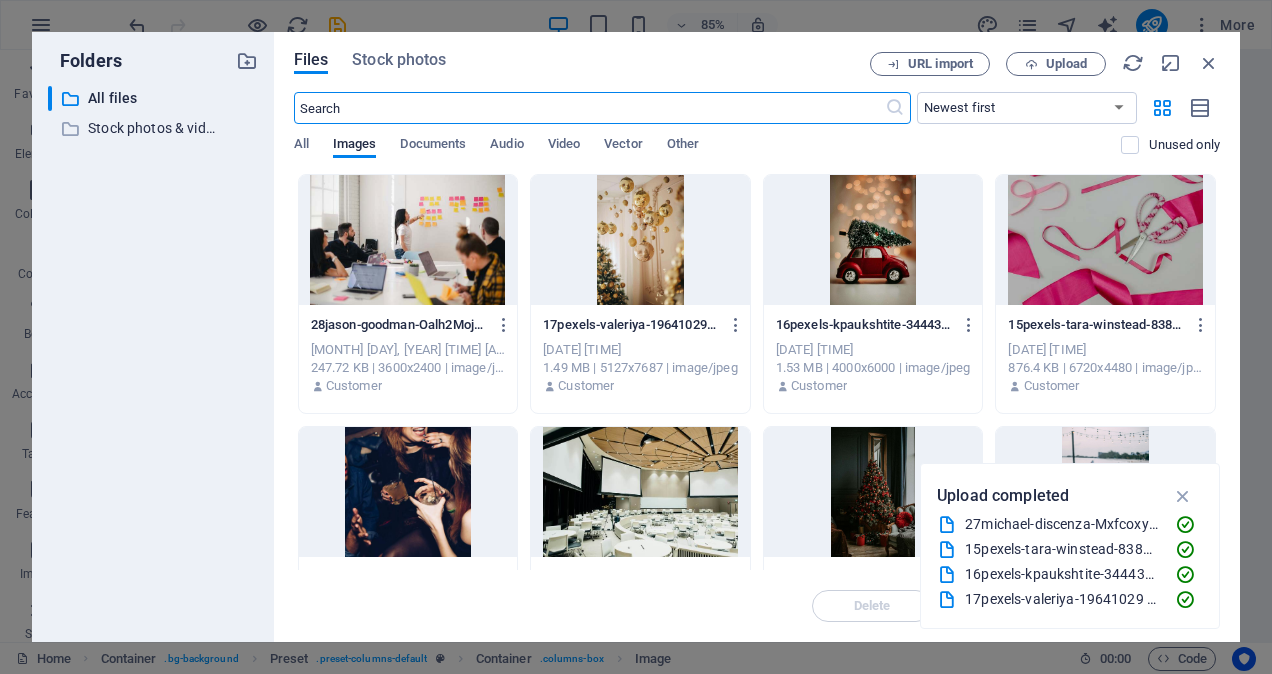 scroll, scrollTop: 1001, scrollLeft: 0, axis: vertical 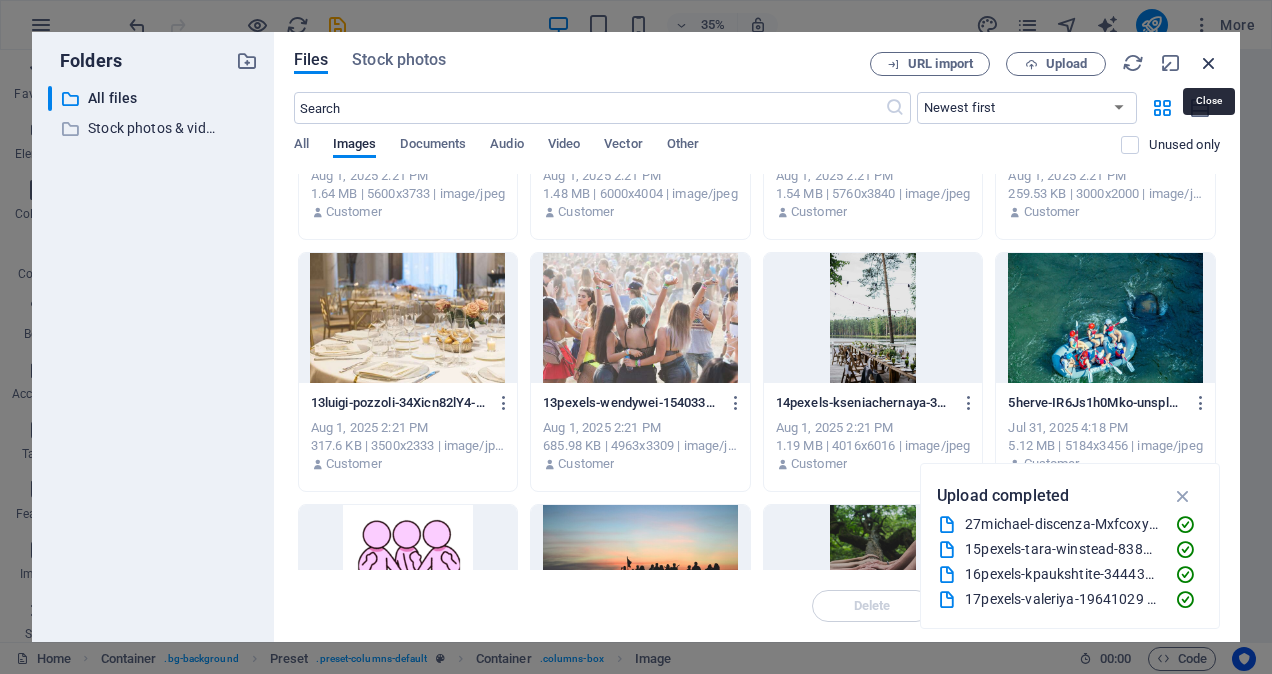 click at bounding box center (1209, 63) 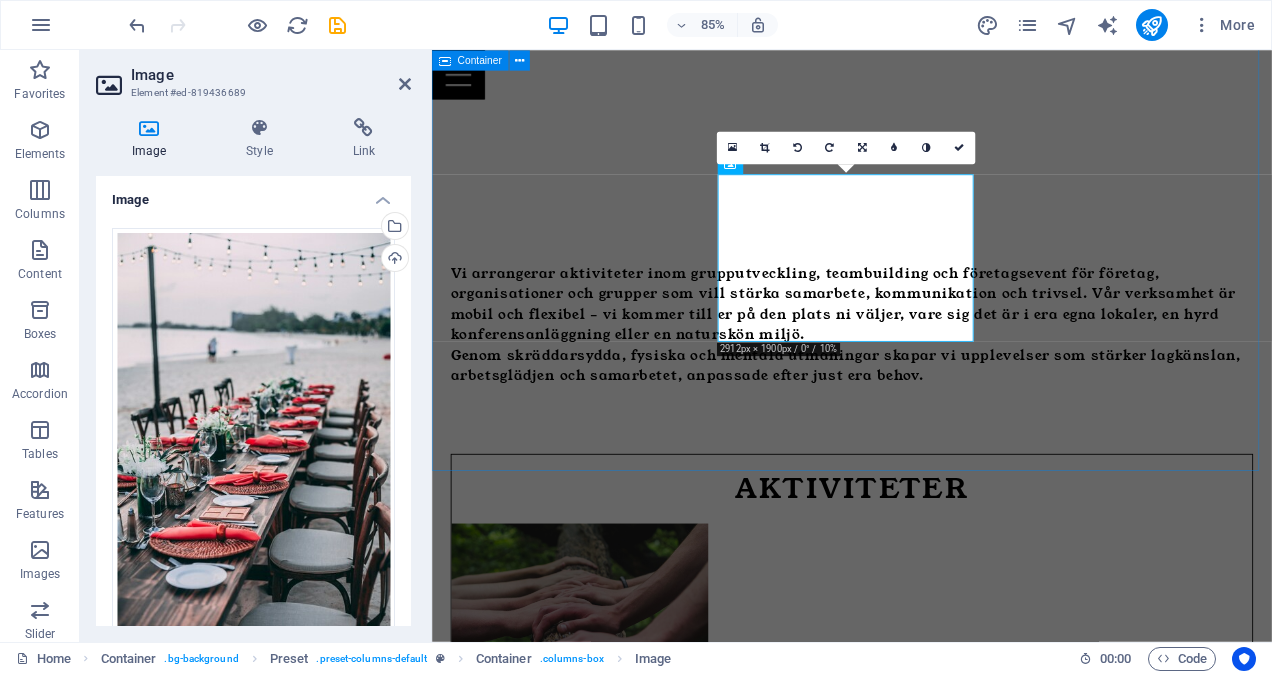 click on "Vi arrangerar aktiviteter inom grupputveckling, teambuilding och företagsevent för företag, organisationer och grupper som vill stärka samarbete, kommunikation och trivsel. Vår verksamhet är mobil och flexibel – vi kommer till er på den plats ni väljer, vare sig det är i era egna lokaler, en hyrd konferensanläggning eller en naturskön miljö. Genom skräddarsydda, fysiska och mentala utmaningar skapar vi upplevelser som stärker lagkänslan, arbetsglädjen och samarbetet, anpassade efter just era behov. Aktiviteter Your Perfect Event Events Learn More Föreläsningar Book Now" at bounding box center (926, 913) 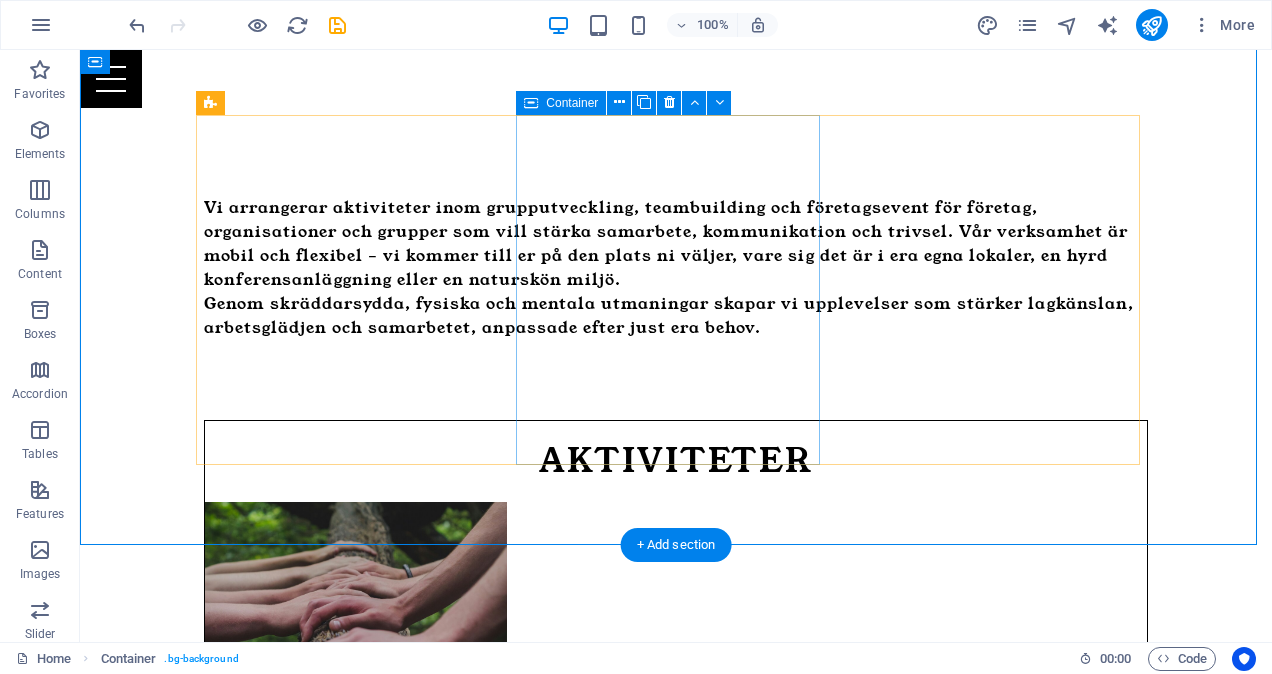 scroll, scrollTop: 841, scrollLeft: 0, axis: vertical 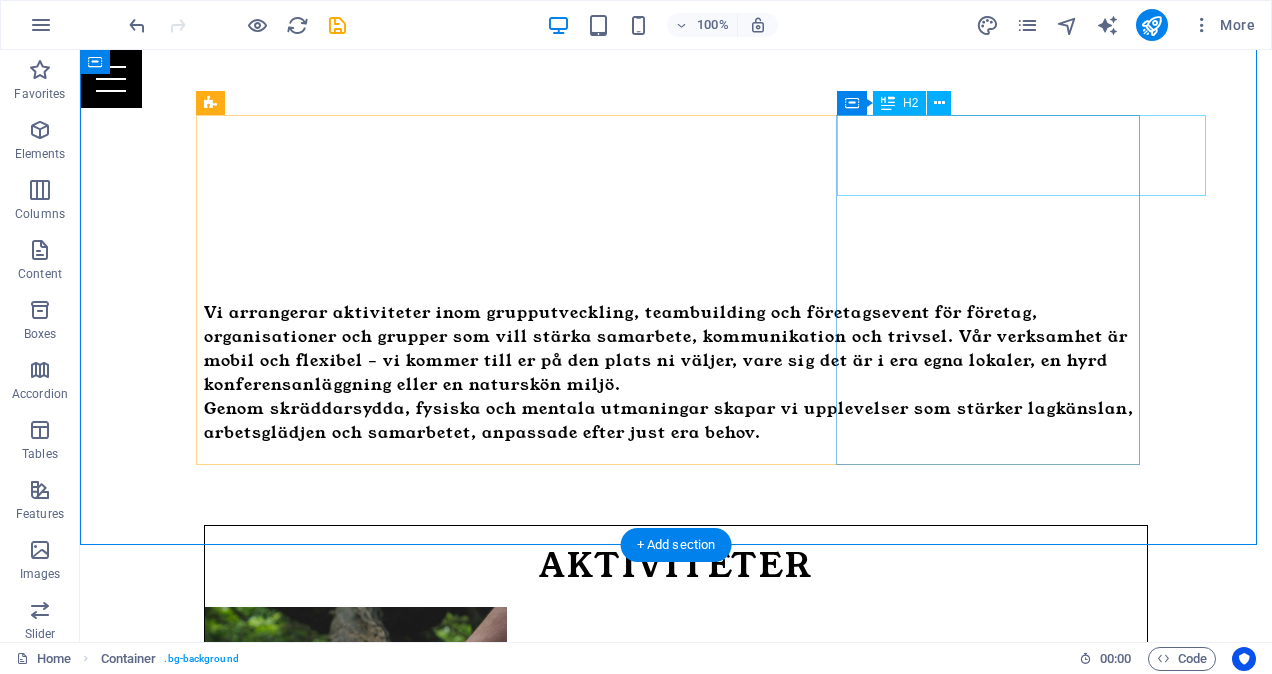 click on "Föreläsningar" at bounding box center [676, 1258] 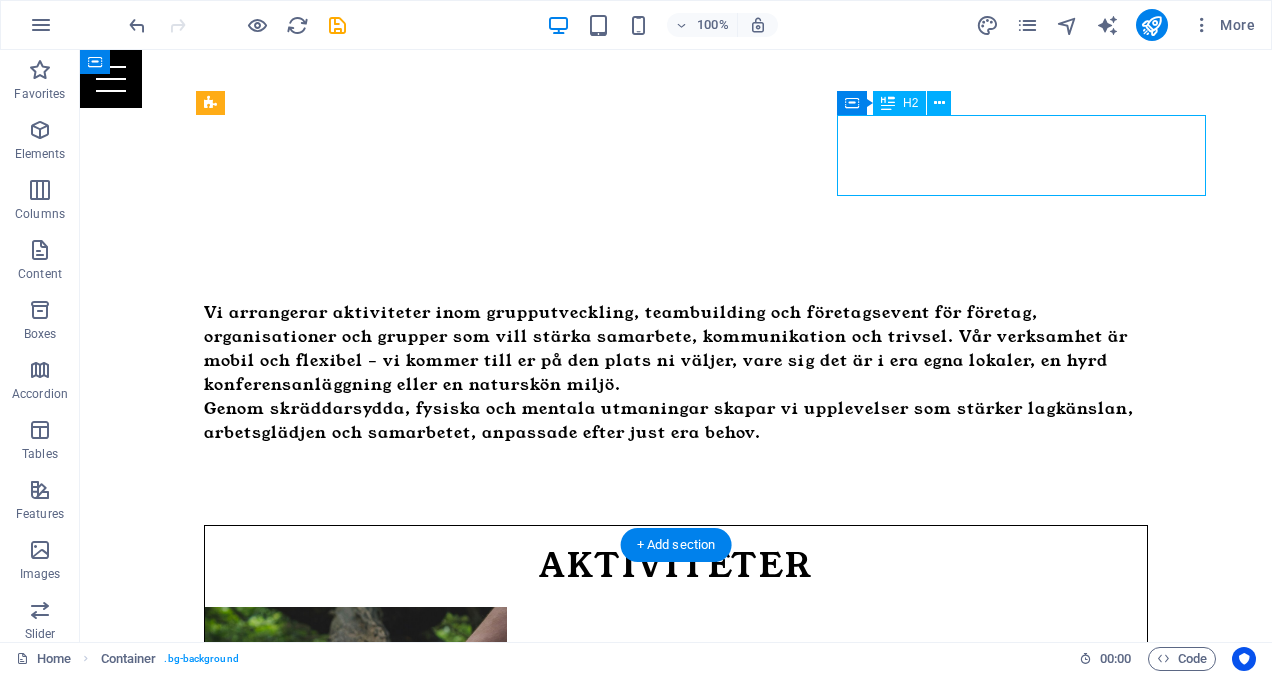 click on "Föreläsningar" at bounding box center (676, 1258) 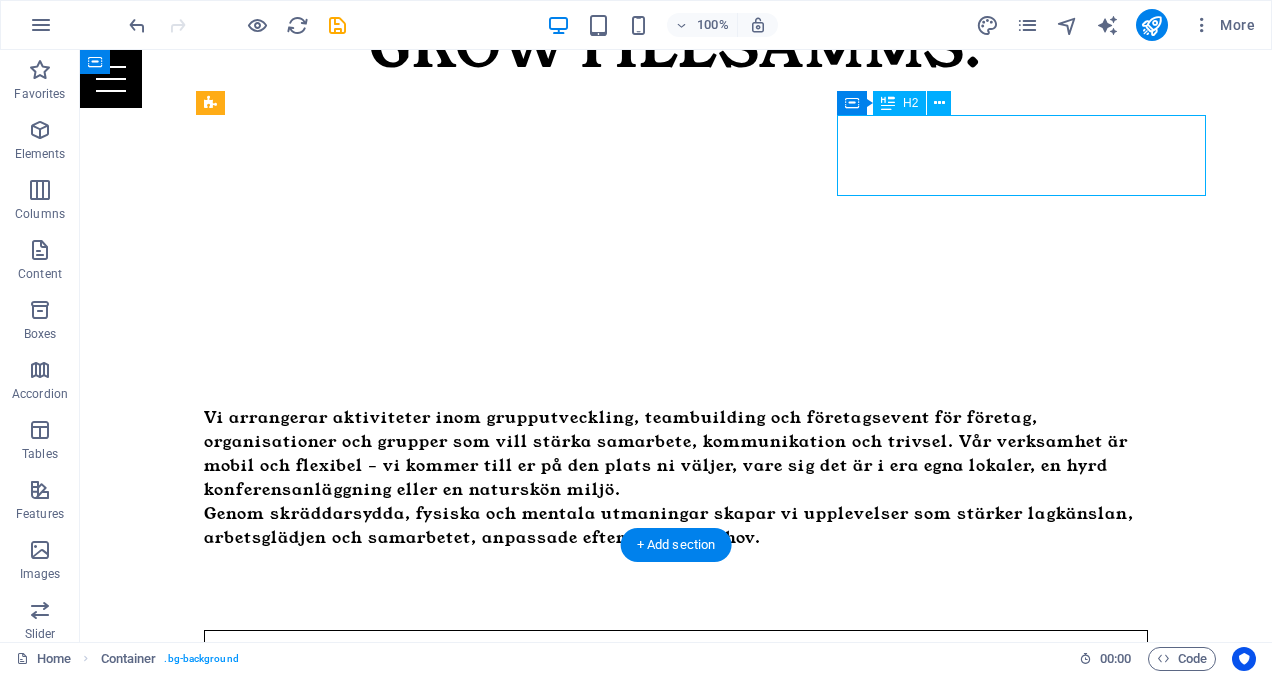 scroll, scrollTop: 946, scrollLeft: 0, axis: vertical 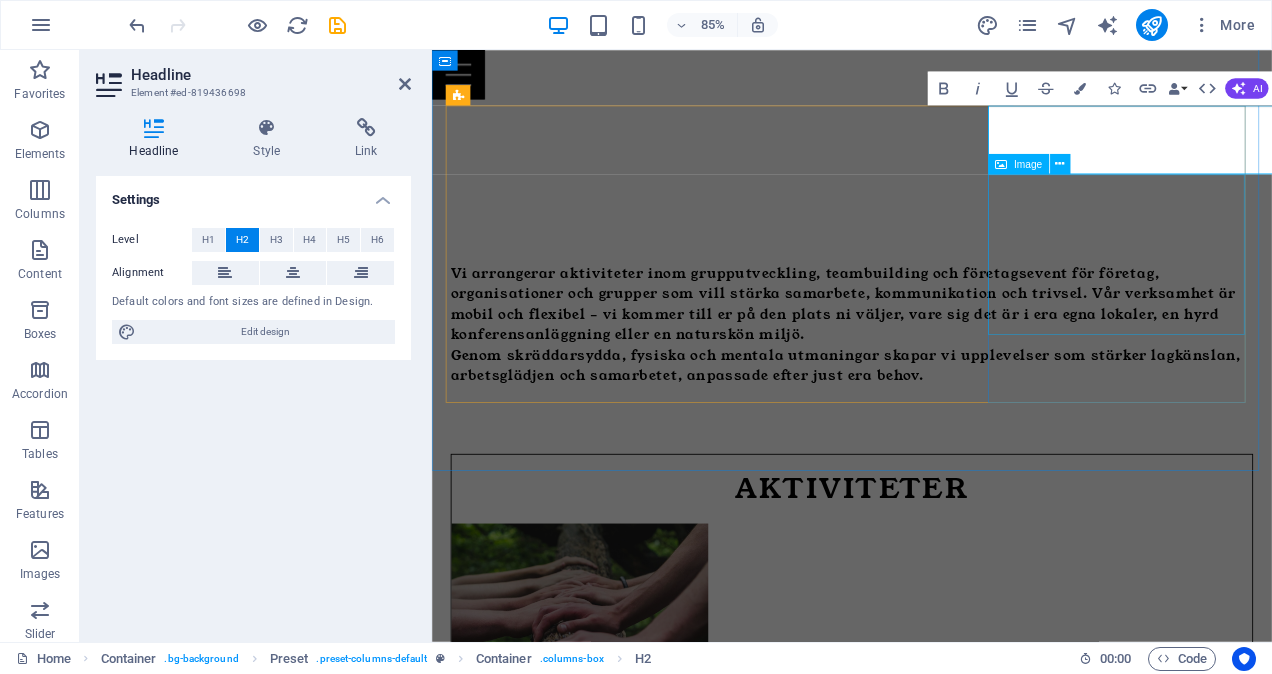 type 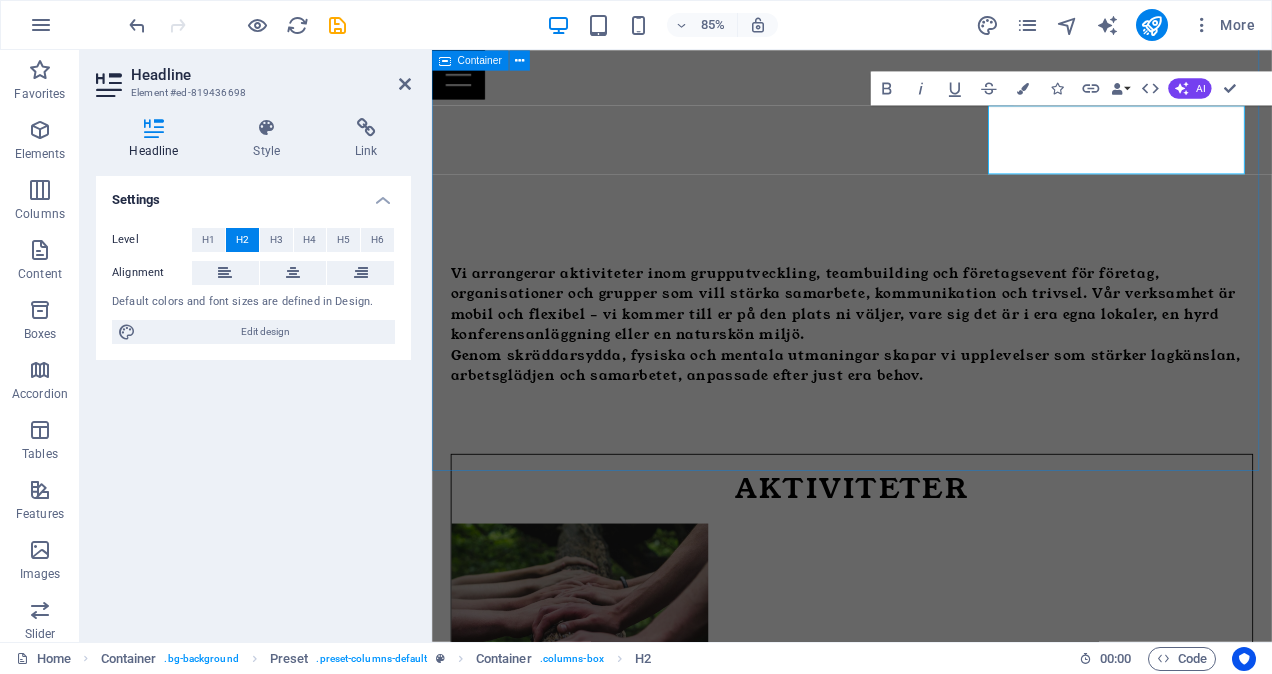 click on "Vi arrangerar aktiviteter inom grupputveckling, teambuilding och företagsevent för företag, organisationer och grupper som vill stärka samarbete, kommunikation och trivsel. Vår verksamhet är mobil och flexibel – vi kommer till er på den plats ni väljer, vare sig det är i era egna lokaler, en hyrd konferensanläggning eller en naturskön miljö. Genom skräddarsydda, fysiska och mentala utmaningar skapar vi upplevelser som stärker lagkänslan, arbetsglädjen och samarbetet, anpassade efter just era behov. Aktiviteter Your Perfect Event Events Learn More Paket Book Now" at bounding box center [926, 913] 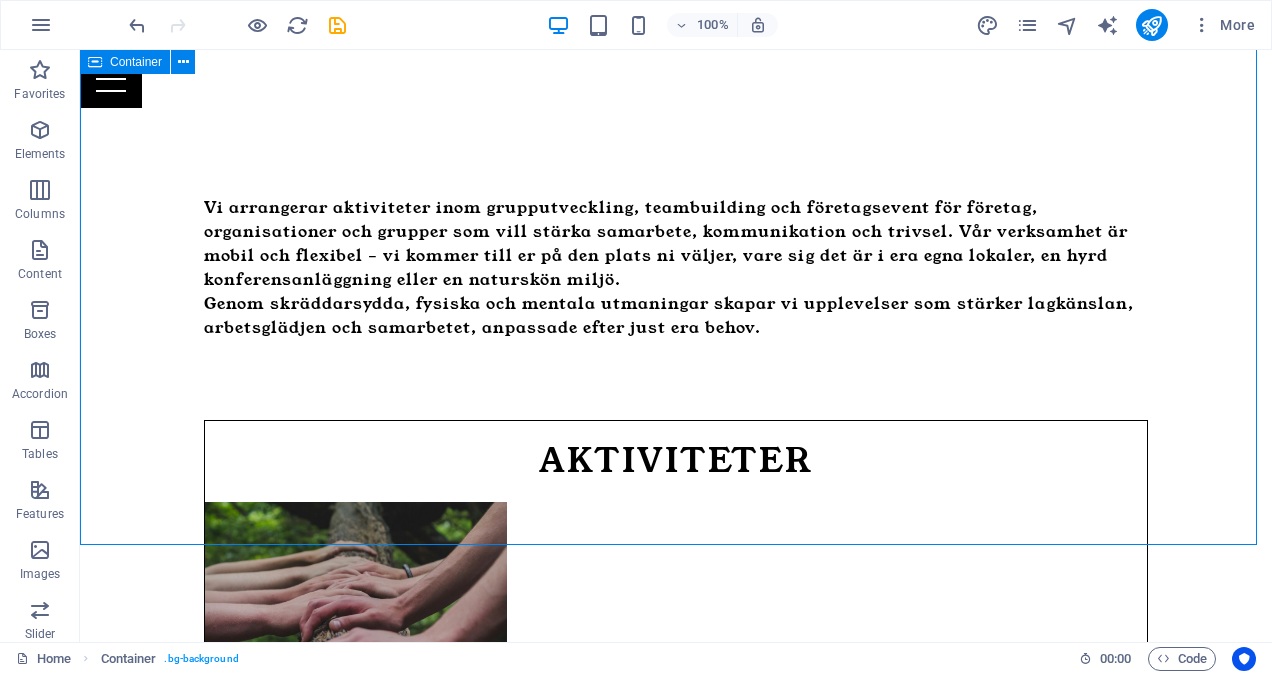 scroll, scrollTop: 841, scrollLeft: 0, axis: vertical 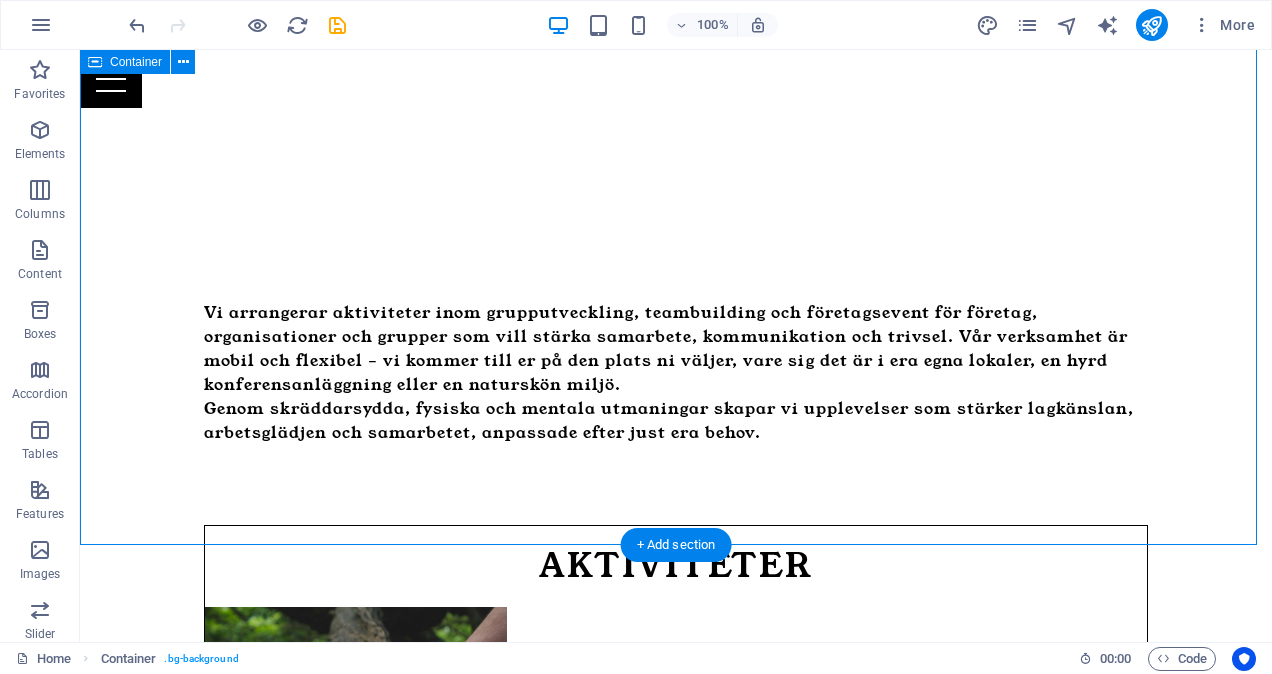 click on "Vi arrangerar aktiviteter inom grupputveckling, teambuilding och företagsevent för företag, organisationer och grupper som vill stärka samarbete, kommunikation och trivsel. Vår verksamhet är mobil och flexibel – vi kommer till er på den plats ni väljer, vare sig det är i era egna lokaler, en hyrd konferensanläggning eller en naturskön miljö. Genom skräddarsydda, fysiska och mentala utmaningar skapar vi upplevelser som stärker lagkänslan, arbetsglädjen och samarbetet, anpassade efter just era behov. Aktiviteter Your Perfect Event Events Learn More Paket Book Now" at bounding box center (676, 913) 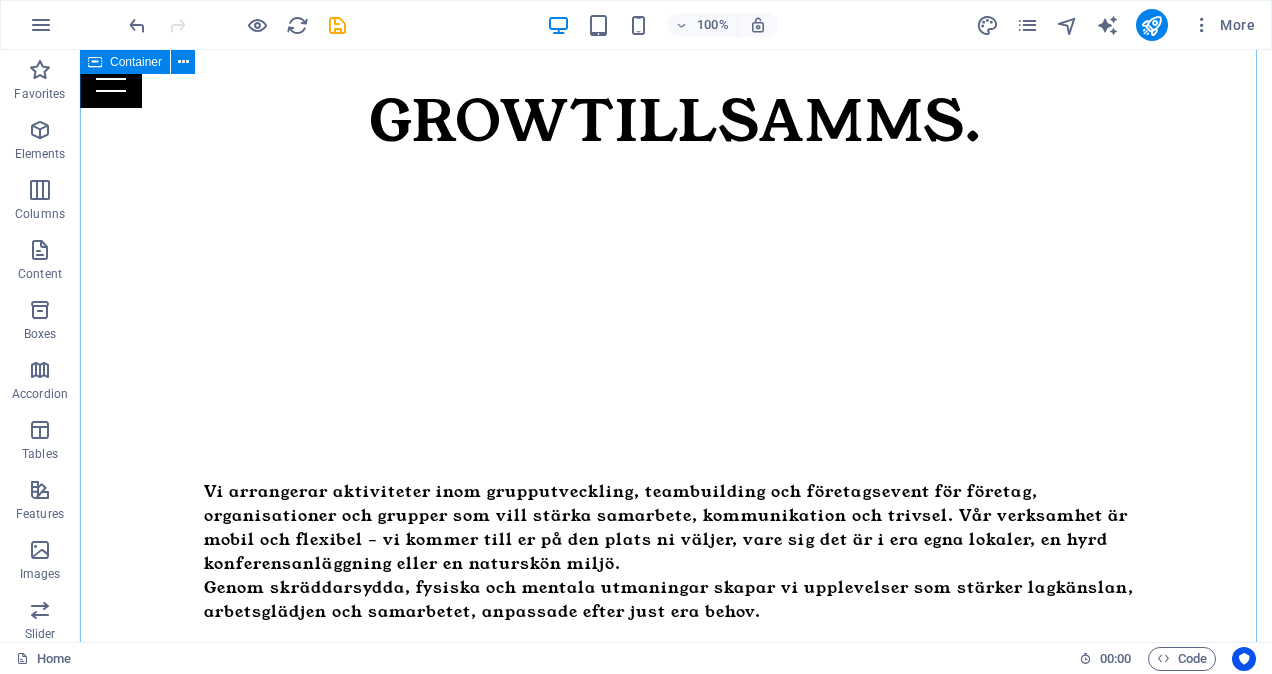 scroll, scrollTop: 608, scrollLeft: 0, axis: vertical 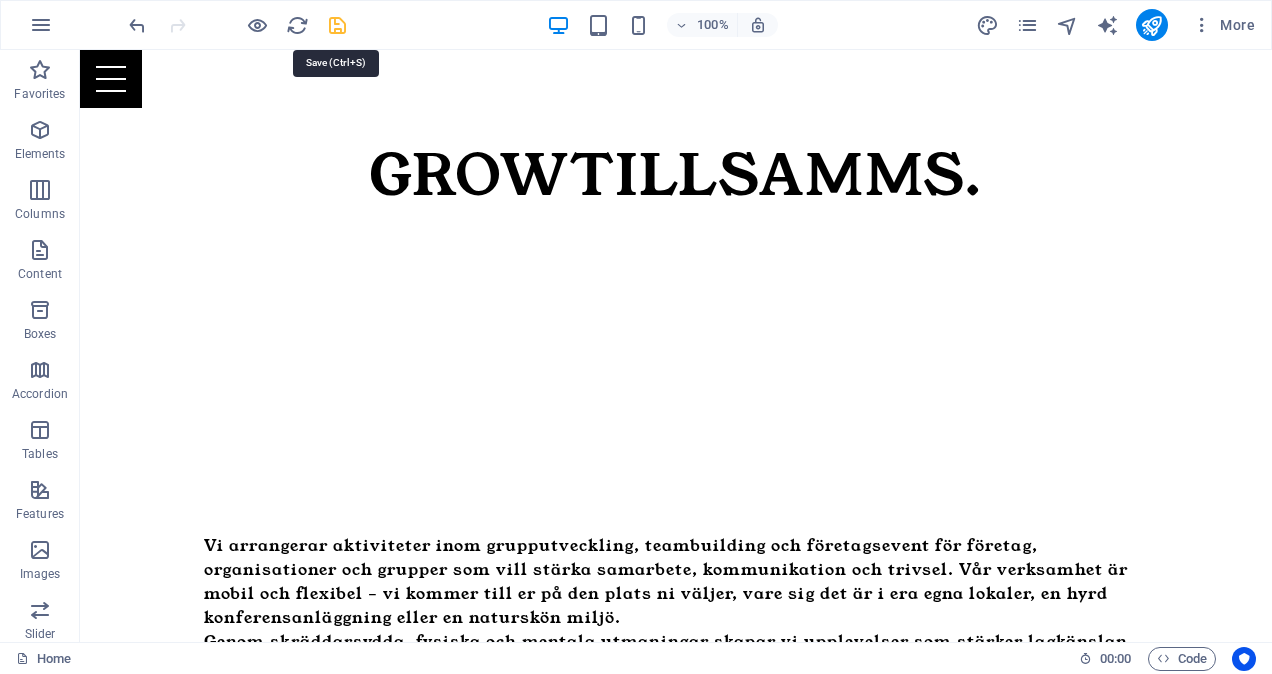 click at bounding box center (337, 25) 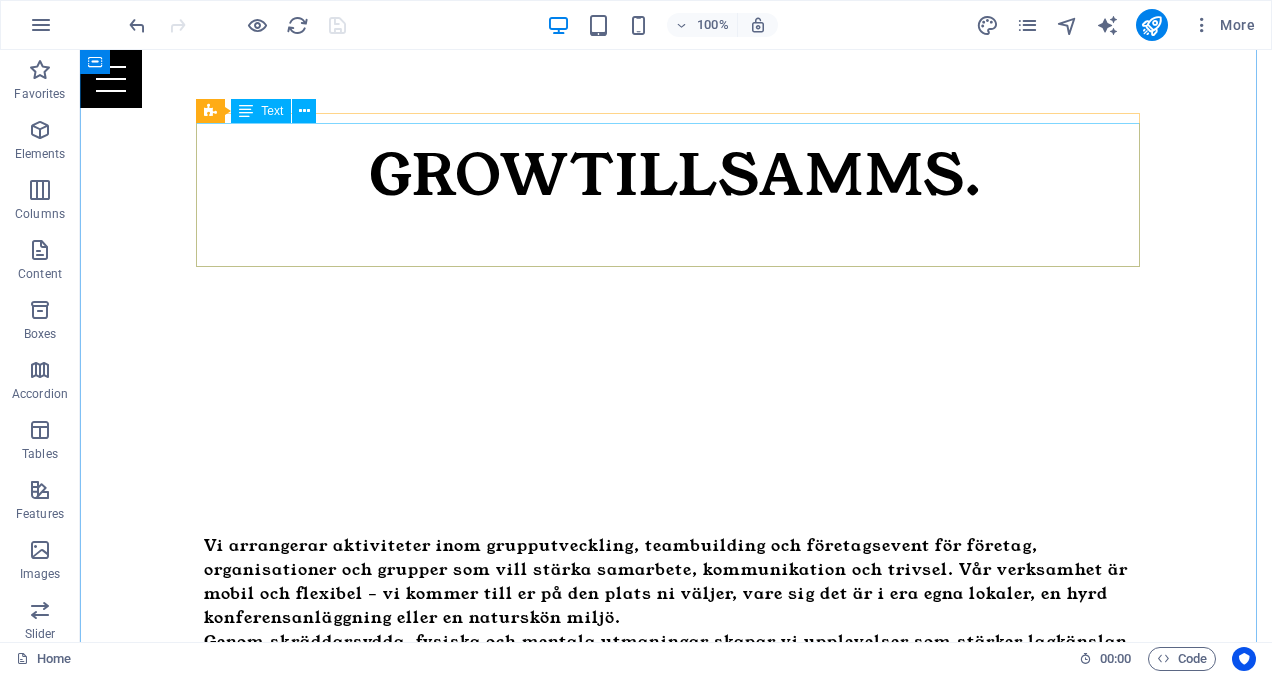 click on "Vi arrangerar aktiviteter inom grupputveckling, teambuilding och företagsevent för företag, organisationer och grupper som vill stärka samarbete, kommunikation och trivsel. Vår verksamhet är mobil och flexibel – vi kommer till er på den plats ni väljer, vare sig det är i era egna lokaler, en hyrd konferensanläggning eller en naturskön miljö. Genom skräddarsydda, fysiska och mentala utmaningar skapar vi upplevelser som stärker lagkänslan, arbetsglädjen och samarbetet, anpassade efter just era behov." at bounding box center (676, 606) 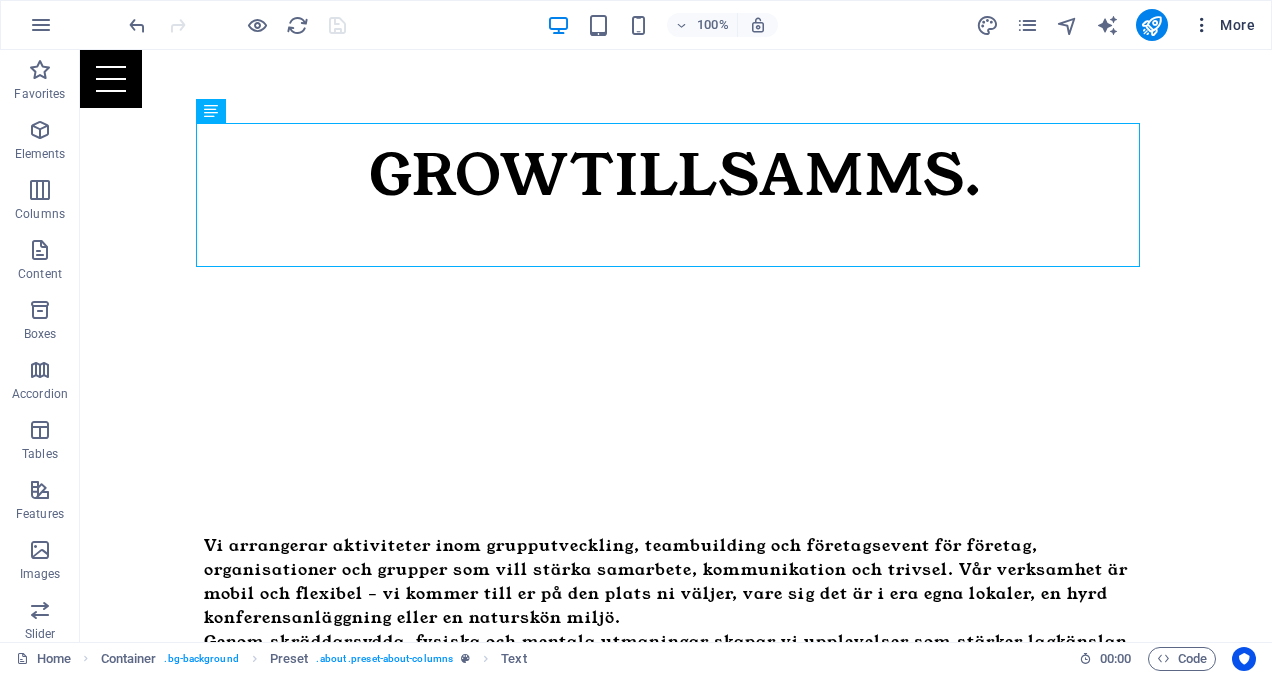 click at bounding box center (1202, 25) 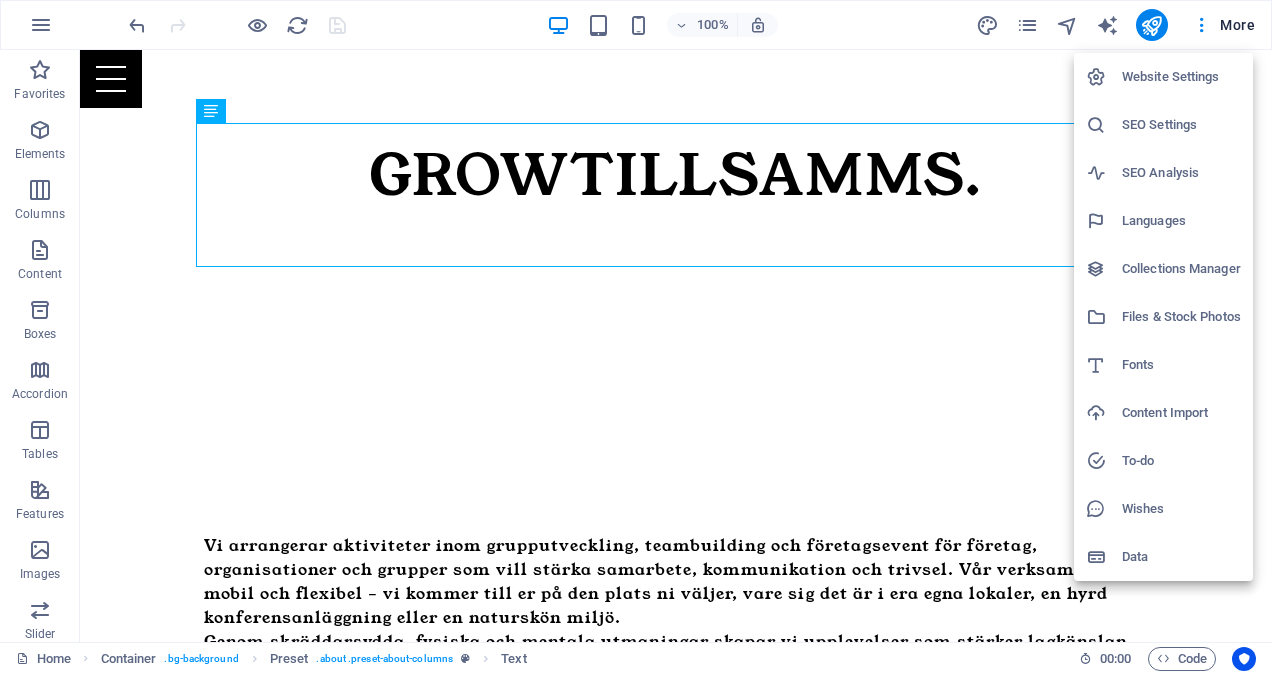 click on "Website Settings" at bounding box center [1181, 77] 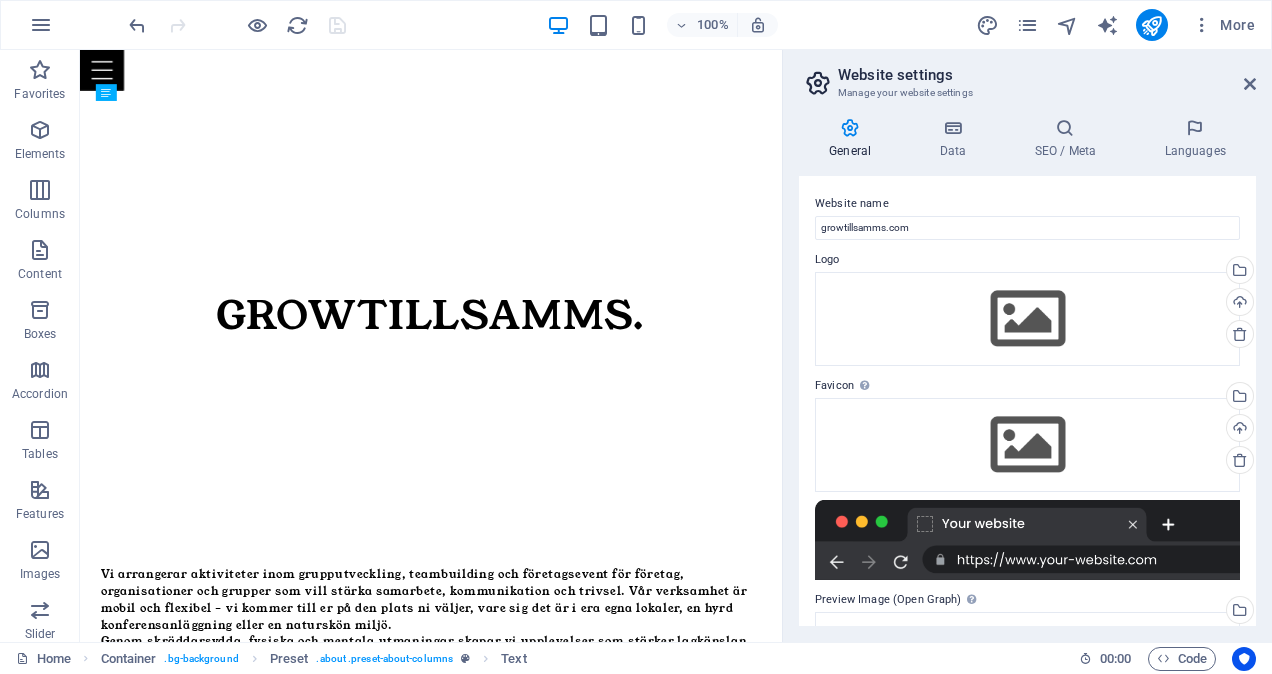scroll, scrollTop: 862, scrollLeft: 0, axis: vertical 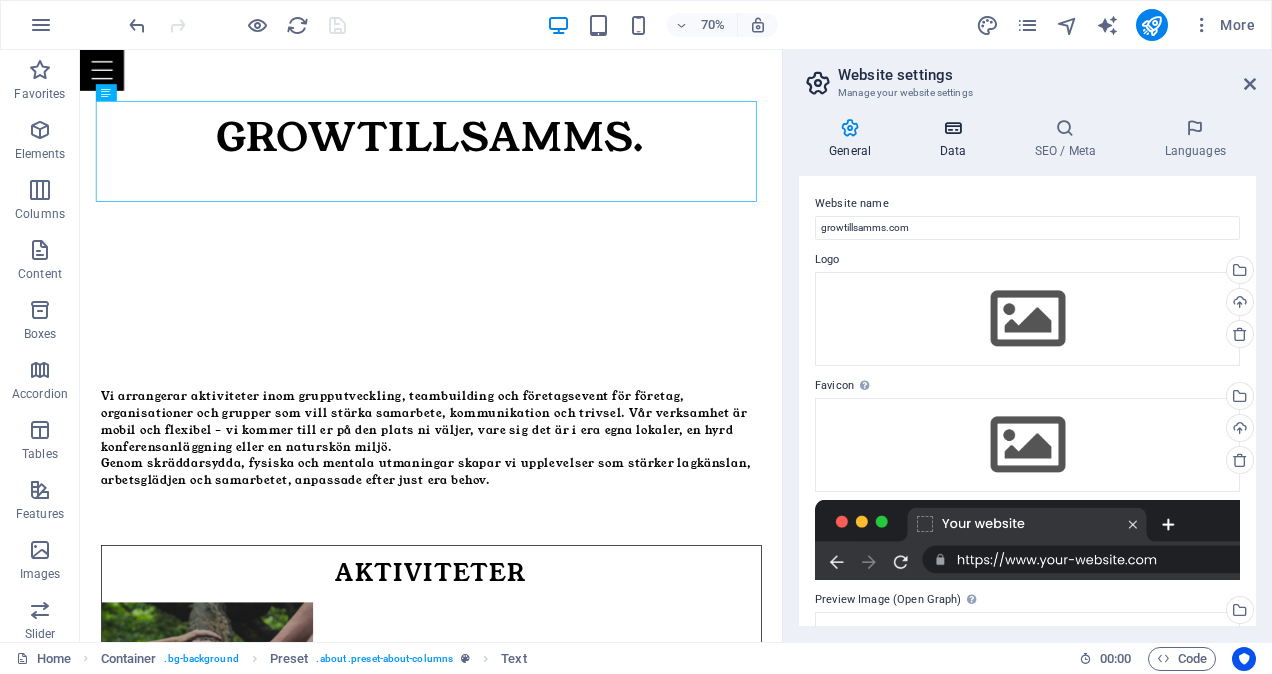 click on "Data" at bounding box center (956, 139) 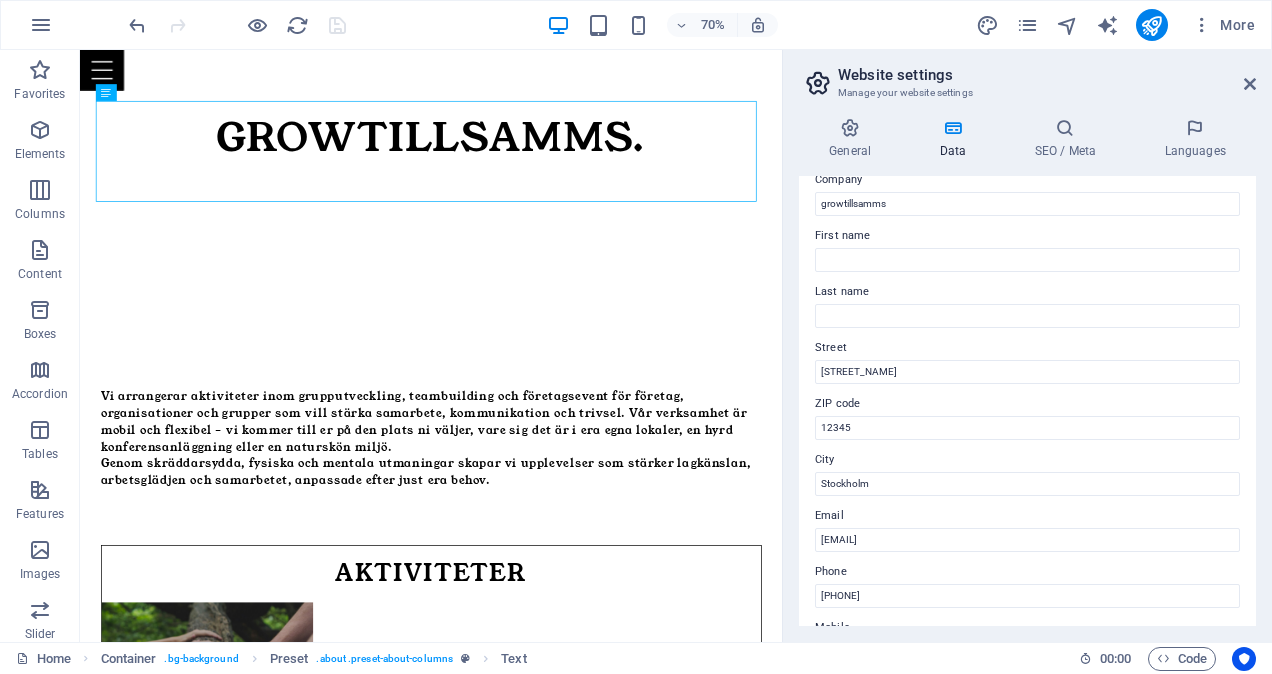 scroll, scrollTop: 70, scrollLeft: 0, axis: vertical 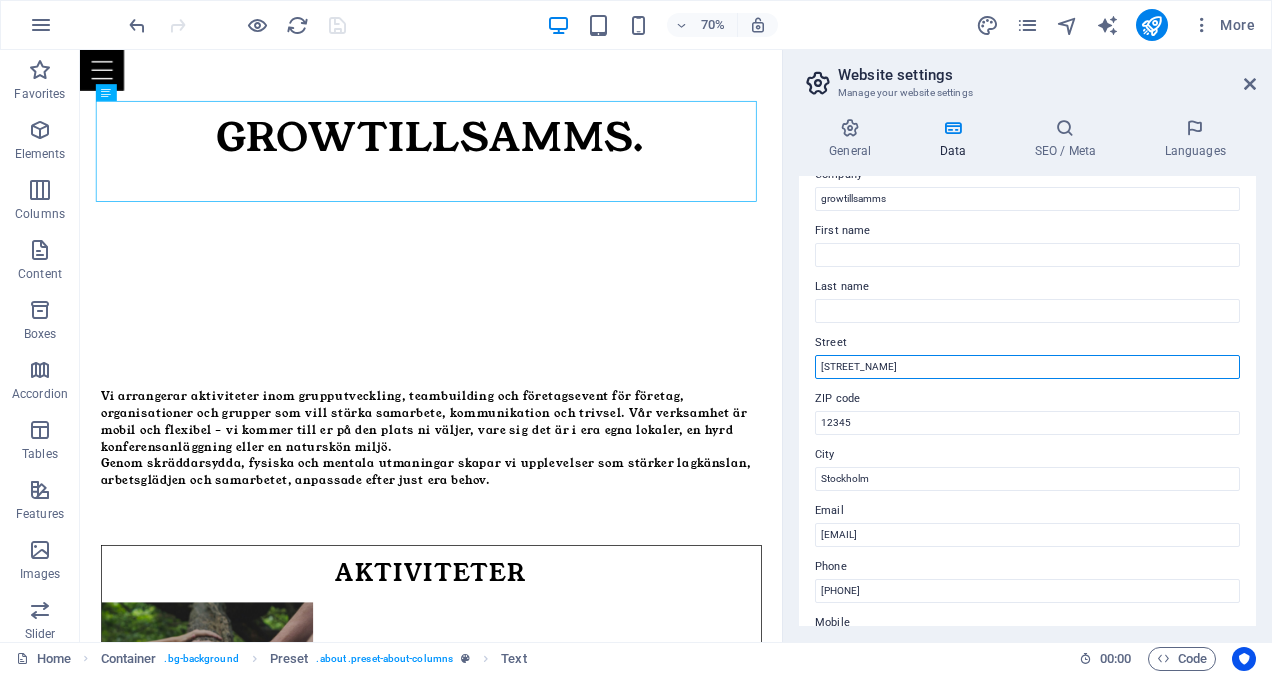 click on "[STREET_NAME]" at bounding box center [1027, 367] 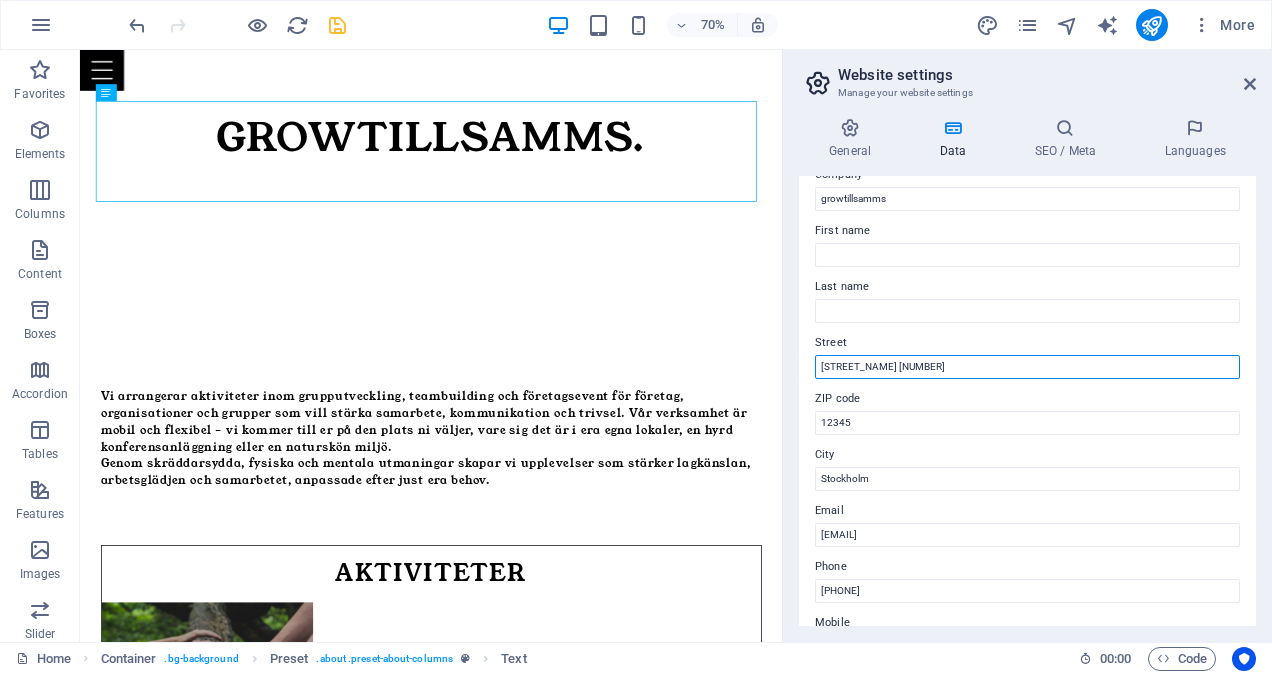 type on "[STREET_NAME] [NUMBER]" 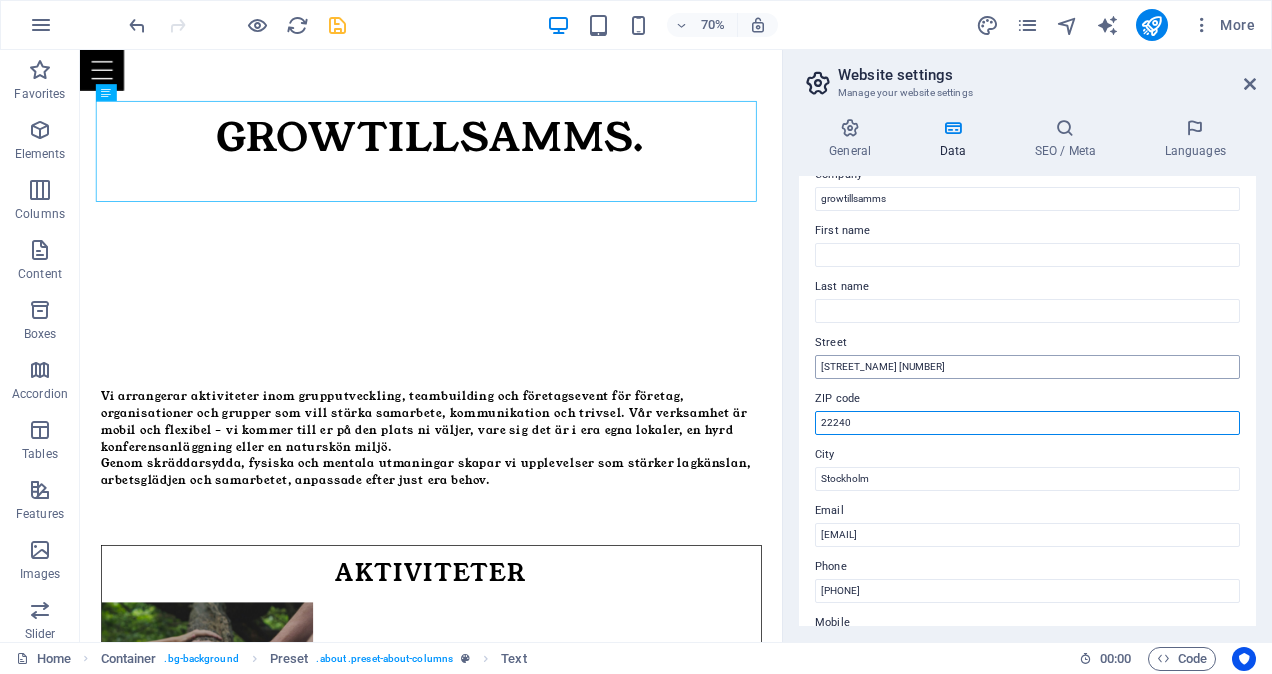 type on "22240" 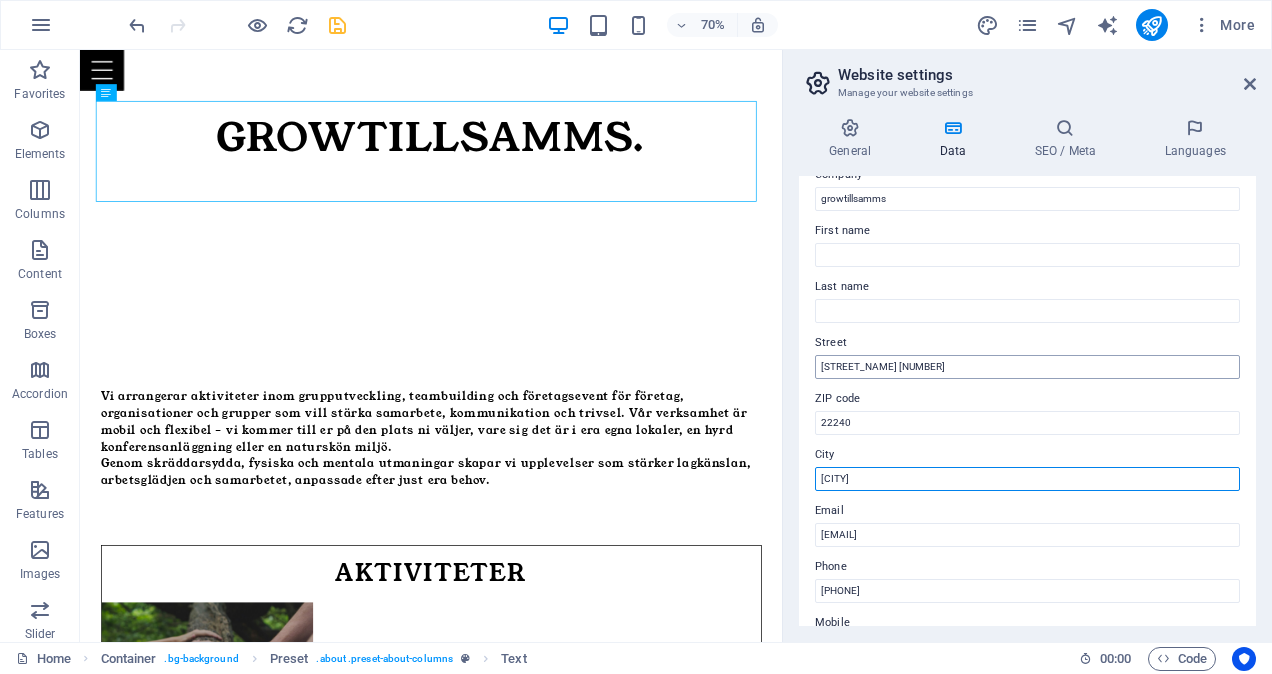 type on "[CITY]" 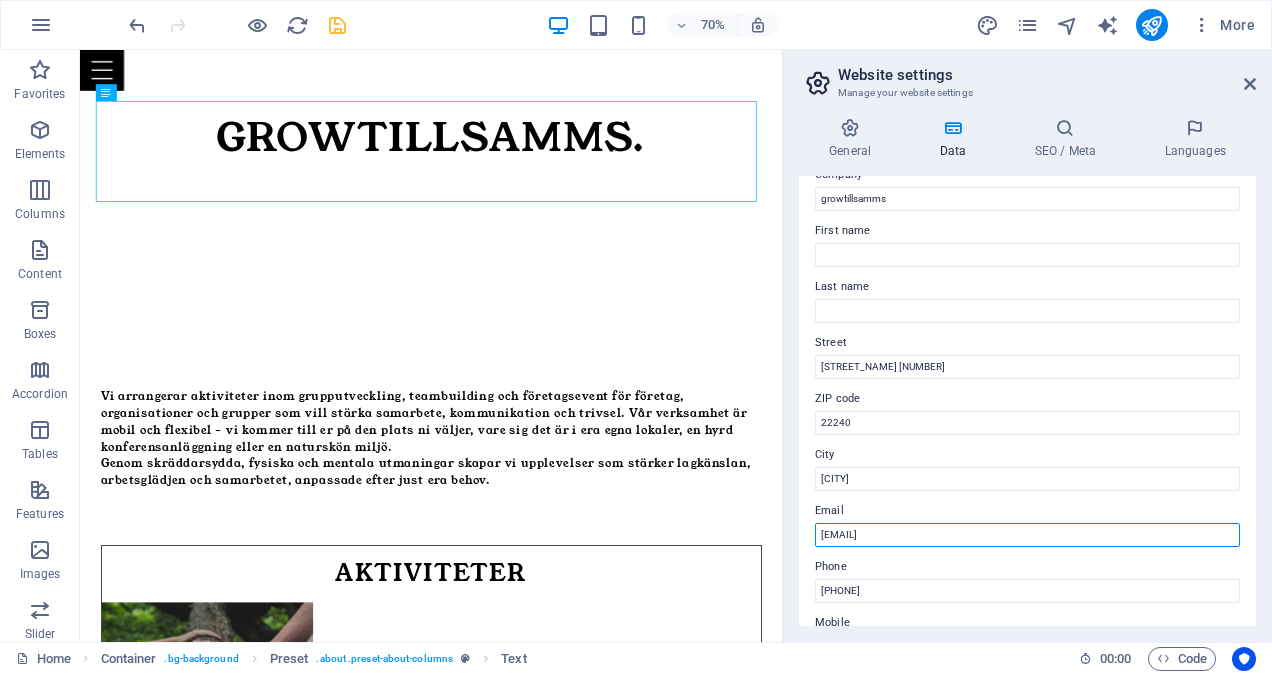 click on "[EMAIL]" at bounding box center [1027, 535] 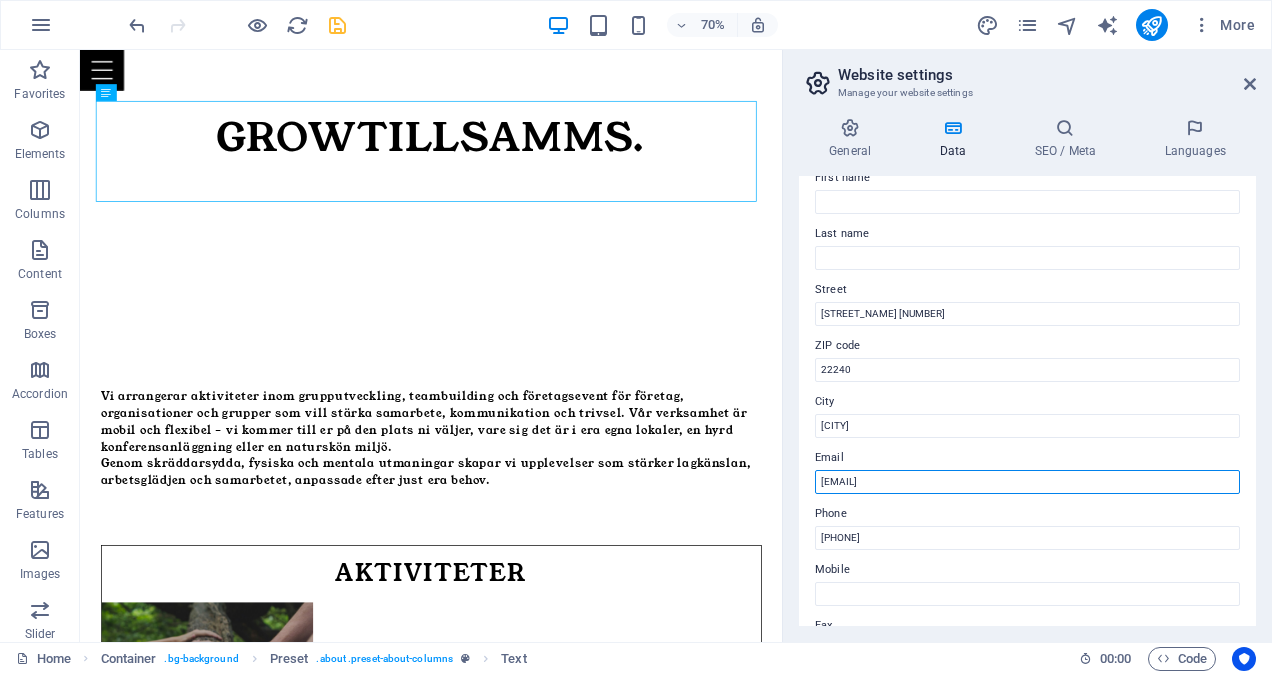 scroll, scrollTop: 124, scrollLeft: 0, axis: vertical 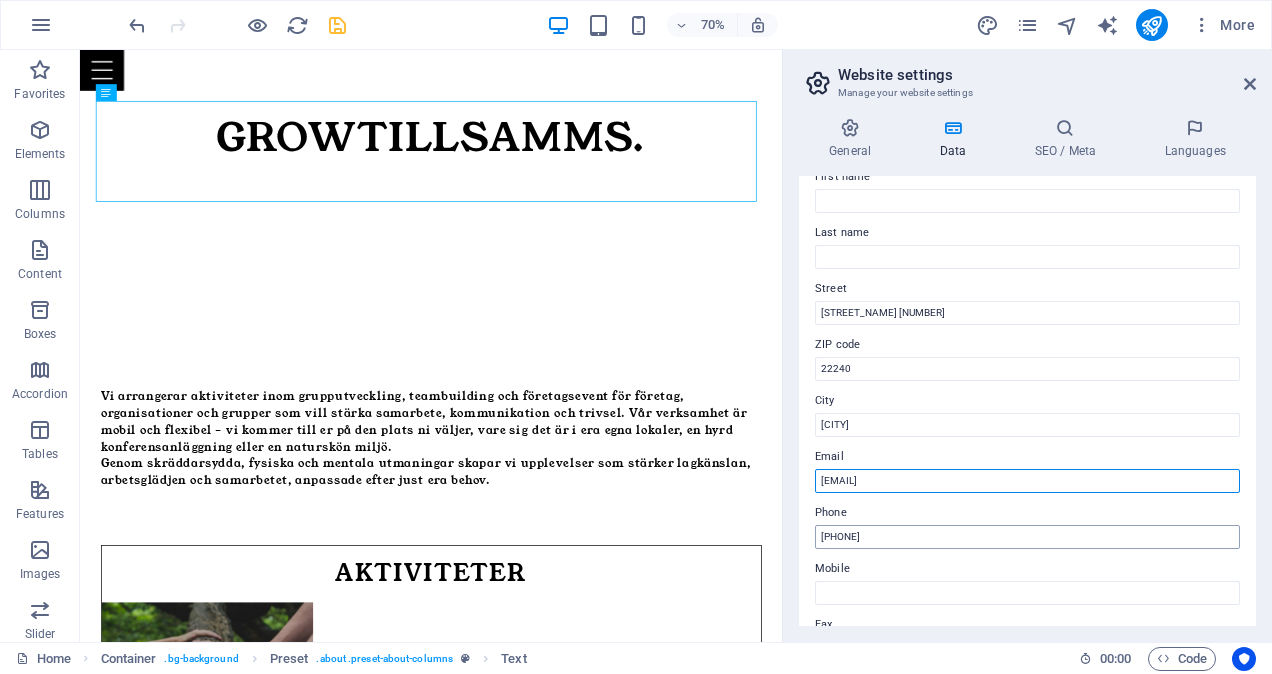type on "[EMAIL]" 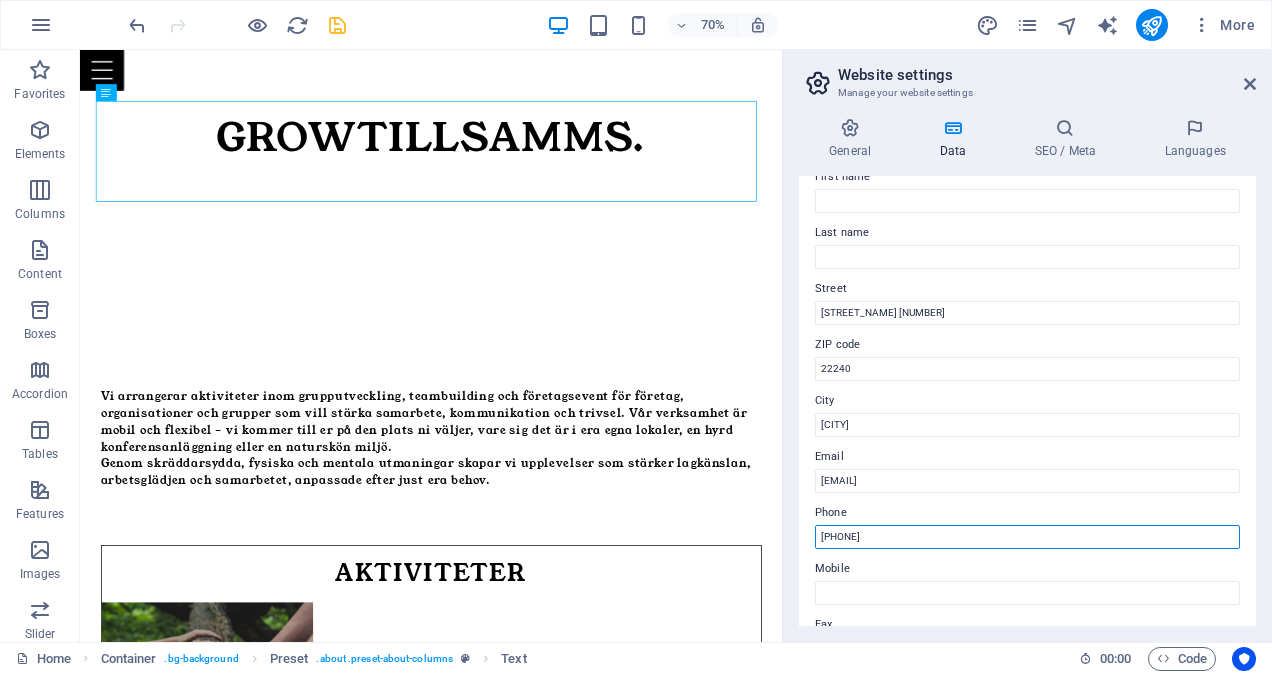 drag, startPoint x: 923, startPoint y: 541, endPoint x: 846, endPoint y: 544, distance: 77.05842 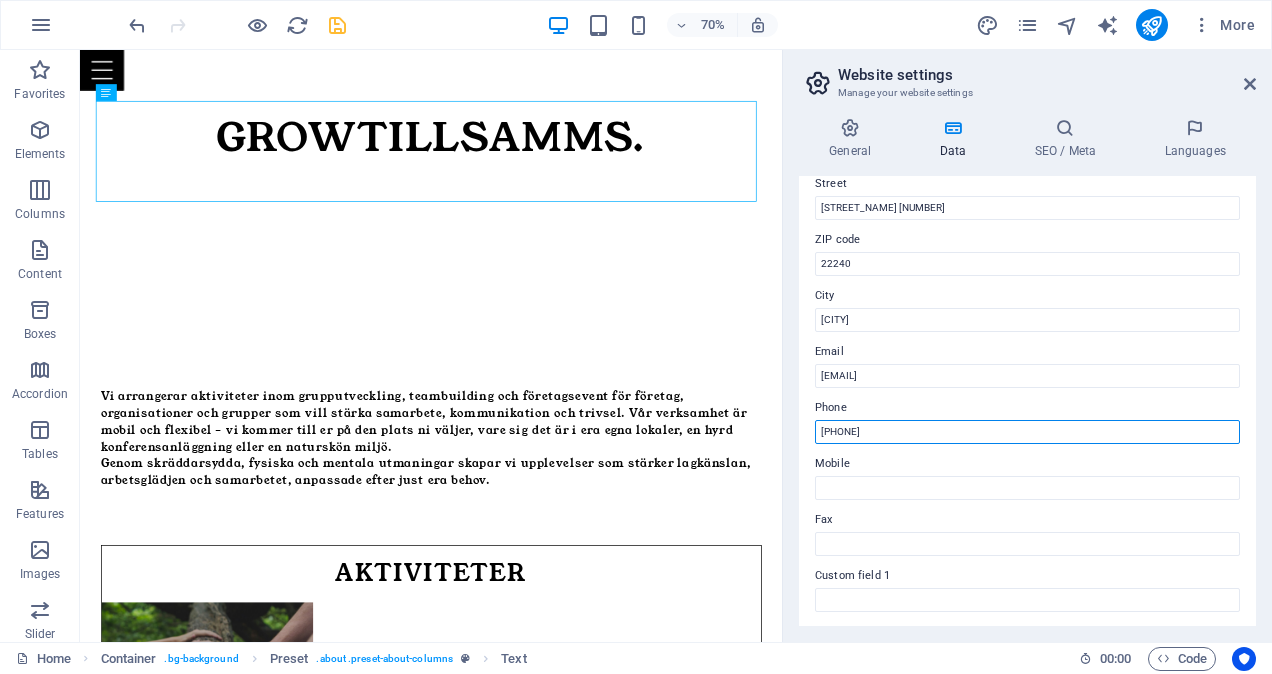scroll, scrollTop: 230, scrollLeft: 0, axis: vertical 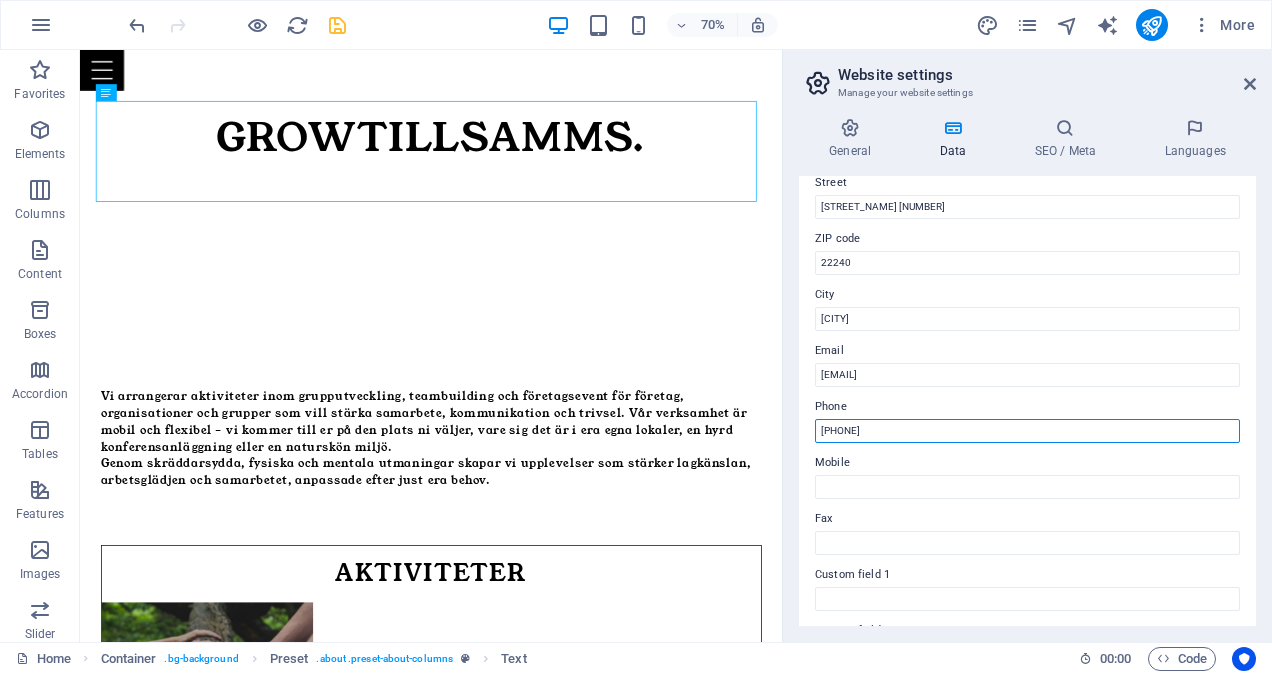 click on "[PHONE]" at bounding box center [1027, 431] 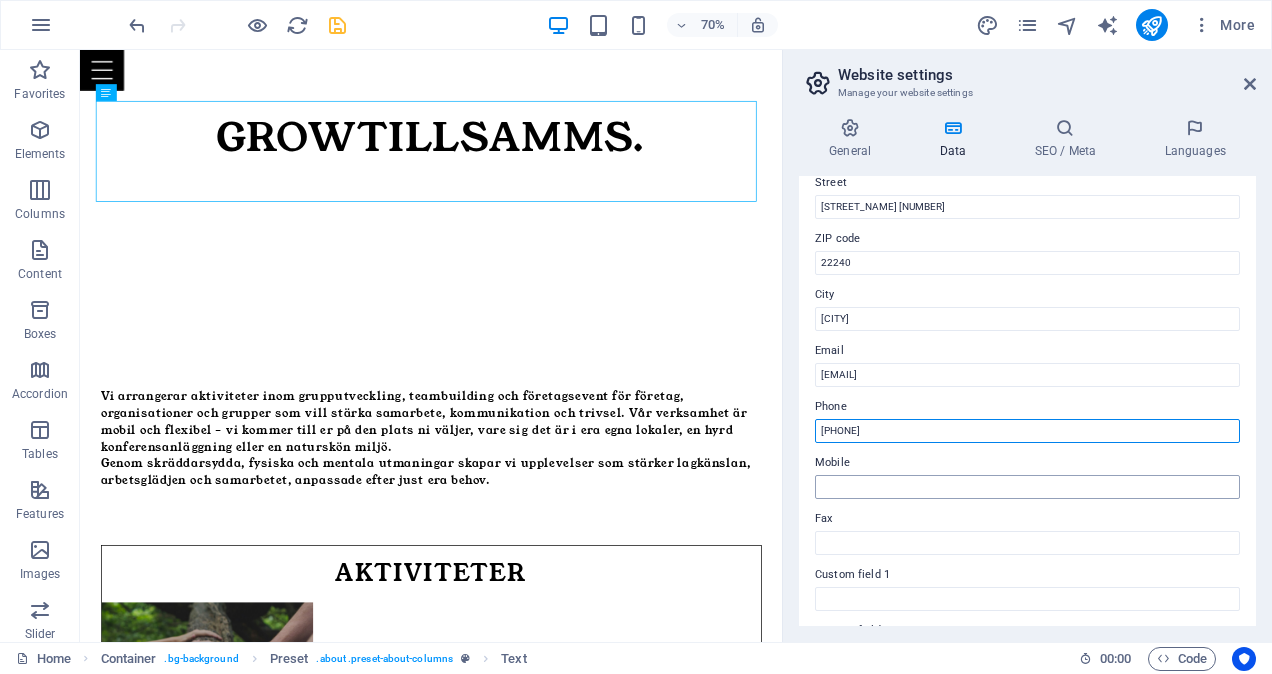type on "[PHONE]" 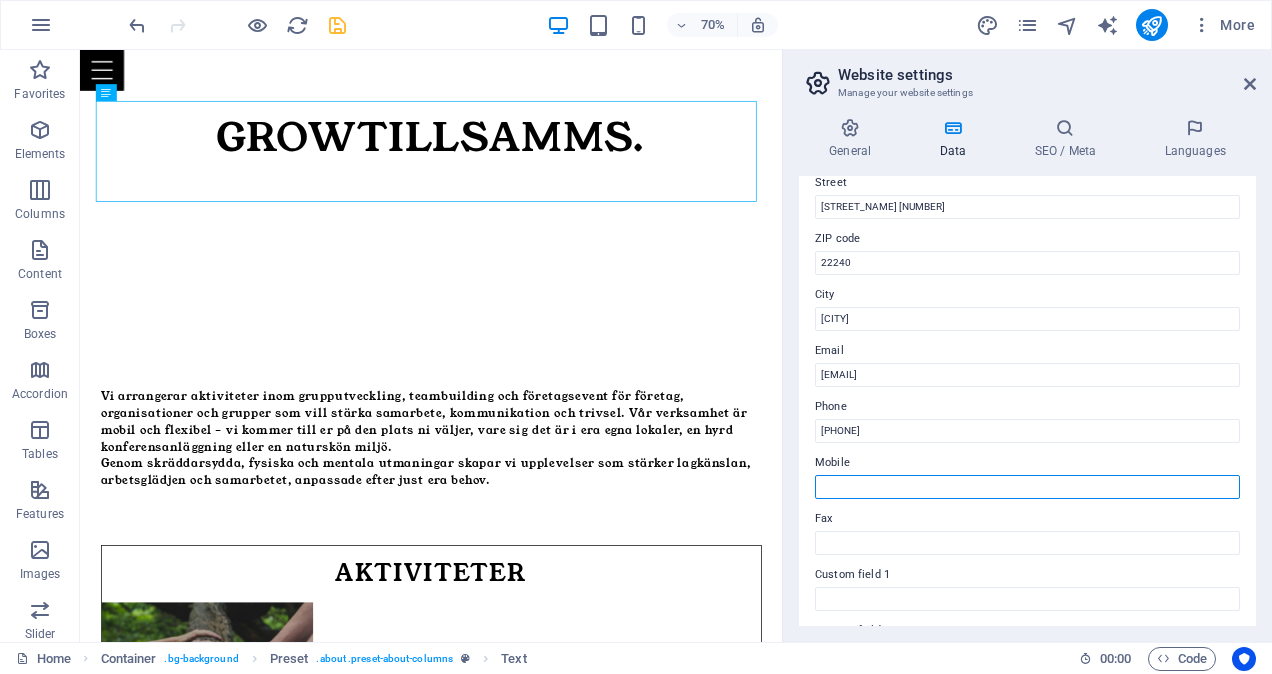 click on "Mobile" at bounding box center [1027, 487] 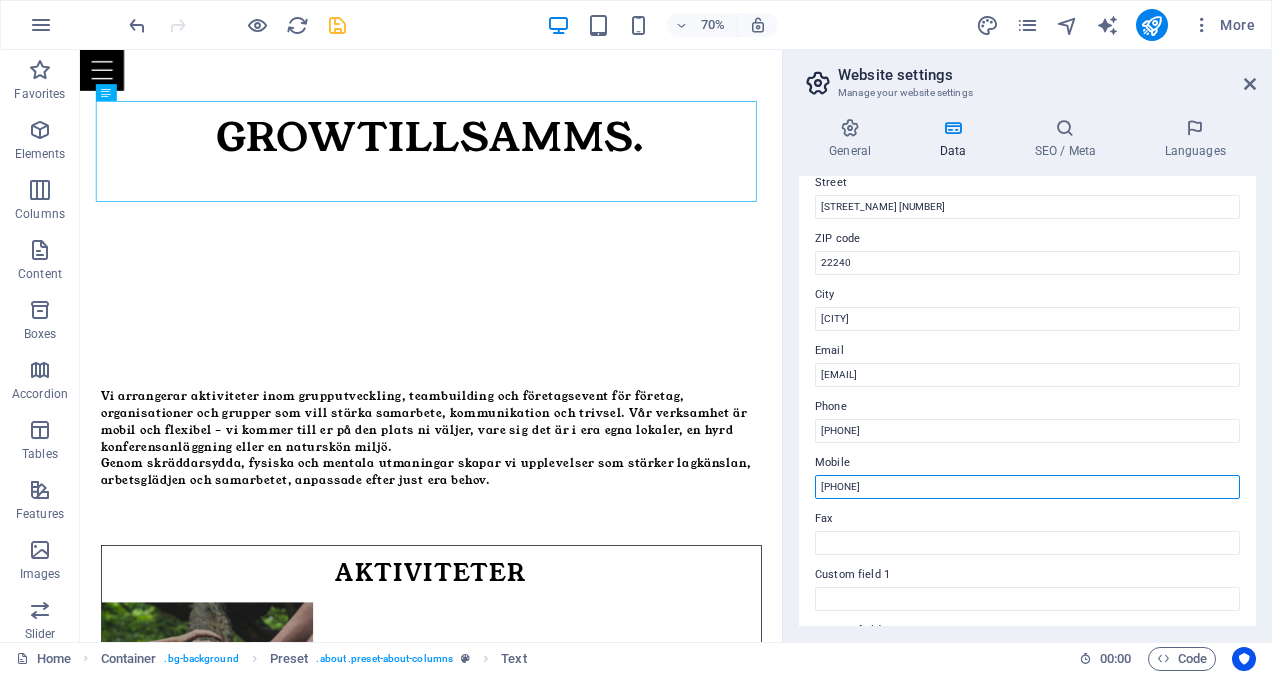 click on "[PHONE]" at bounding box center [1027, 487] 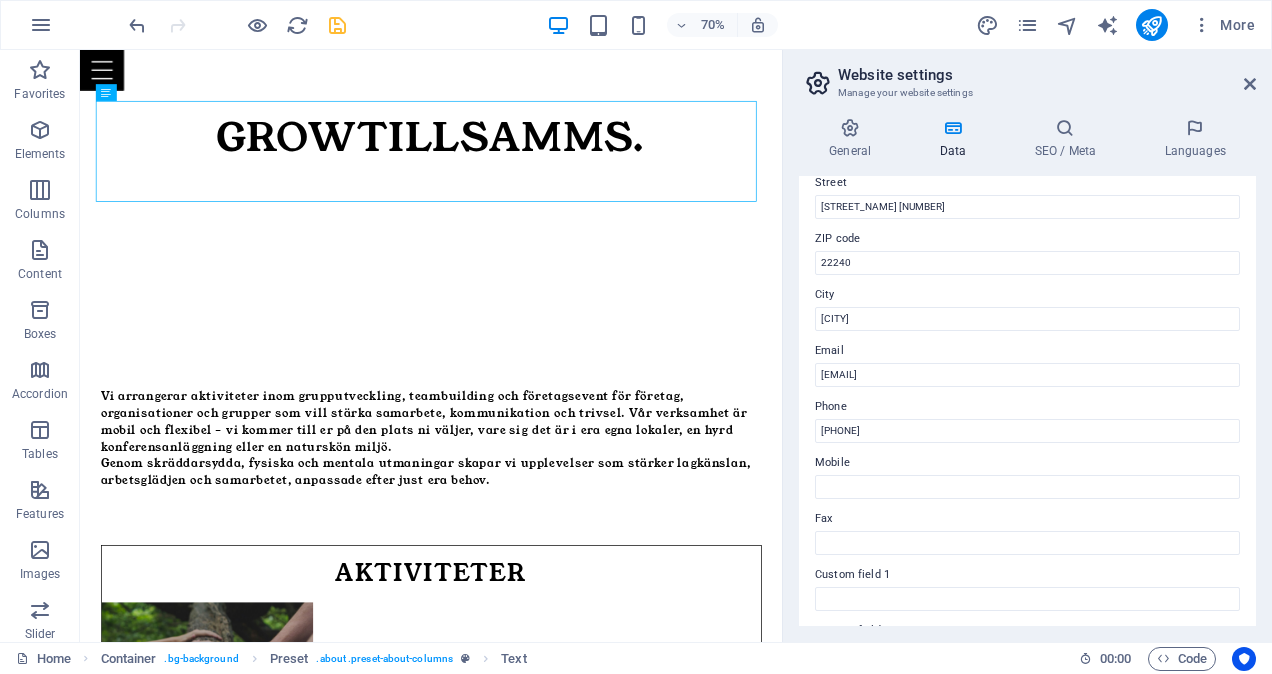 click on "Contact data for this website. This can be used everywhere on the website and will update automatically. Company [COMPANY_NAME] First name Last name Street [STREET_NAME] ZIP code [POSTAL_CODE] City [CITY] Email info@[WEBSITE] Phone +[PHONE_PREFIX] [PHONE_NUMBER] Mobile Fax Custom field 1 Custom field 2 Custom field 3 Custom field 4 Custom field 5 Custom field 6" at bounding box center [1027, 401] 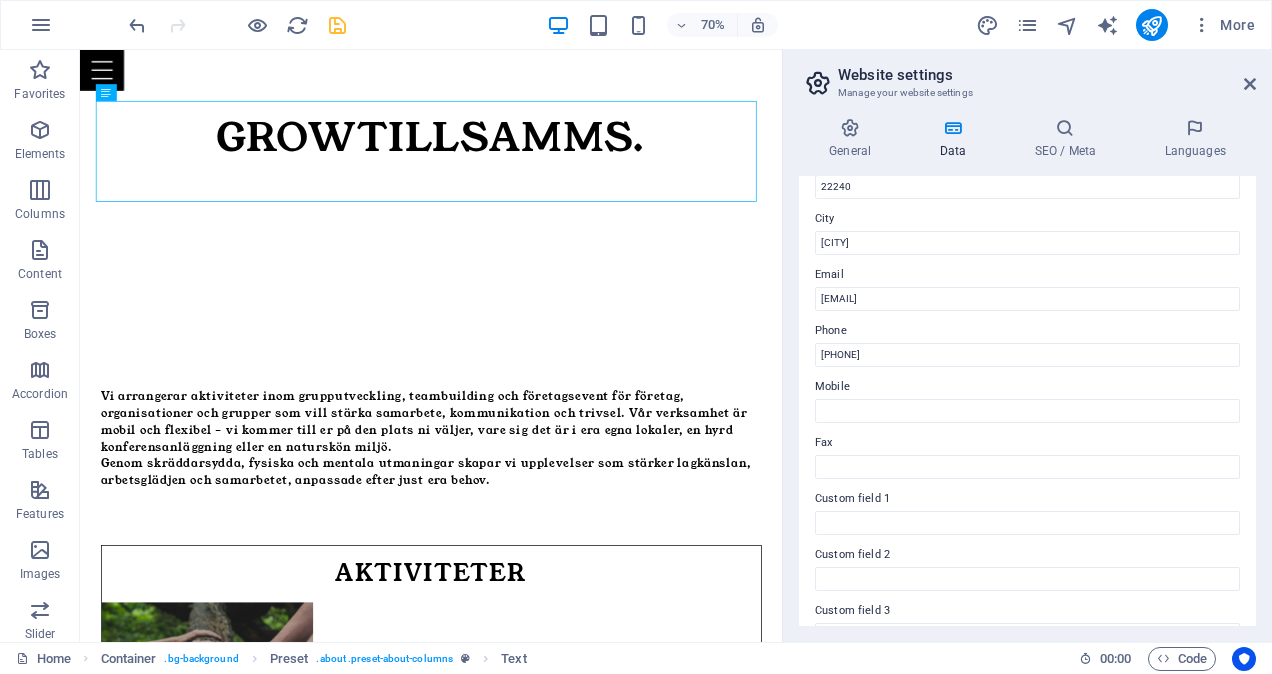 scroll, scrollTop: 0, scrollLeft: 0, axis: both 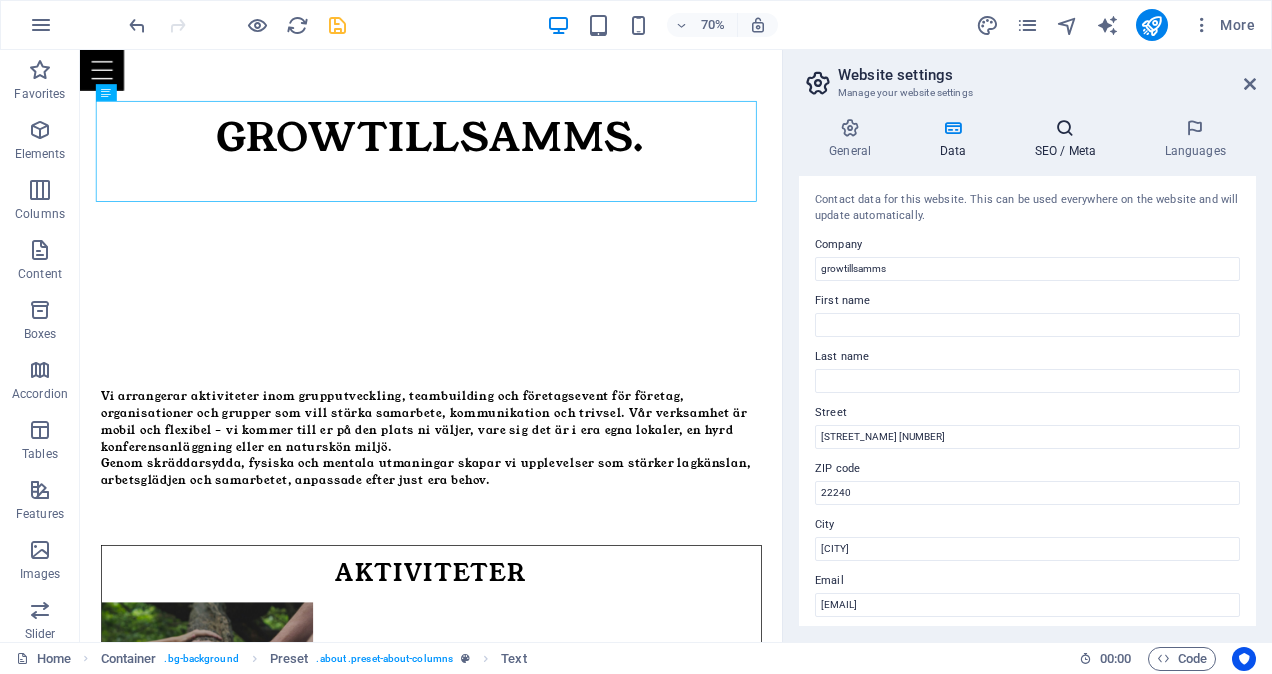 click on "SEO / Meta" at bounding box center (1069, 139) 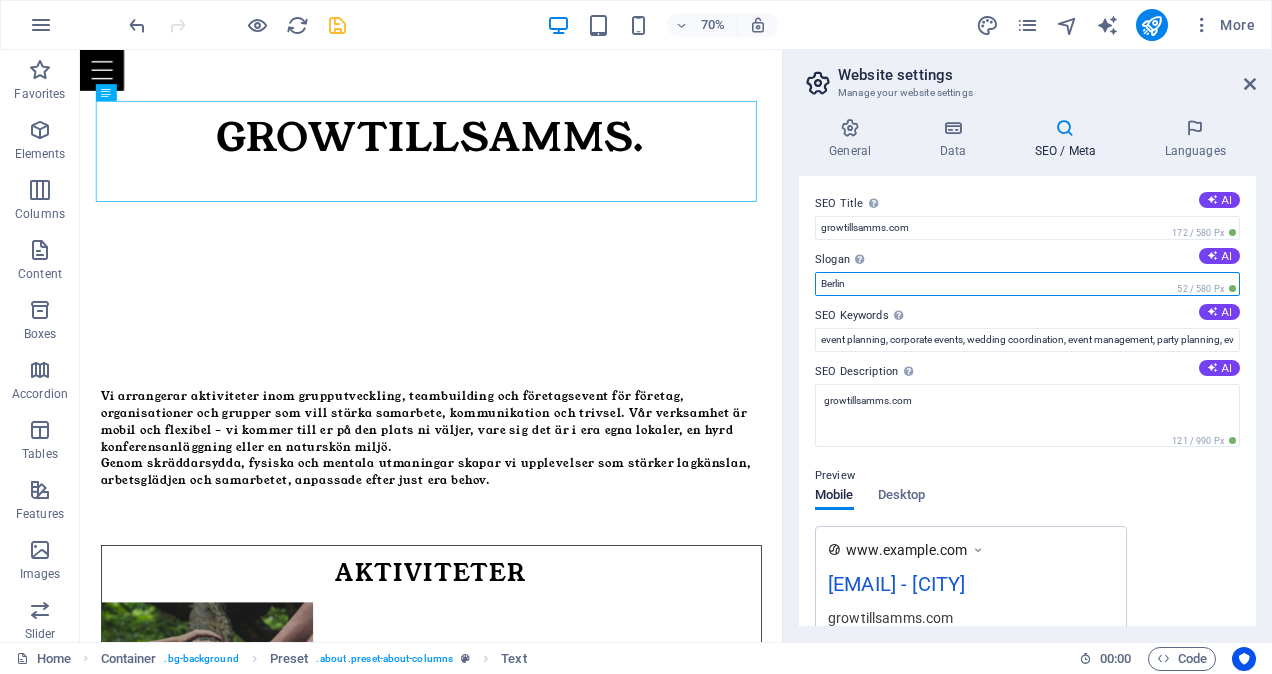 click on "Berlin" at bounding box center [1027, 284] 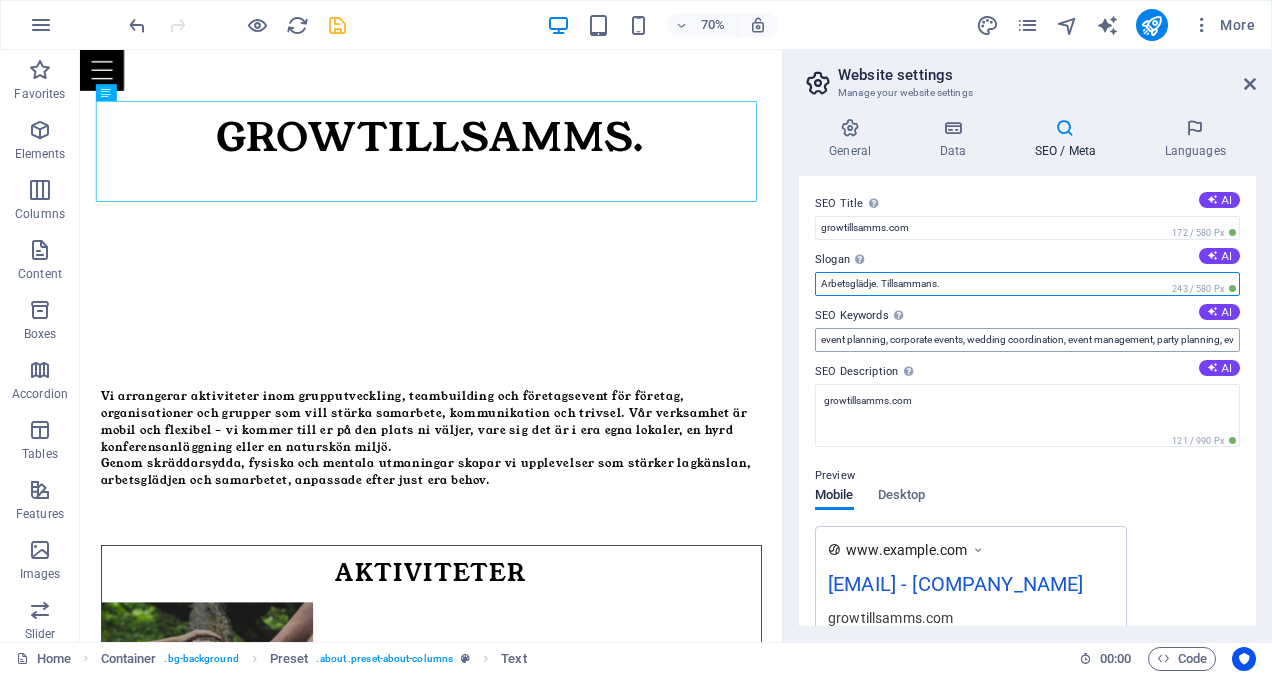 type on "Arbetsglädje. Tillsammans." 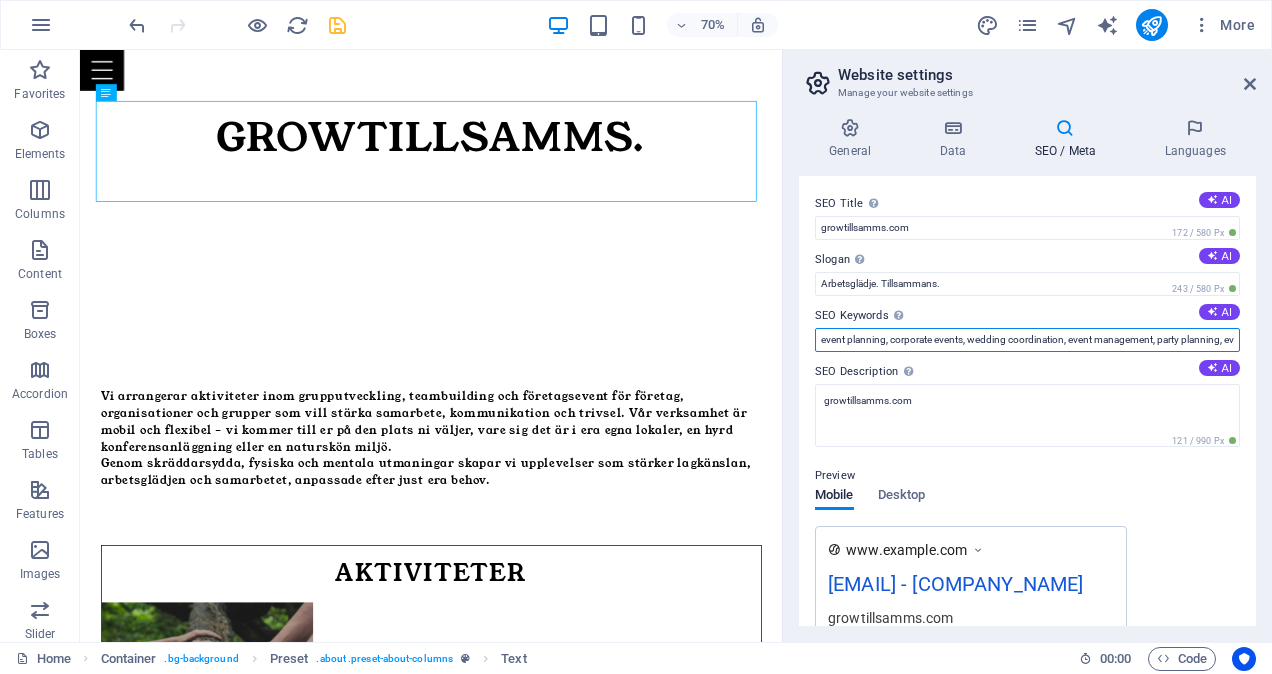 click on "event planning, corporate events, wedding coordination, event management, party planning, event solutions, special occasions, catering, [WEBSITE], [CITY]" at bounding box center (1027, 340) 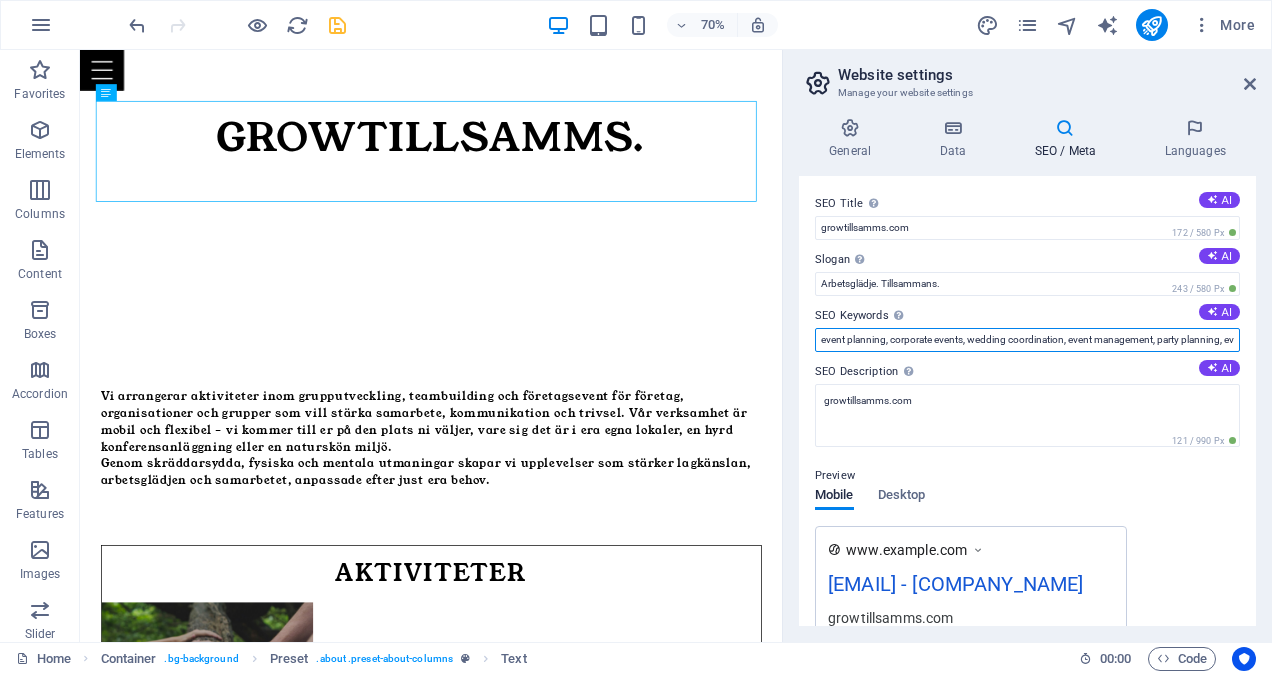 click on "event planning, corporate events, wedding coordination, event management, party planning, event solutions, special occasions, catering, [WEBSITE], [CITY]" at bounding box center [1027, 340] 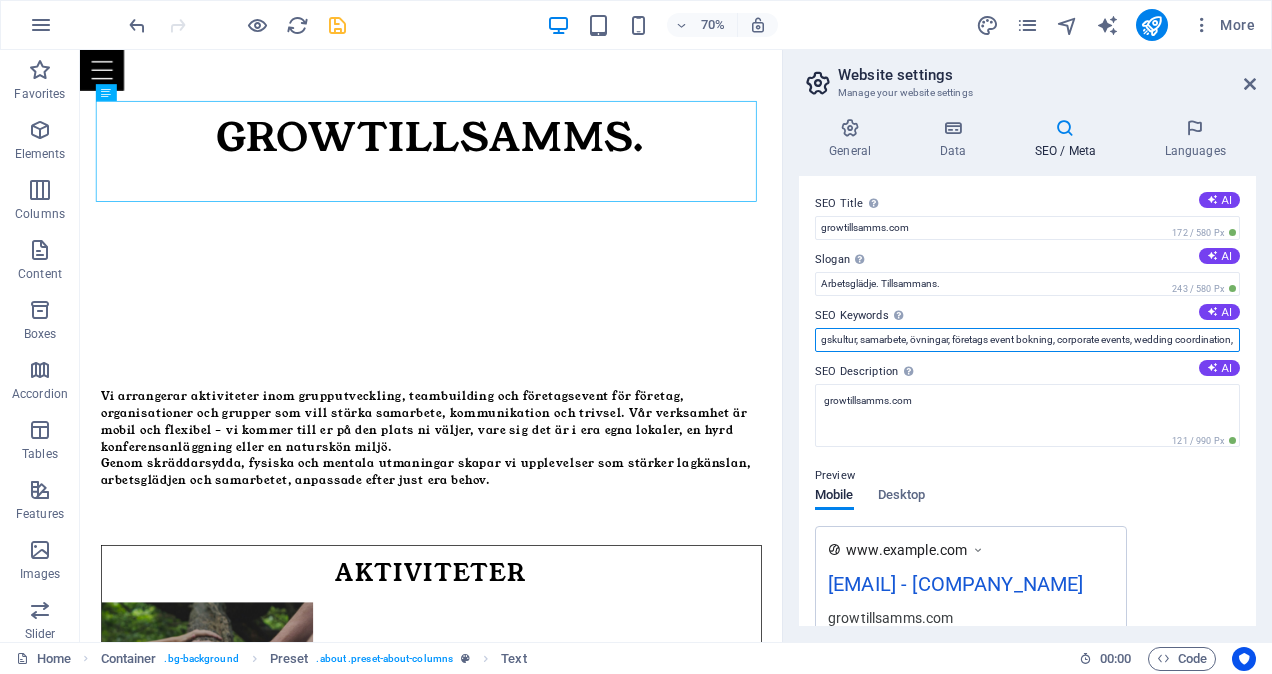 scroll, scrollTop: 0, scrollLeft: 102, axis: horizontal 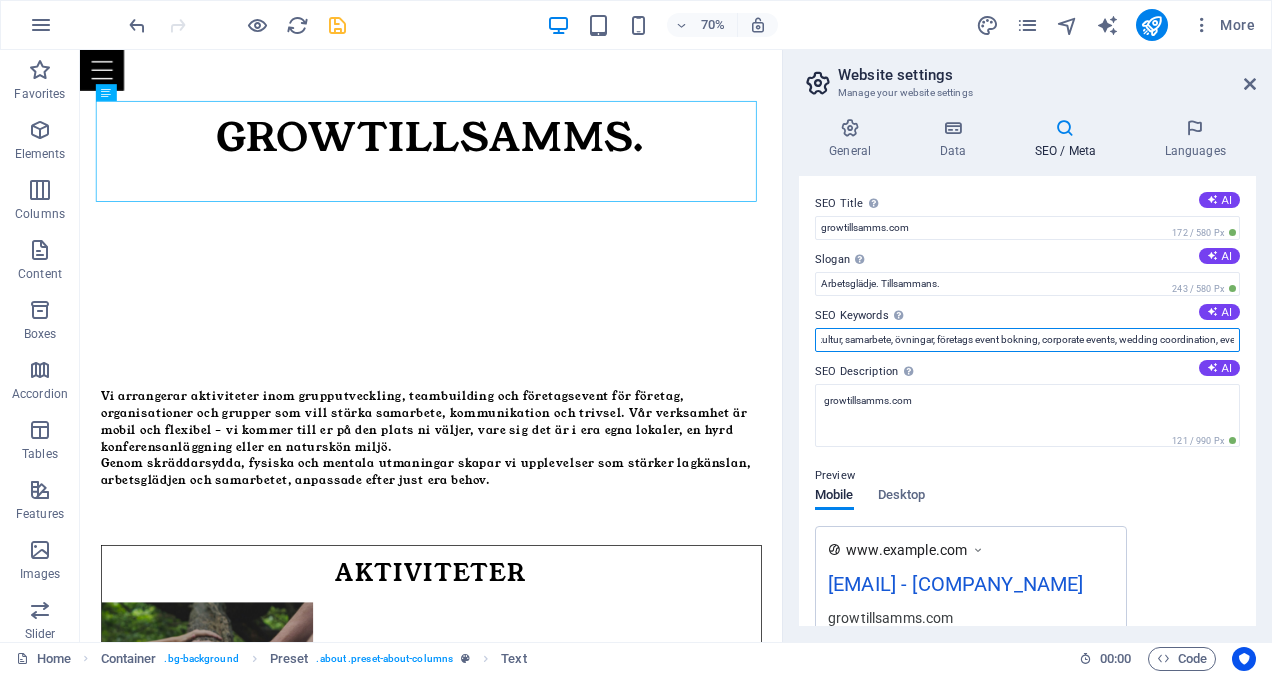 click on "teambuilding, företagskultur, samarbete, övningar, företags event bokning, corporate events, wedding coordination, event management, party planning, event solutions, special occasions, catering, [EMAIL], [CITY]" at bounding box center (1027, 340) 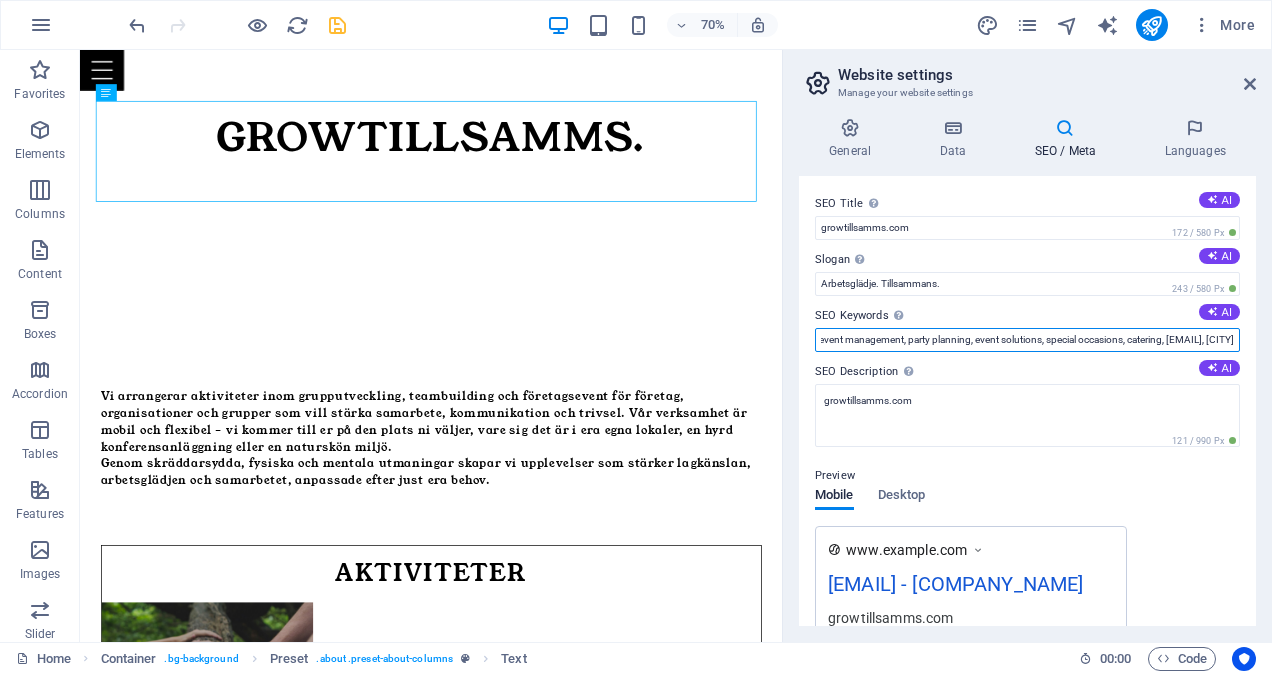 scroll, scrollTop: 0, scrollLeft: 417, axis: horizontal 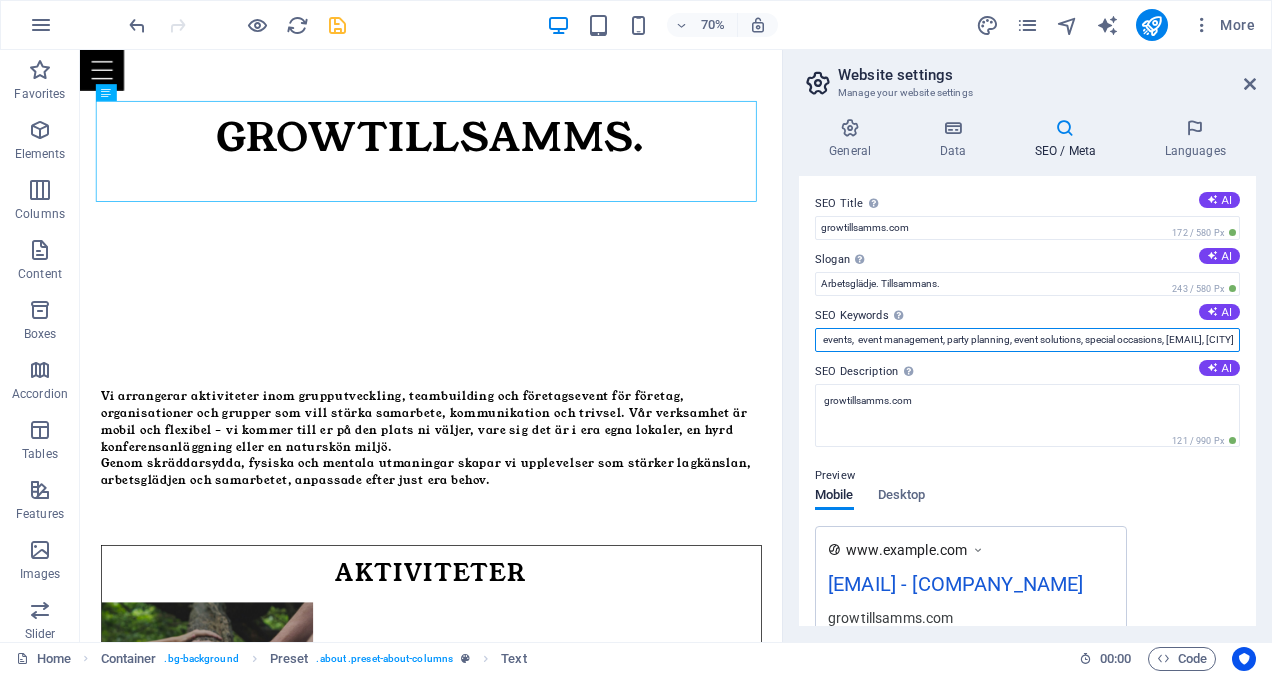 click on "teambuilding, företagskultur, samarbete, övningar, företags event bokning, corporate events,  event management, party planning, event solutions, special occasions, [EMAIL], [CITY]" at bounding box center [1027, 340] 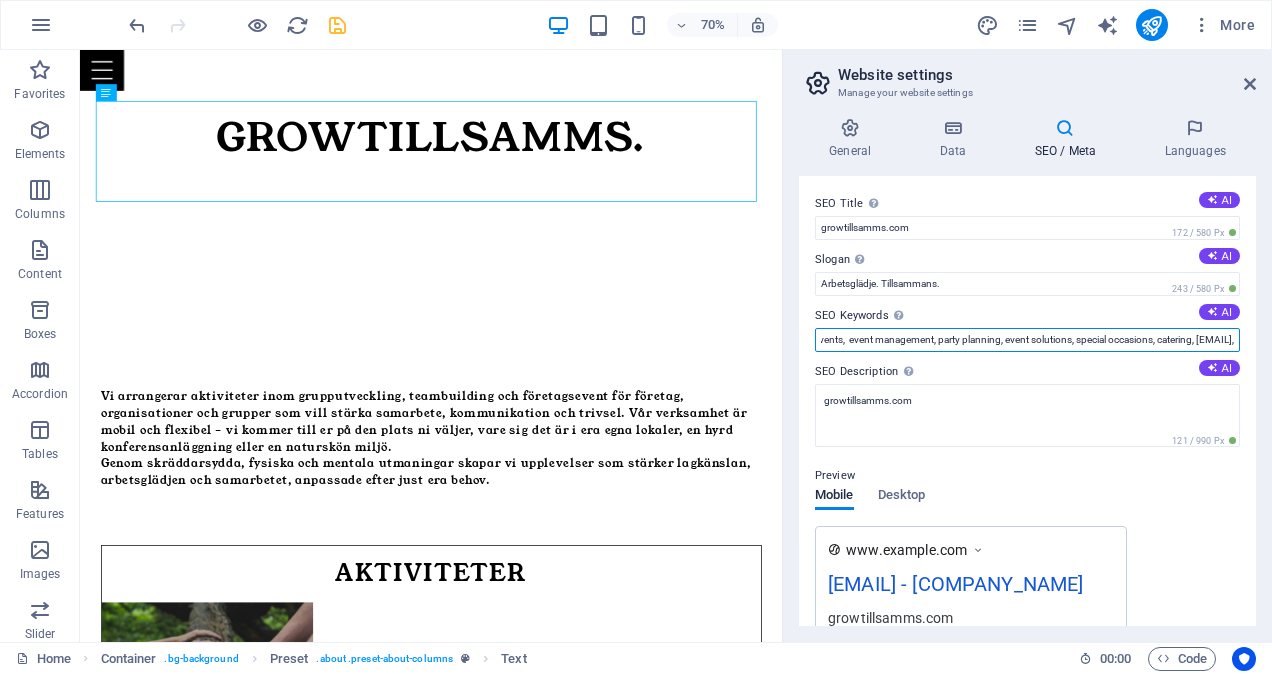 scroll, scrollTop: 0, scrollLeft: 405, axis: horizontal 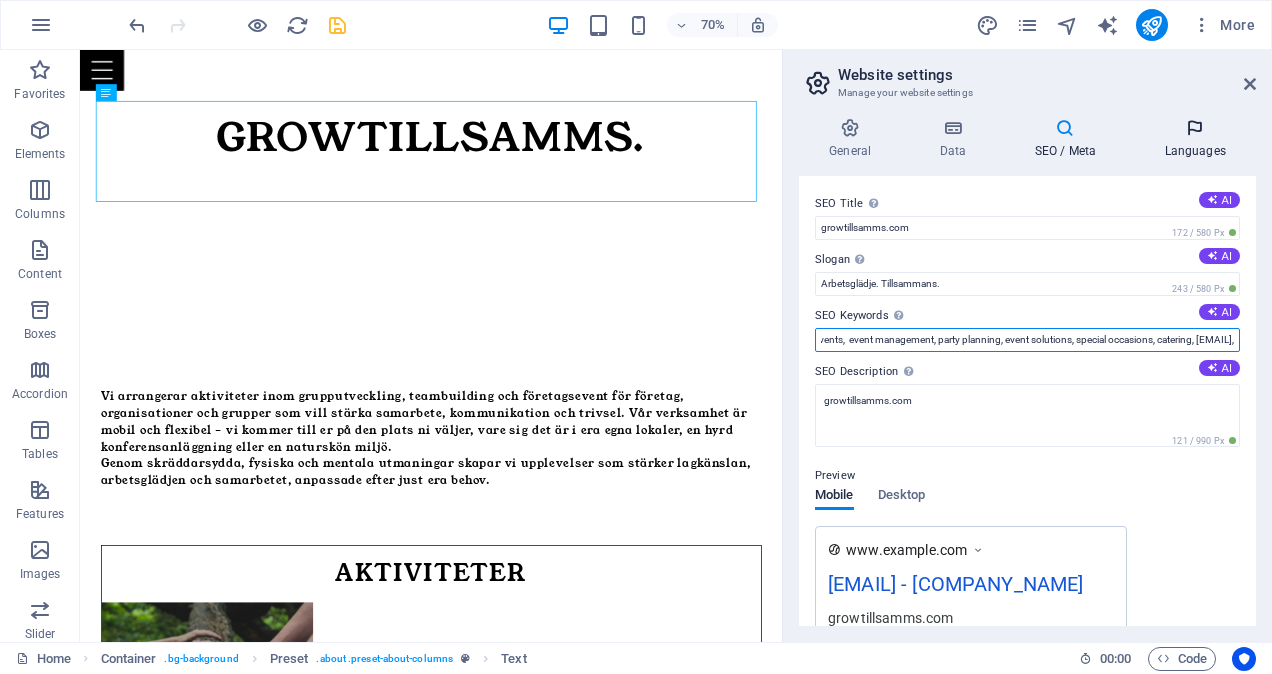 type on "teambuilding, företagskultur, samarbete, övningar, företags event bokning, corporate events,  event management, party planning, event solutions, special occasions, catering, [EMAIL]," 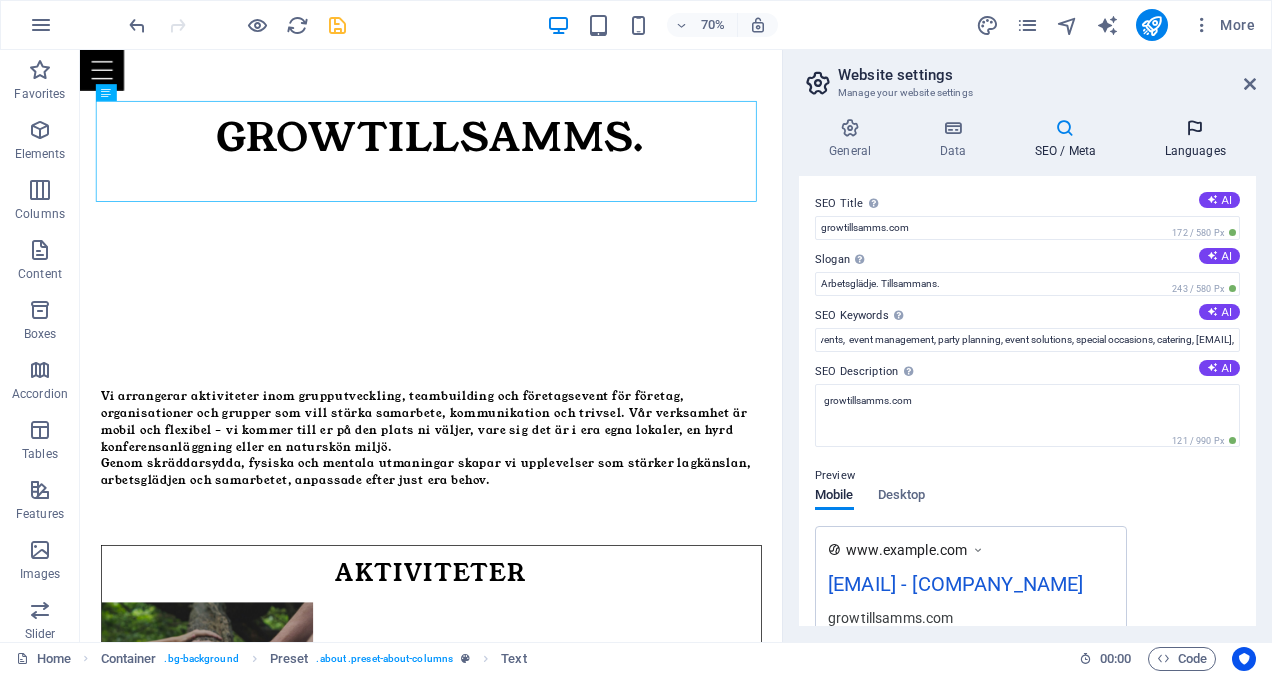 scroll, scrollTop: 0, scrollLeft: 0, axis: both 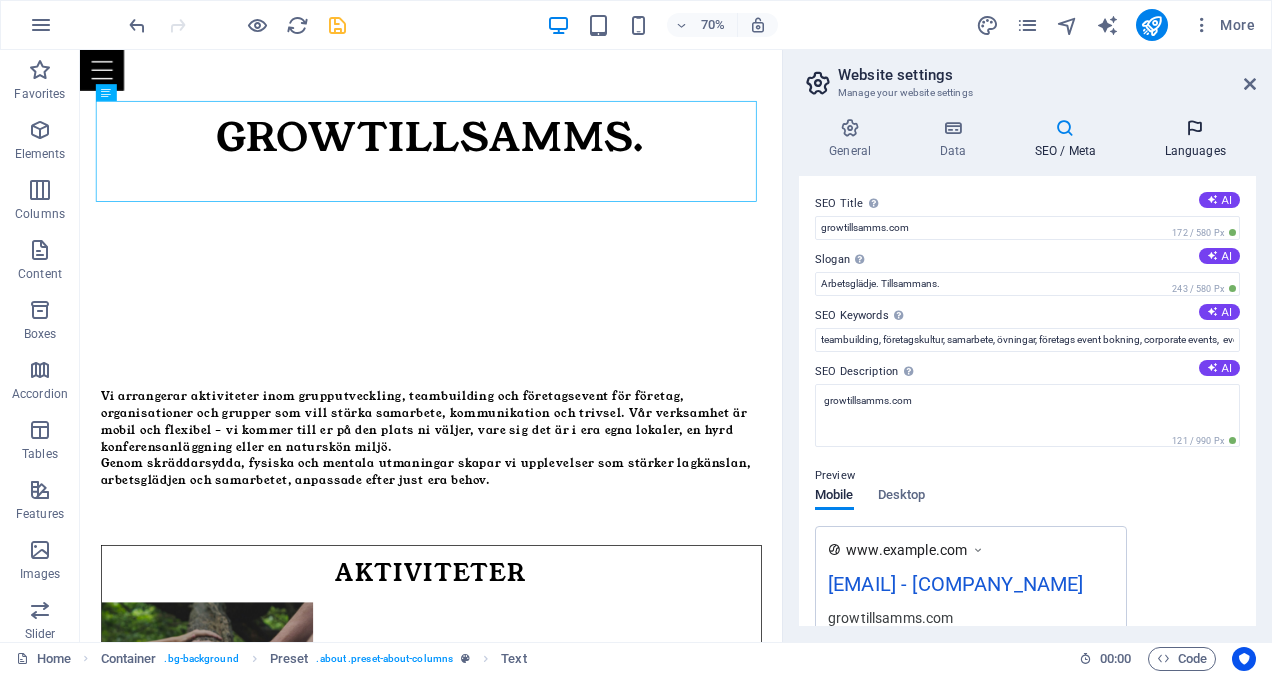 click on "Languages" at bounding box center [1195, 139] 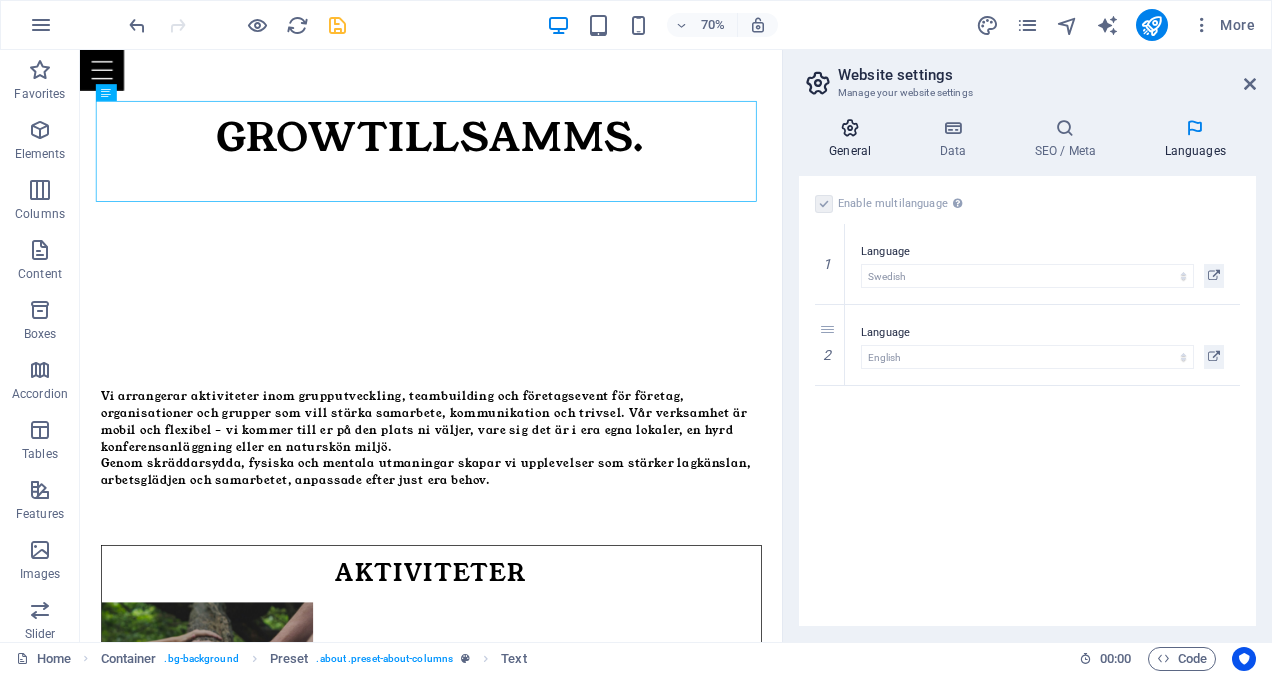 click at bounding box center [850, 128] 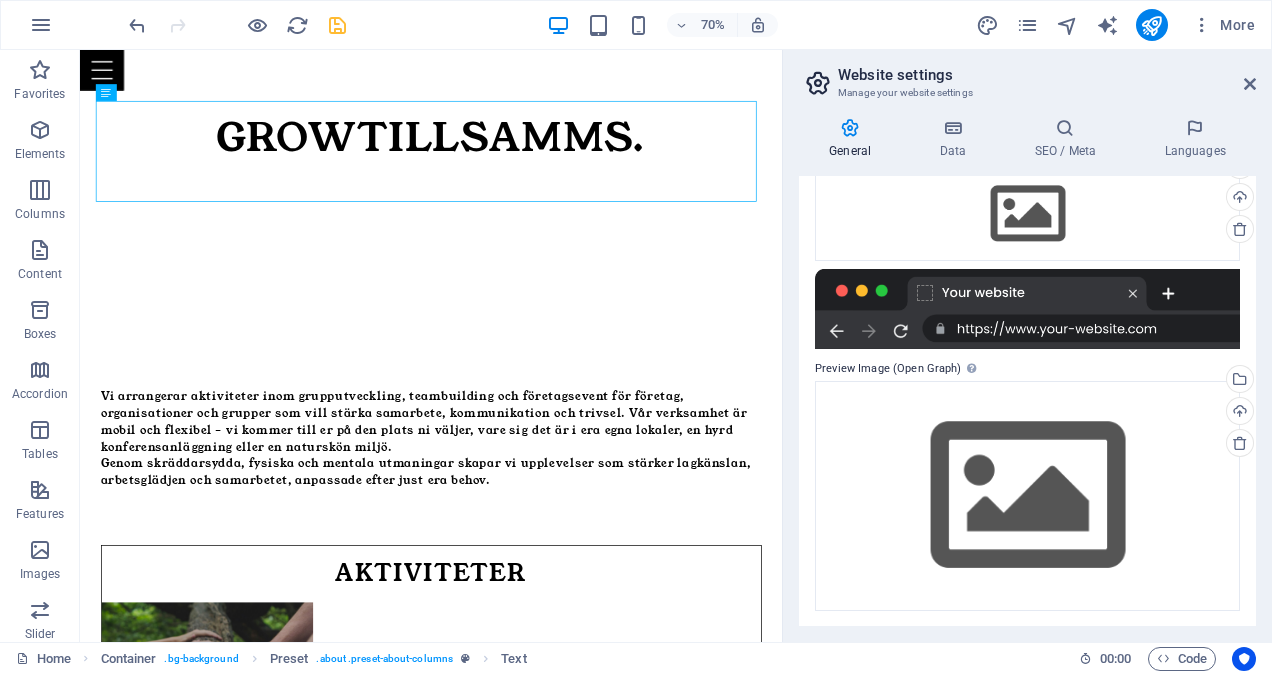 scroll, scrollTop: 0, scrollLeft: 0, axis: both 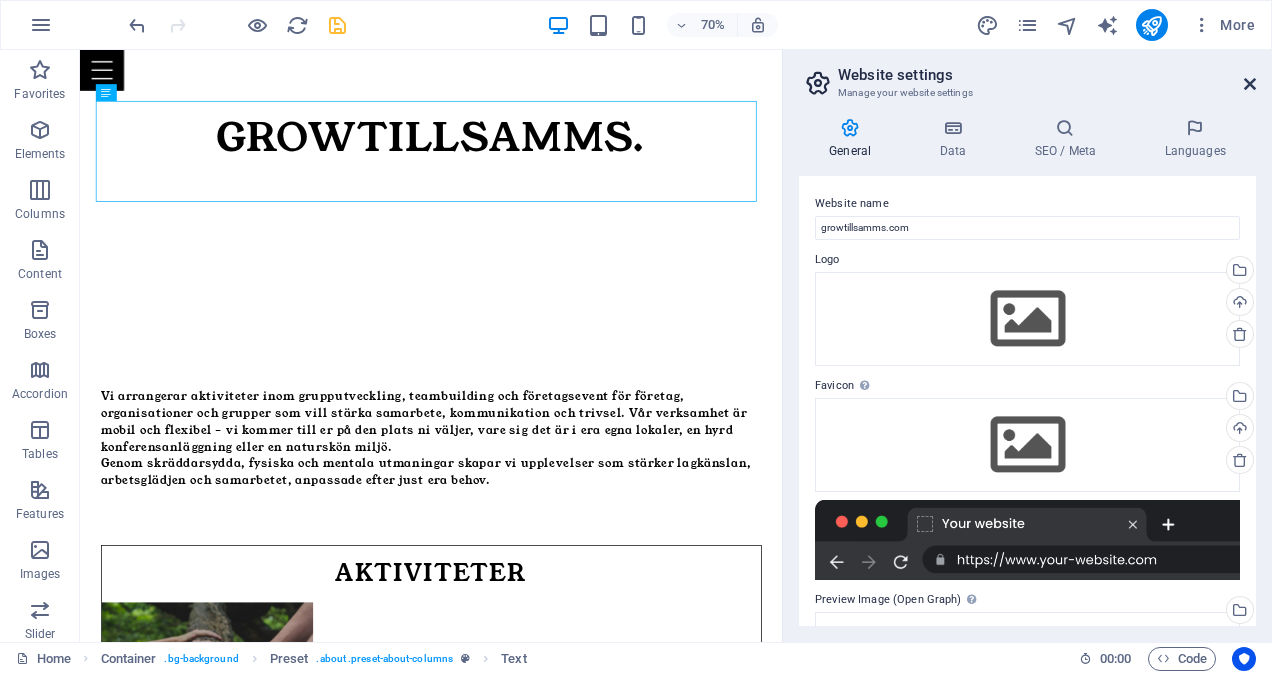 click at bounding box center (1250, 84) 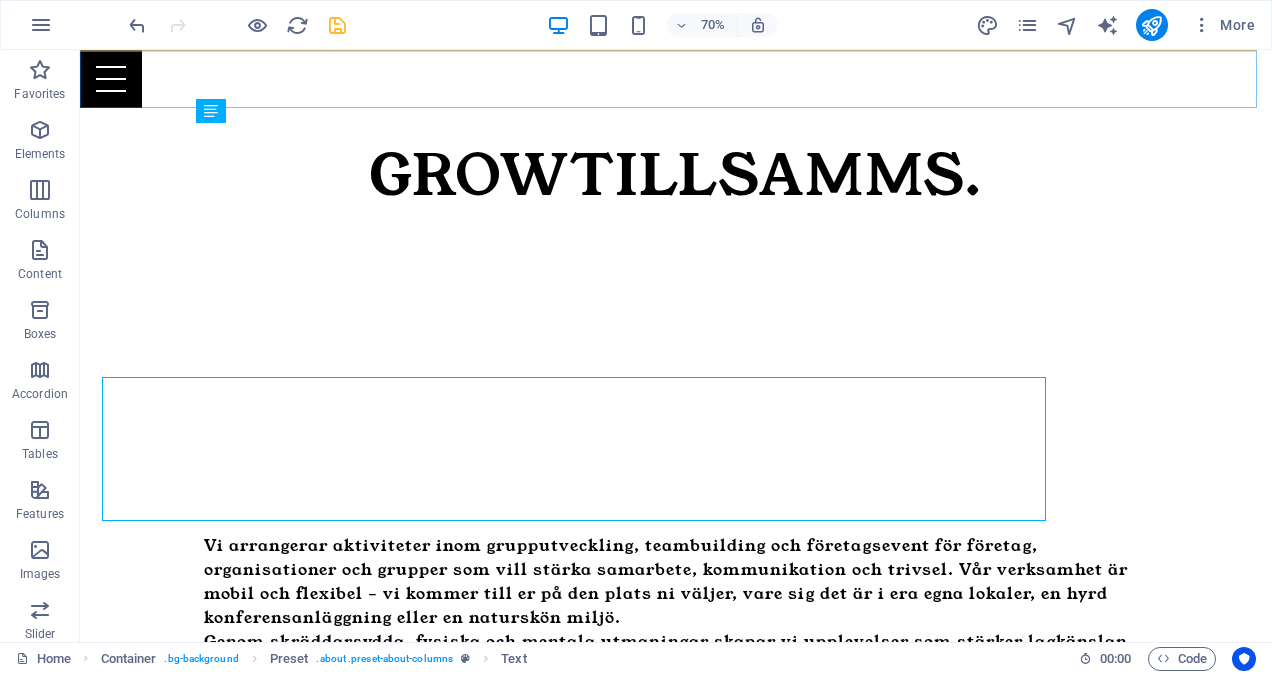 scroll, scrollTop: 608, scrollLeft: 0, axis: vertical 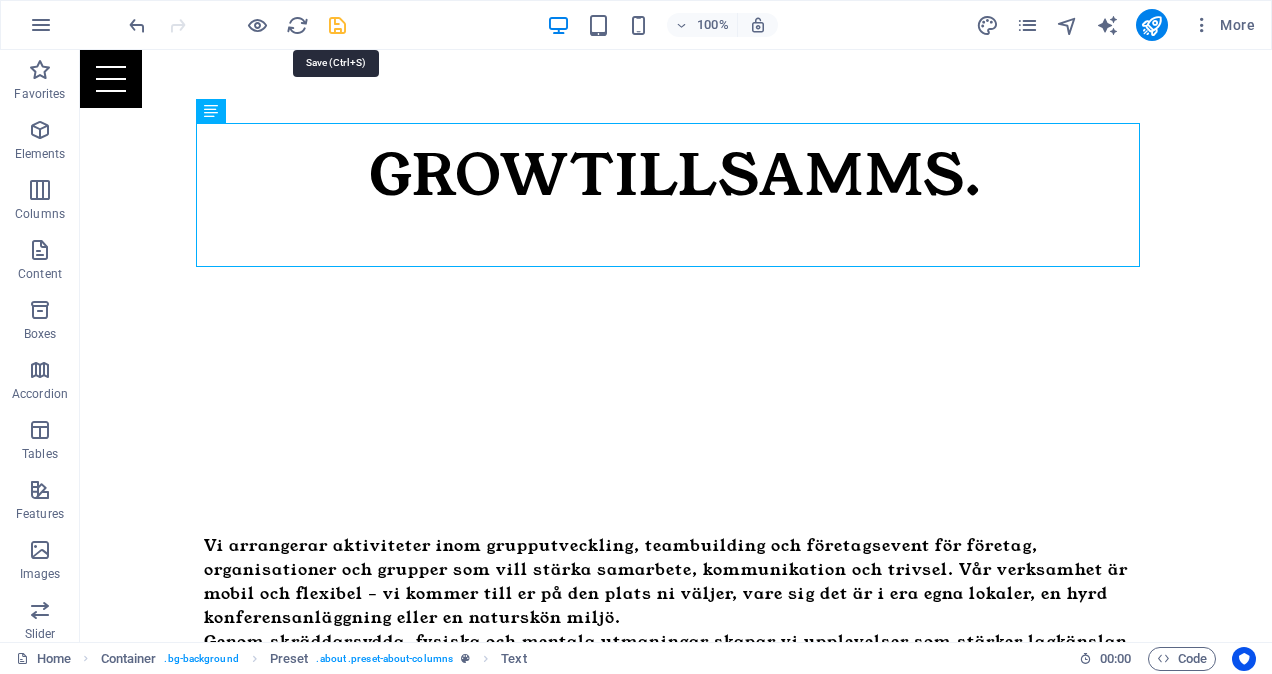 click at bounding box center (337, 25) 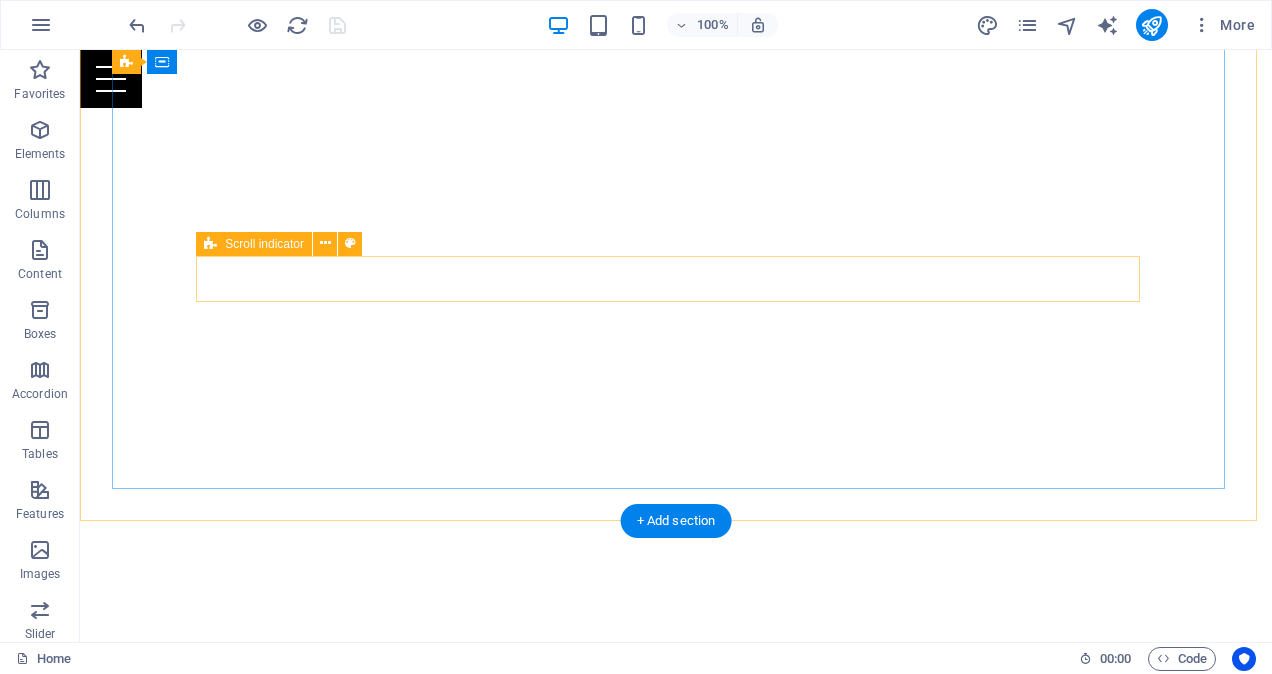 scroll, scrollTop: 0, scrollLeft: 0, axis: both 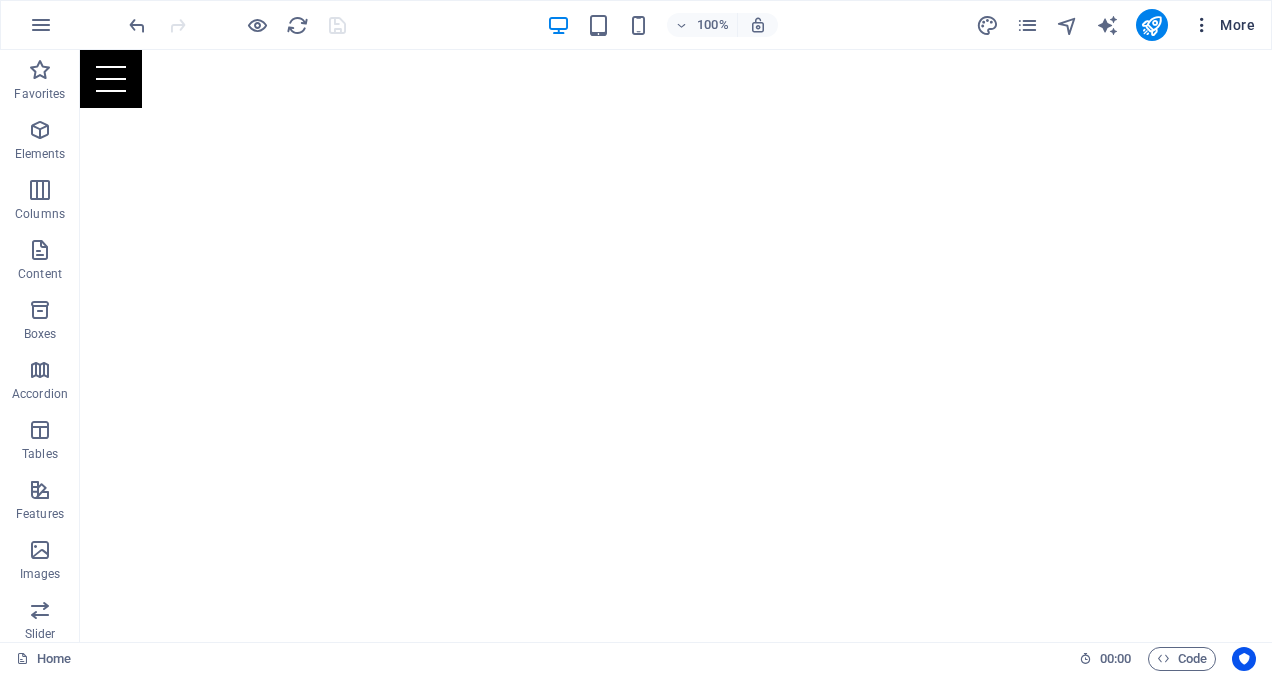 click at bounding box center (1202, 25) 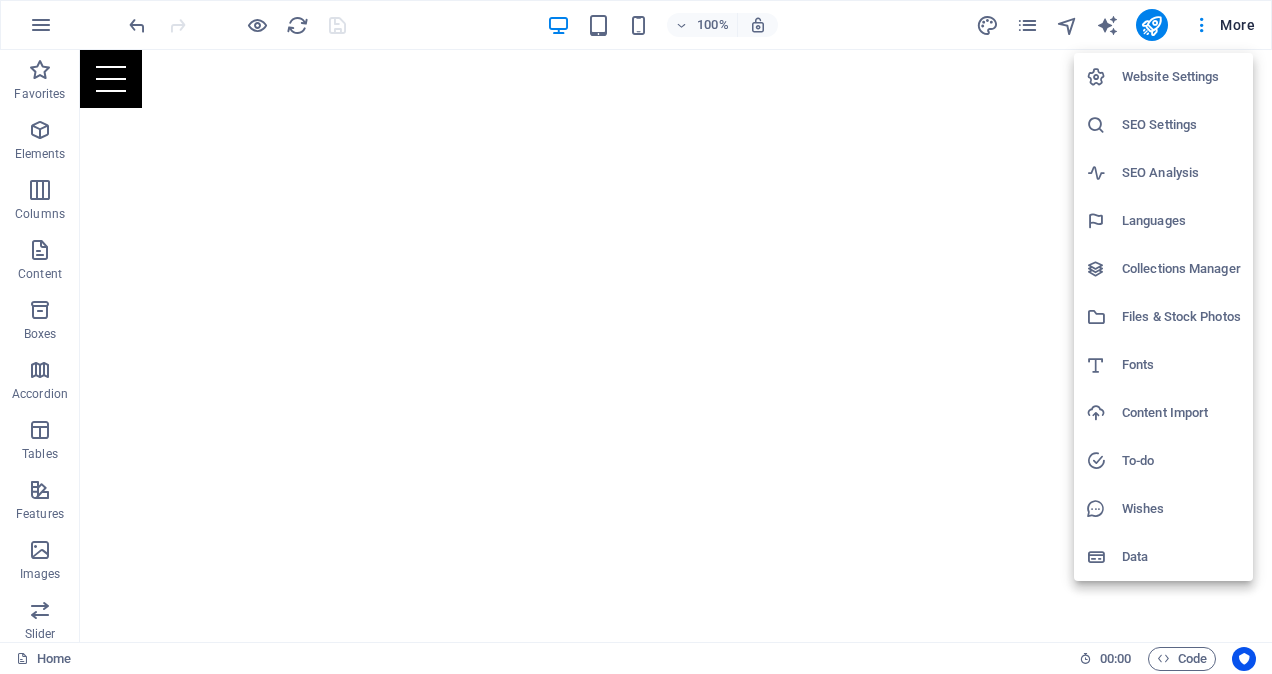 click on "Website Settings" at bounding box center [1163, 77] 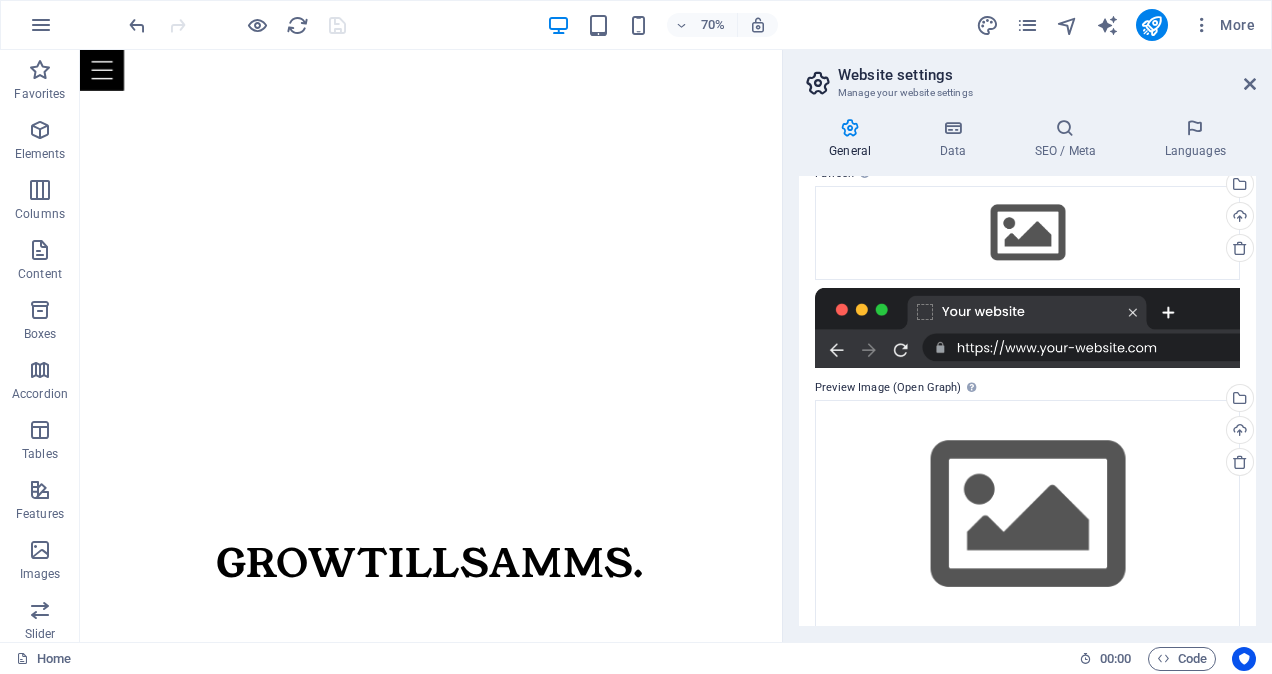 scroll, scrollTop: 0, scrollLeft: 0, axis: both 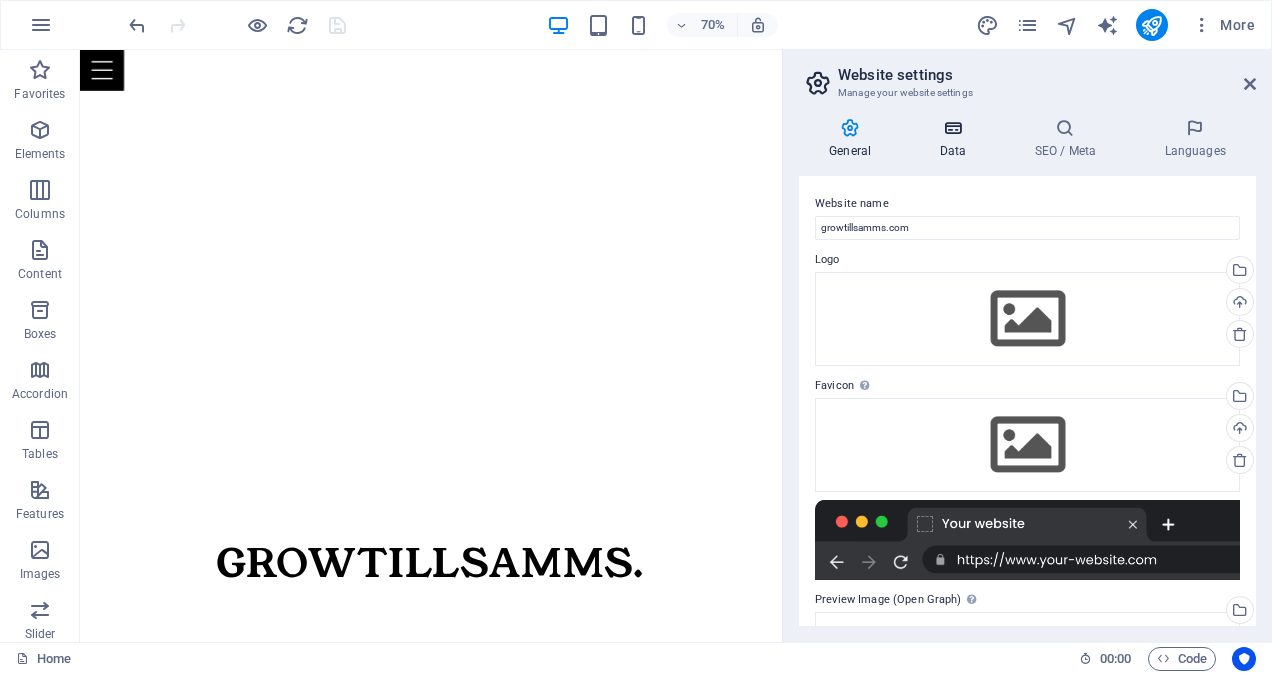 click on "Data" at bounding box center [956, 139] 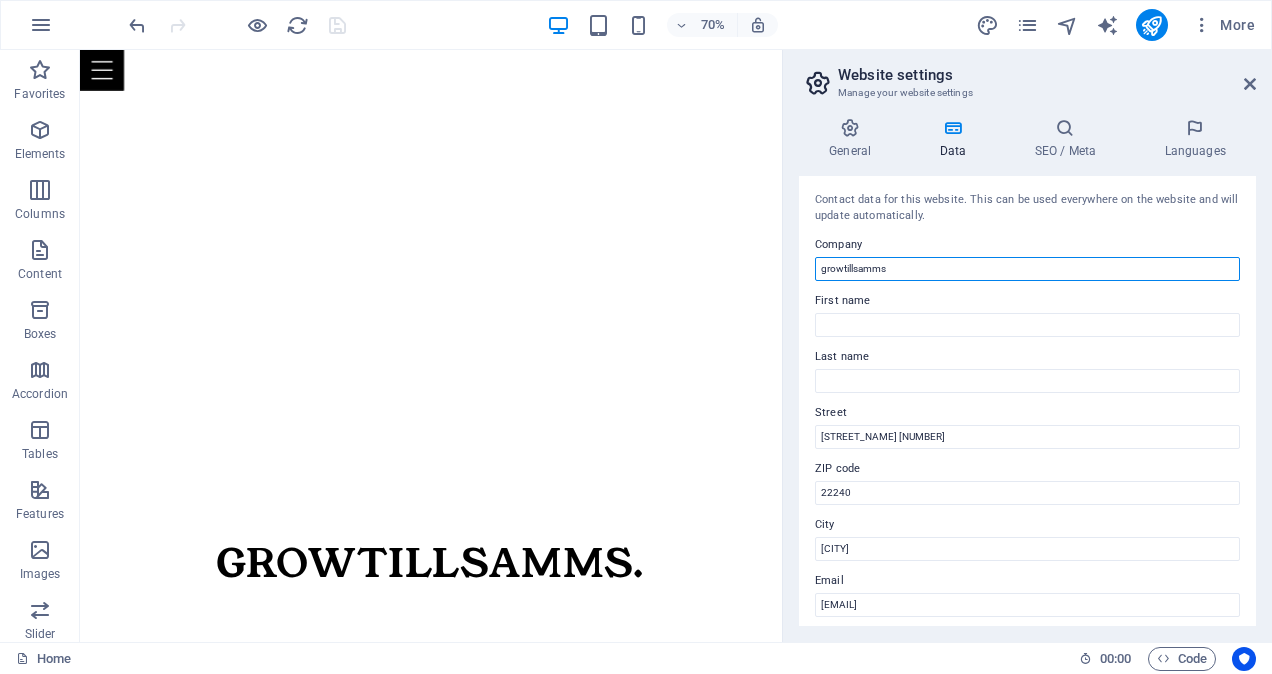 click on "growtillsamms" at bounding box center (1027, 269) 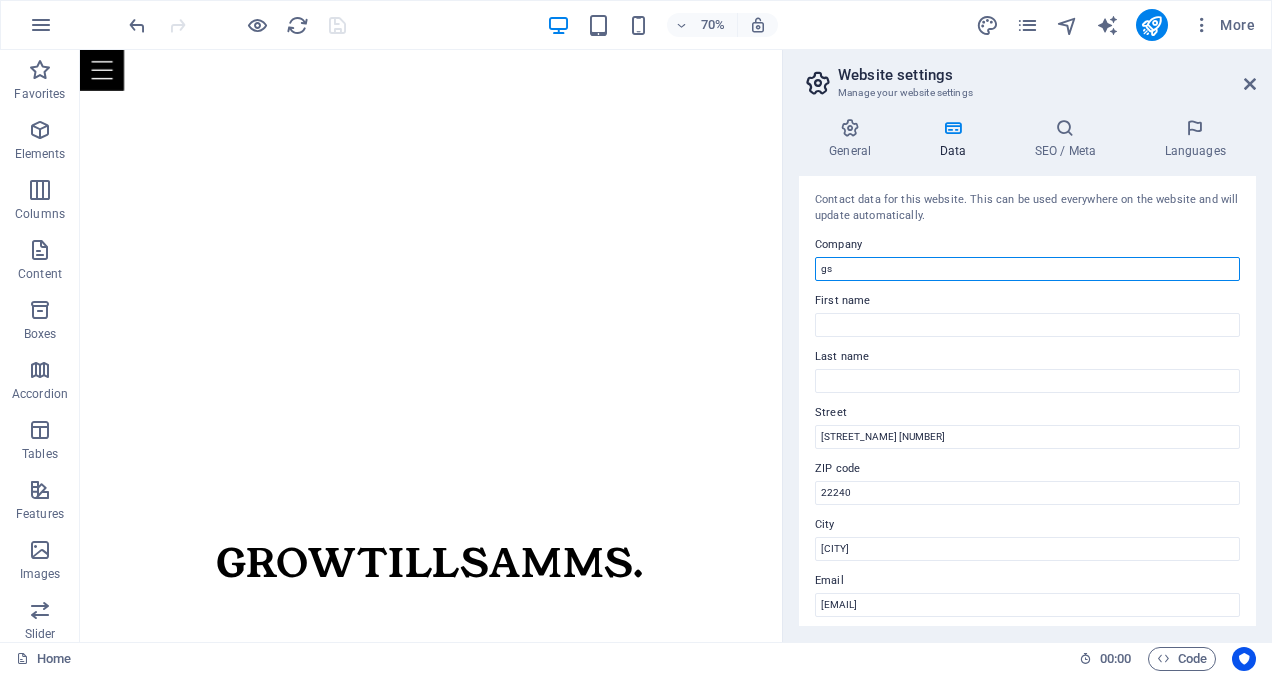 type on "g" 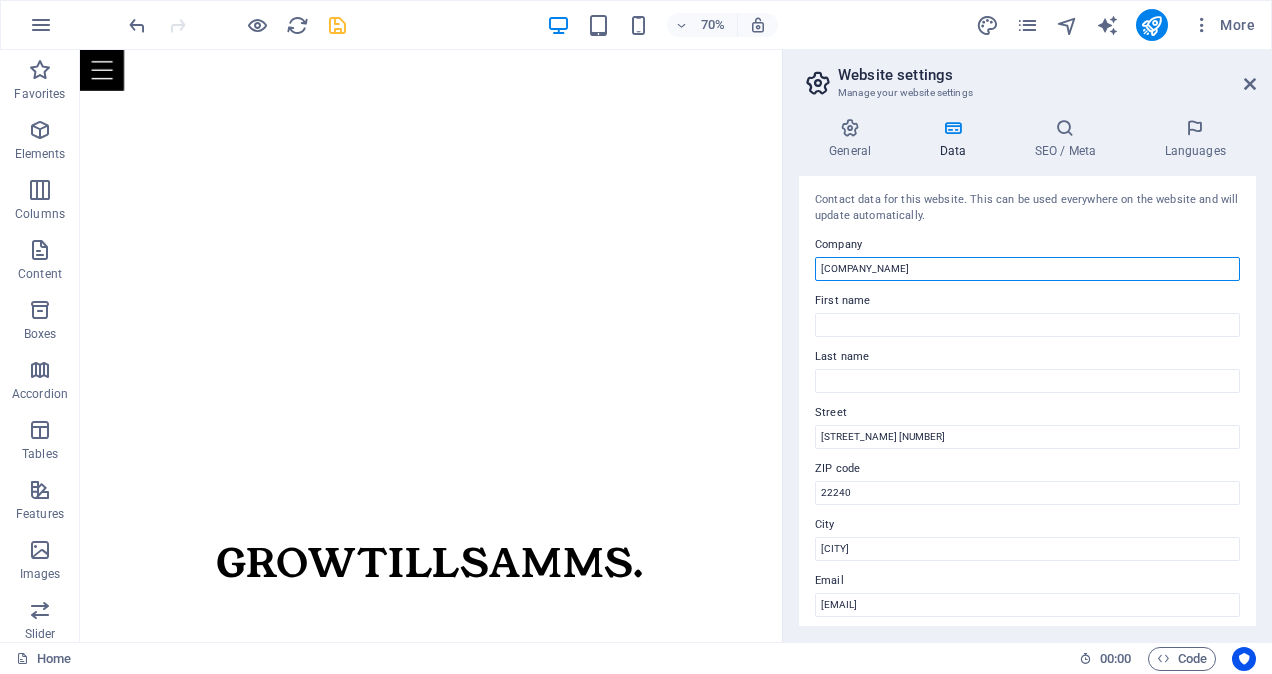type on "[COMPANY_NAME]" 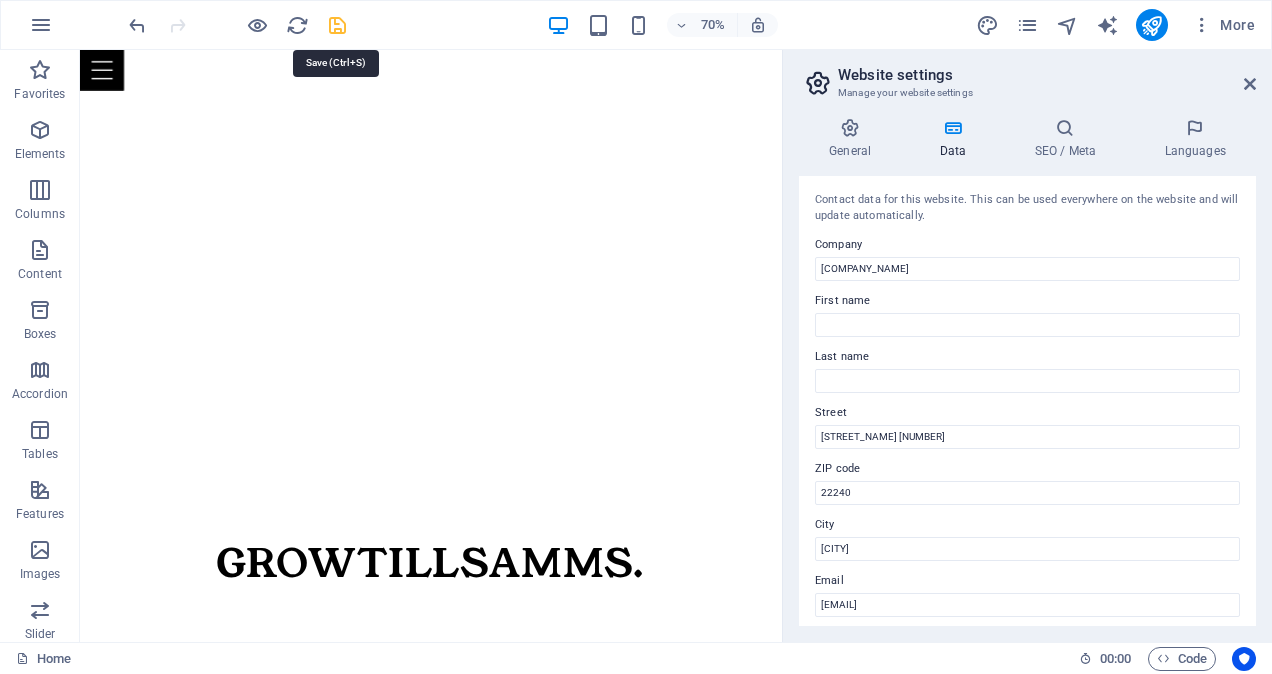 click at bounding box center (337, 25) 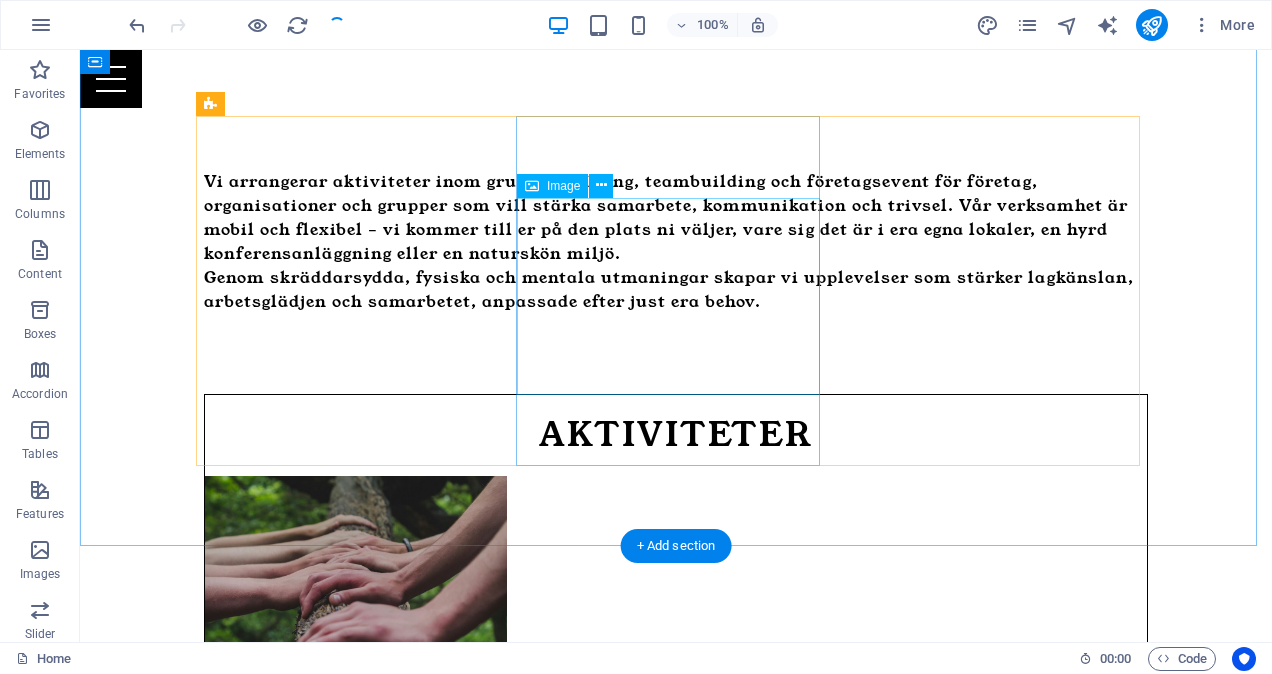scroll, scrollTop: 1001, scrollLeft: 0, axis: vertical 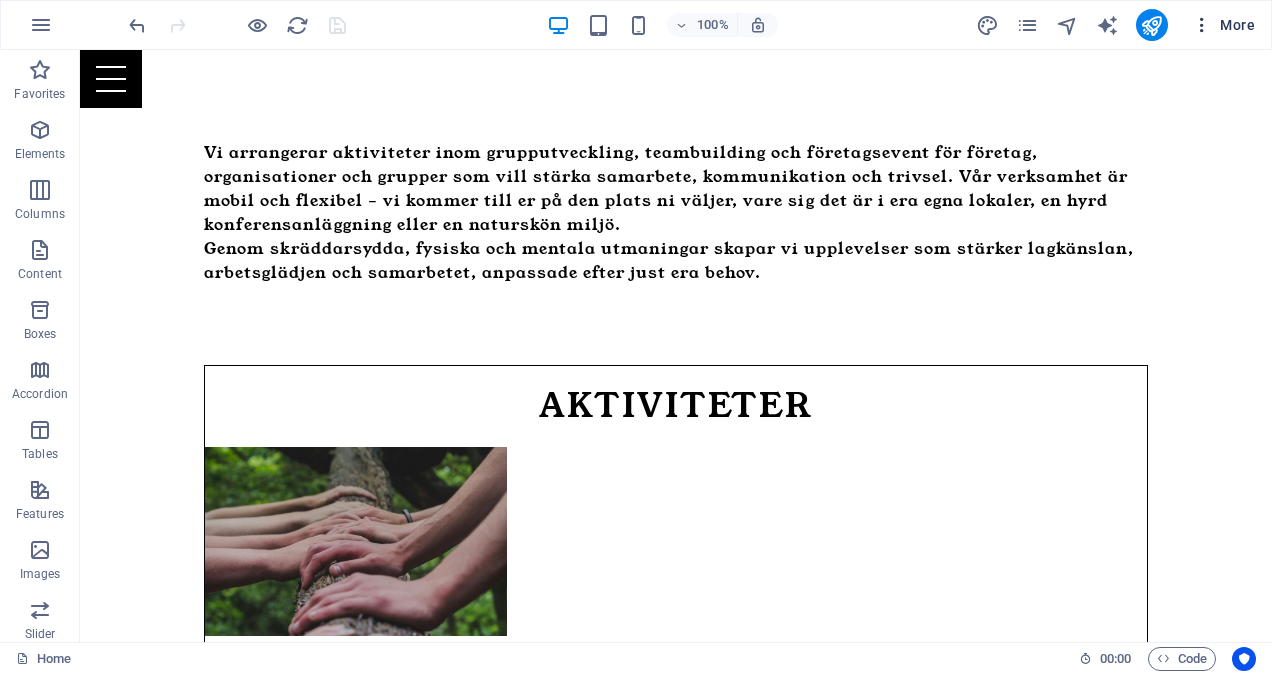 click at bounding box center [1202, 25] 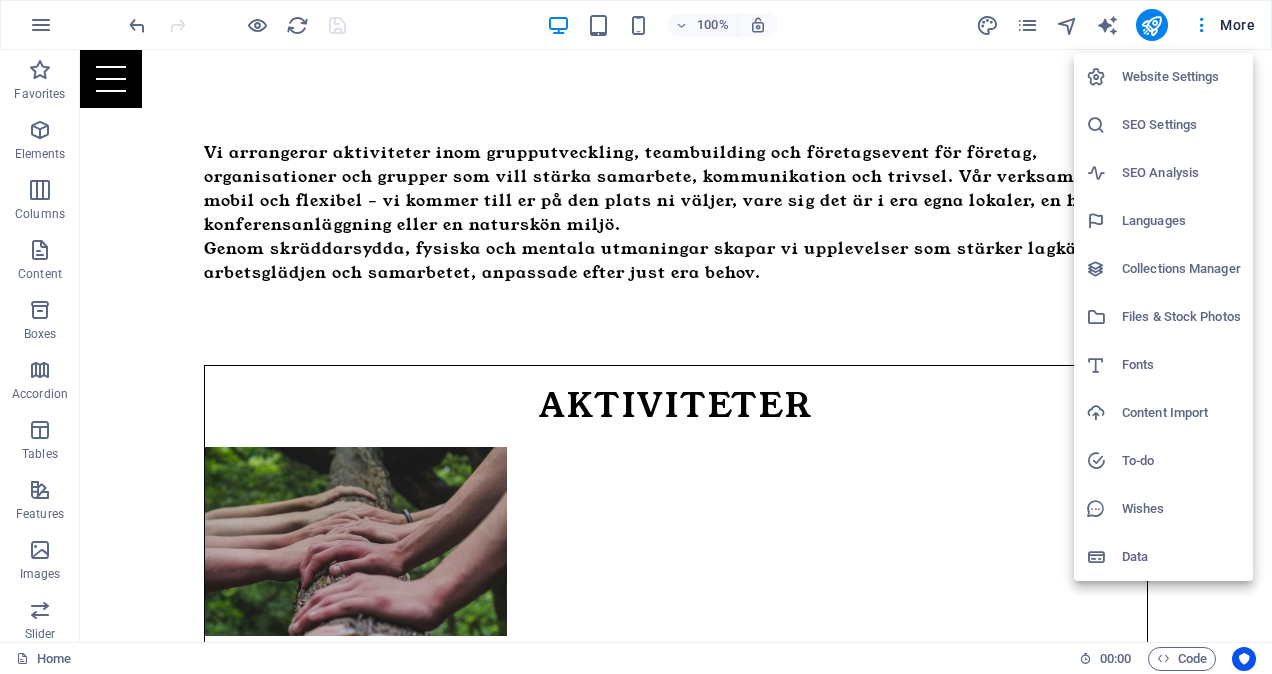 click on "Website Settings" at bounding box center [1181, 77] 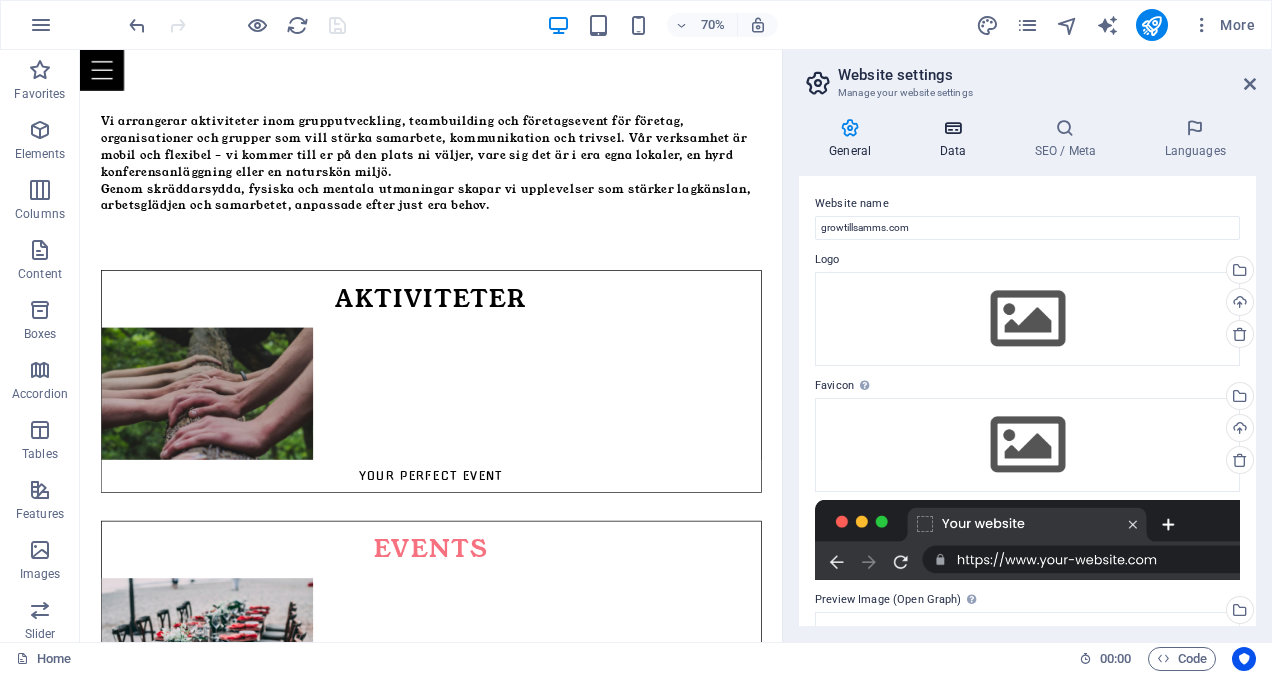 click on "Data" at bounding box center (956, 139) 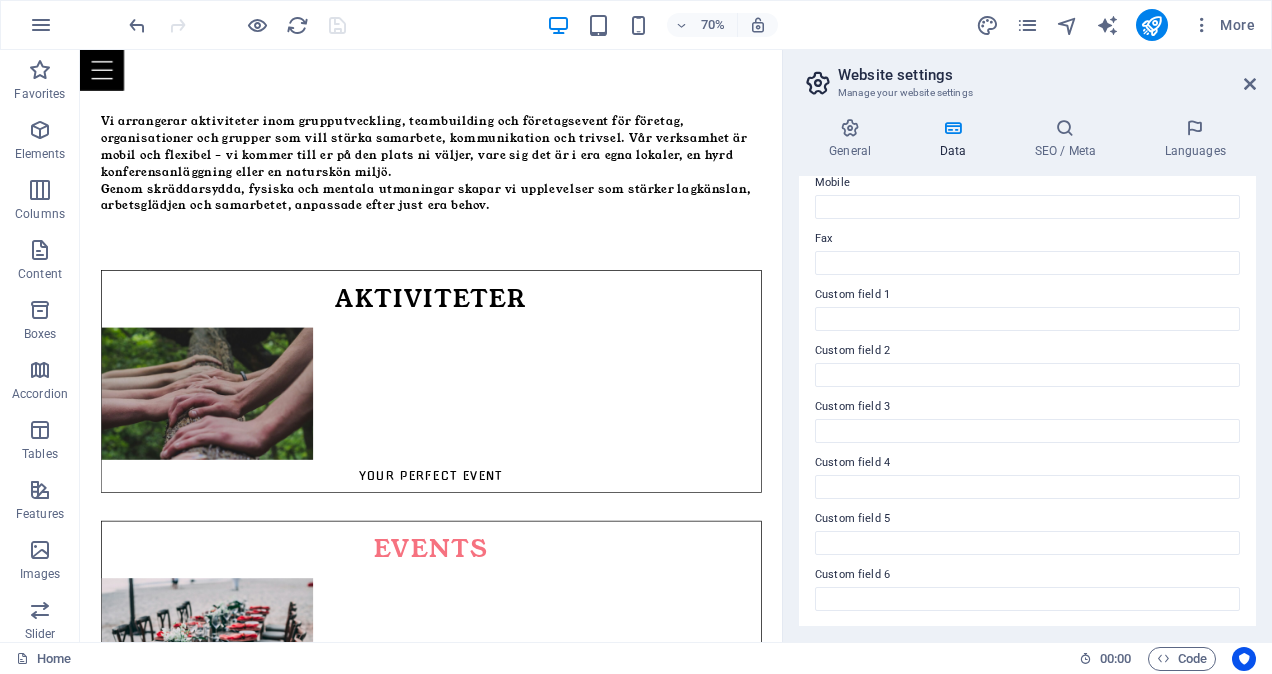 scroll, scrollTop: 0, scrollLeft: 0, axis: both 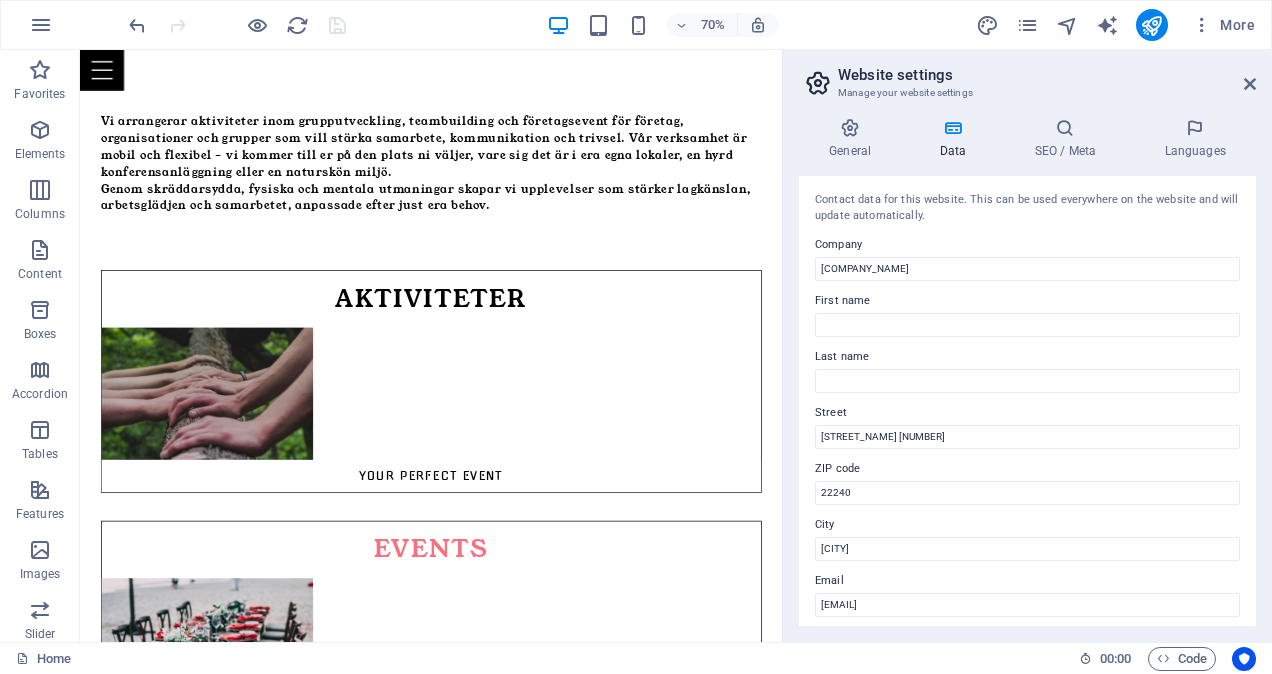 click on "Website settings Manage your website settings  General  Data  SEO / Meta  Languages Website name [EMAIL] Logo Drag files here, click to choose files or select files from Files or our free stock photos & videos Select files from the file manager, stock photos, or upload file(s) Upload Favicon Set the favicon of your website here. A favicon is a small icon shown in the browser tab next to your website title. It helps visitors identify your website. Drag files here, click to choose files or select files from Files or our free stock photos & videos Select files from the file manager, stock photos, or upload file(s) Upload Preview Image (Open Graph) This image will be shown when the website is shared on social networks Drag files here, click to choose files or select files from Files or our free stock photos & videos Select files from the file manager, stock photos, or upload file(s) Upload Contact data for this website. This can be used everywhere on the website and will update automatically. Company AI" at bounding box center (1027, 346) 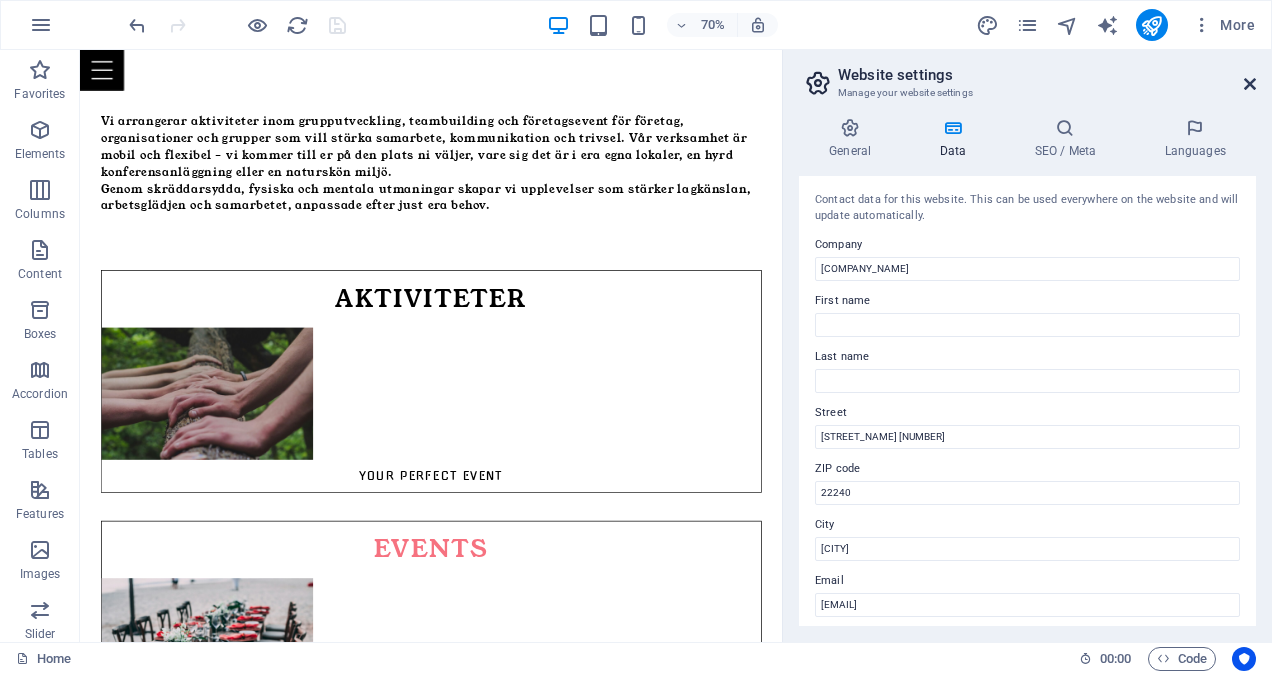 drag, startPoint x: 1252, startPoint y: 86, endPoint x: 1108, endPoint y: 44, distance: 150 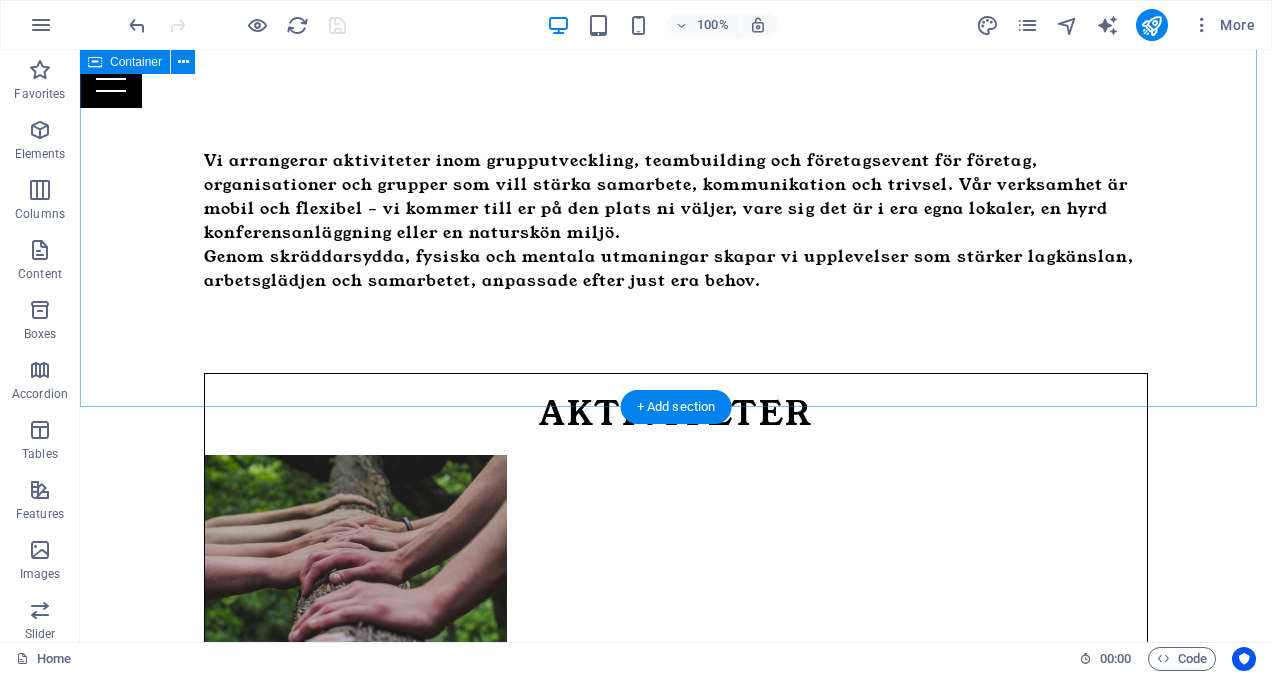 scroll, scrollTop: 1001, scrollLeft: 0, axis: vertical 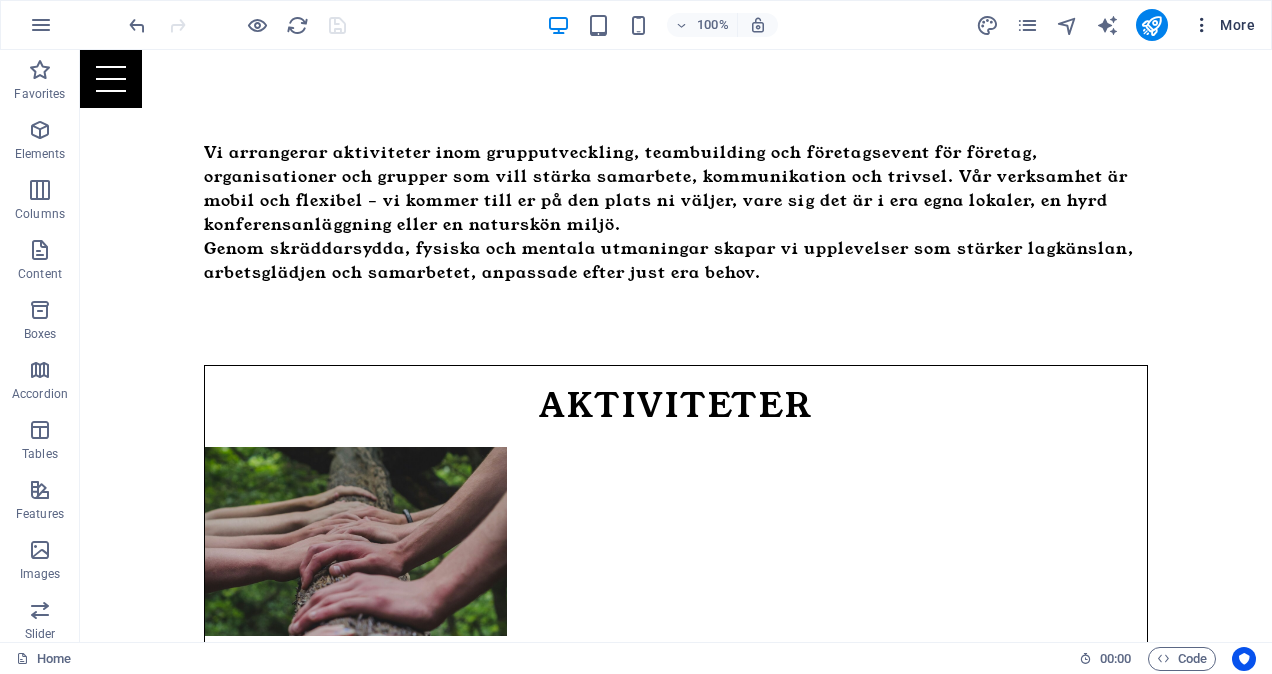click at bounding box center [1202, 25] 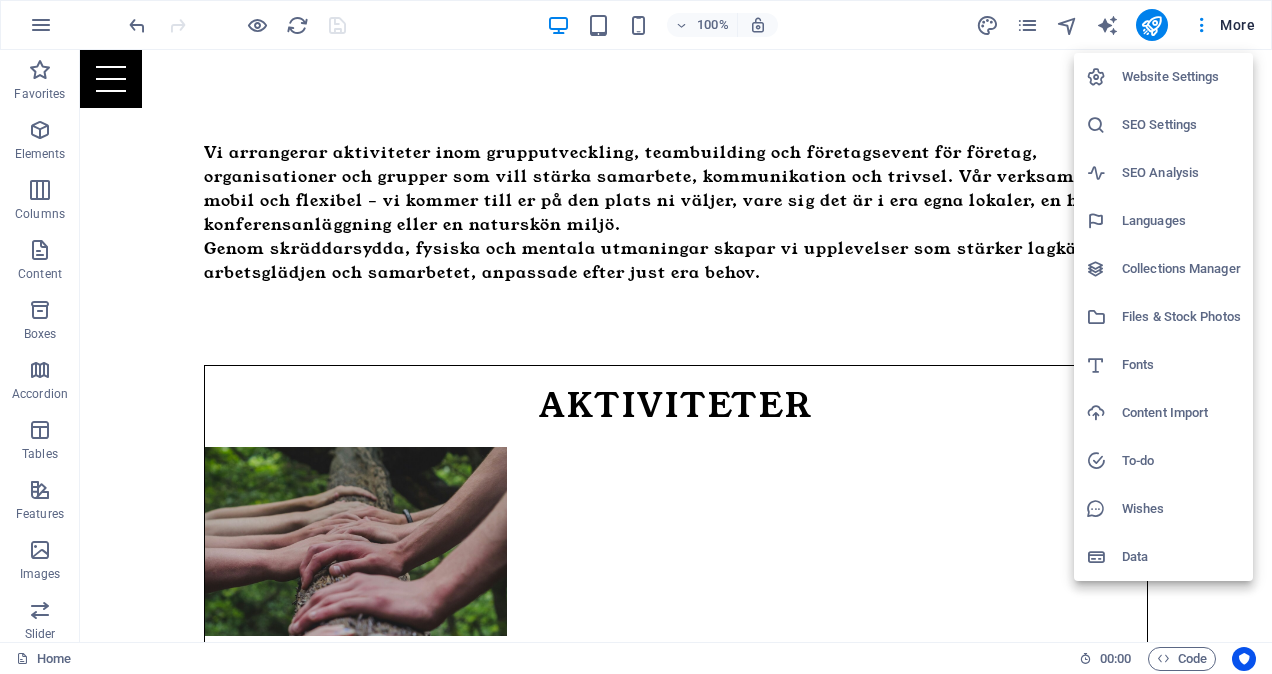 click on "Website Settings" at bounding box center [1181, 77] 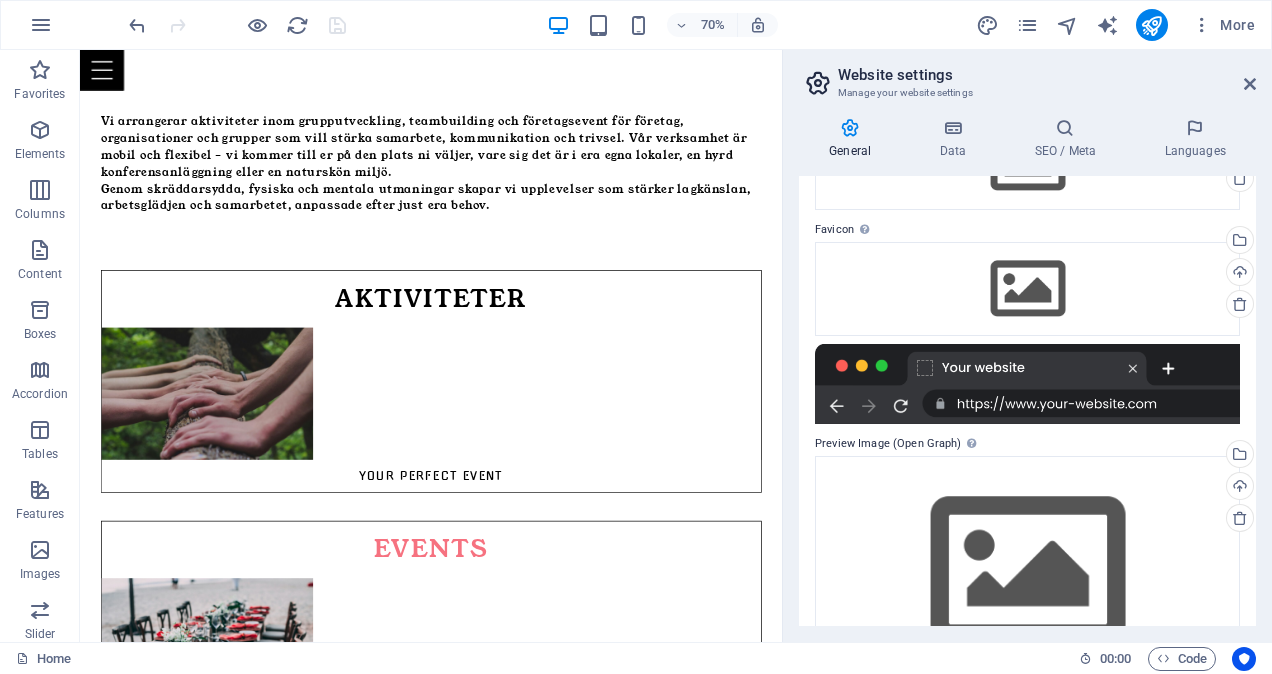scroll, scrollTop: 0, scrollLeft: 0, axis: both 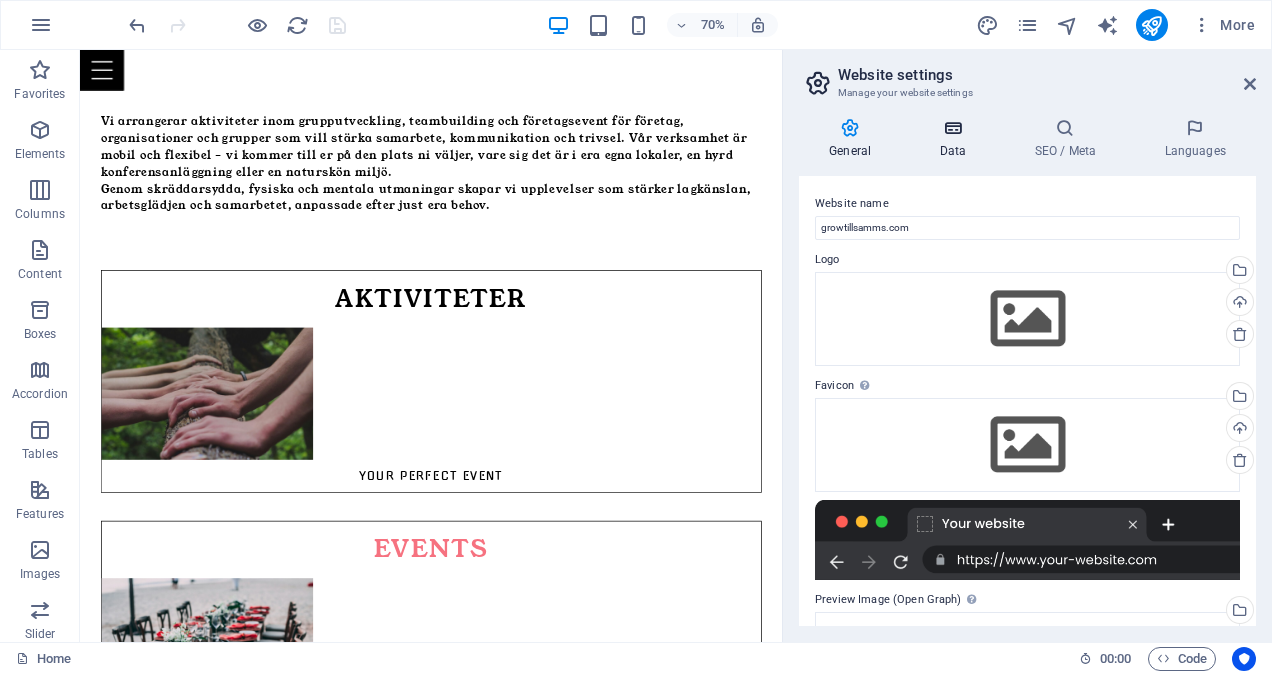 click at bounding box center (952, 128) 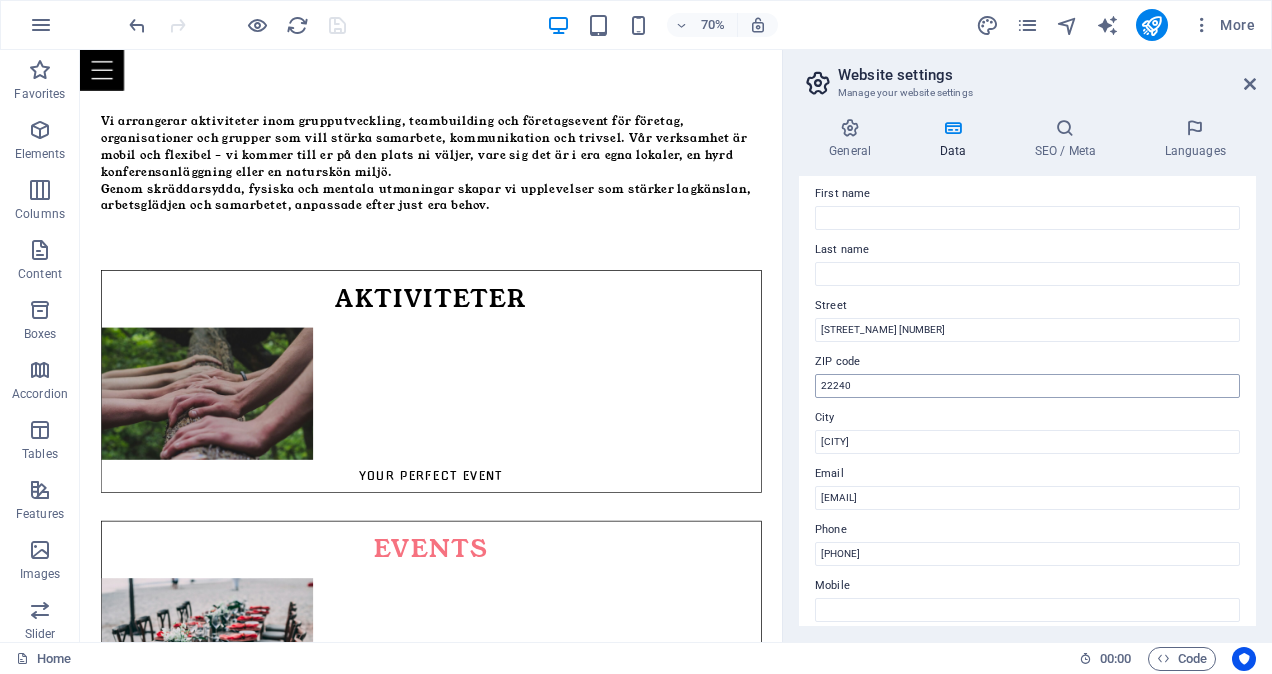scroll, scrollTop: 108, scrollLeft: 0, axis: vertical 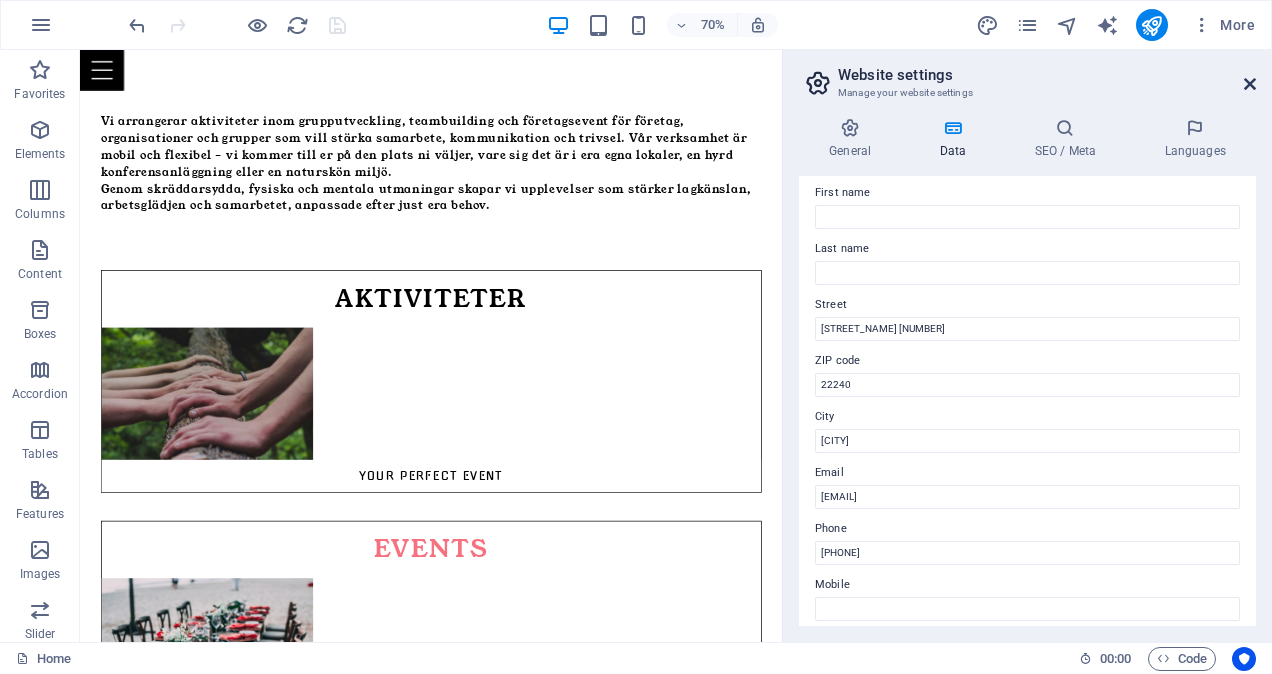 click at bounding box center [1250, 84] 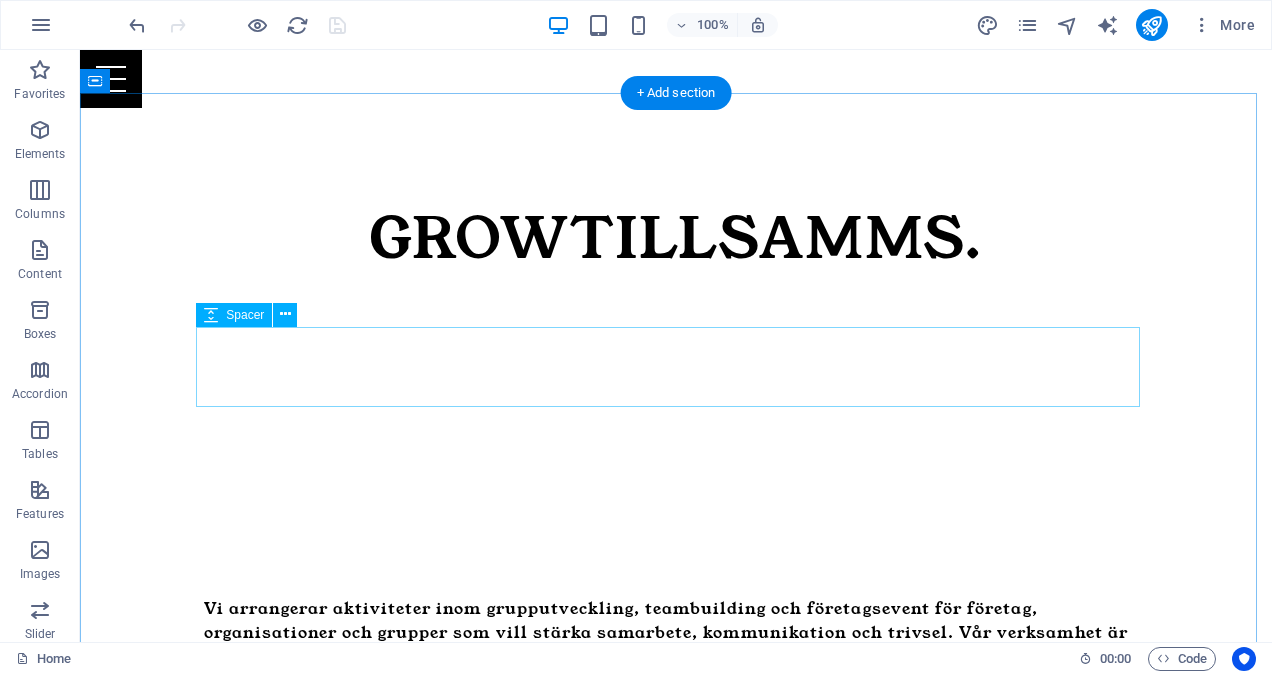 scroll, scrollTop: 529, scrollLeft: 0, axis: vertical 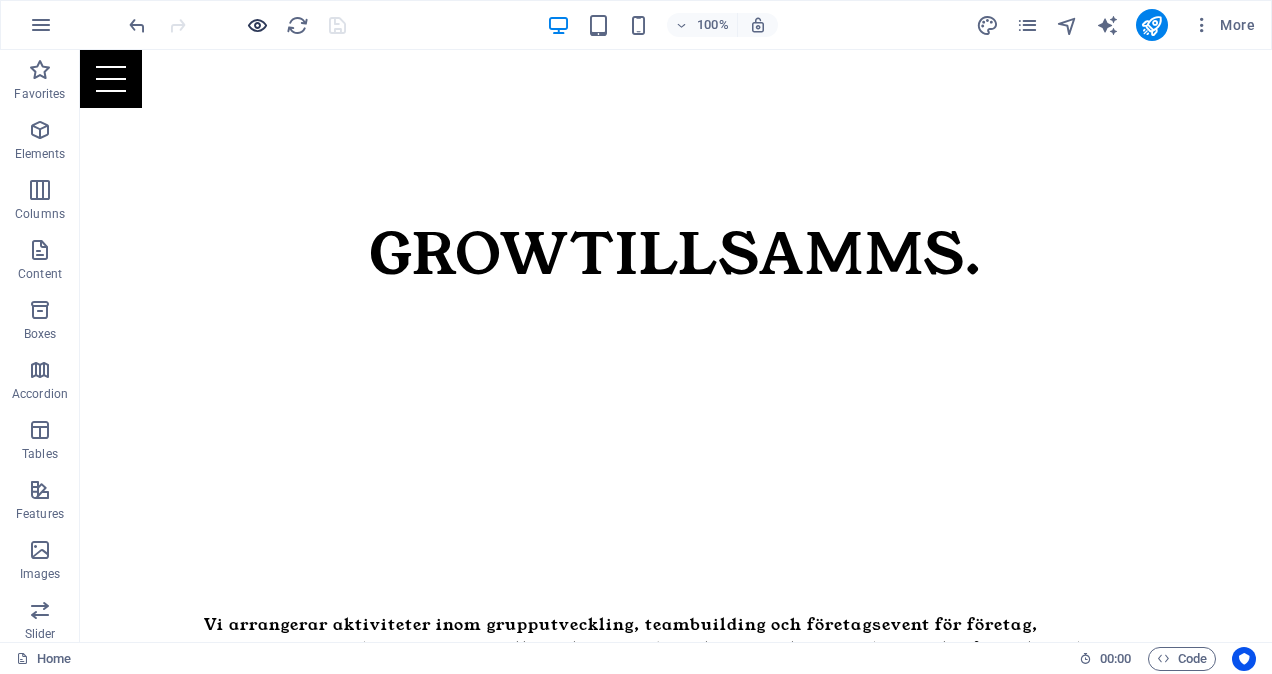 click at bounding box center [257, 25] 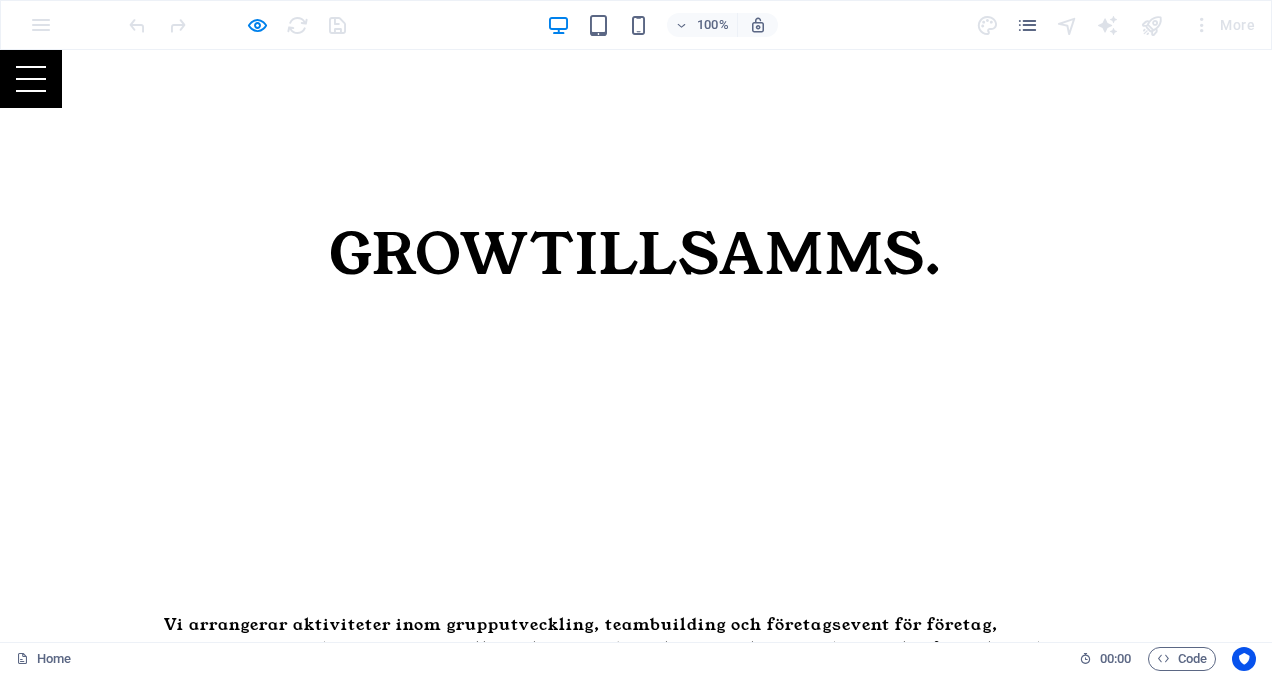 scroll, scrollTop: 0, scrollLeft: 0, axis: both 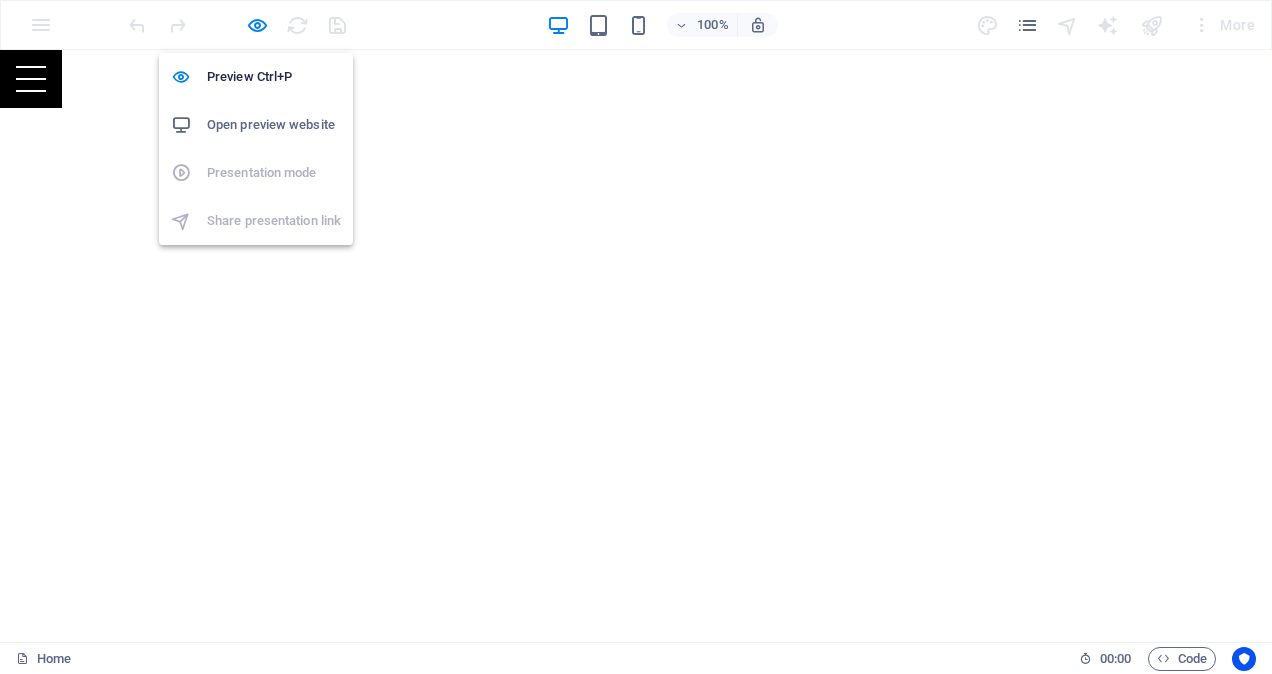 click on "Open preview website" at bounding box center (274, 125) 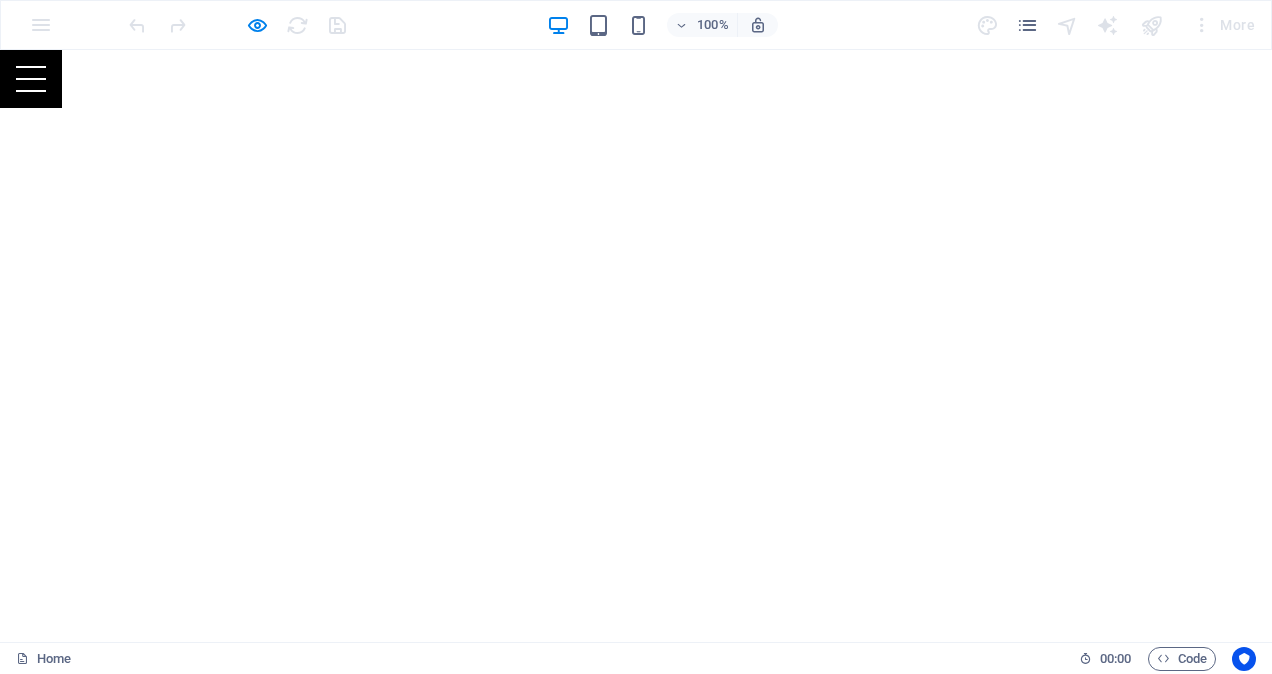click on "100% More" at bounding box center (636, 25) 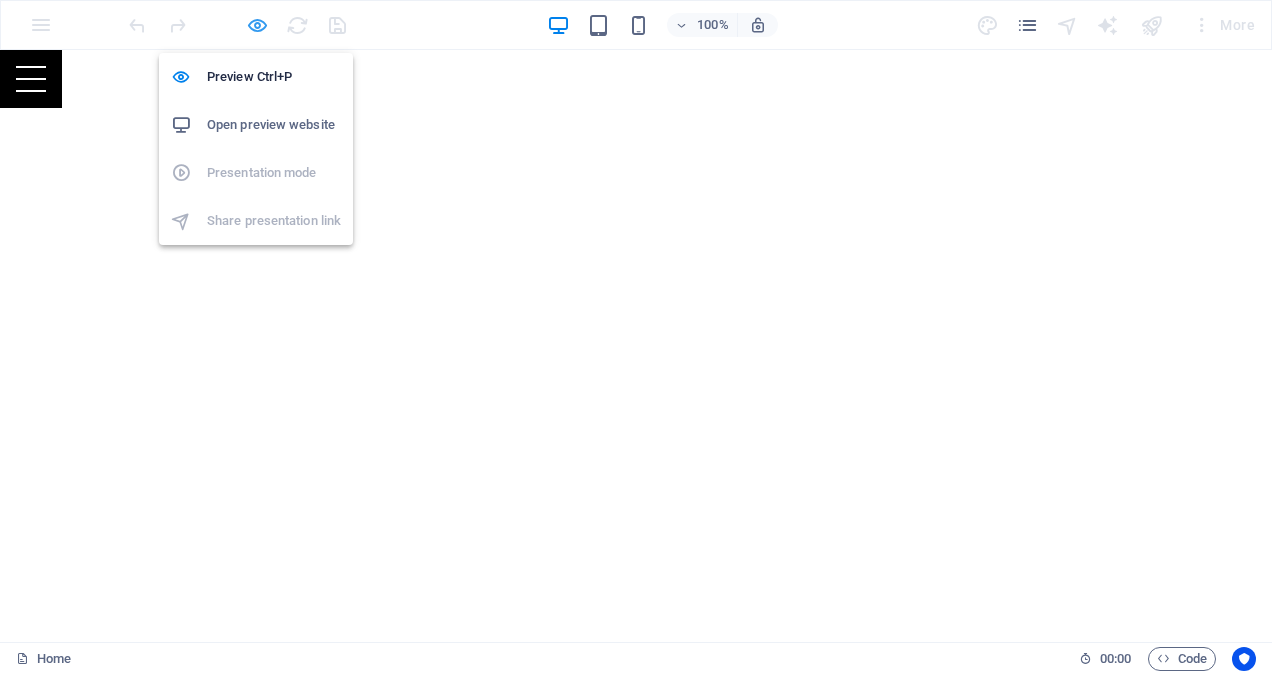 click at bounding box center (257, 25) 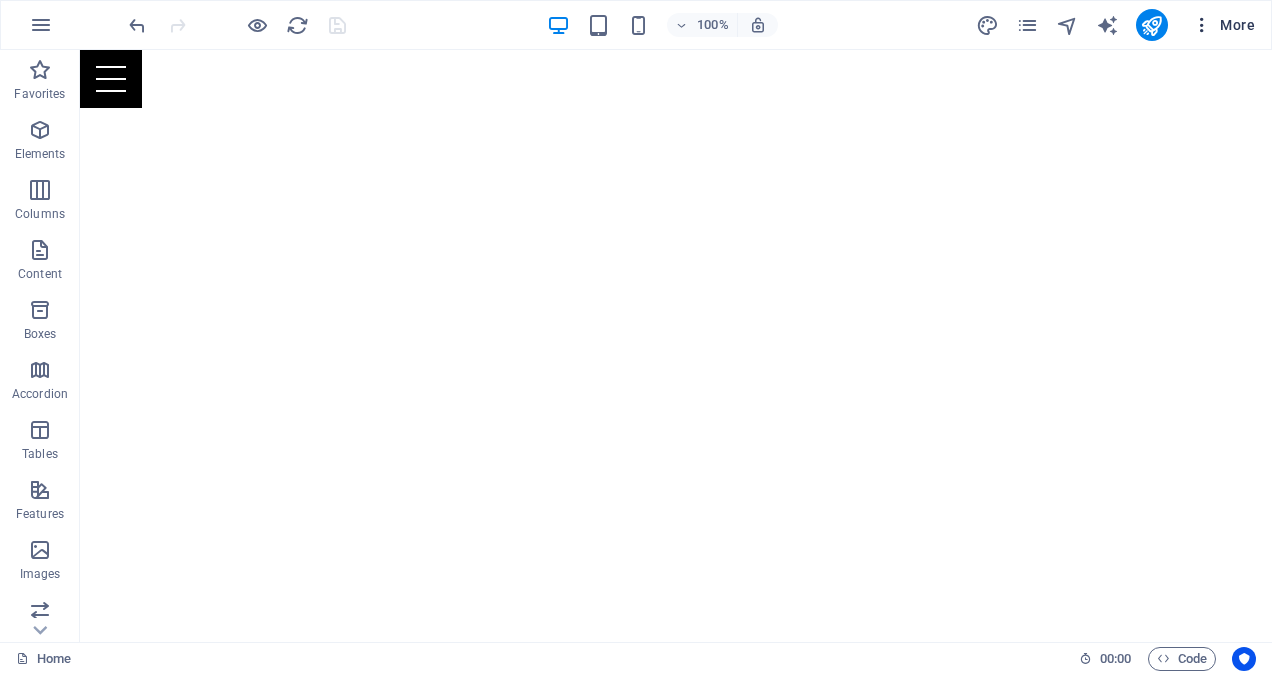 click at bounding box center (1202, 25) 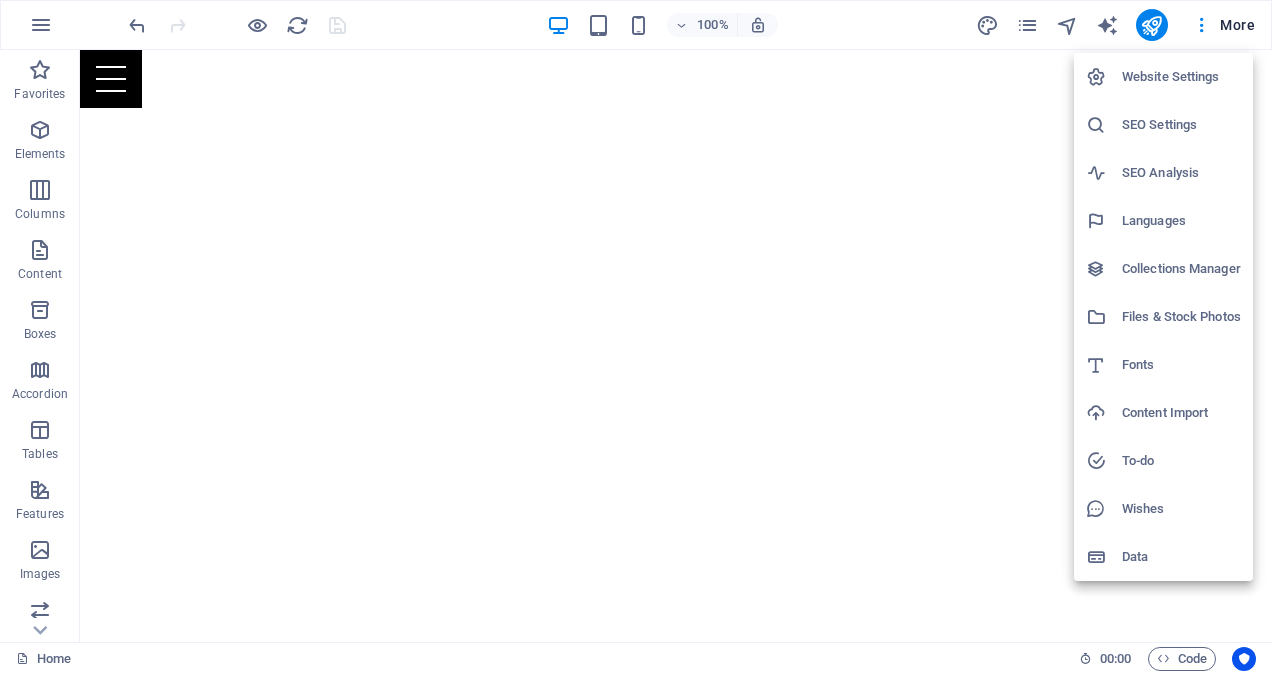 click on "Website Settings" at bounding box center [1181, 77] 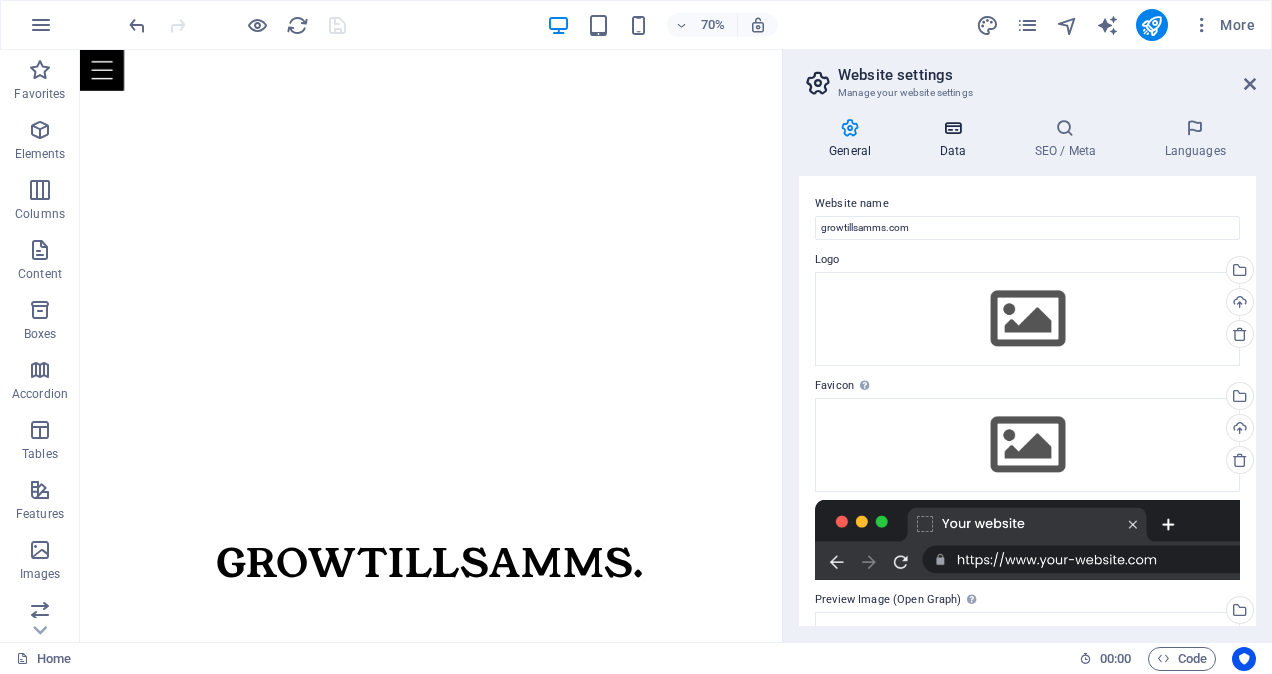 click on "Data" at bounding box center (956, 139) 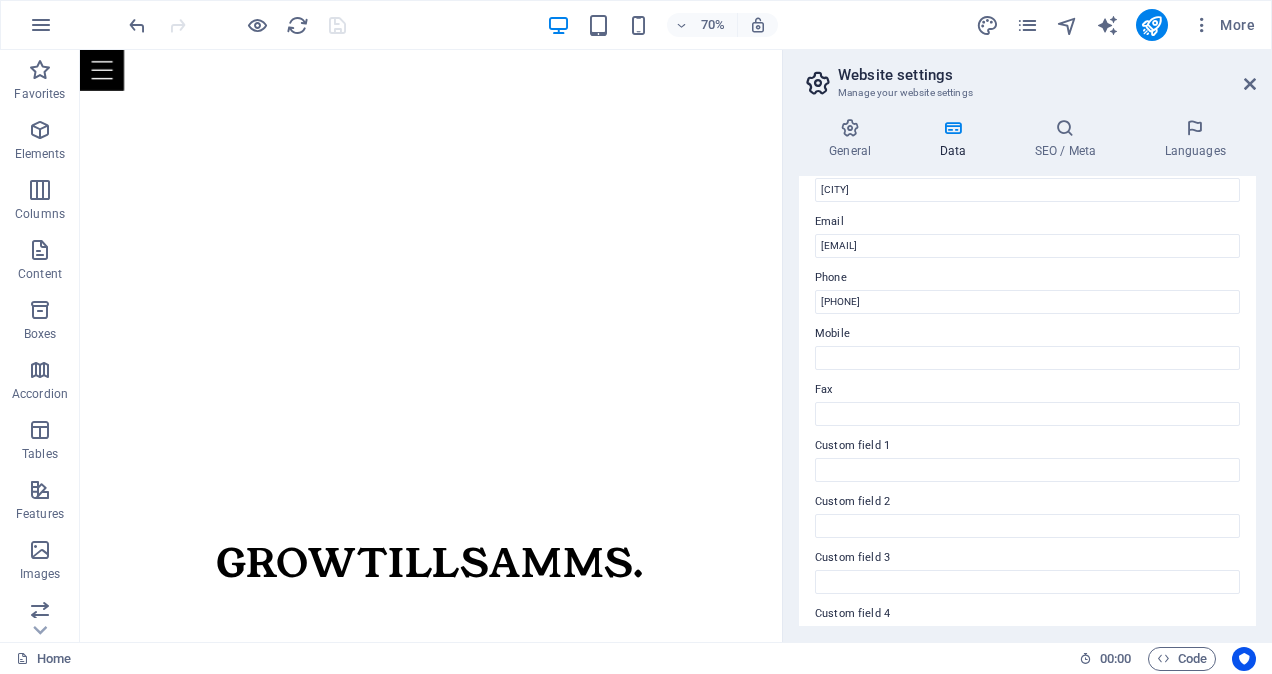 scroll, scrollTop: 365, scrollLeft: 0, axis: vertical 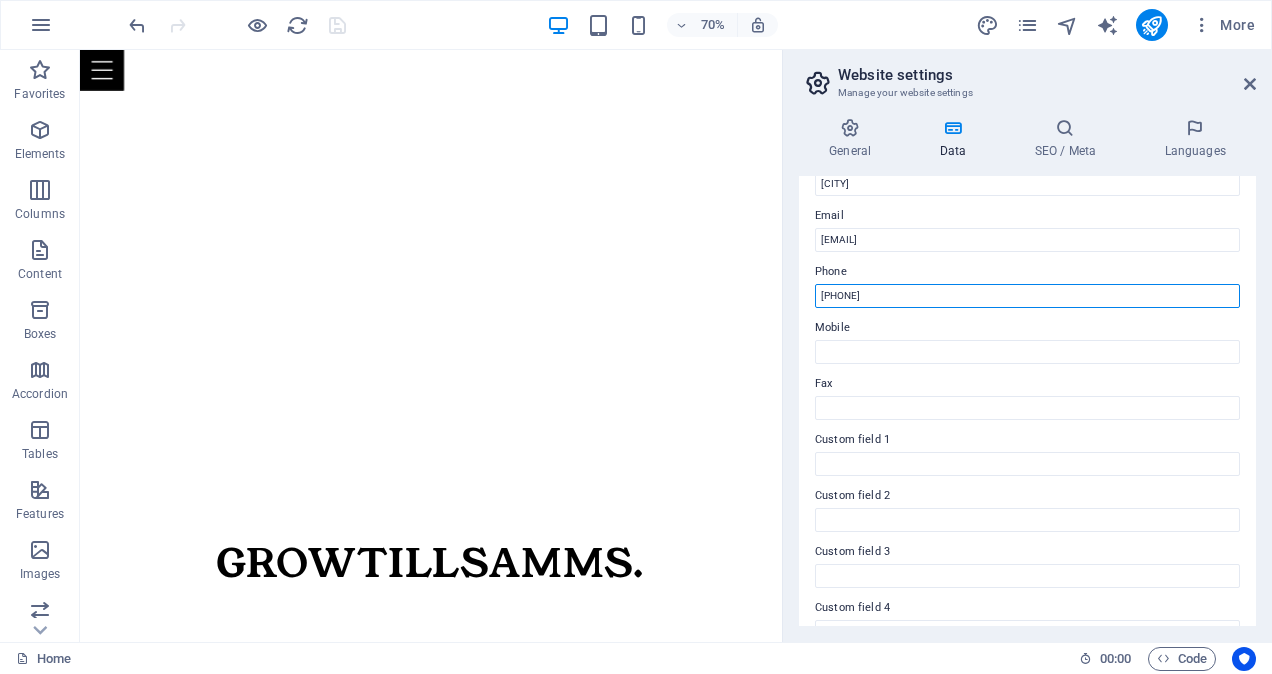 click on "[PHONE]" at bounding box center (1027, 296) 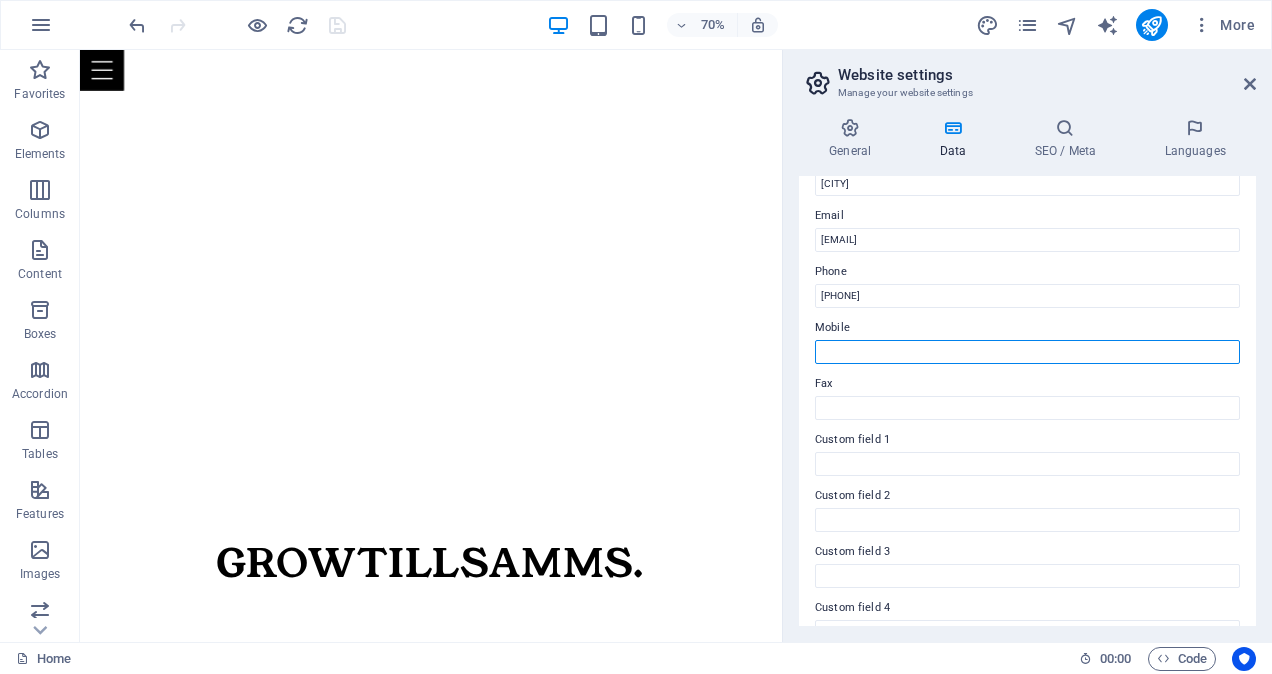 click on "Mobile" at bounding box center [1027, 352] 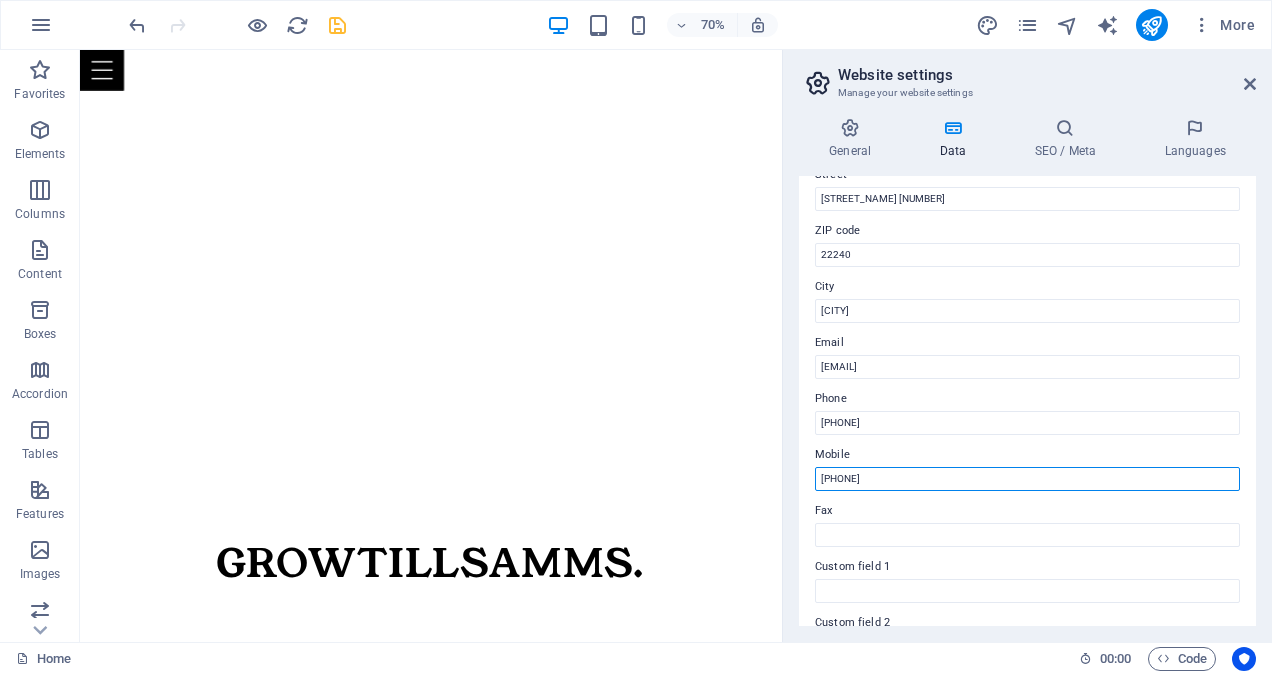 scroll, scrollTop: 0, scrollLeft: 0, axis: both 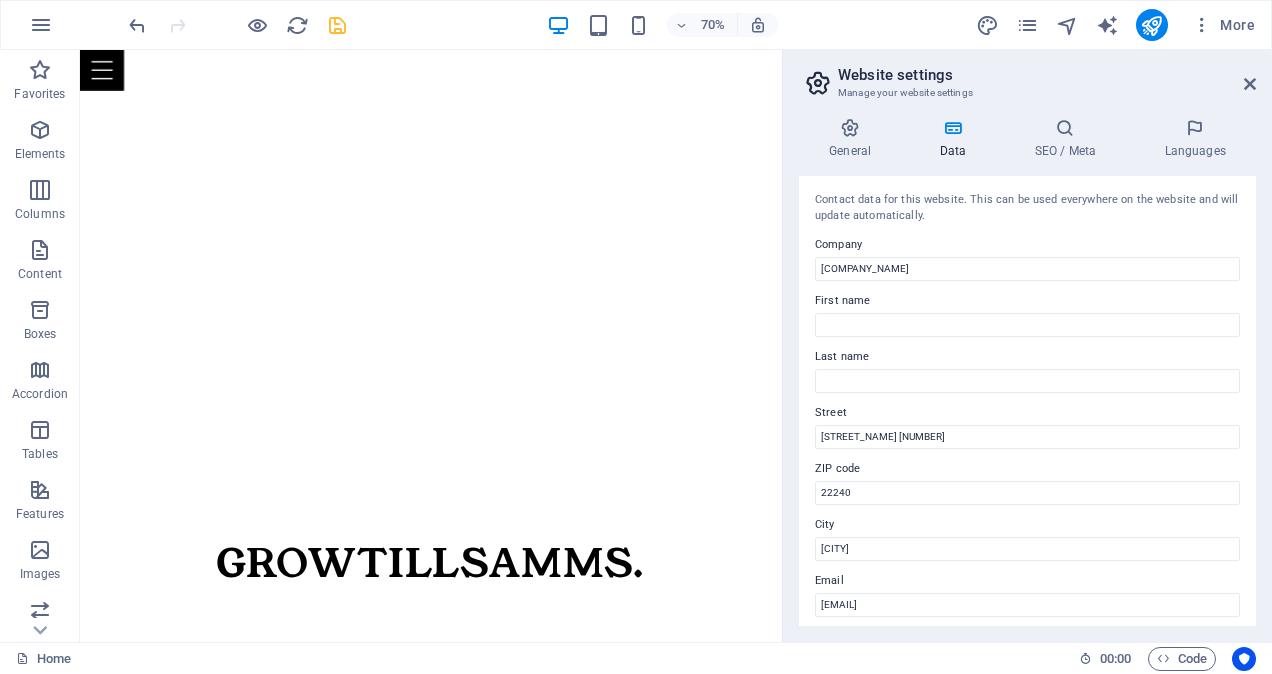 type on "[PHONE]" 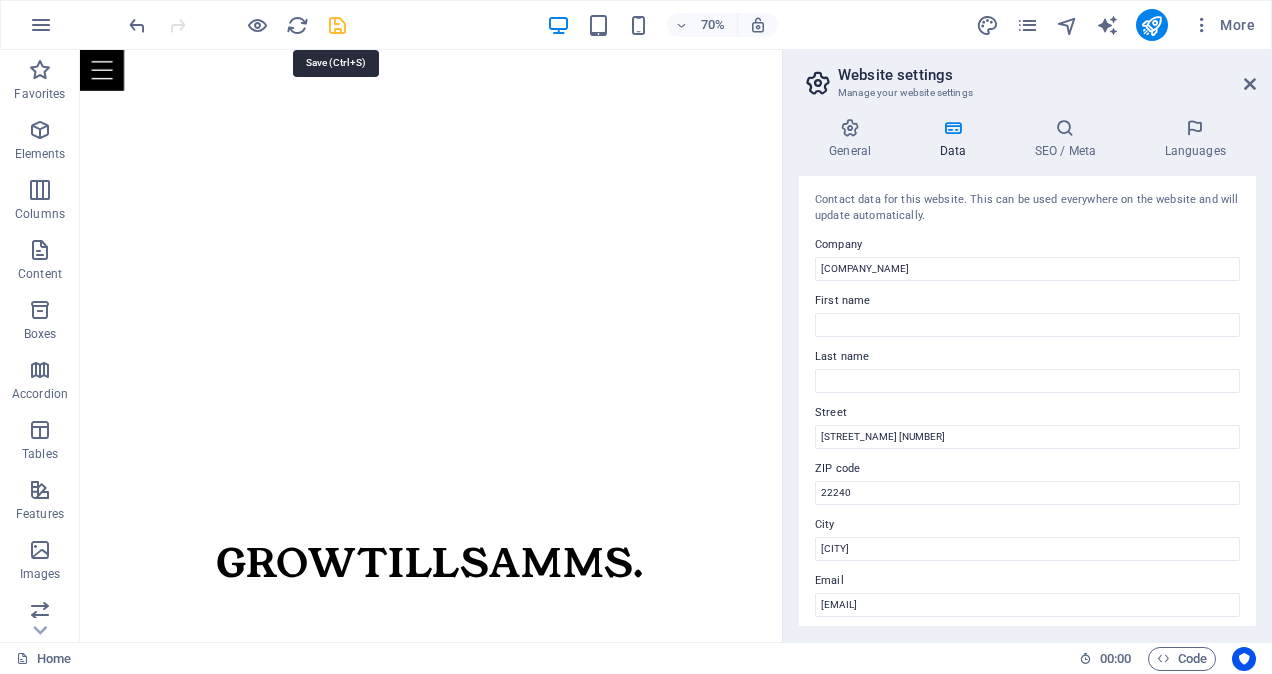 click at bounding box center (337, 25) 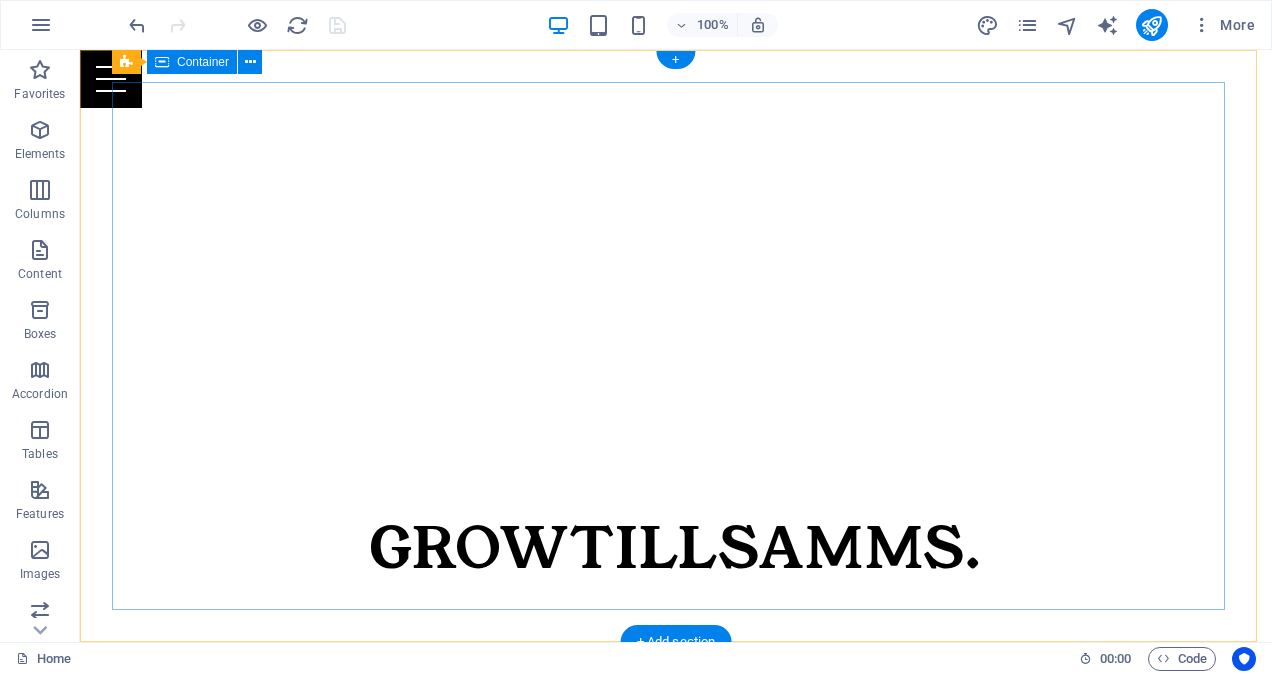 scroll, scrollTop: 0, scrollLeft: 0, axis: both 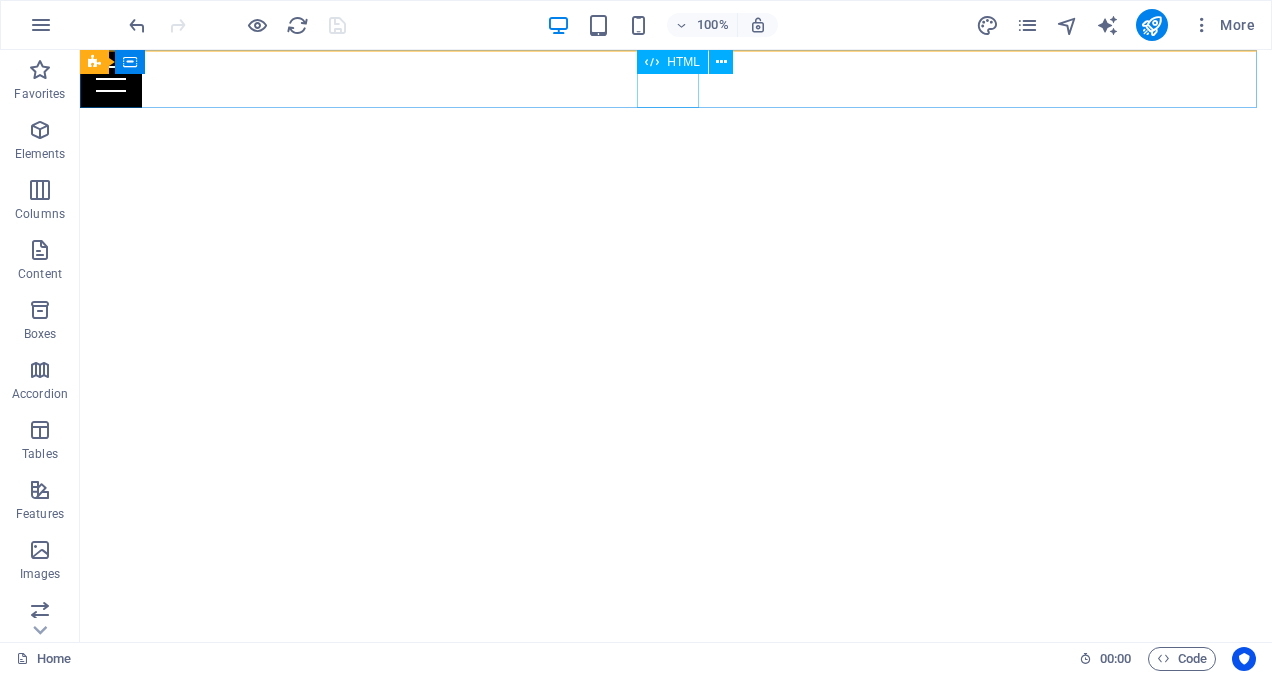 click at bounding box center (676, 79) 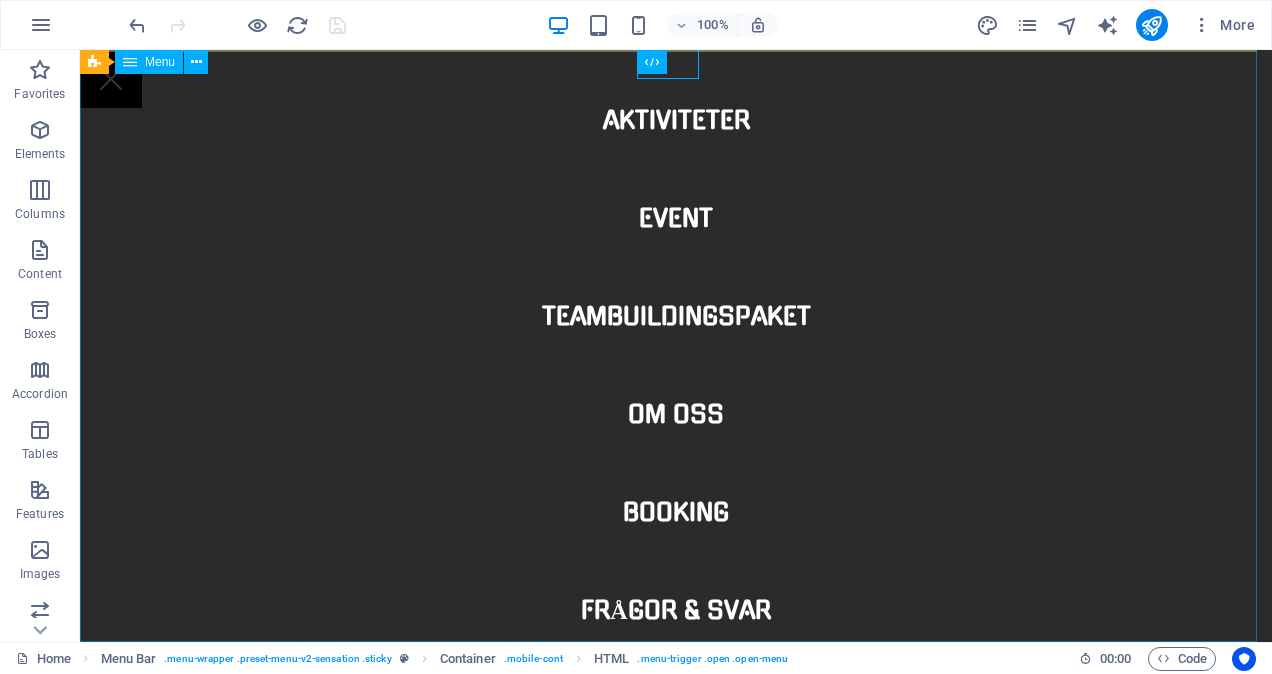 scroll, scrollTop: 176, scrollLeft: 0, axis: vertical 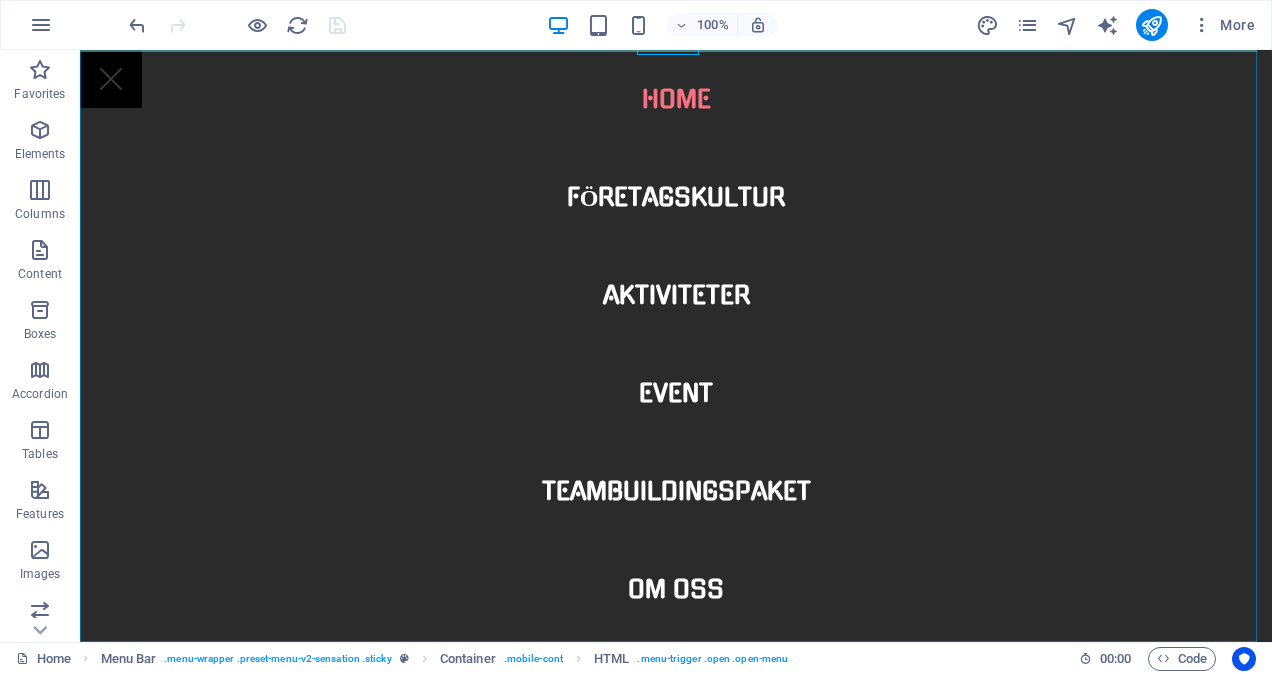 click on "Home Företagskultur Aktiviteter Event Teambuildingspaket Om oss Booking Frågor & Svar" at bounding box center [676, 346] 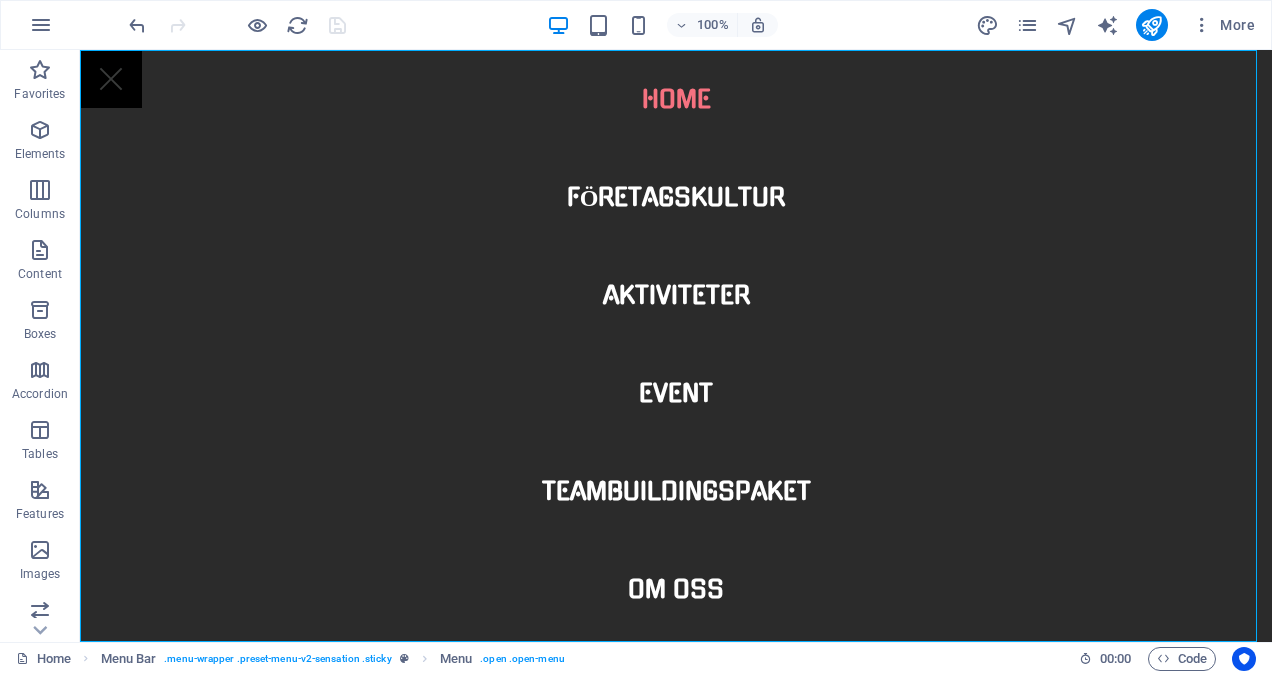 click on "Home Företagskultur Aktiviteter Event Teambuildingspaket Om oss Booking Frågor & Svar" at bounding box center (676, 346) 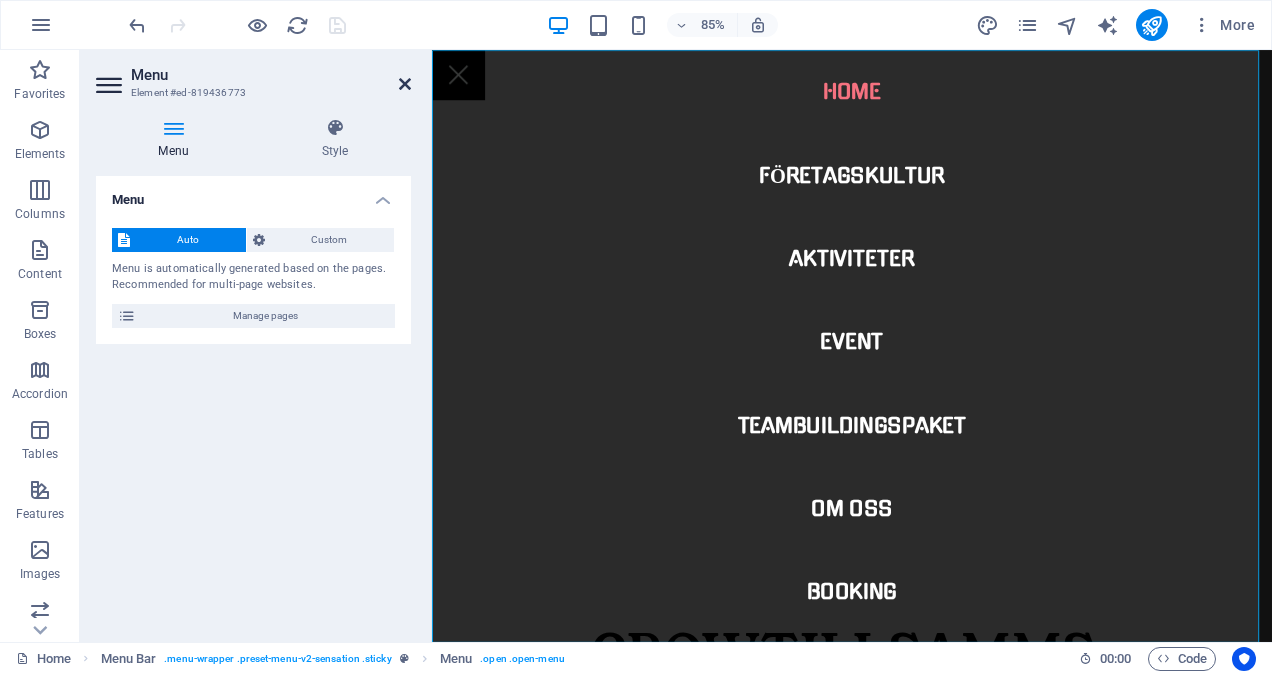click at bounding box center (405, 84) 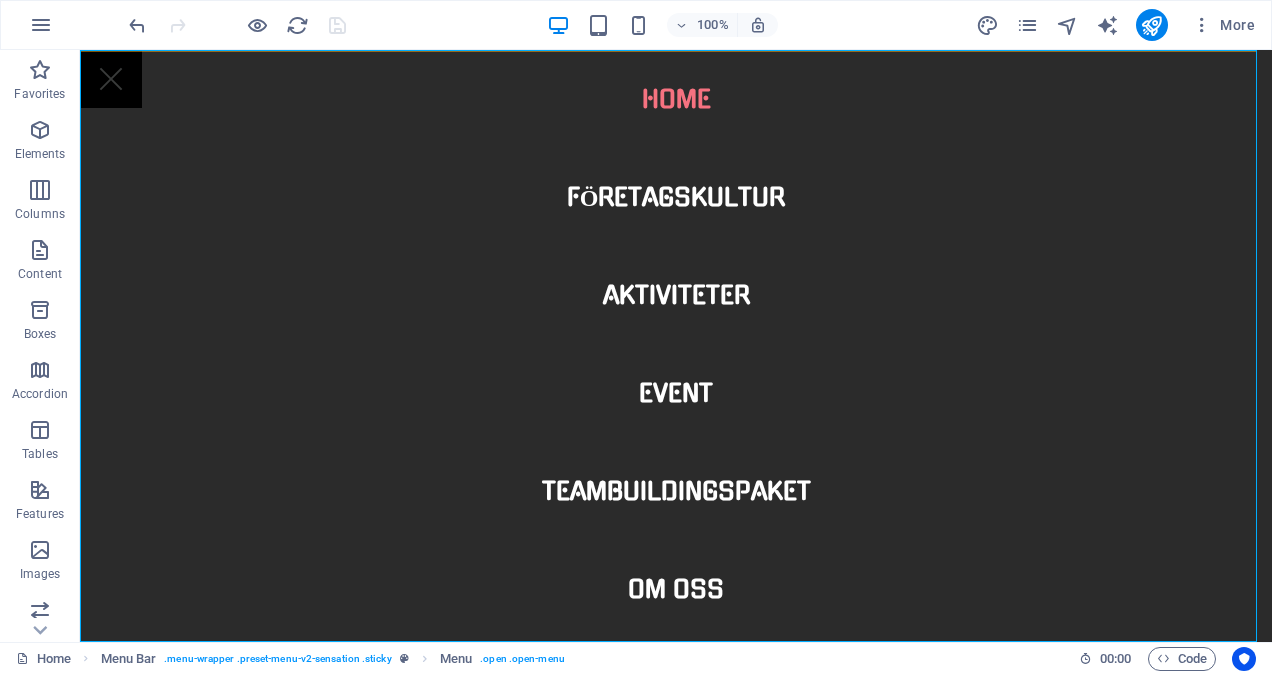 click on "Home Företagskultur Aktiviteter Event Teambuildingspaket Om oss Booking Frågor & Svar" at bounding box center (676, 346) 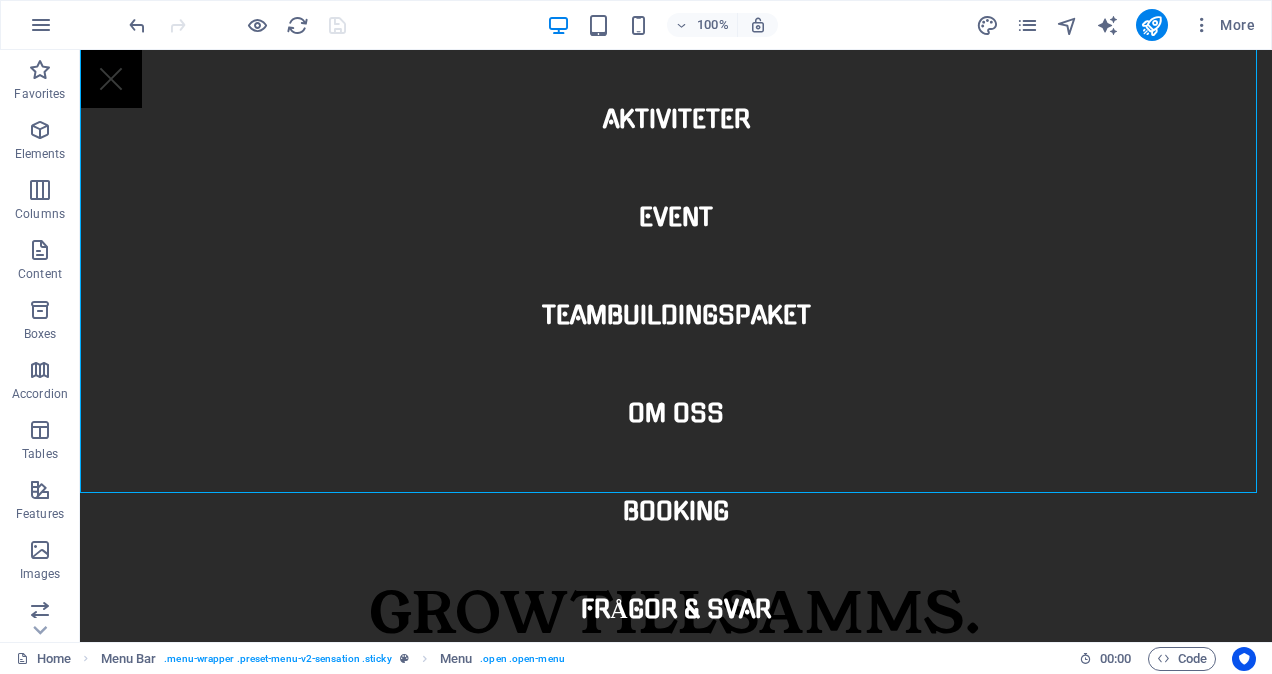 scroll, scrollTop: 173, scrollLeft: 0, axis: vertical 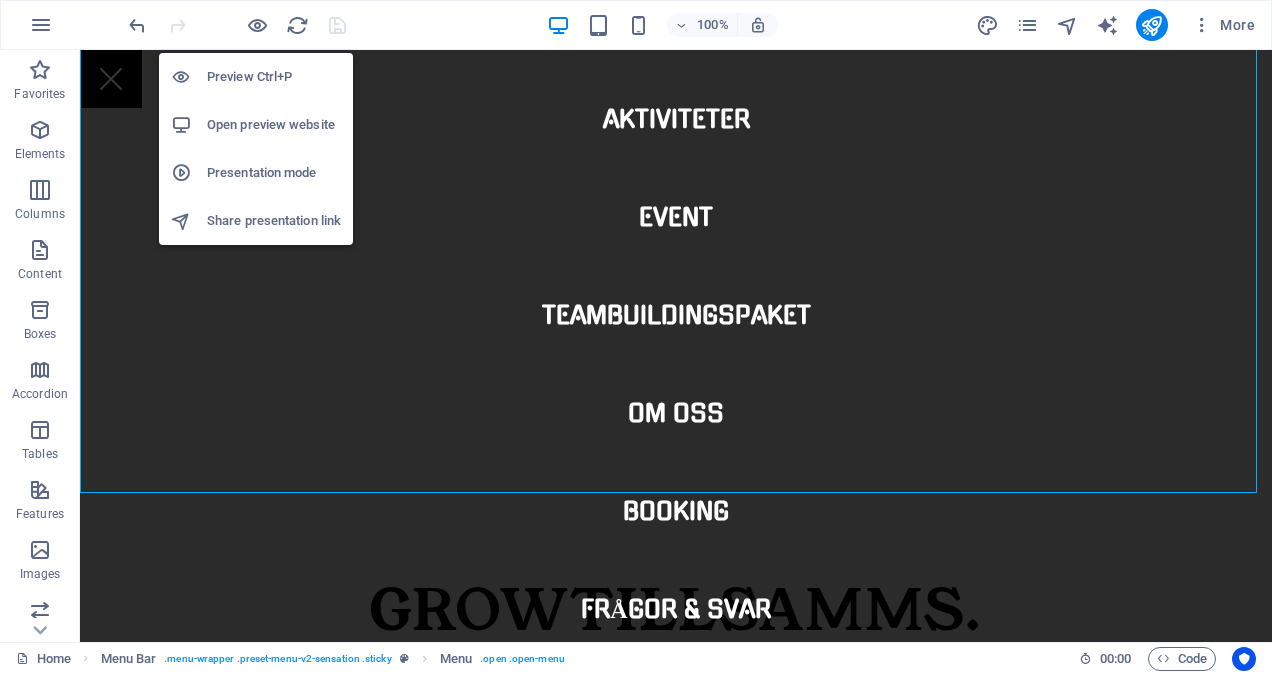click on "Open preview website" at bounding box center (274, 125) 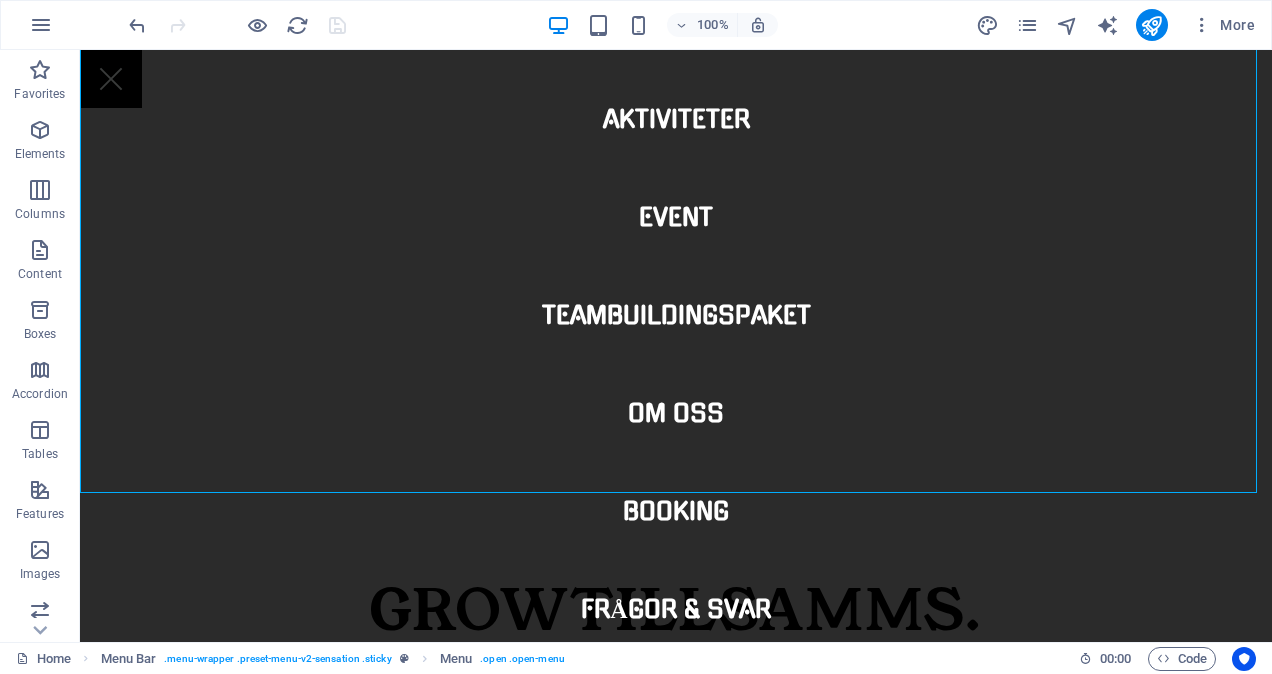 click at bounding box center [237, 25] 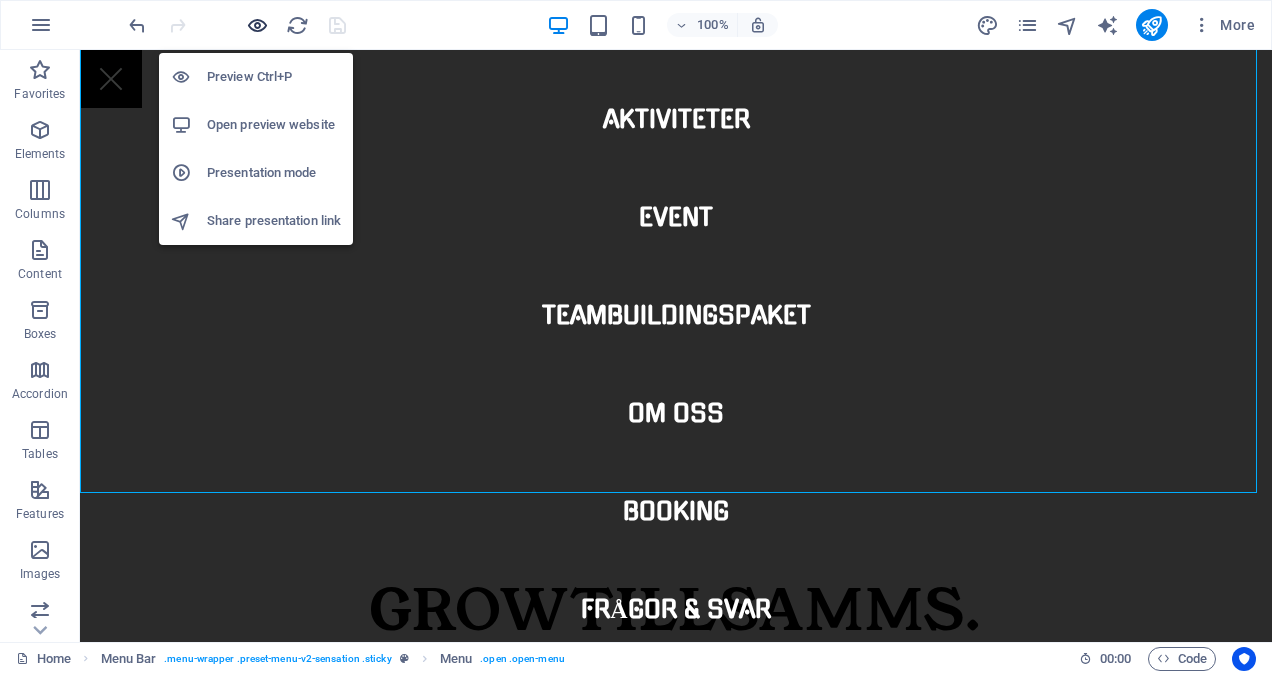 click at bounding box center [257, 25] 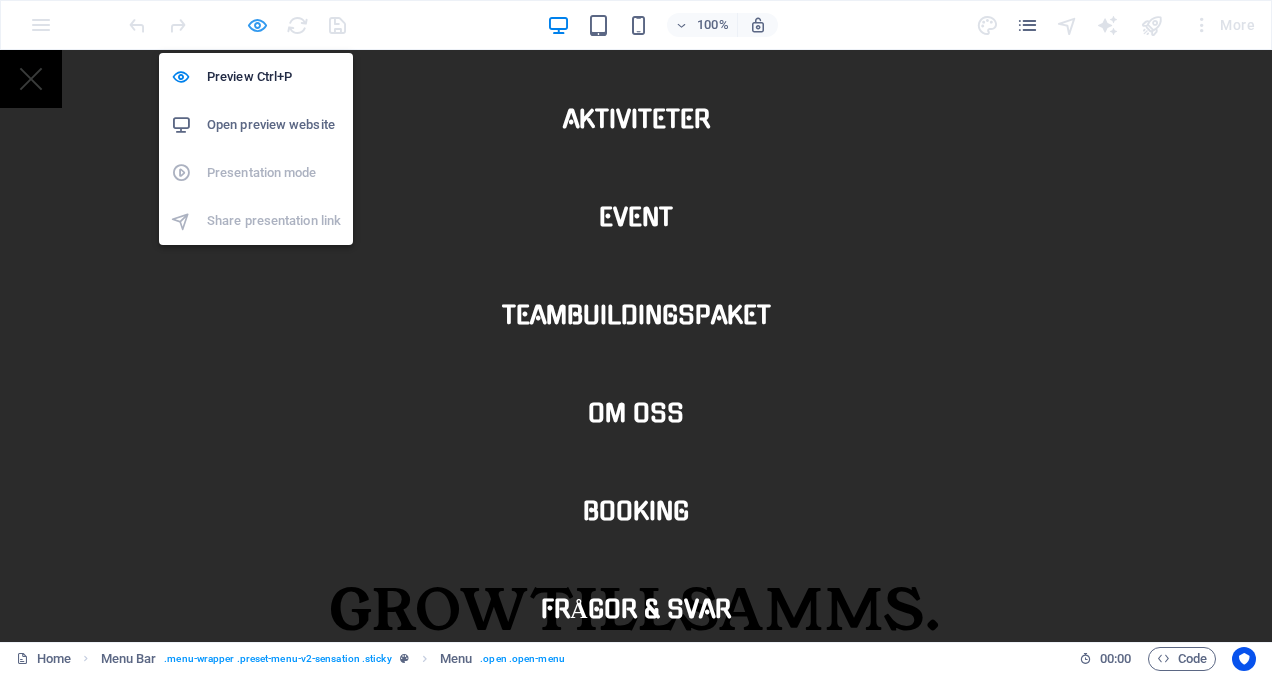 click at bounding box center (257, 25) 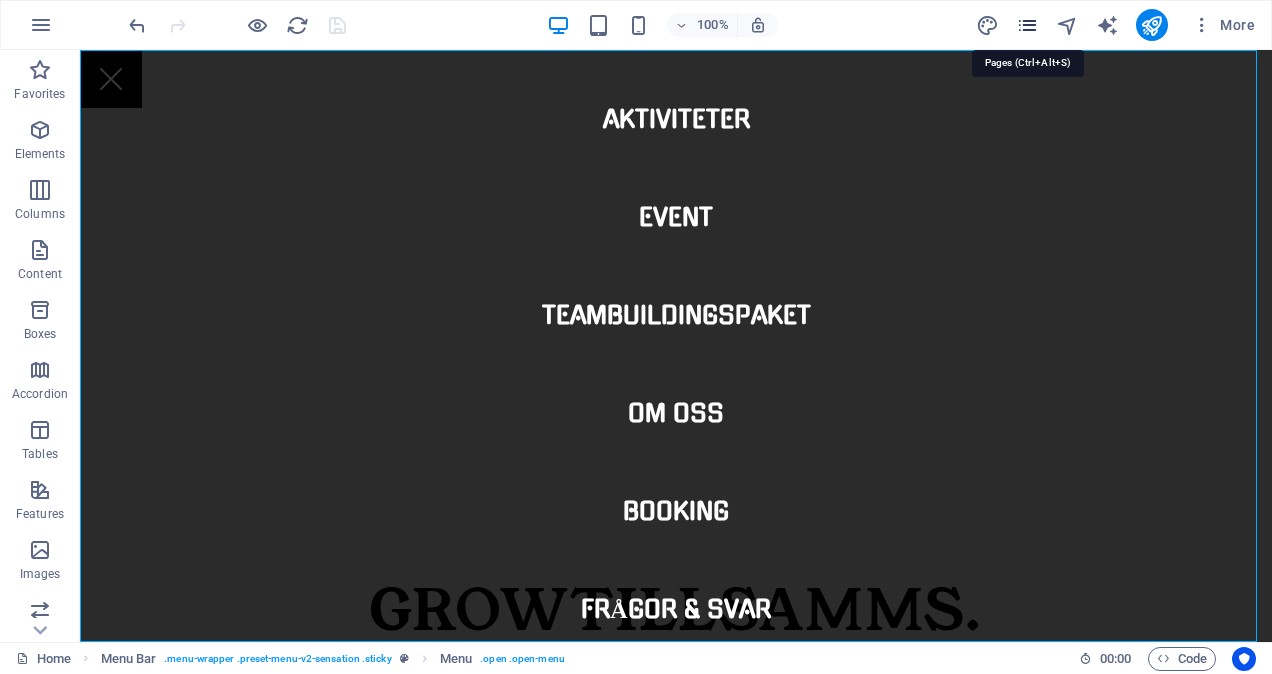 click at bounding box center (1027, 25) 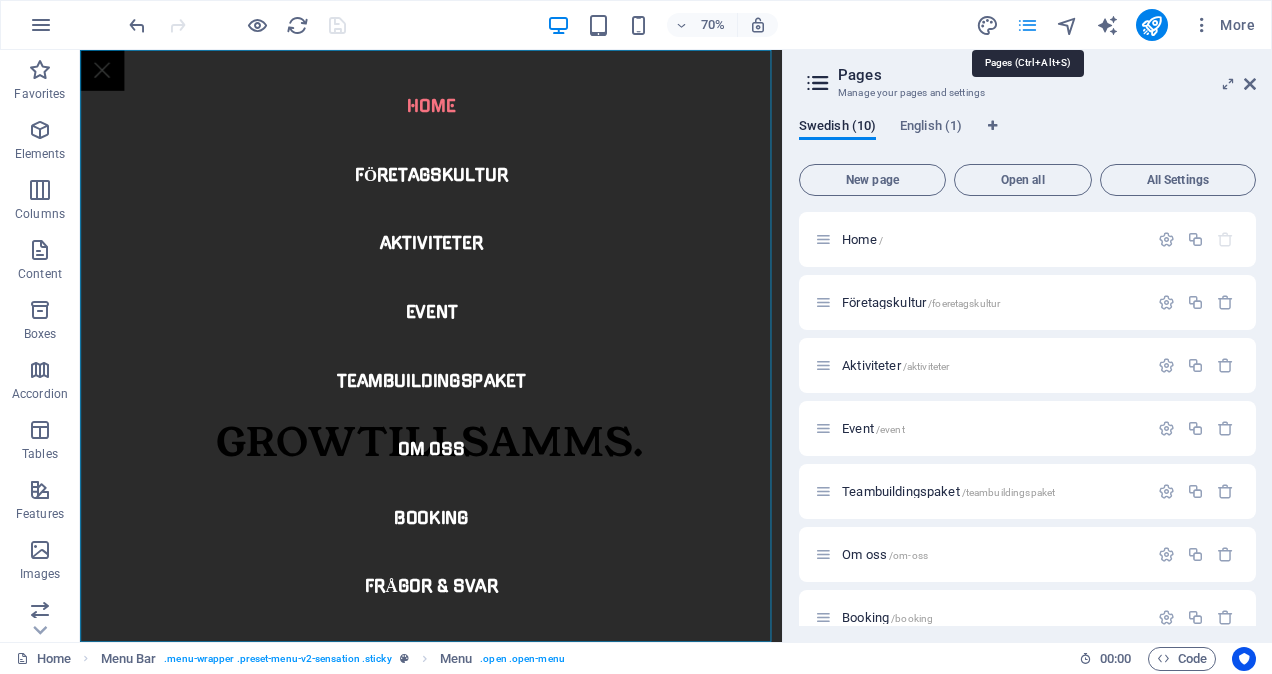 scroll, scrollTop: 0, scrollLeft: 0, axis: both 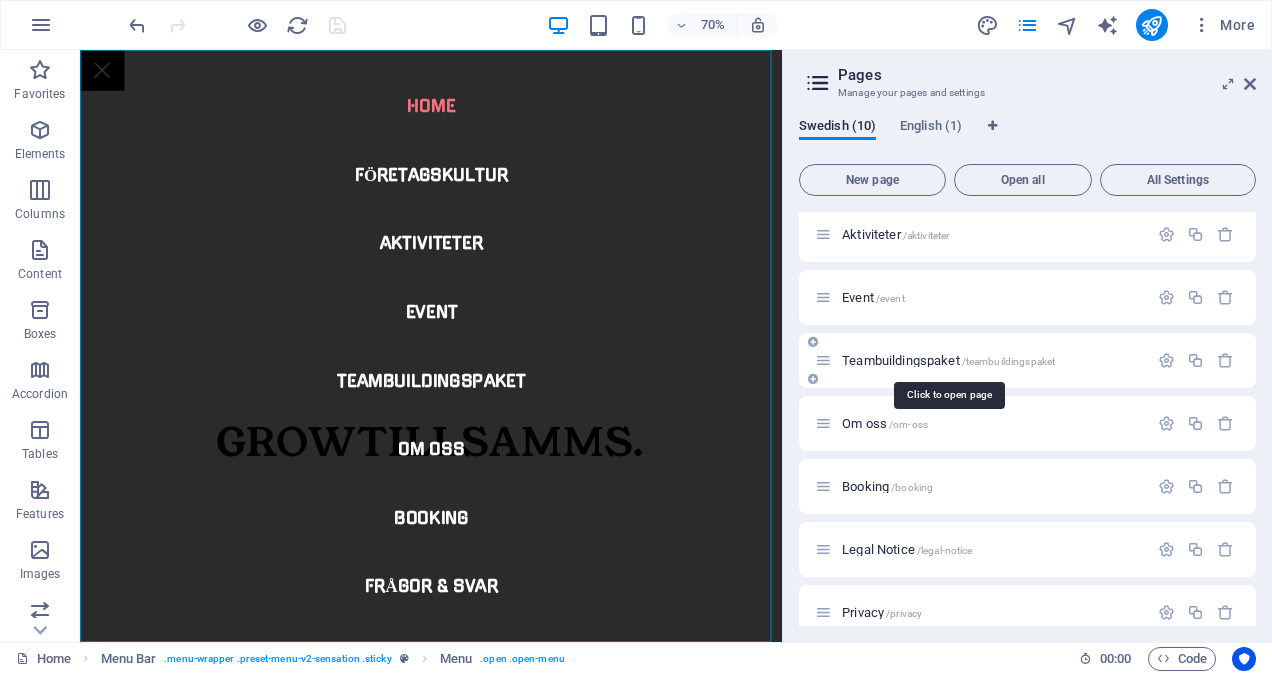 click on "Teambuildingspaket /teambuildingspaket" at bounding box center [948, 360] 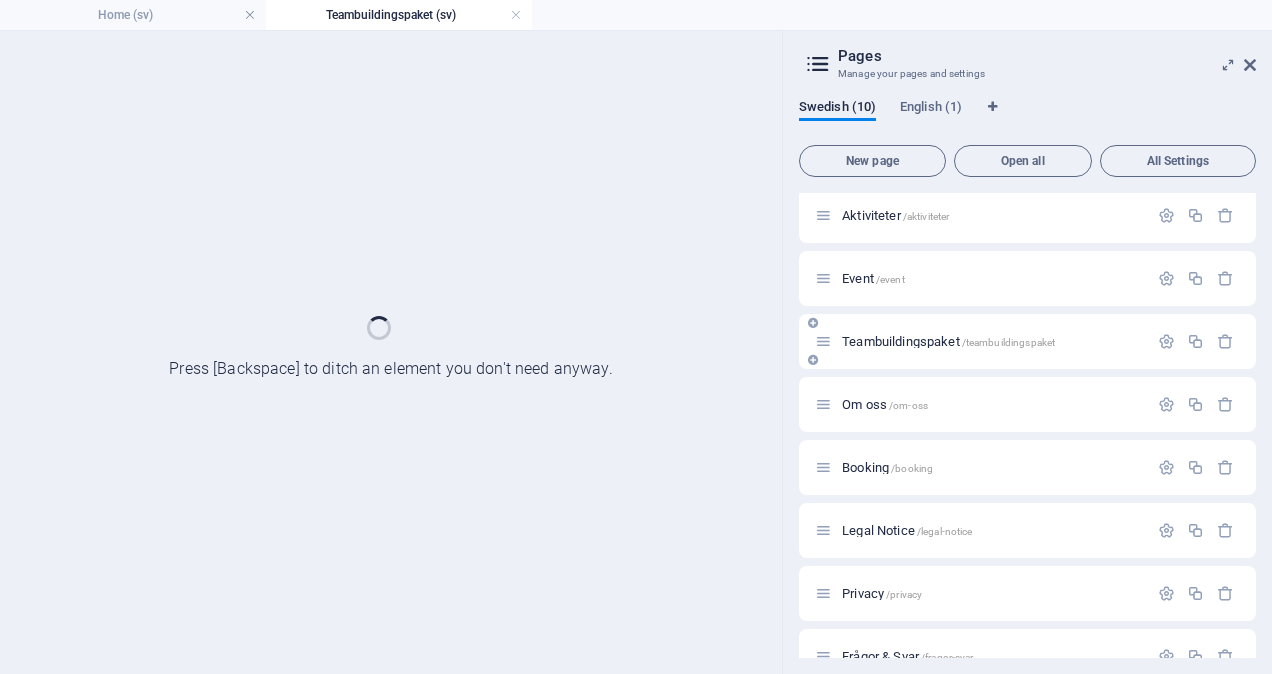 scroll, scrollTop: 0, scrollLeft: 0, axis: both 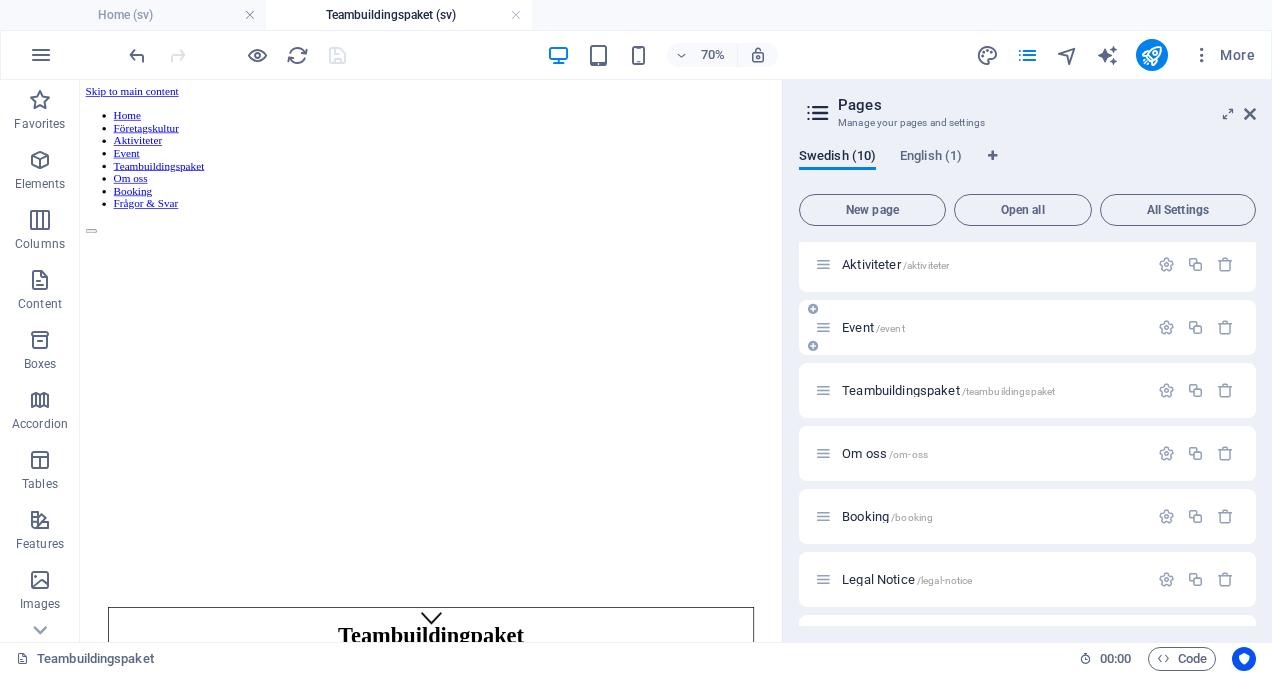 click on "/event" at bounding box center [890, 328] 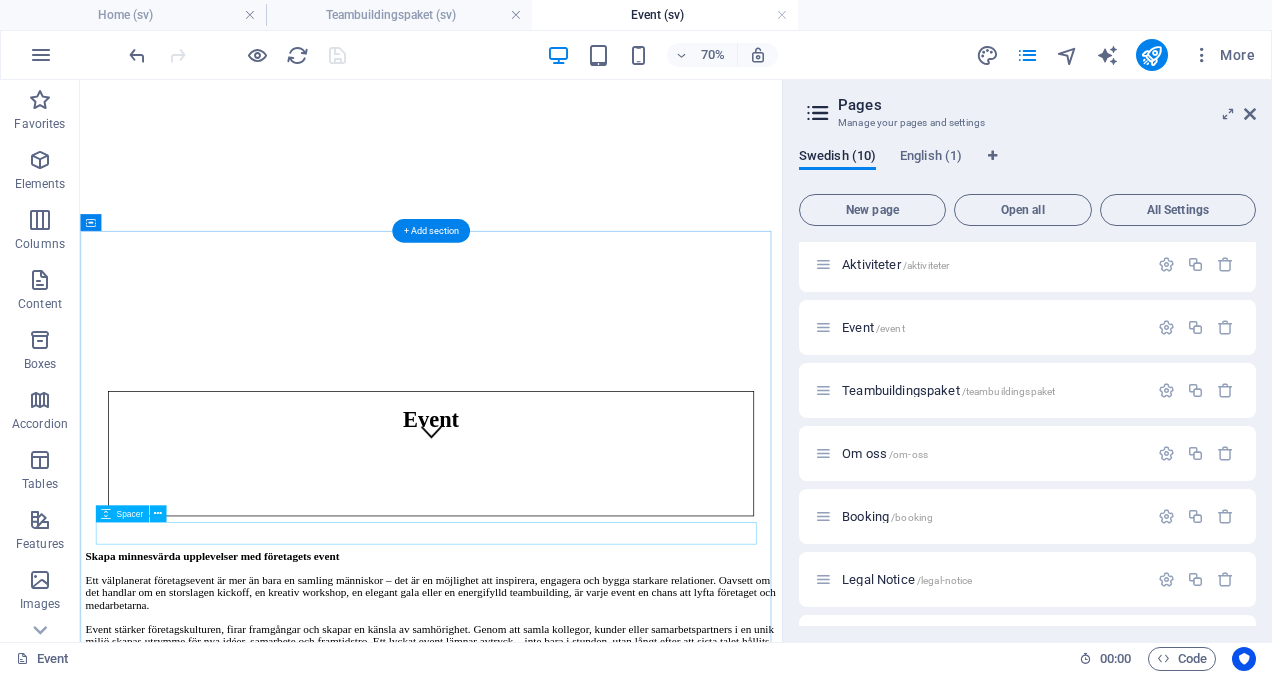 scroll, scrollTop: 0, scrollLeft: 0, axis: both 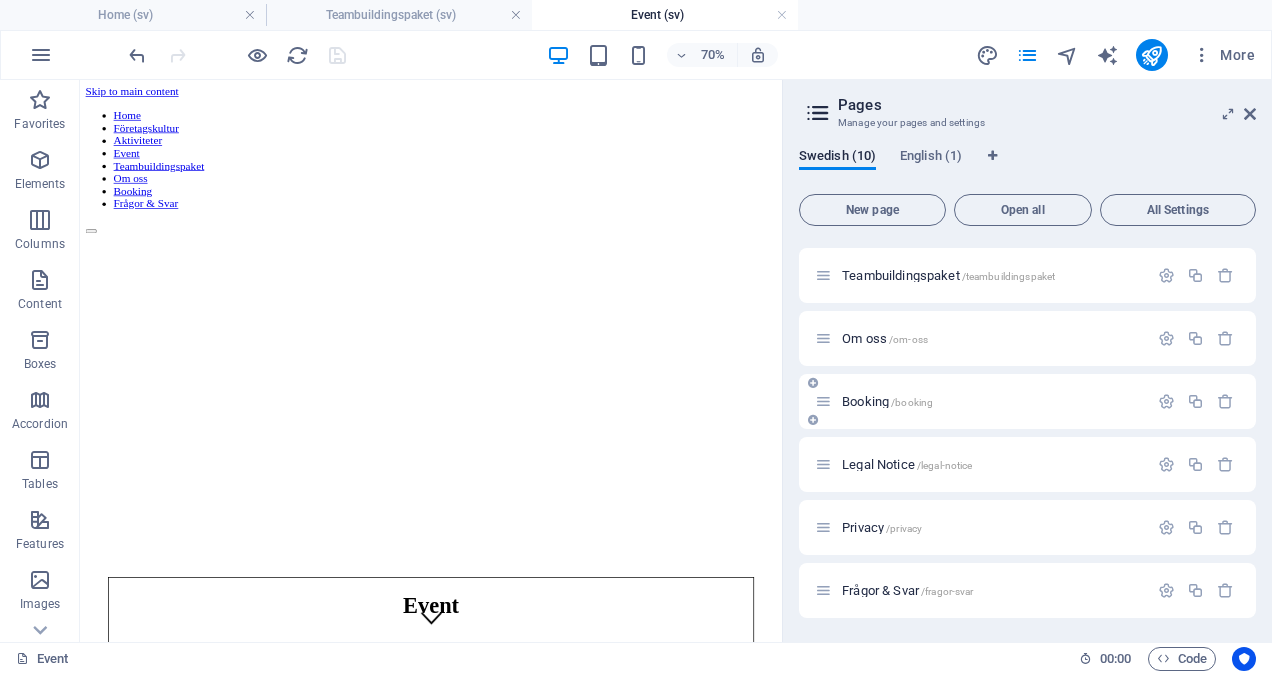 click on "Booking /booking" at bounding box center [887, 401] 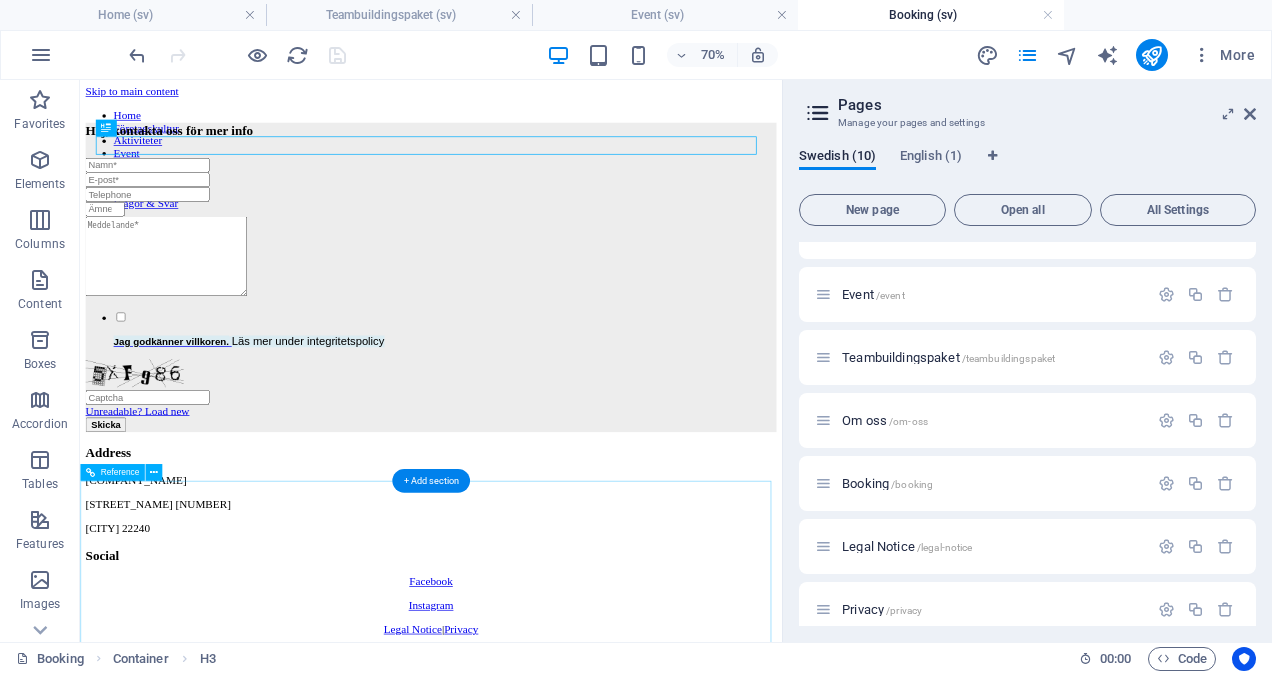 scroll, scrollTop: 0, scrollLeft: 0, axis: both 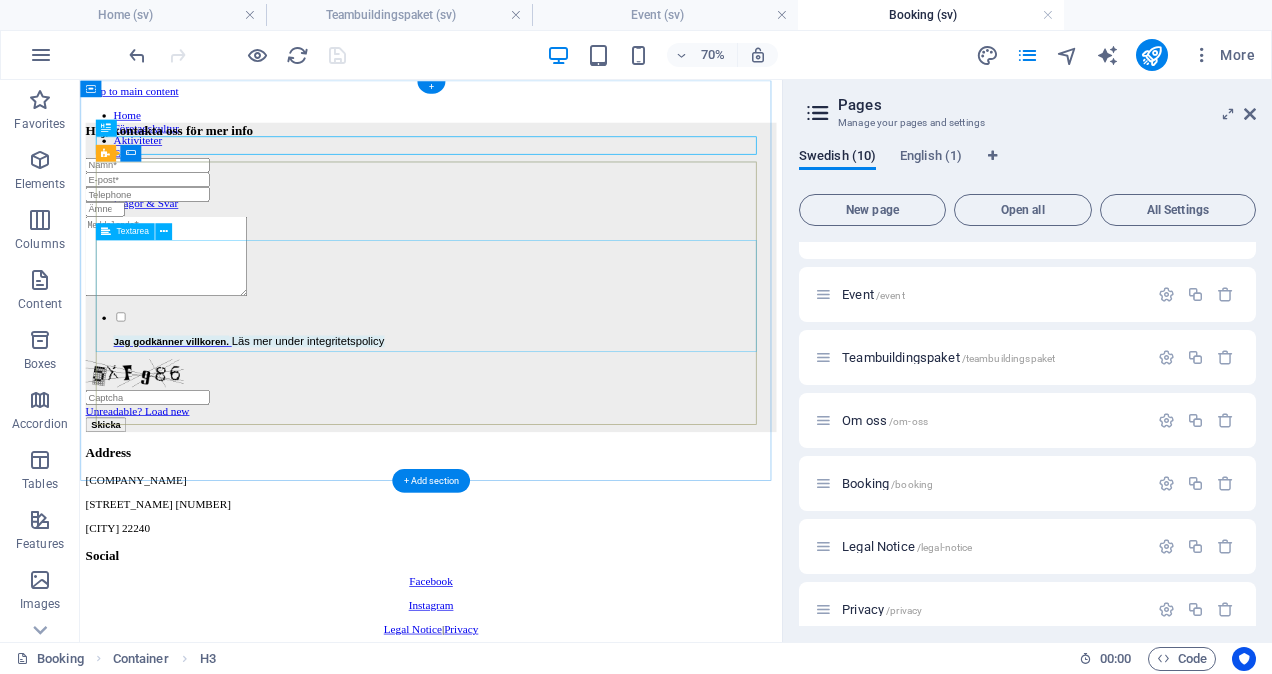 click 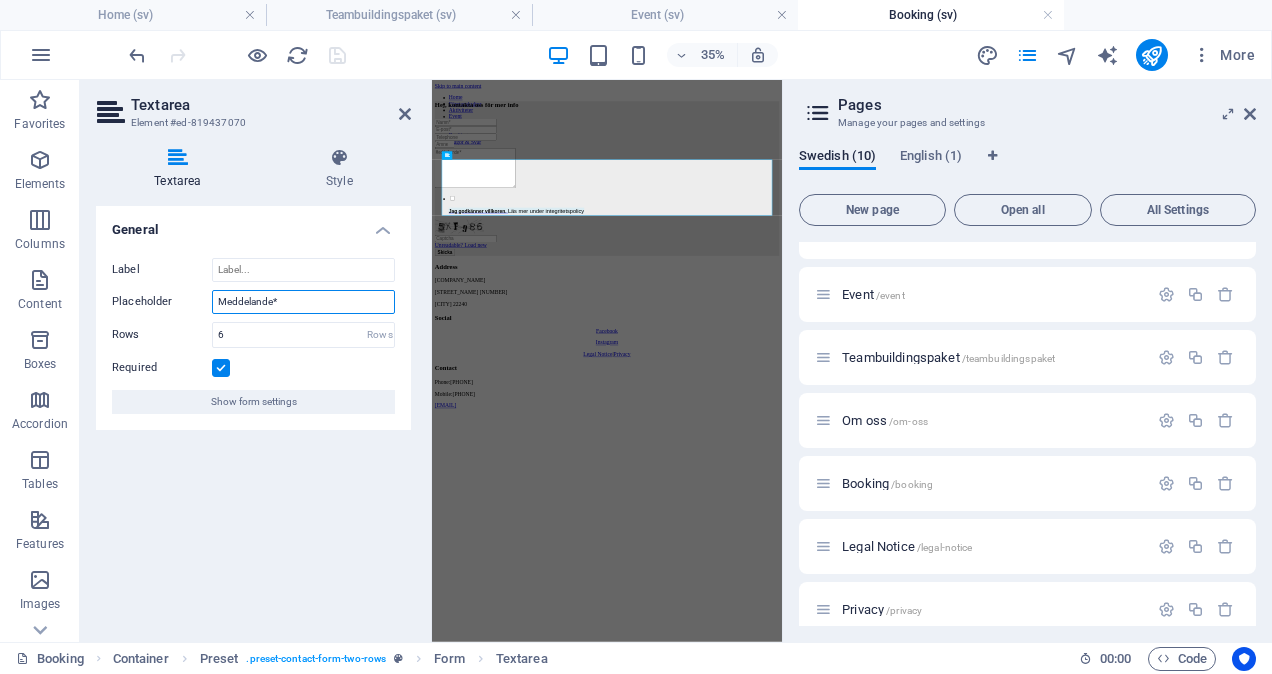 click on "Meddelande*" at bounding box center [303, 302] 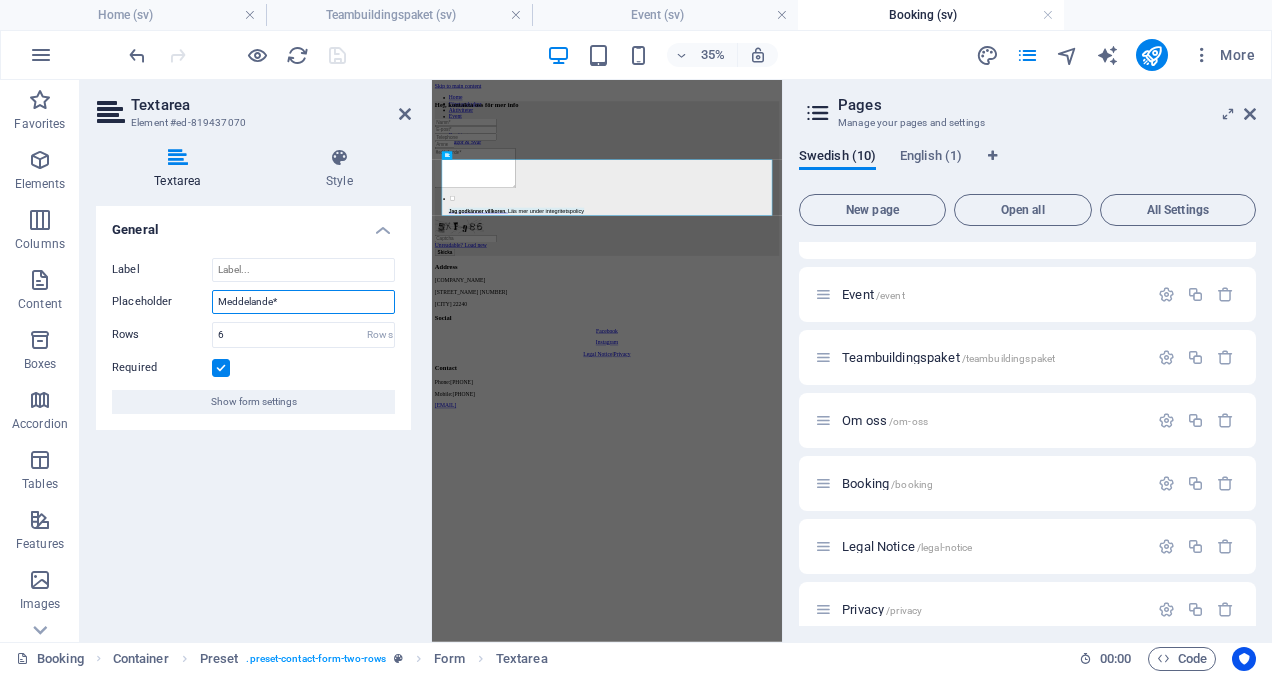 paste on "Skriv datum, tid och deltagarantal om ni önskar boka" 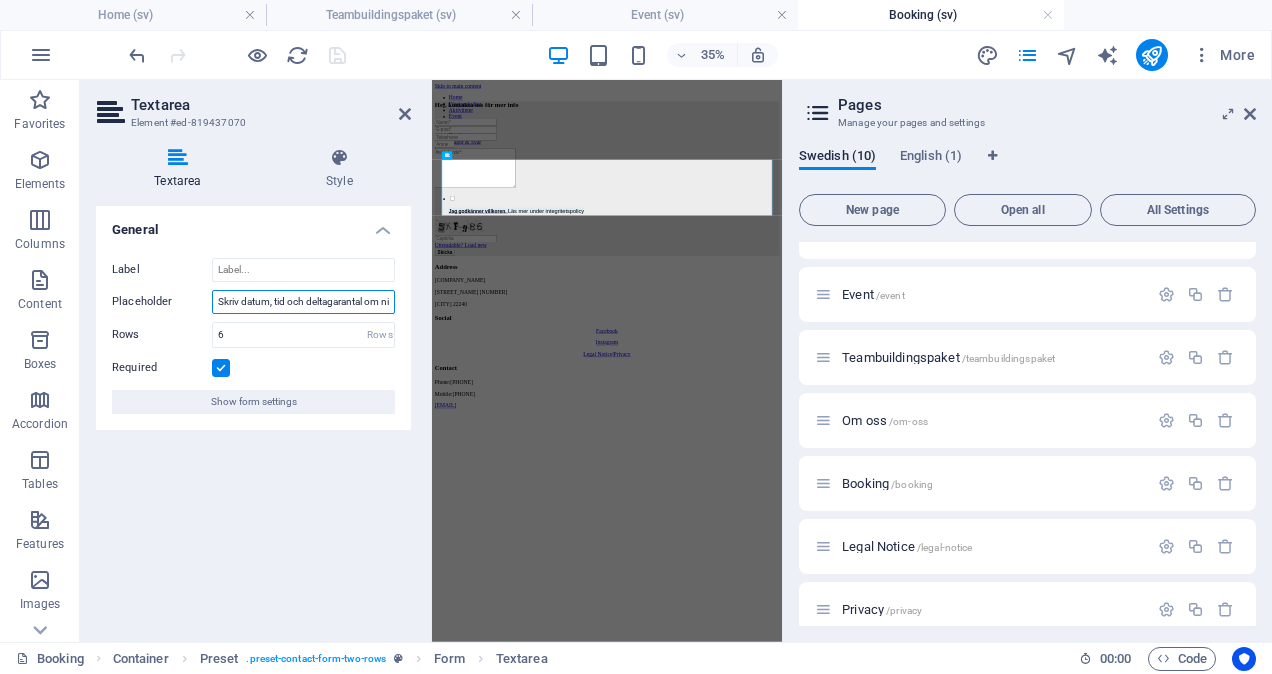 scroll, scrollTop: 0, scrollLeft: 62, axis: horizontal 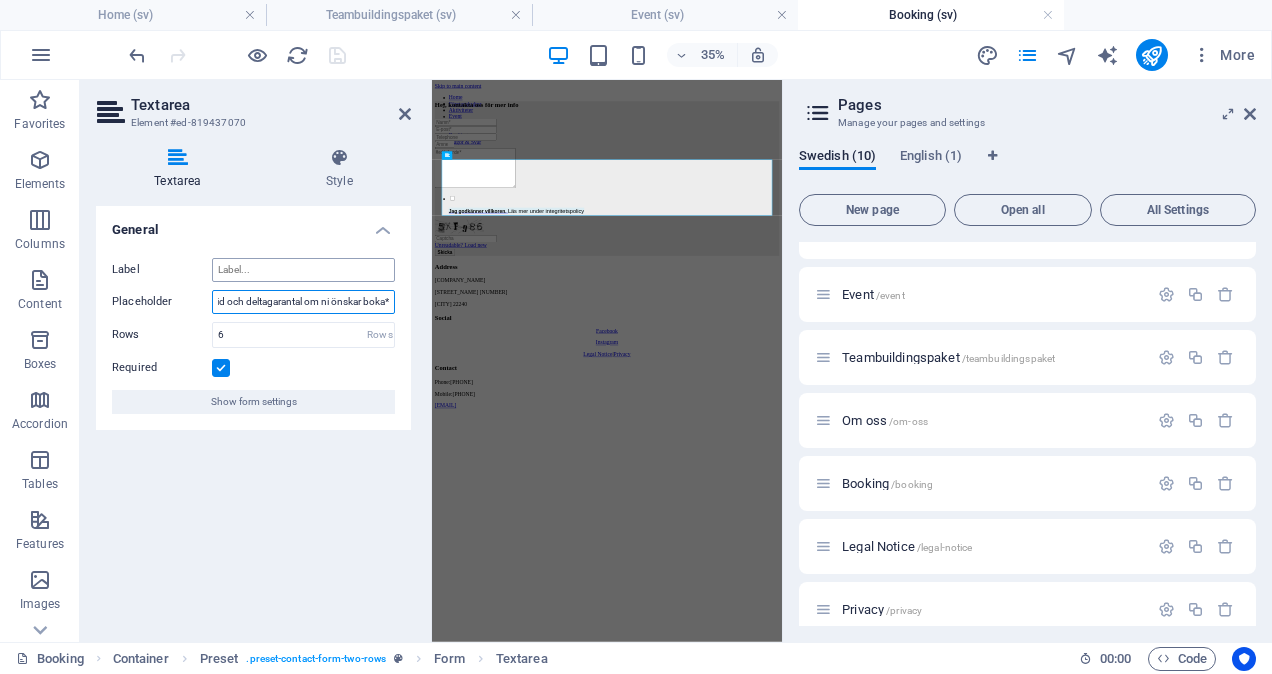 type on "Skriv datum, tid och deltagarantal om ni önskar boka*" 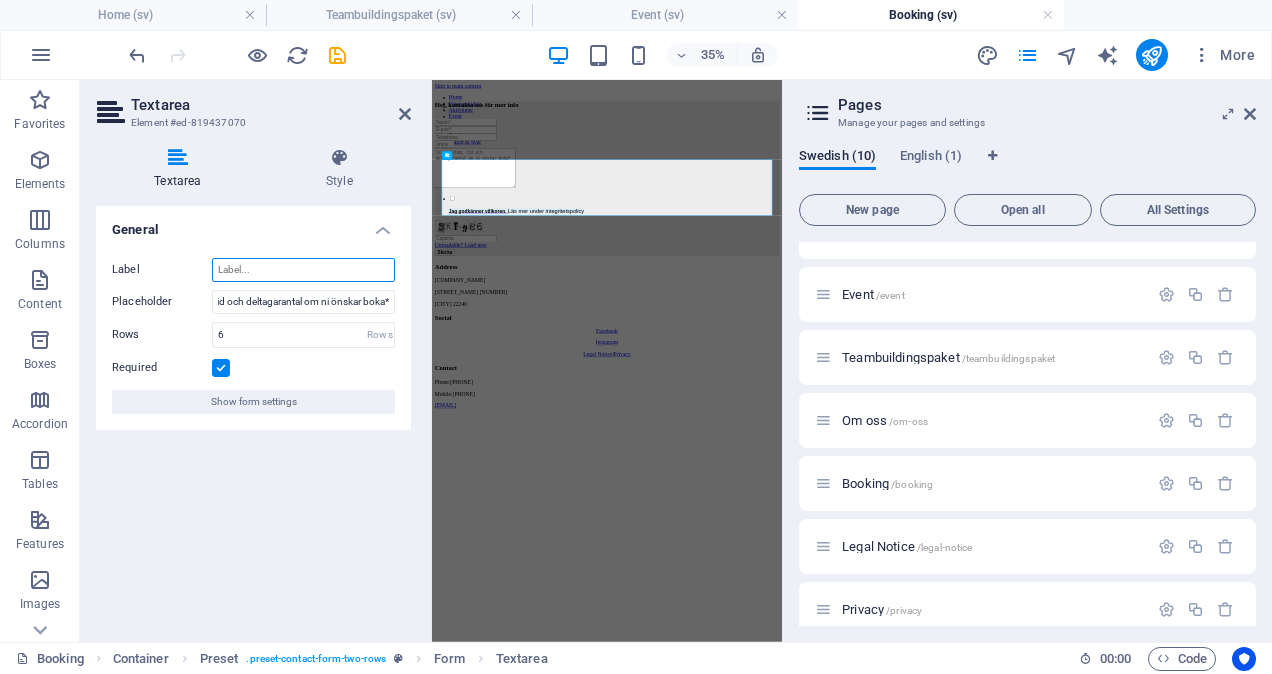 click on "Label" at bounding box center [303, 270] 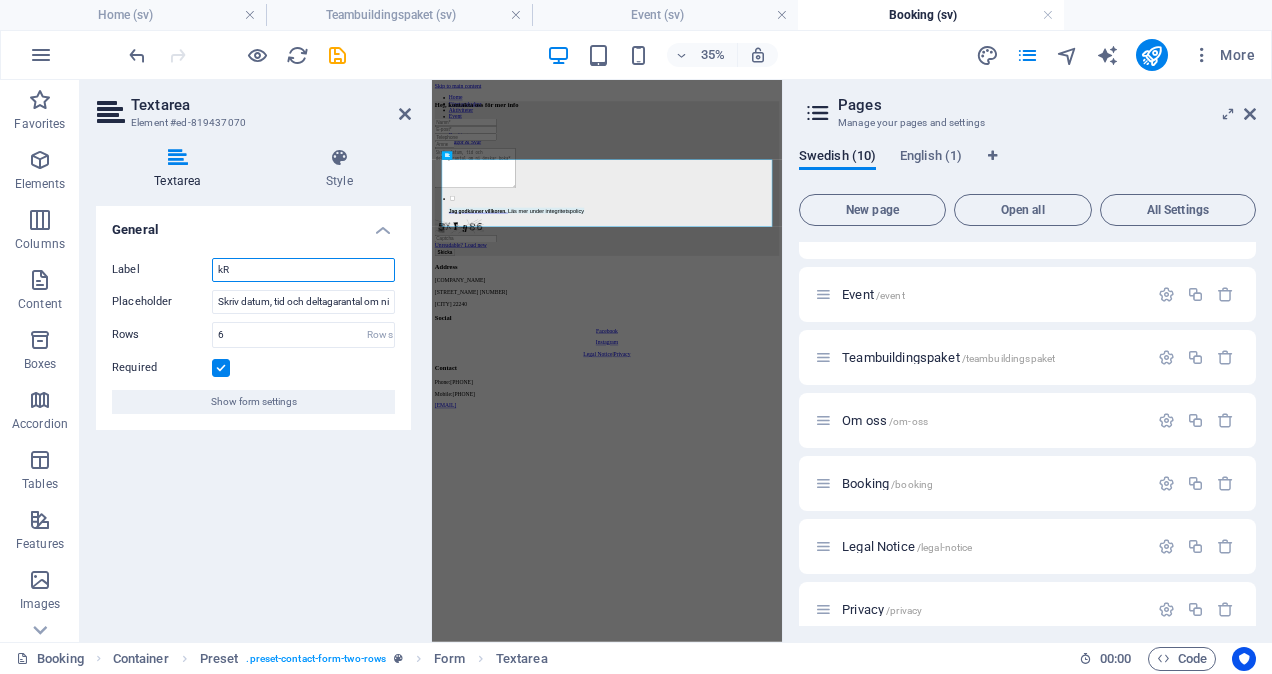 type on "k" 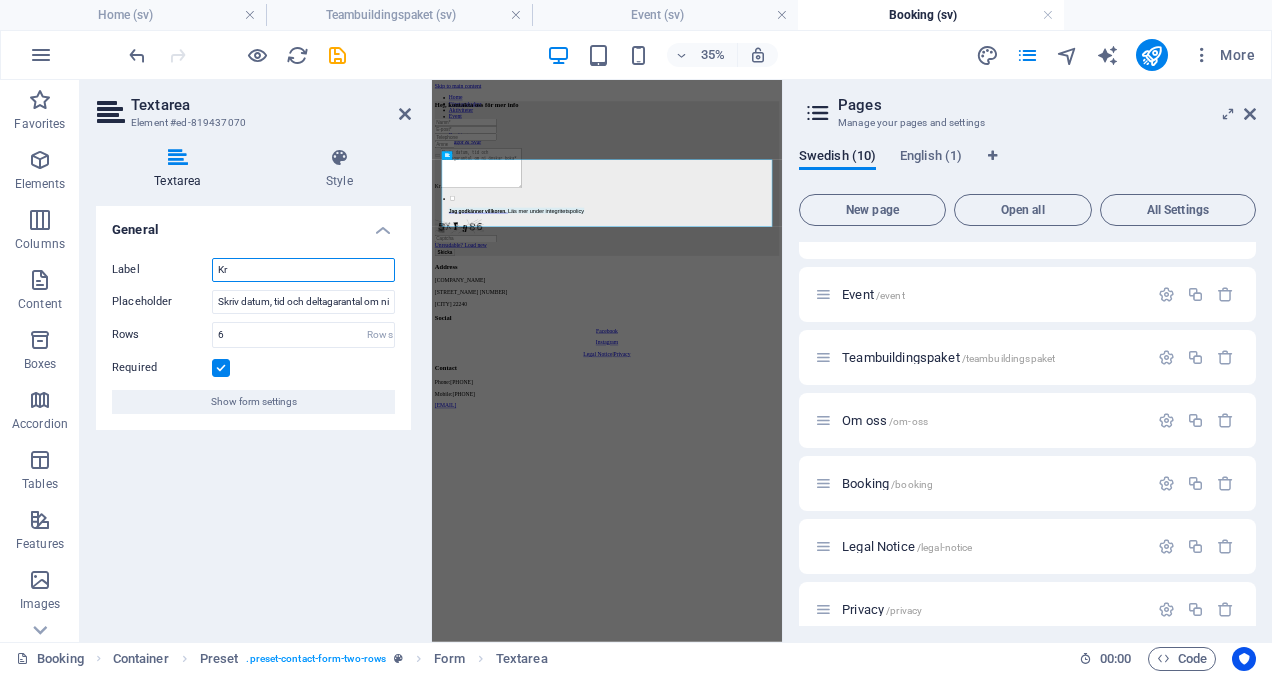 type on "K" 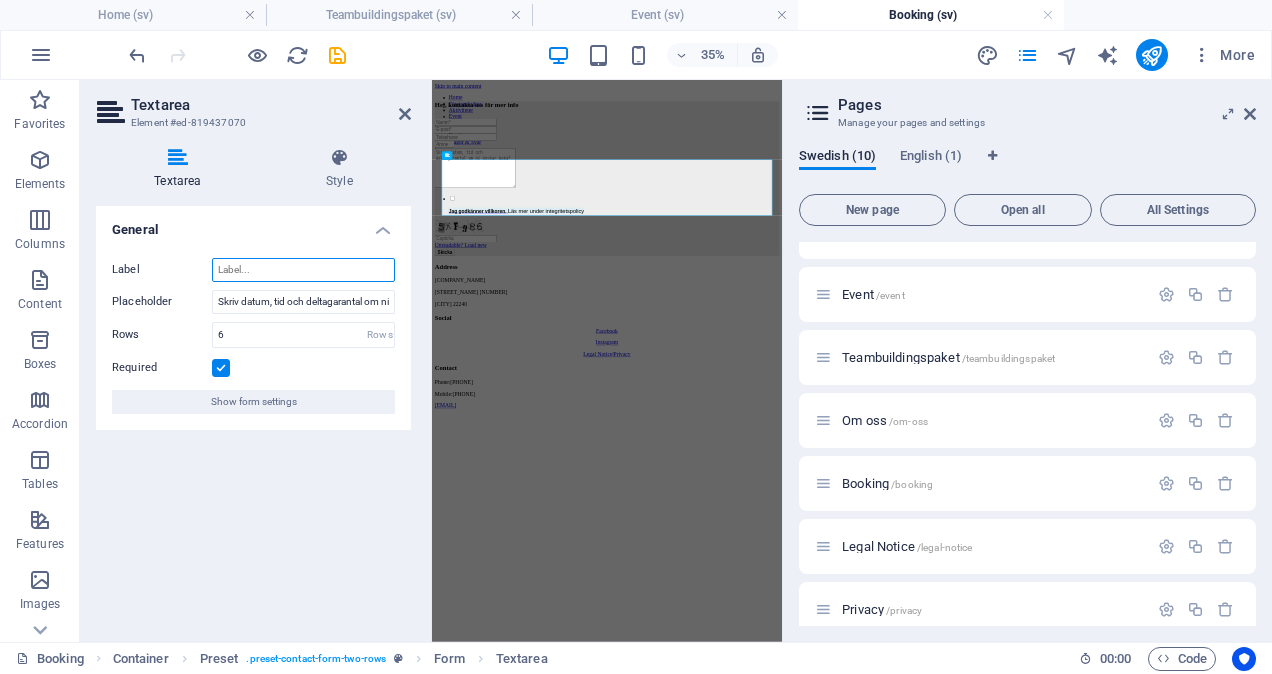 paste on "Skriv datum, tid och deltagarantal om ni önskar boka" 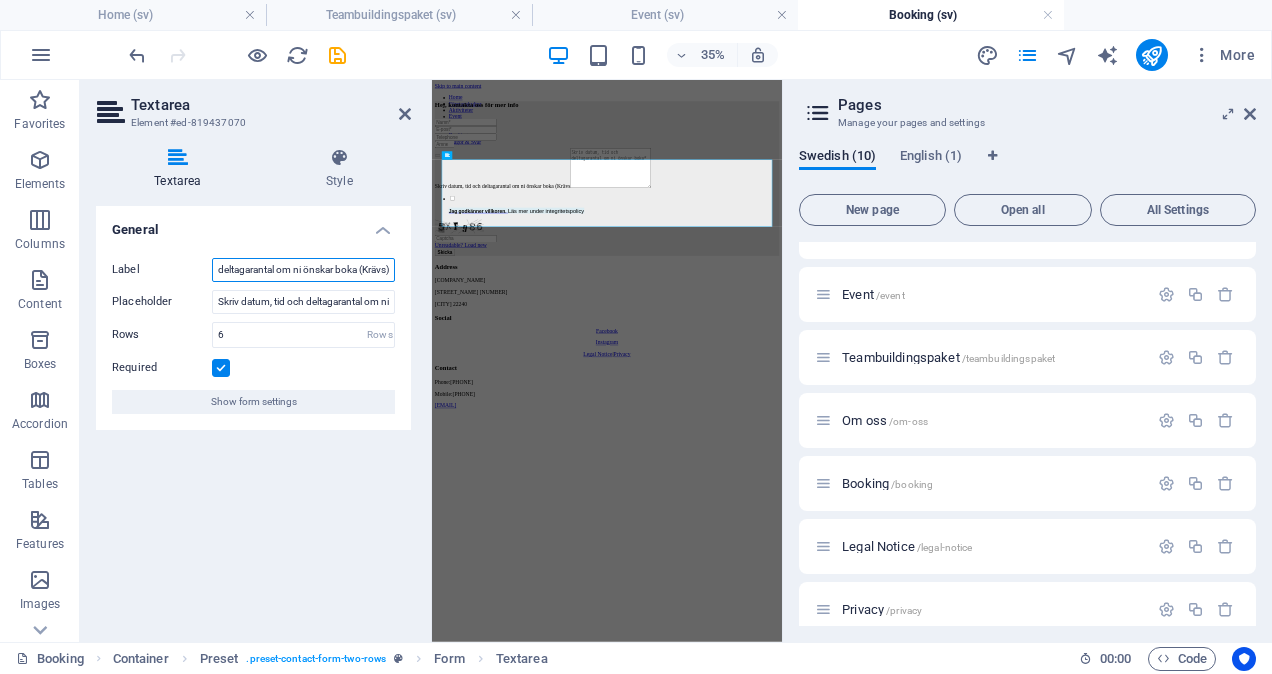 scroll, scrollTop: 0, scrollLeft: 95, axis: horizontal 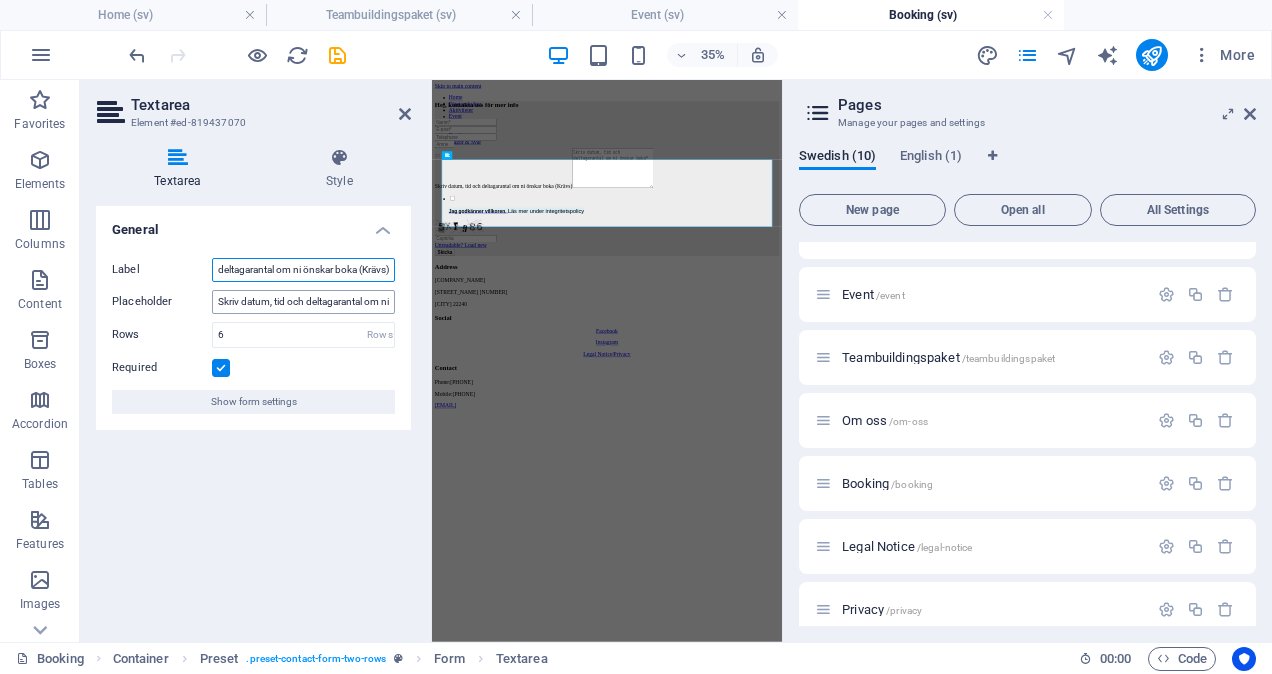 type on "Skriv datum, tid och deltagarantal om ni önskar boka (Krävs)" 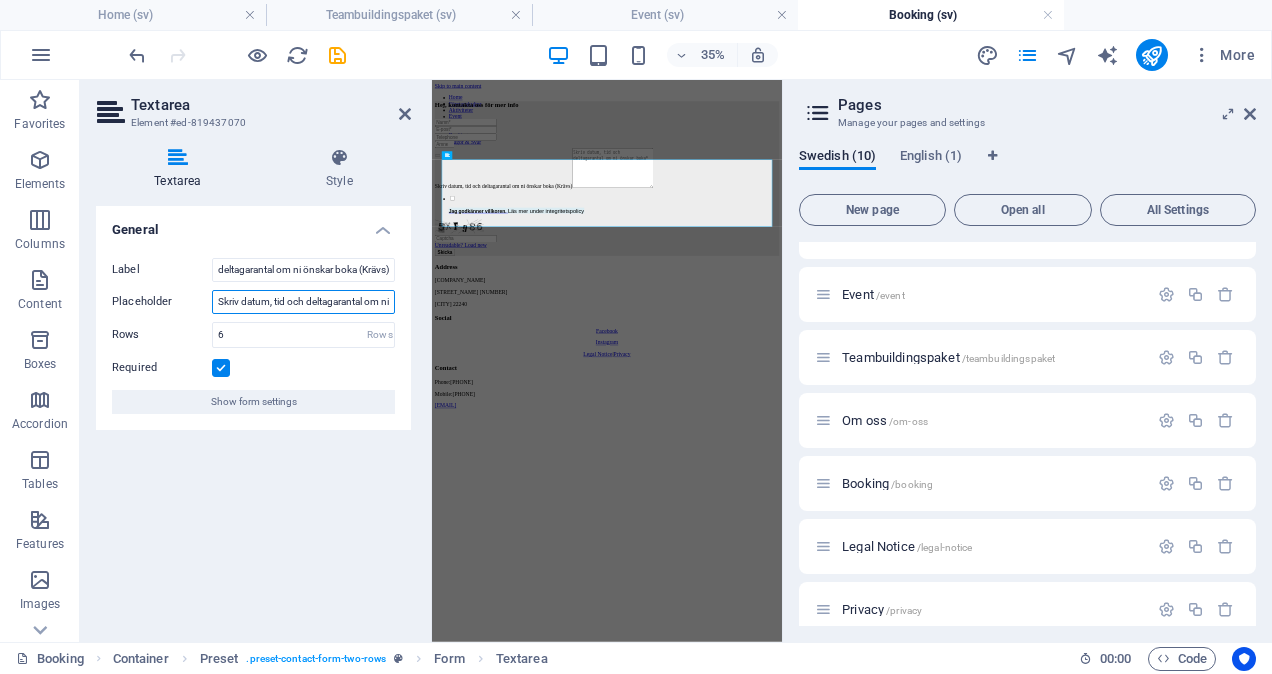 click on "Skriv datum, tid och deltagarantal om ni önskar boka*" at bounding box center (303, 302) 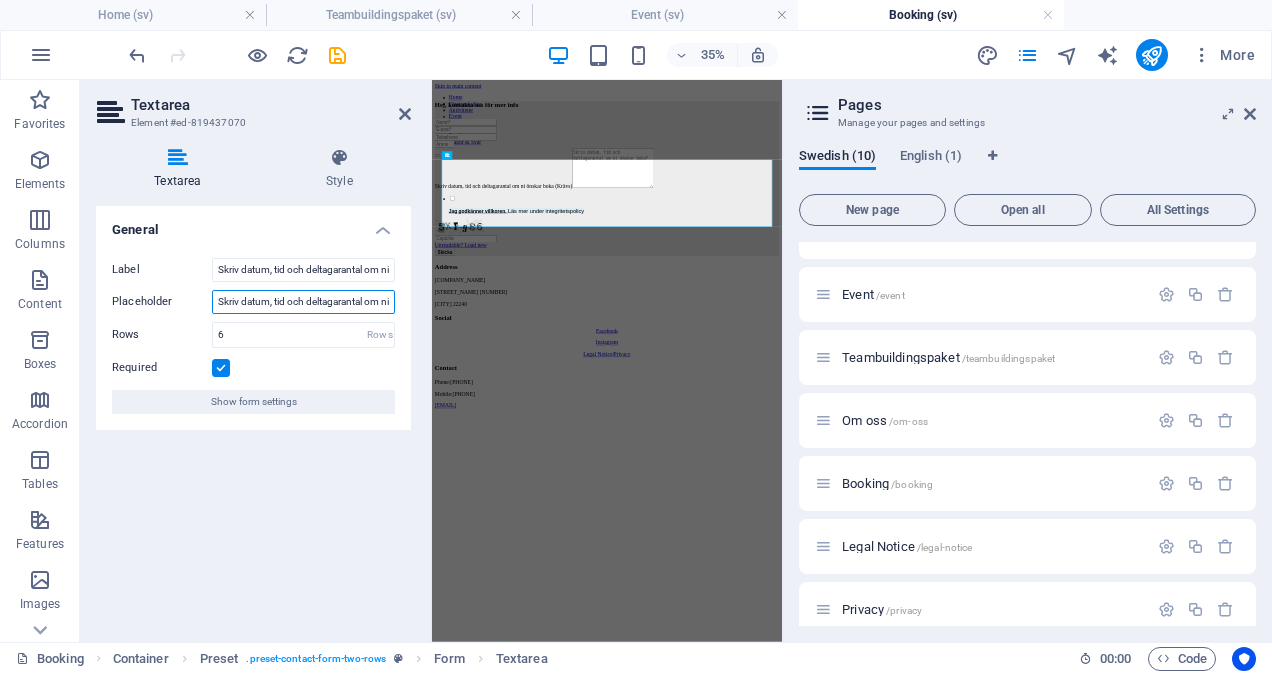 scroll, scrollTop: 0, scrollLeft: 64, axis: horizontal 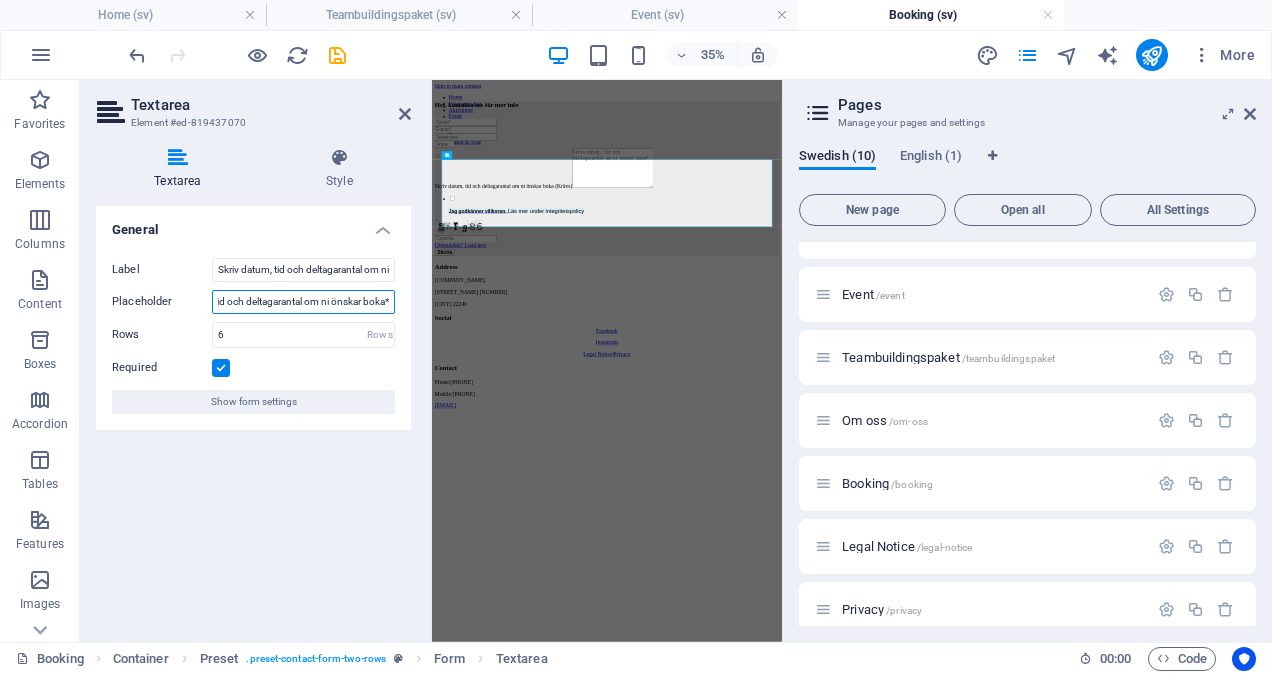 click on "Skriv datum, tid och deltagarantal om ni önskar boka*" at bounding box center (303, 302) 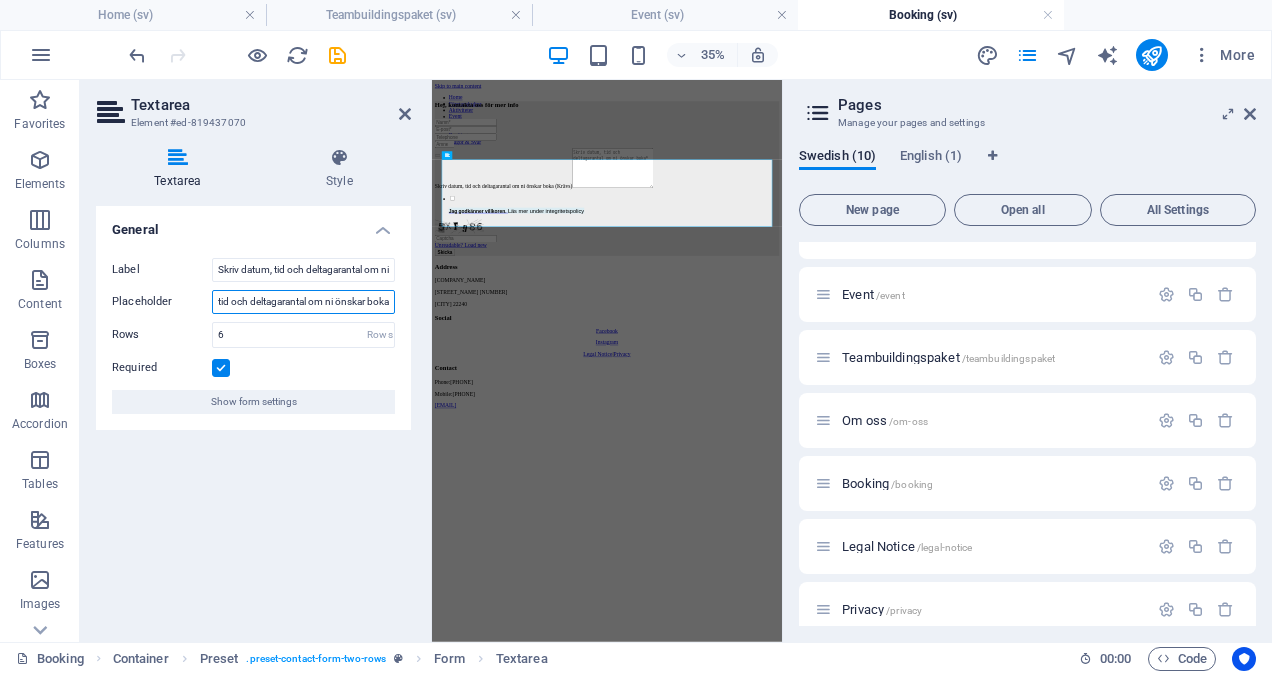 scroll, scrollTop: 0, scrollLeft: 60, axis: horizontal 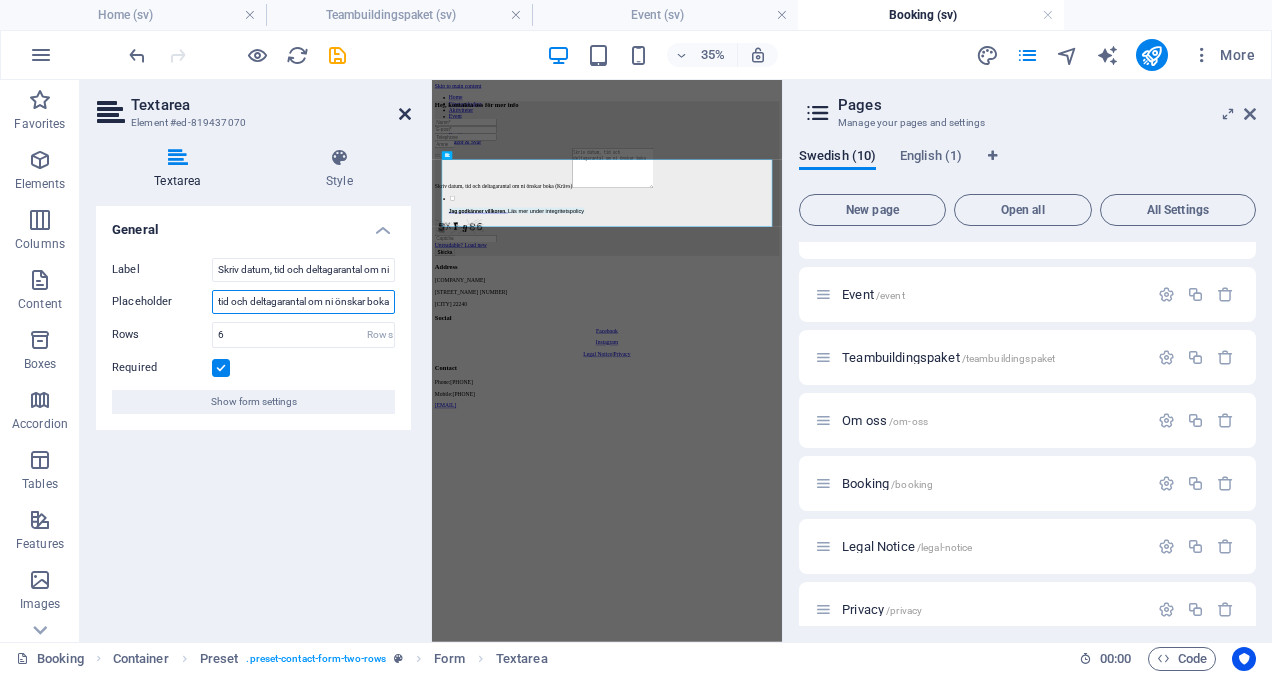 type on "Skriv datum, tid och deltagarantal om ni önskar boka" 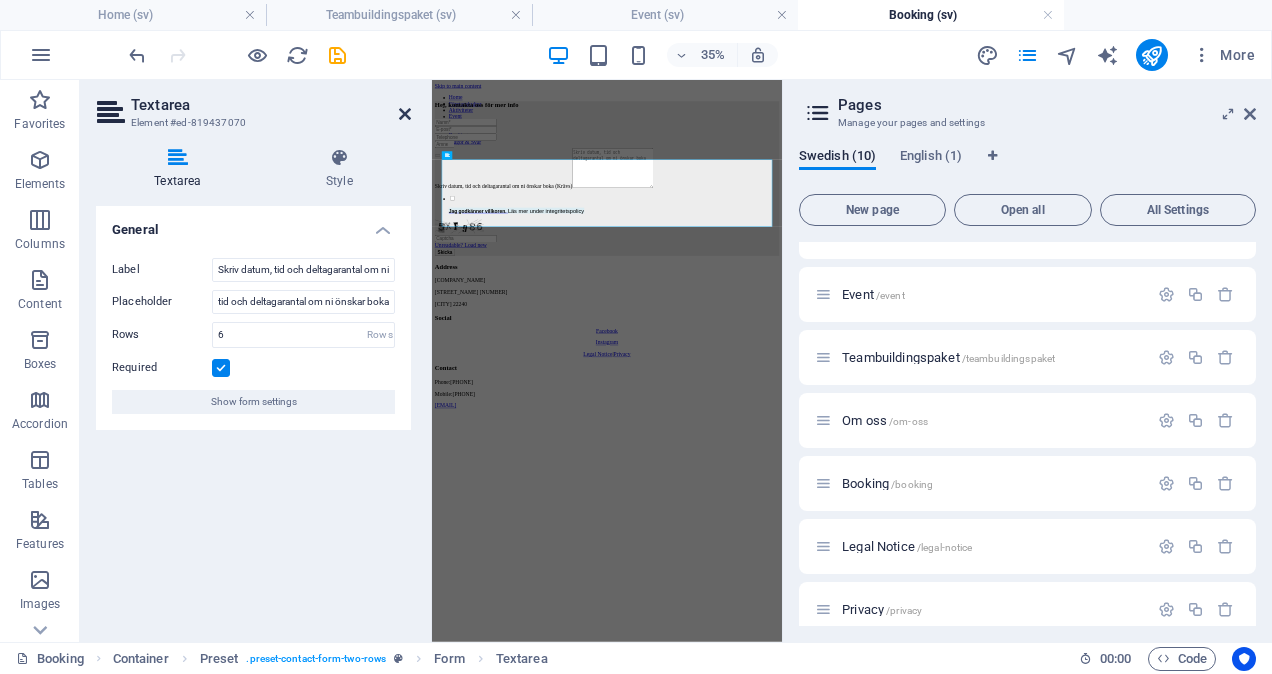 click at bounding box center [405, 114] 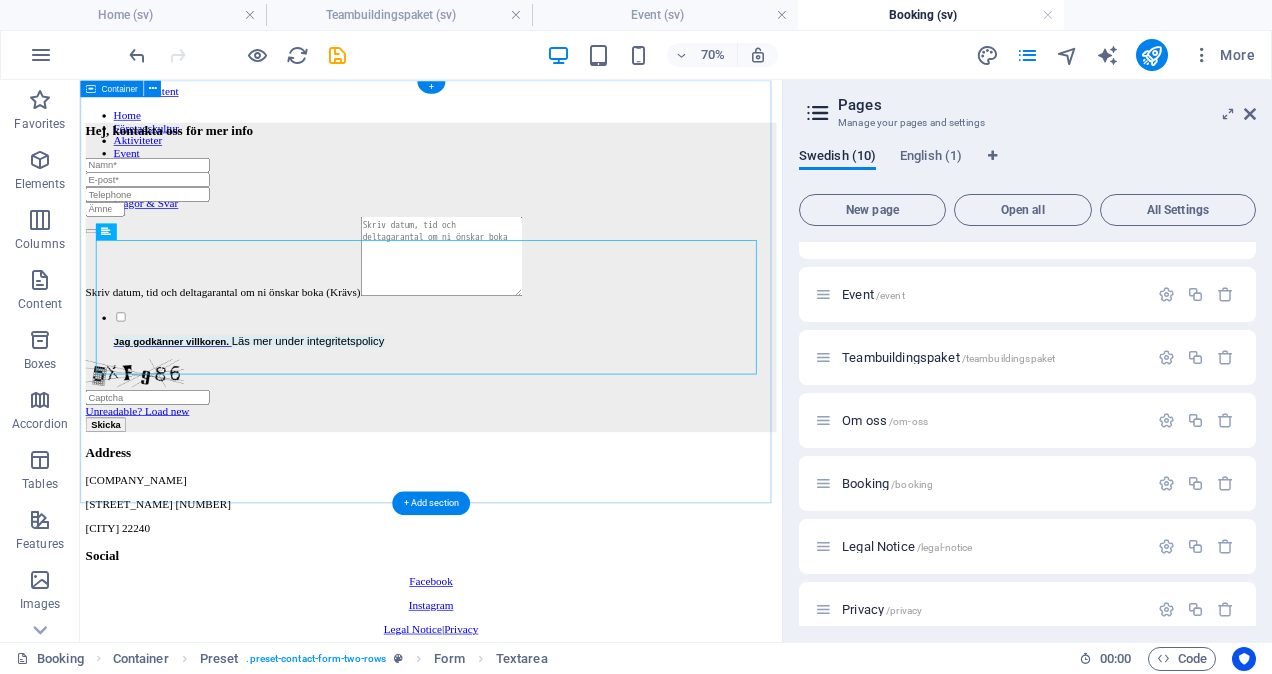 click on "Hej, kontakta oss för mer info Skriv datum, tid och deltagarantal om ni önskar boka (Krävs) &nbsp; Jag godkänner villkoren. &nbsp; Läs mer under integritetspolicy Unreadable? Load new Skicka" at bounding box center (581, 362) 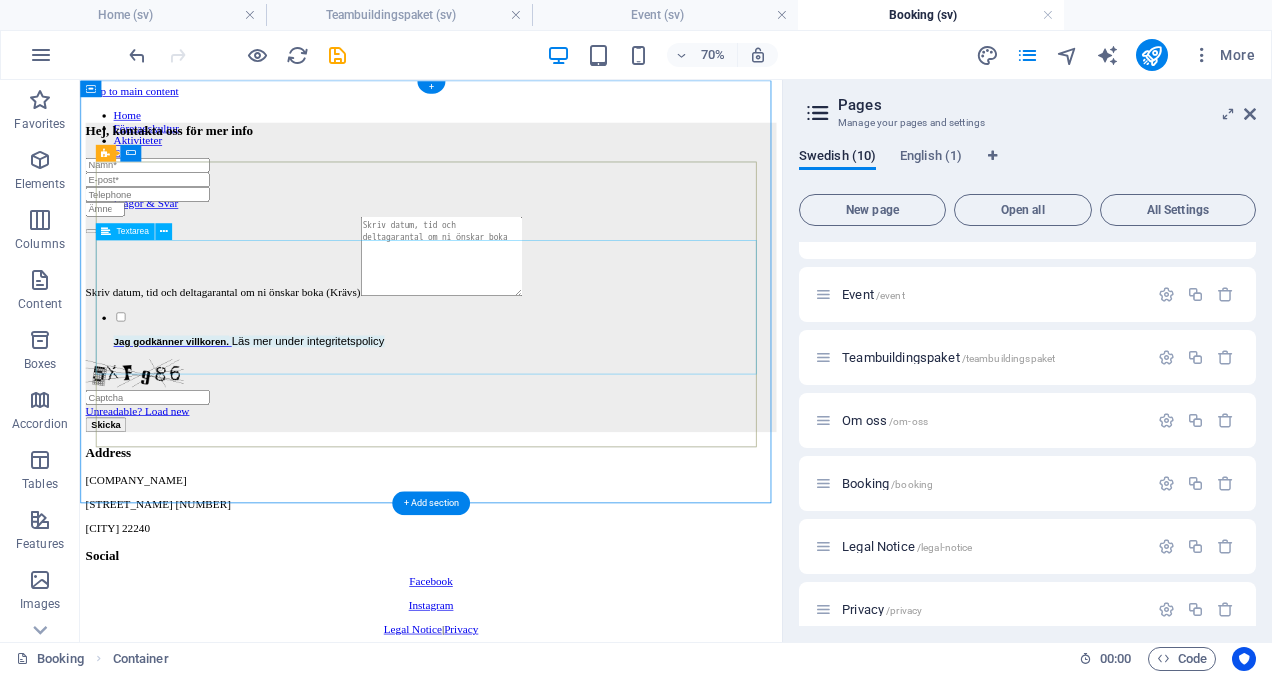 click on "Skriv datum, tid och deltagarantal om ni önskar boka (Krävs)" 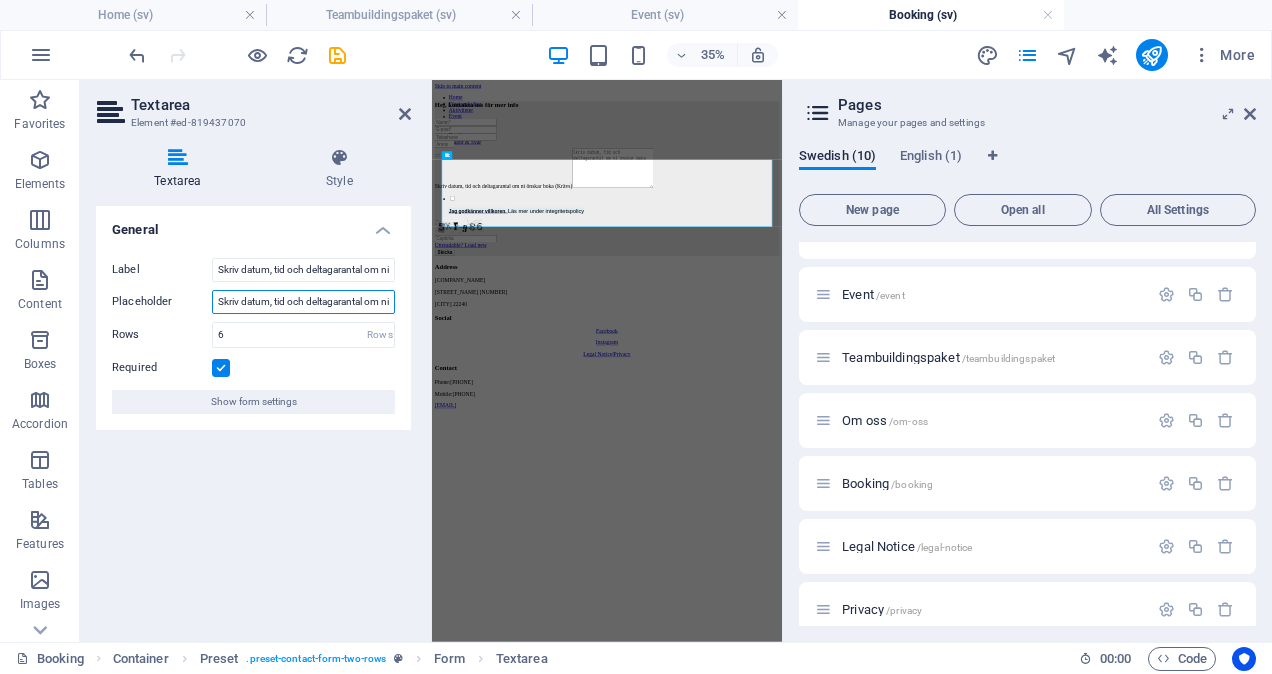 click on "Skriv datum, tid och deltagarantal om ni önskar boka" at bounding box center [303, 302] 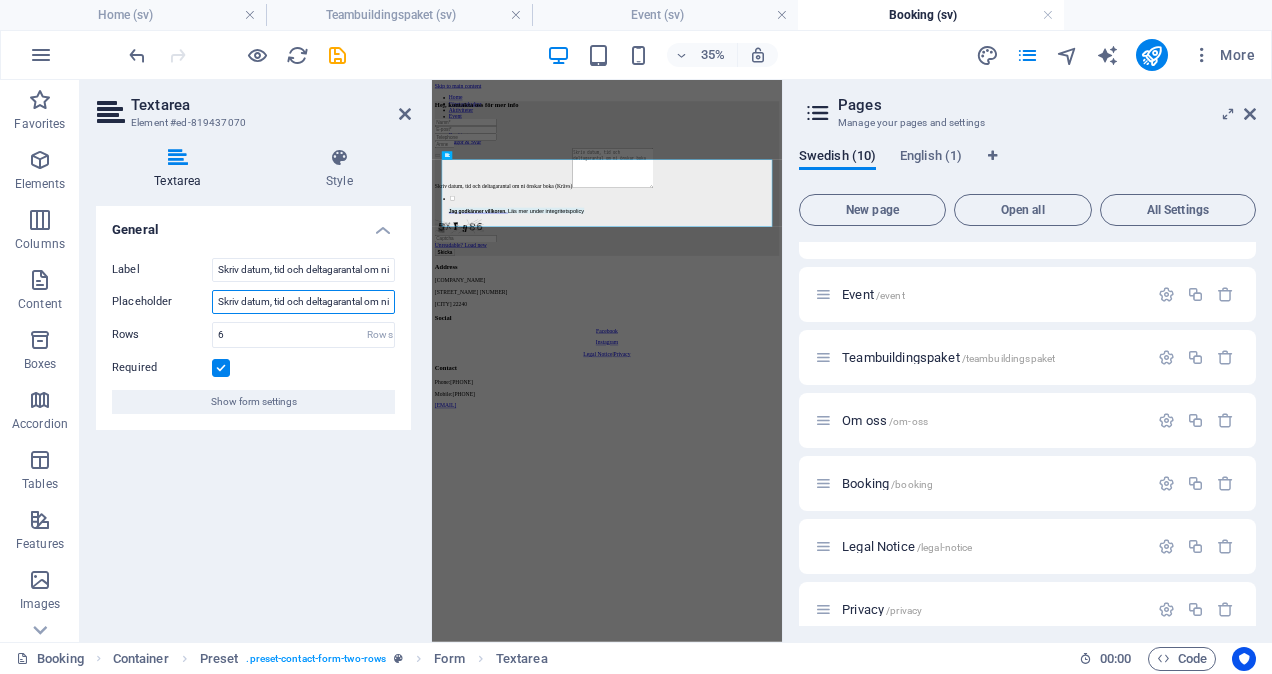 click on "Skriv datum, tid och deltagarantal om ni önskar boka" at bounding box center (303, 302) 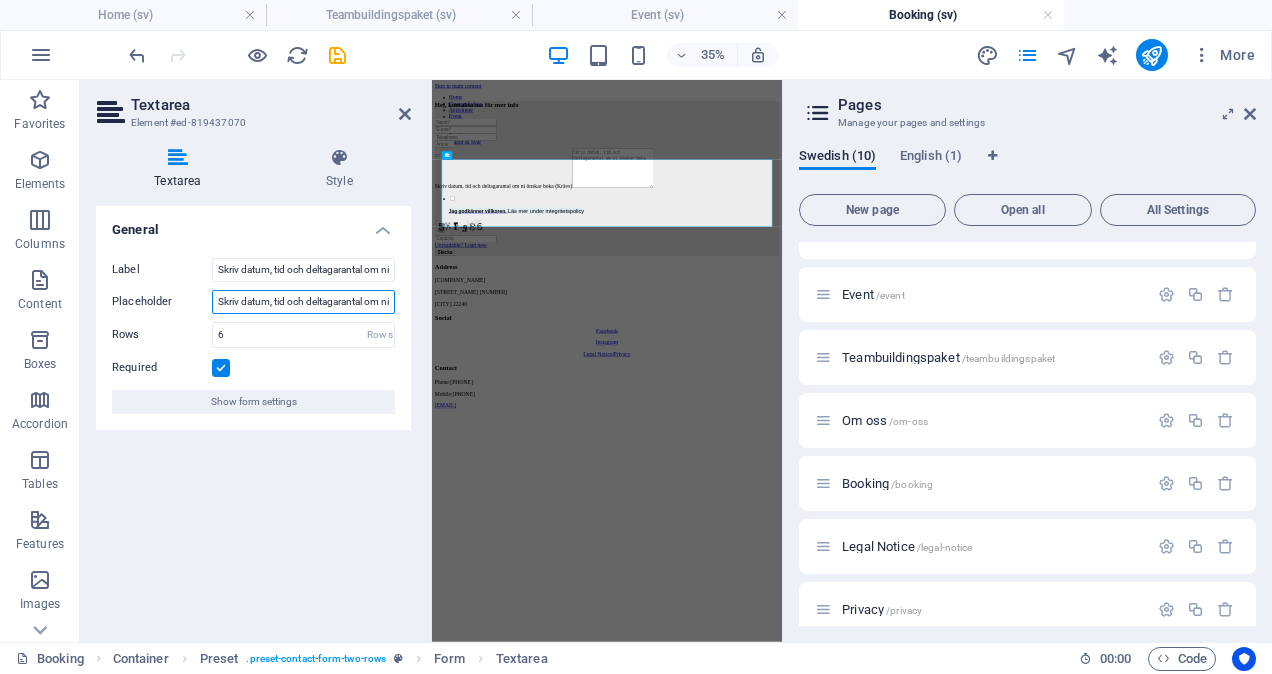 click on "Skriv datum, tid och deltagarantal om ni önskar boka" at bounding box center (303, 302) 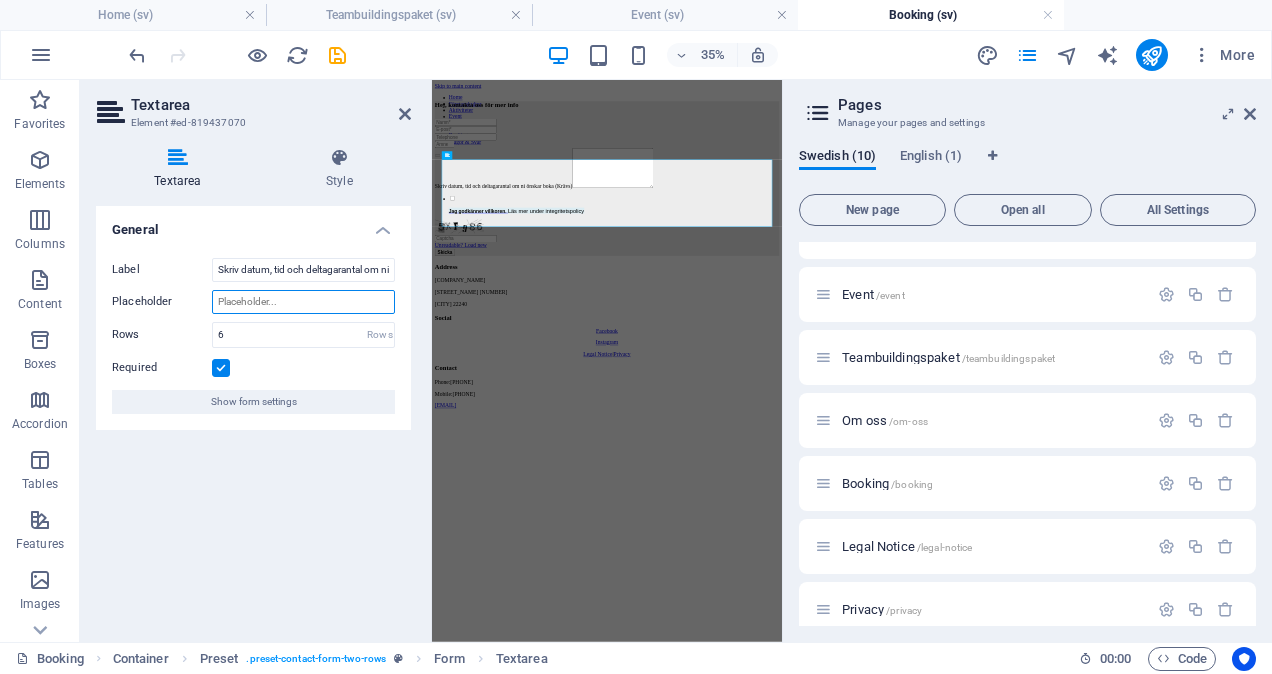 type 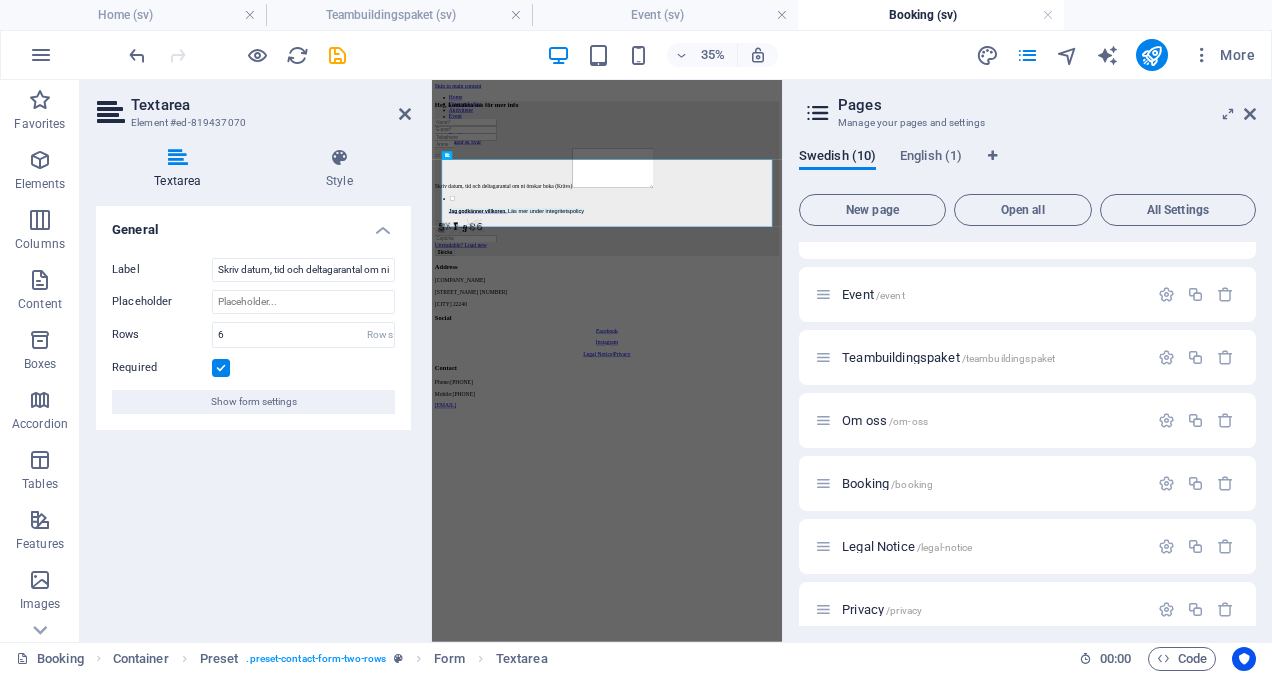 click on "General Label Skriv datum, tid och deltagarantal om ni önskar boka (Krävs) Placeholder Rows 6 Rows Required Show form settings" at bounding box center (253, 416) 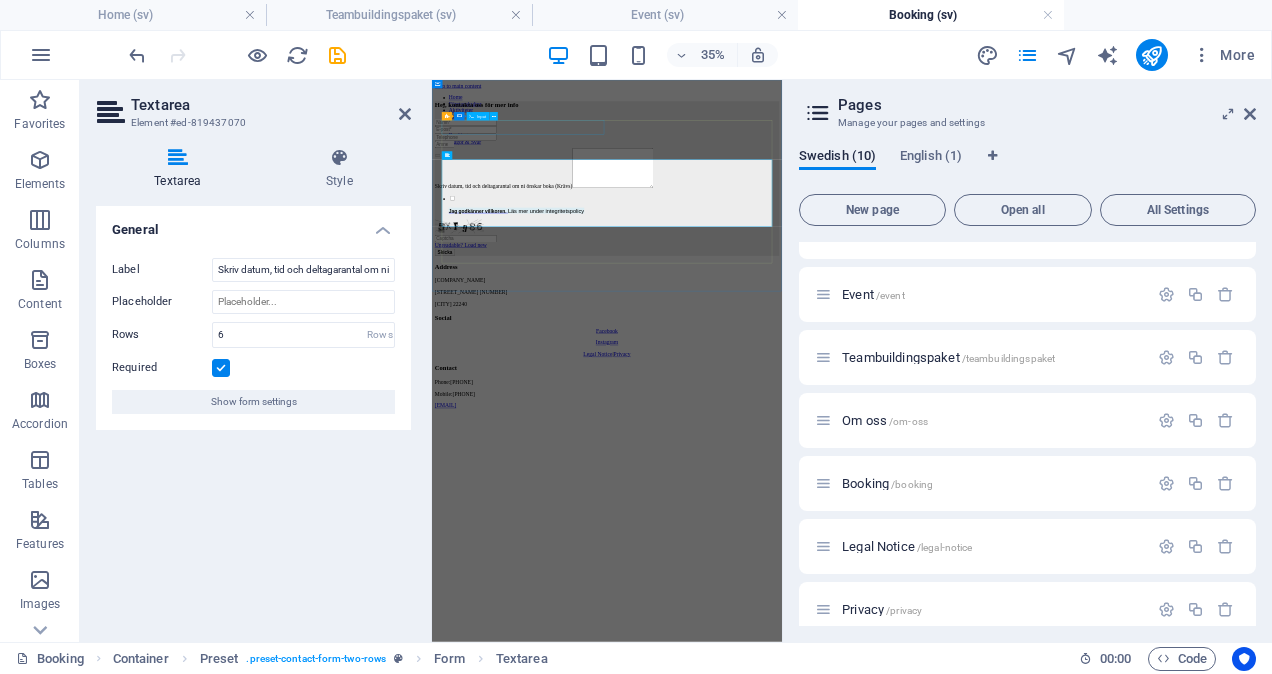 click 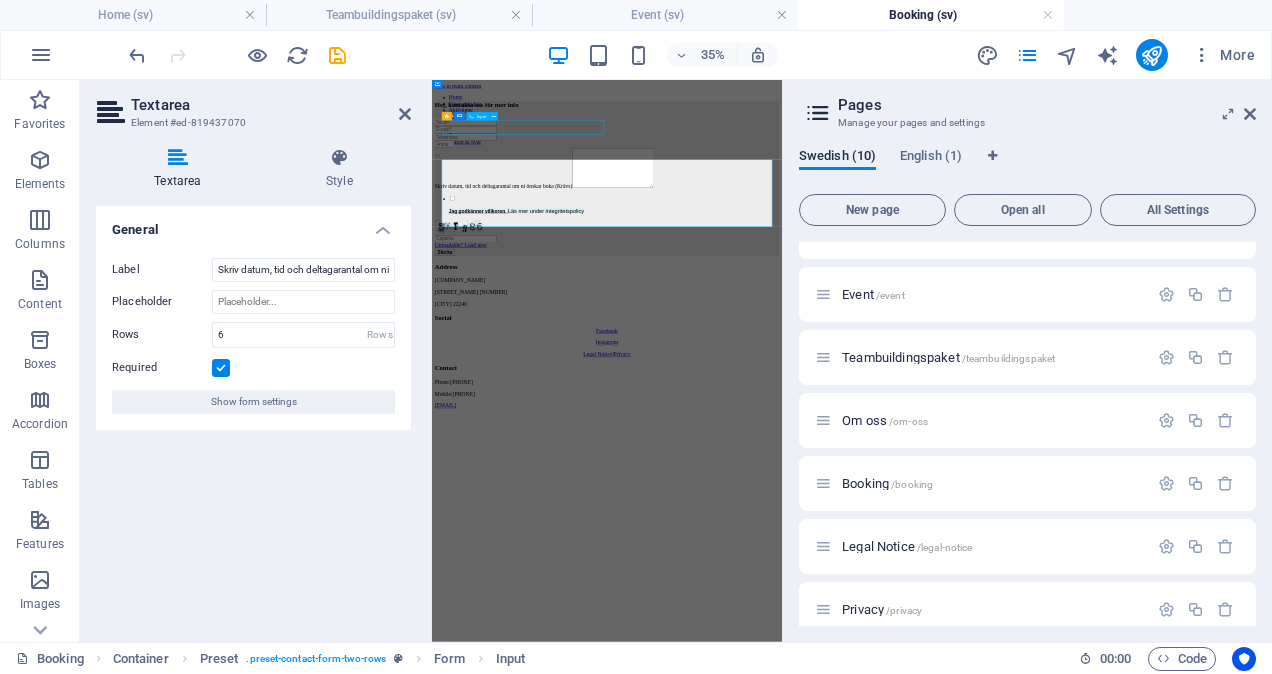 click 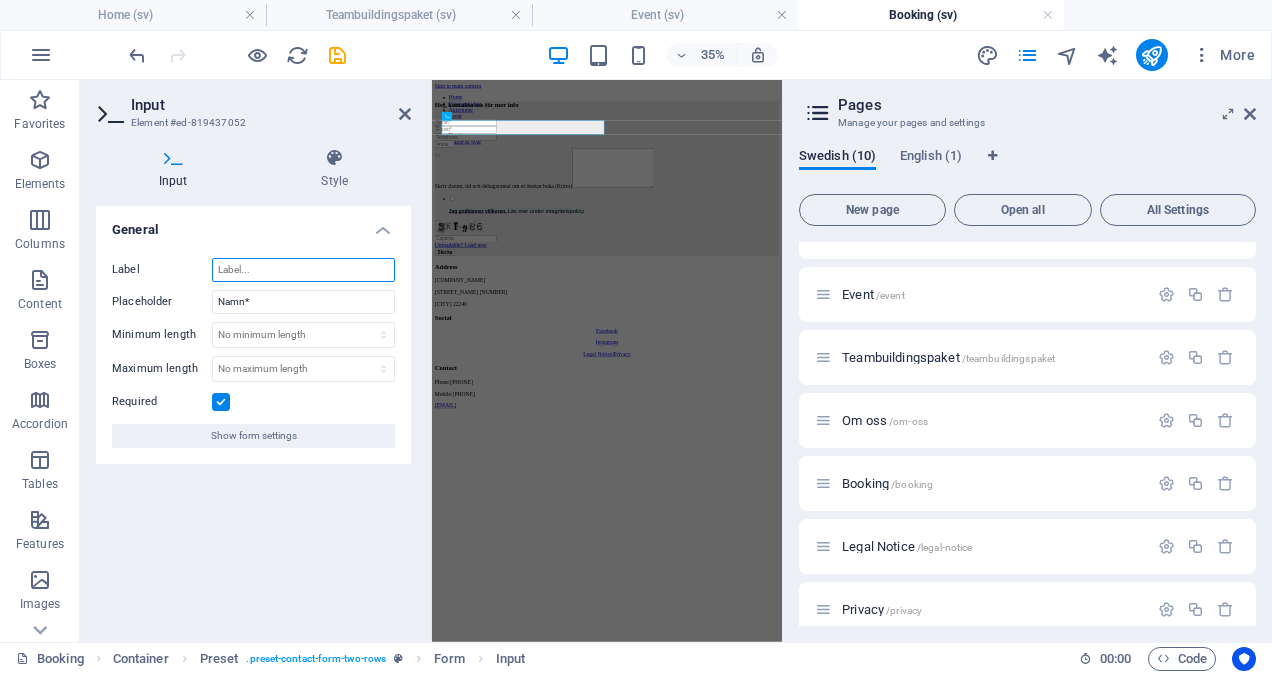 click on "Label" at bounding box center [303, 270] 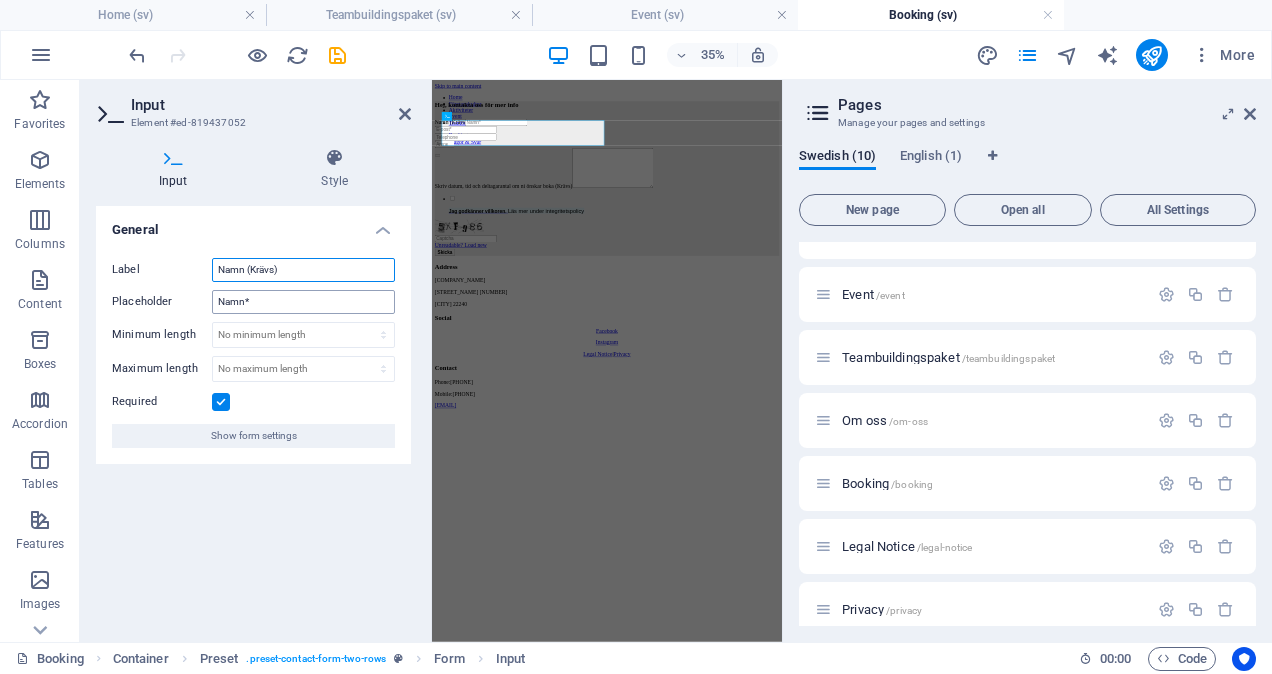 type on "Namn (Krävs)" 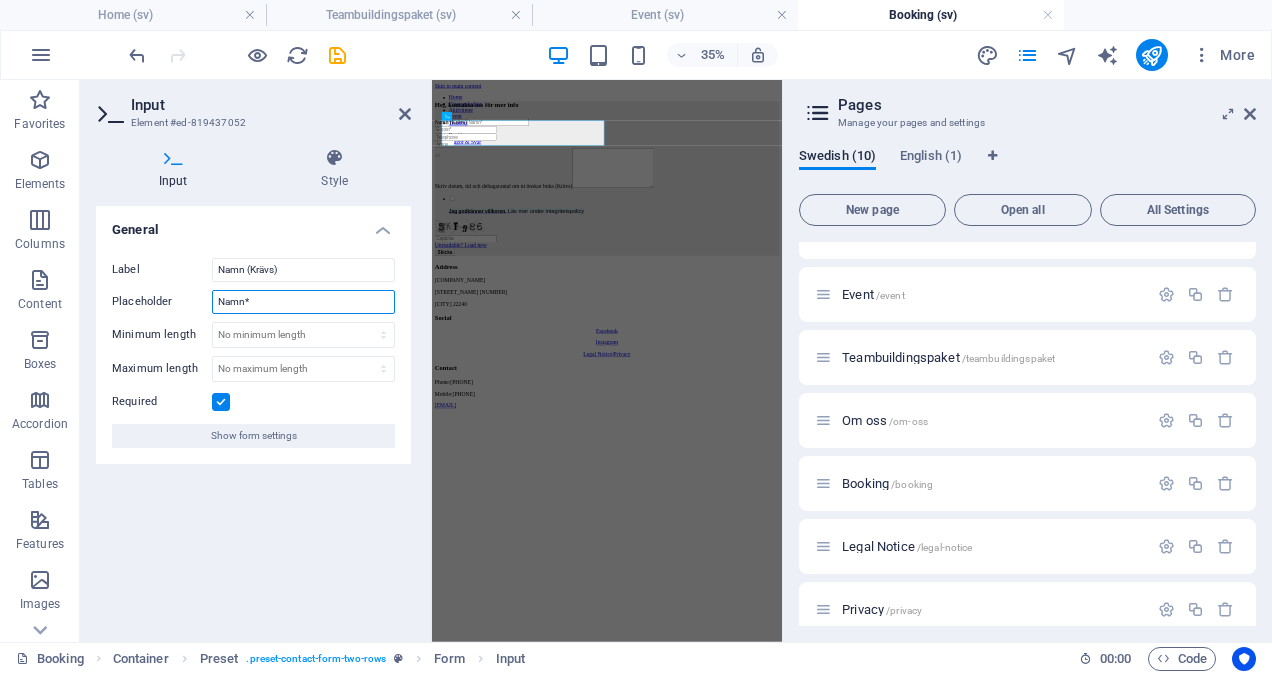 click on "Namn*" at bounding box center [303, 302] 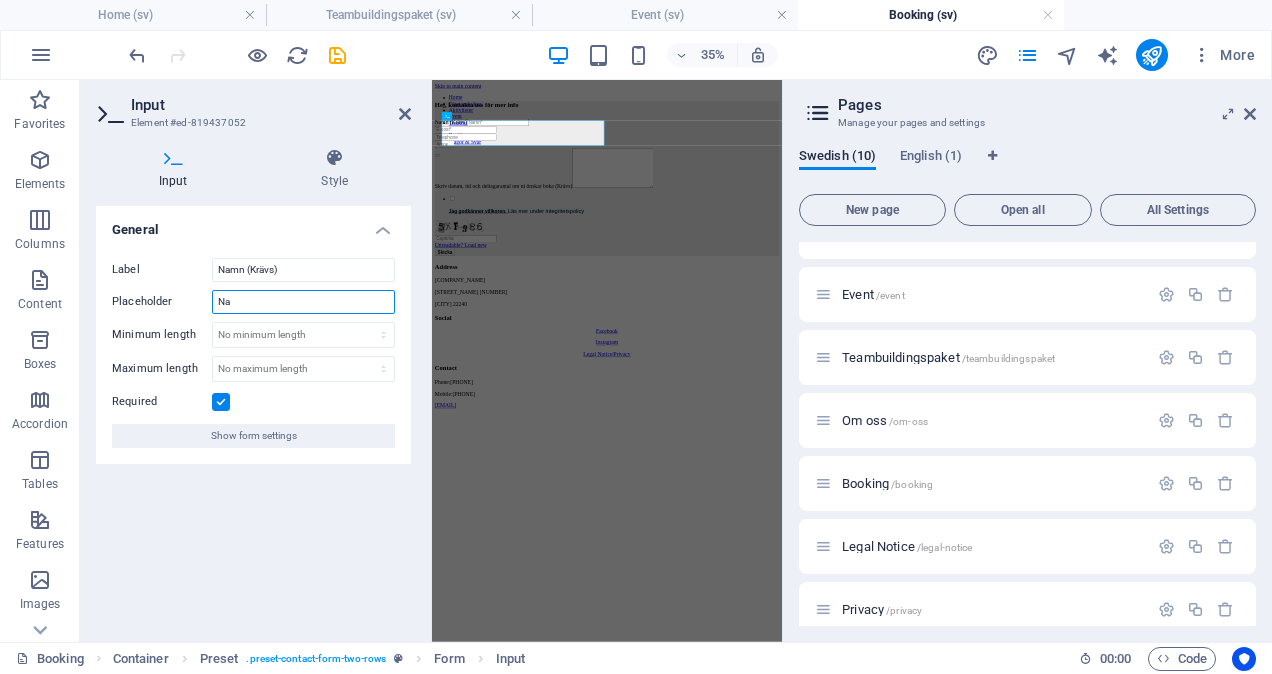 type on "N" 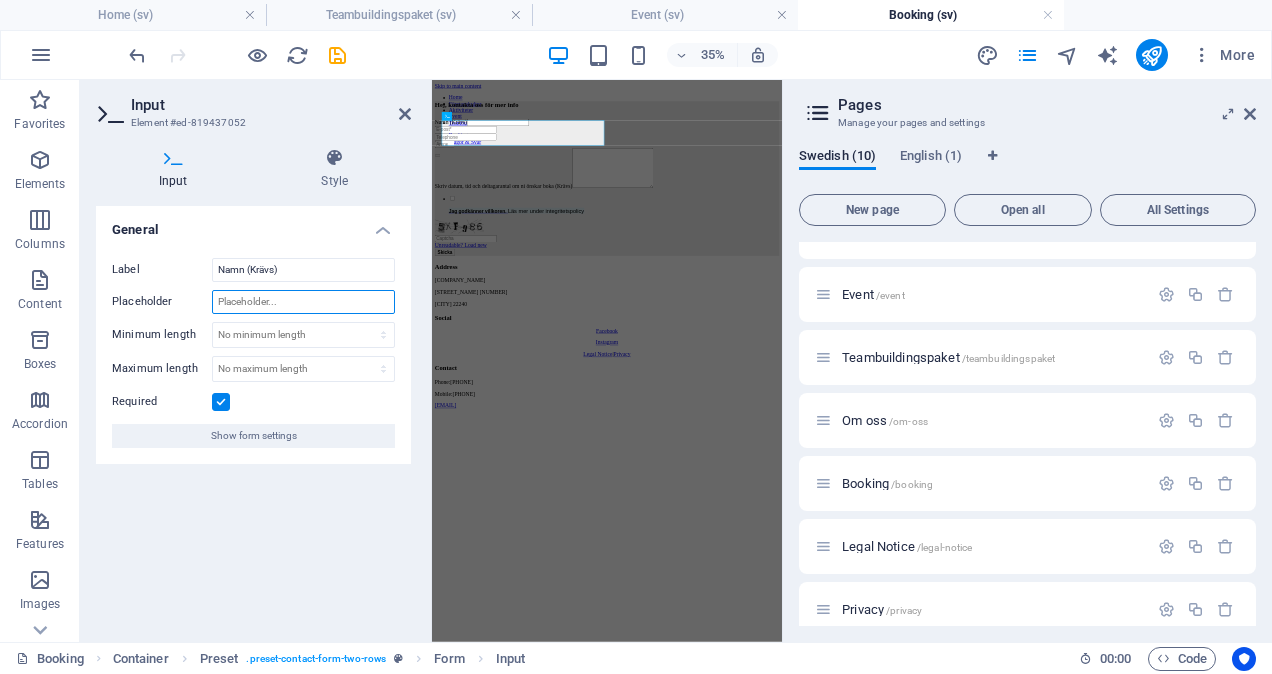 type 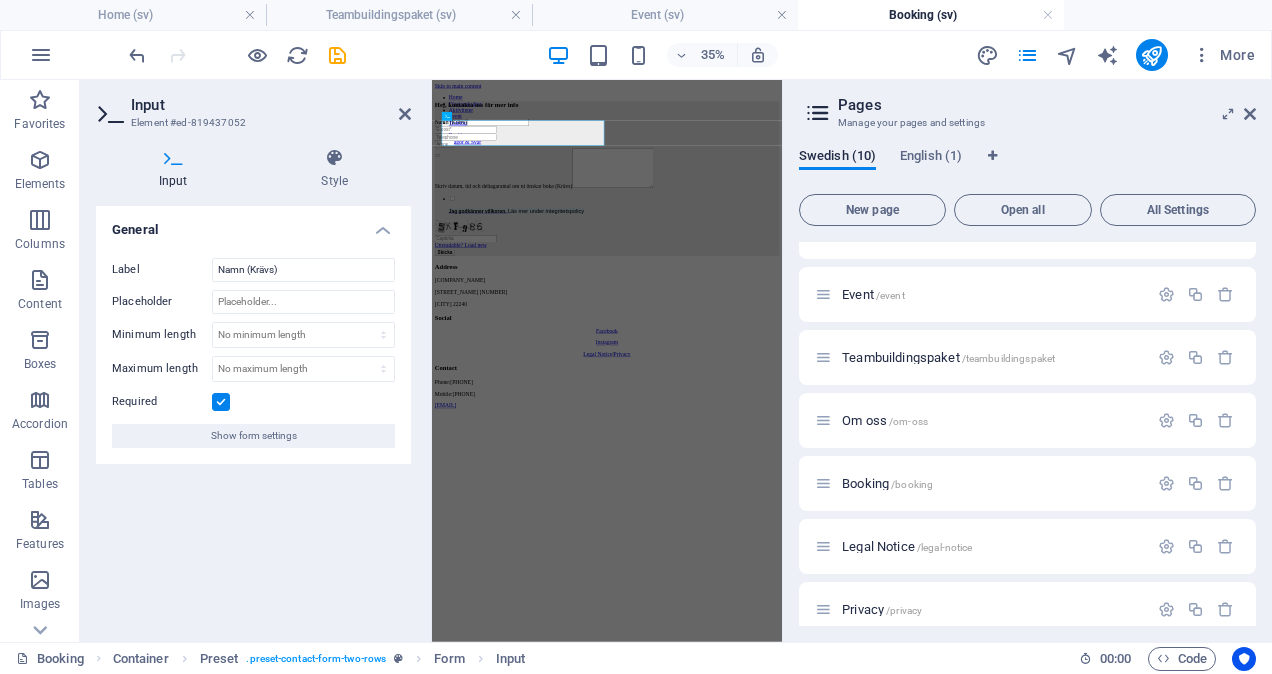 click on "General Label Namn (Krävs) Placeholder Minimum length No minimum length chars Maximum length No maximum length chars Required Show form settings" at bounding box center [253, 416] 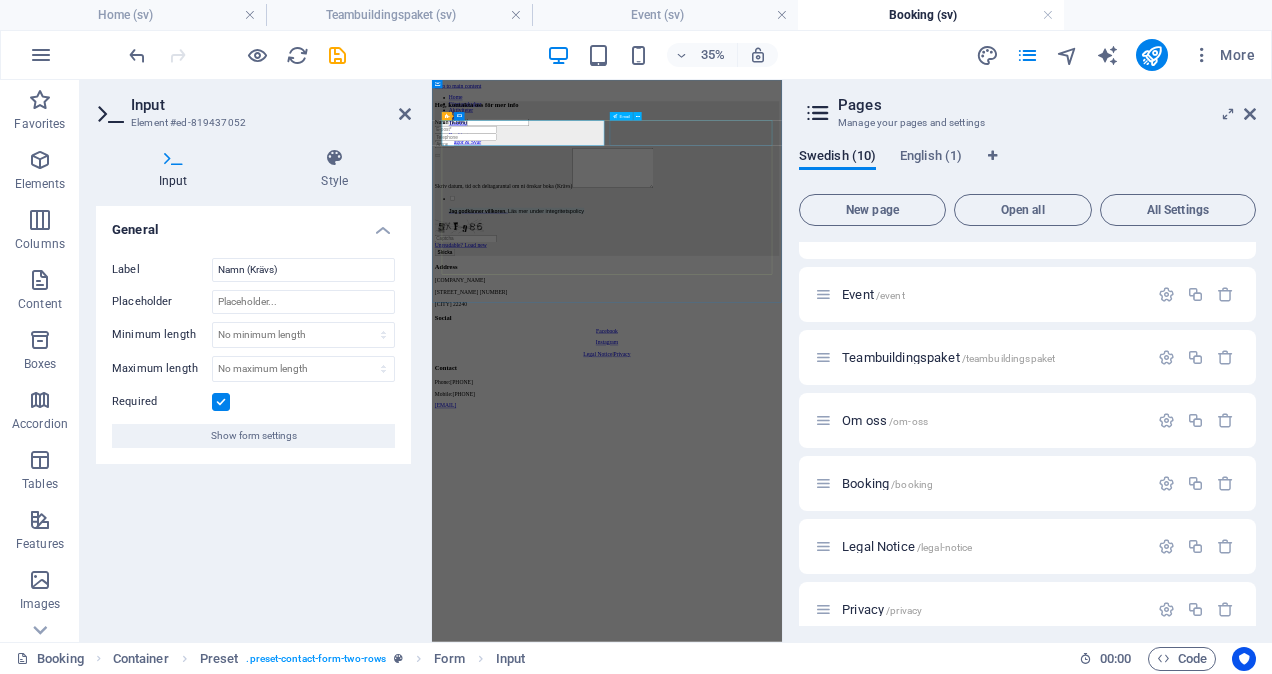 click 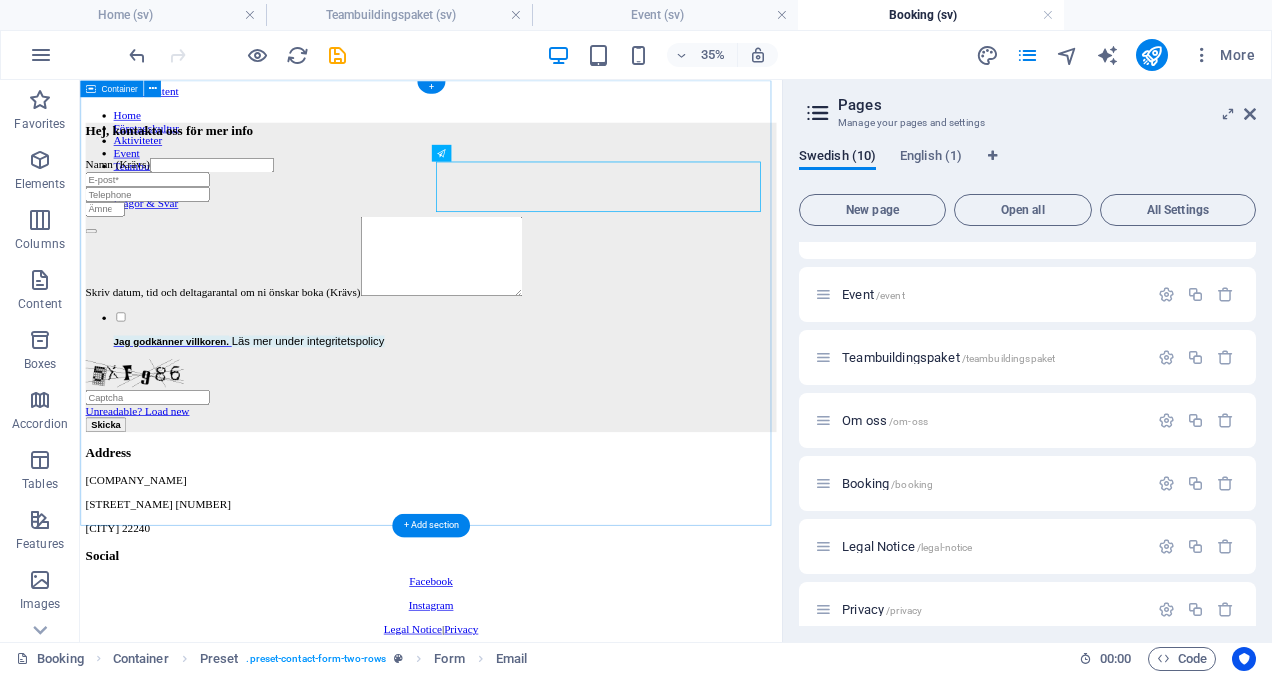 click on "Hej, kontakta oss för mer info Namn (Krävs) Skriv datum, tid och deltagarantal om ni önskar boka (Krävs)   Jag godkänner villkoren.   Läs mer under integritetspolicy Unreadable? Load new Skicka" at bounding box center (581, 362) 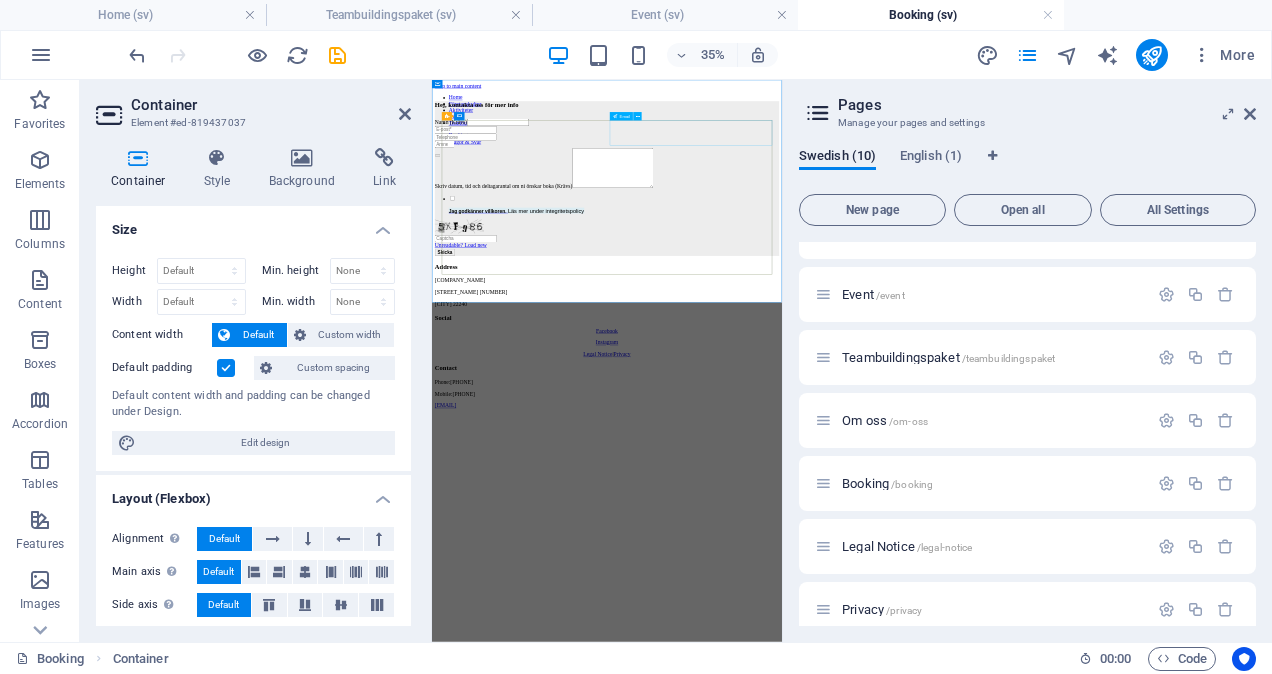 click 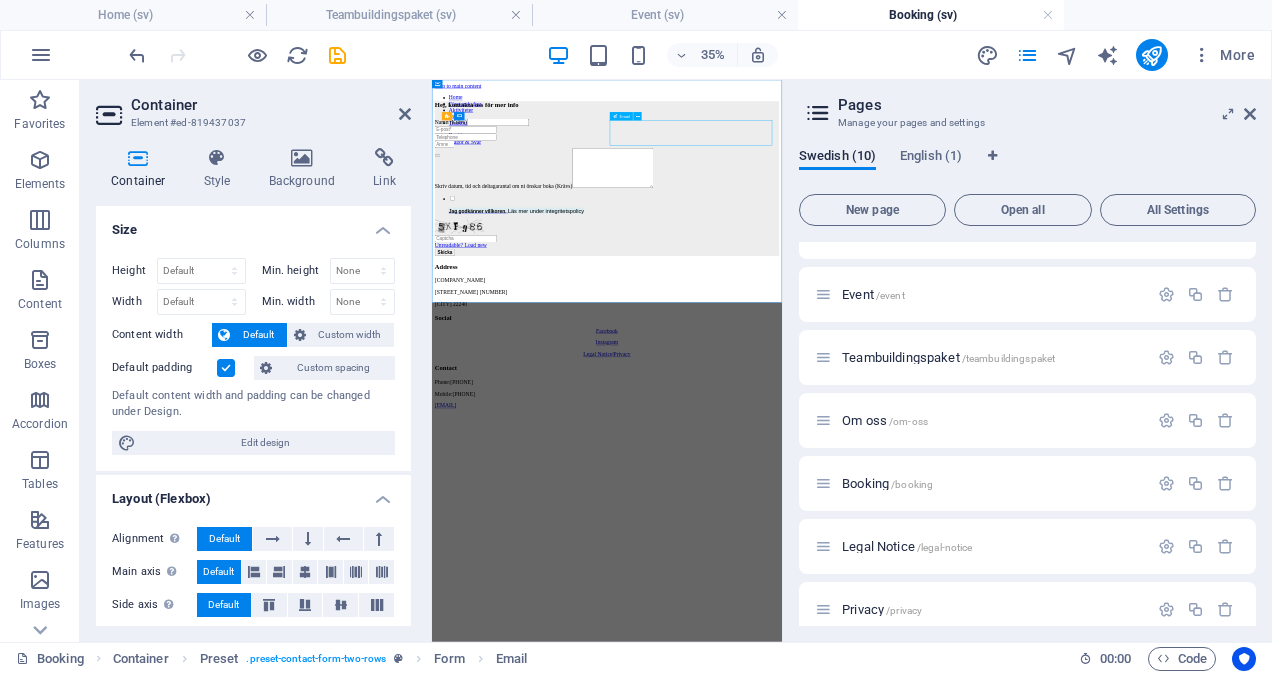 click 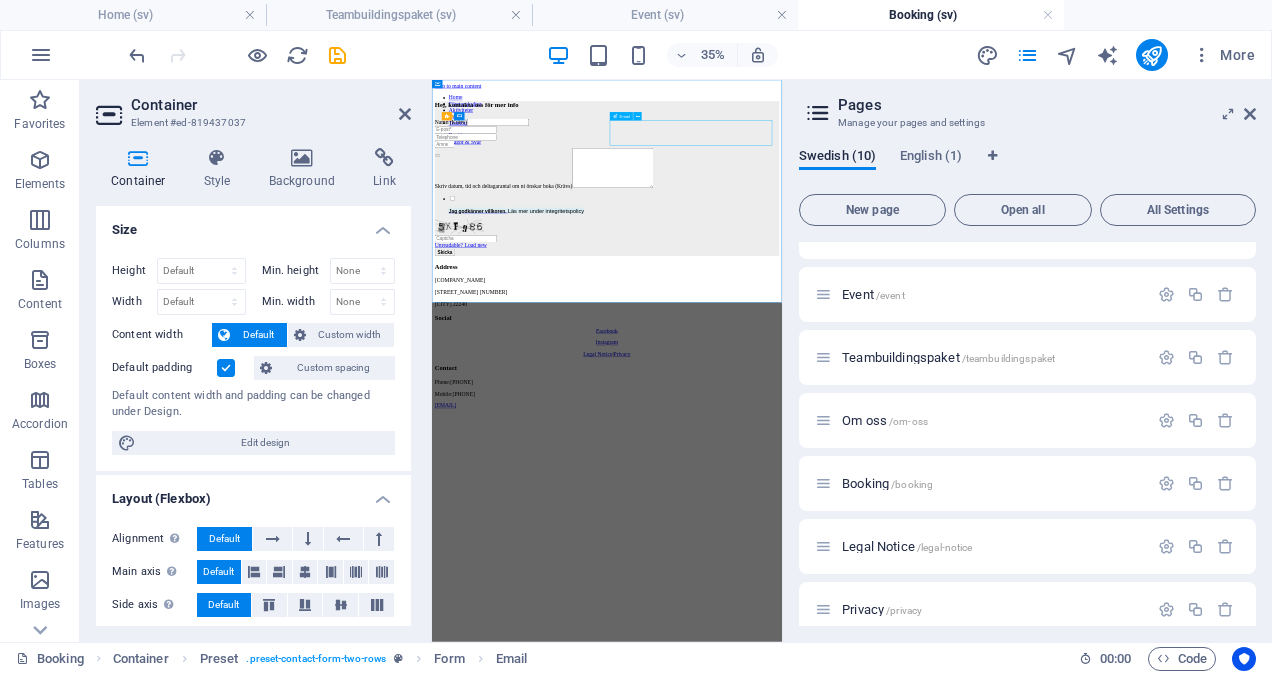 click 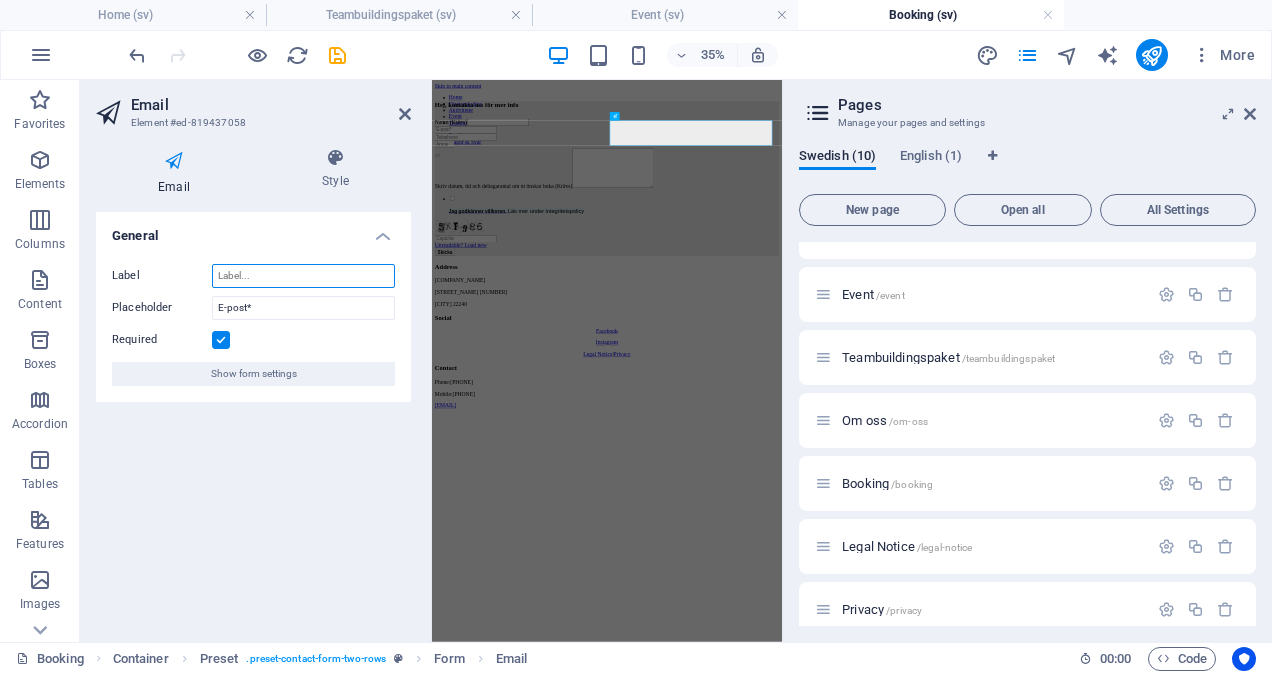 click on "Label" at bounding box center (303, 276) 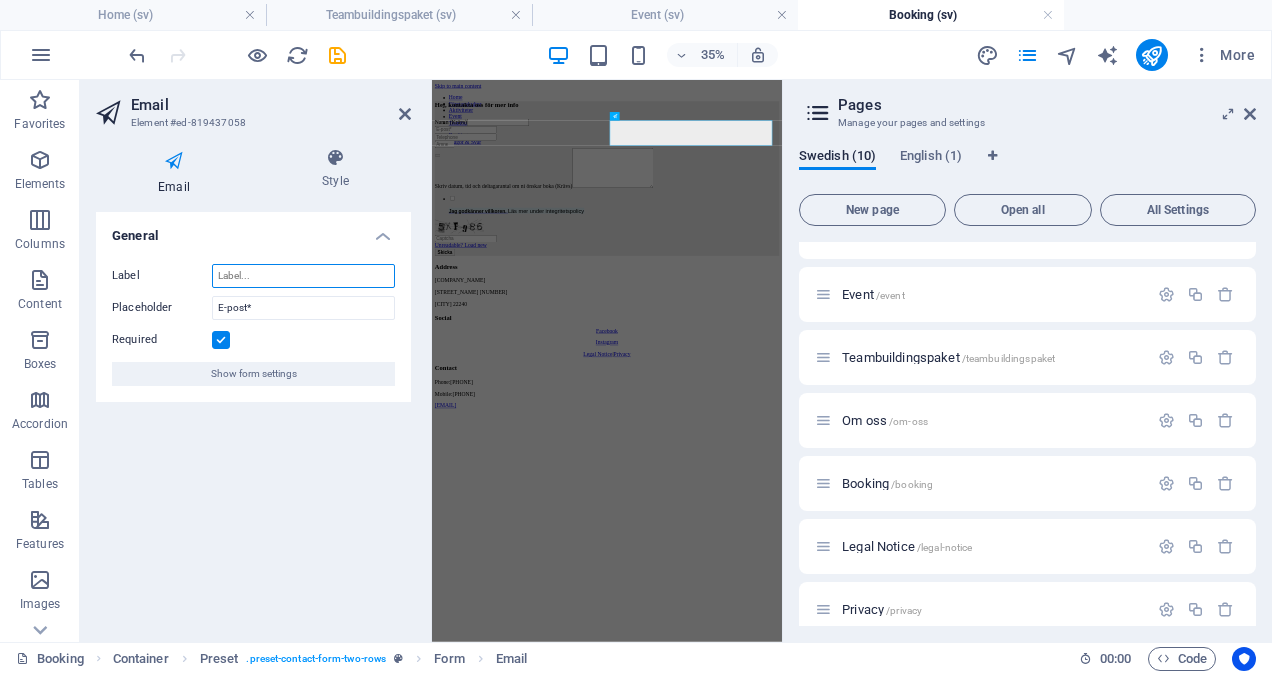 click on "Label" at bounding box center (303, 276) 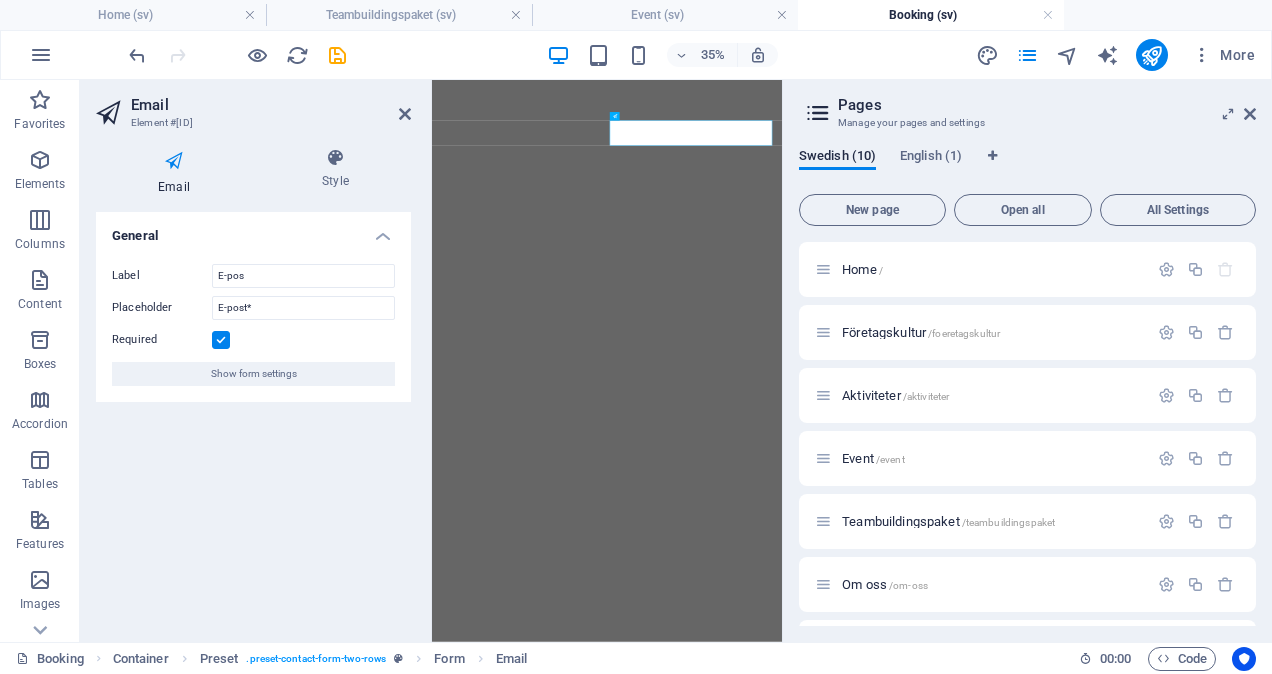 scroll, scrollTop: 0, scrollLeft: 0, axis: both 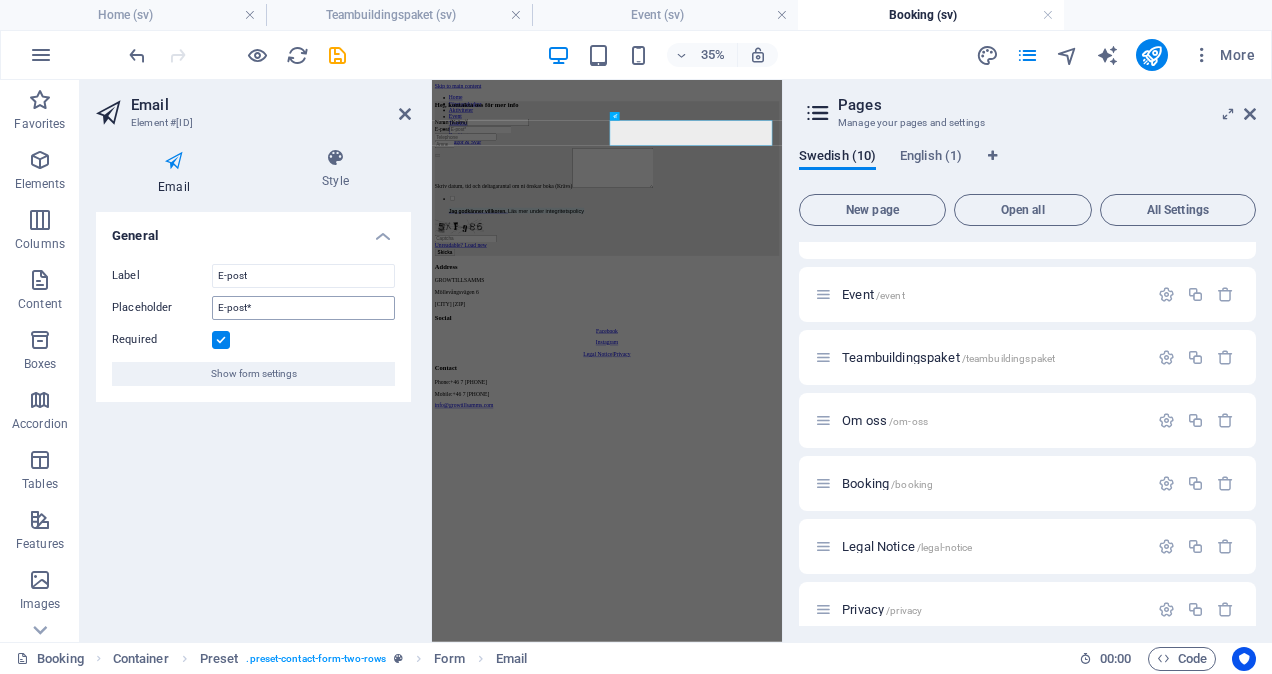 type on "E-post" 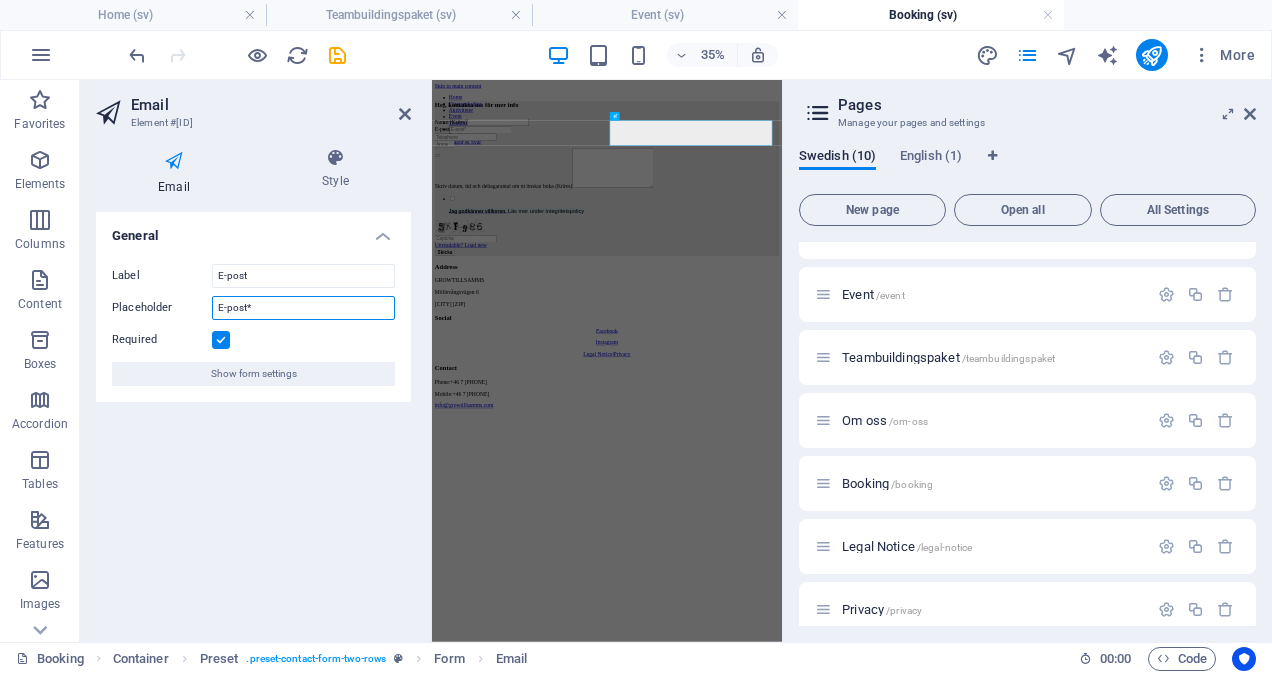 click on "E-post*" at bounding box center [303, 308] 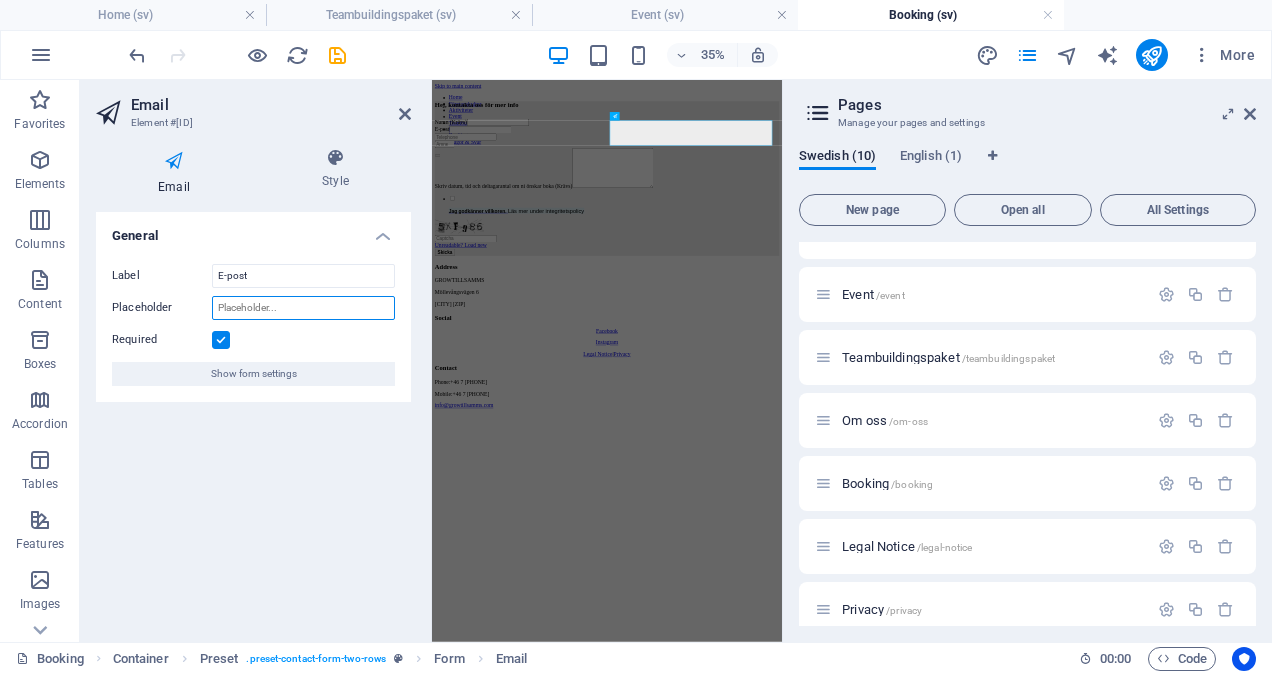 type 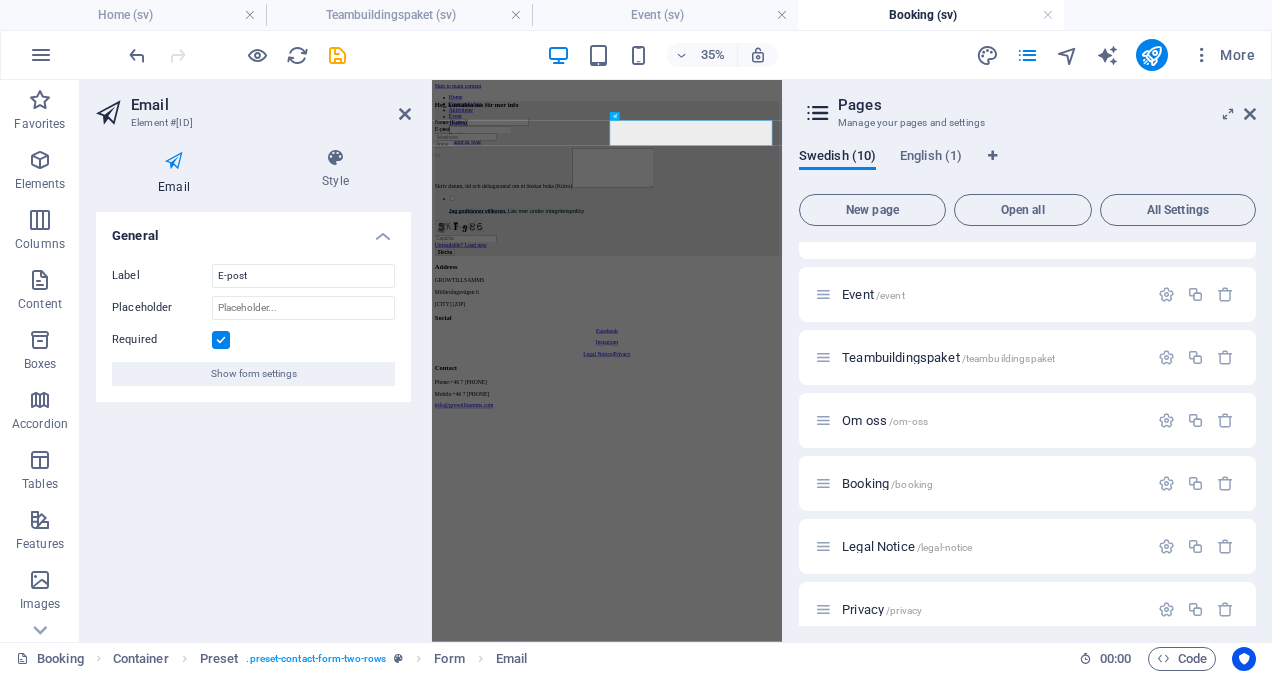 click on "General Label E-post Placeholder Required Show form settings" at bounding box center [253, 419] 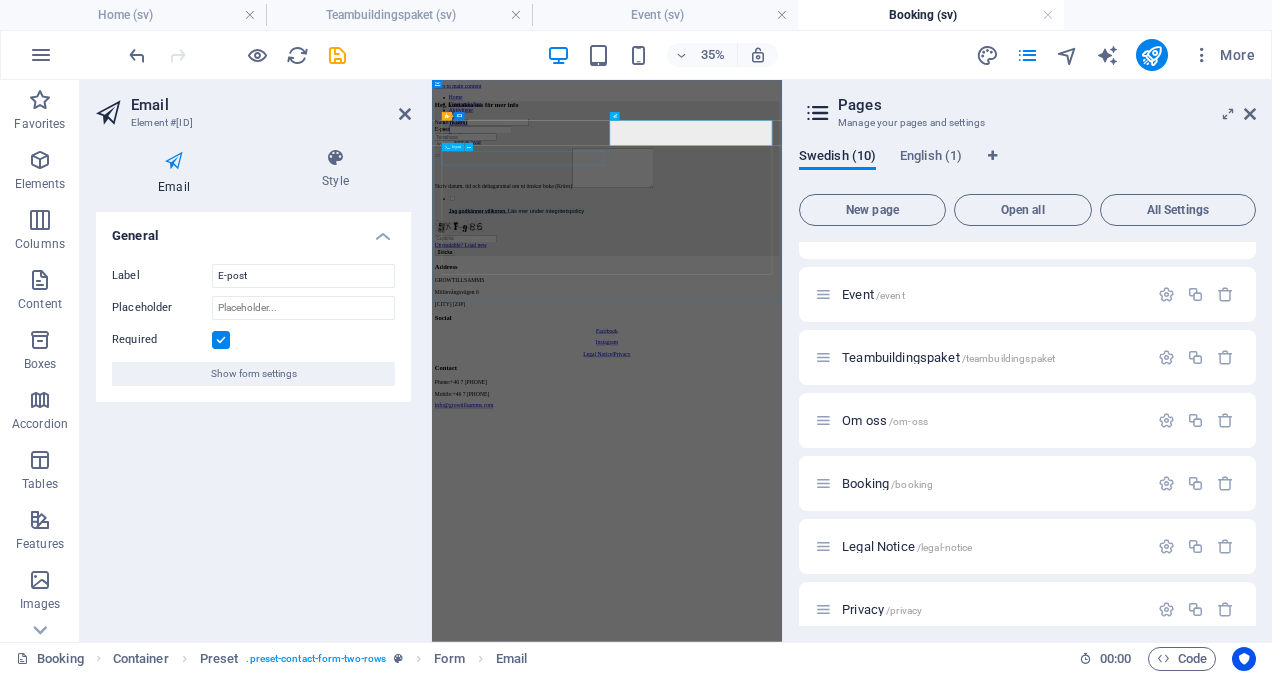 click 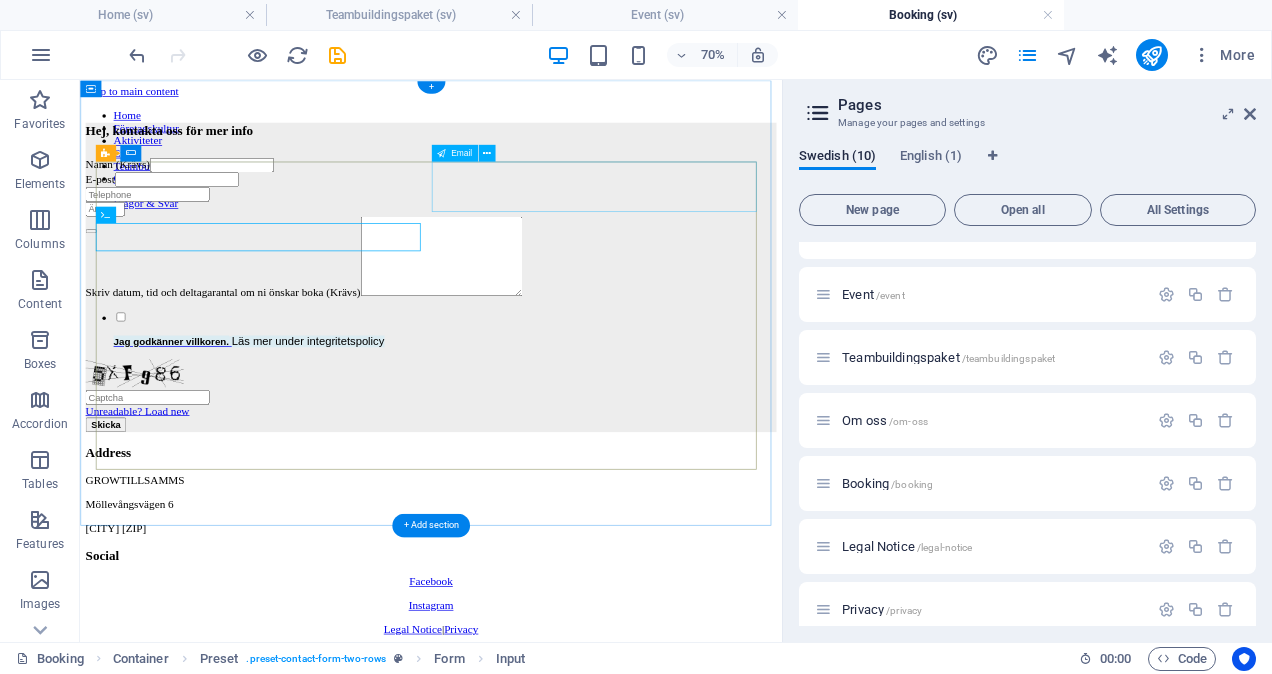 click on "E-post" 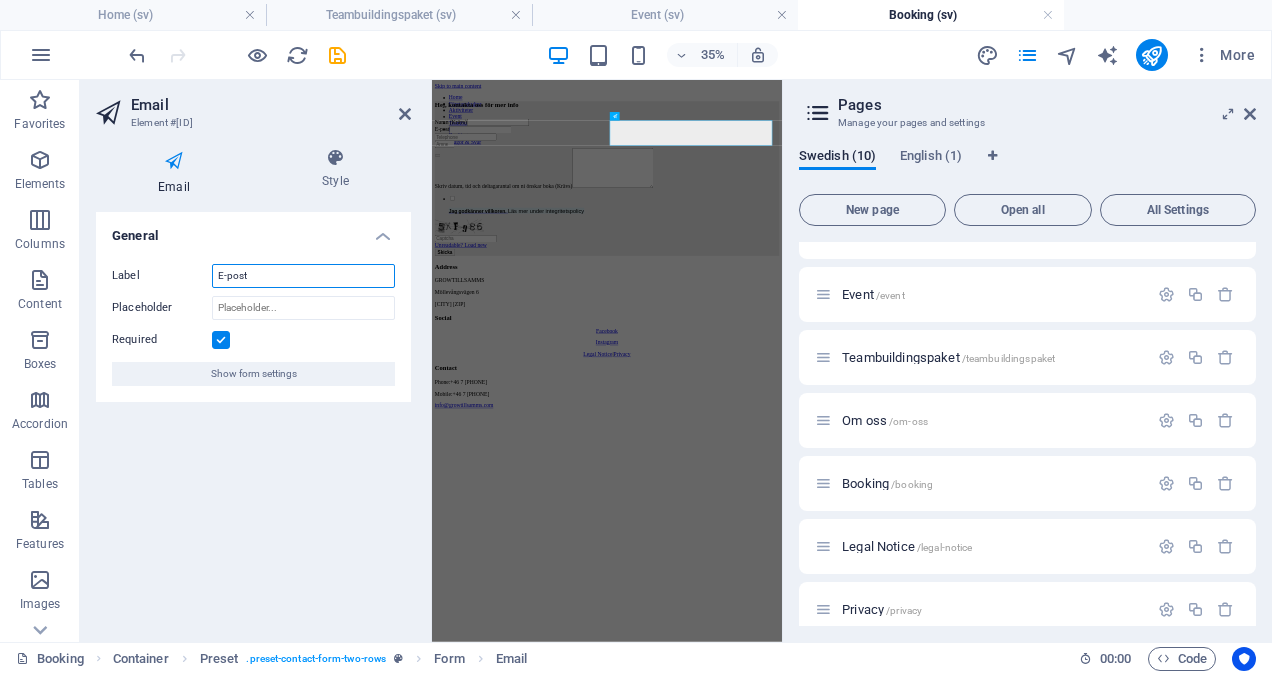 click on "E-post" at bounding box center [303, 276] 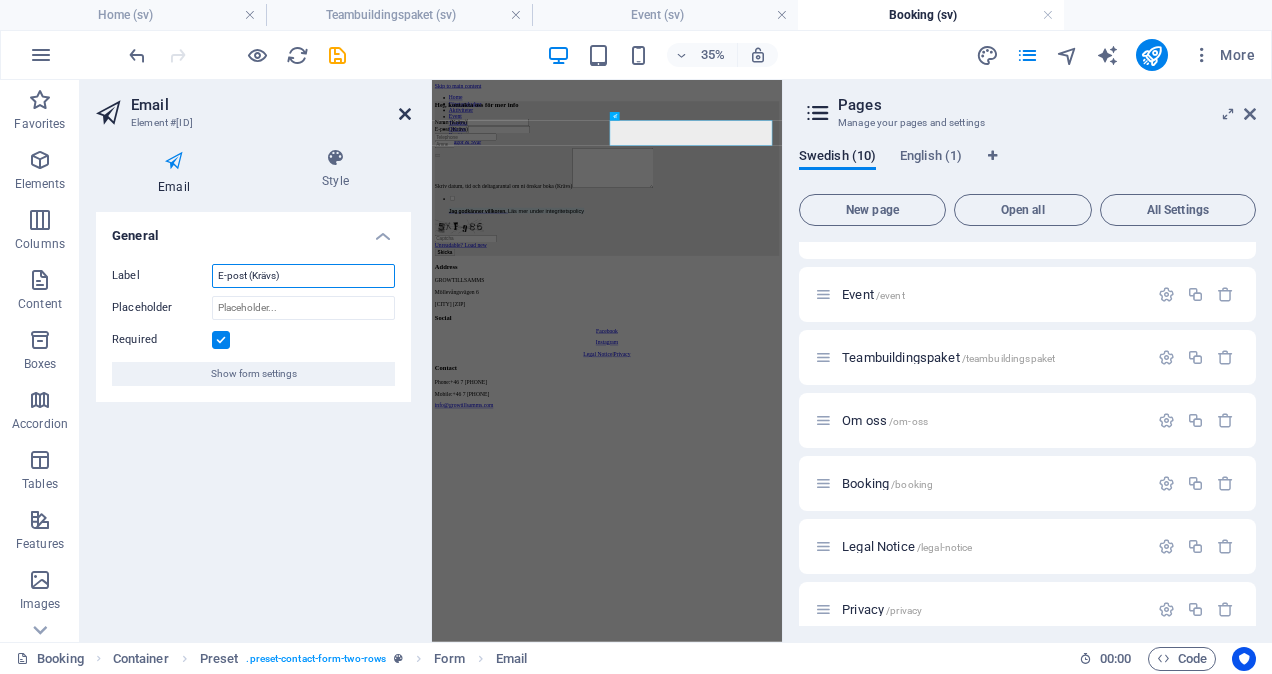type on "E-post (Krävs)" 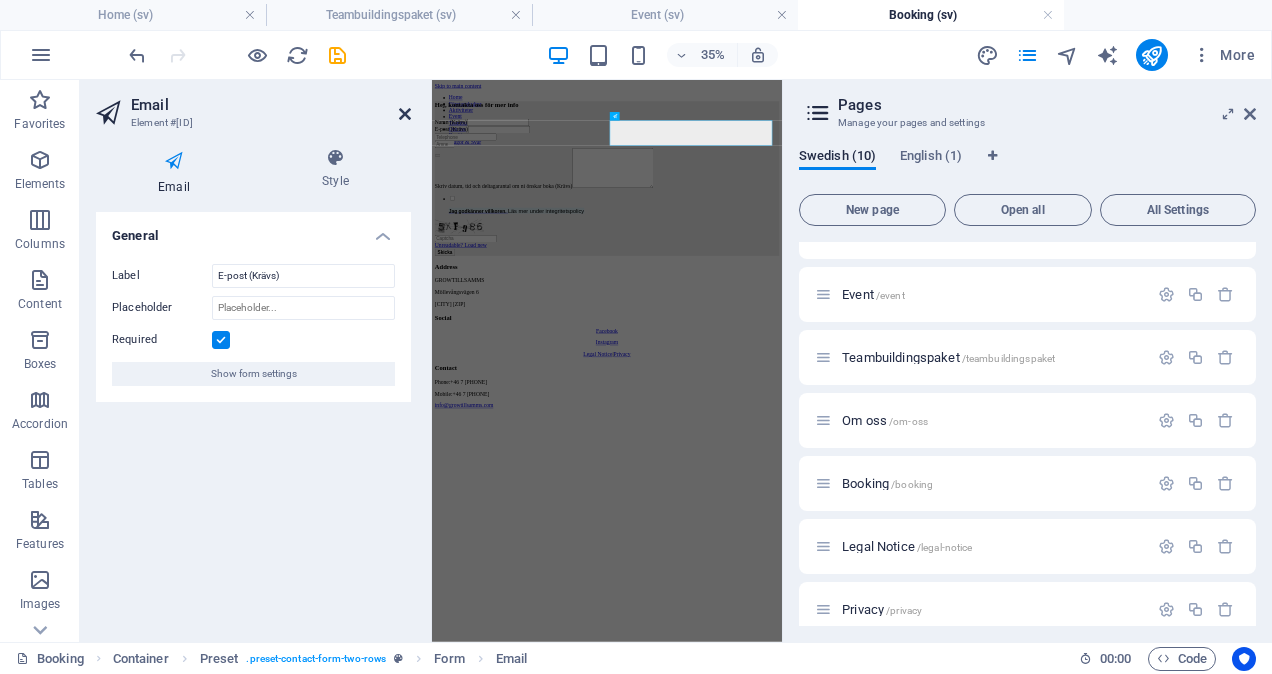 click at bounding box center (405, 114) 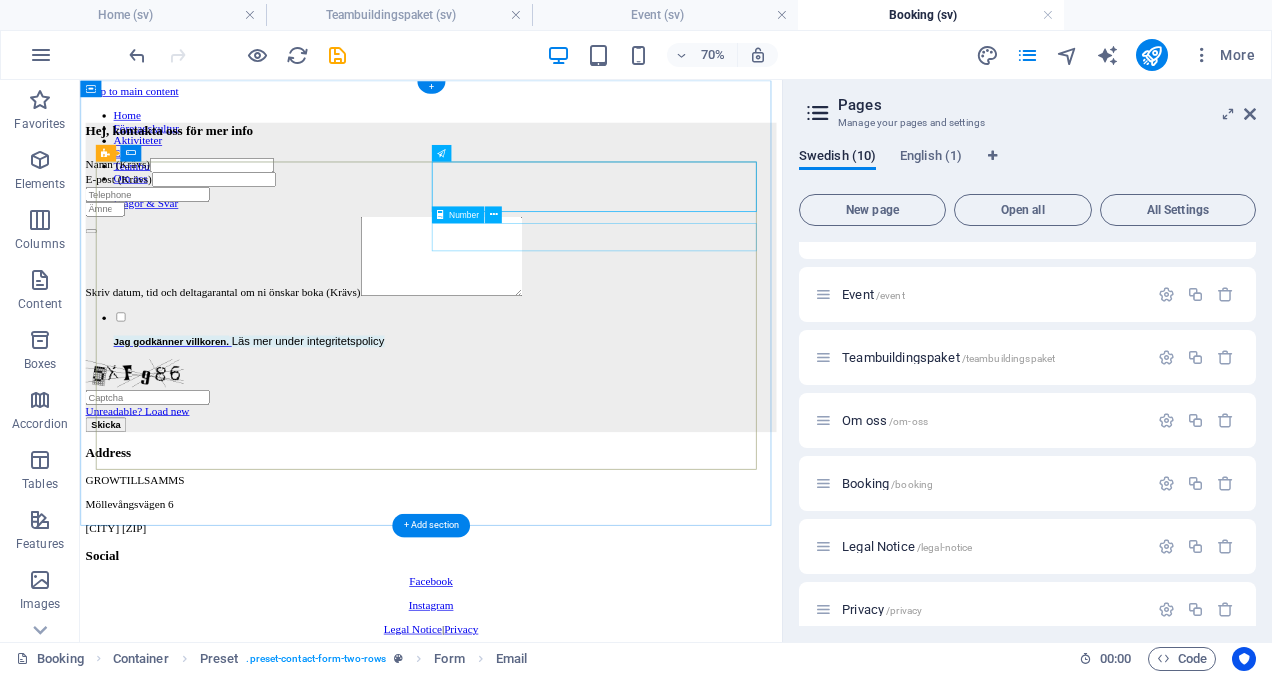 click 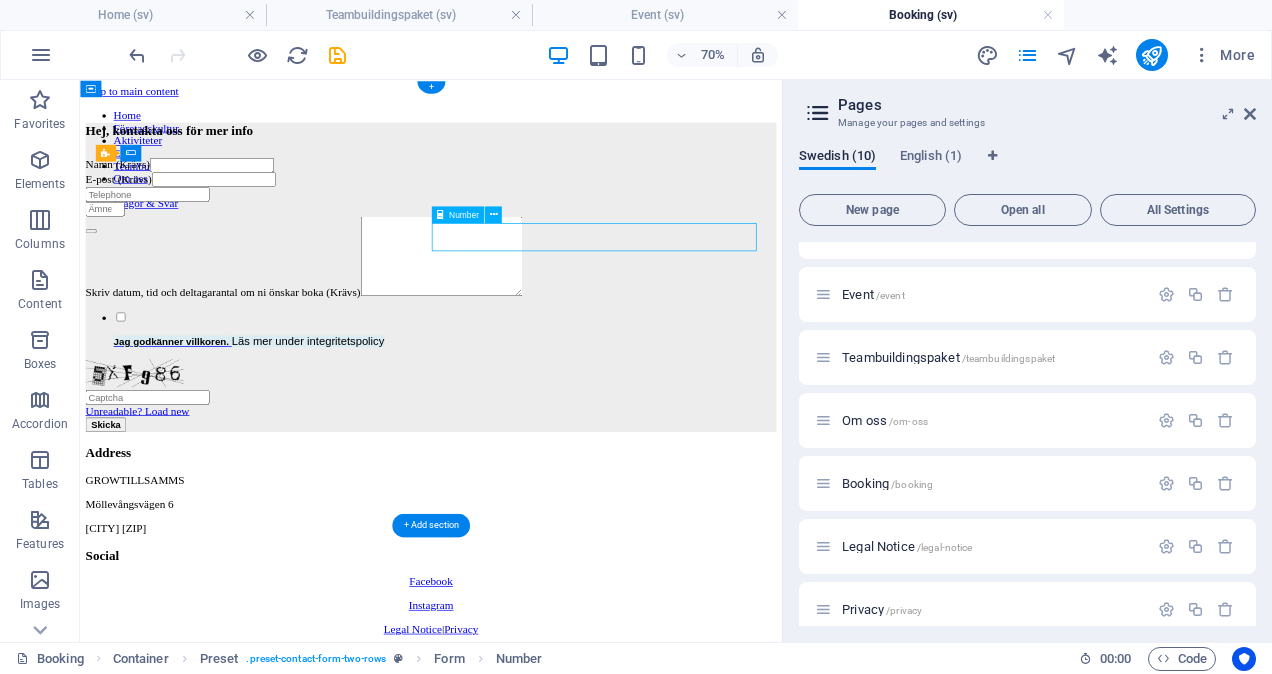 click 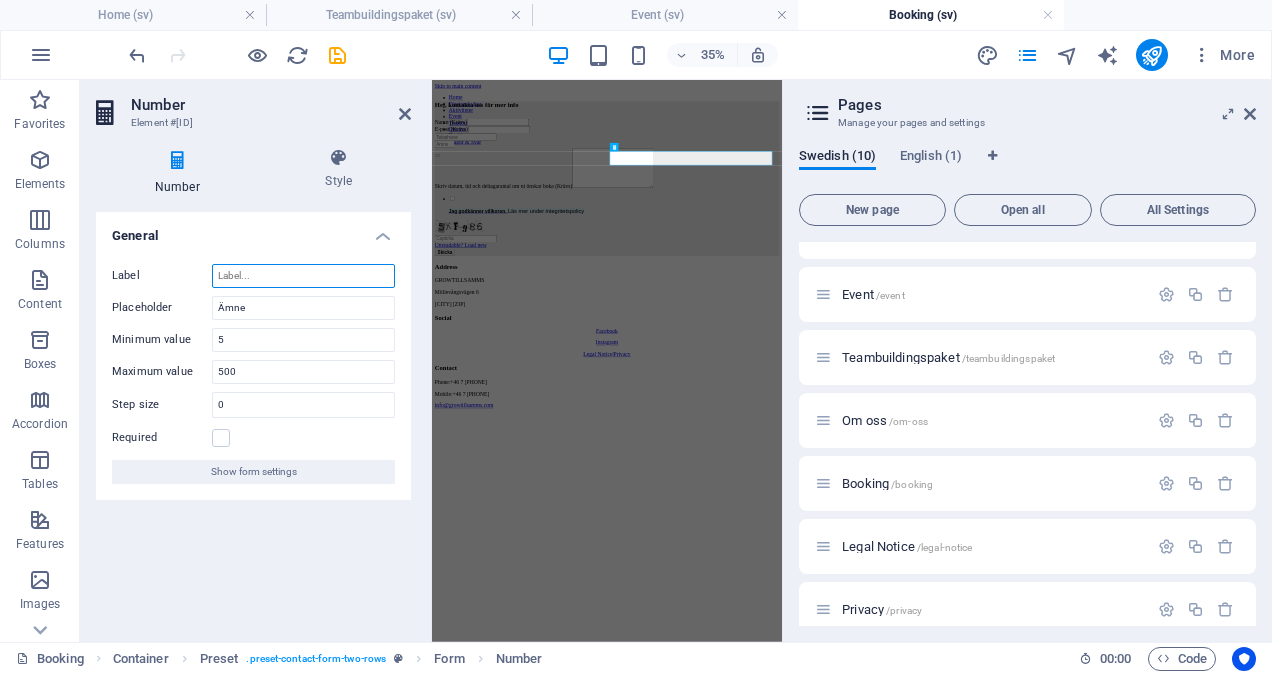click on "Label" at bounding box center (303, 276) 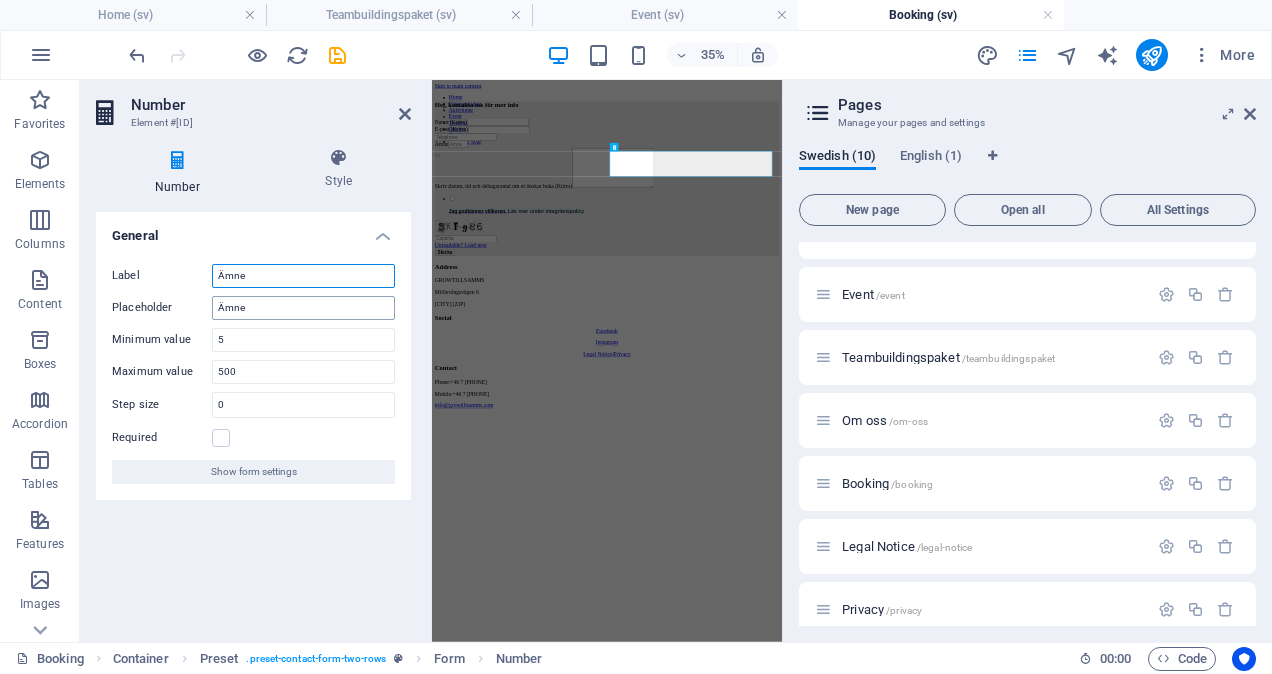 type on "Ämne" 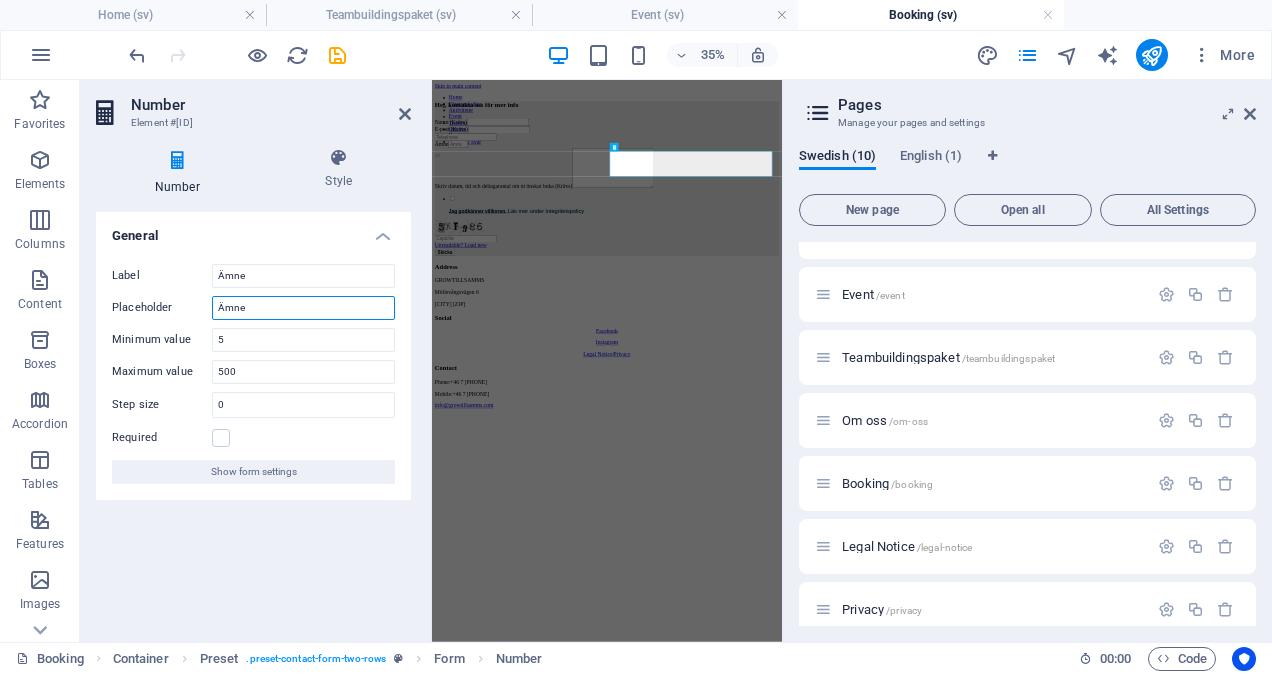click on "Ämne" at bounding box center (303, 308) 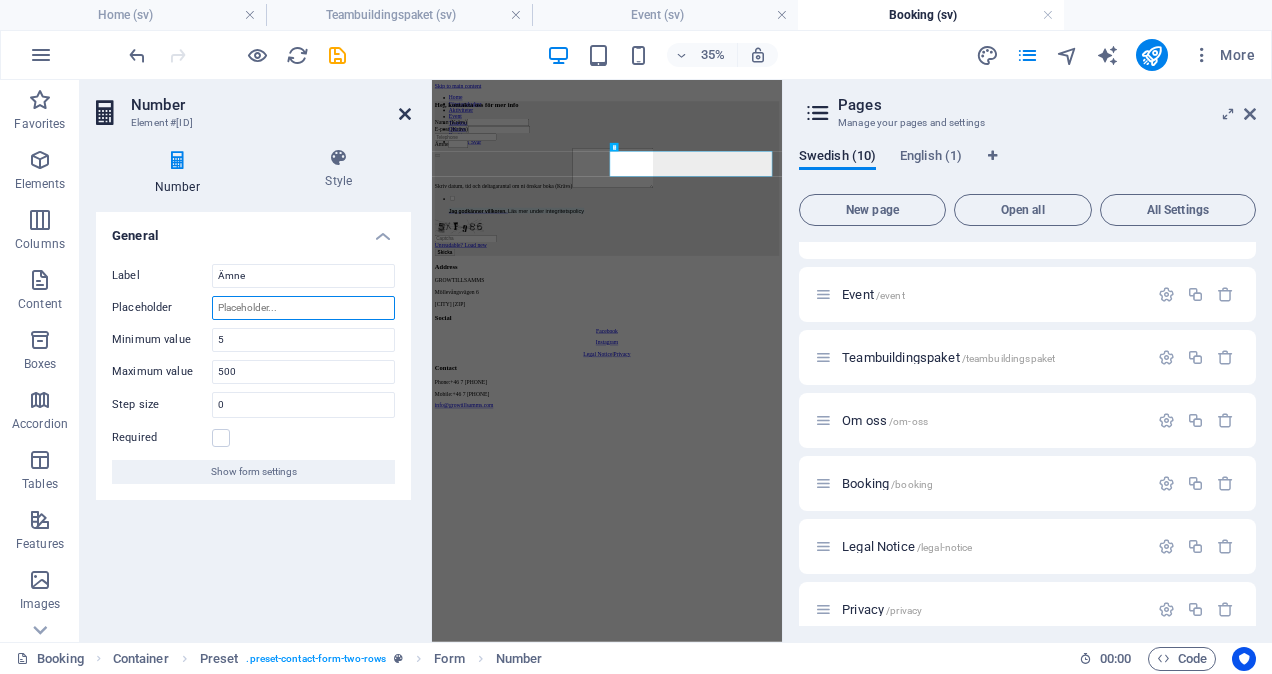 type 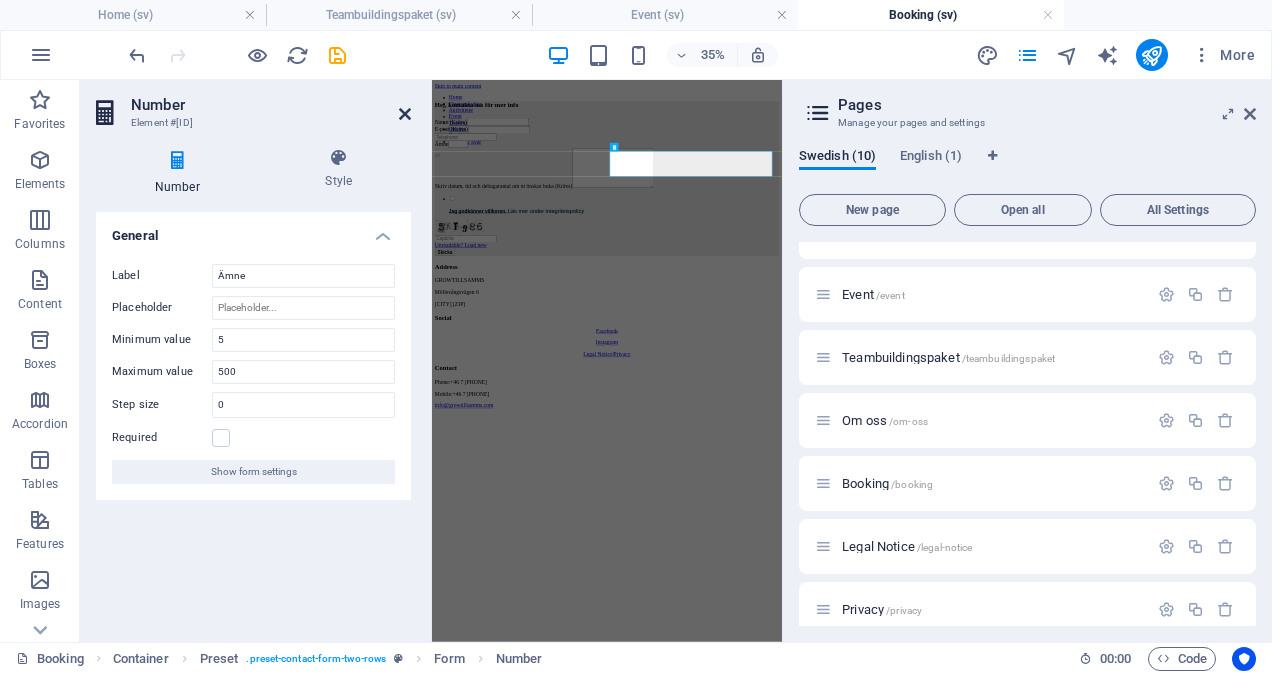 click at bounding box center [405, 114] 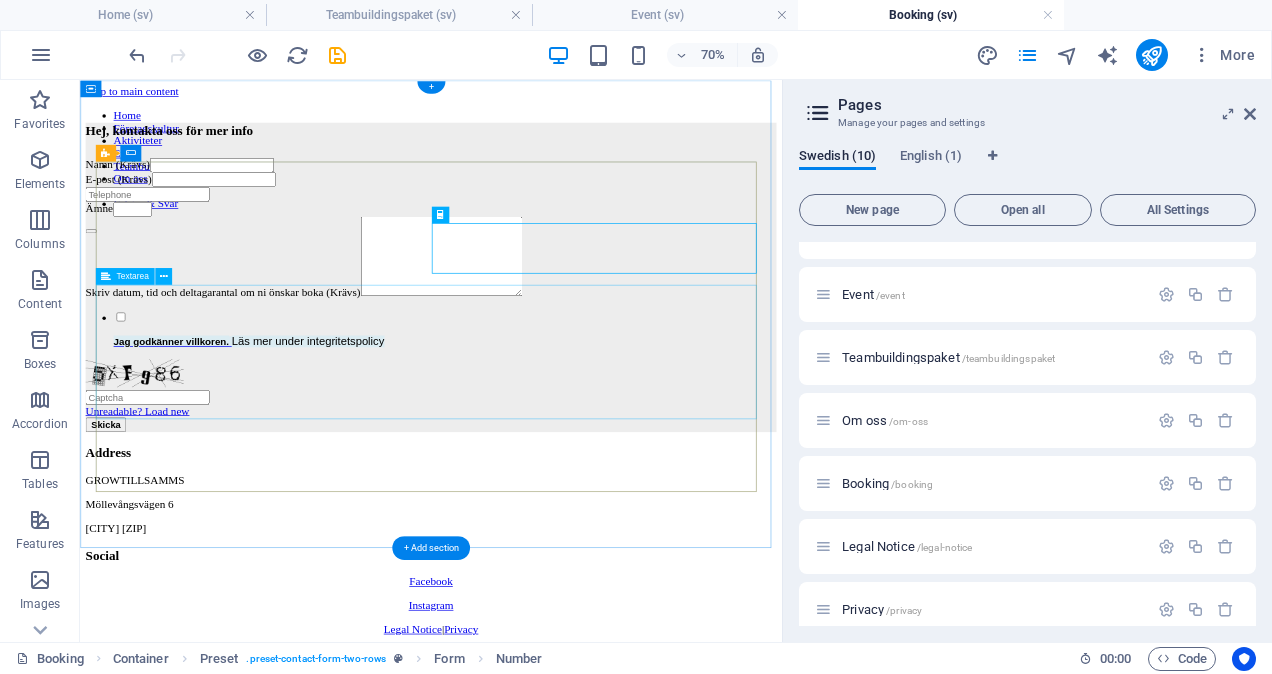 click on "Skriv datum, tid och deltagarantal om ni önskar boka (Krävs)" 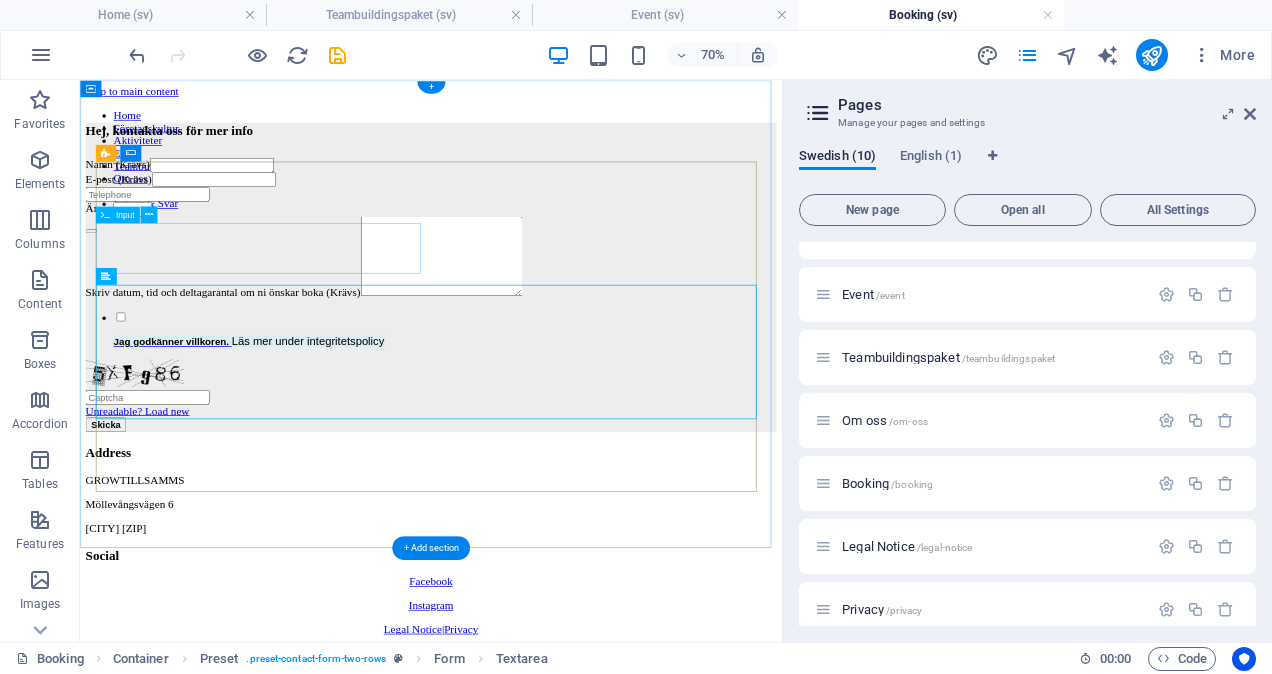click 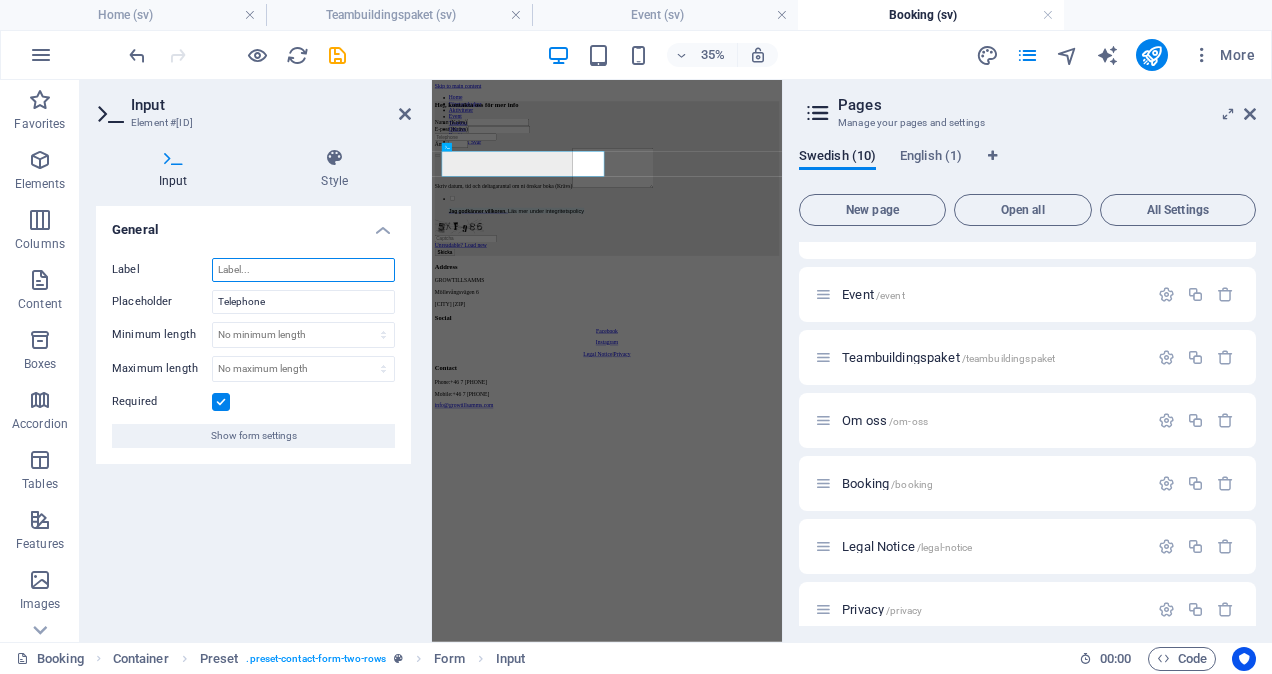 click on "Label" at bounding box center (303, 270) 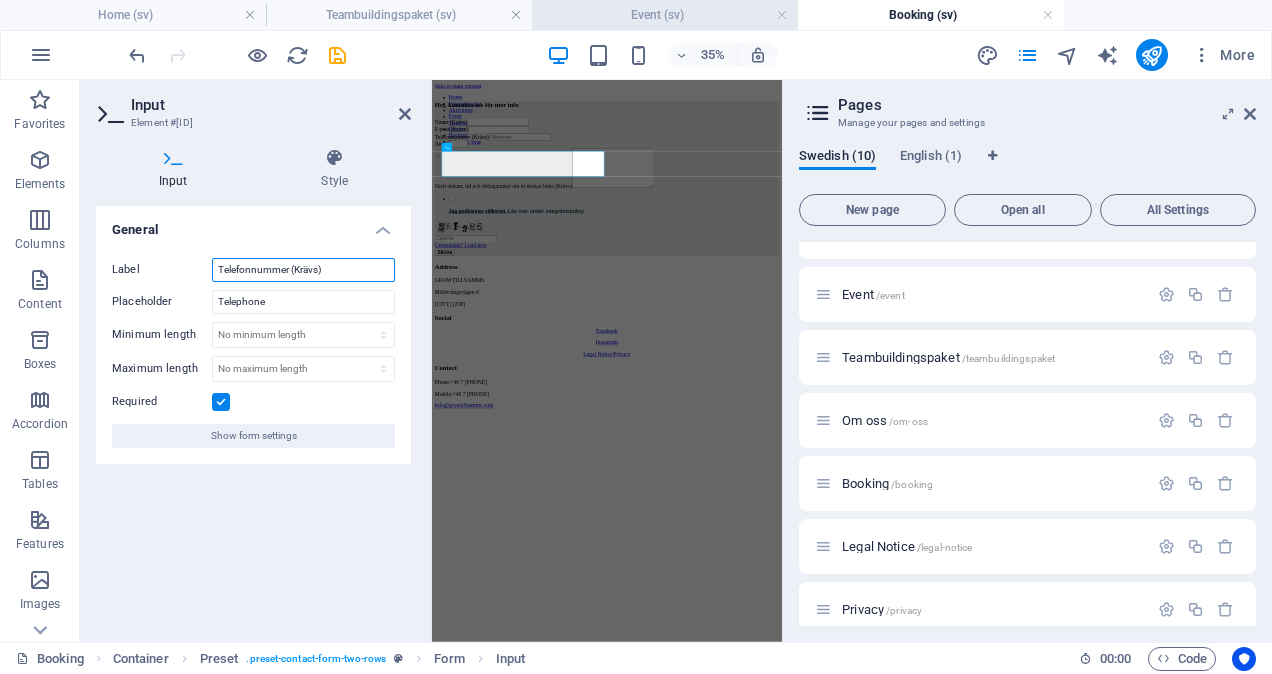 type on "Telefonnummer (Krävs)" 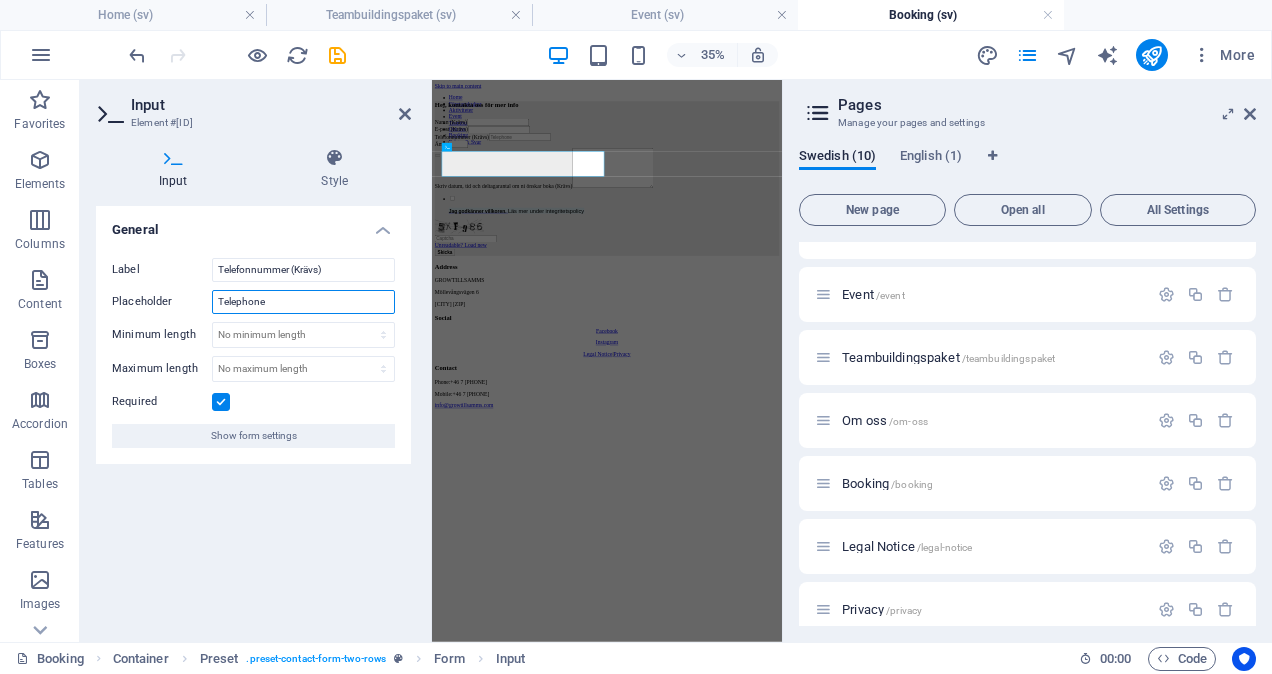 click on "Telephone" at bounding box center [303, 302] 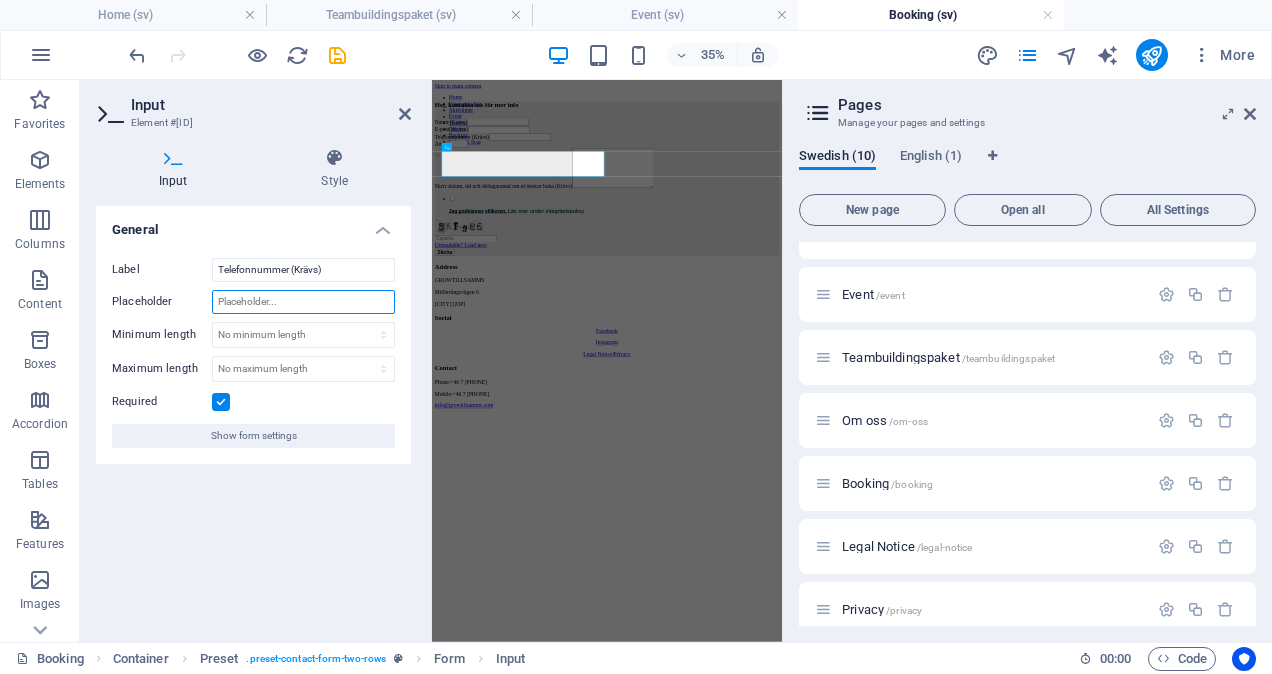type 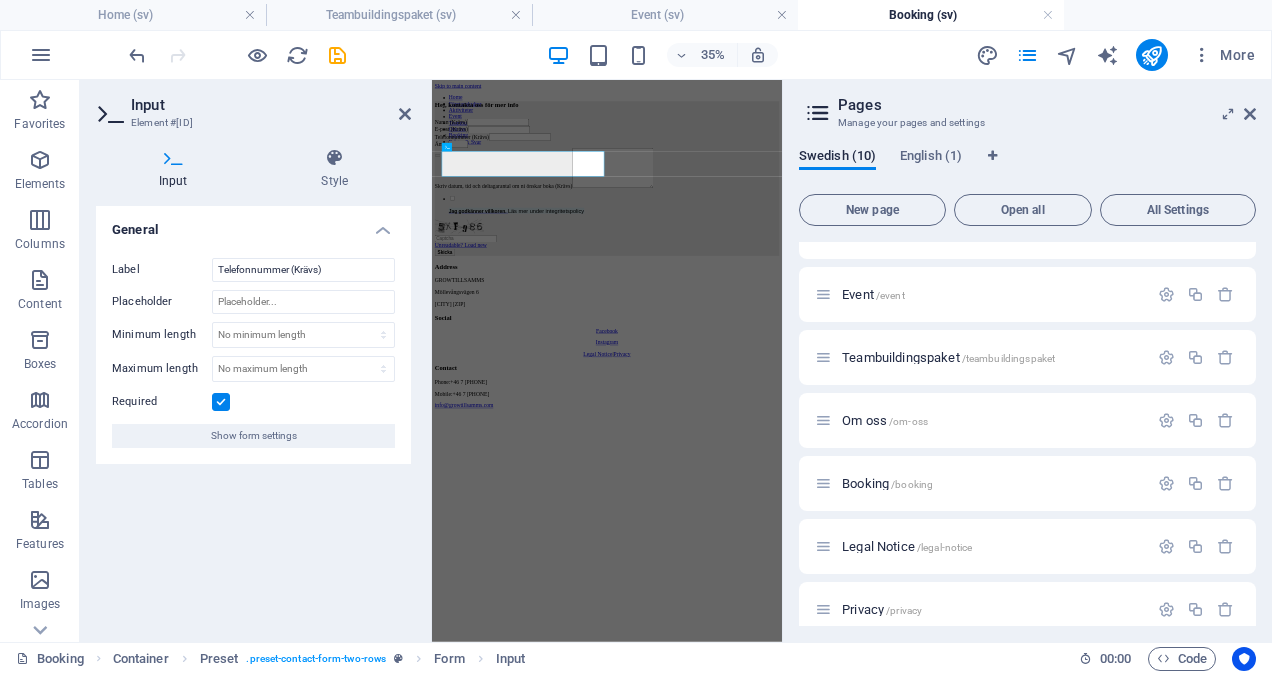 click on "General Label Telefonnummer (Krävs) Placeholder Minimum length No minimum length chars Maximum length No maximum length chars Required Show form settings" at bounding box center [253, 416] 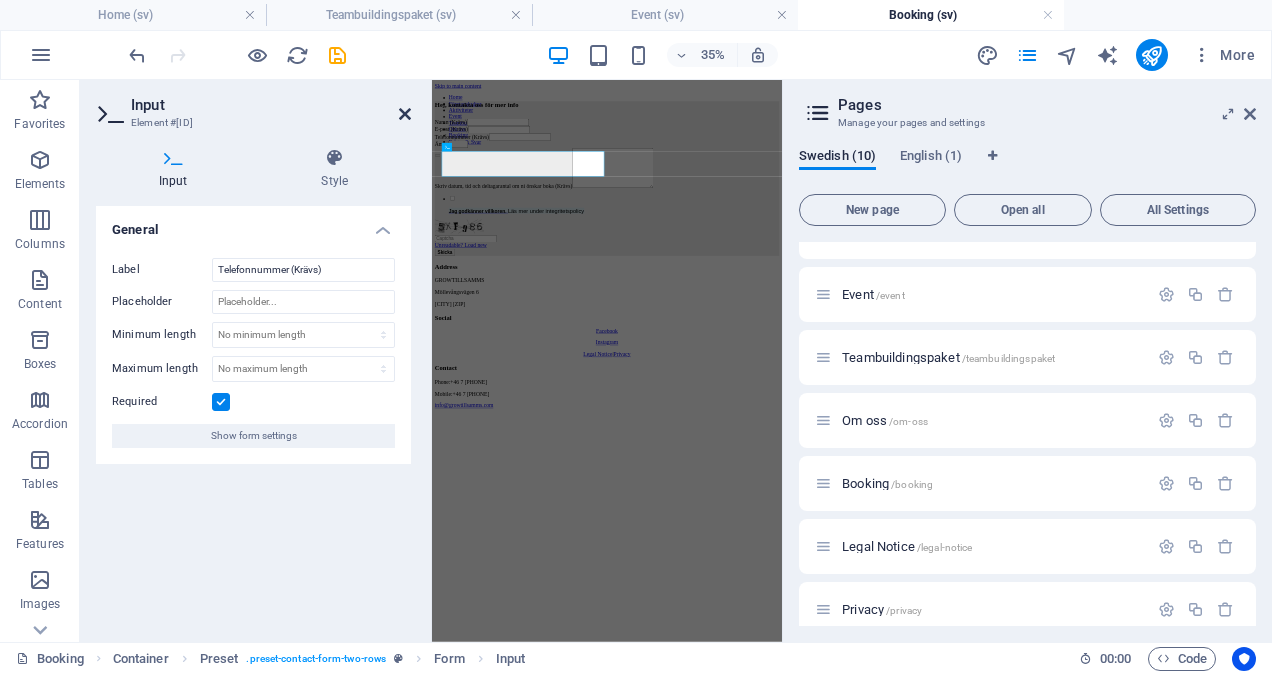 click at bounding box center (405, 114) 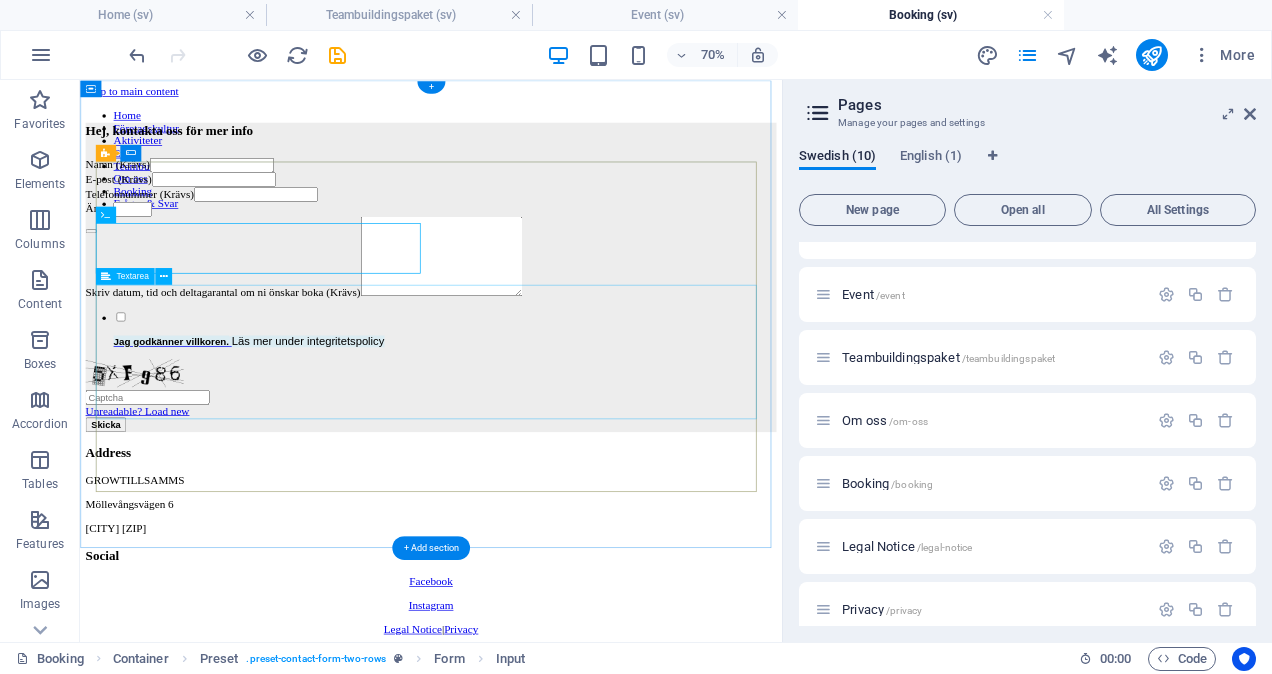 click on "Skriv datum, tid och deltagarantal om ni önskar boka (Krävs)" 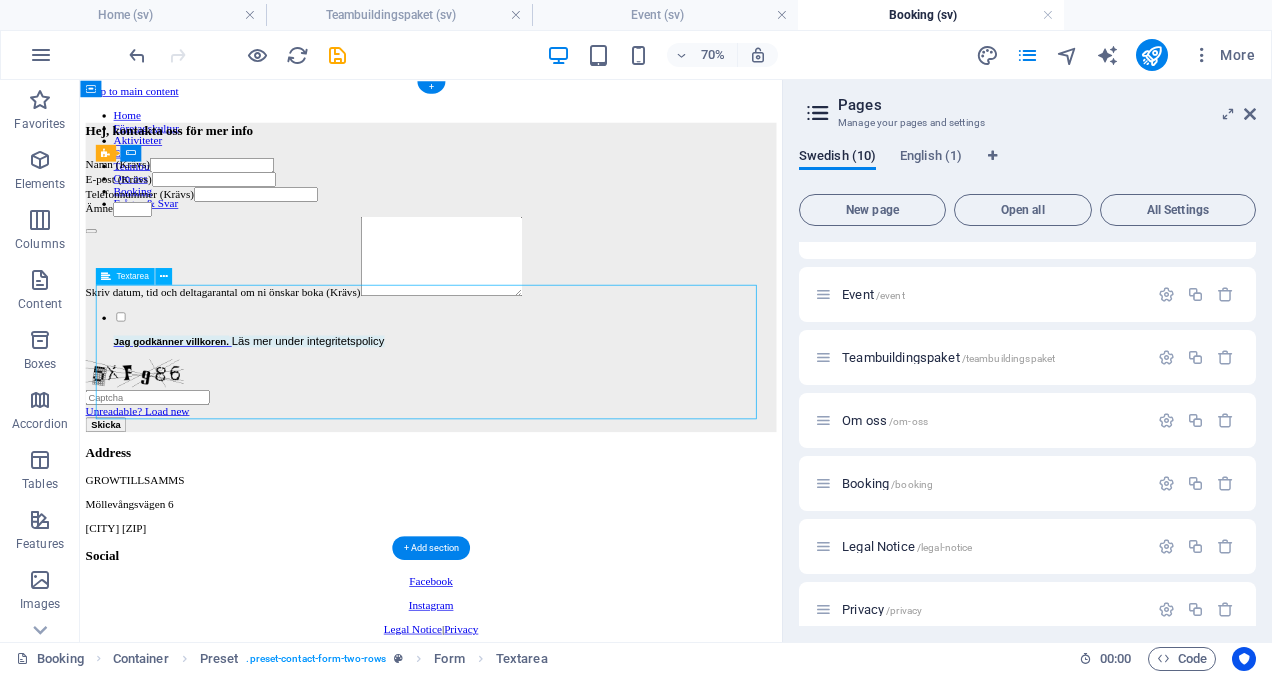 click on "Skriv datum, tid och deltagarantal om ni önskar boka (Krävs)" 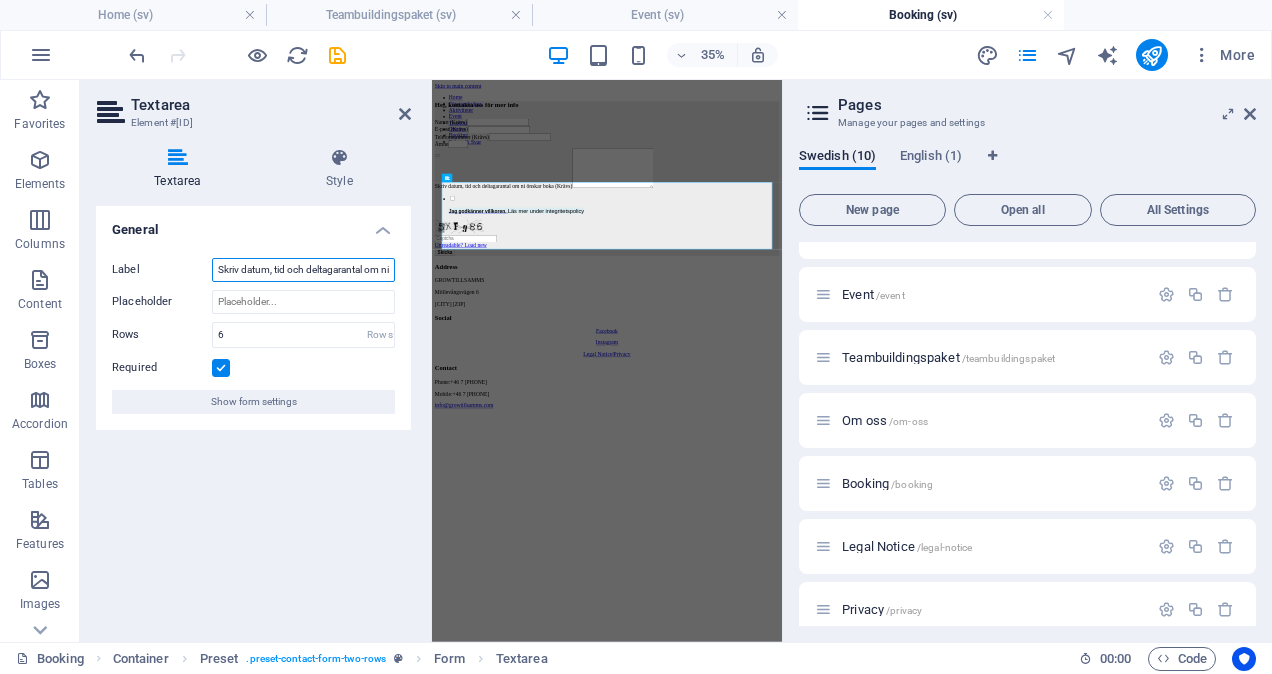 click on "Skriv datum, tid och deltagarantal om ni önskar boka (Krävs)" at bounding box center (303, 270) 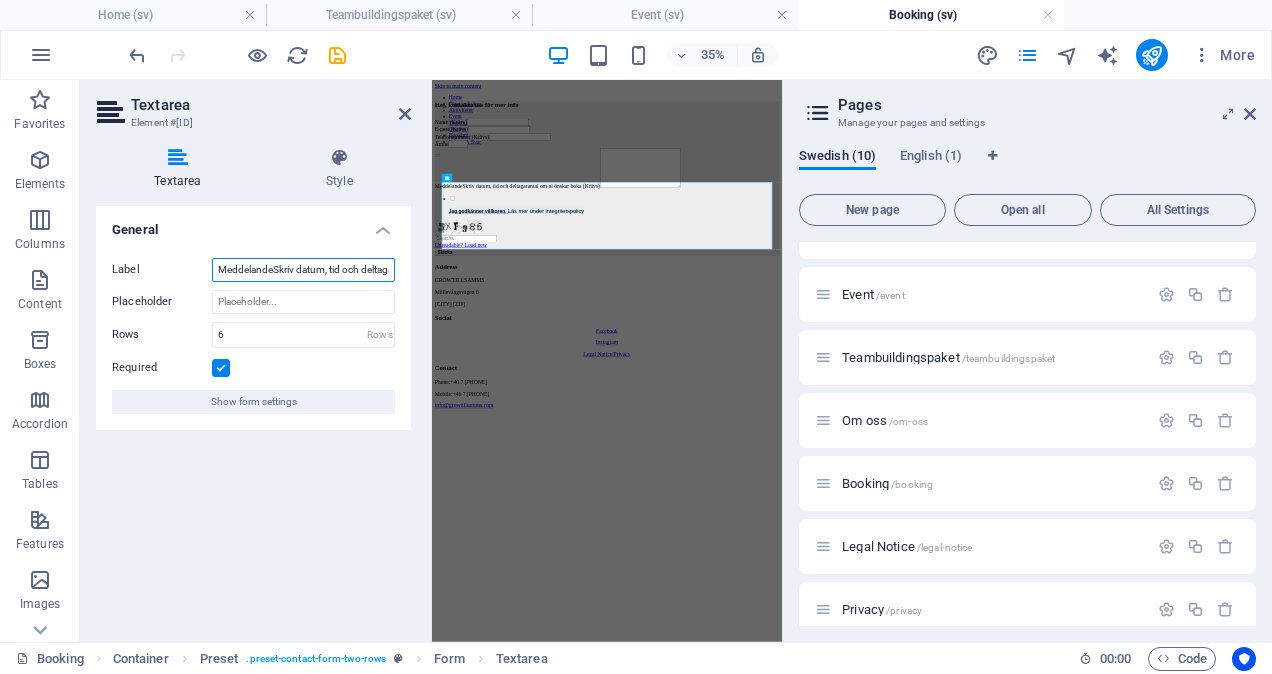 click on "MeddelandeSkriv datum, tid och deltagarantal om ni önskar boka (Krävs)" at bounding box center [303, 270] 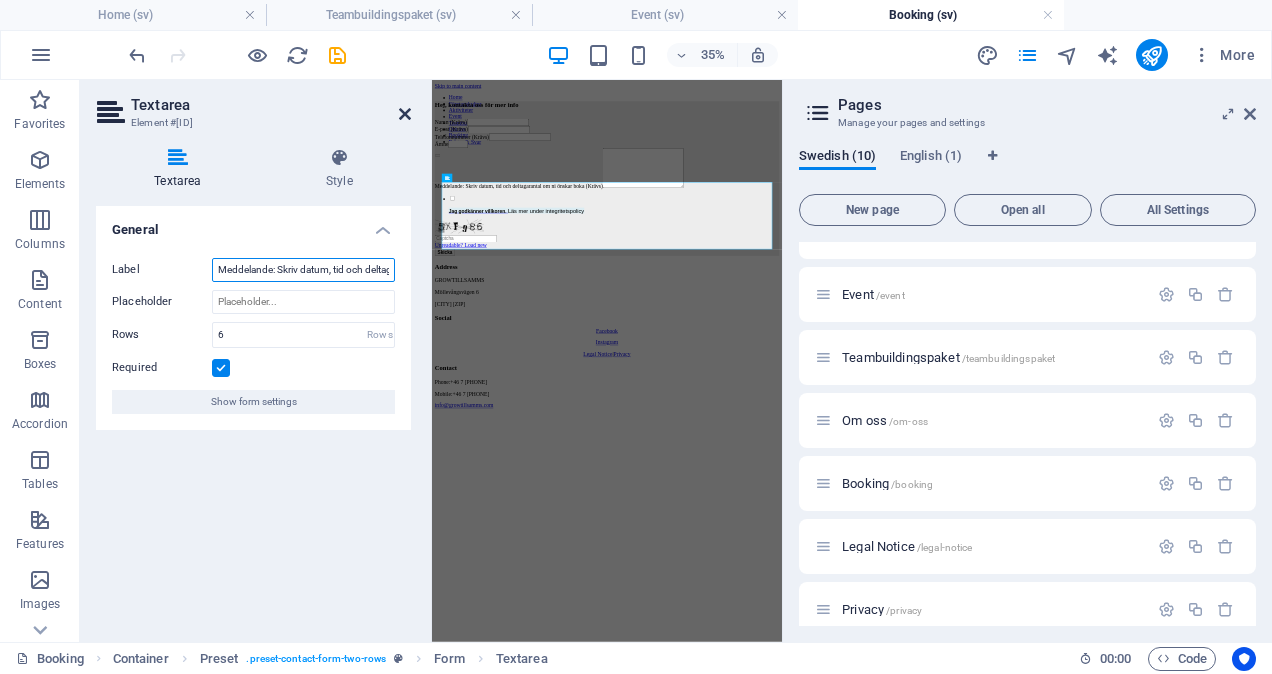 type on "Meddelande: Skriv datum, tid och deltagarantal om ni önskar boka (Krävs)" 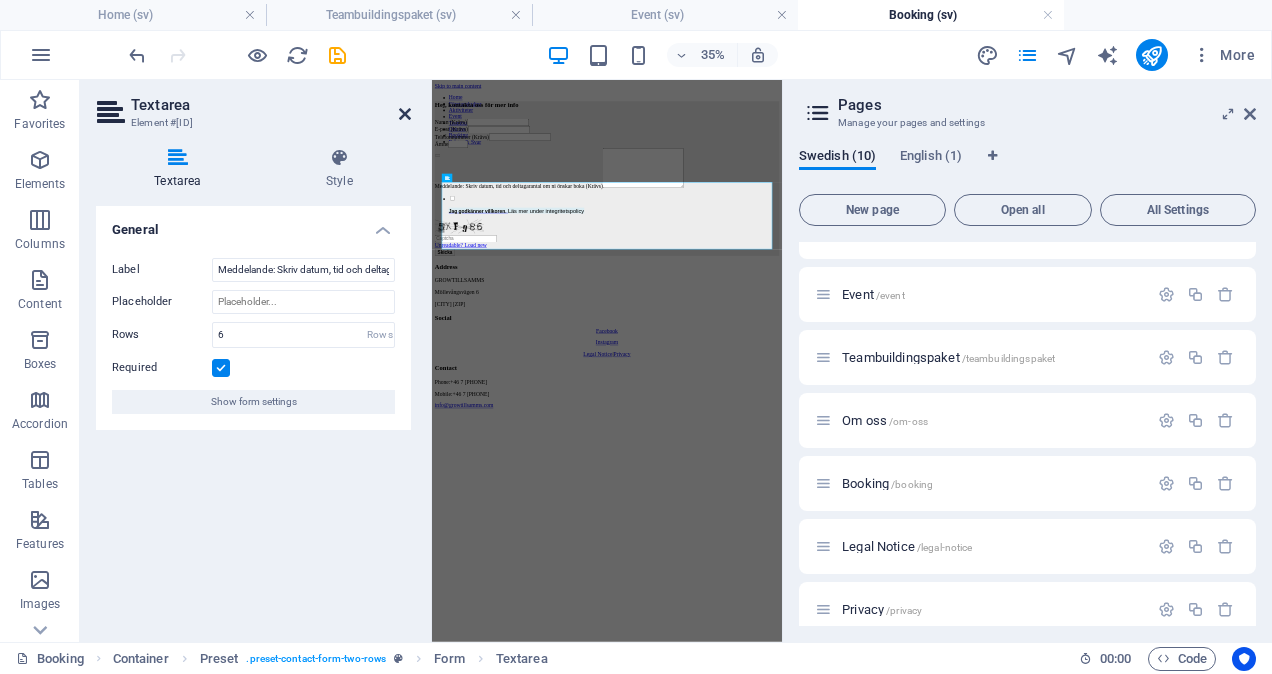click at bounding box center [405, 114] 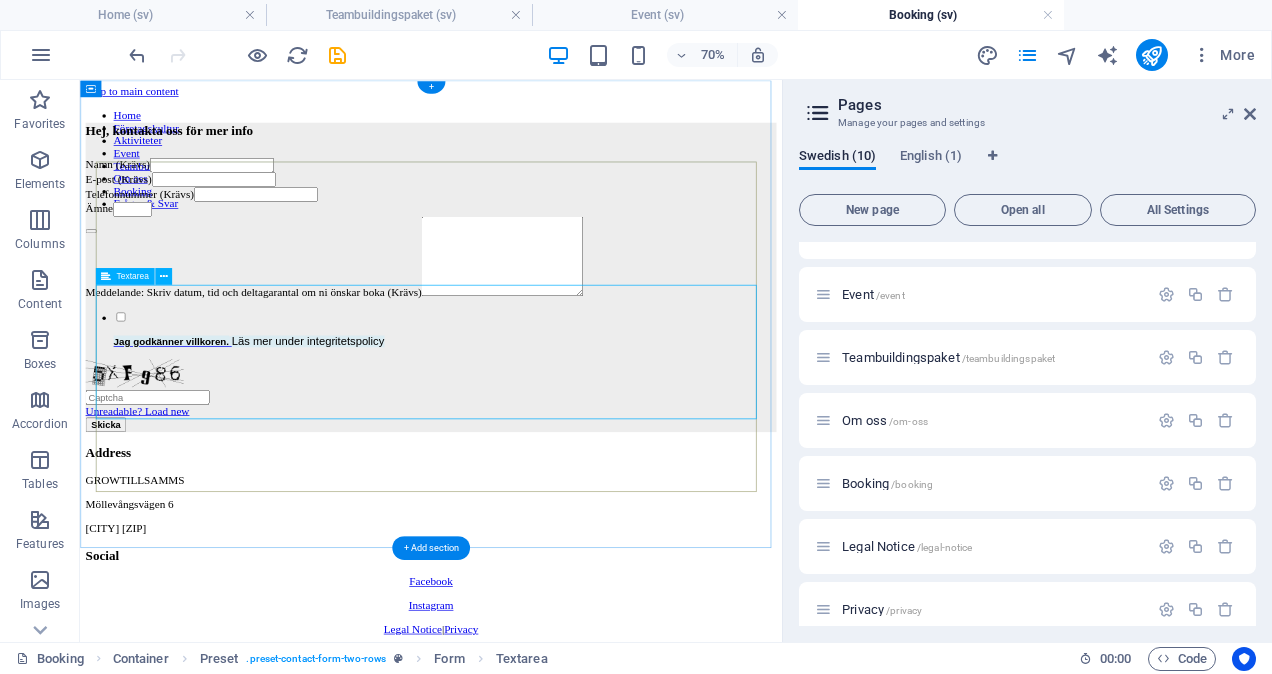 click on "Meddelande: Skriv datum, tid och deltagarantal om ni önskar boka (Krävs)" 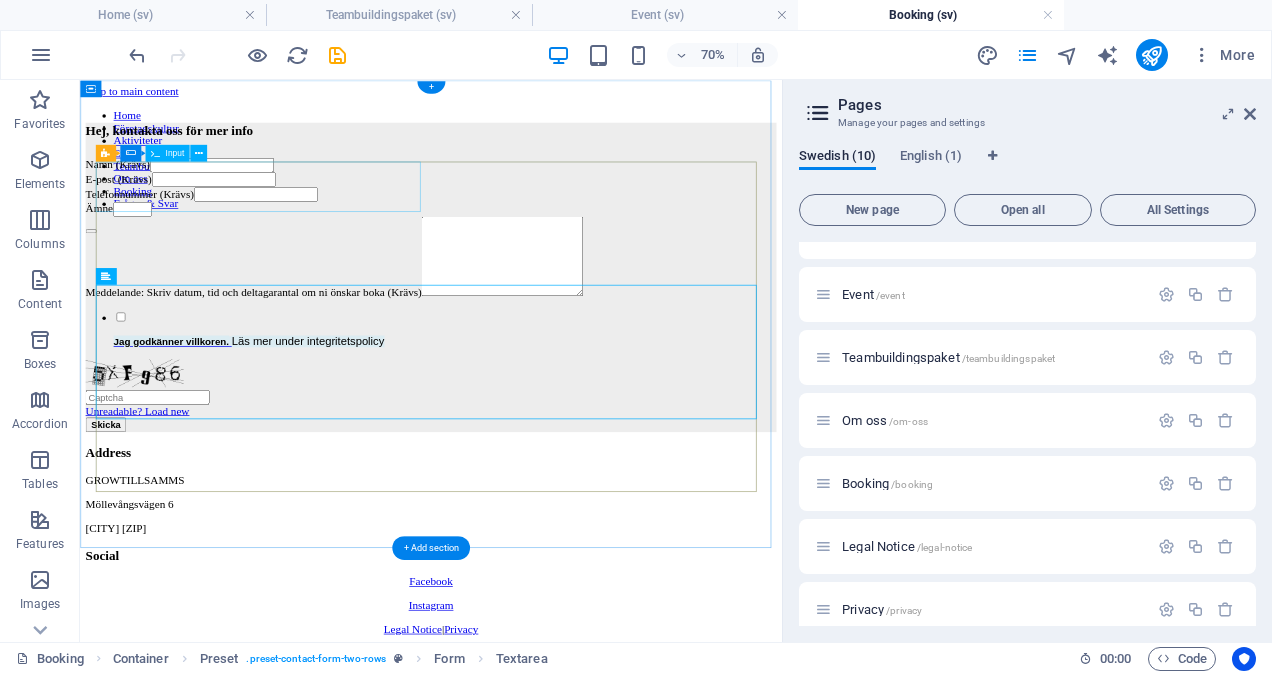click on "Namn (Krävs)" 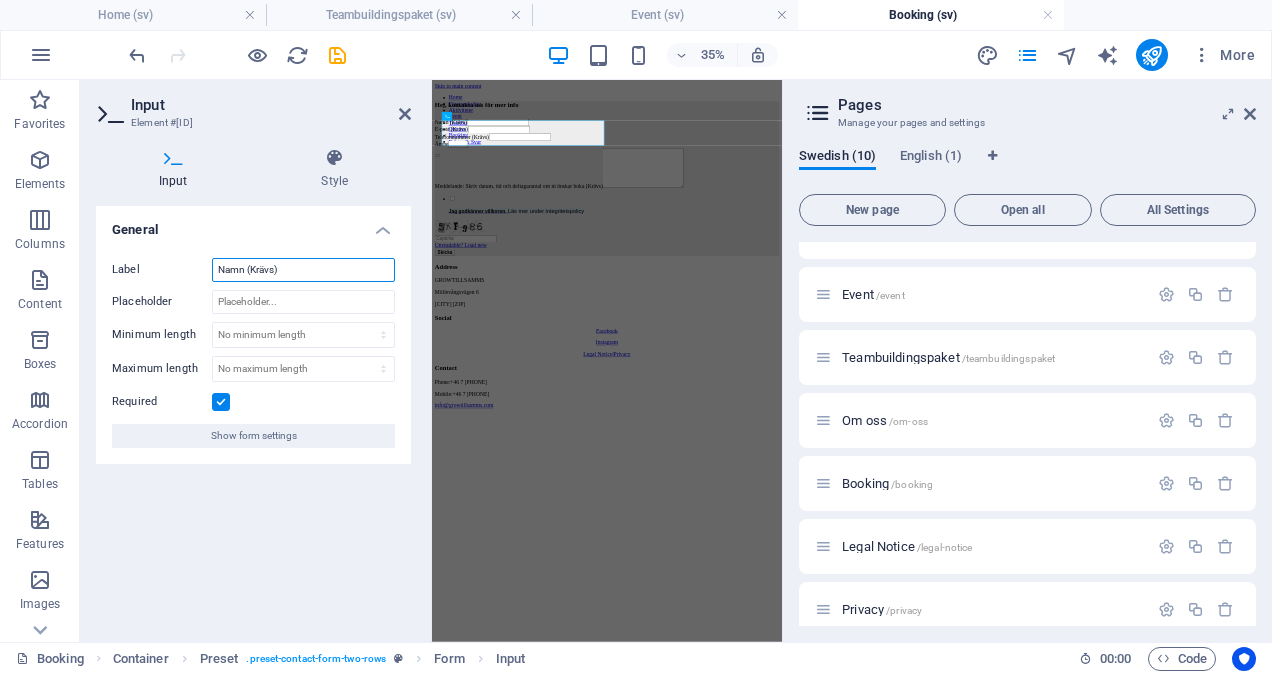 click on "Namn (Krävs)" at bounding box center [303, 270] 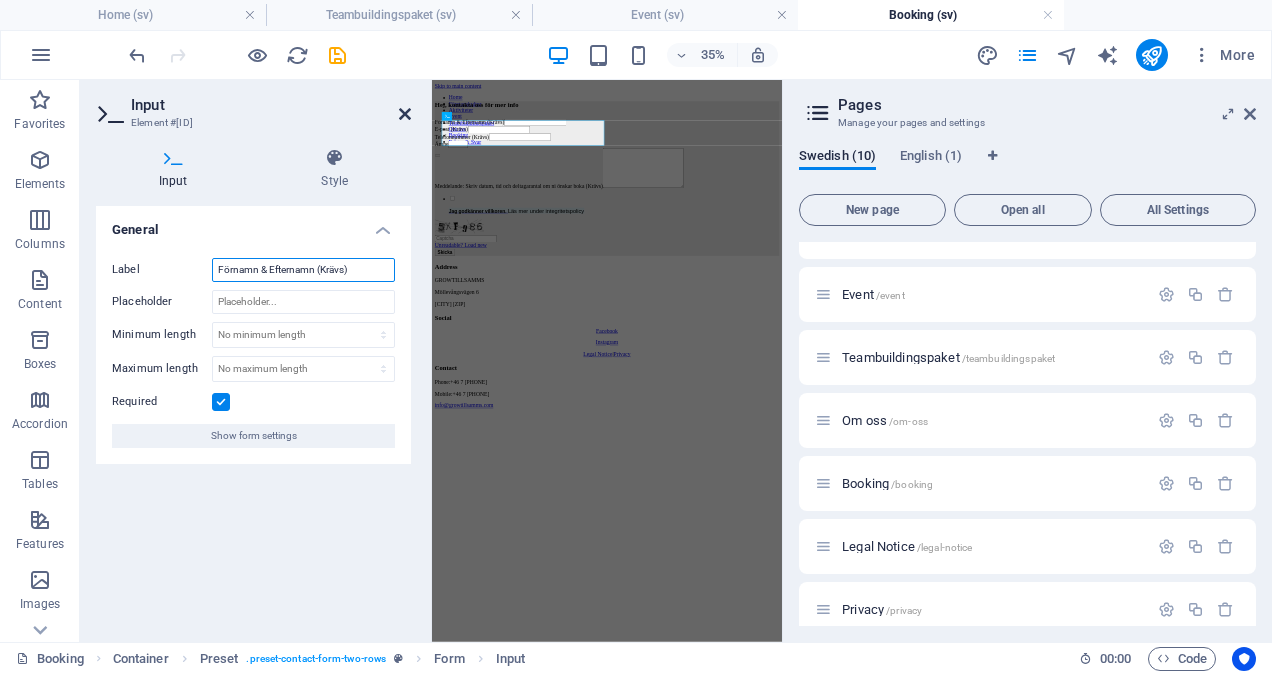 type on "Förnamn & Efternamn (Krävs)" 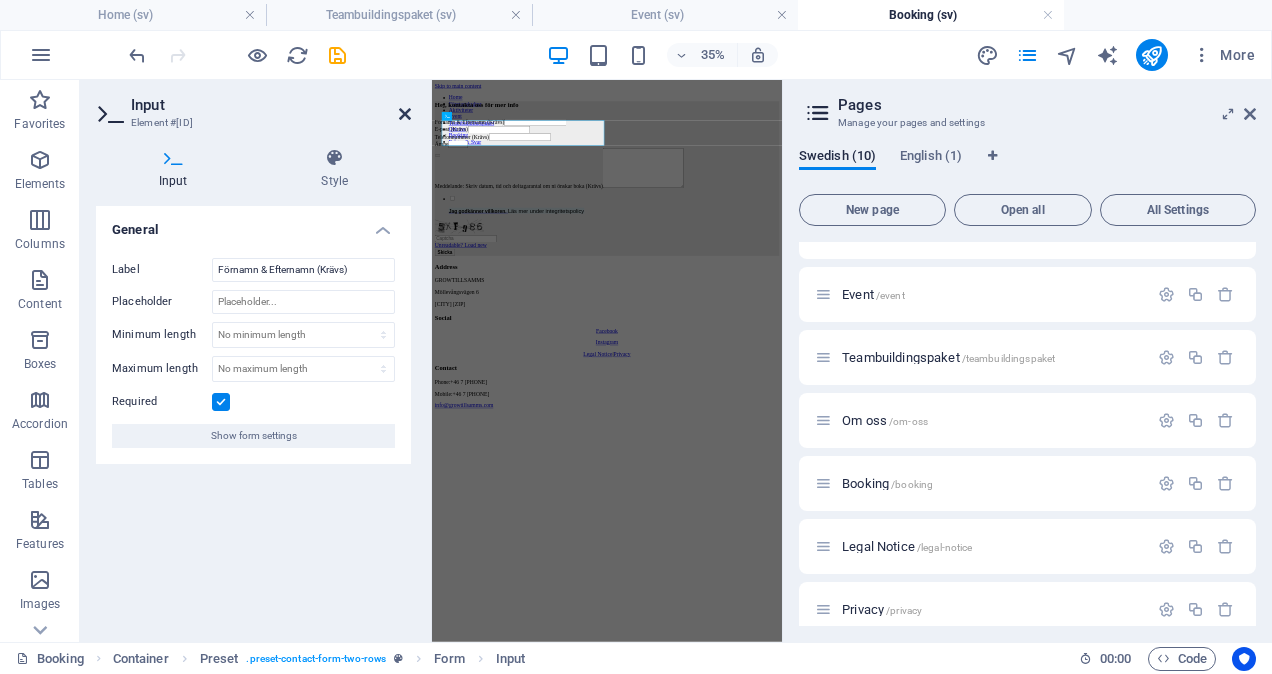 click at bounding box center (405, 114) 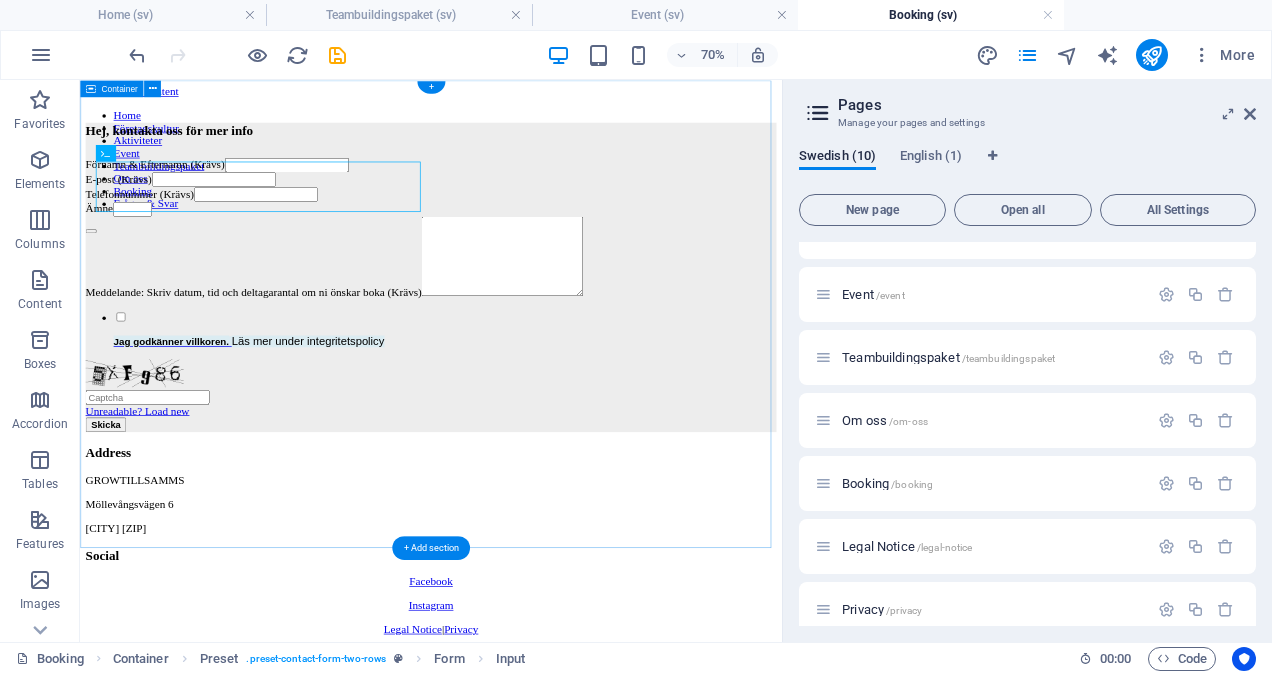 click on "Hej, kontakta oss för mer info Förnamn & Efternamn (Krävs) E-post (Krävs) Telefonnummer (Krävs) Ämne Meddelande: Skriv datum, tid och deltagarantal om ni önskar boka (Krävs)   Jag godkänner villkoren.   Läs mer under integritetspolicy Unreadable? Load new Skicka" at bounding box center [581, 362] 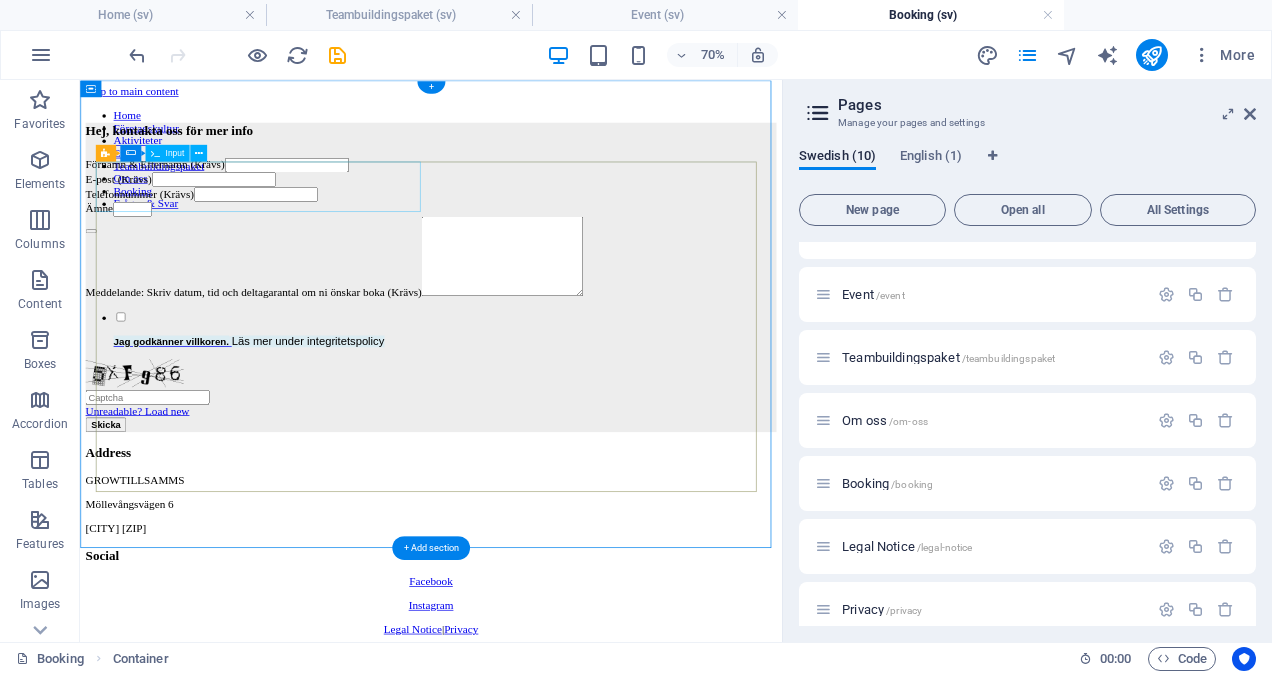 click on "Förnamn & Efternamn (Krävs)" 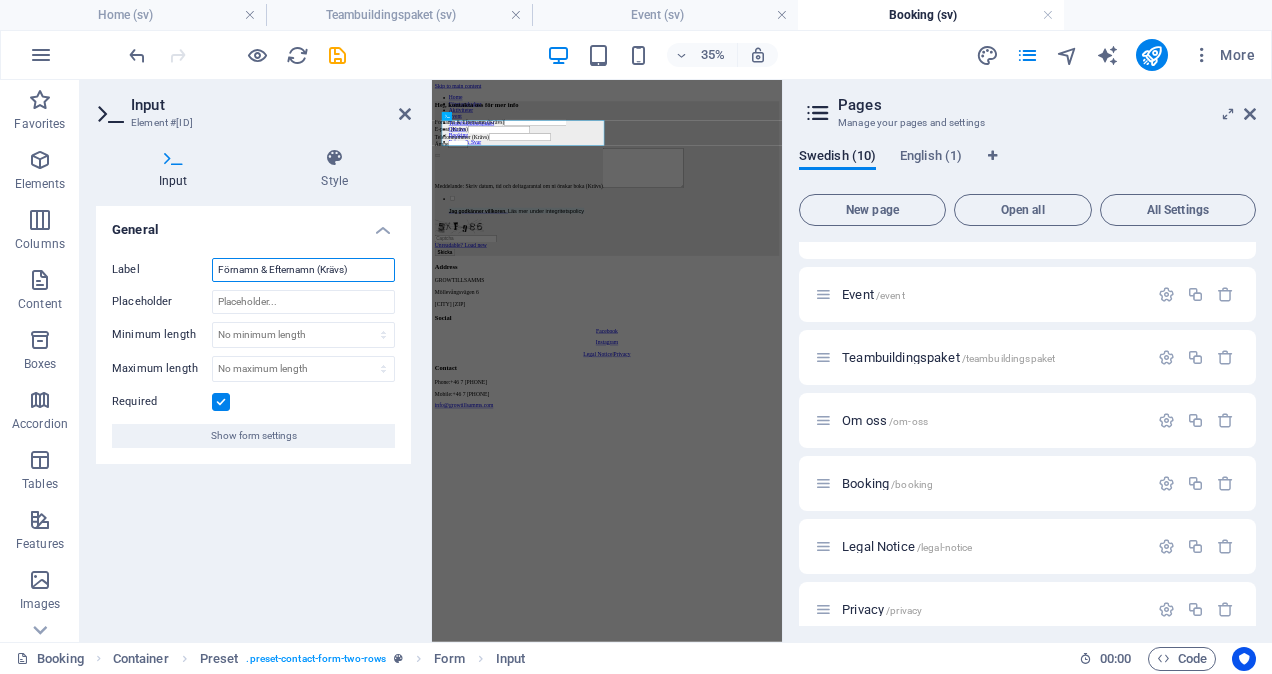 click on "Förnamn & Efternamn (Krävs)" at bounding box center [303, 270] 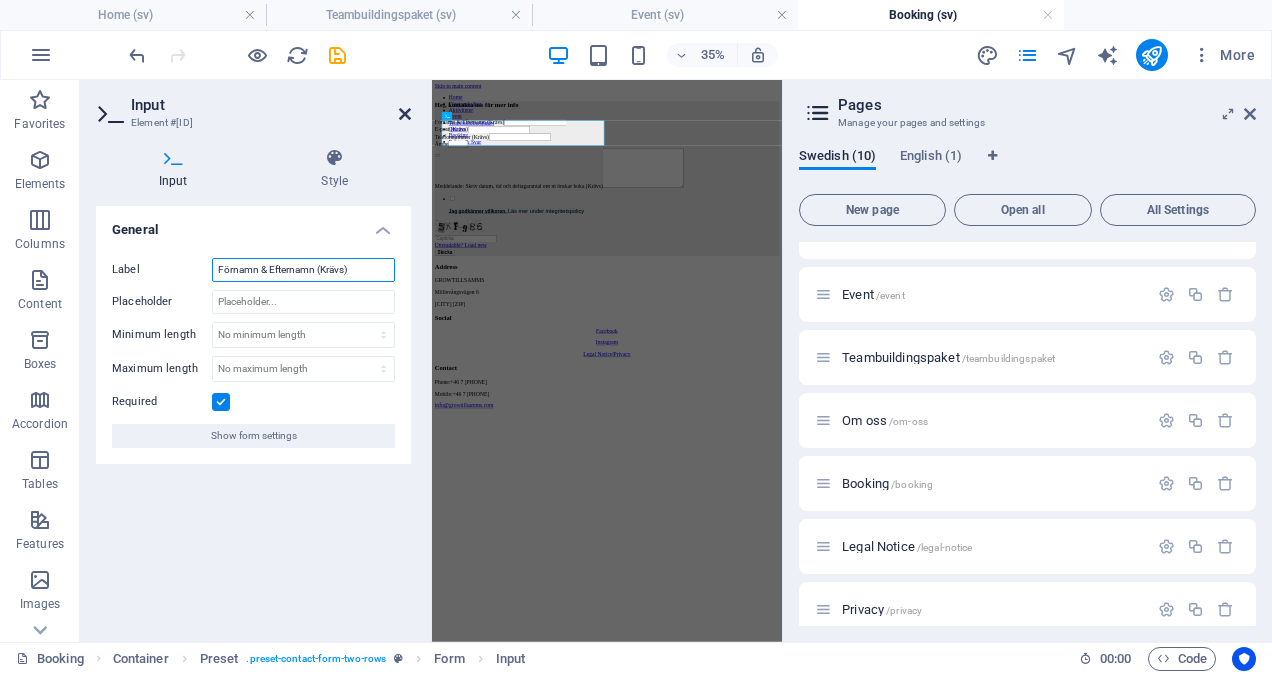 type on "För & Efternamn (Krävs)" 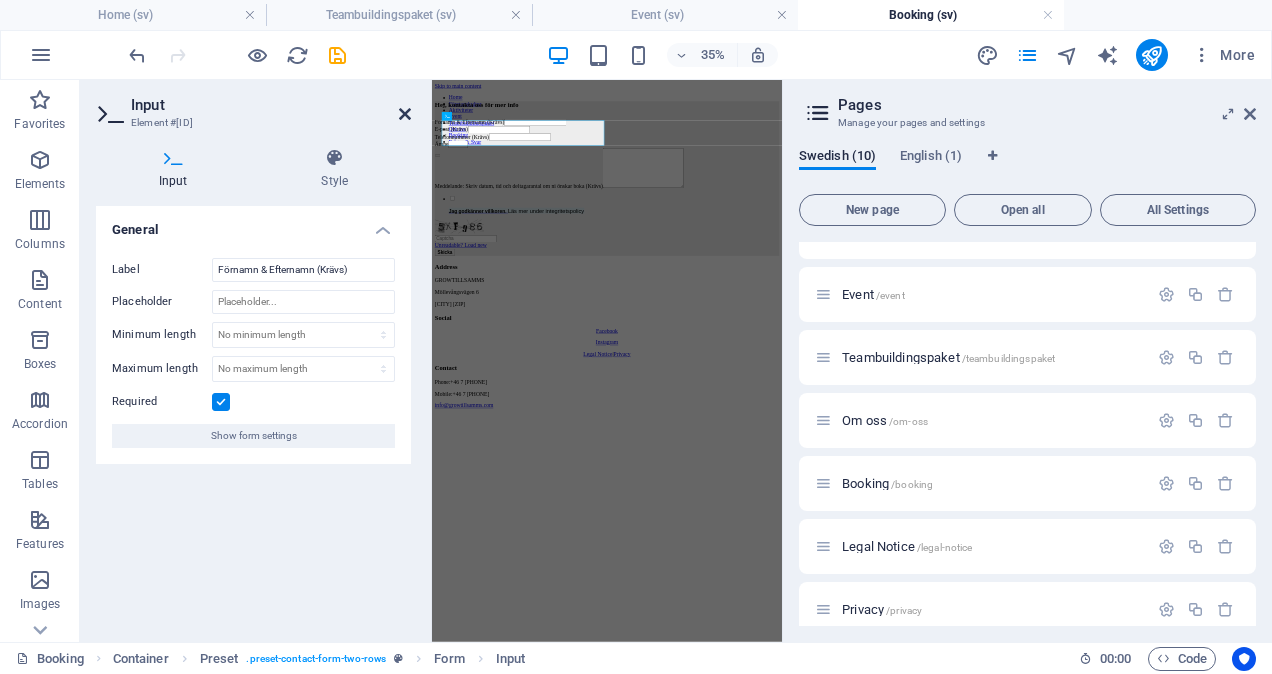 click at bounding box center (405, 114) 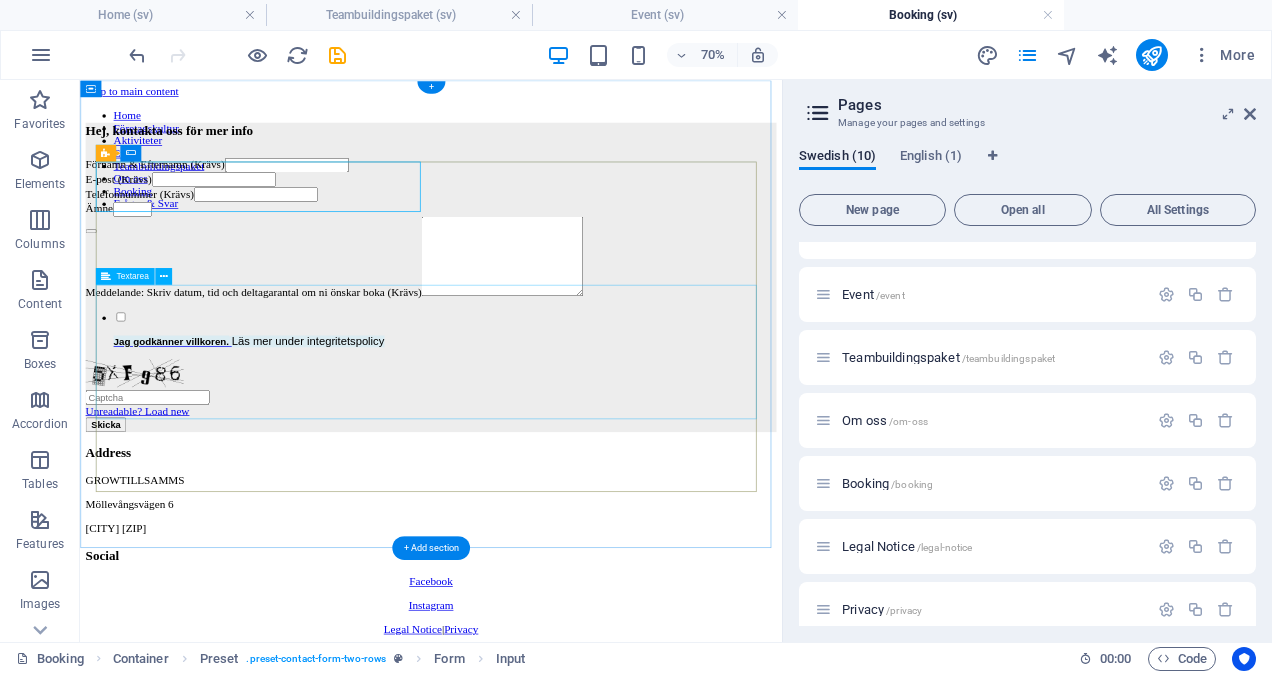 click on "Meddelande: Skriv datum, tid och deltagarantal om ni önskar boka (Krävs)" 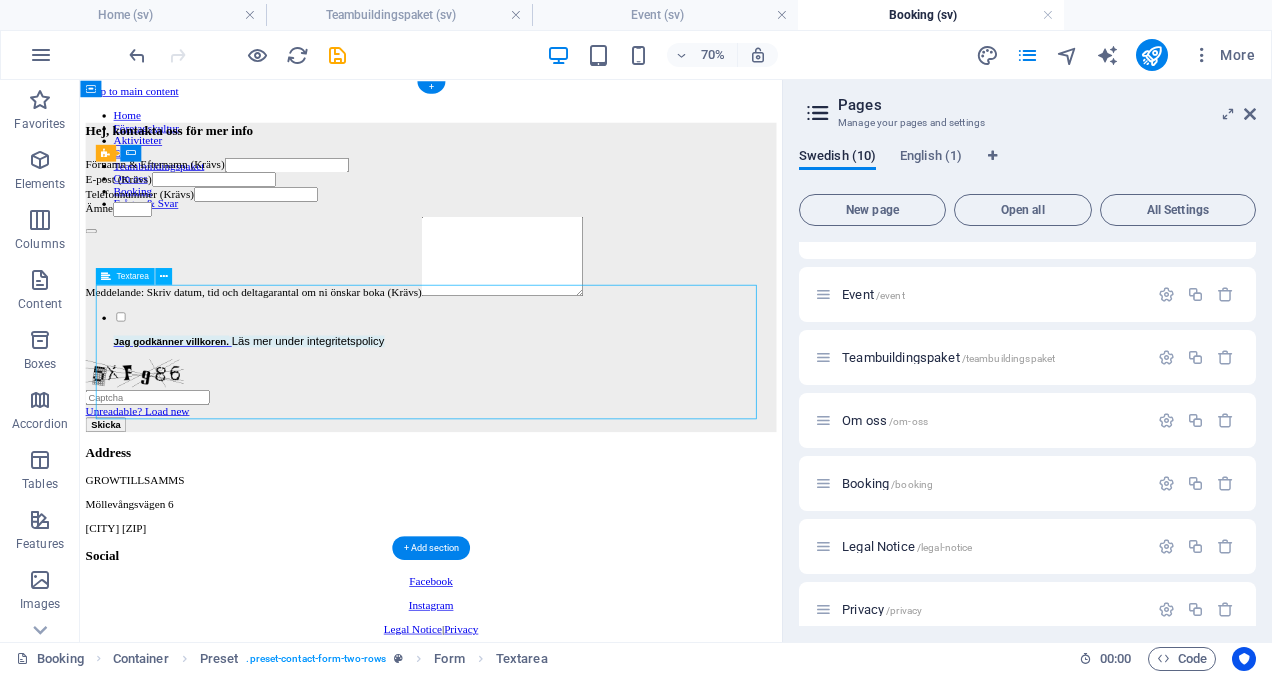 click on "Meddelande: Skriv datum, tid och deltagarantal om ni önskar boka (Krävs)" 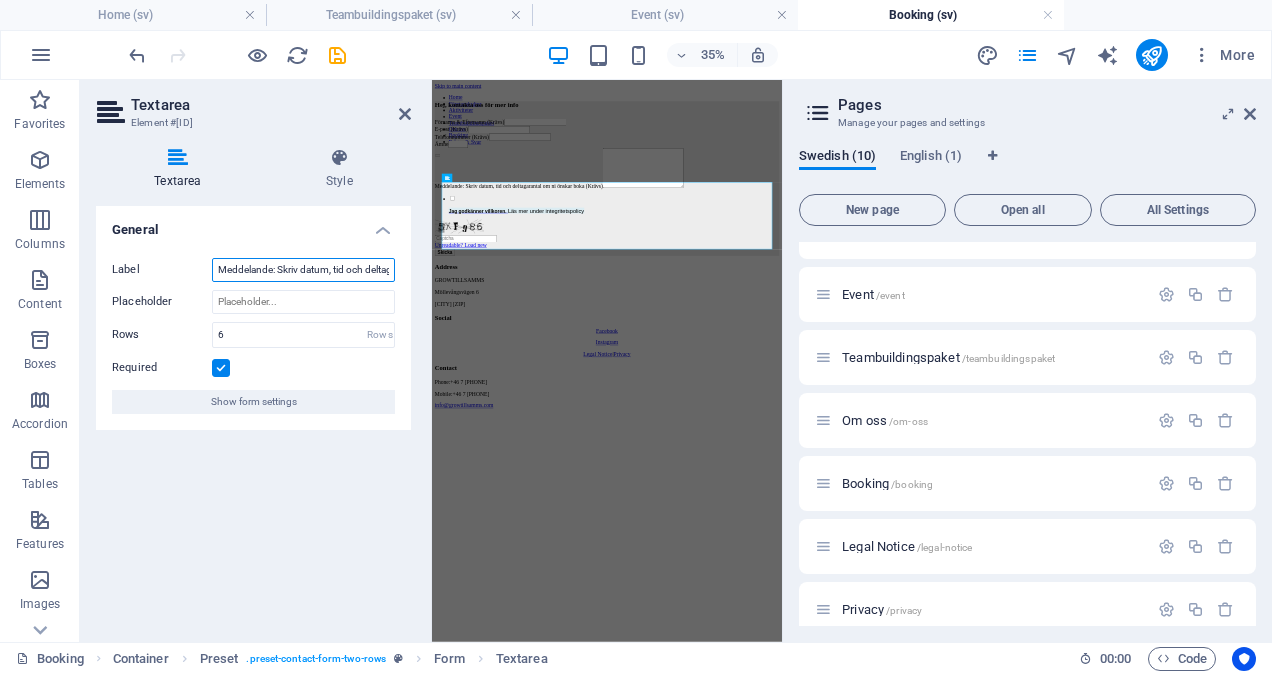 click on "Meddelande: Skriv datum, tid och deltagarantal om ni önskar boka (Krävs)" at bounding box center [303, 270] 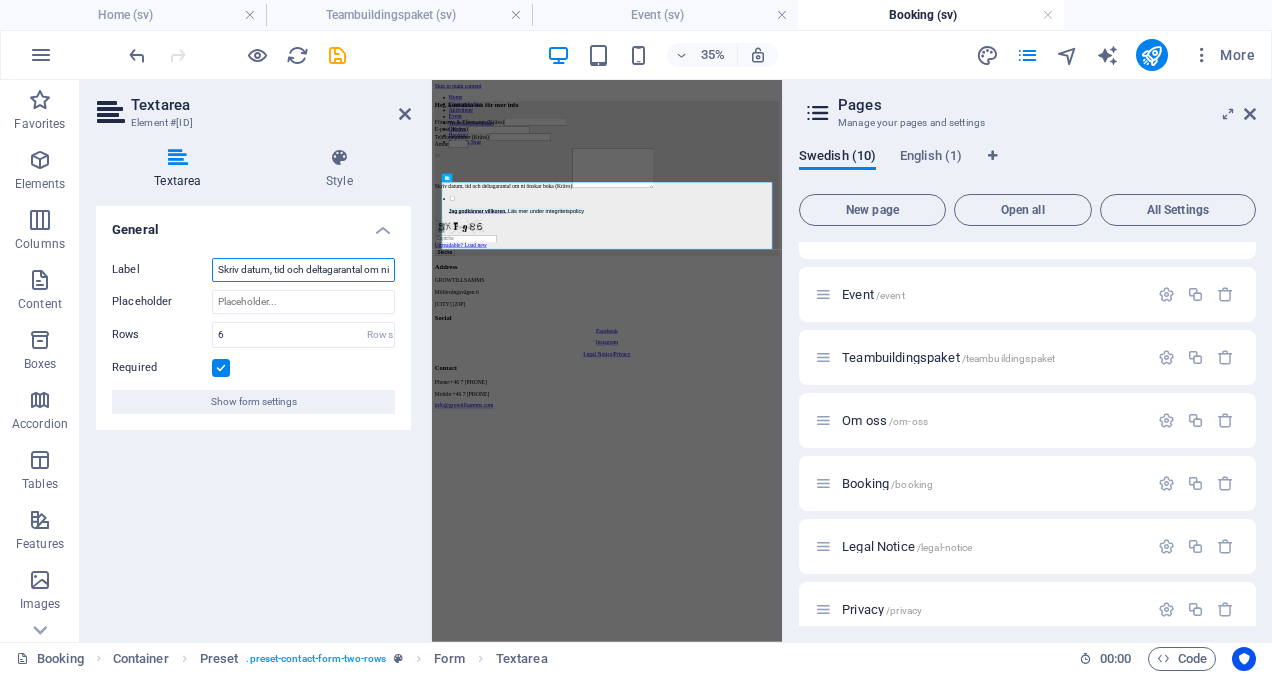 type on "Skriv datum, tid och deltagarantal om ni önskar boka (Krävs)" 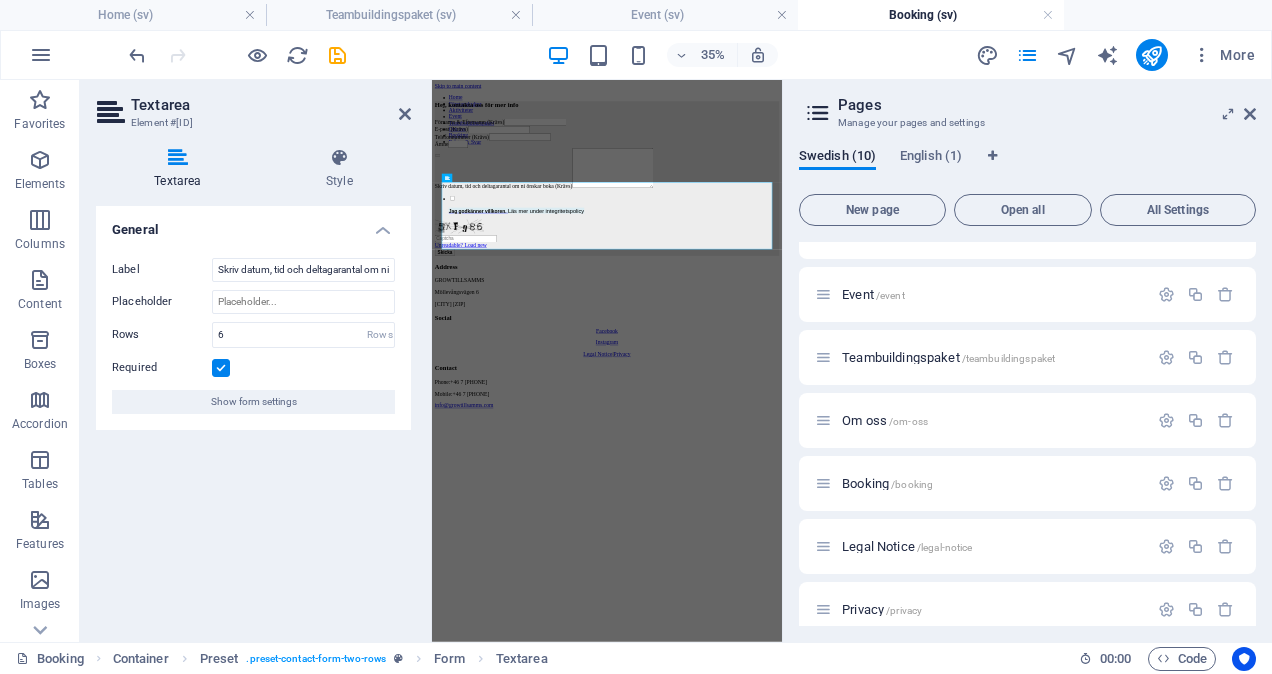 click on "Textarea Element #ed-819437070 Textarea Style General Label Skriv datum, tid och deltagarantal om ni önskar boka (Krävs) Placeholder Rows 6 Rows Required Show form settings Preset Element Layout How this element expands within the layout (Flexbox). Size Default auto px % 1/1 1/2 1/3 1/4 1/5 1/6 1/7 1/8 1/9 1/10 Grow Shrink Order Container layout Visible Visible Opacity 100 % Overflow Spacing Margin Default auto px % rem vw vh Custom Custom auto px % rem vw vh auto px % rem vw vh auto px % rem vw vh auto px % rem vw vh Padding Default px rem % vh vw Custom Custom px rem % vh vw px rem % vh vw px rem % vh vw px rem % vh vw Border Style              - Width 1 auto px rem % vh vw Custom Custom 1 auto px rem % vh vw 1 auto px rem % vh vw 1 auto px rem % vh vw 1 auto px rem % vh vw  - Color Round corners Default px rem % vh vw Custom Custom px rem % vh vw px rem % vh vw px rem % vh vw px rem % vh vw Shadow Default None Outside Inside Color X offset 0 px rem vh vw Y offset 0 px rem vh vw Blur 0 px rem %" at bounding box center (256, 361) 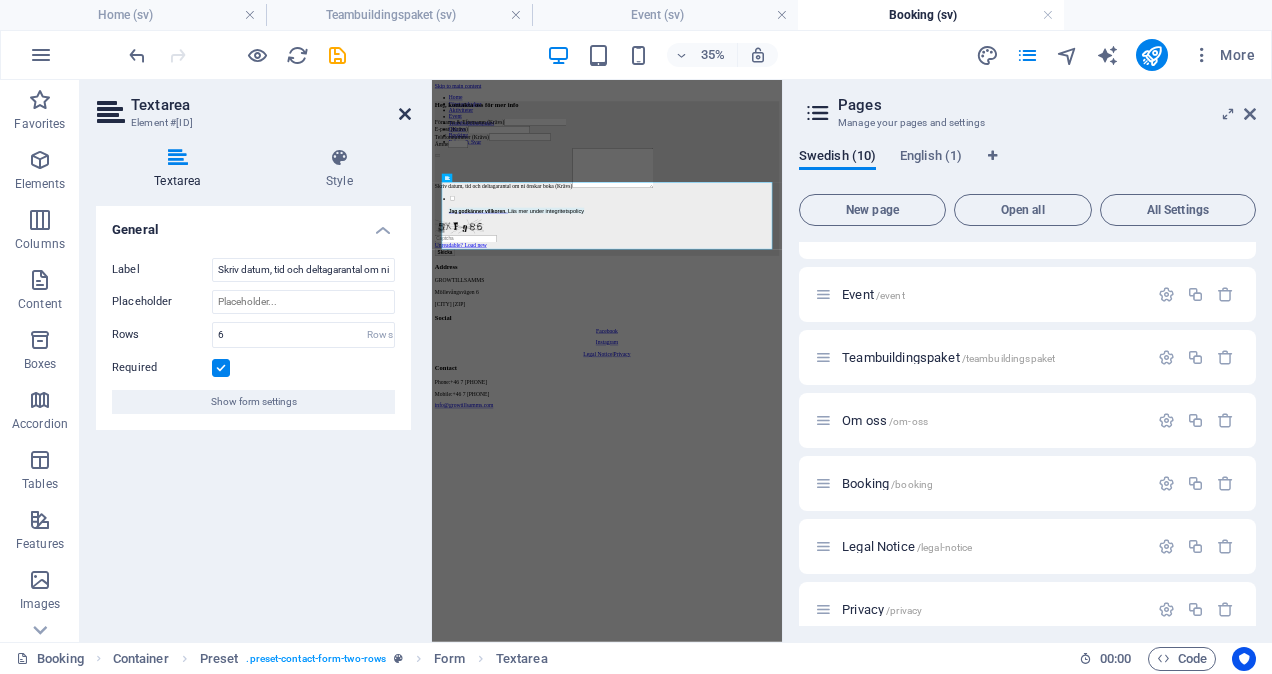 click at bounding box center (405, 114) 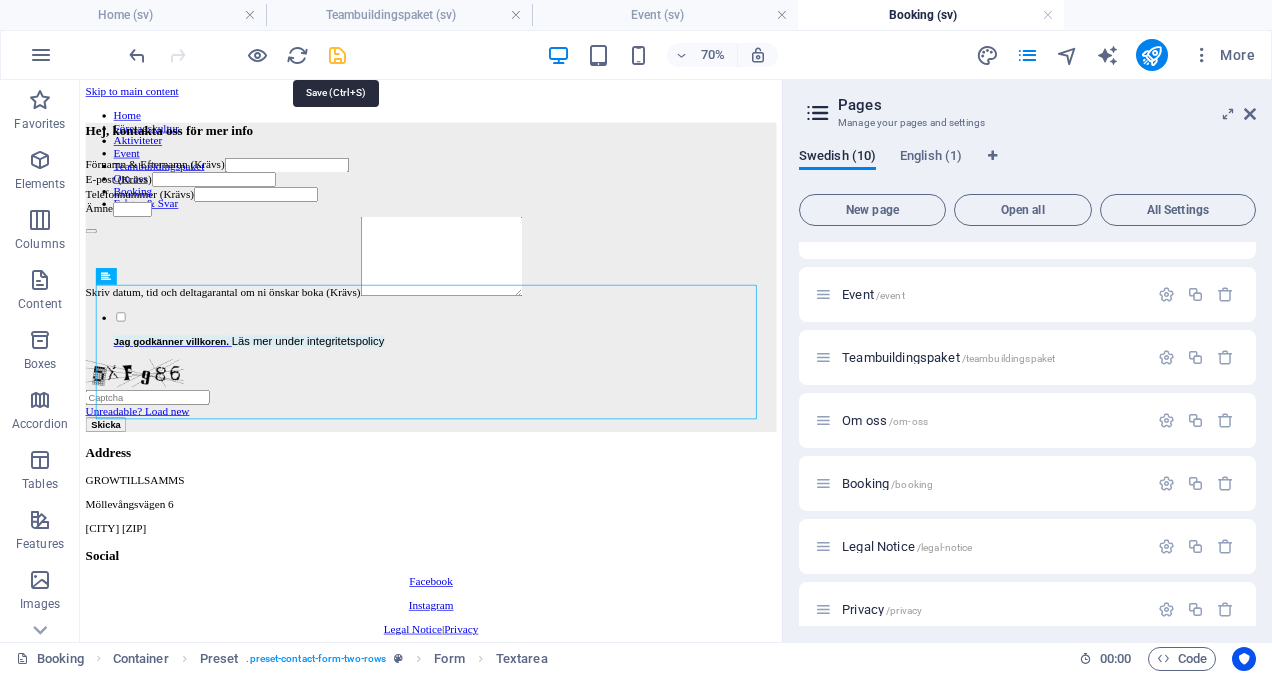 click at bounding box center [337, 55] 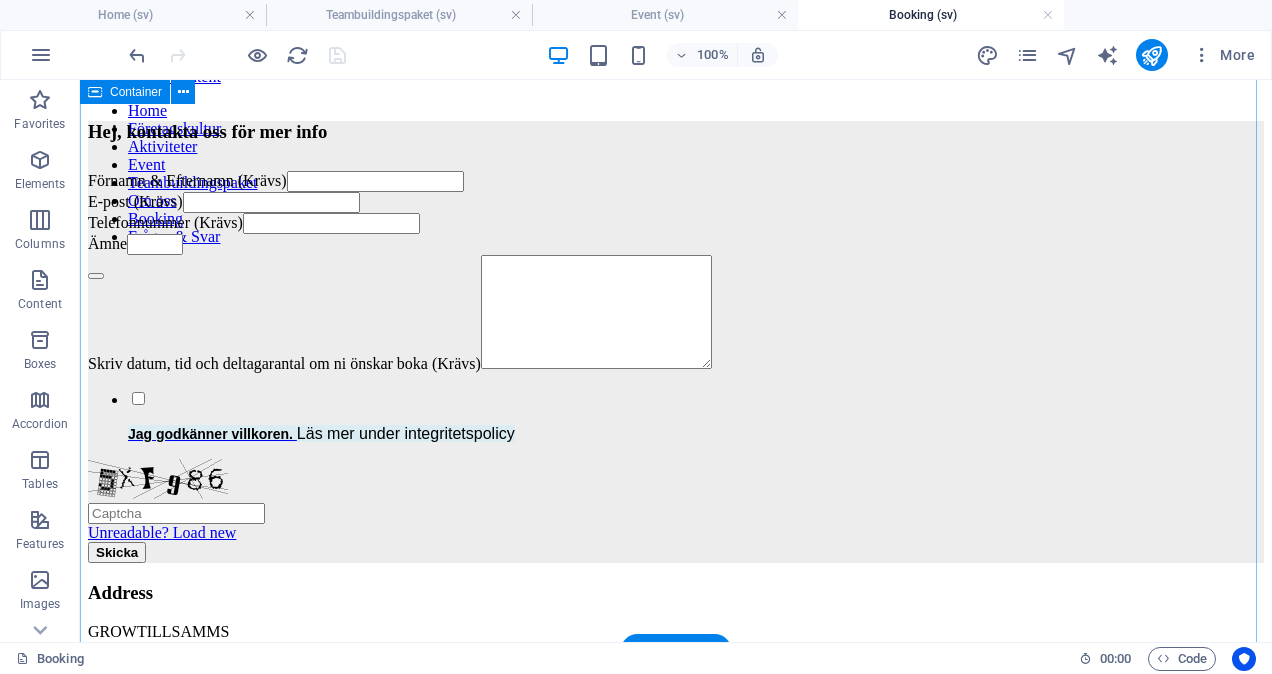 scroll, scrollTop: 0, scrollLeft: 0, axis: both 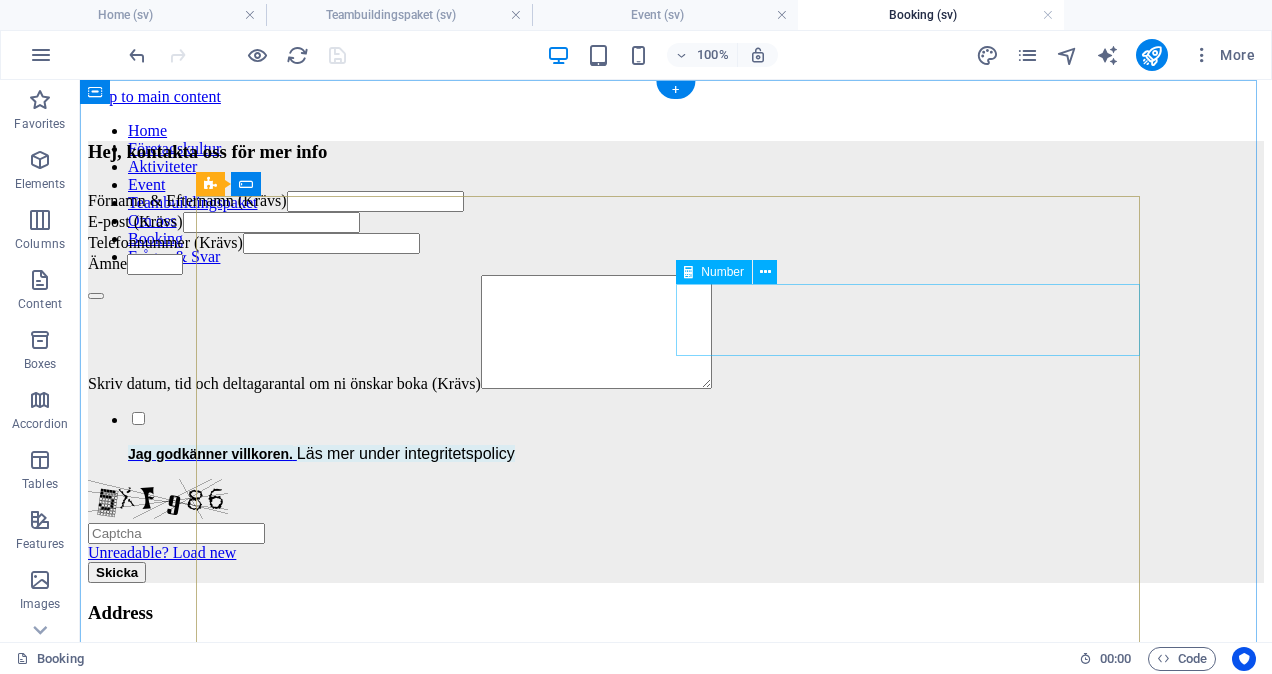 click on "Ämne" 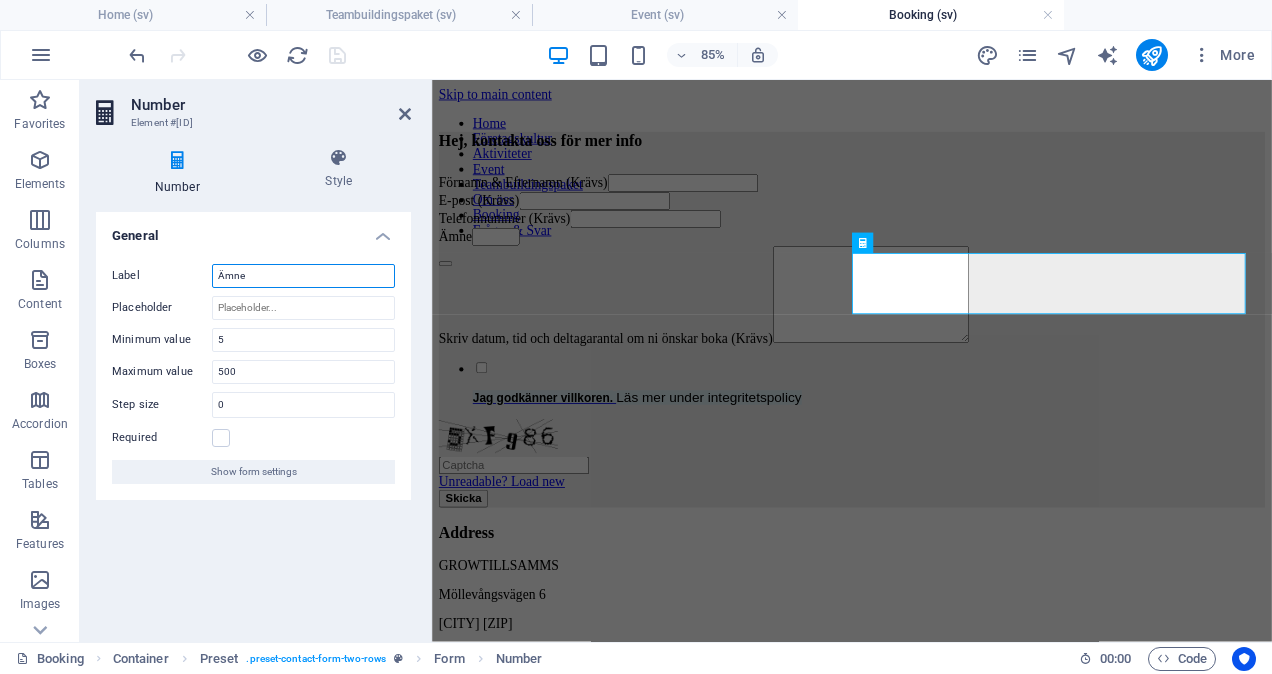 click on "Ämne" at bounding box center (303, 276) 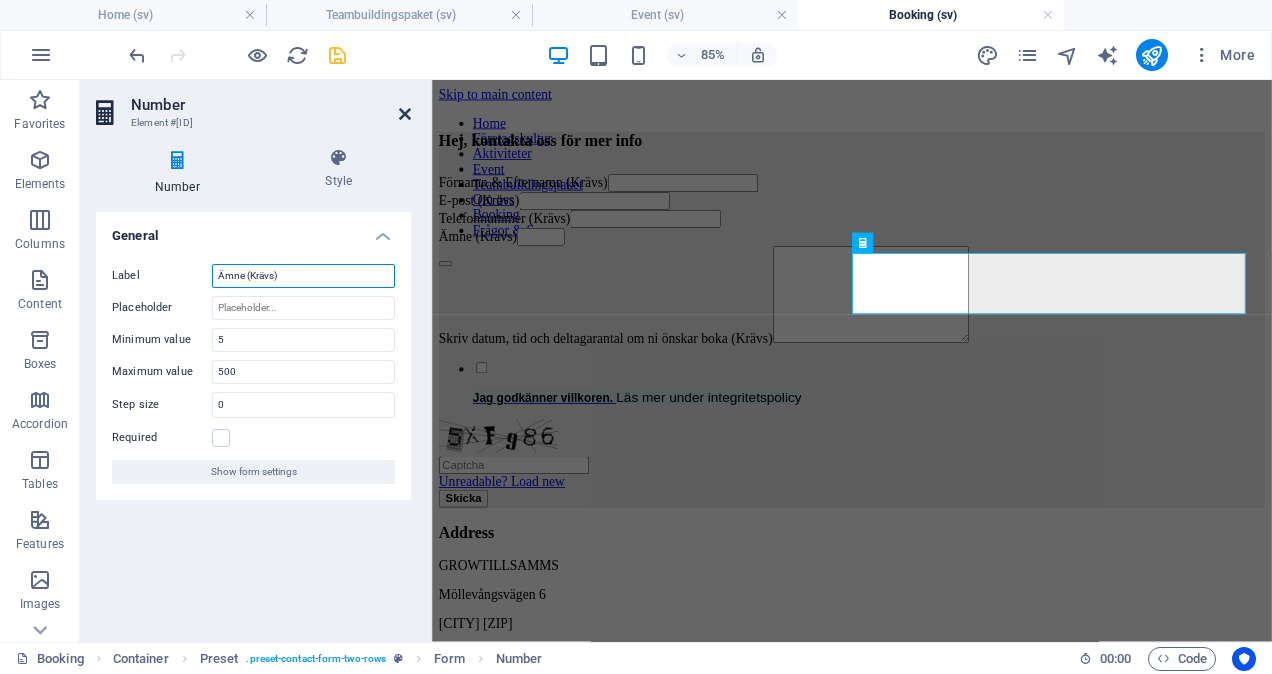 type on "Ämne (Krävs)" 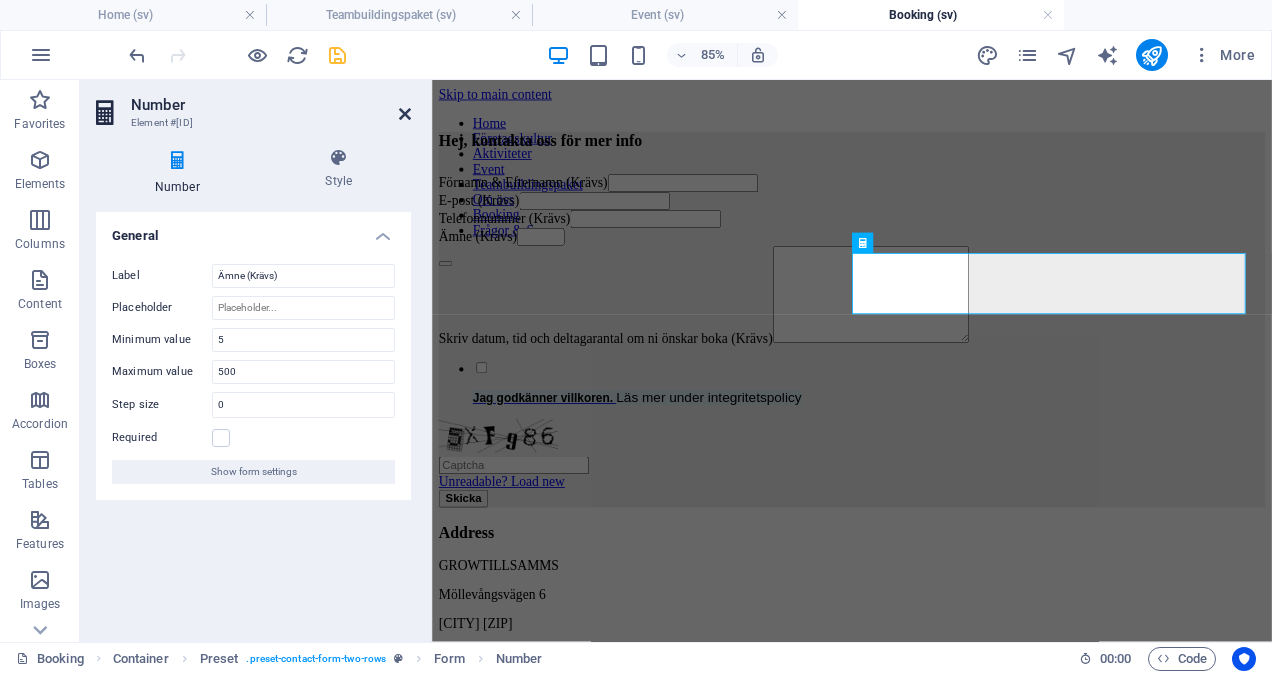 click at bounding box center [405, 114] 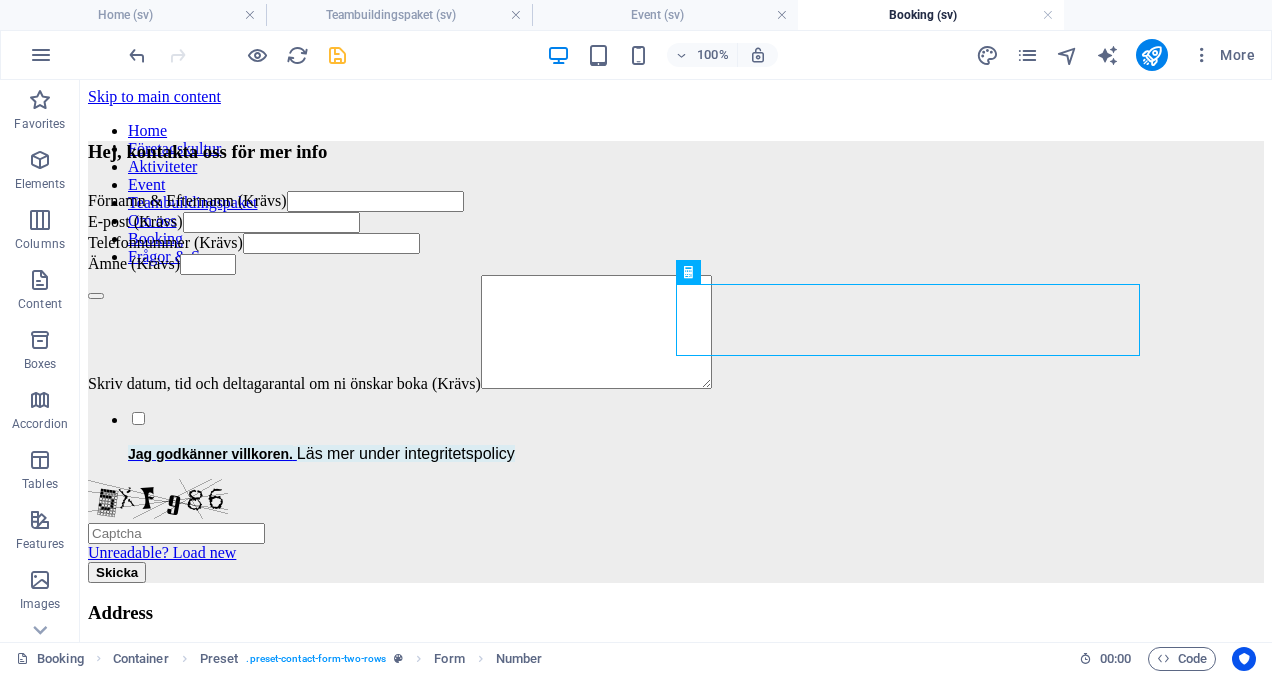 click at bounding box center [237, 55] 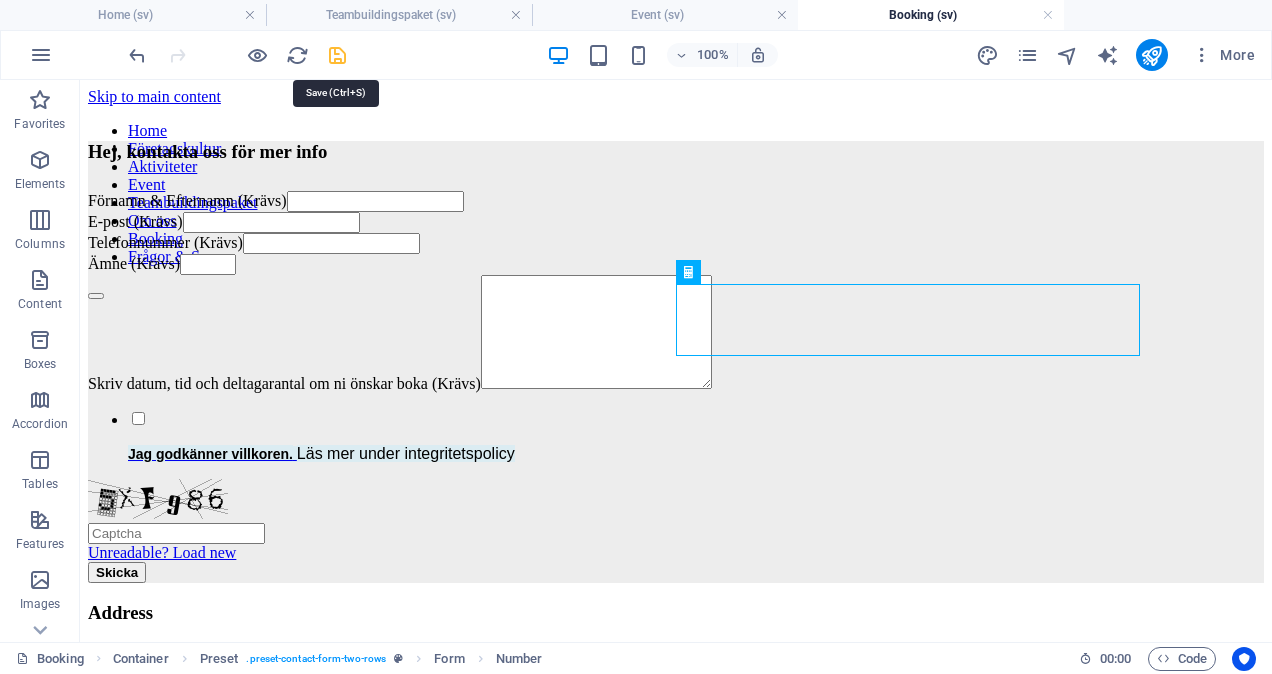 click at bounding box center (337, 55) 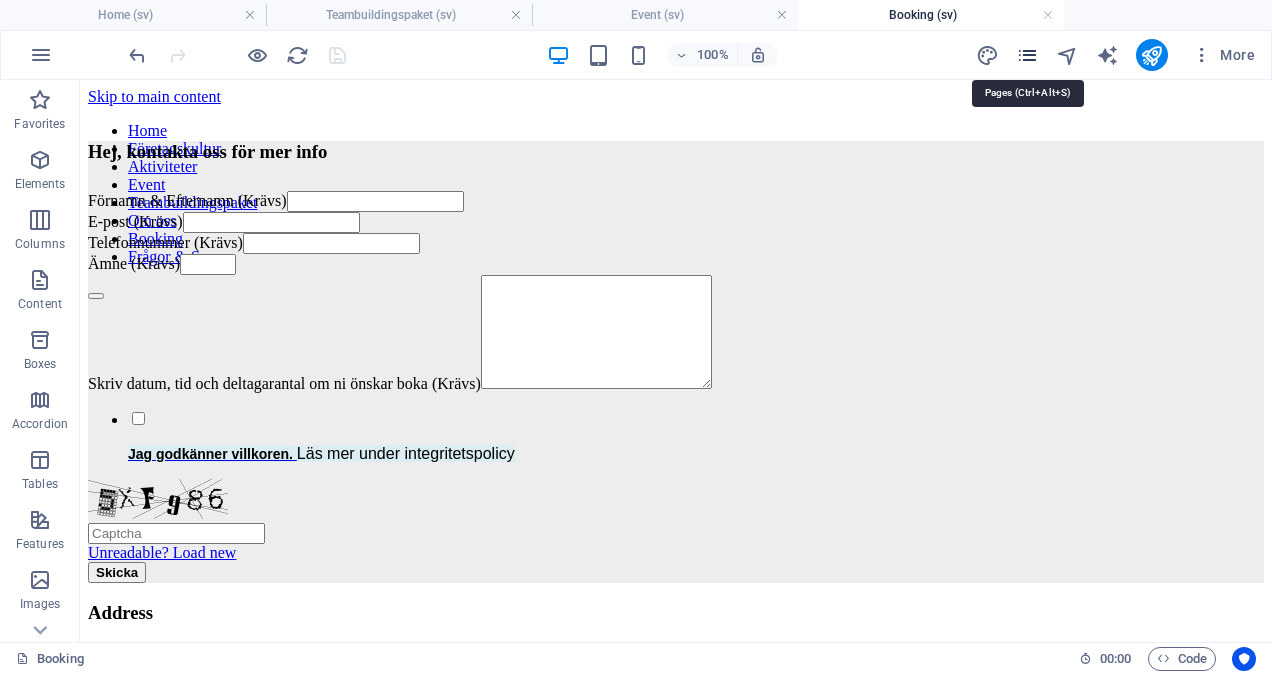 click at bounding box center (1027, 55) 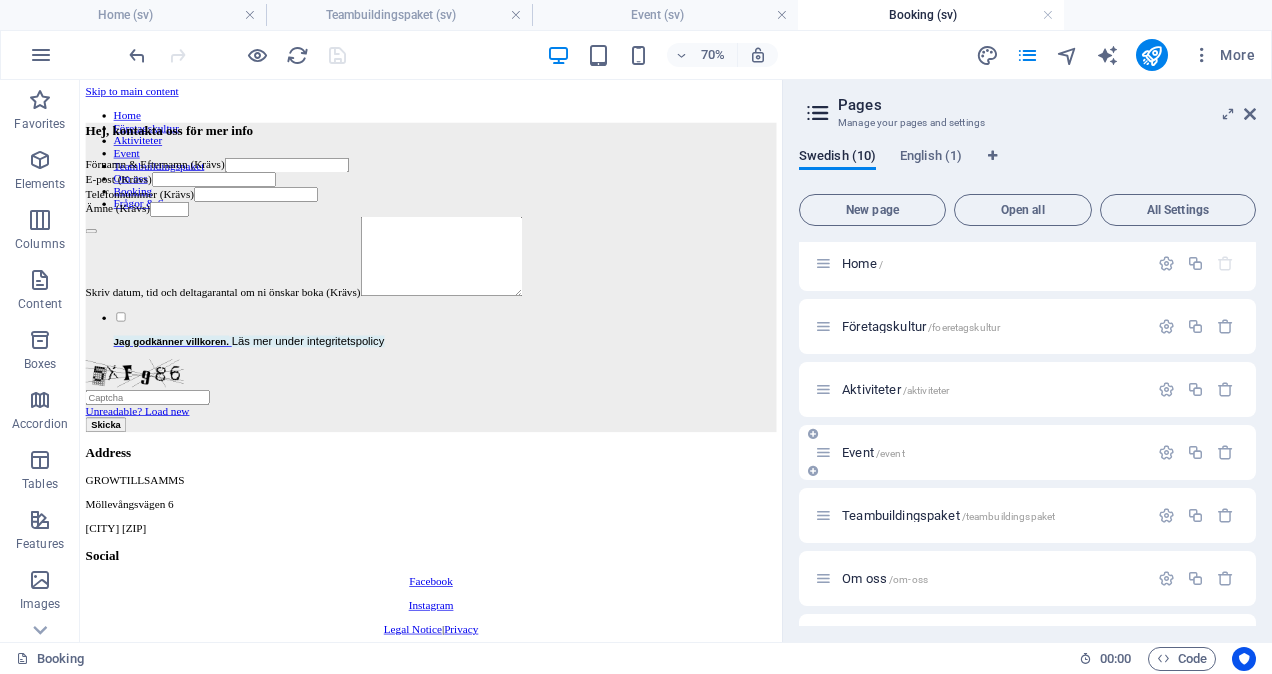scroll, scrollTop: 5, scrollLeft: 0, axis: vertical 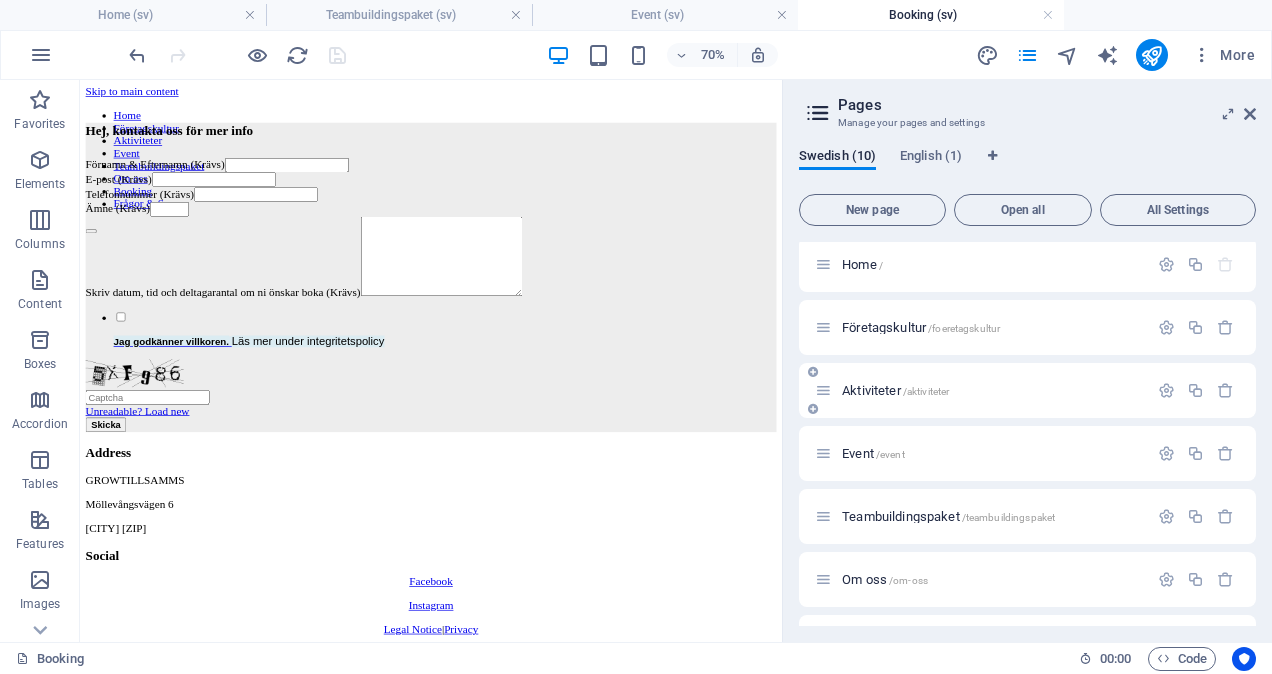 click on "Aktiviteter /aktiviteter" at bounding box center (895, 390) 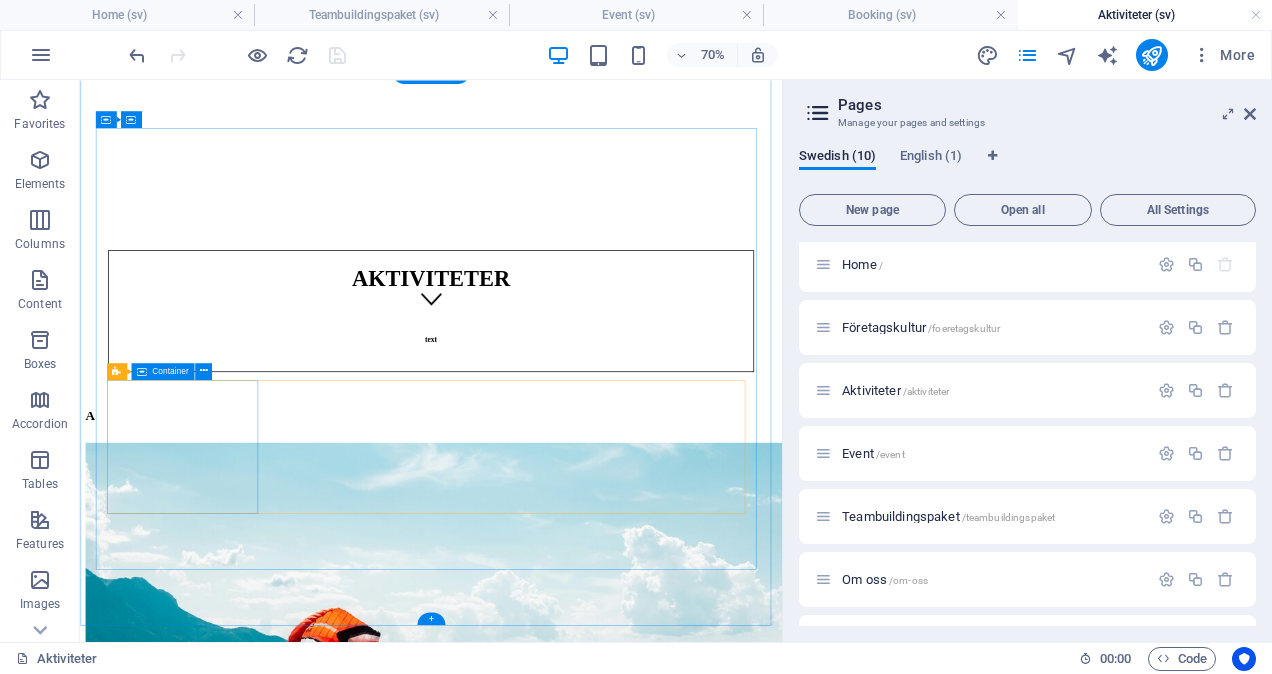 scroll, scrollTop: 456, scrollLeft: 0, axis: vertical 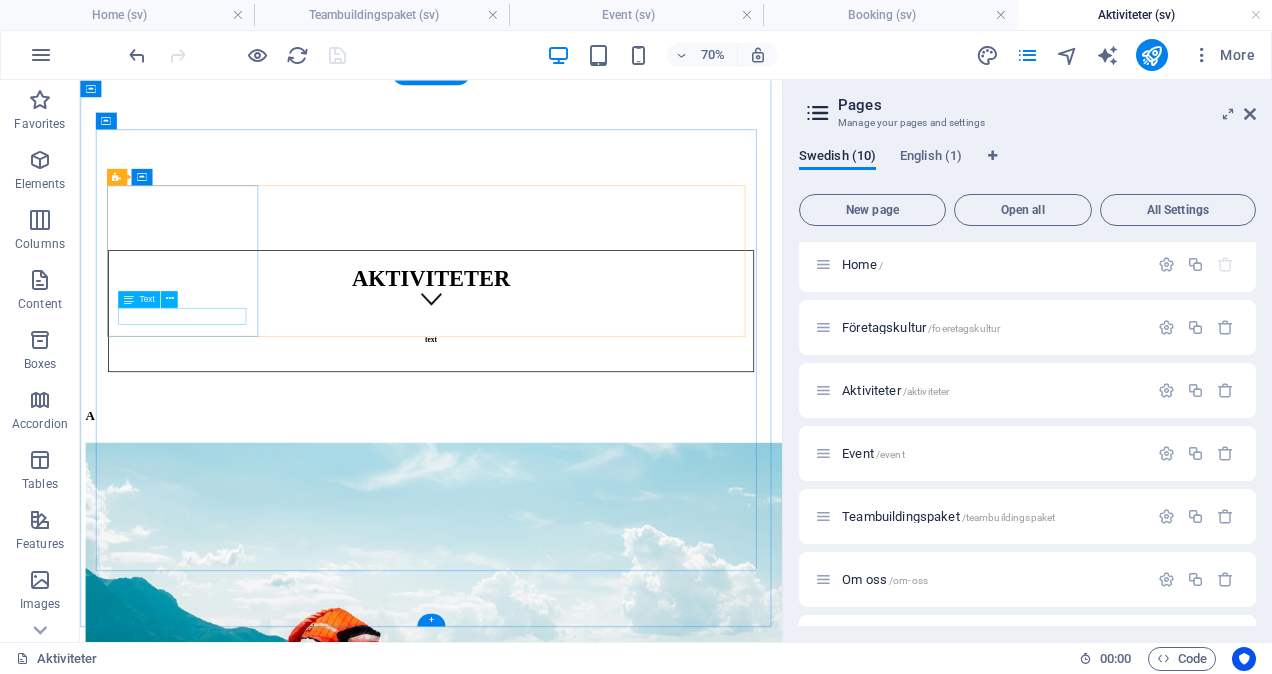click on "HEJ" at bounding box center (581, 1296) 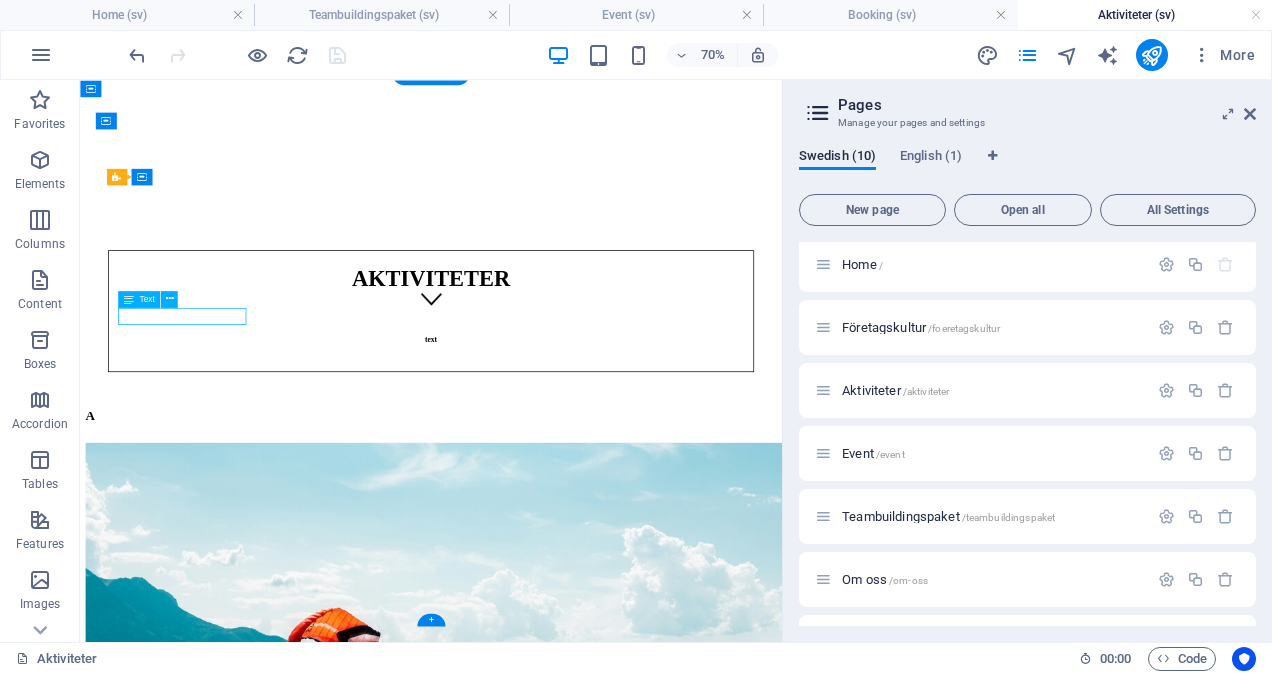 click on "HEJ" at bounding box center (581, 1296) 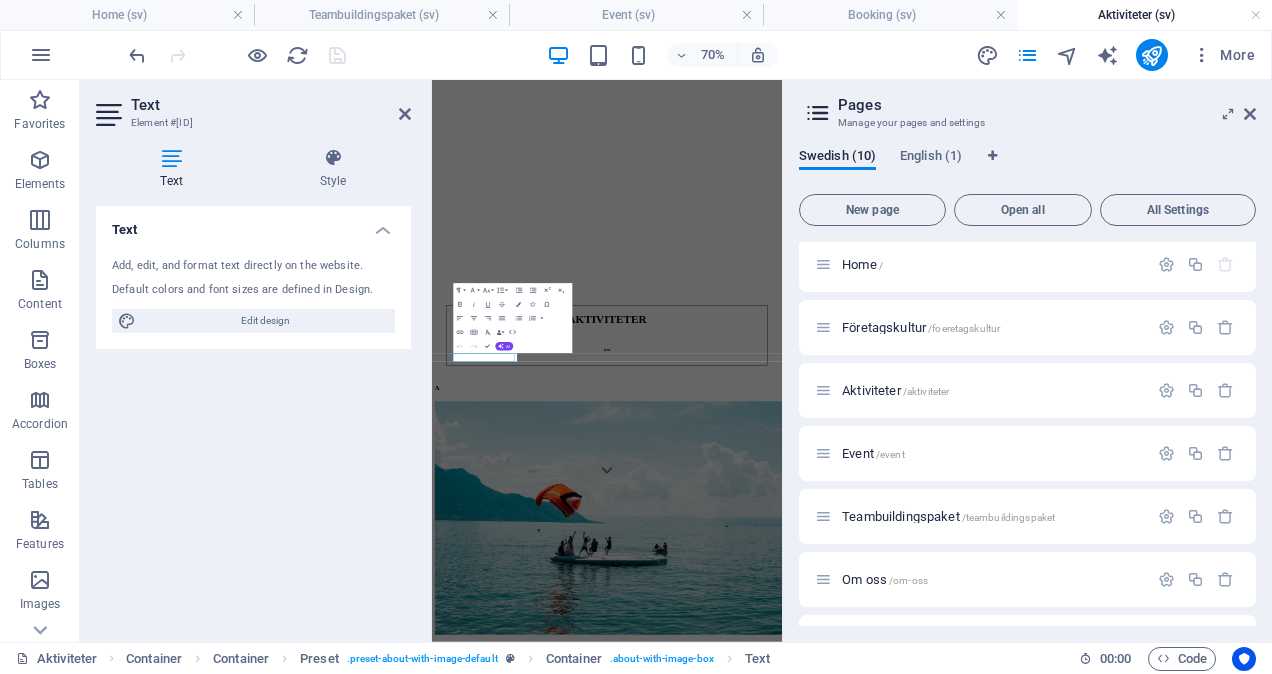 scroll, scrollTop: 0, scrollLeft: 0, axis: both 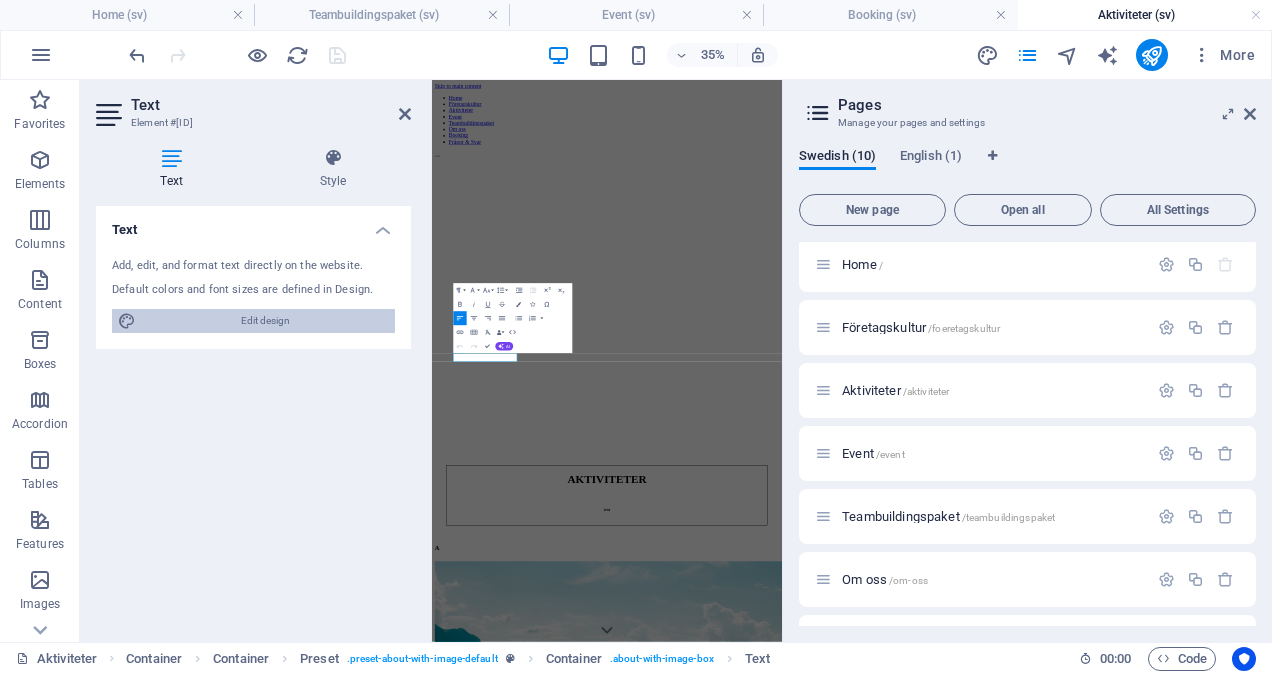 click on "Edit design" at bounding box center [265, 321] 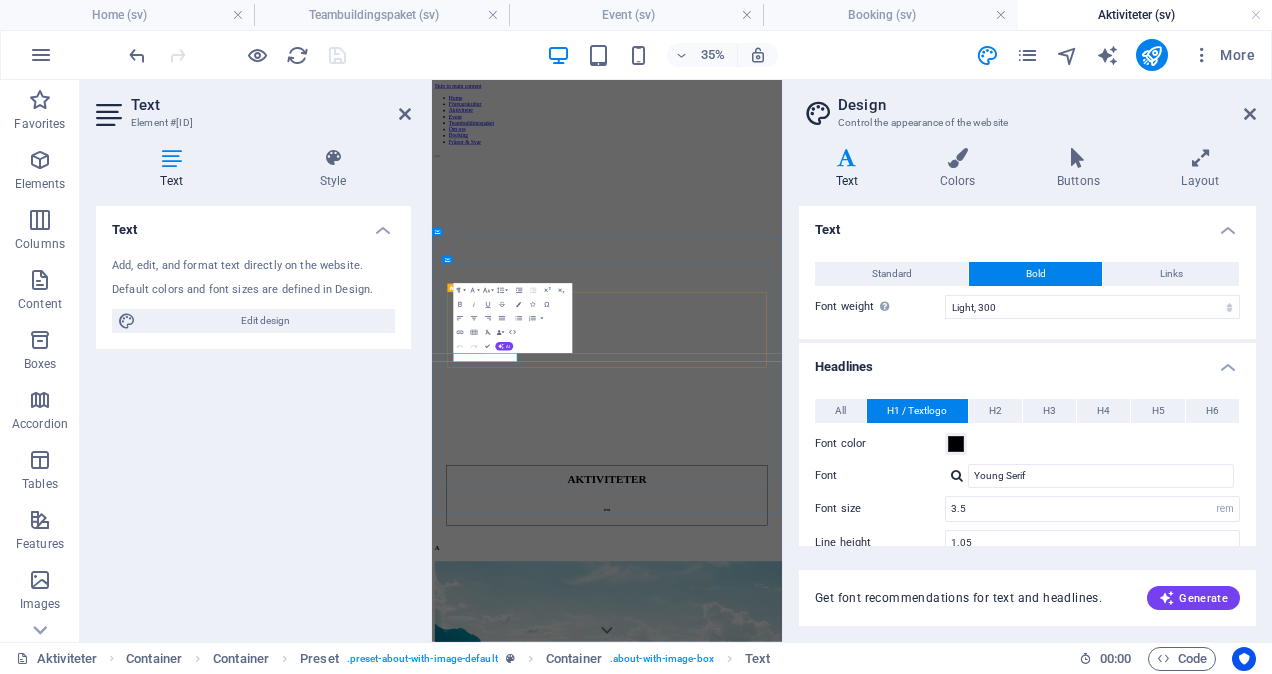 click on "HEJ" at bounding box center (932, 2151) 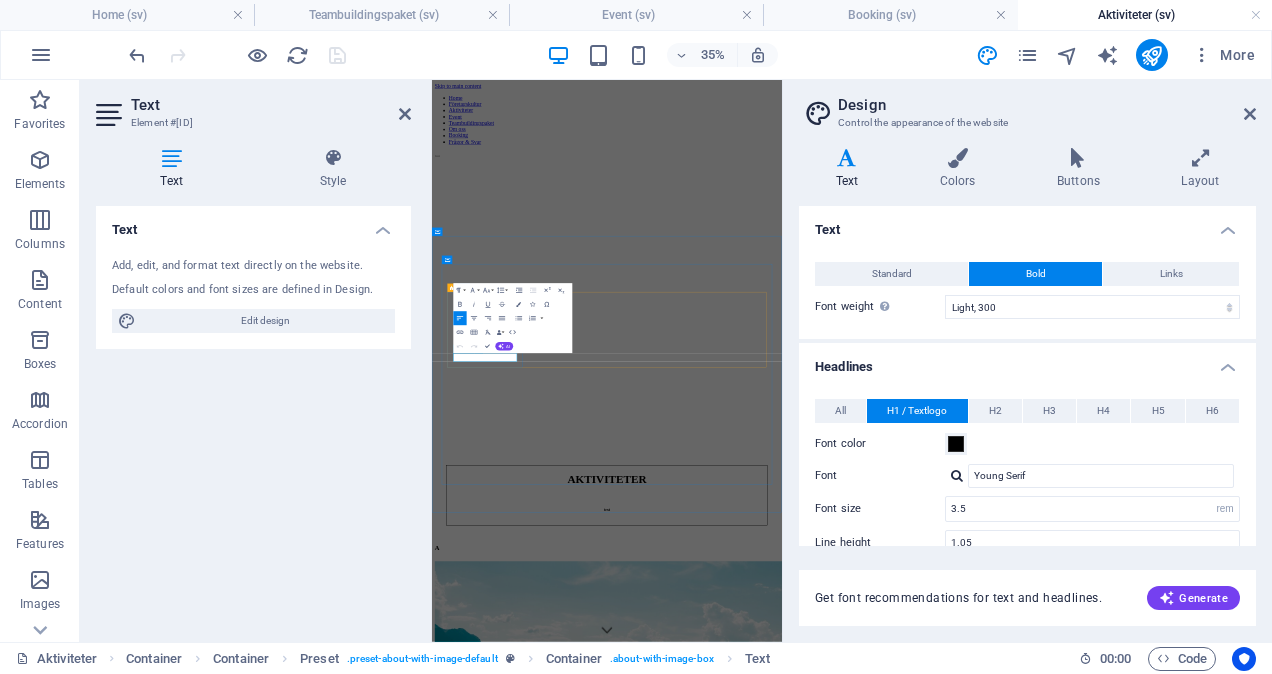 click on "HEJ" at bounding box center (932, 2151) 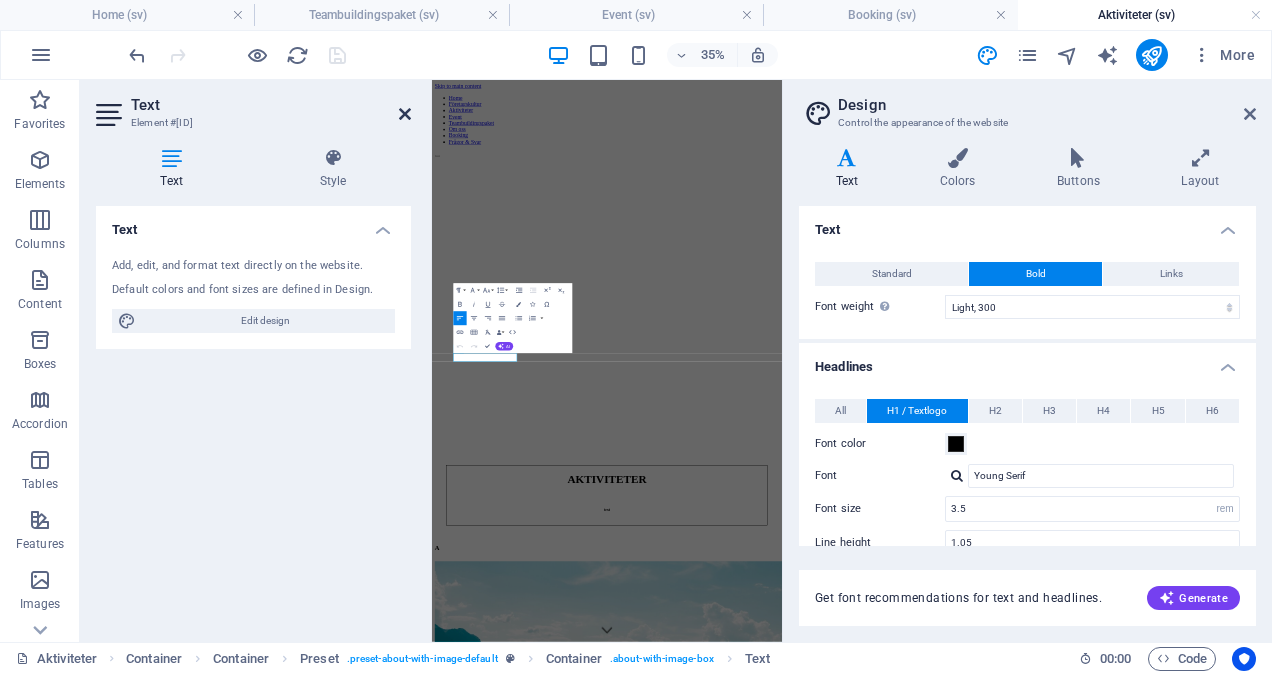 click at bounding box center (405, 114) 